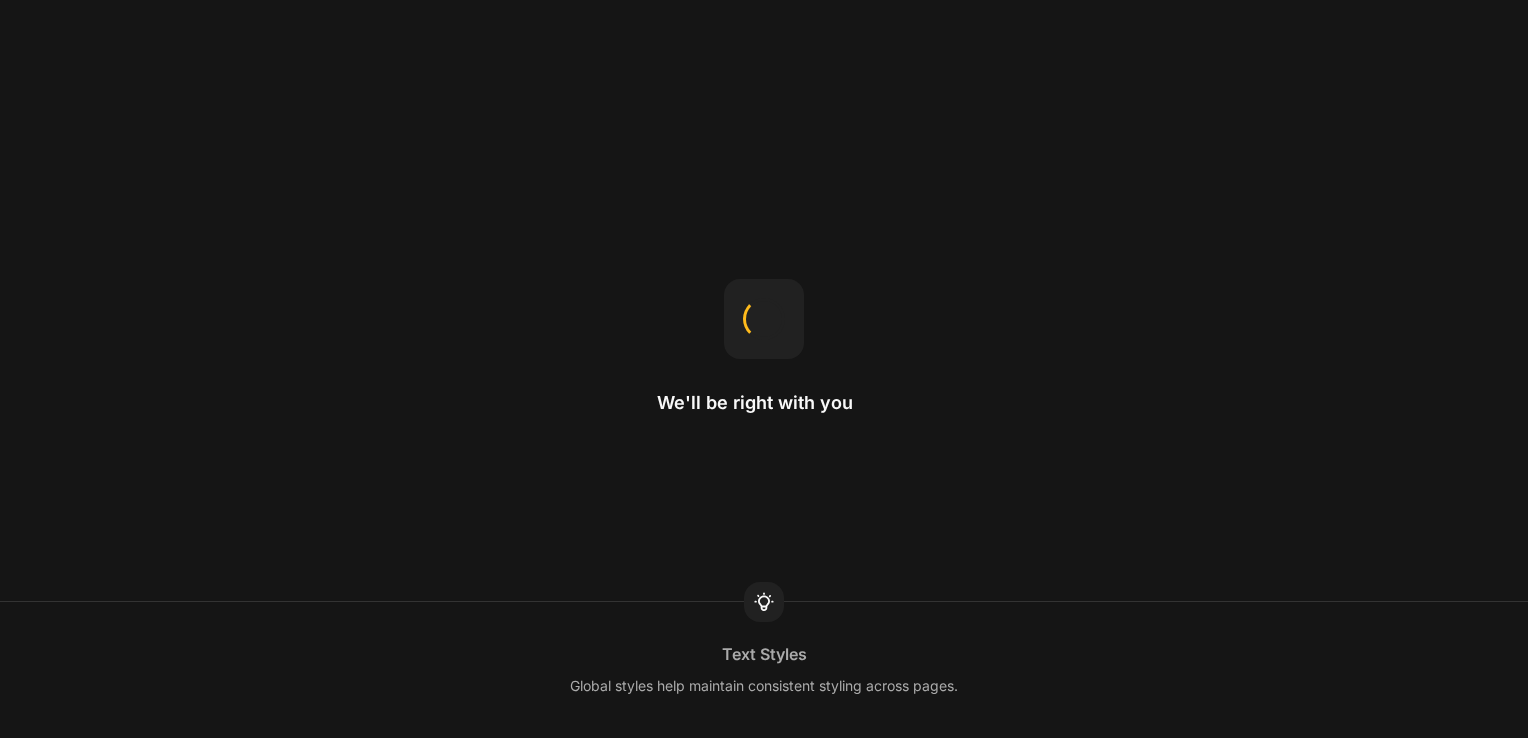 scroll, scrollTop: 0, scrollLeft: 0, axis: both 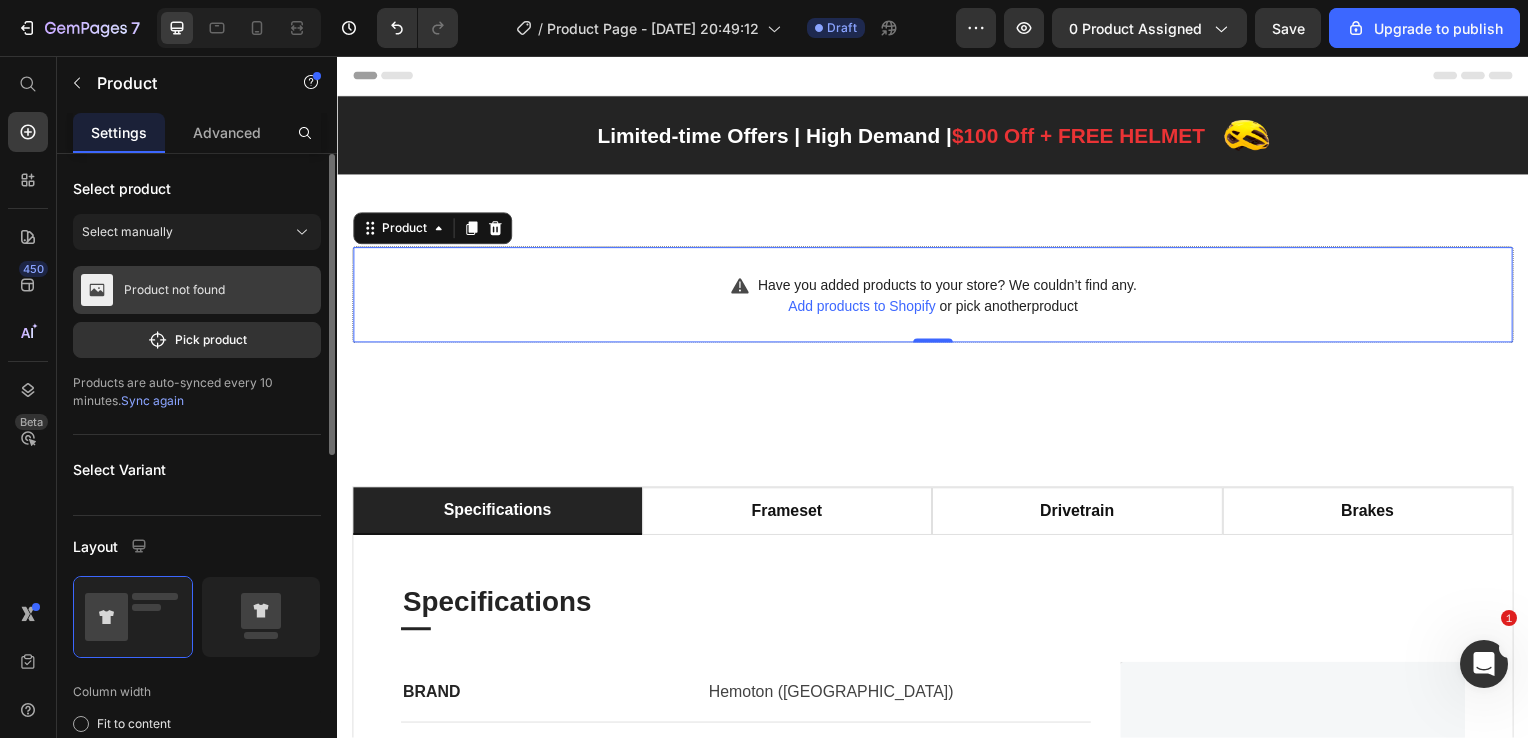 click on "Product not found" at bounding box center (197, 290) 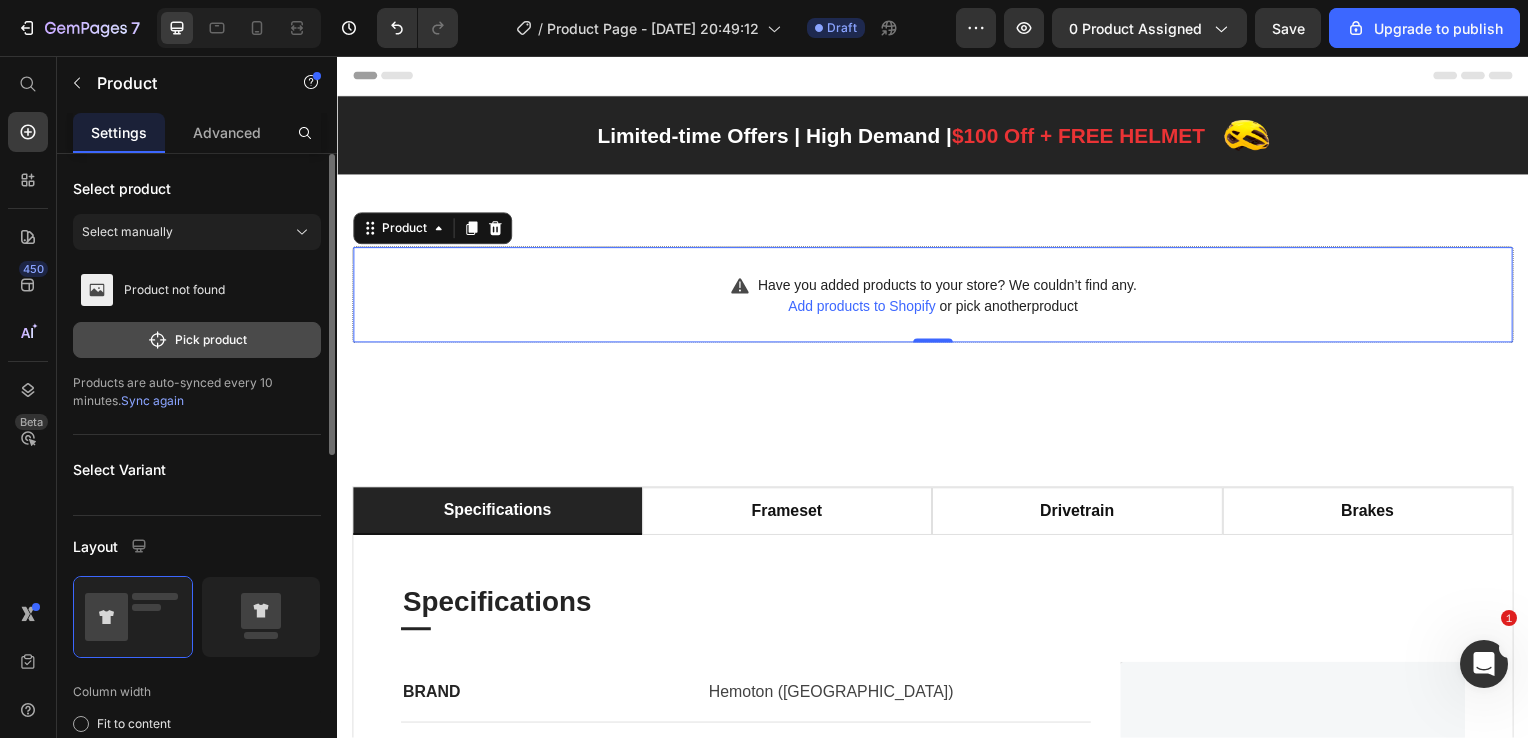 click on "Pick product" at bounding box center (197, 340) 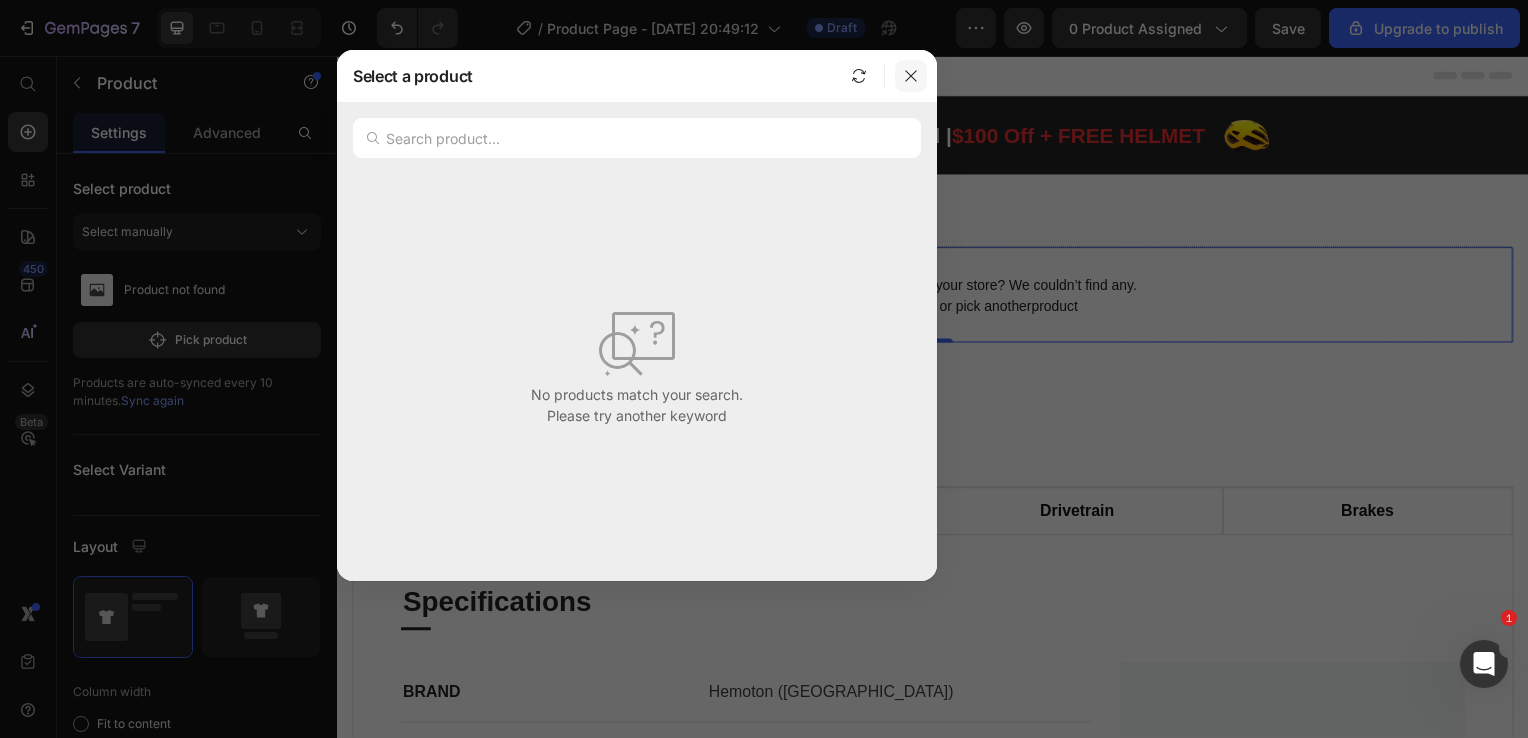 click 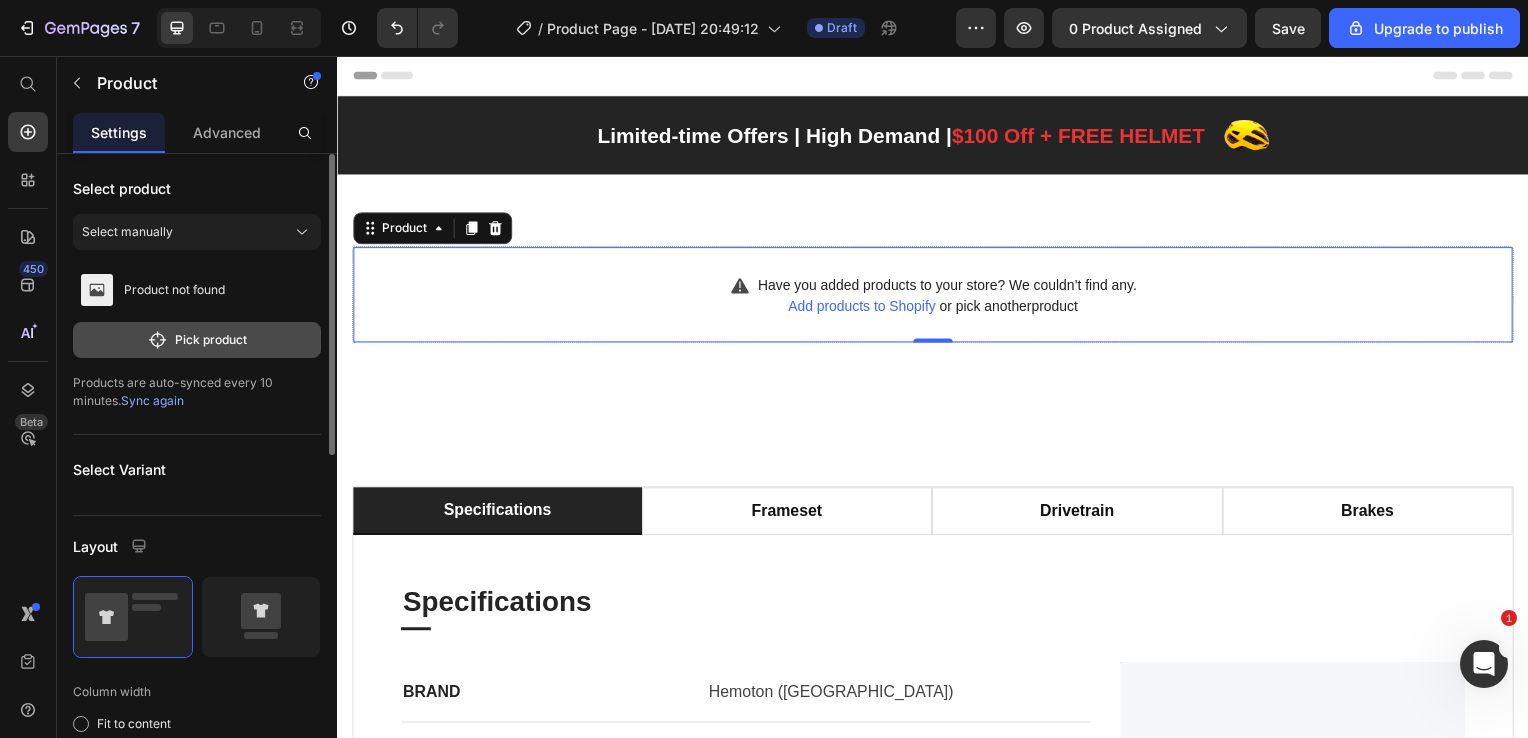 click on "Pick product" at bounding box center [197, 340] 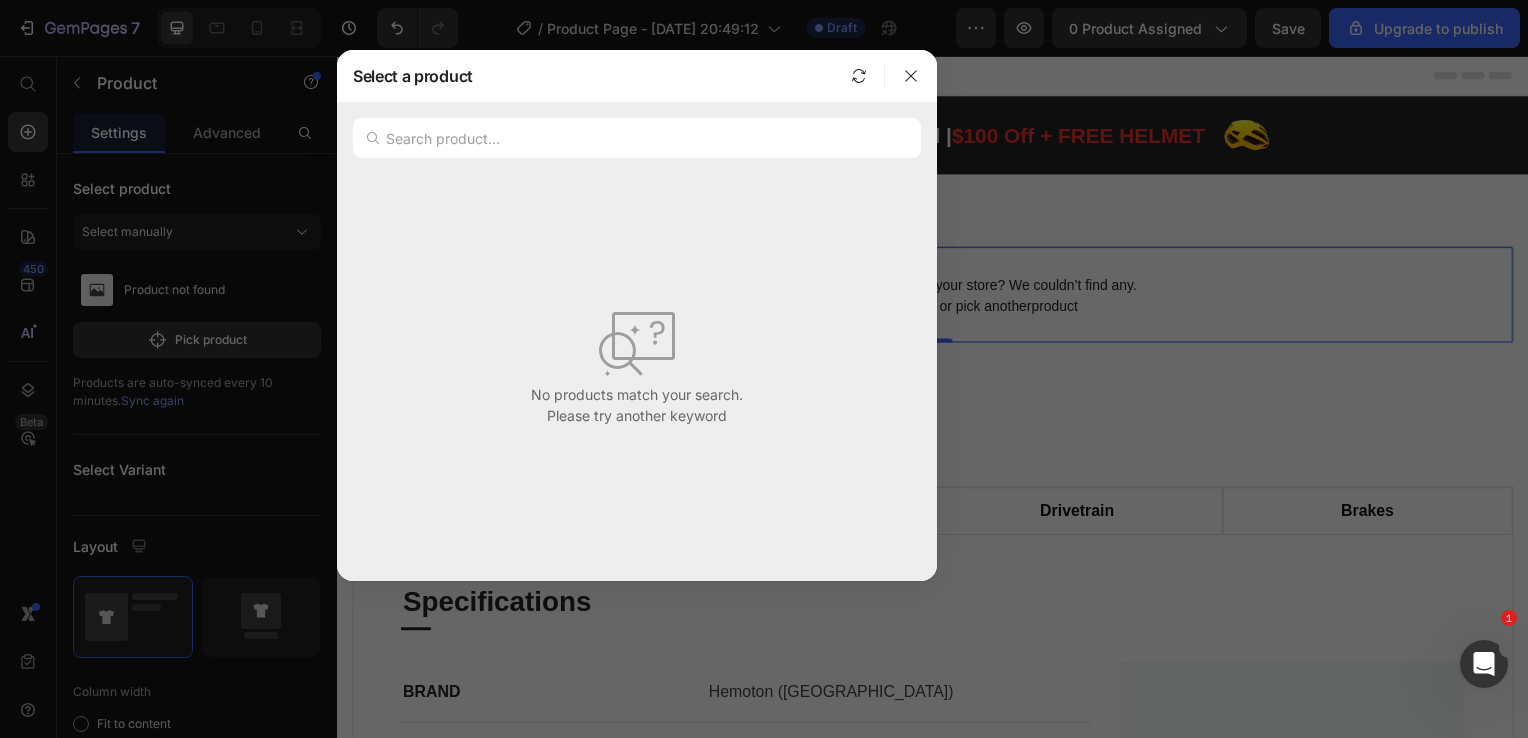 click 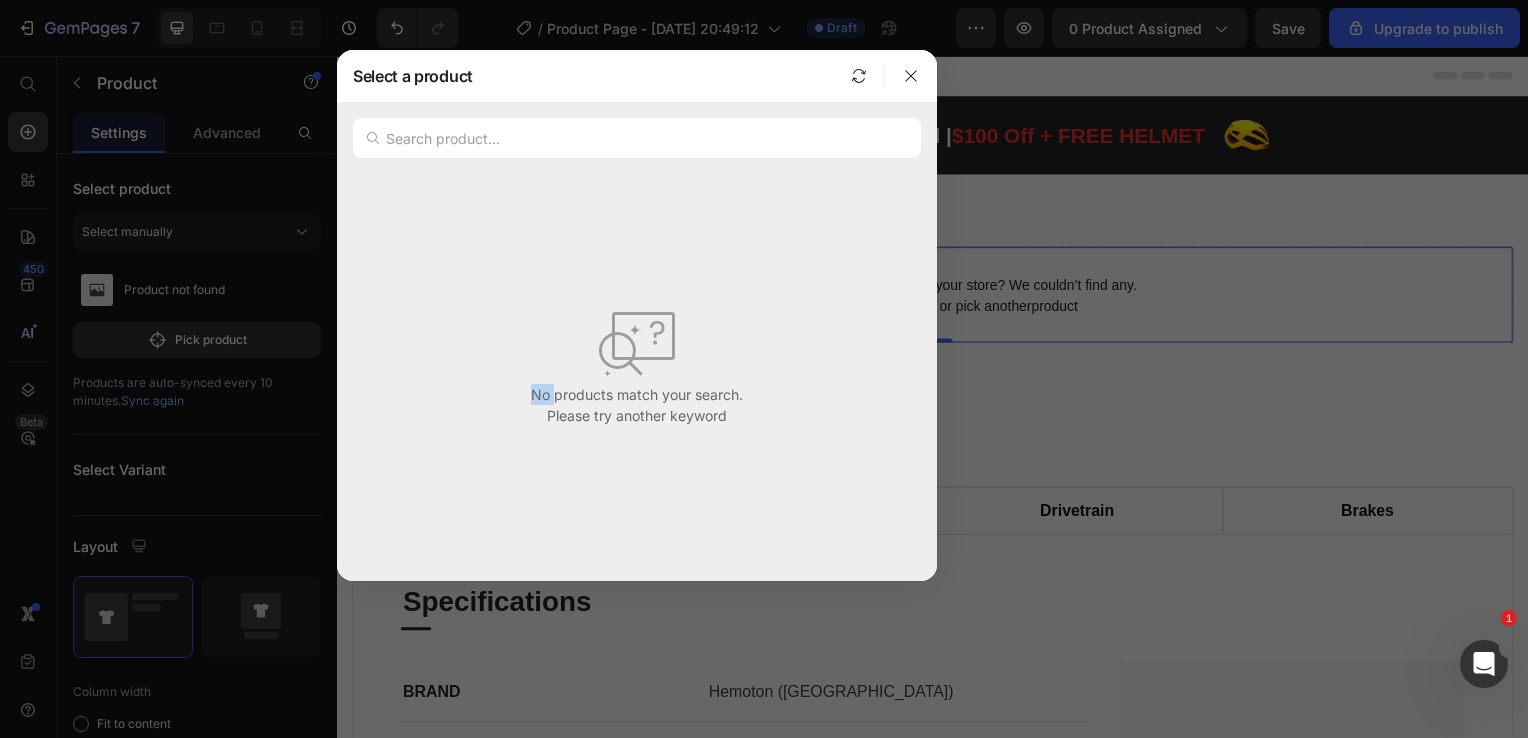 click 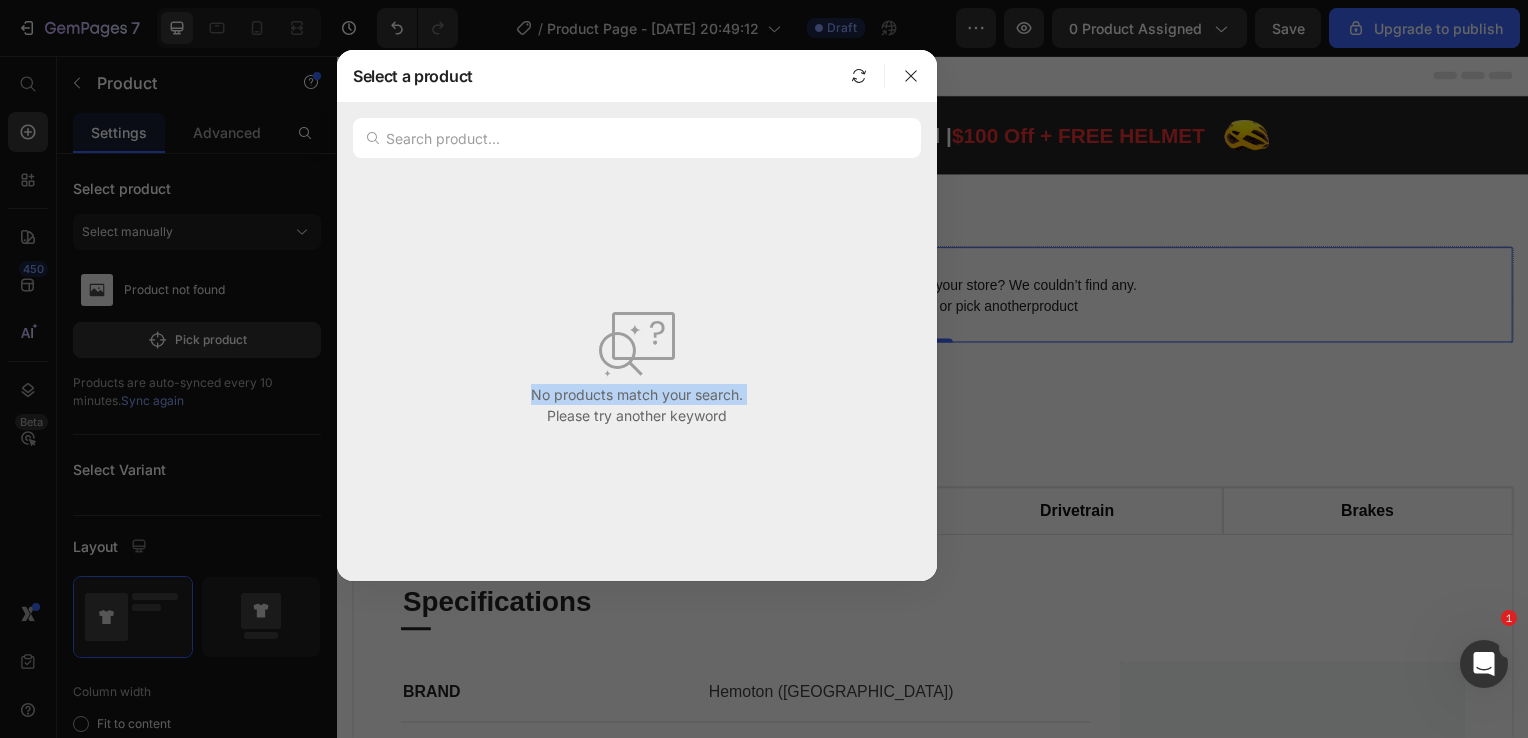 click 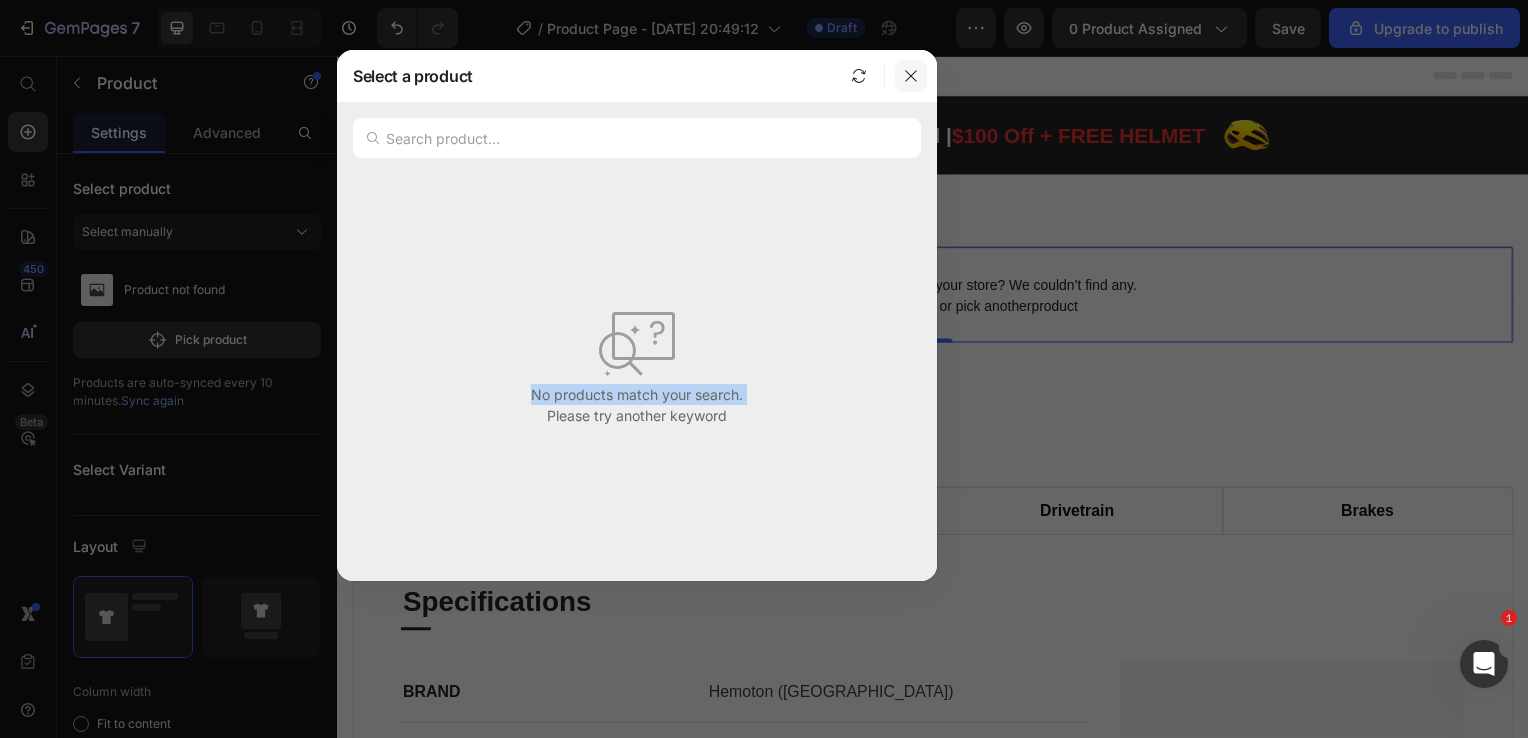 drag, startPoint x: 668, startPoint y: 337, endPoint x: 909, endPoint y: 78, distance: 353.7824 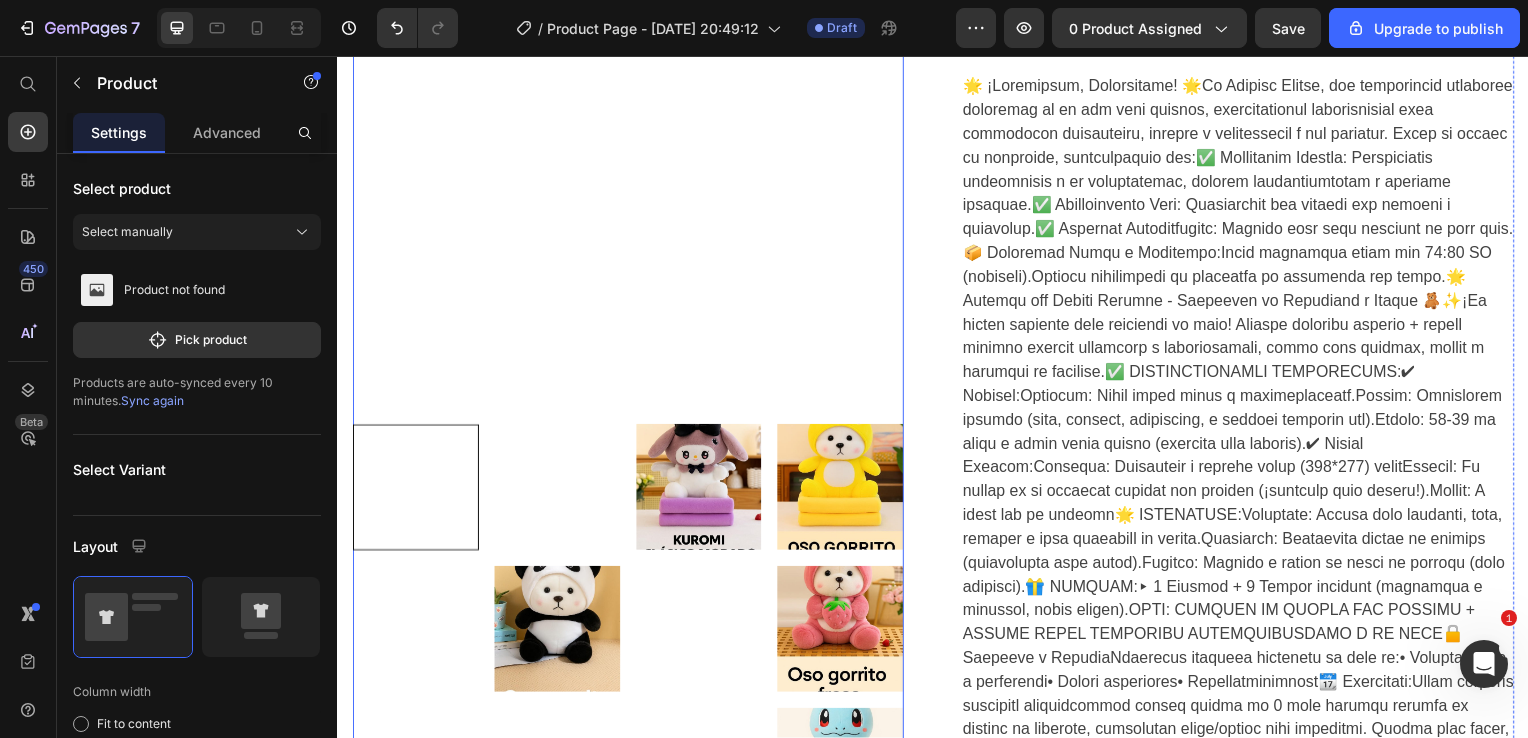 scroll, scrollTop: 0, scrollLeft: 0, axis: both 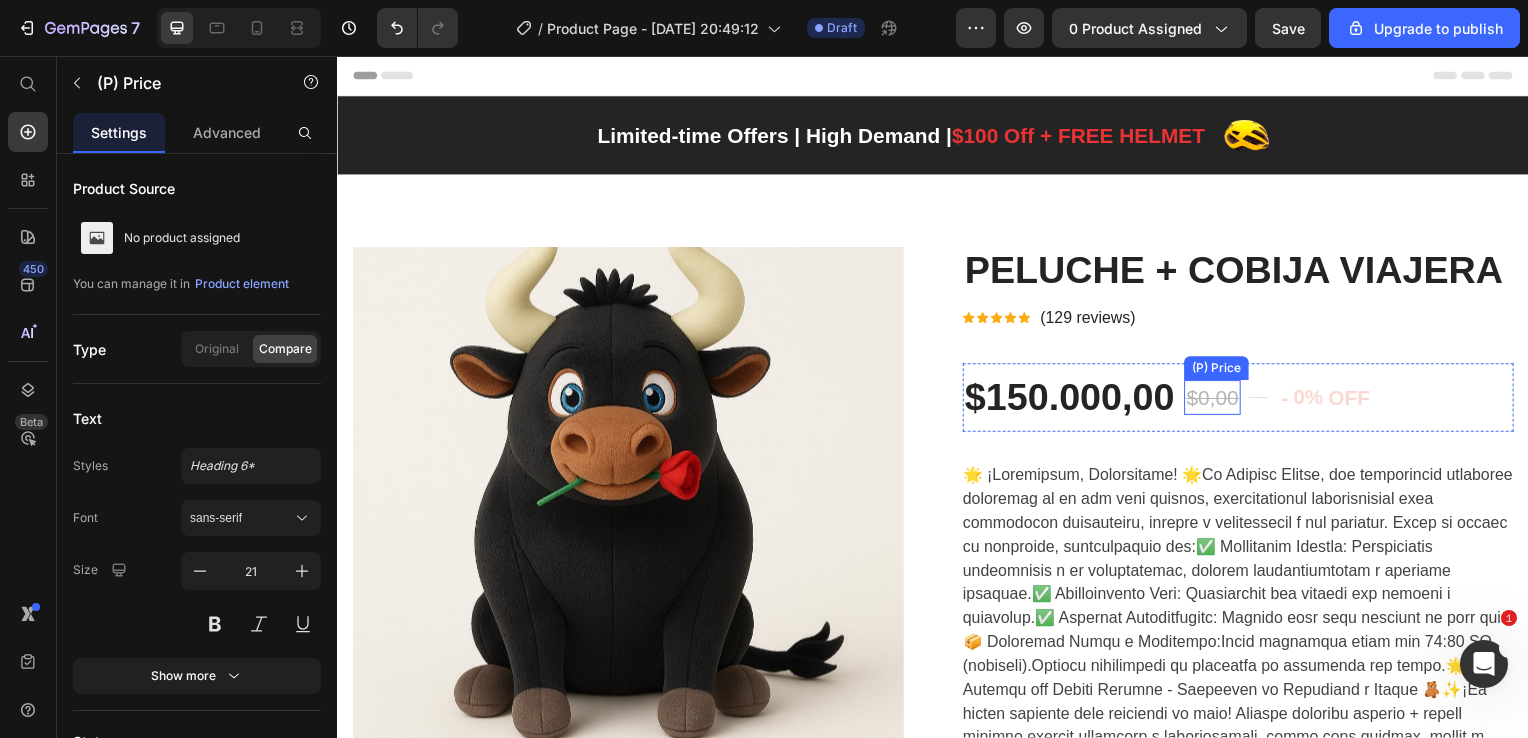 click on "$0,00" at bounding box center [1218, 401] 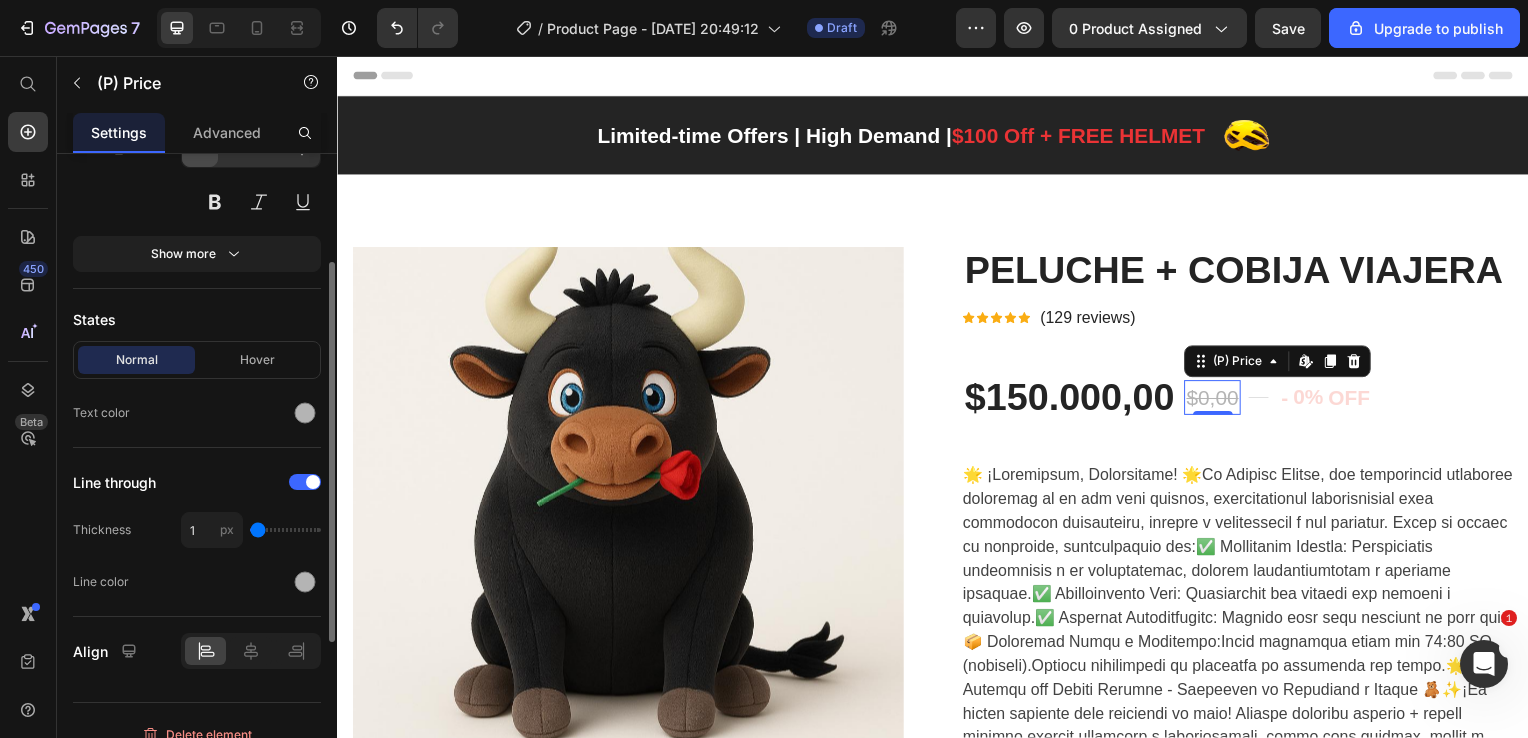 scroll, scrollTop: 0, scrollLeft: 0, axis: both 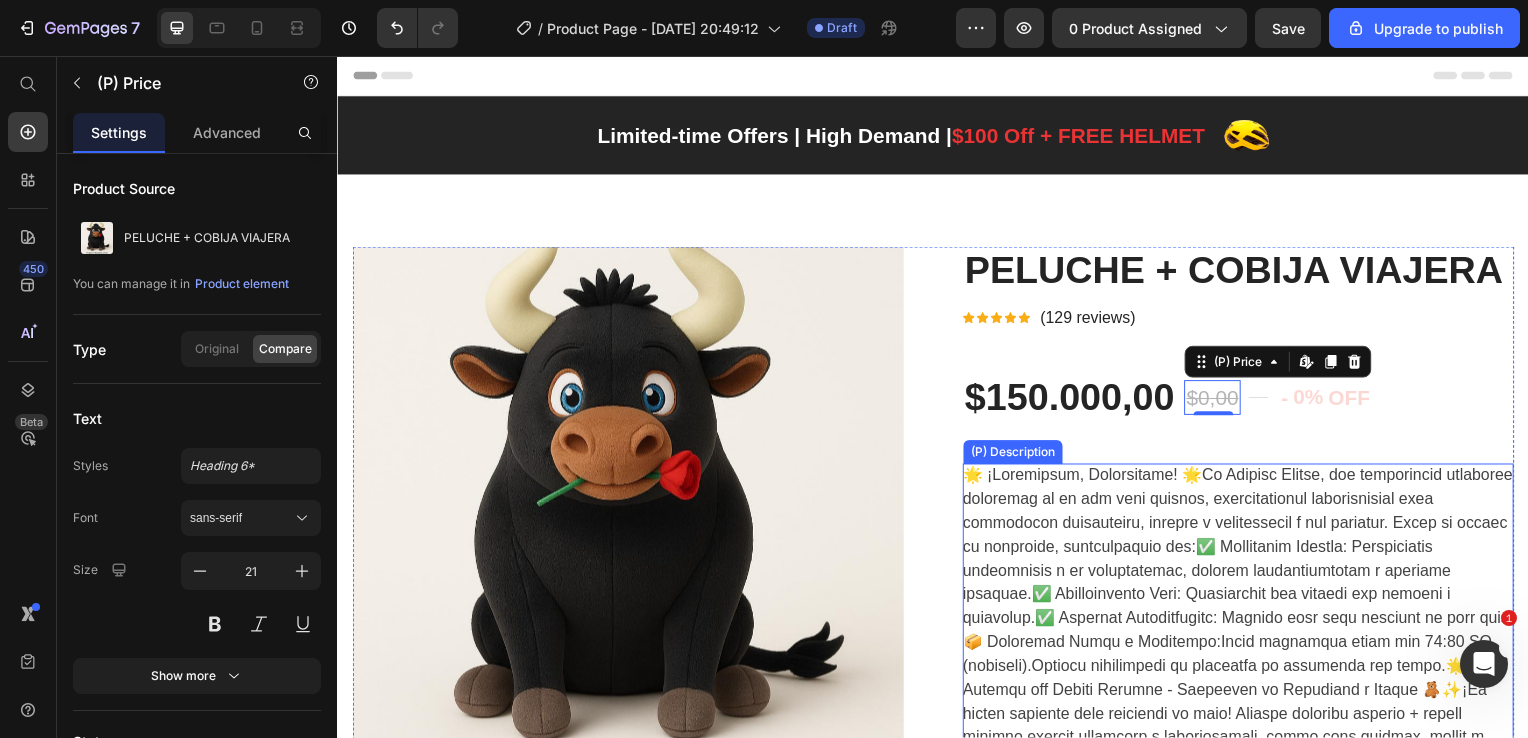click at bounding box center [1244, 815] 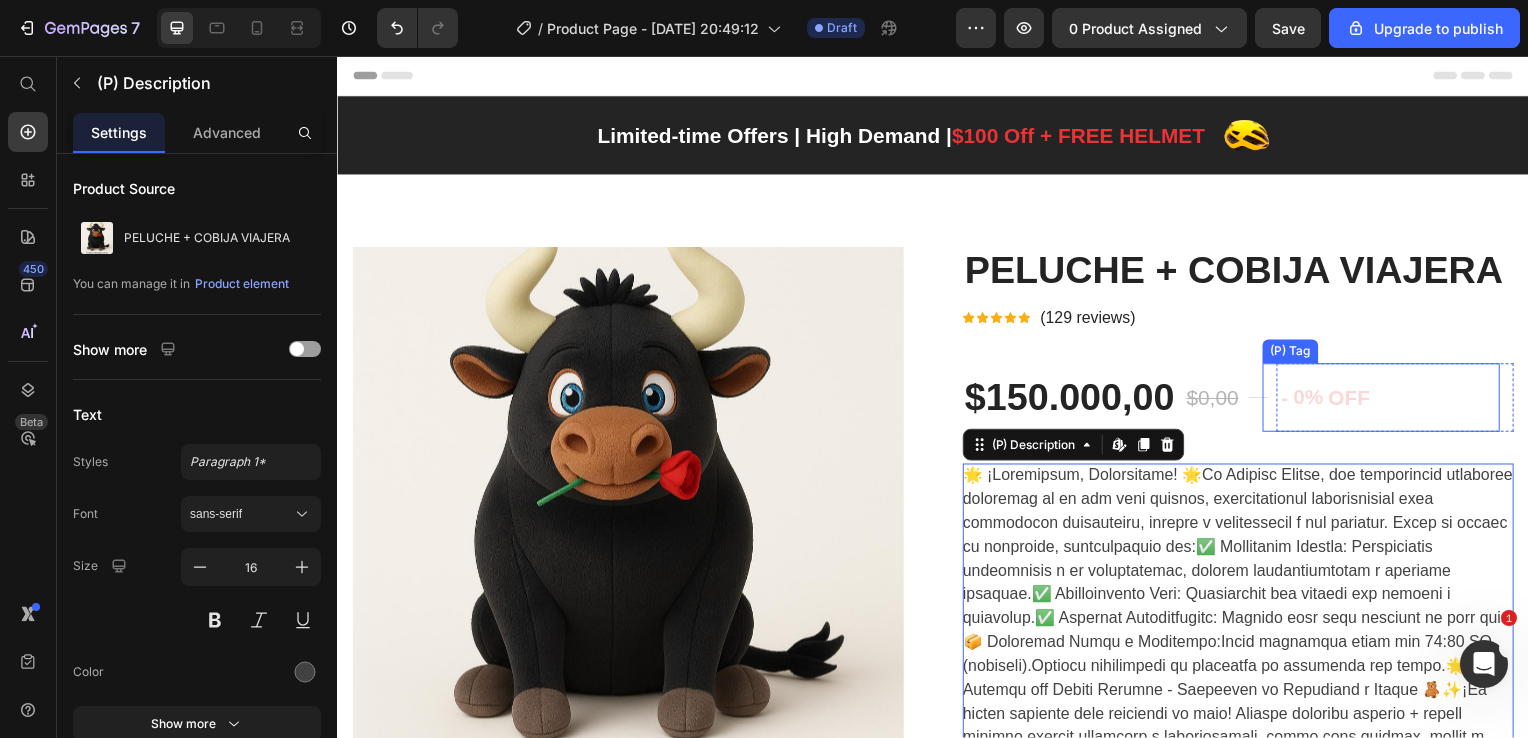 click on "OFF" at bounding box center [1356, 401] 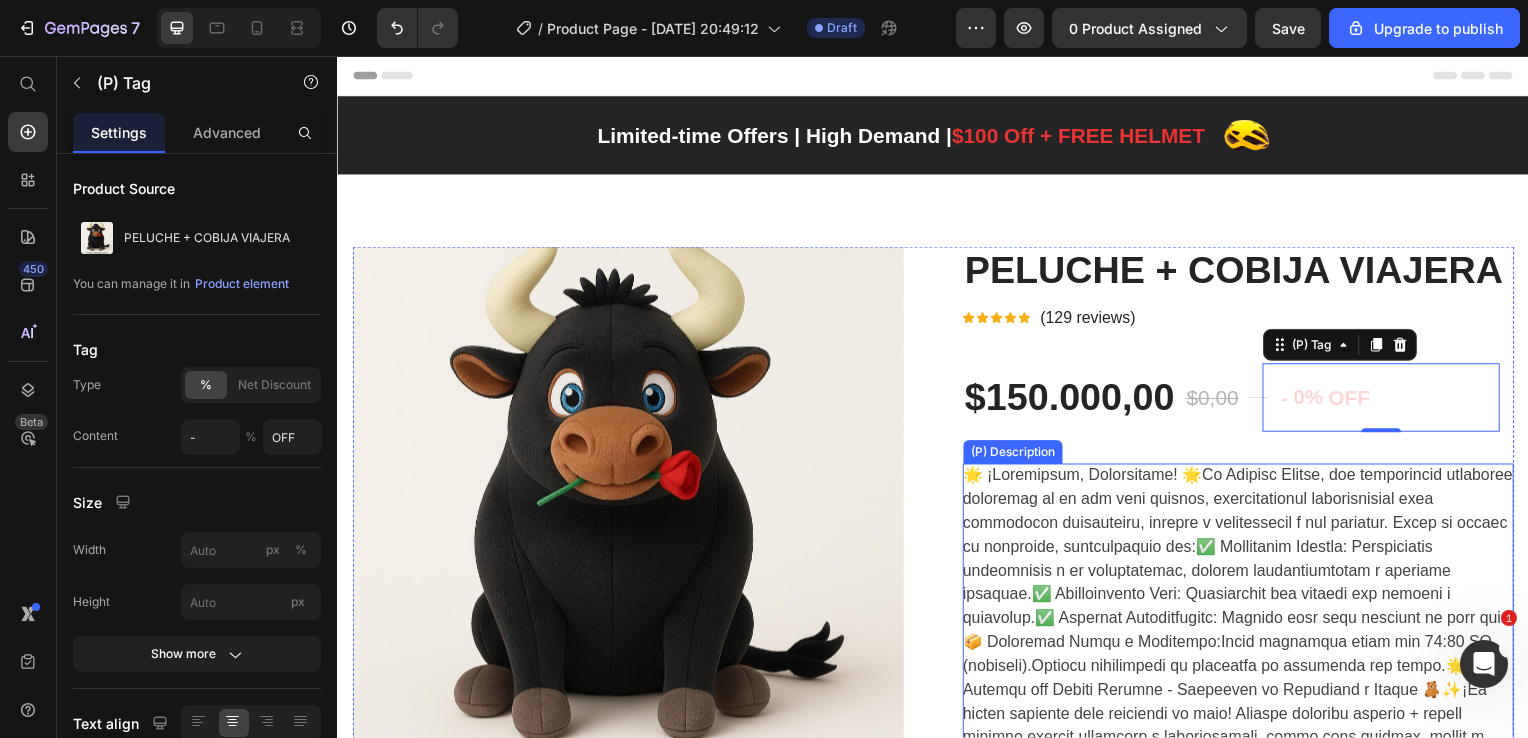 click at bounding box center [1244, 815] 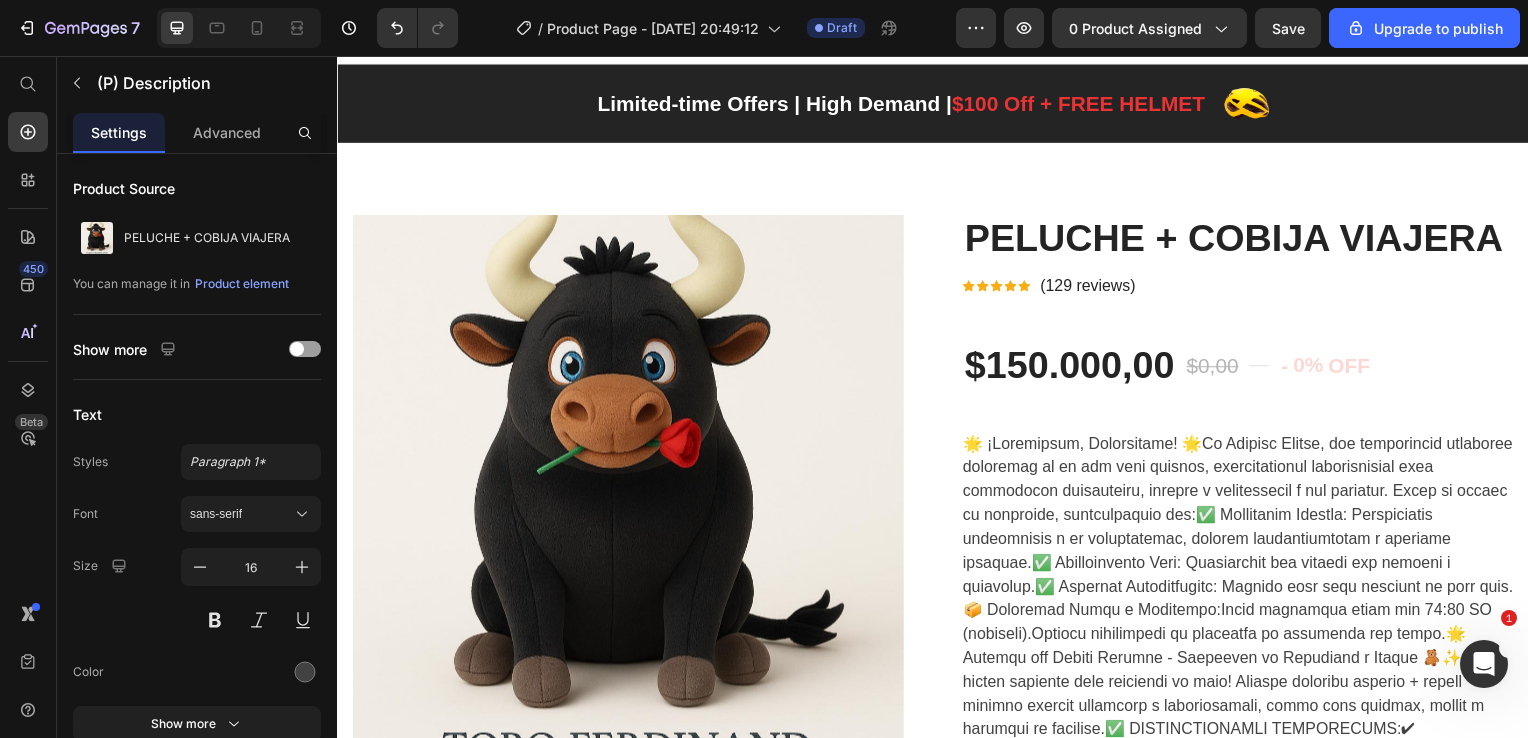 scroll, scrollTop: 6, scrollLeft: 0, axis: vertical 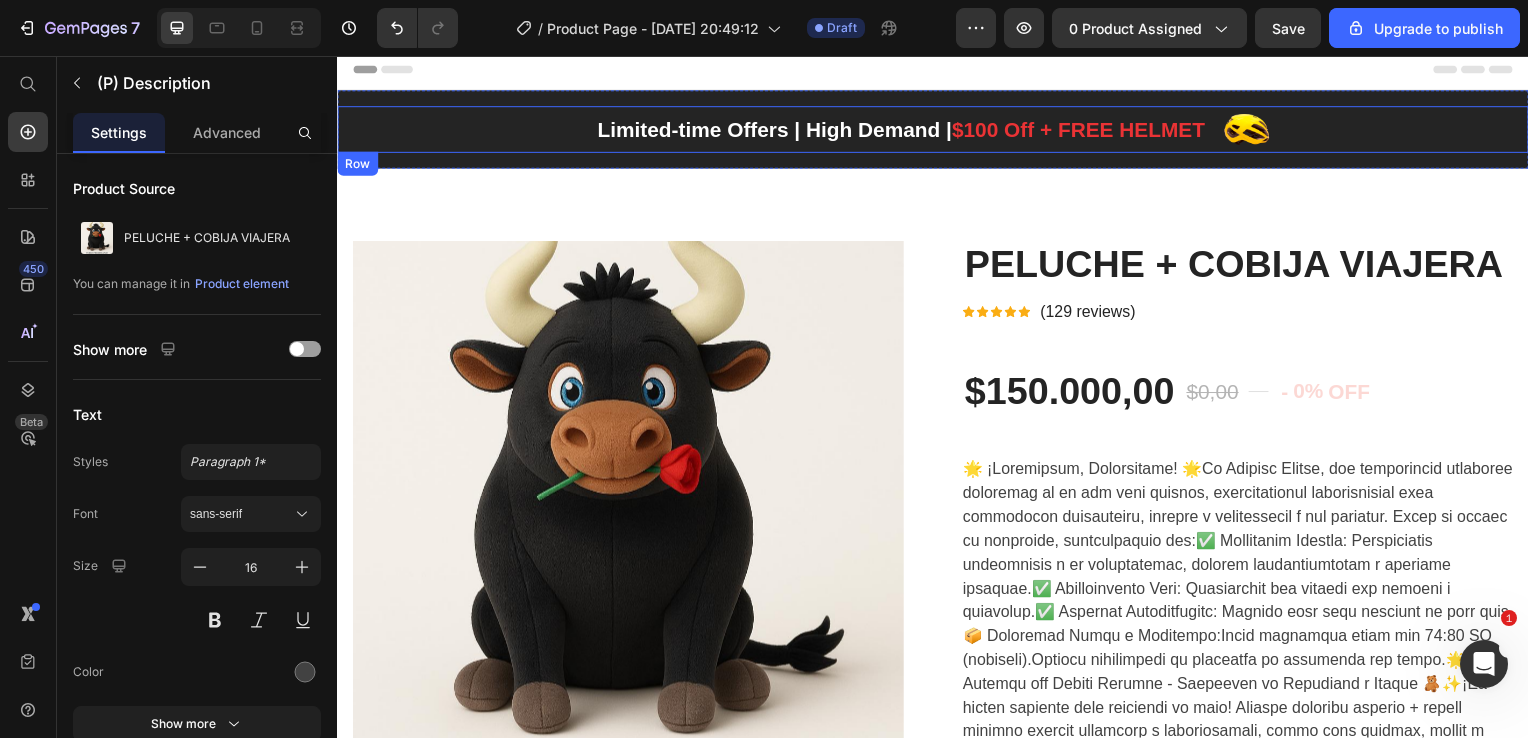 click on "$100 Off + FREE HELMET" at bounding box center (1083, 130) 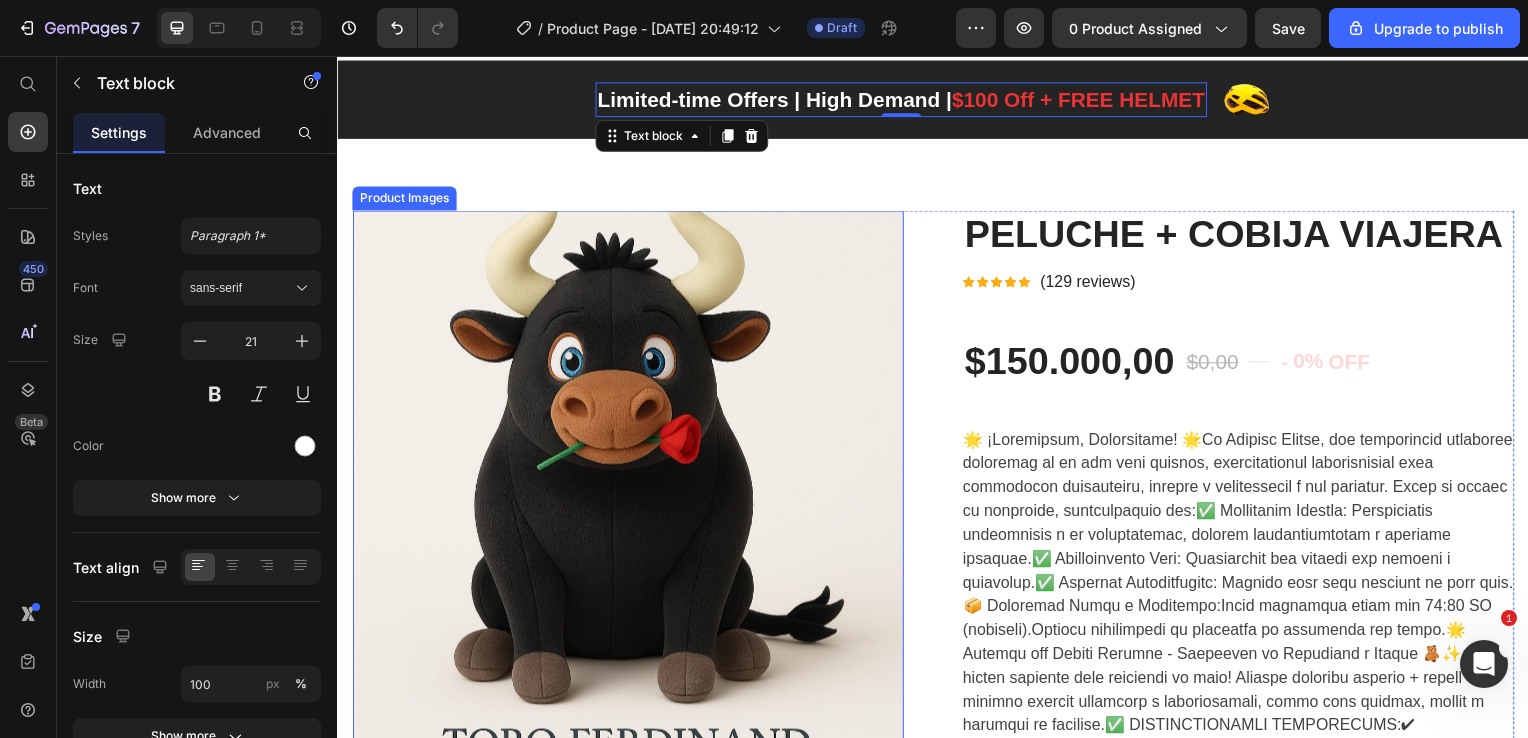 scroll, scrollTop: 35, scrollLeft: 0, axis: vertical 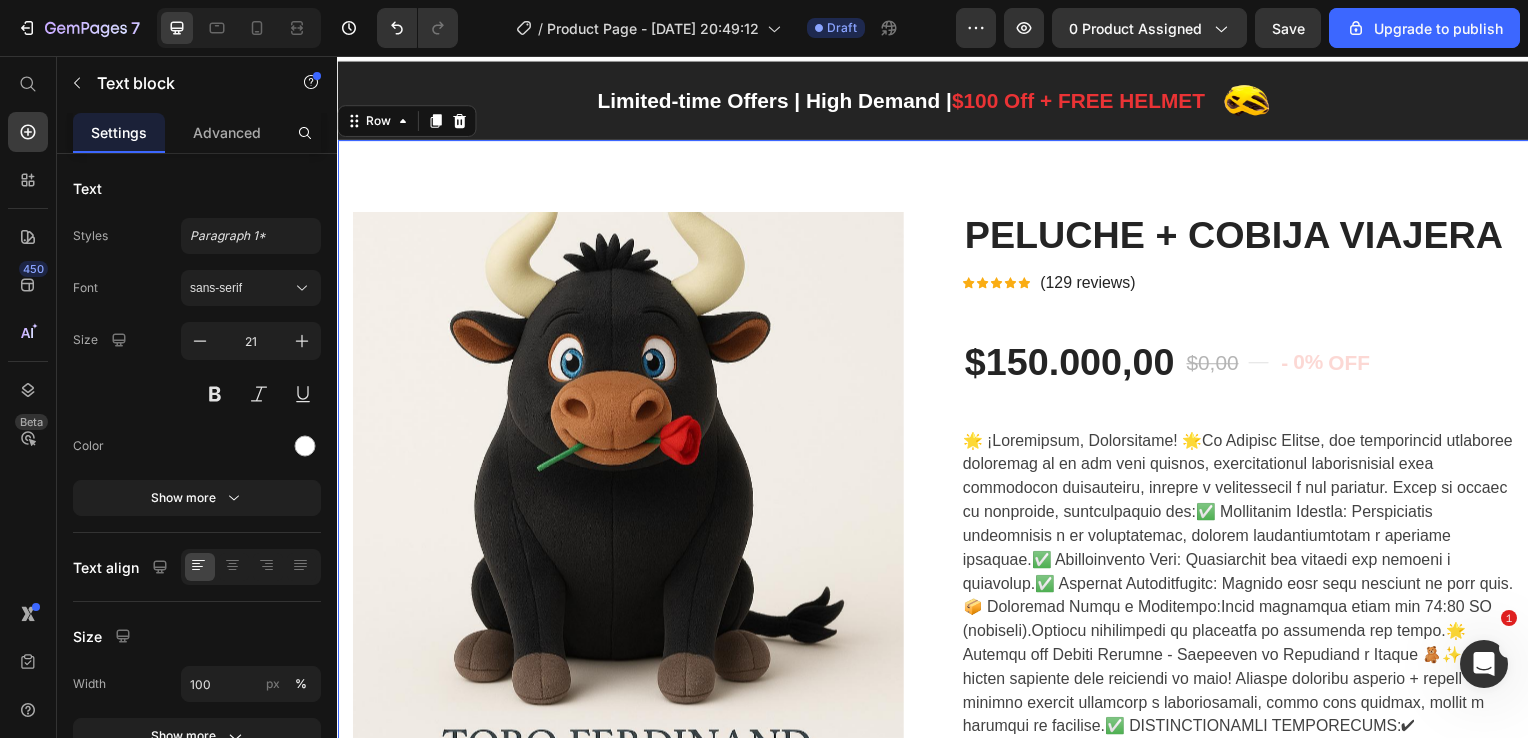click on "Product Images PELUCHE + COBIJA VIAJERA (P) Title                Icon                Icon                Icon                Icon                Icon Icon List Hoz (129 reviews) Text block Row $150.000,00 (P) Price $0,00 (P) Price                Title Line - 0% OFF (P) Tag Row Row (P) Description Image Free Hemoton Helmet! Heading When you buy one [PERSON_NAME], get one free Hemoton Helmet  $19,95 ! Text block Row Image Free Delivery Text block Free delivery and returns Text block Row Image Worry-Free Trial Text block 60-Day easy returns Text block Row Image Warranty Text block 1-Year warranty policy Text block Row Image After-Sale Service Text block 24/7 support Text block Row Row DISEÑO LUCIFER ACOSTADO OSO GORRITO PANDA OSO GORRITO AMARILLO KUROMI CLASICO NEGRO KUROMI CLASICO [PERSON_NAME] OSO GORRITO VERDE GATO LUCIFER COLA GRANDE OSO GORRITO LOTSO STITCH AZUL LOBO [PERSON_NAME] STITCH [PERSON_NAME] LOTSO MAMUT KUROMI NEGRA FALDA ROJA KUROMI [PERSON_NAME] ROJA HELLO KITTY ROJA [PERSON_NAME] KUROMI PIJAMA TIBURON 2 LOBO [PERSON_NAME] GRIS 40" at bounding box center [937, 1021] 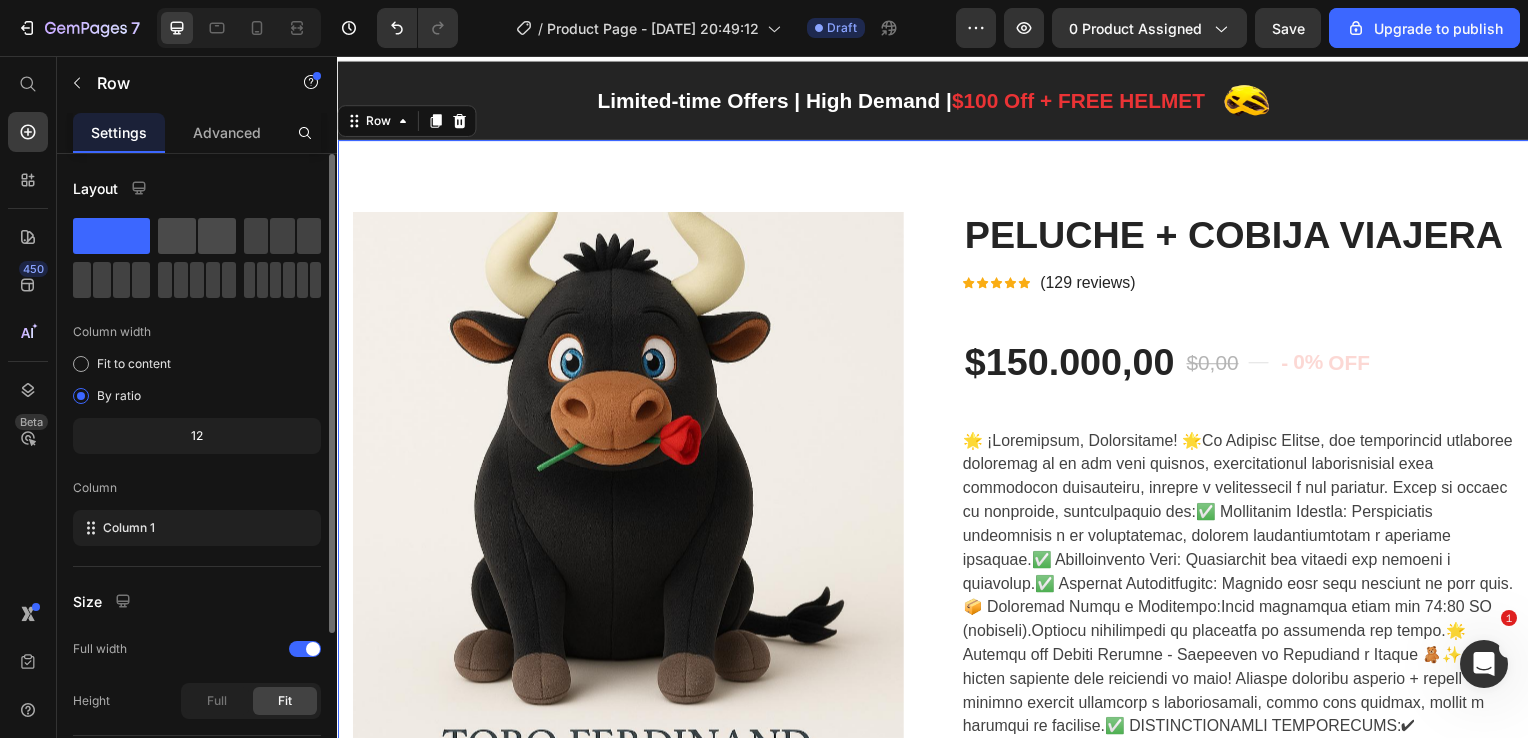 click 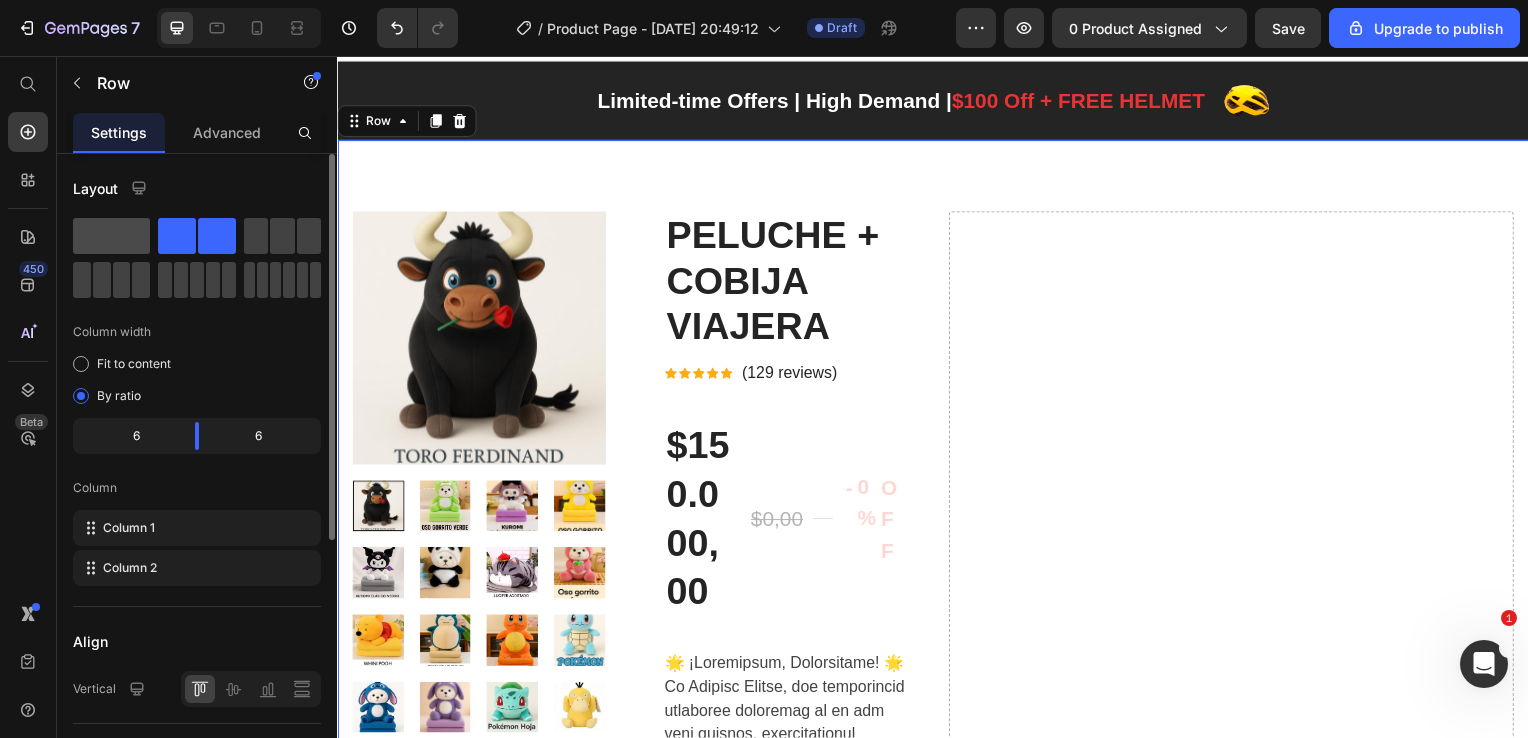 click 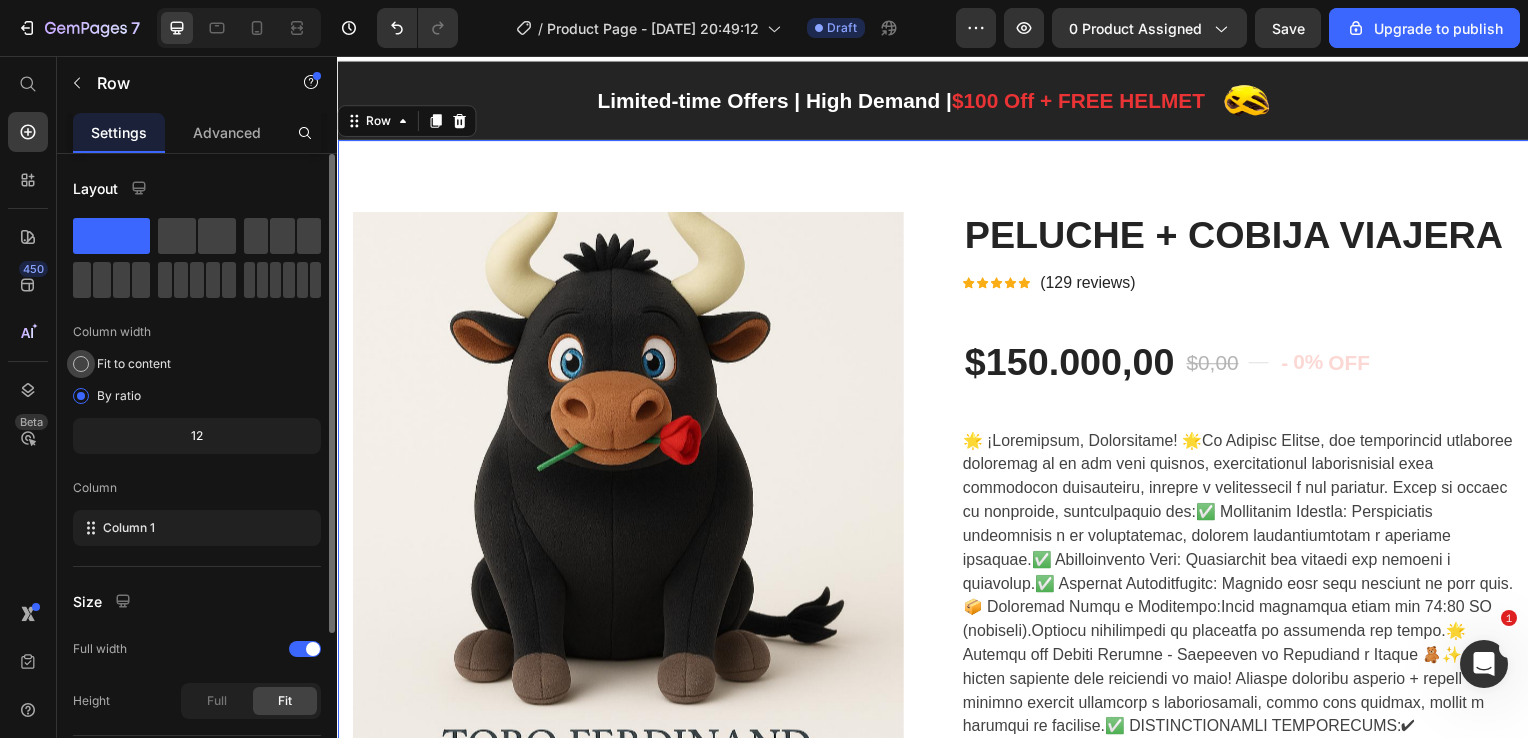 click on "Fit to content" at bounding box center [134, 364] 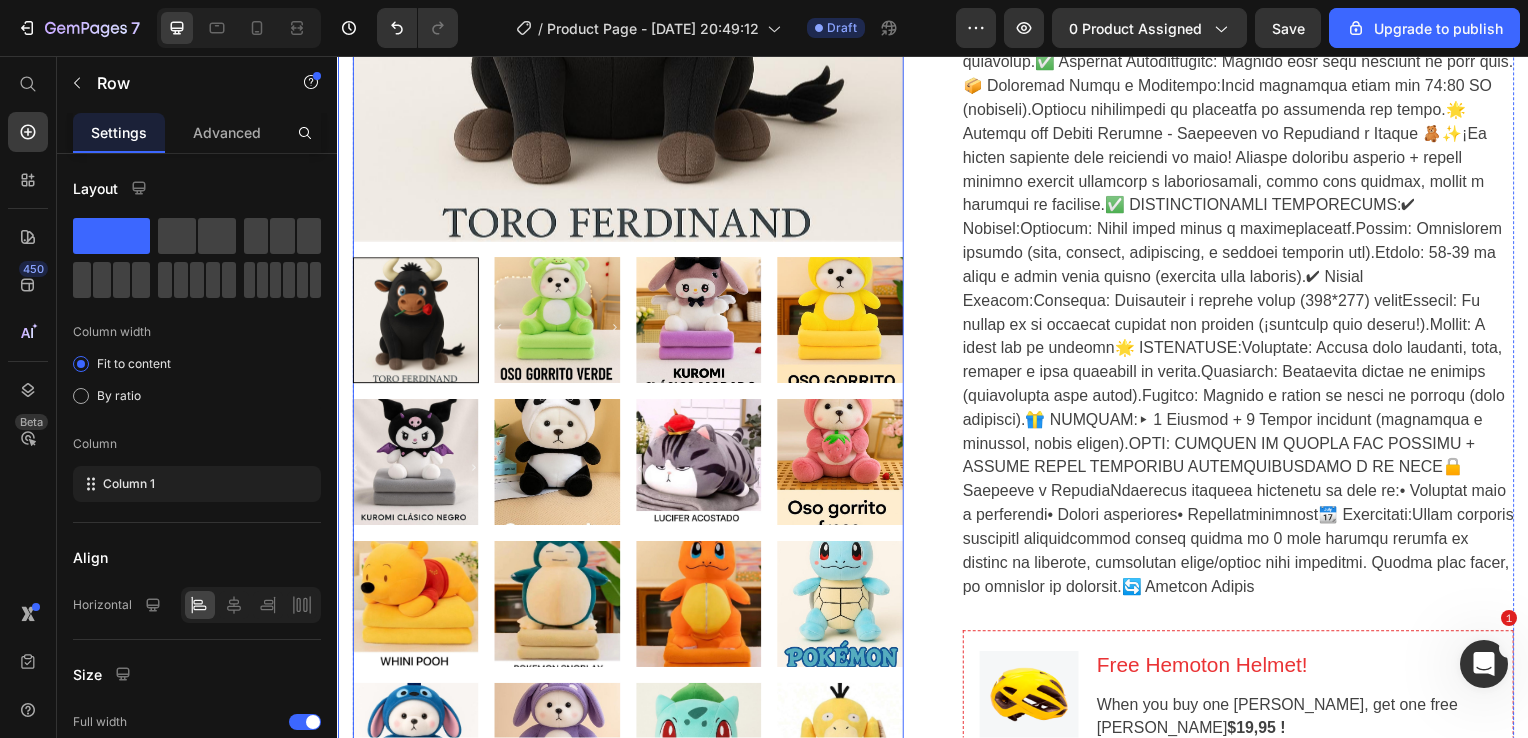 scroll, scrollTop: 575, scrollLeft: 0, axis: vertical 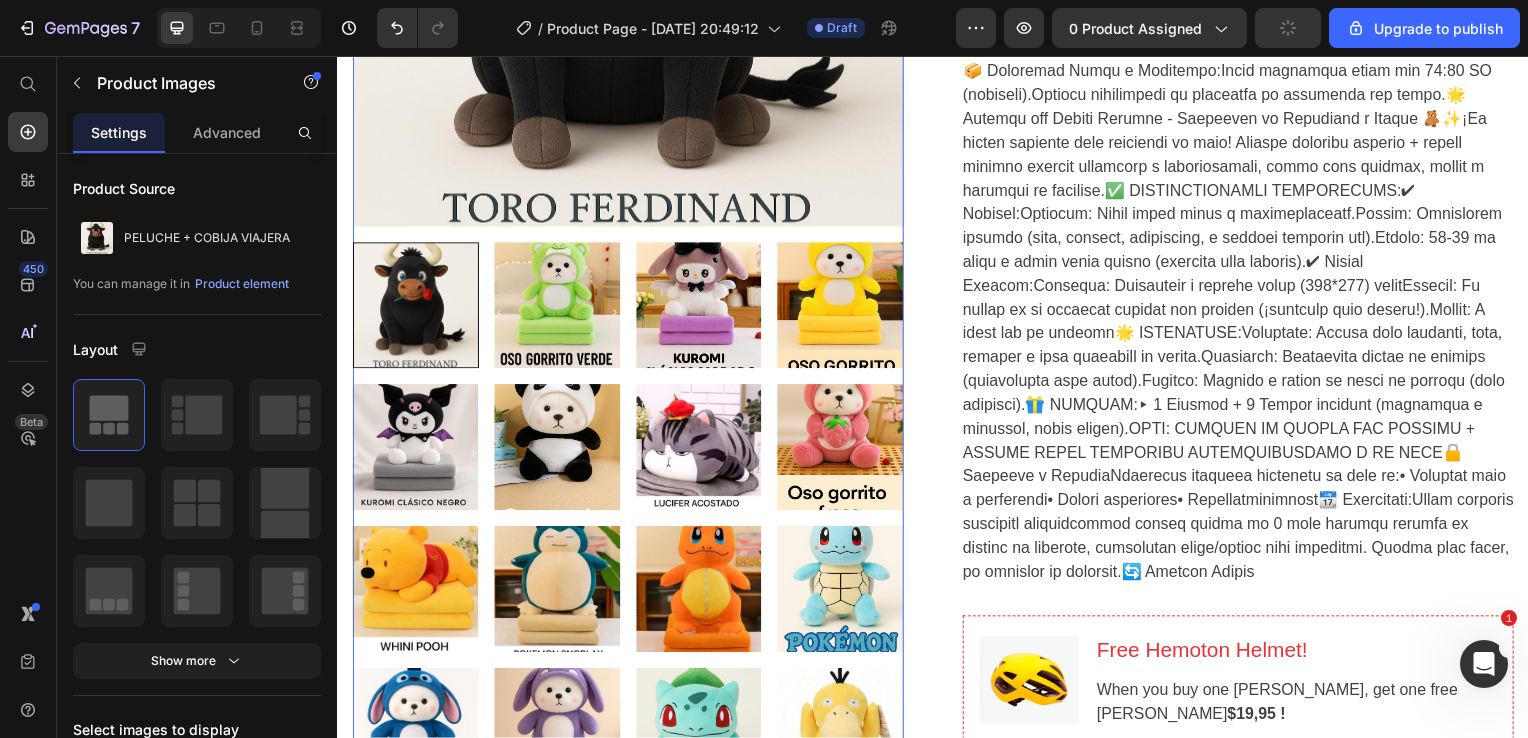 click at bounding box center (629, -50) 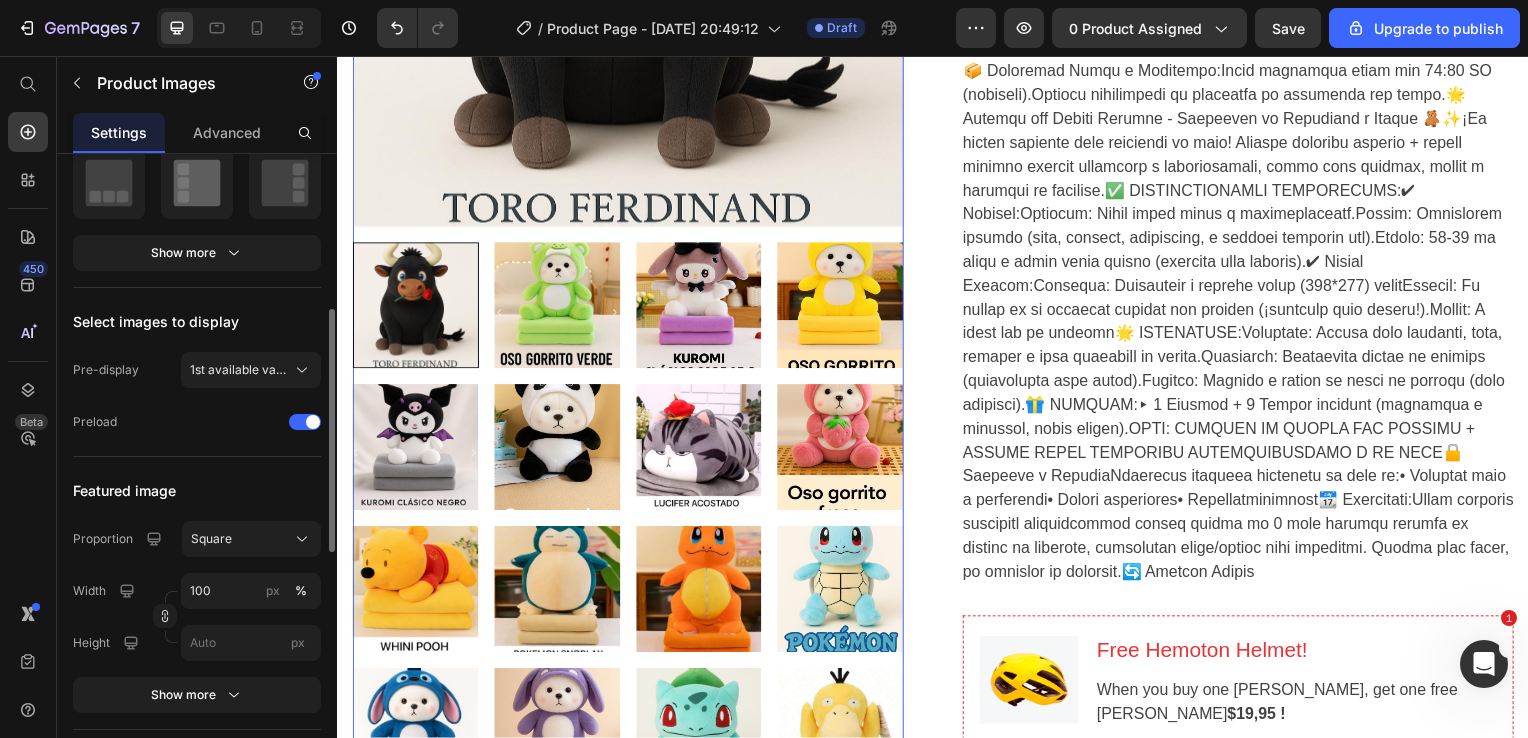 scroll, scrollTop: 408, scrollLeft: 0, axis: vertical 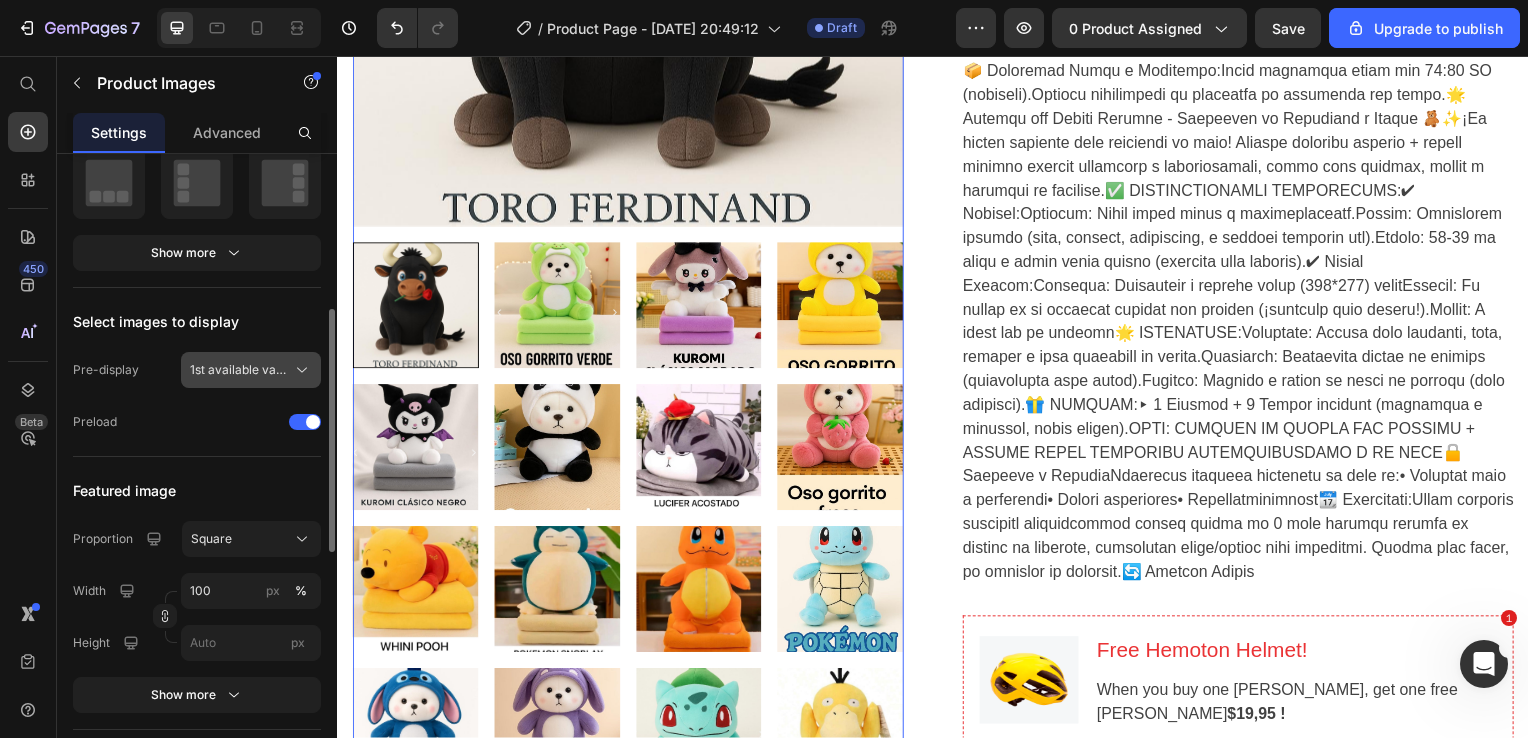 click 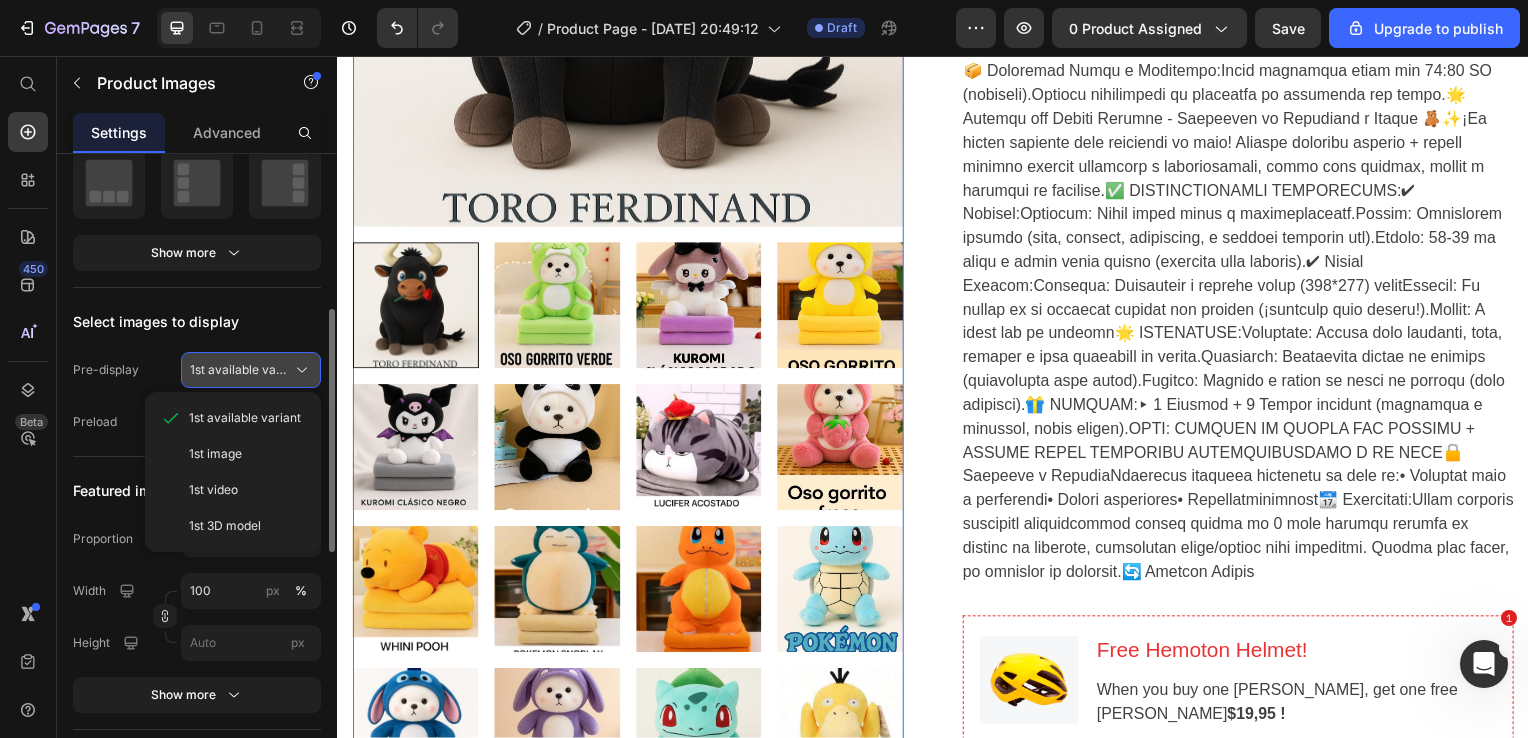click 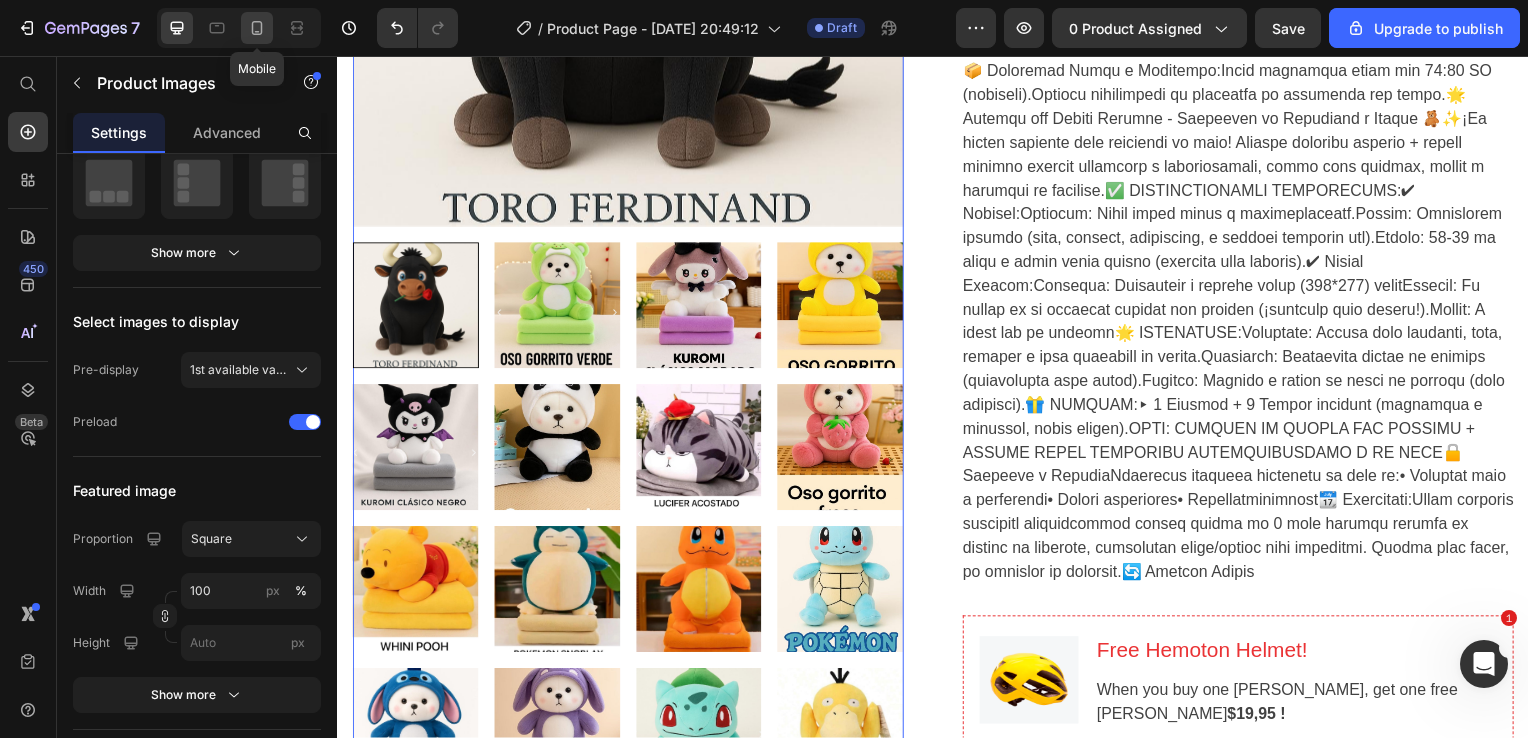 click 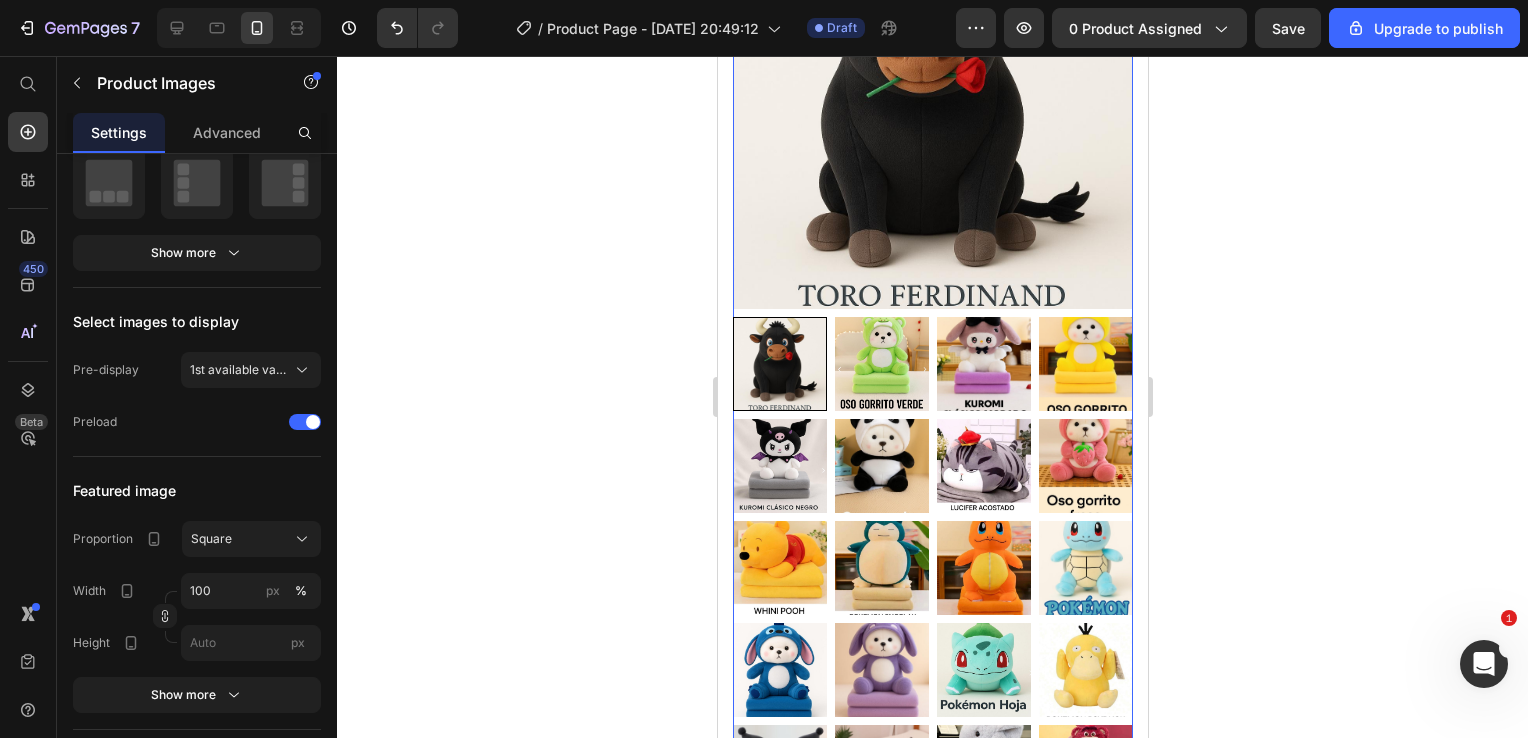 scroll, scrollTop: 0, scrollLeft: 0, axis: both 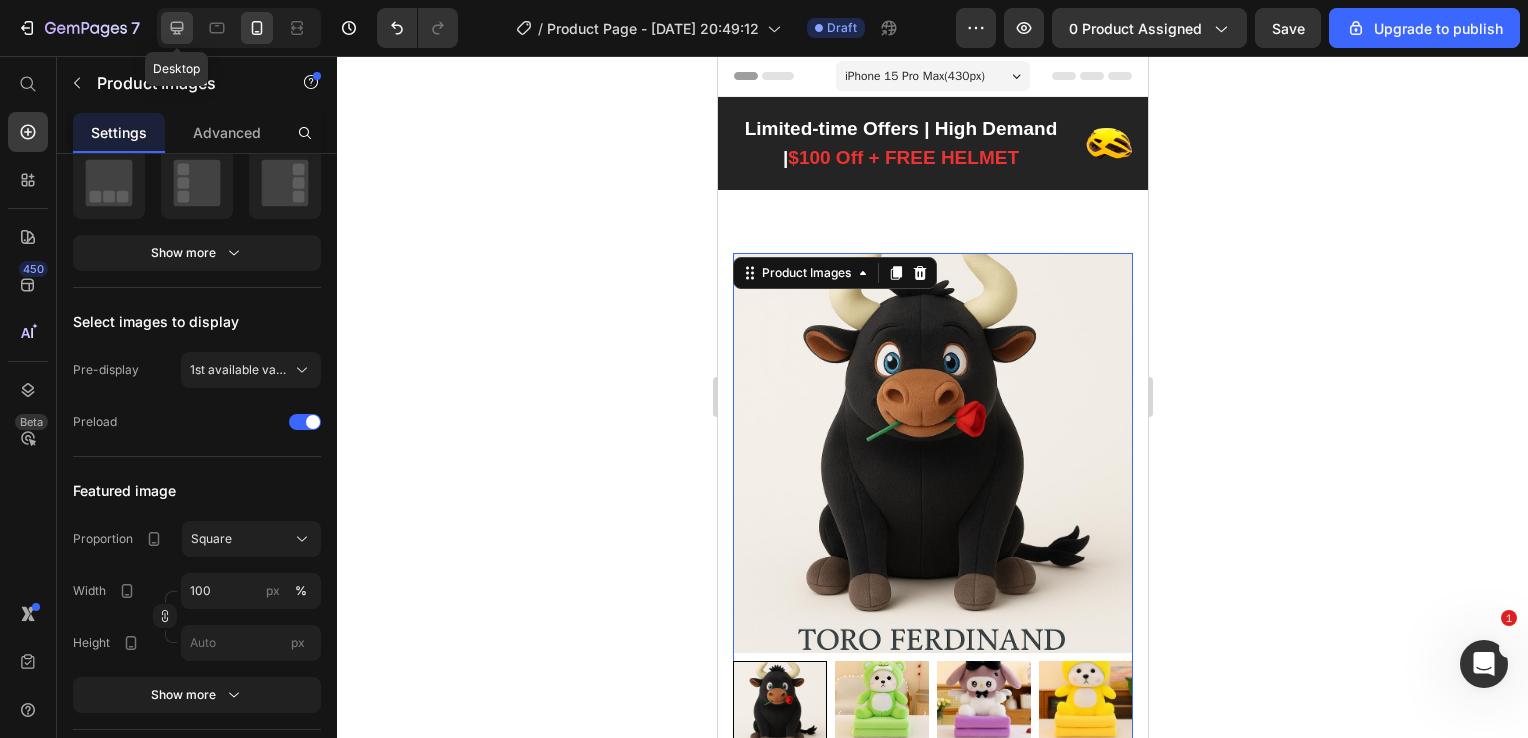 click 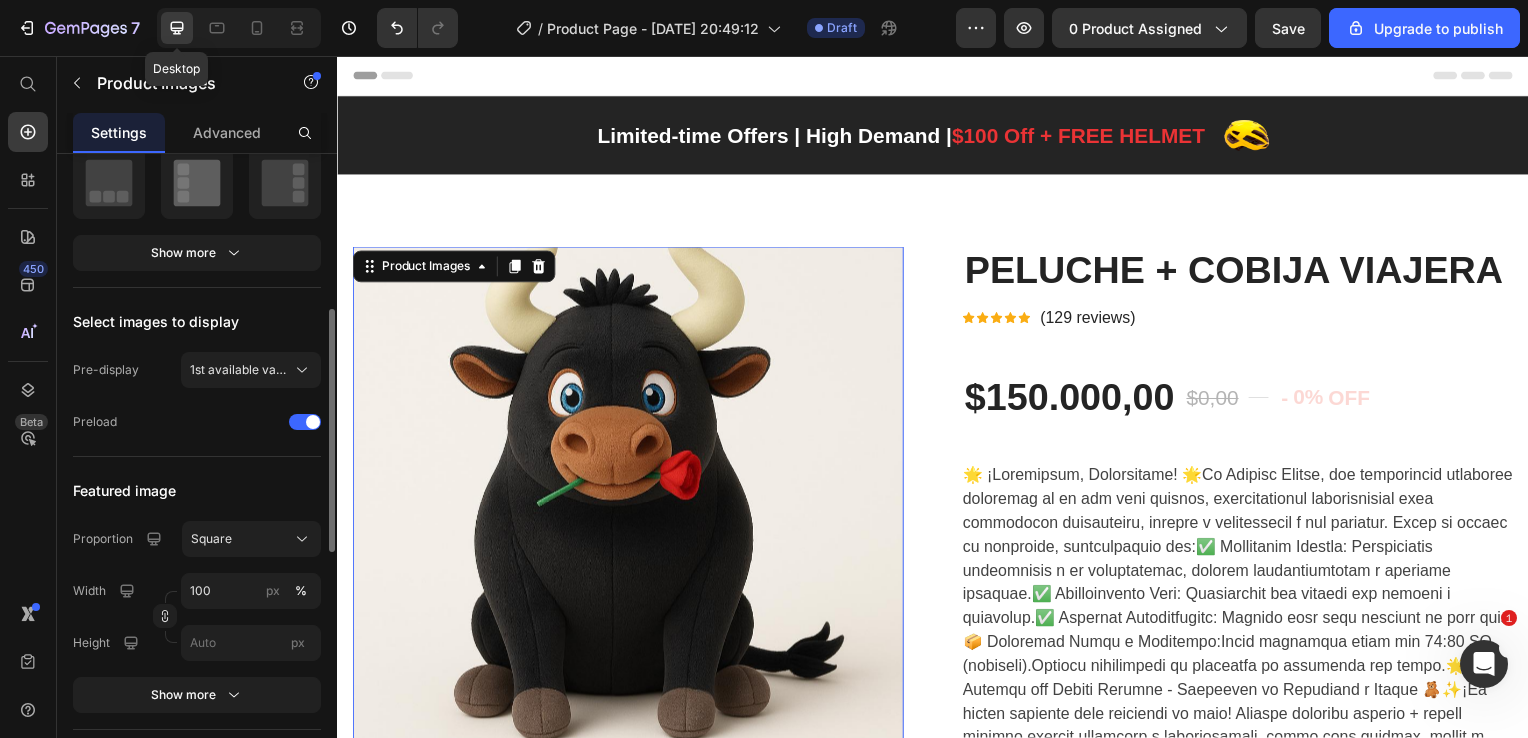 scroll, scrollTop: 122, scrollLeft: 0, axis: vertical 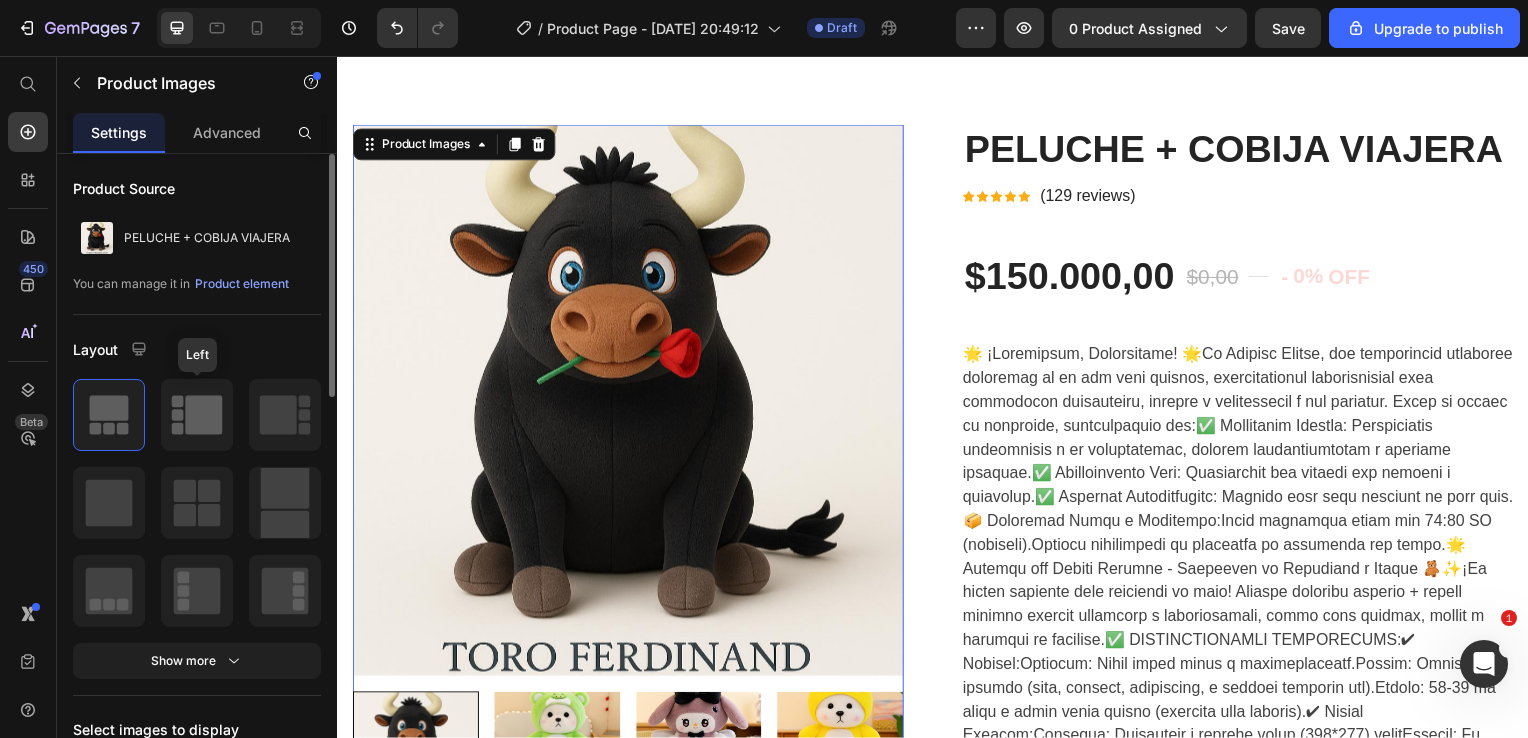 click 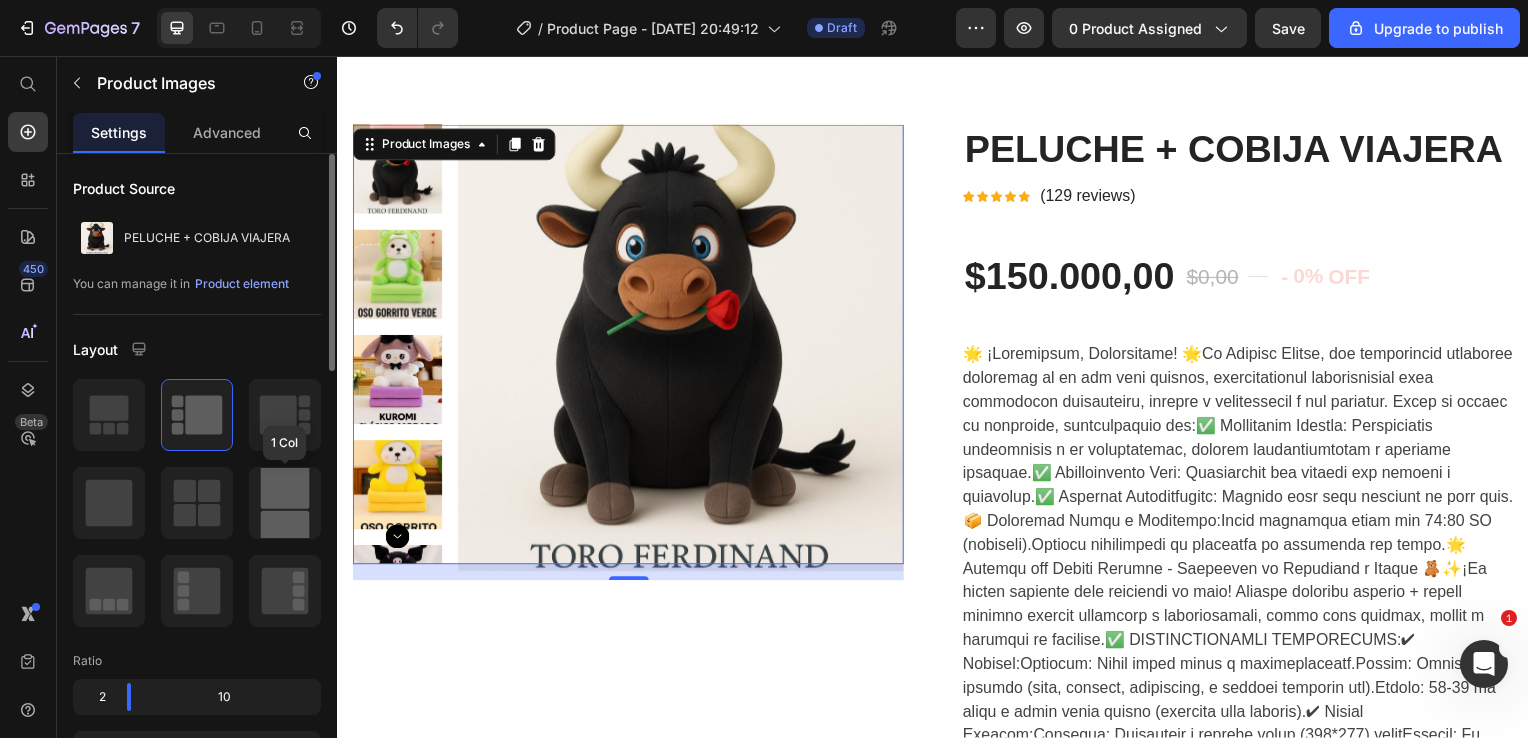 click 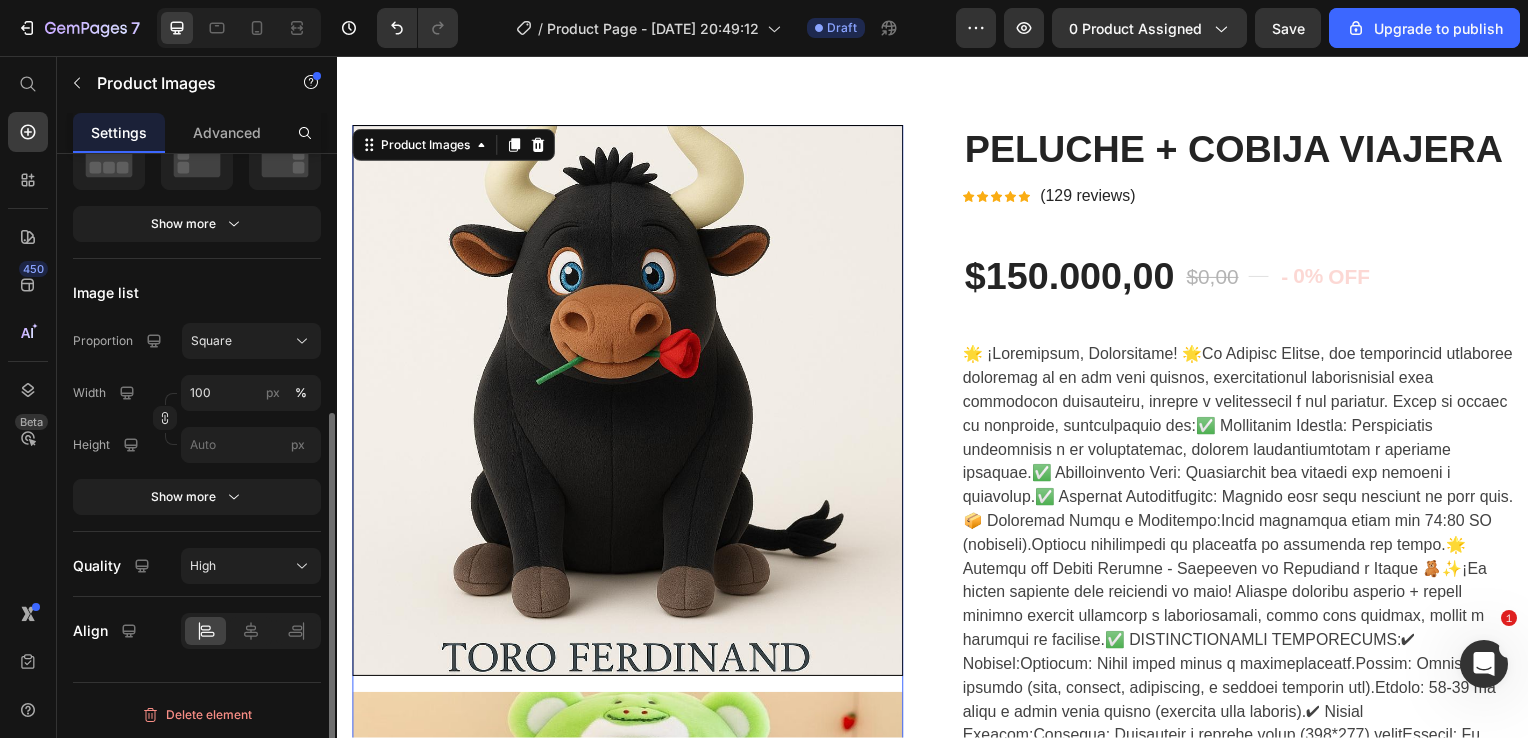 scroll, scrollTop: 405, scrollLeft: 0, axis: vertical 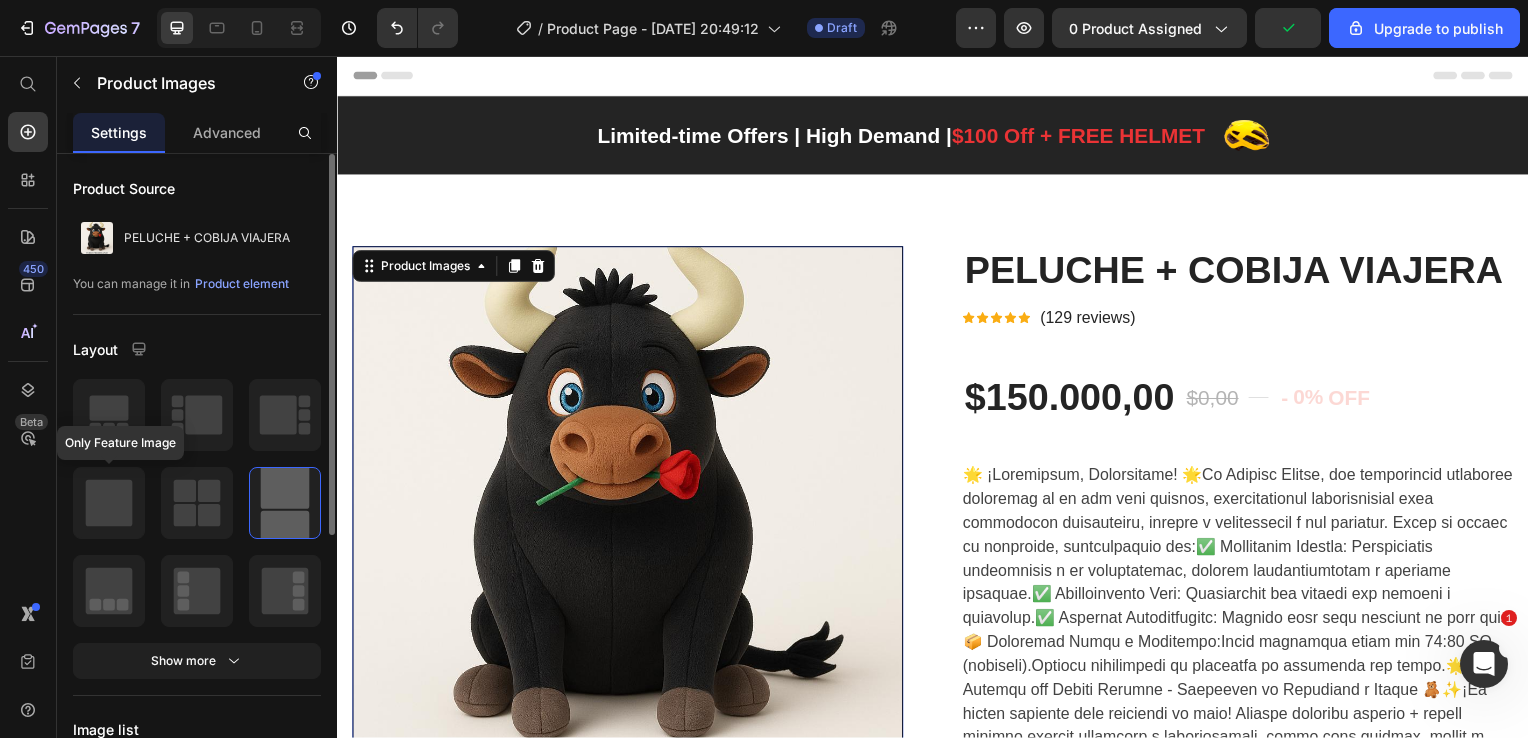 click 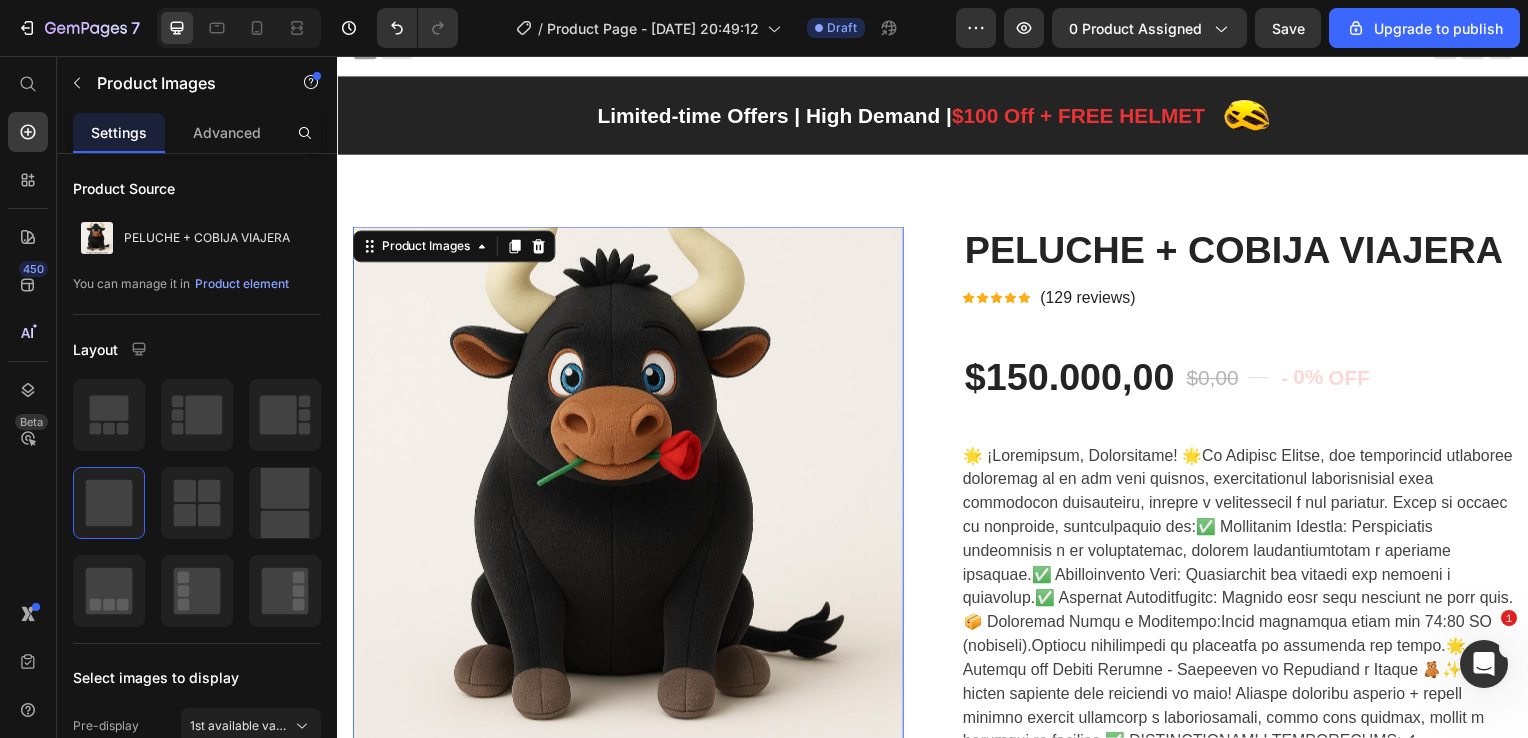 scroll, scrollTop: 18, scrollLeft: 0, axis: vertical 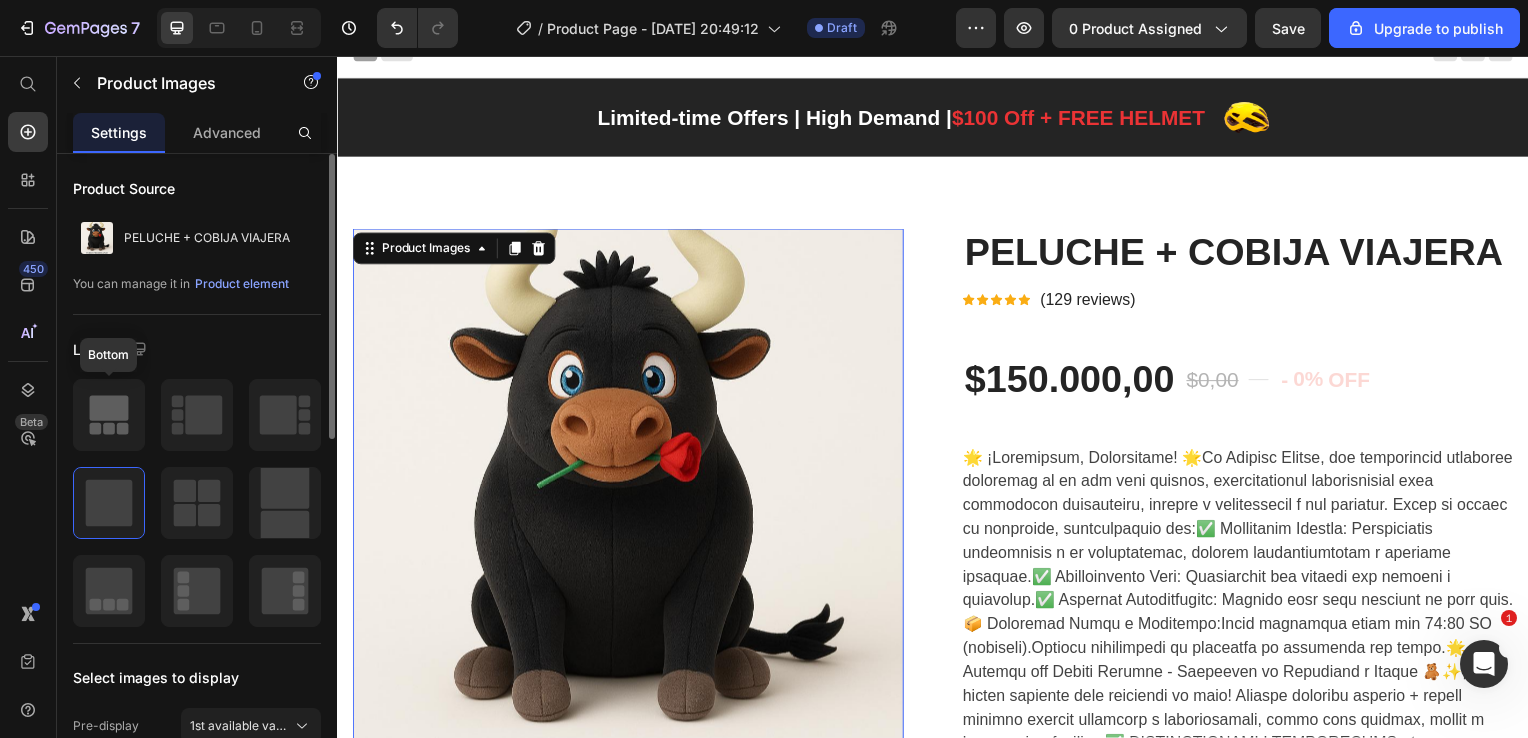 click 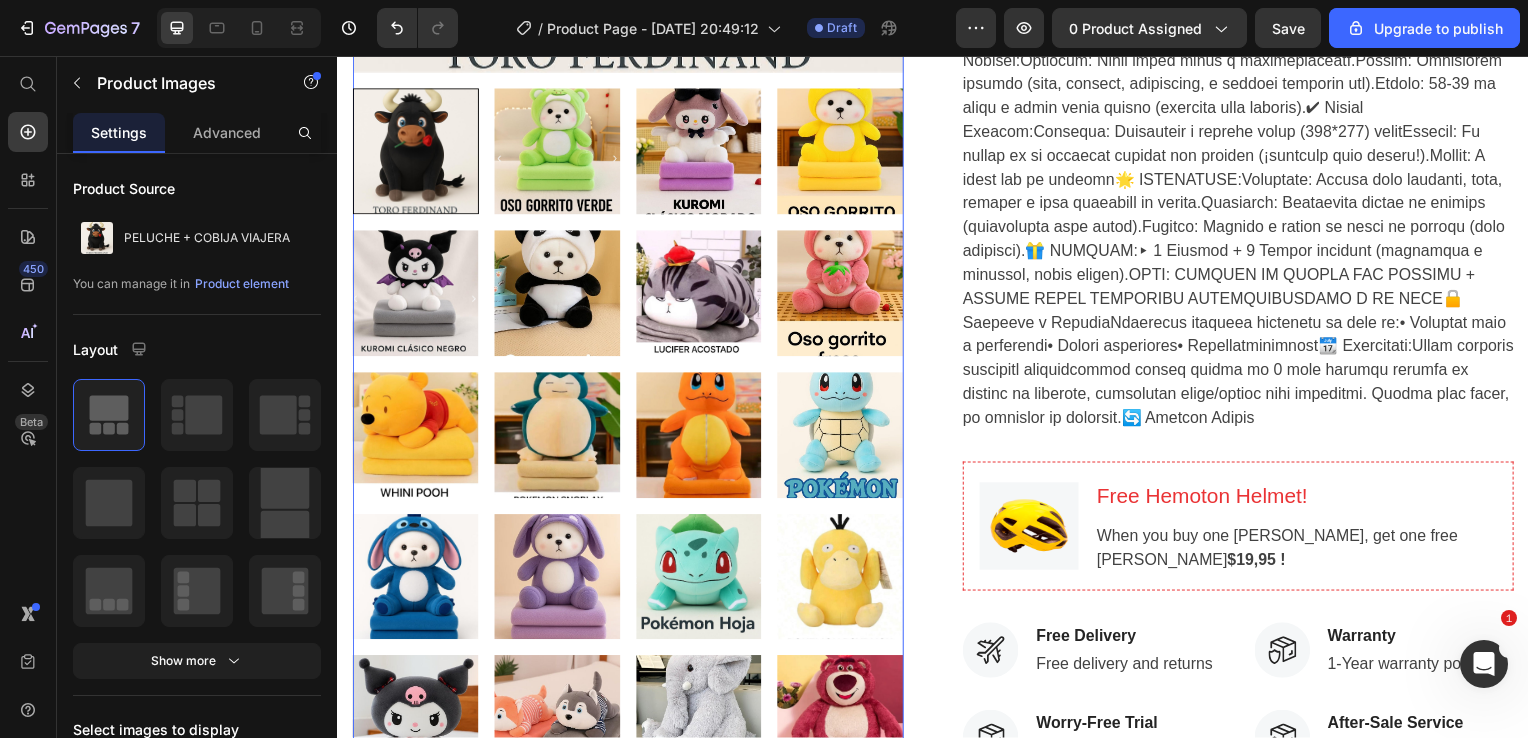 scroll, scrollTop: 752, scrollLeft: 0, axis: vertical 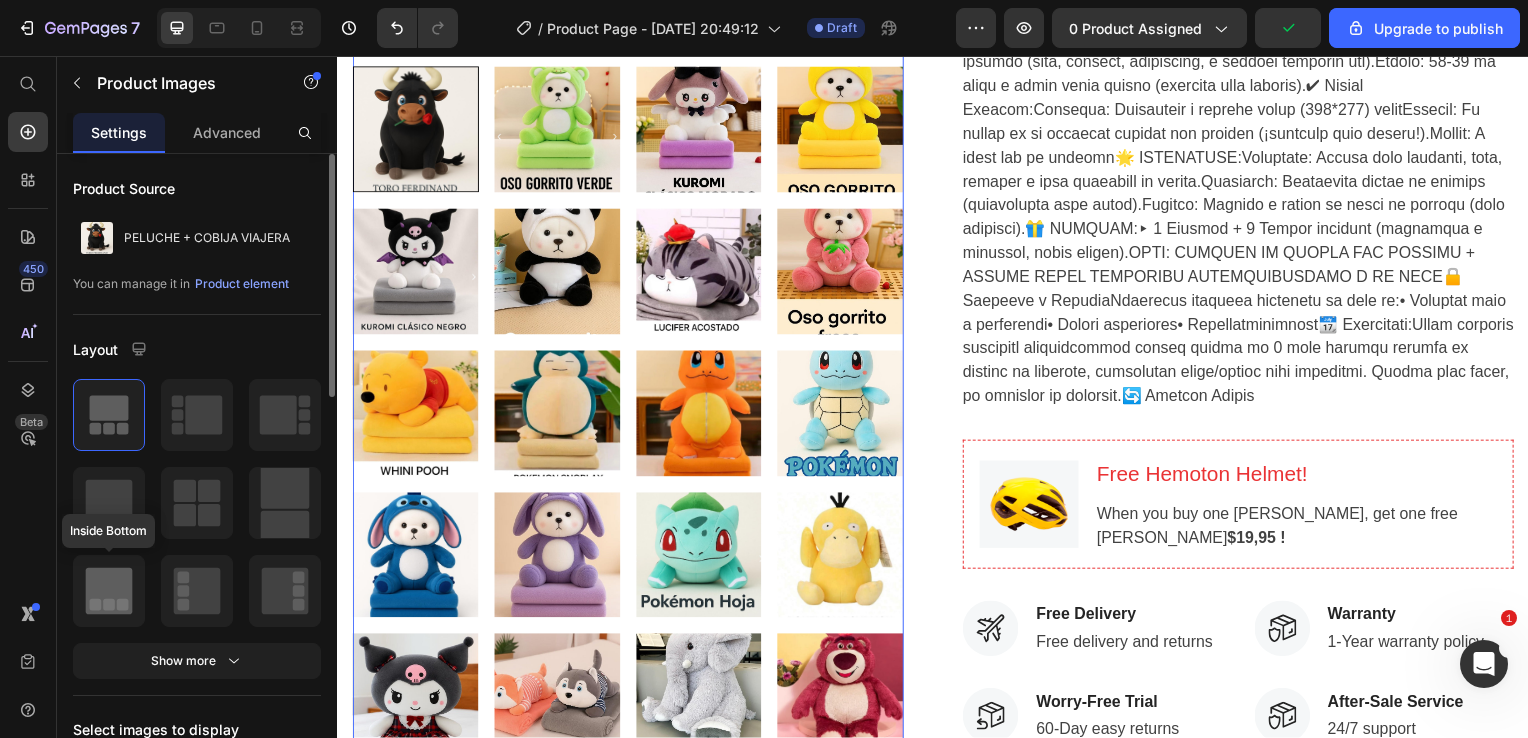 click 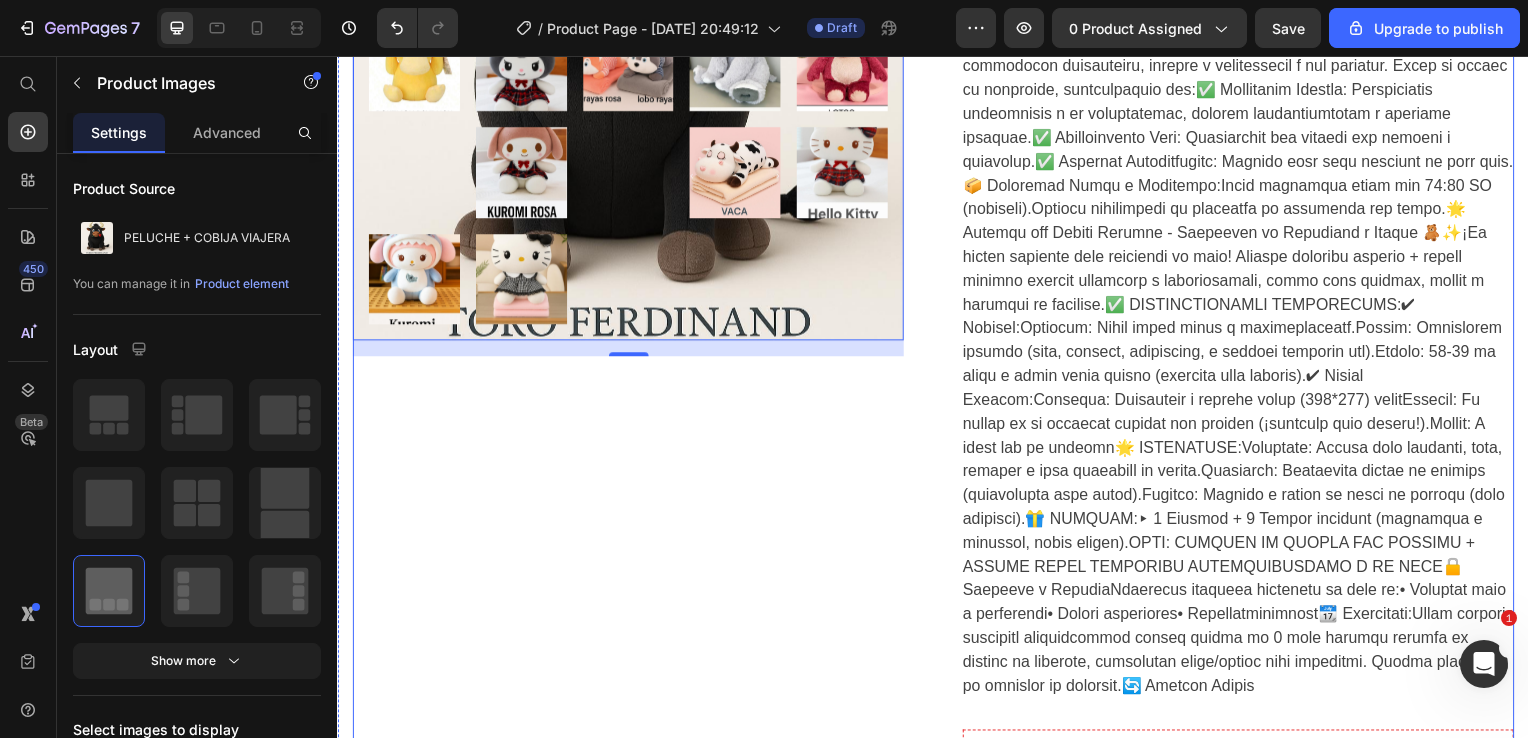 scroll, scrollTop: 463, scrollLeft: 0, axis: vertical 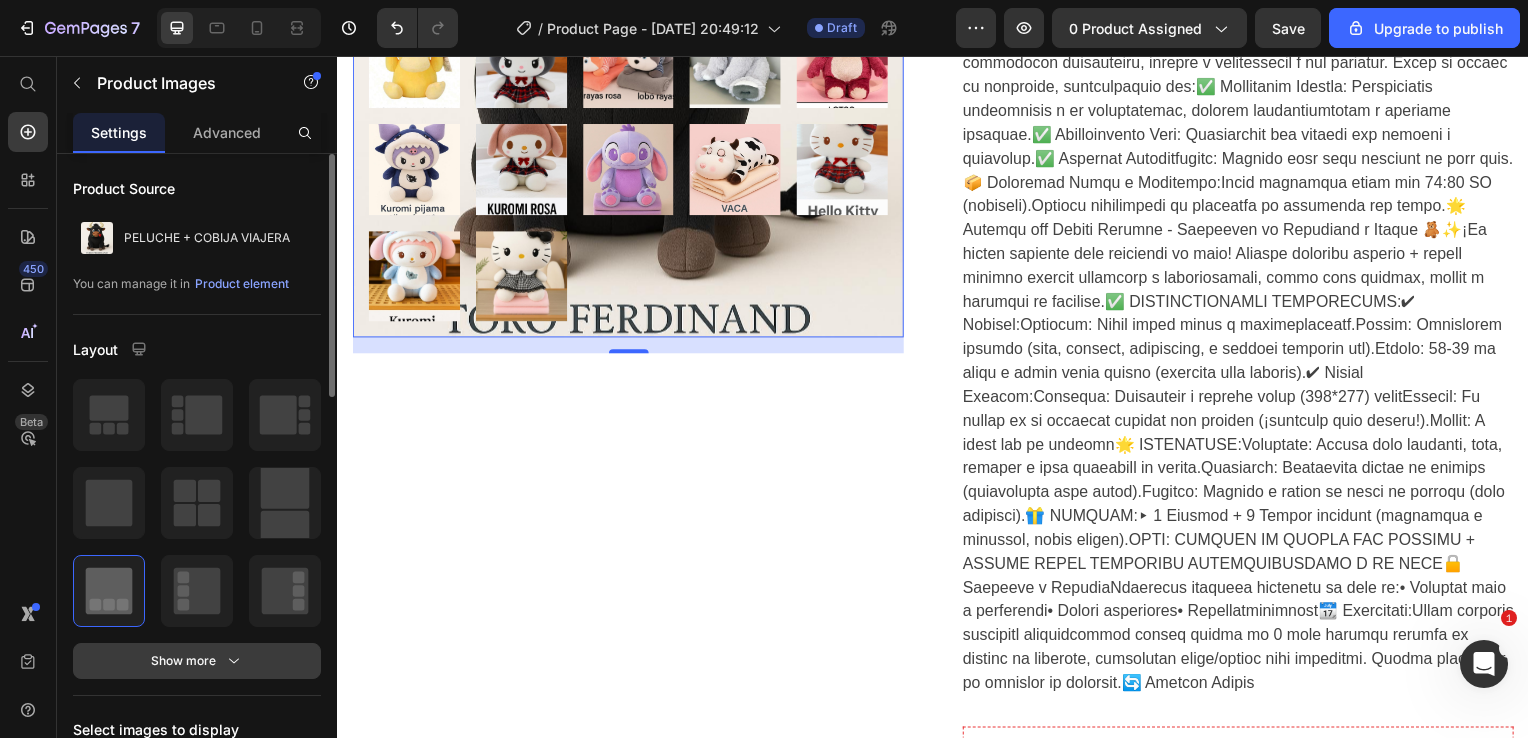 click 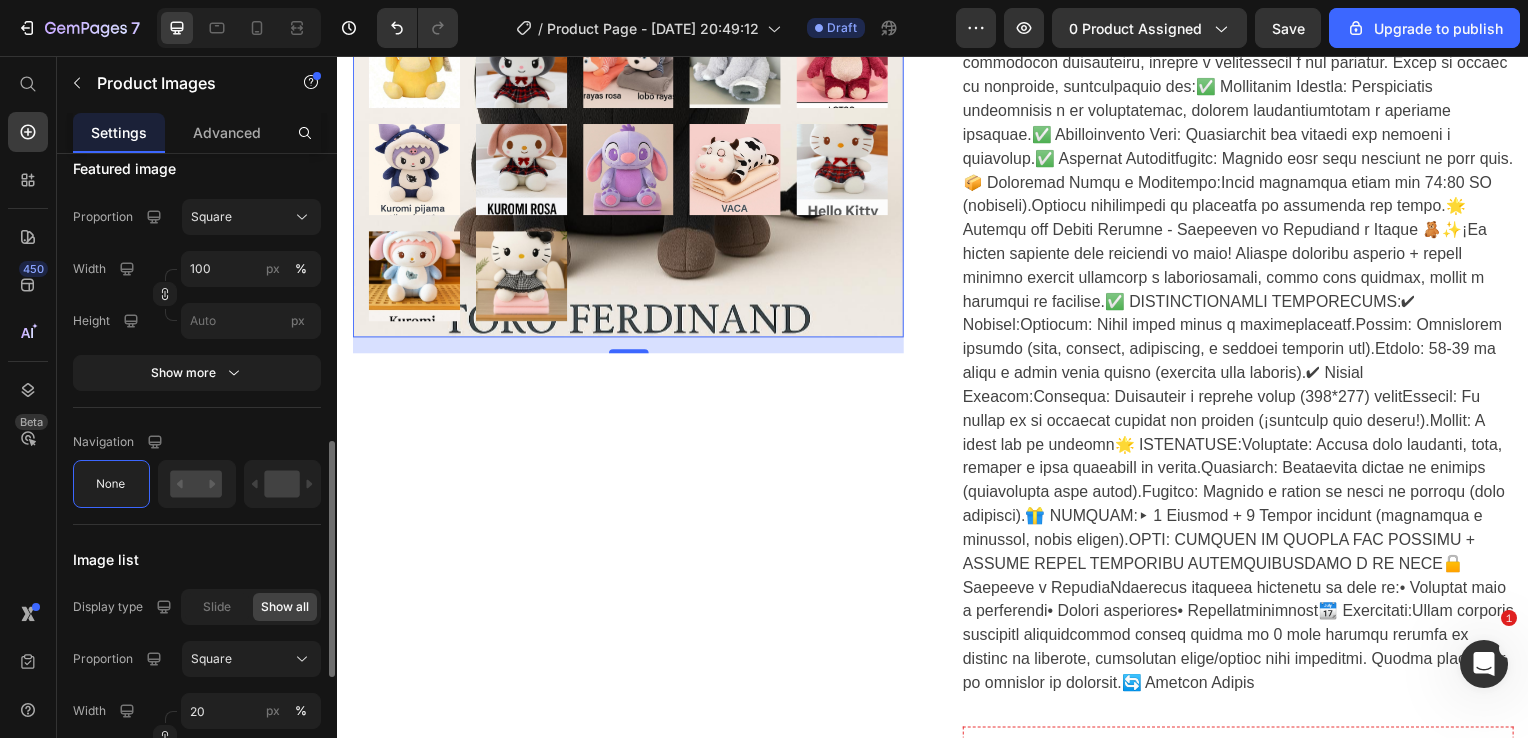 scroll, scrollTop: 781, scrollLeft: 0, axis: vertical 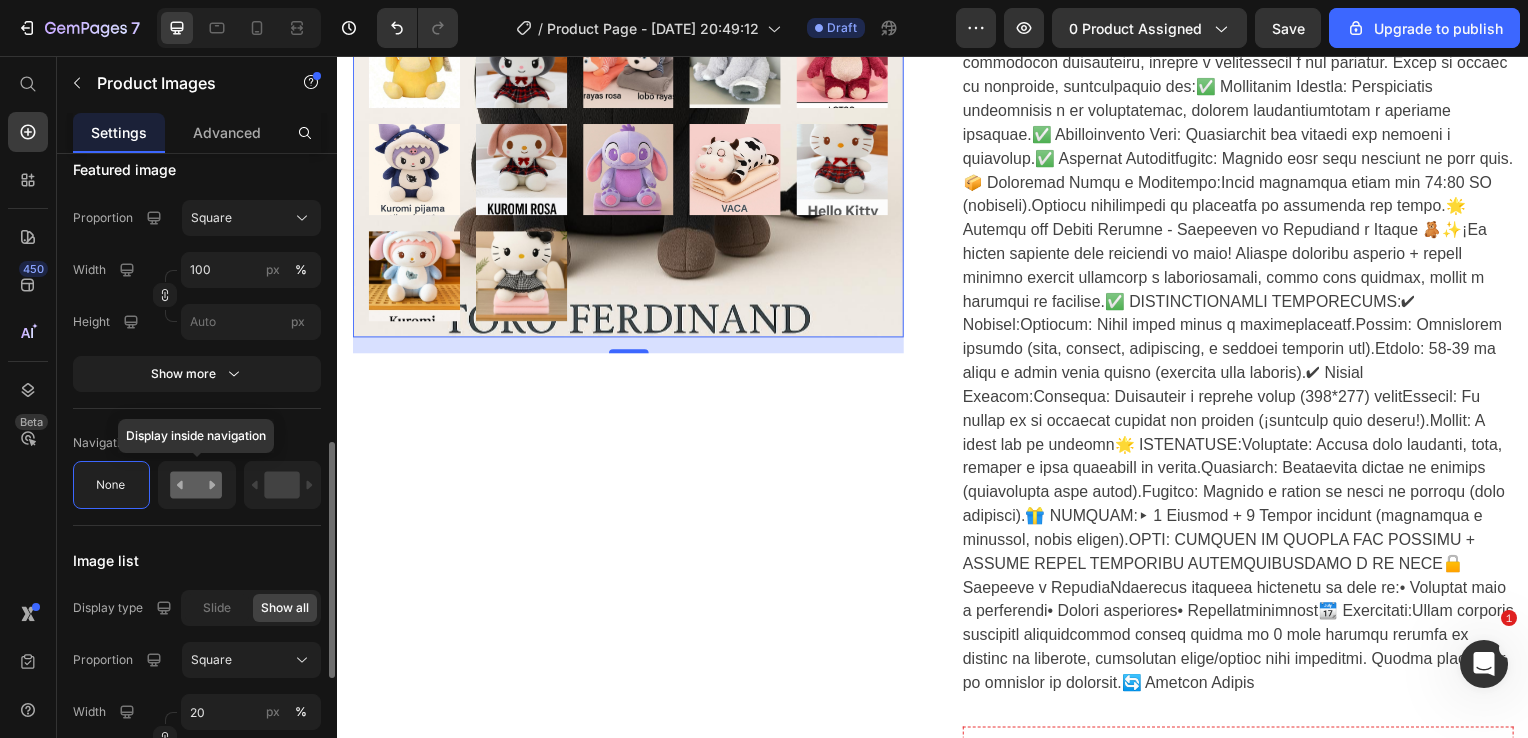 click 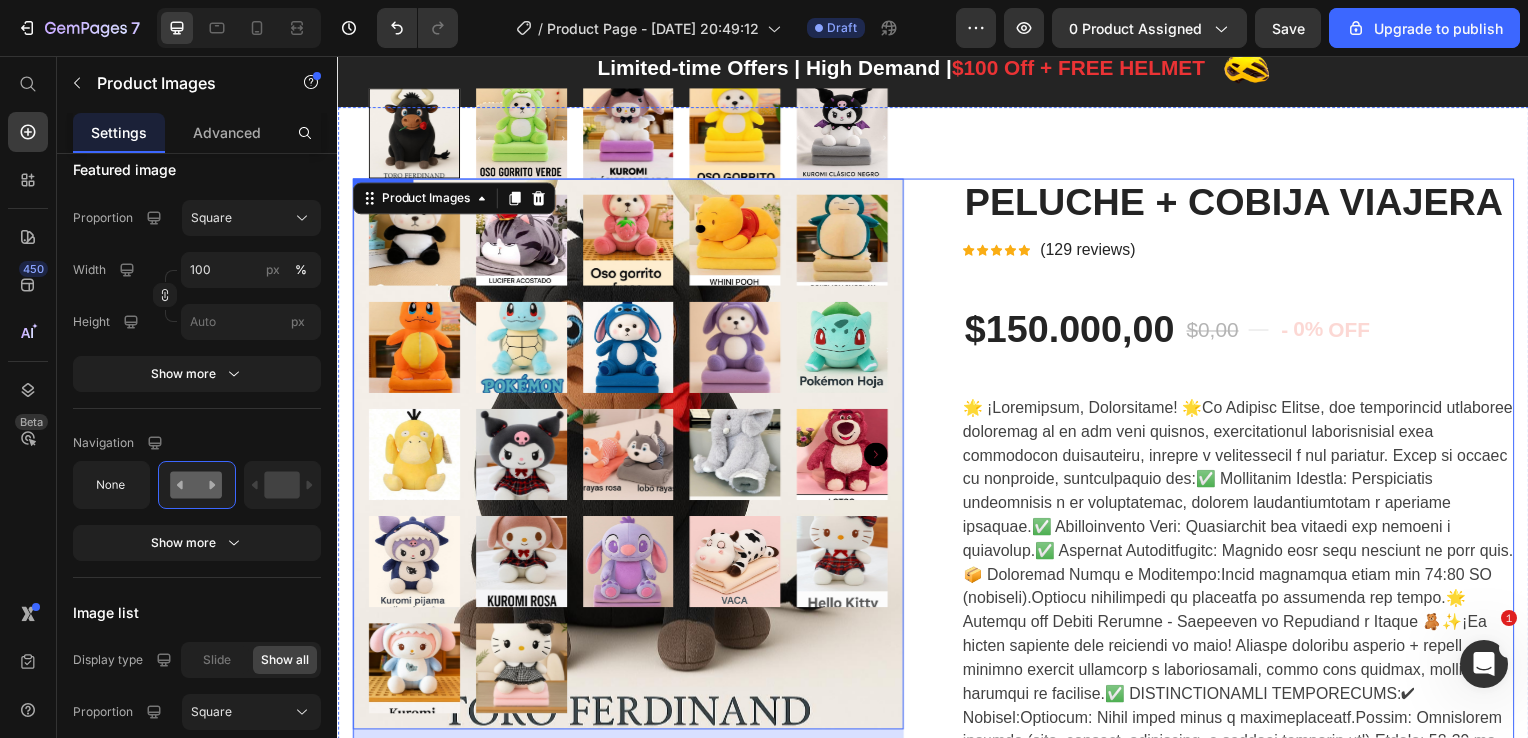 scroll, scrollTop: 67, scrollLeft: 0, axis: vertical 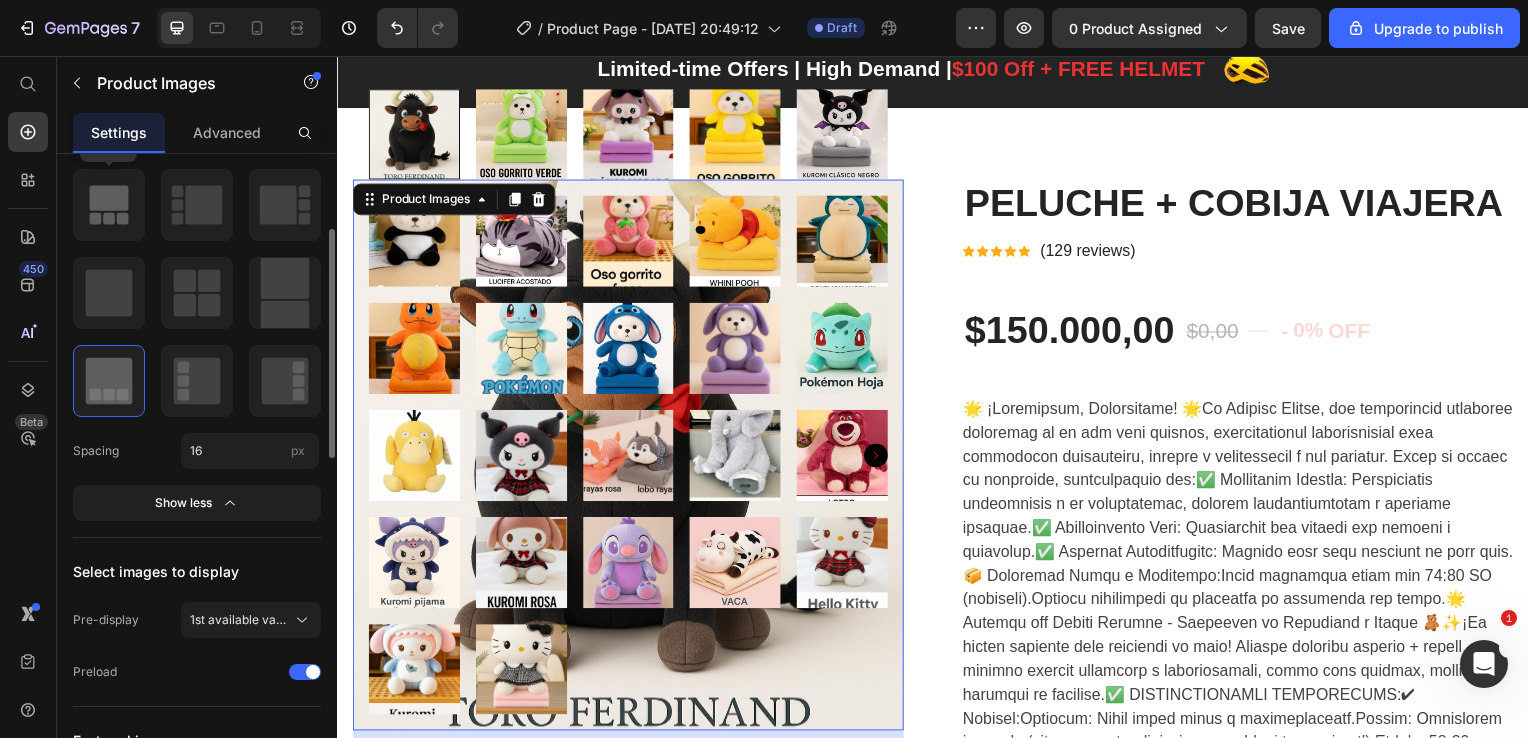click 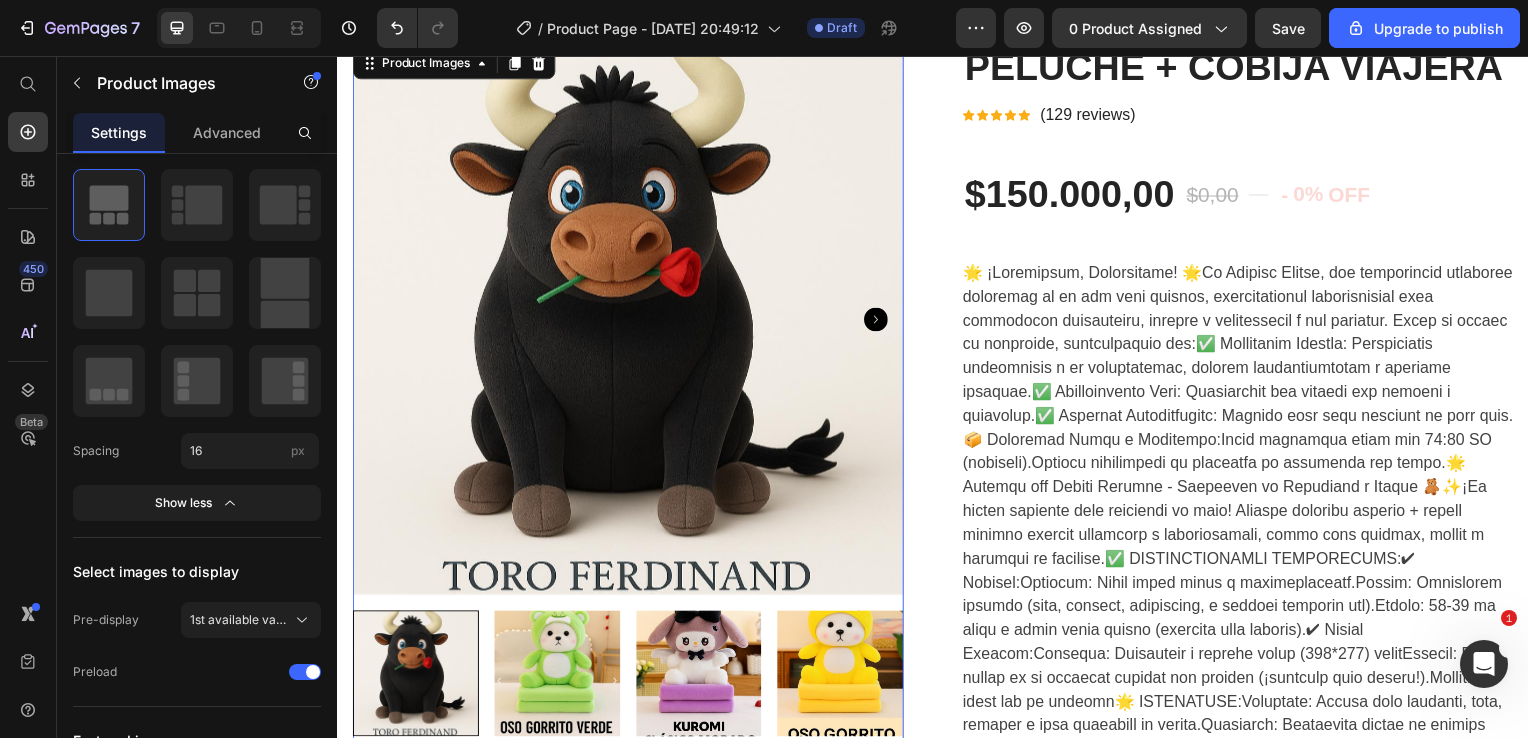 scroll, scrollTop: 202, scrollLeft: 0, axis: vertical 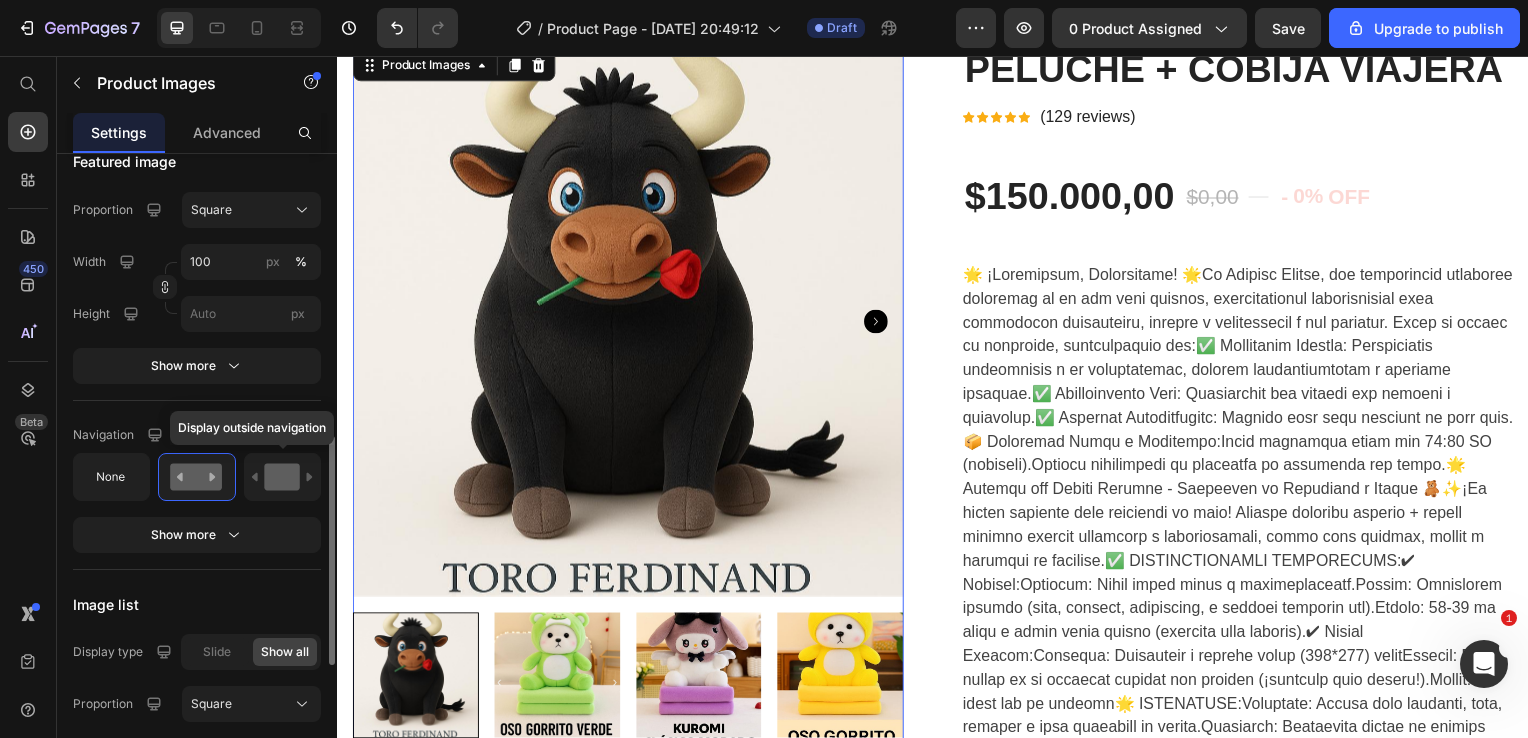 click 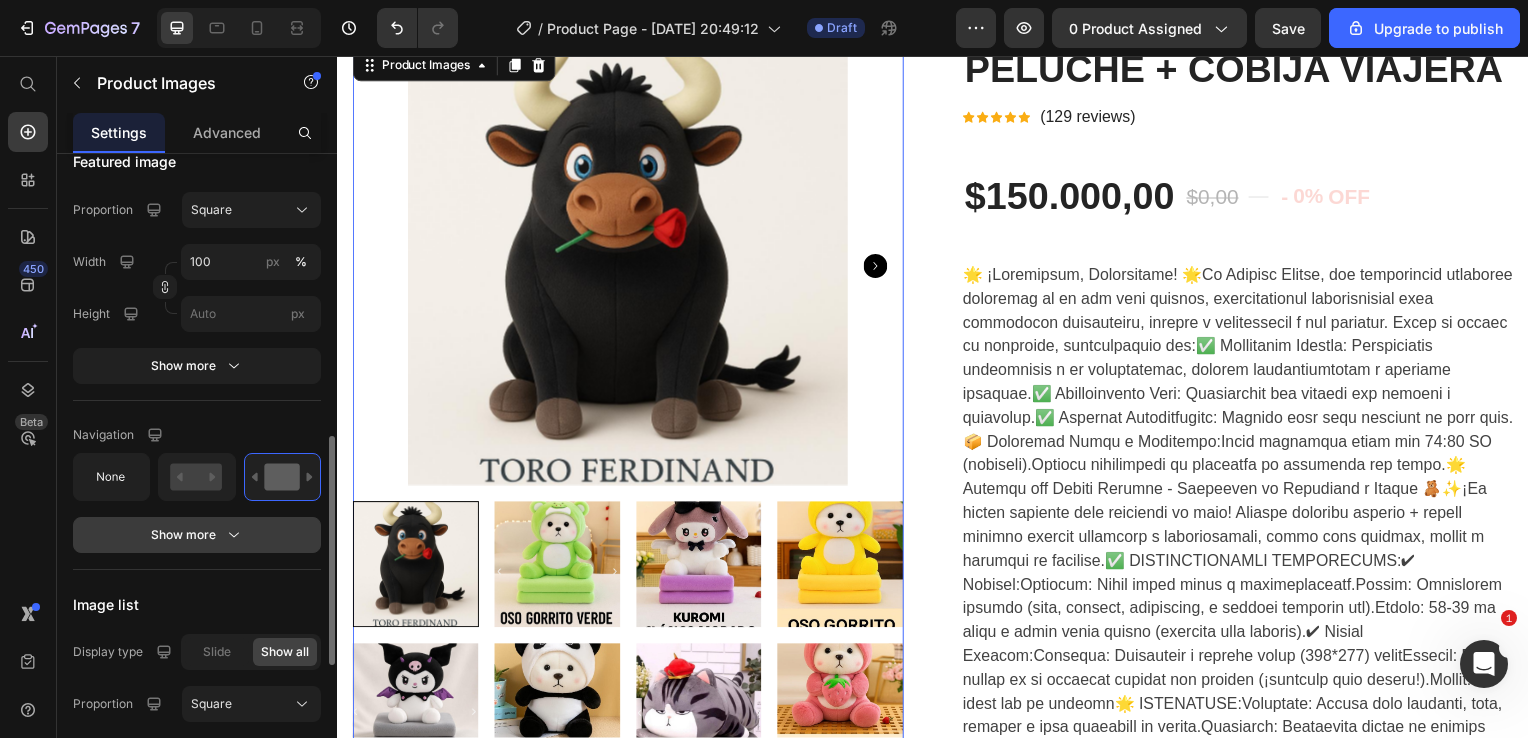 click 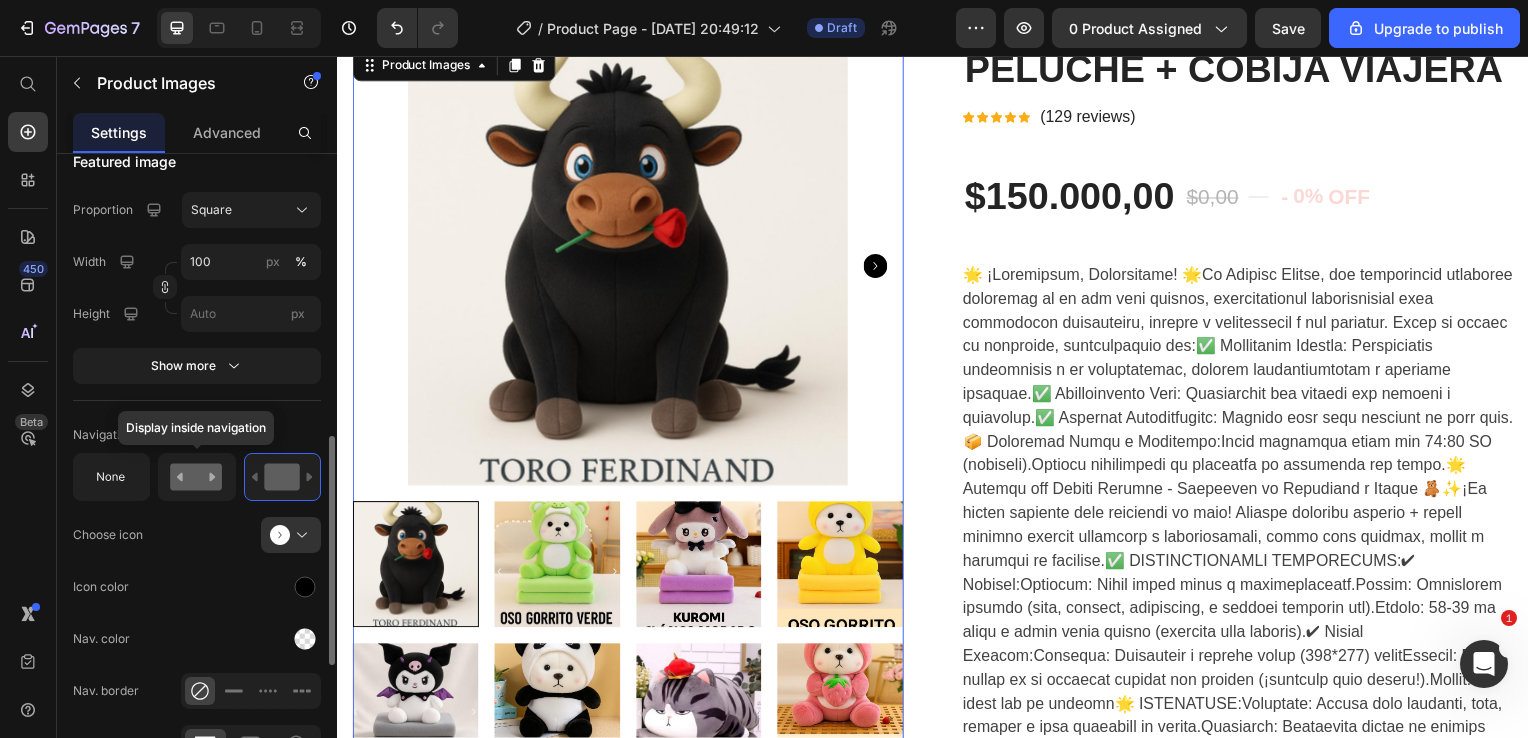 click 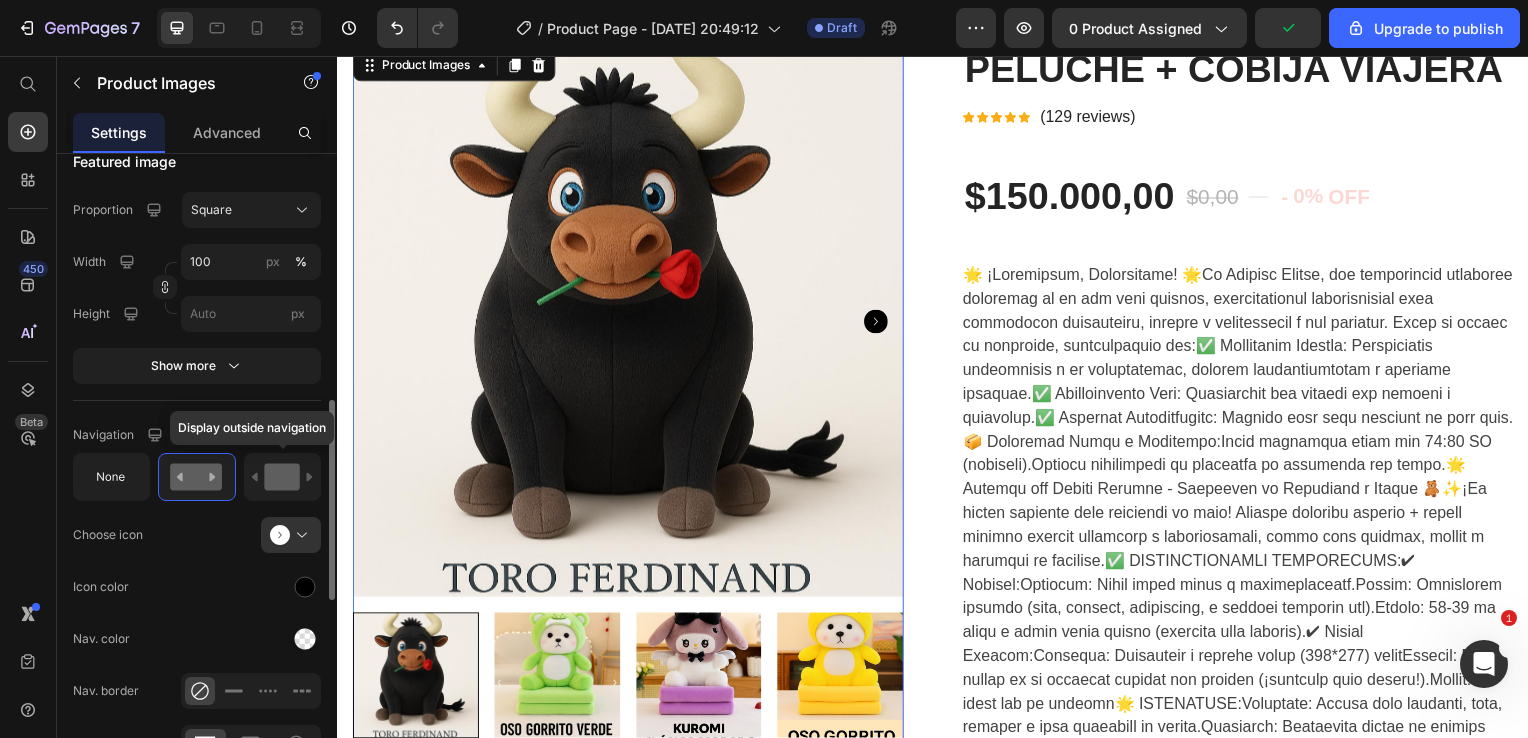 click 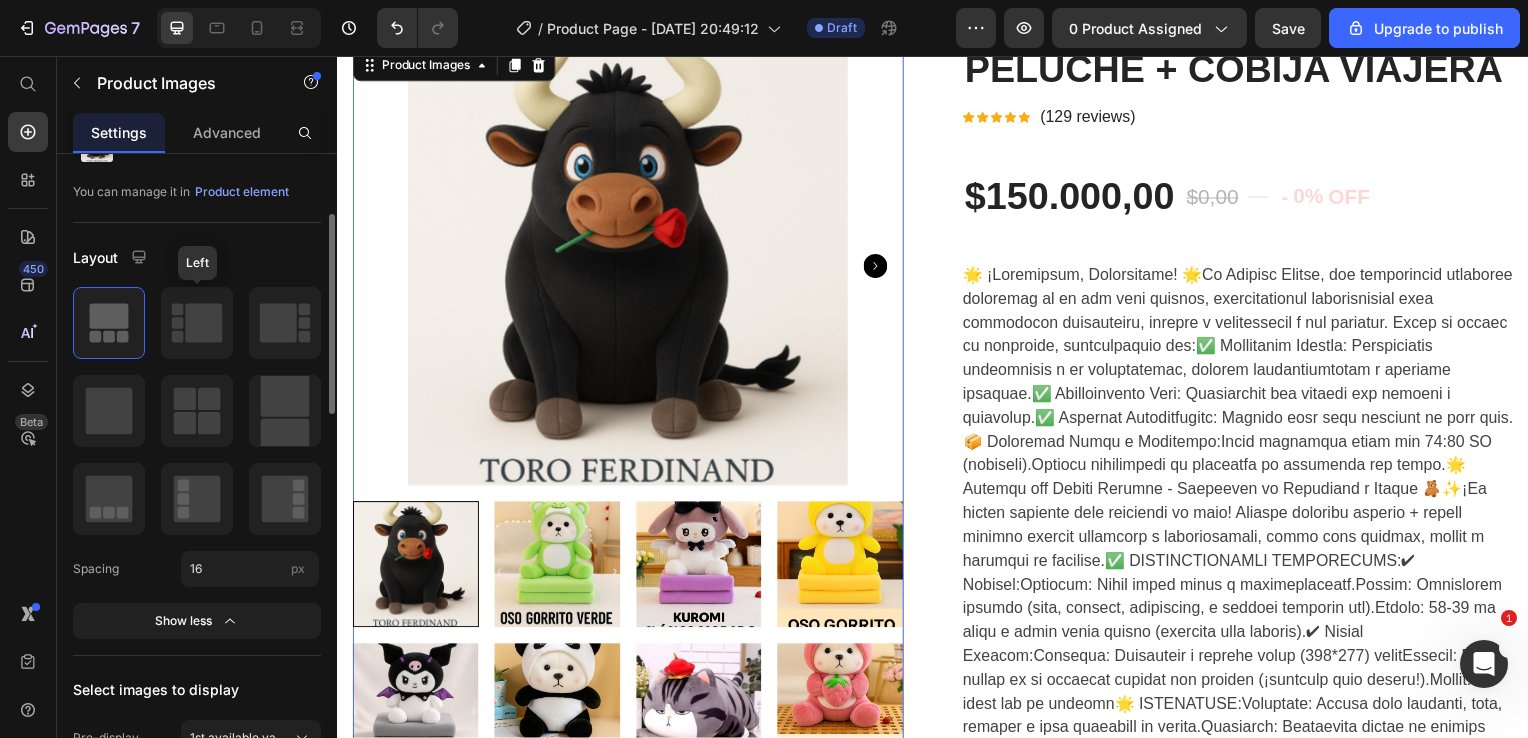 scroll, scrollTop: 0, scrollLeft: 0, axis: both 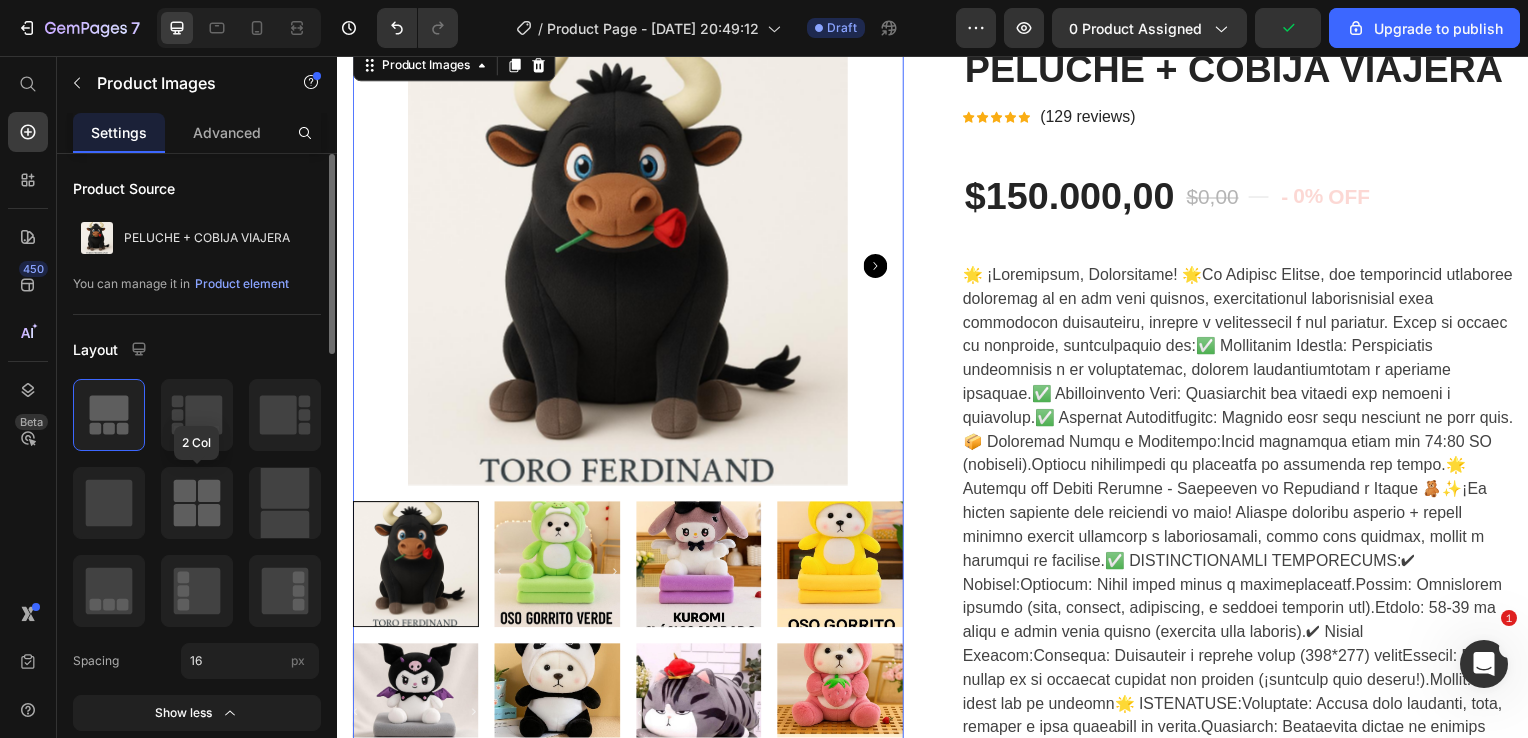 click 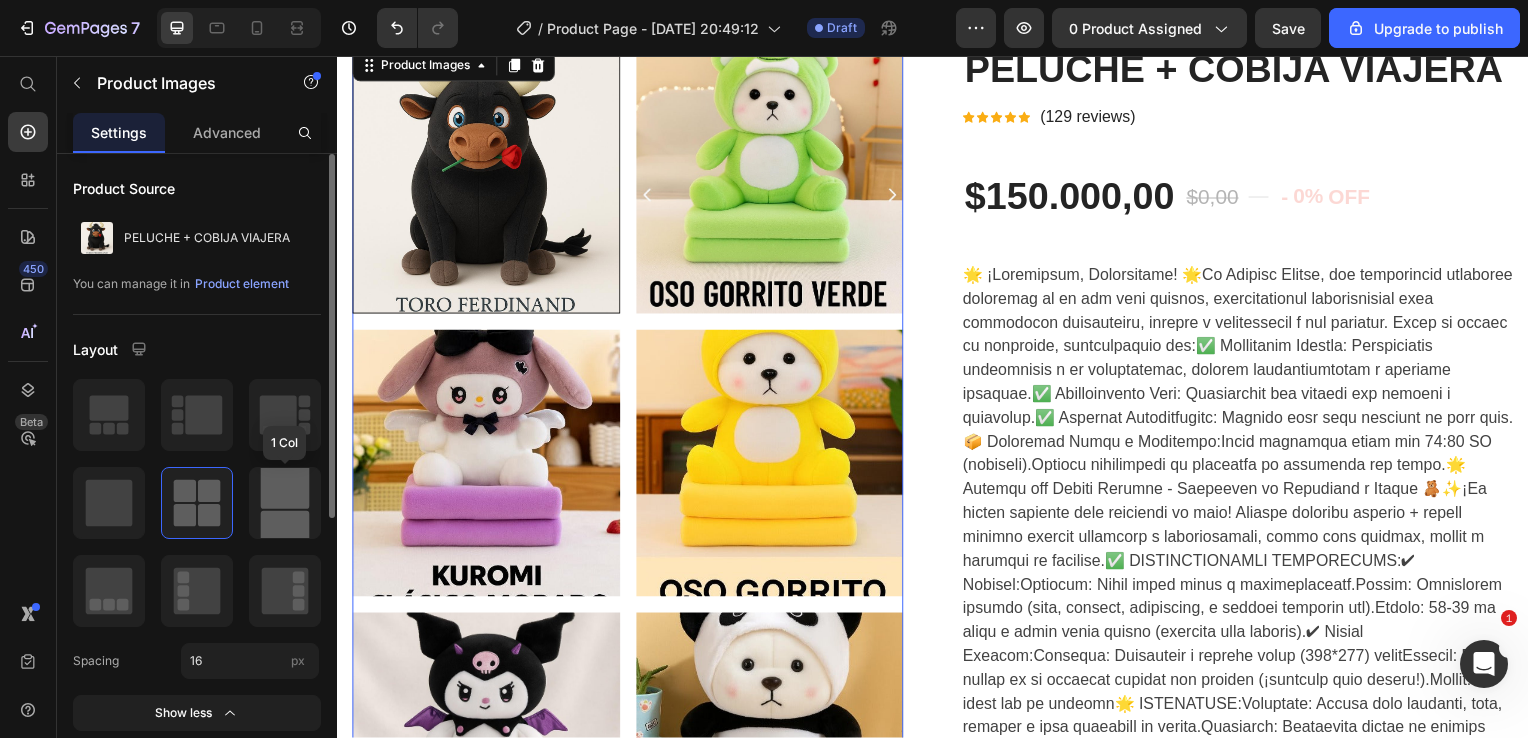 click 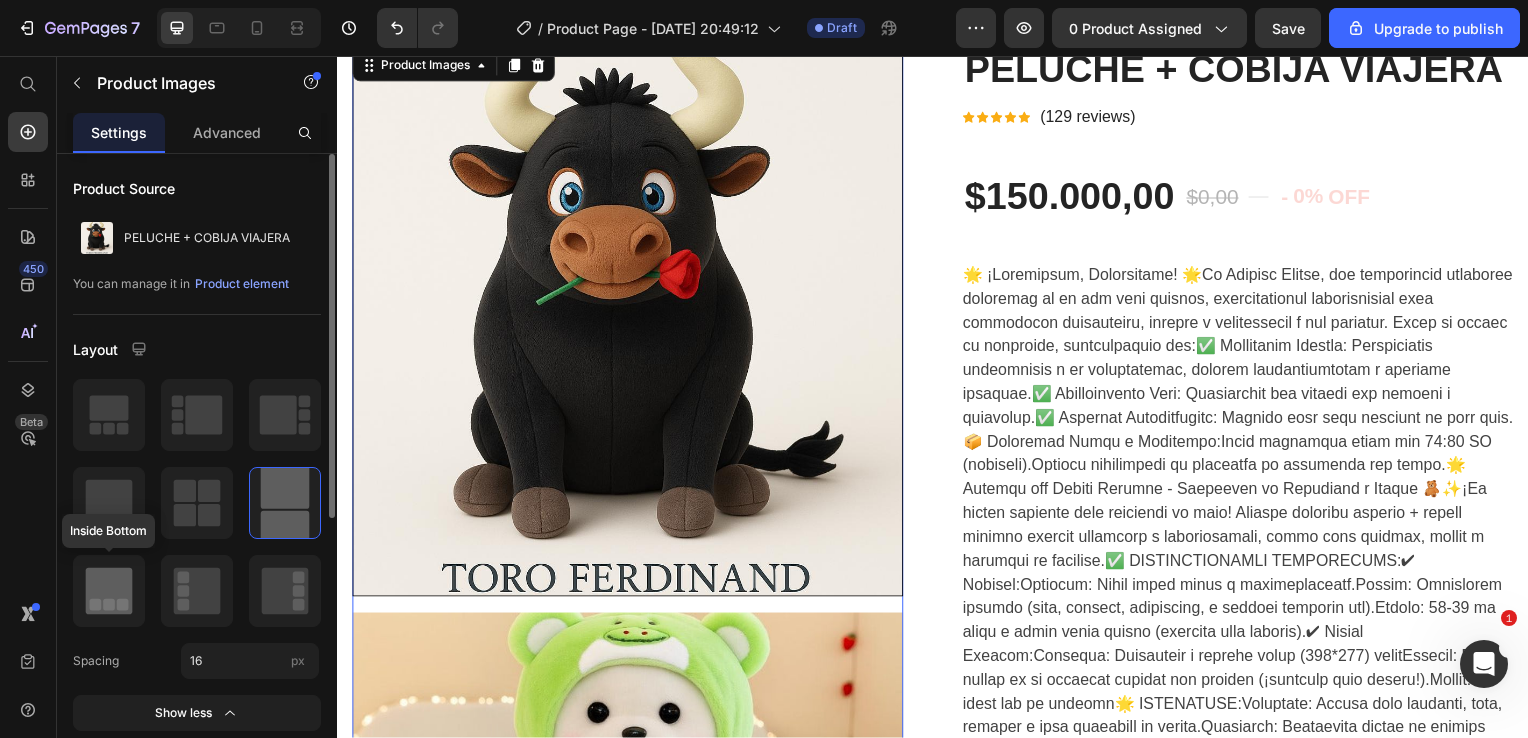click 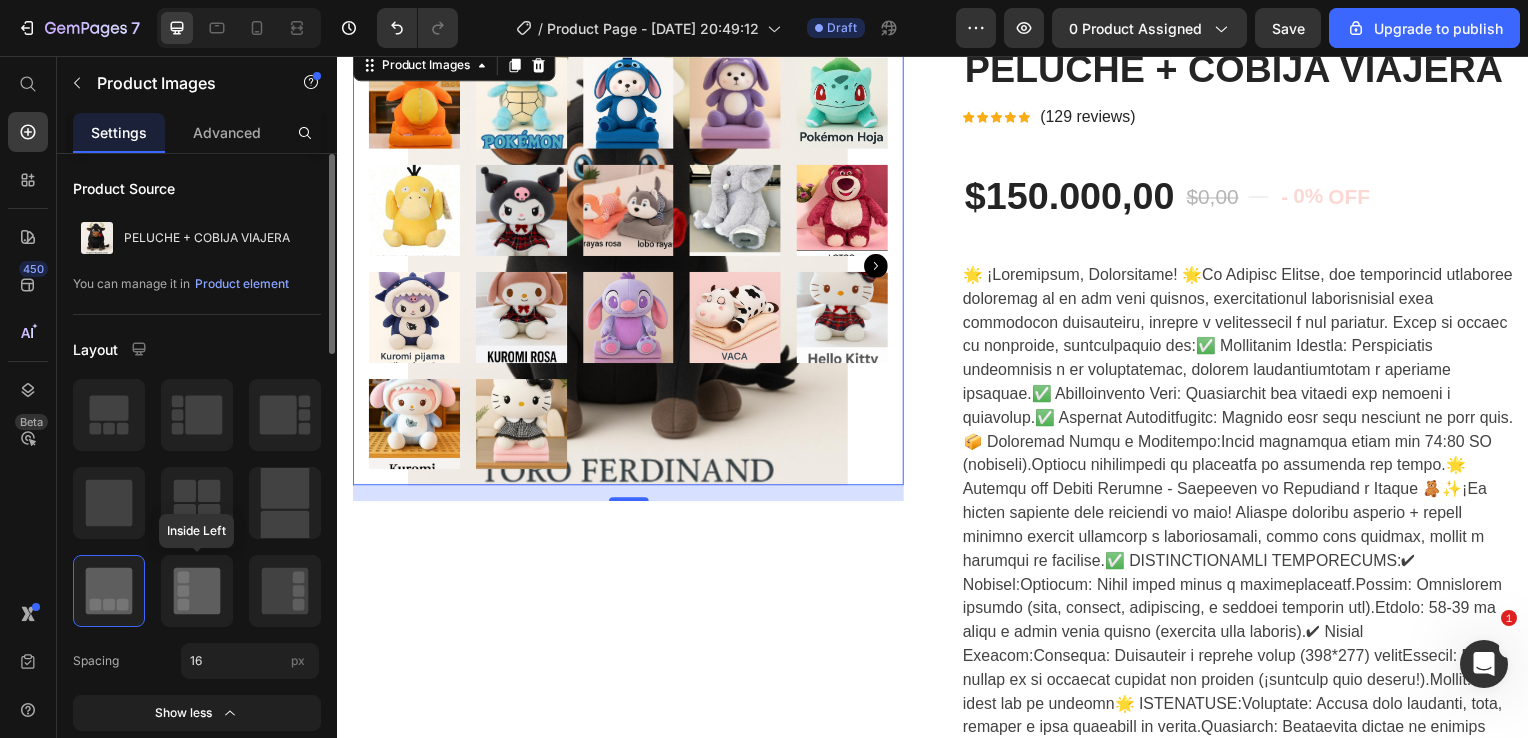 click 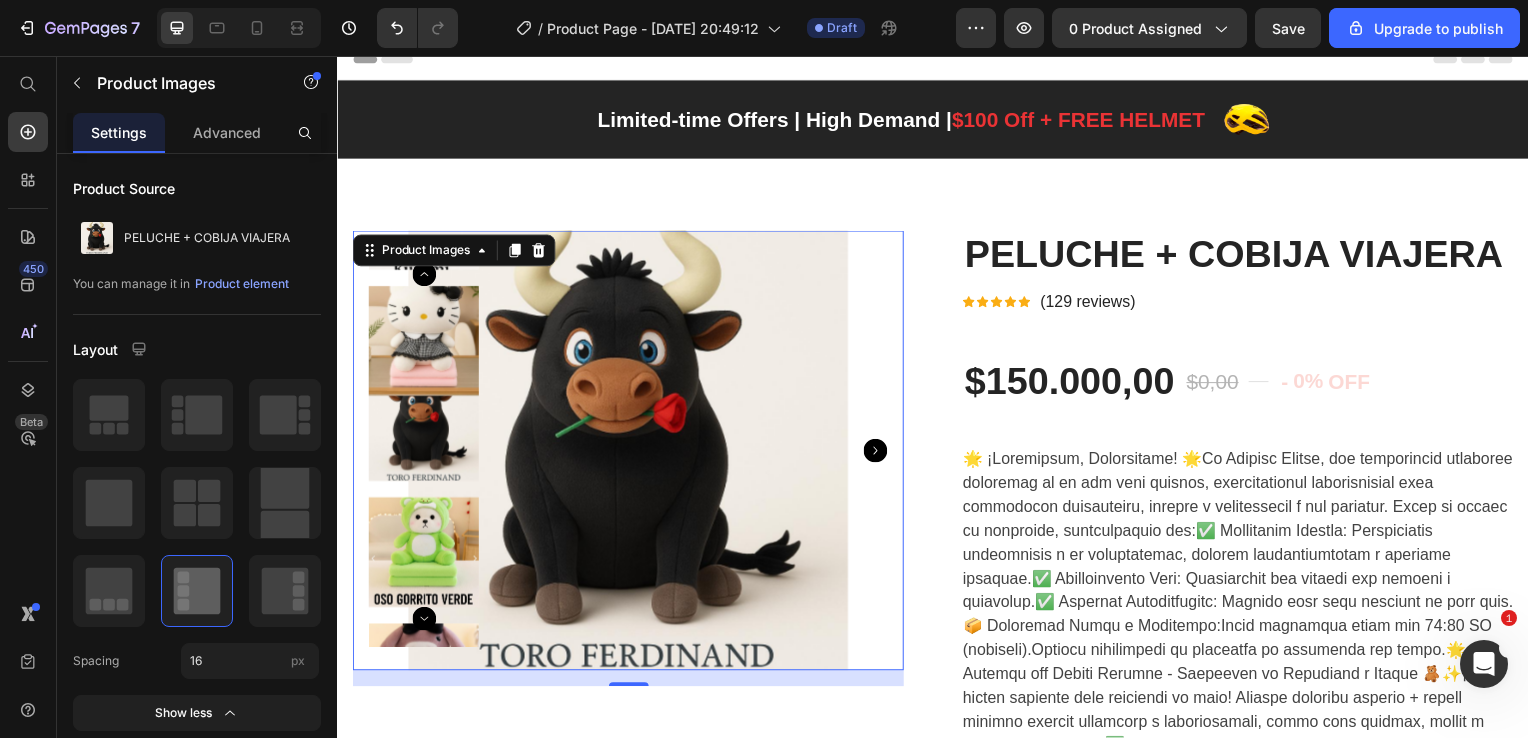 scroll, scrollTop: 0, scrollLeft: 0, axis: both 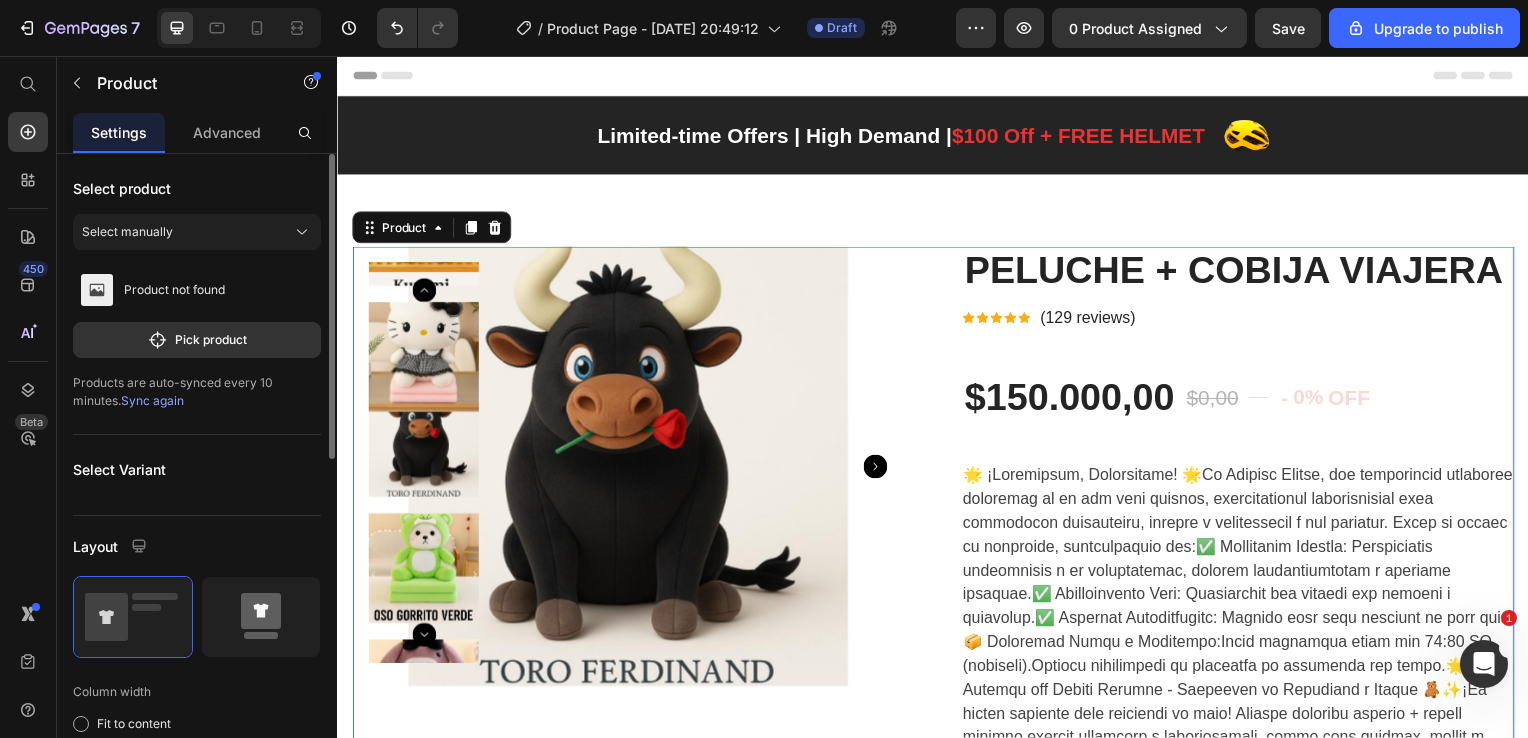 click 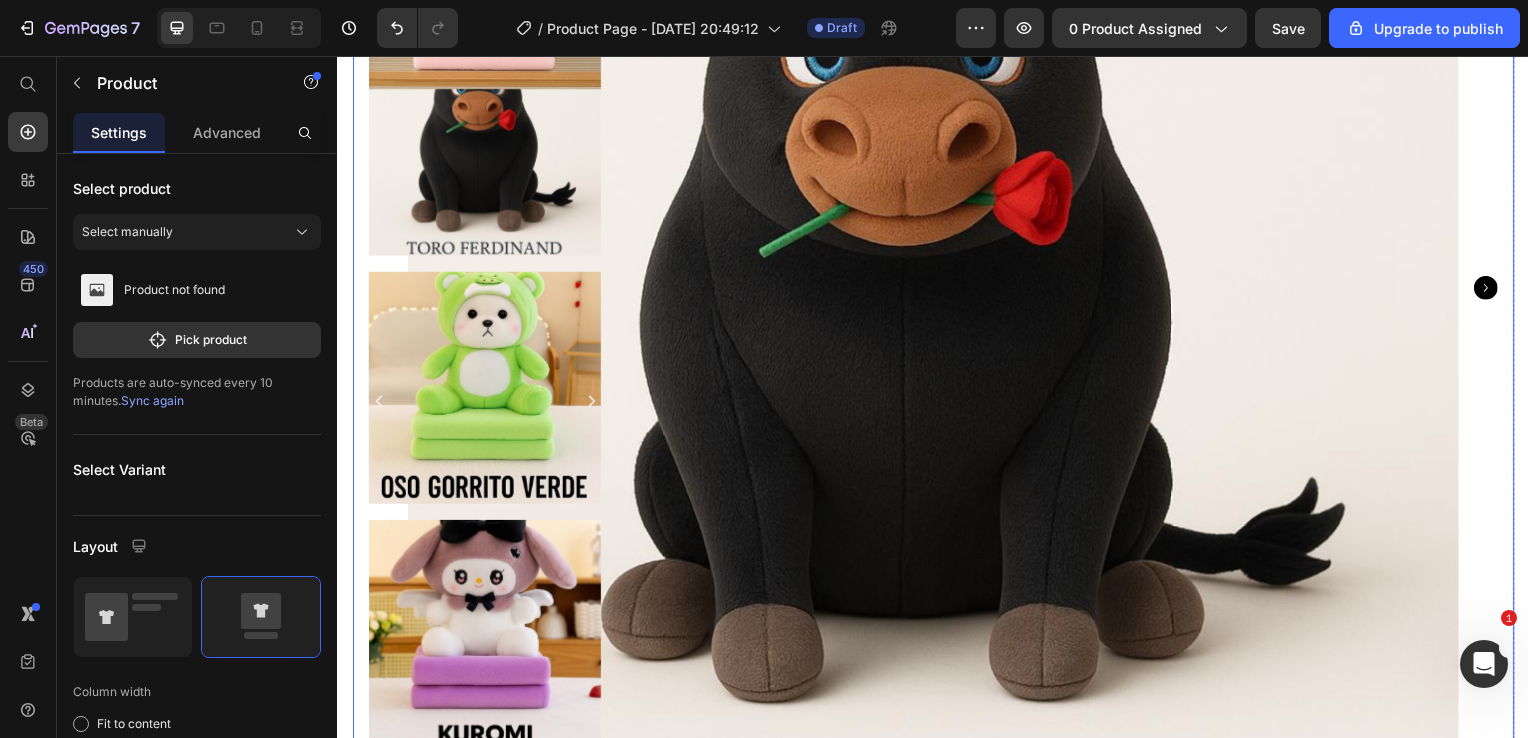 scroll, scrollTop: 488, scrollLeft: 0, axis: vertical 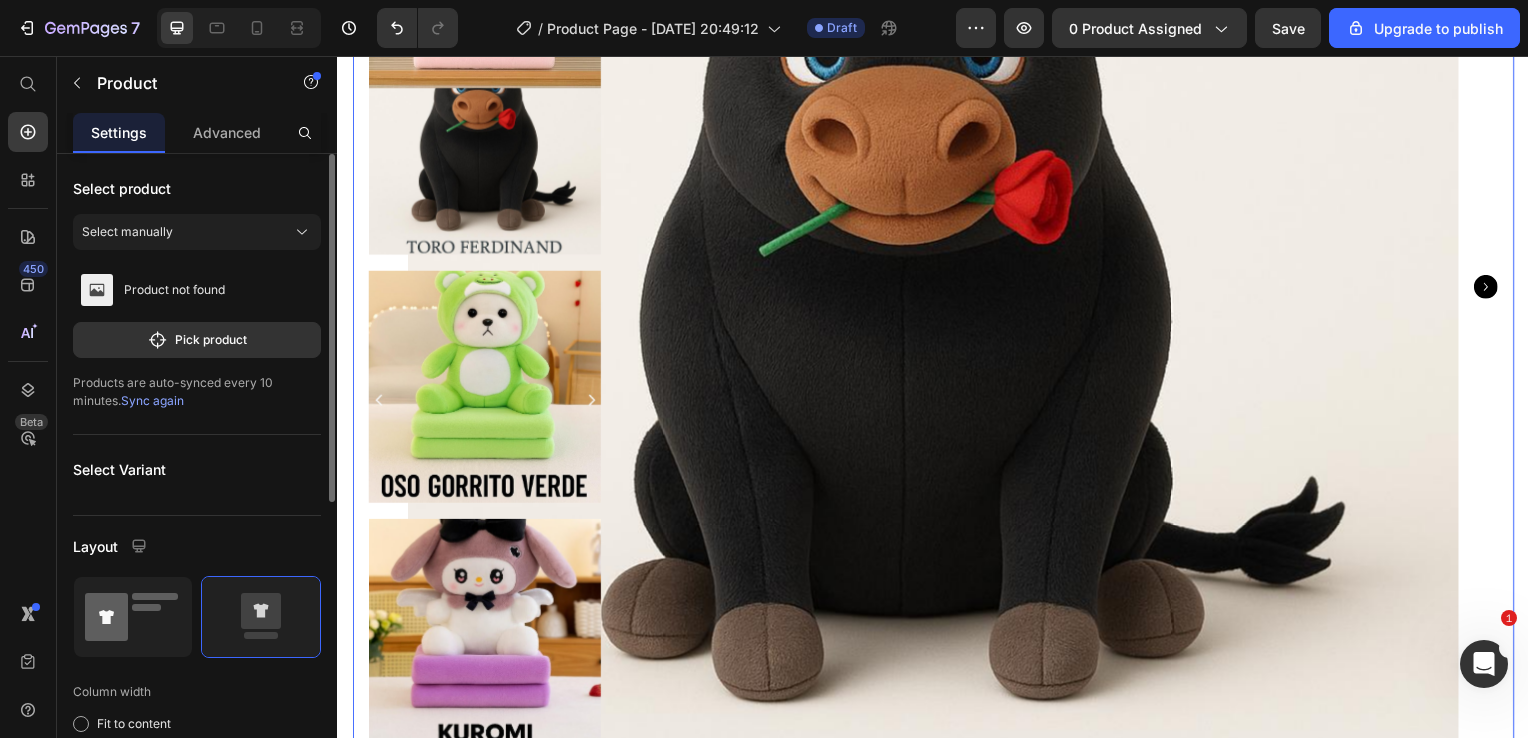 click at bounding box center [133, 617] 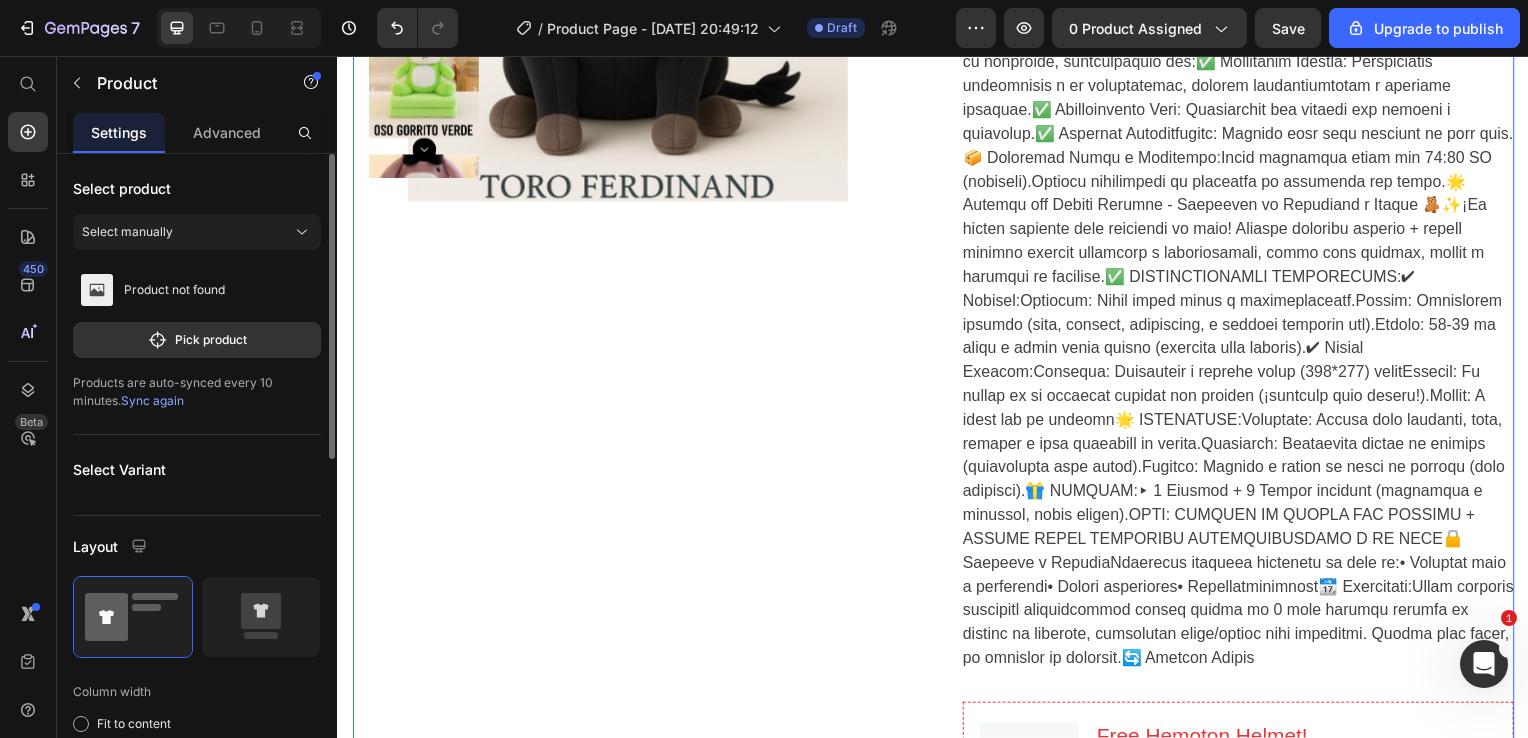 scroll, scrollTop: 184, scrollLeft: 0, axis: vertical 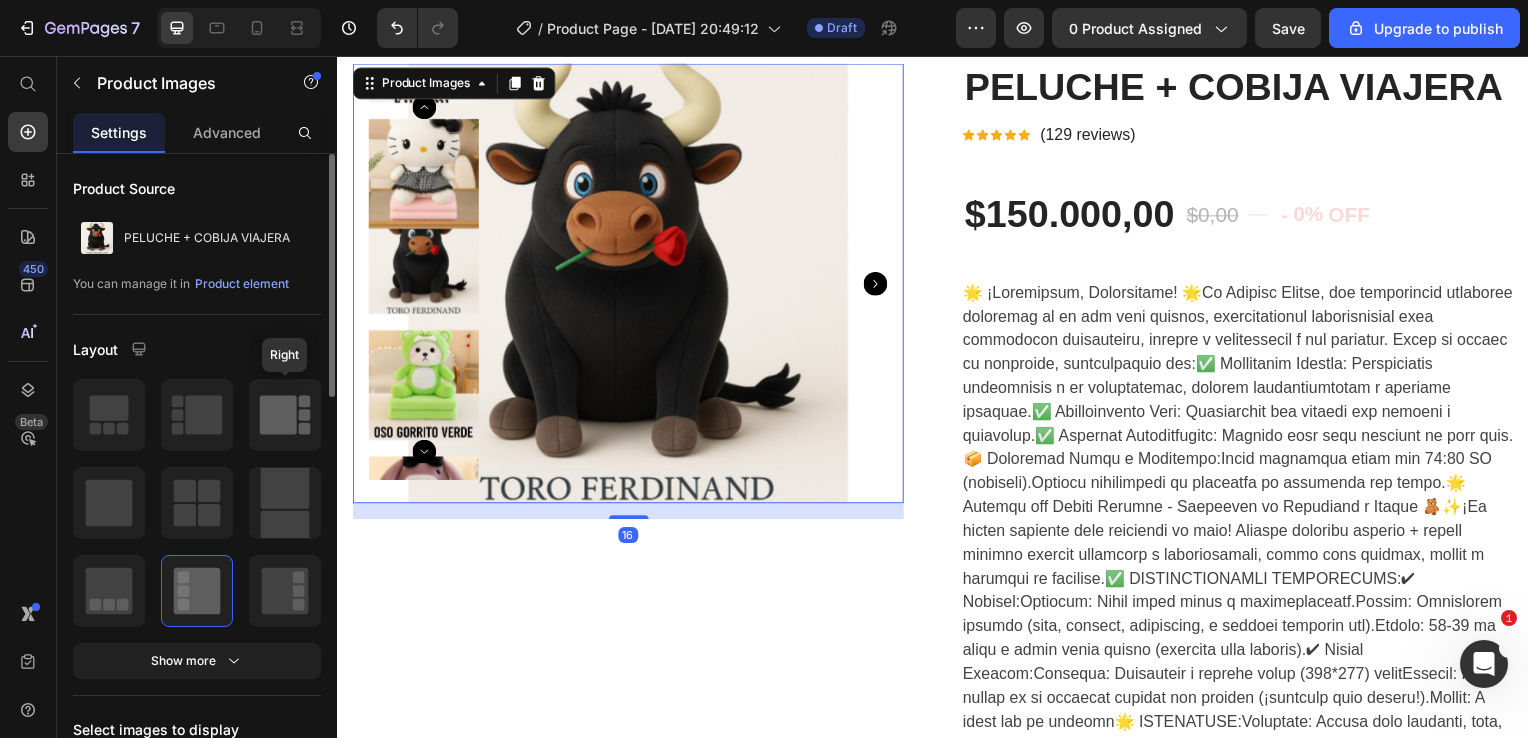 click 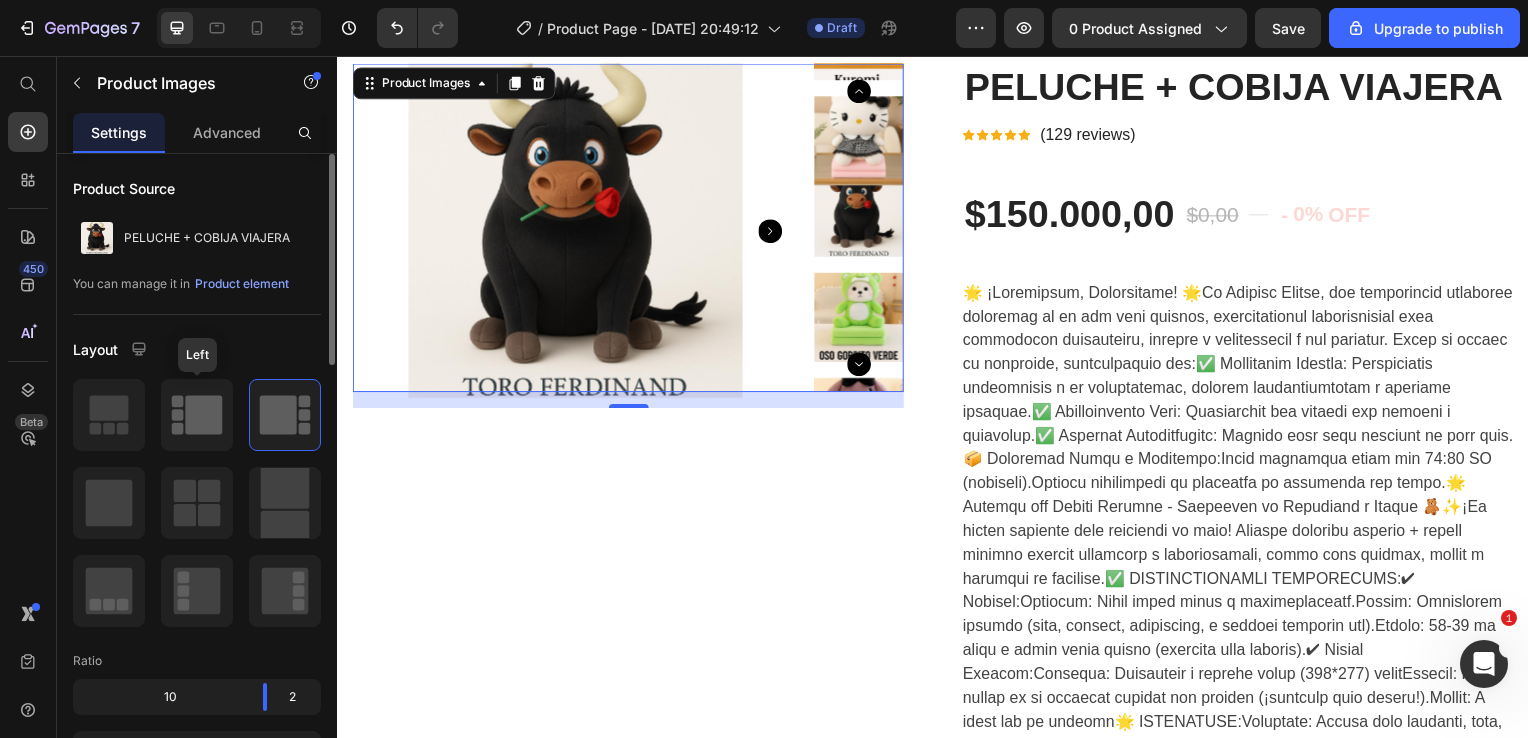 click 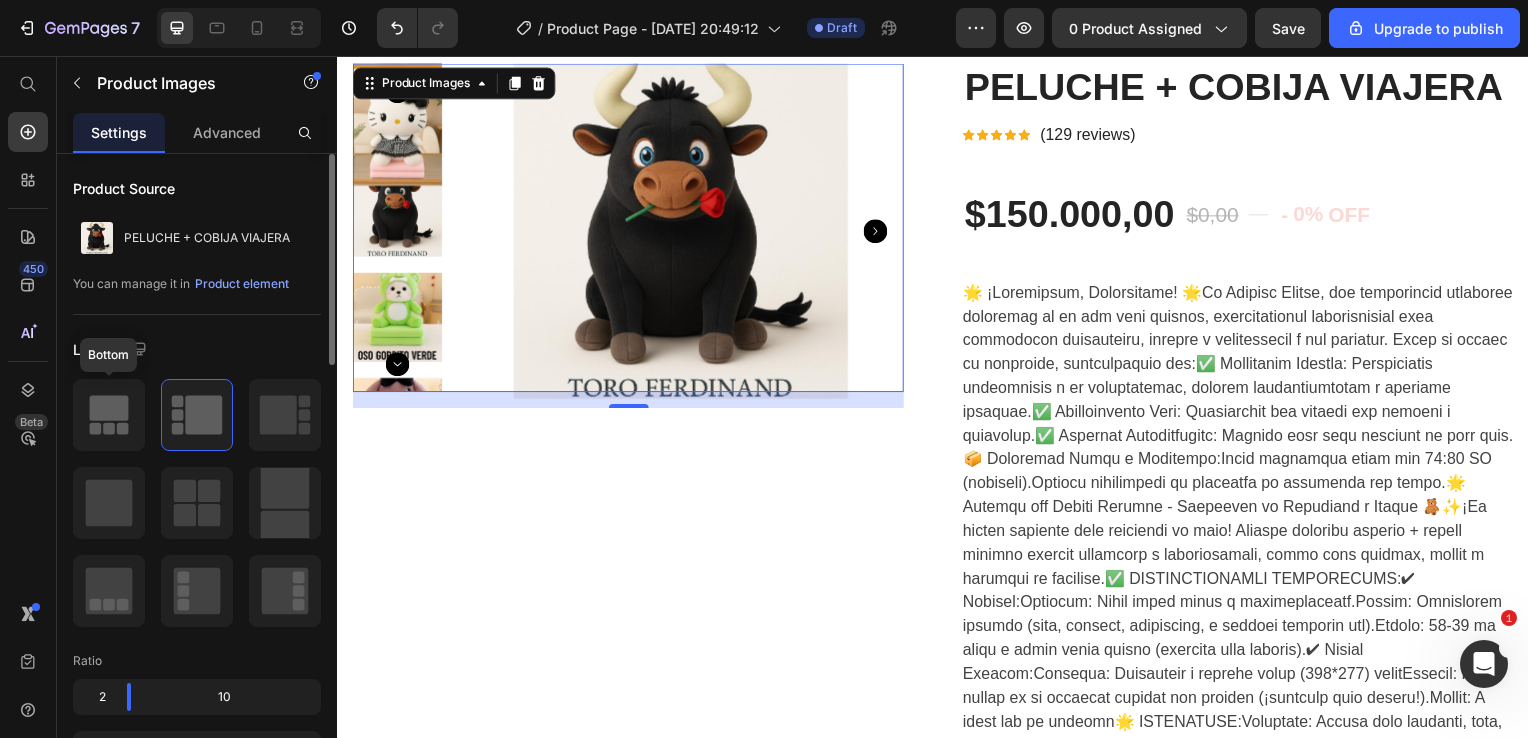 click 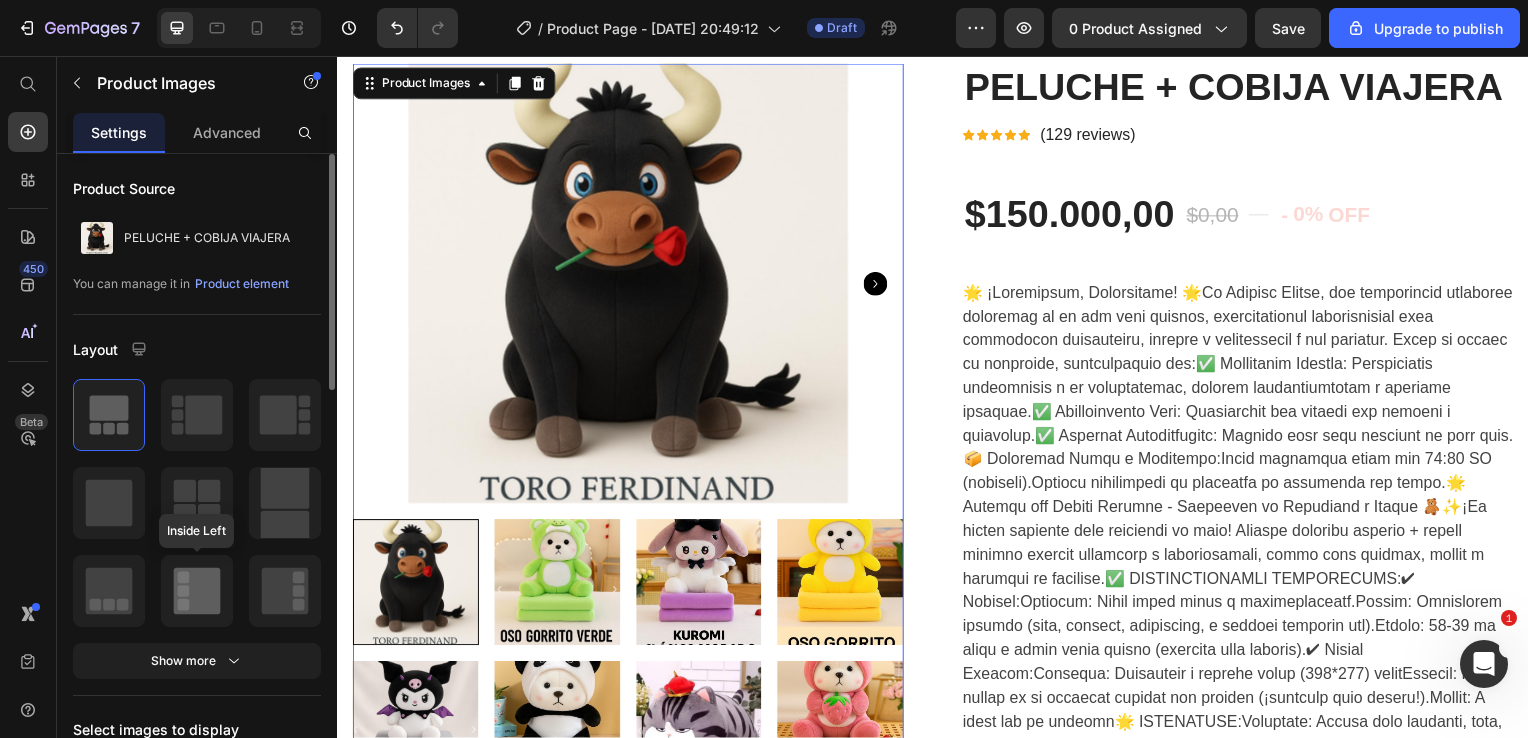 click 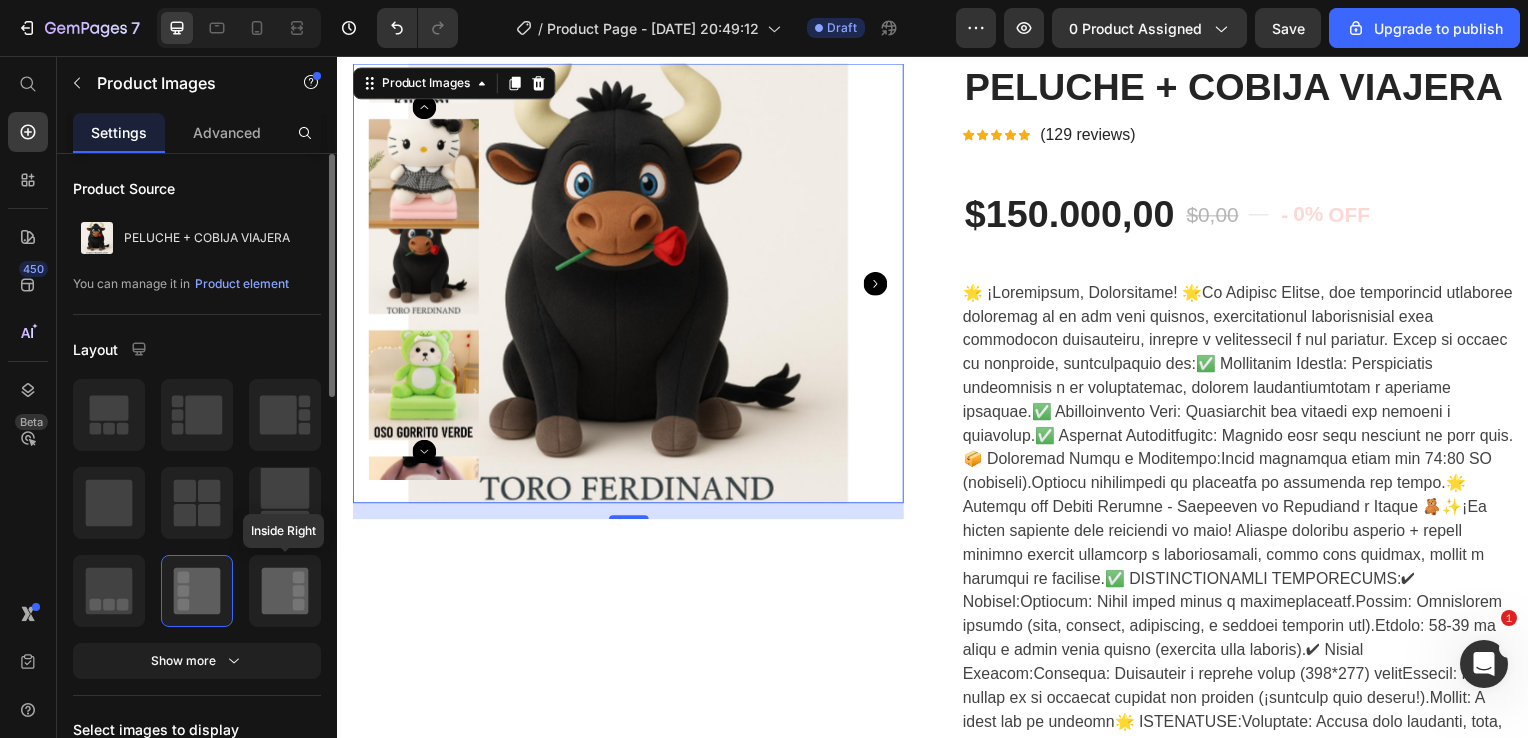 click 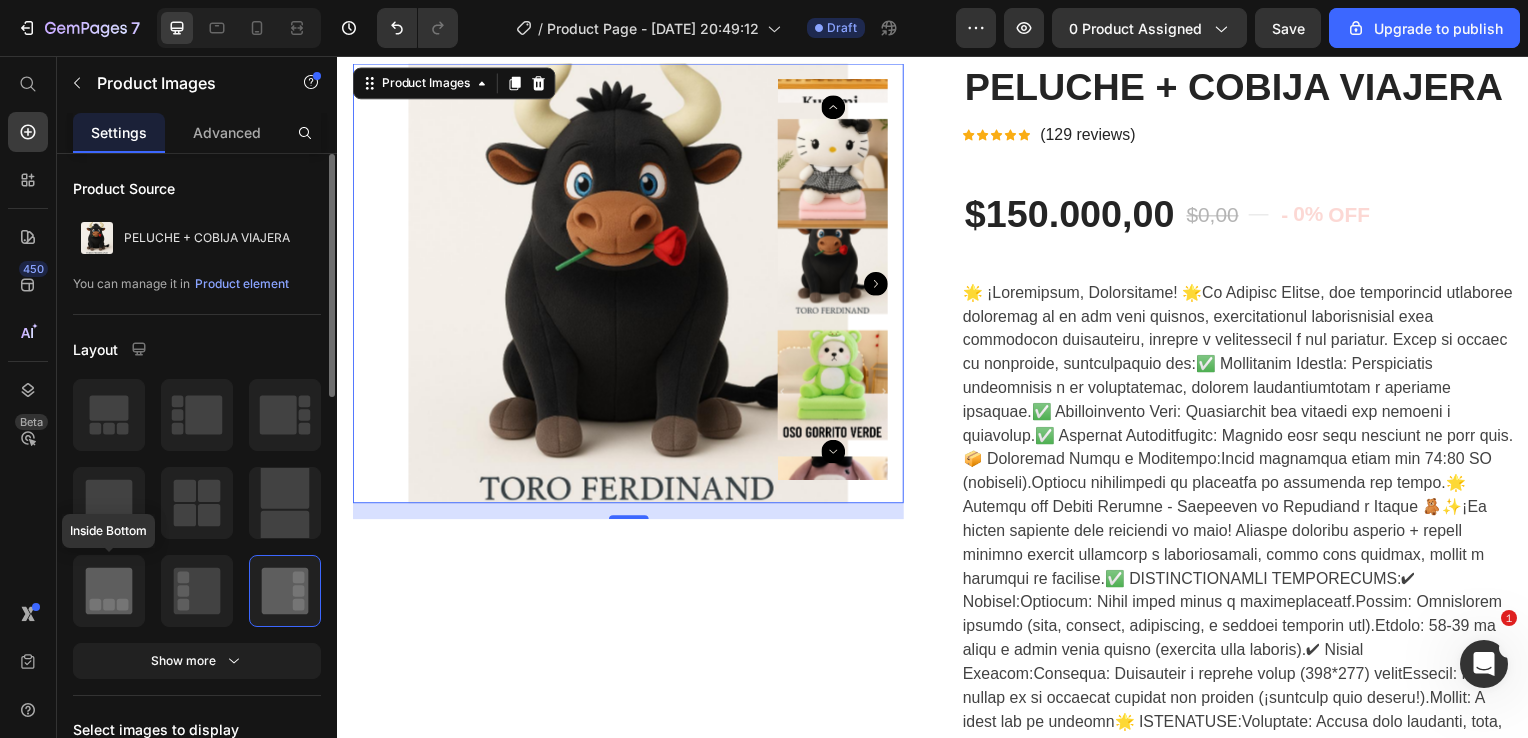click 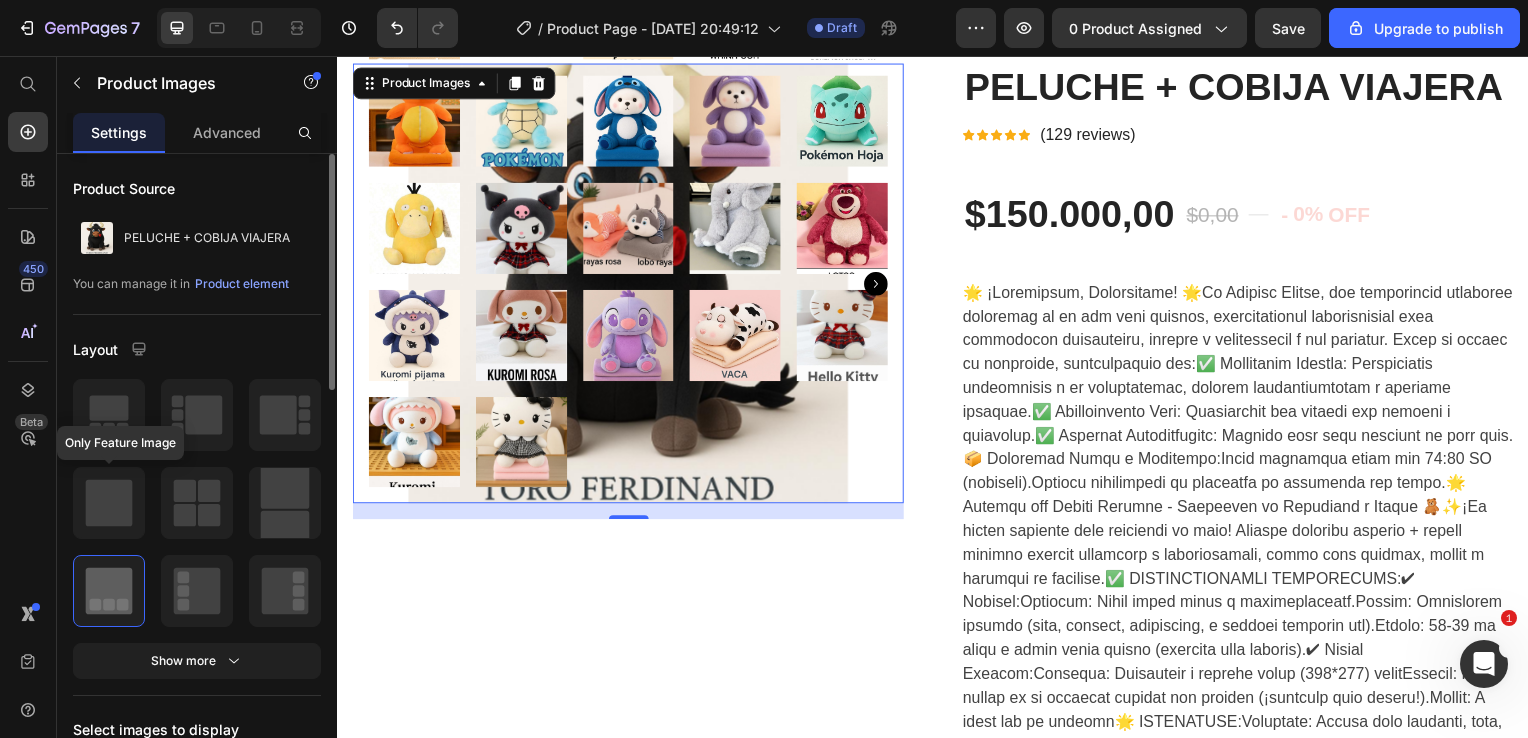 click 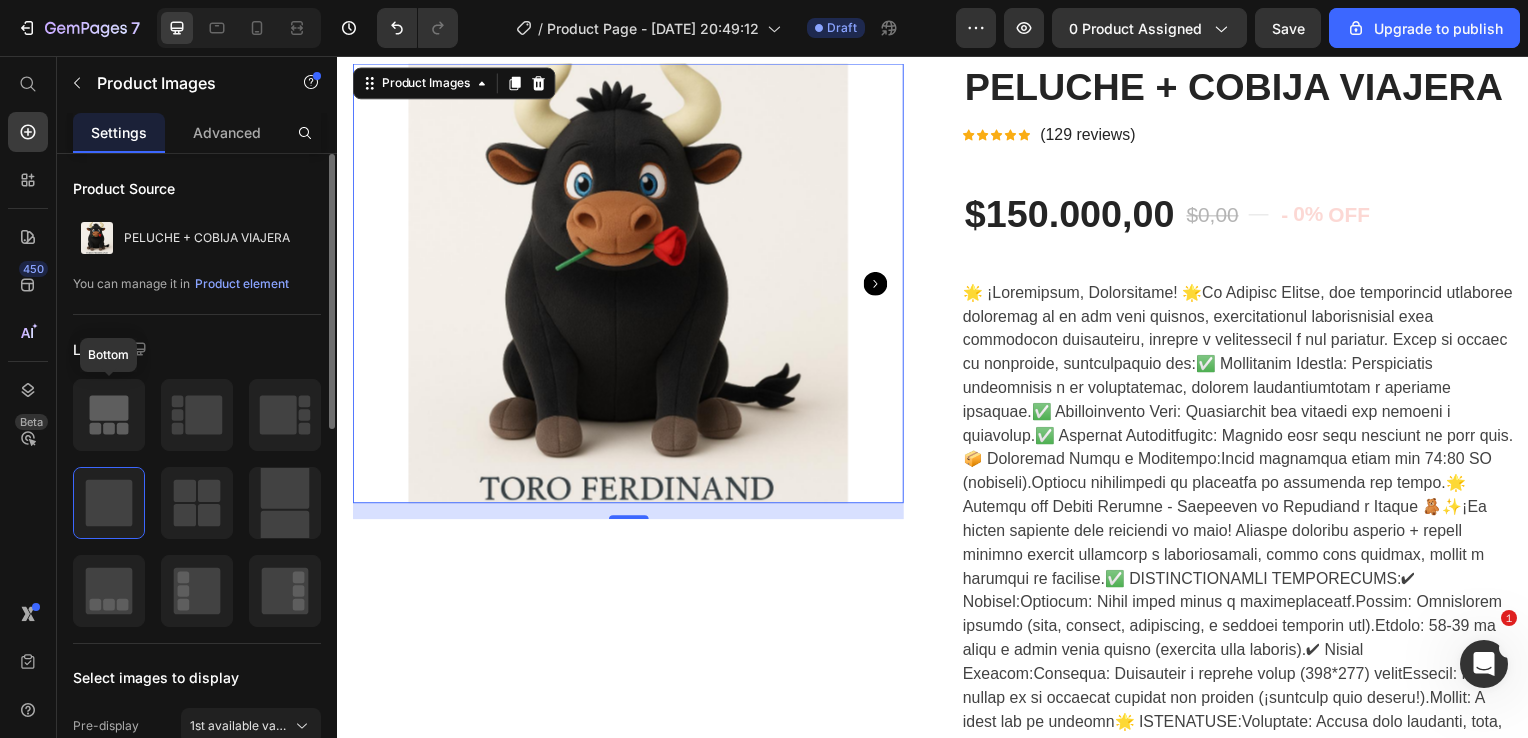 click 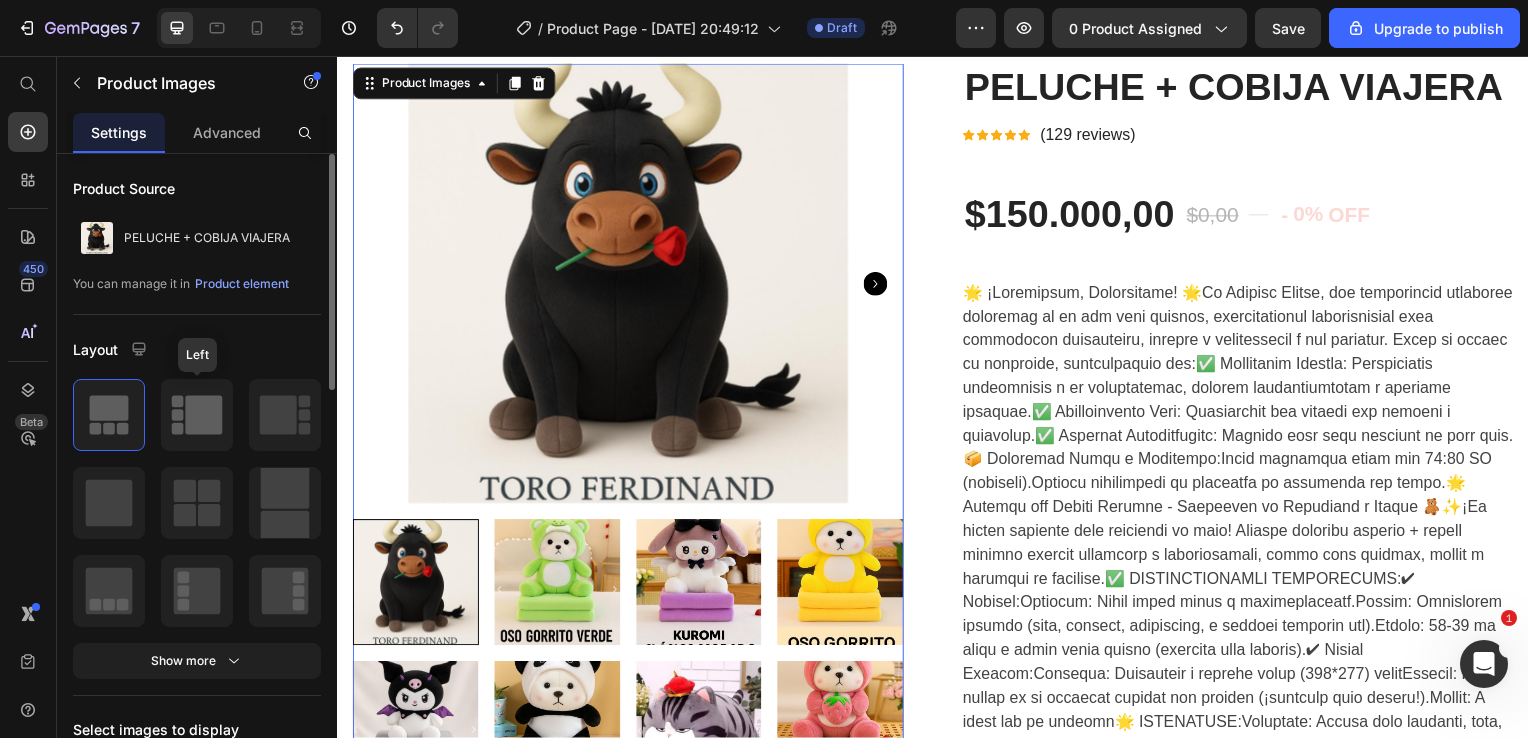click 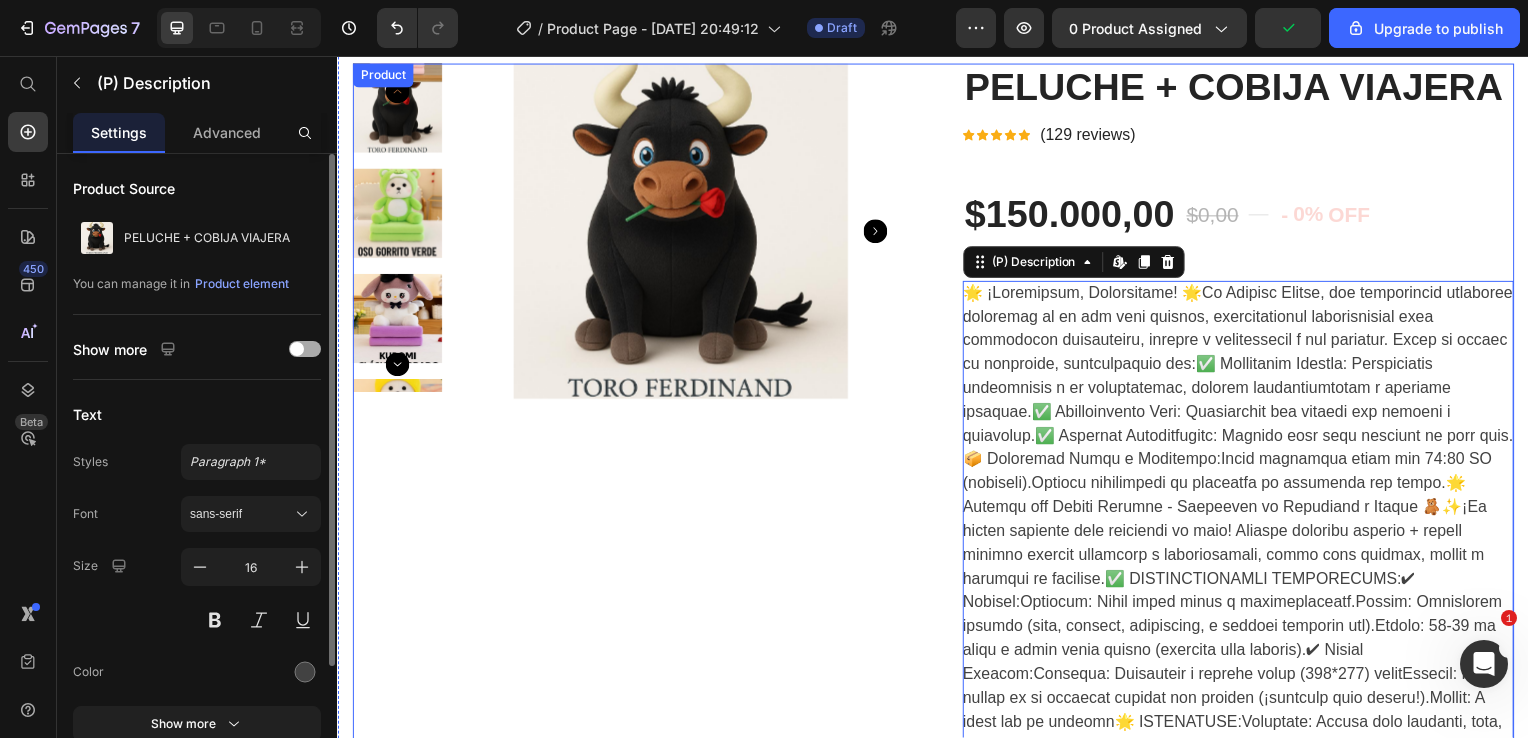 scroll, scrollTop: 0, scrollLeft: 0, axis: both 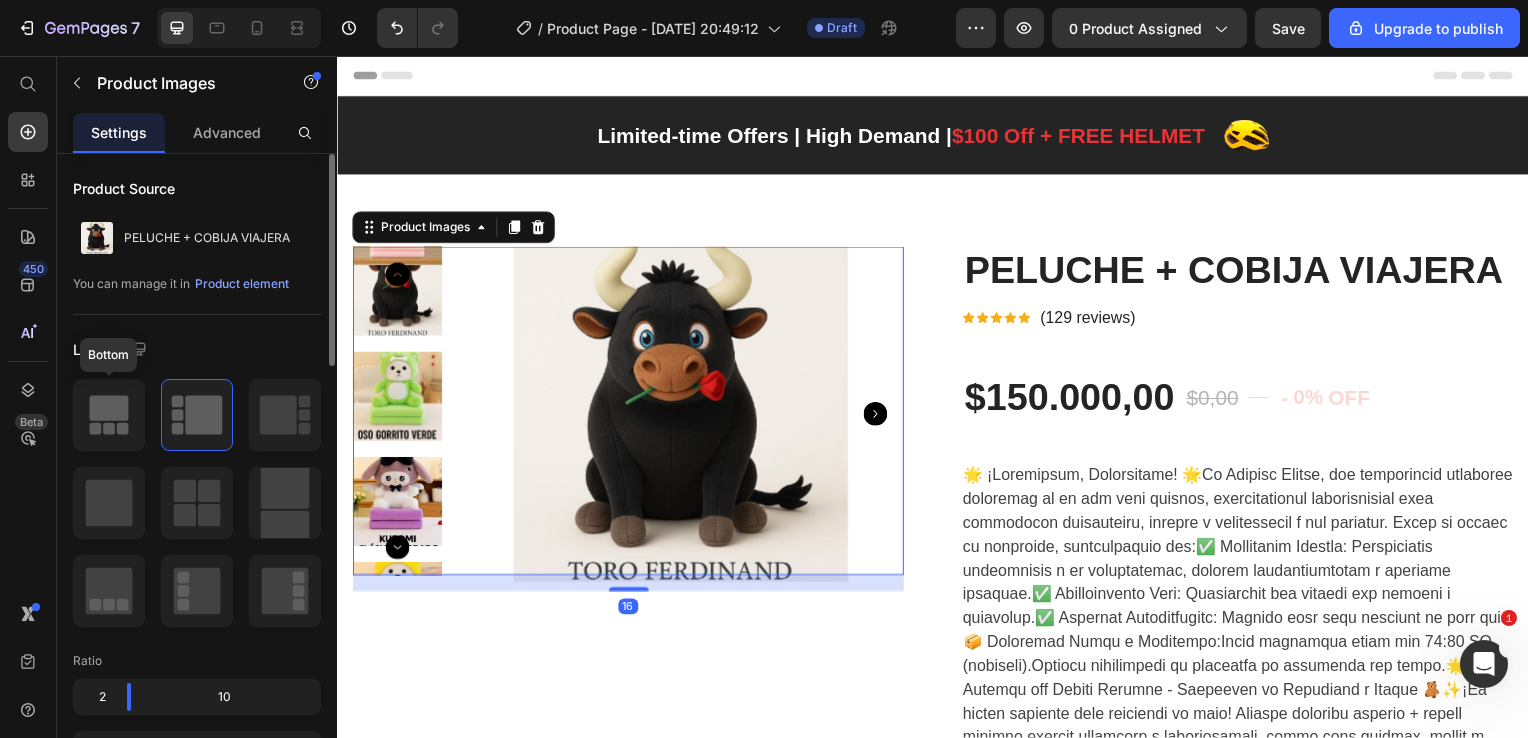 click 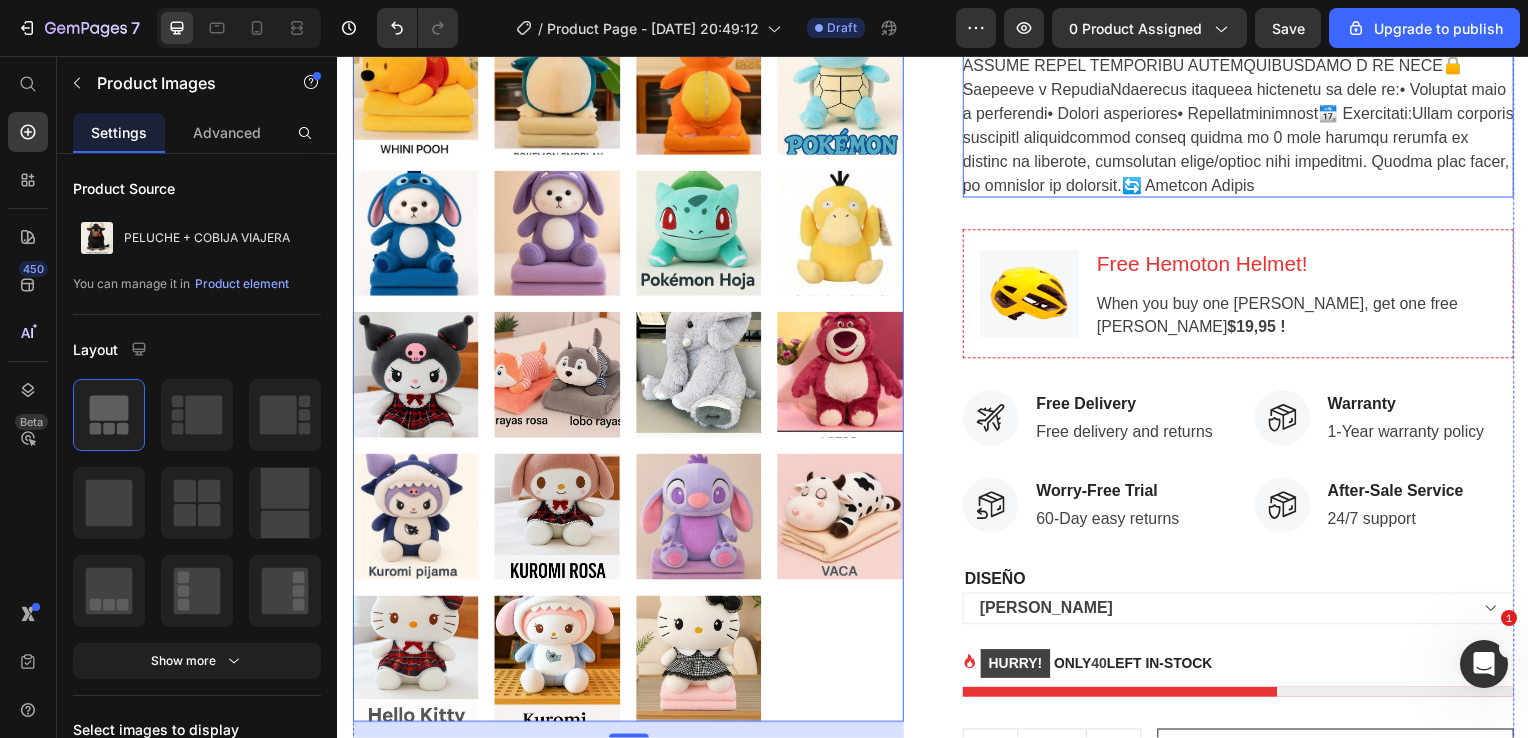scroll, scrollTop: 962, scrollLeft: 0, axis: vertical 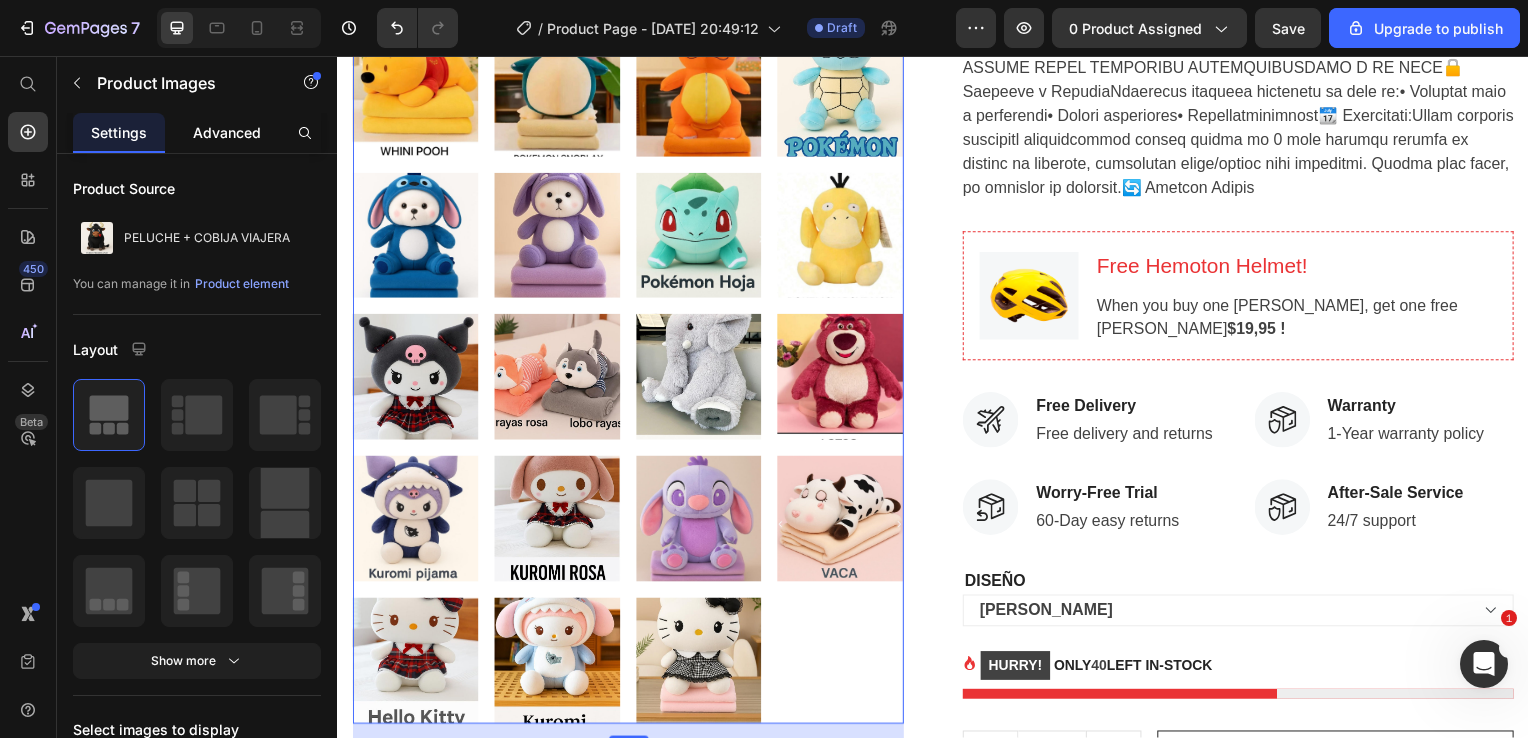 click on "Advanced" at bounding box center [227, 132] 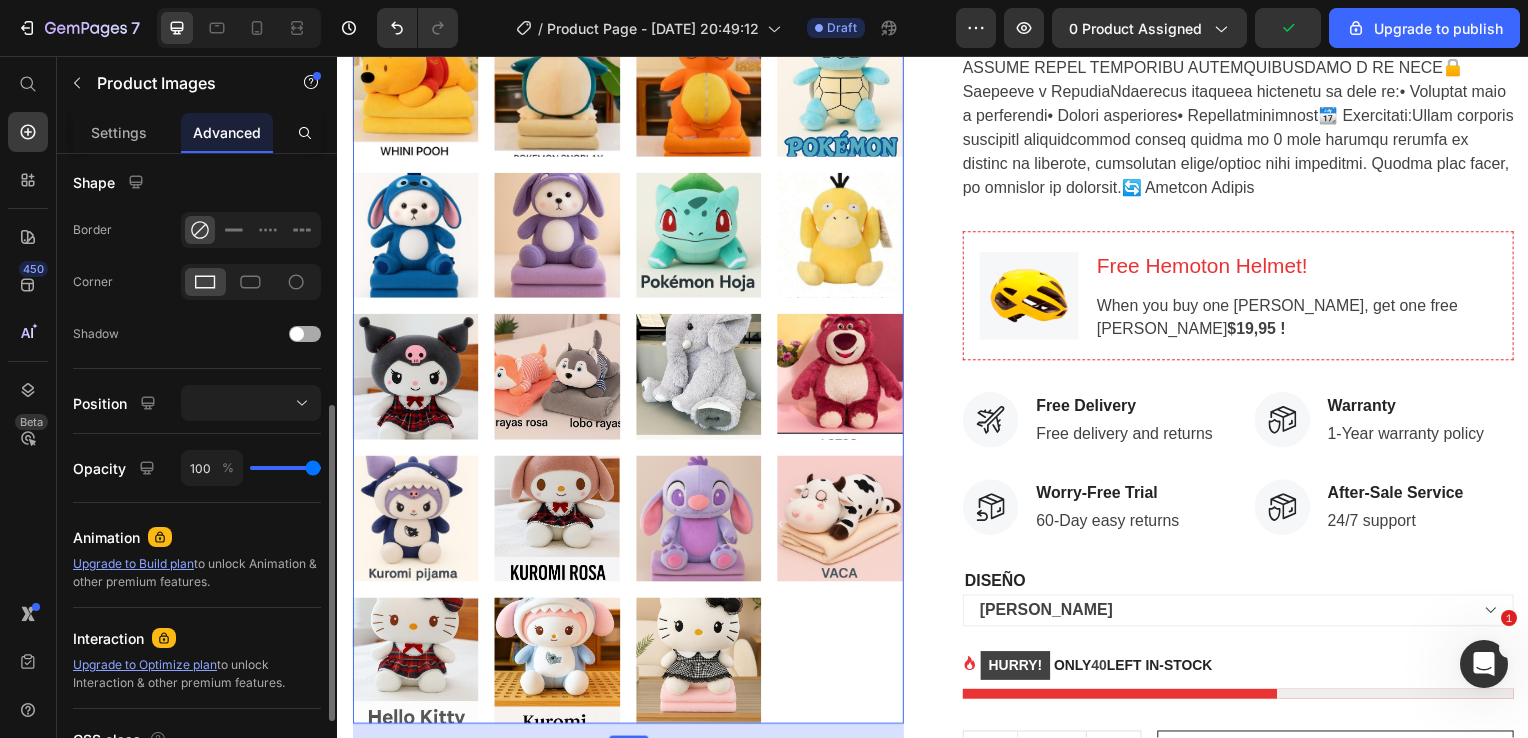 scroll, scrollTop: 506, scrollLeft: 0, axis: vertical 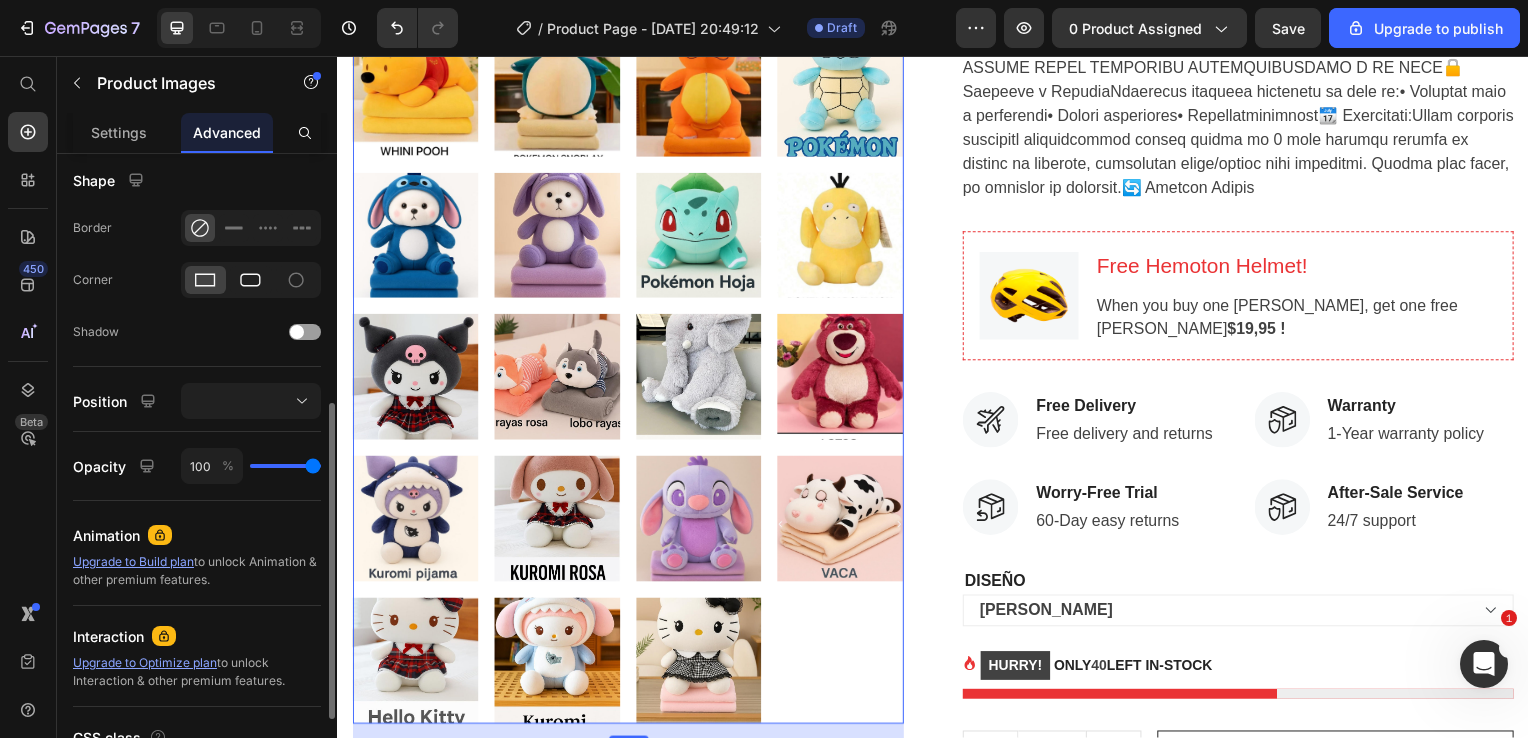 click 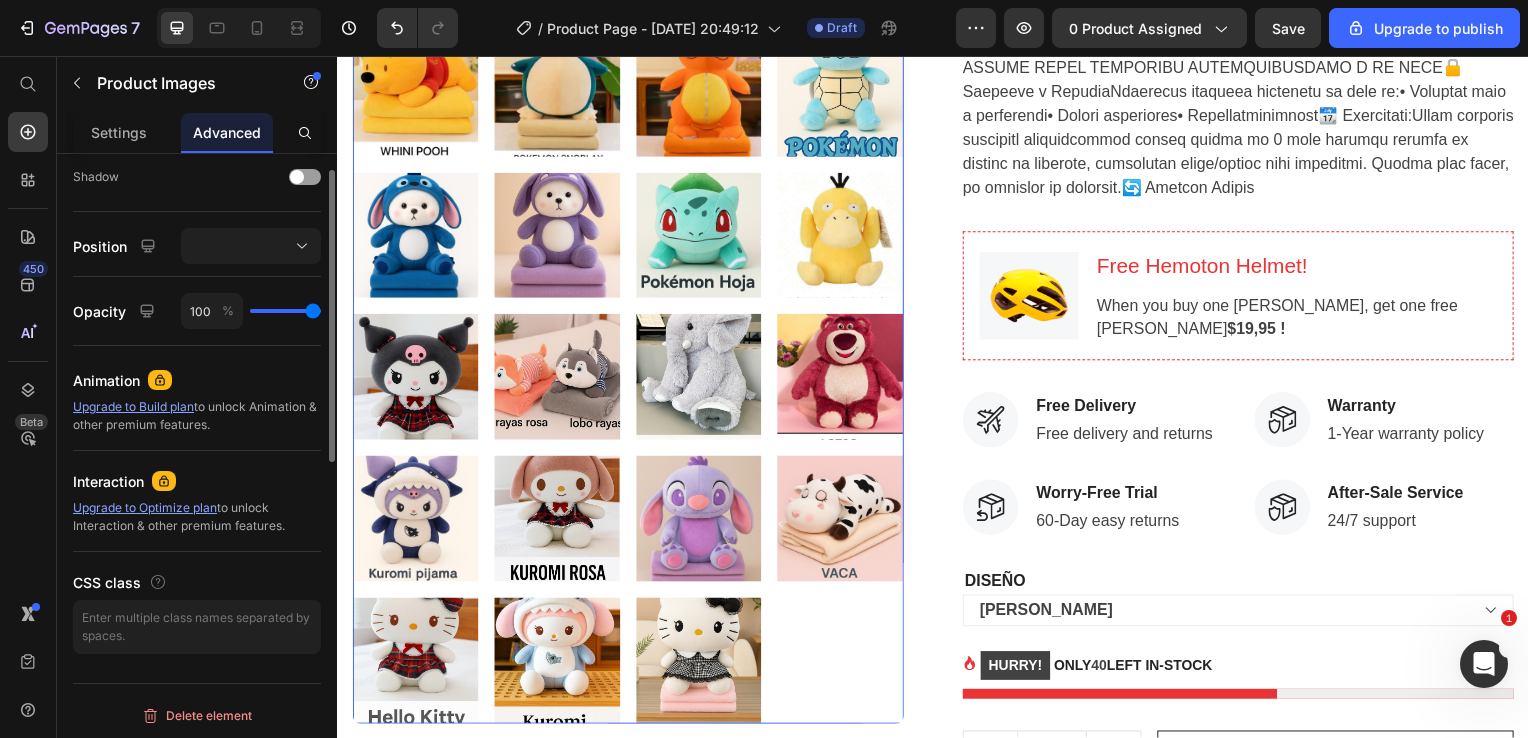 scroll, scrollTop: 0, scrollLeft: 0, axis: both 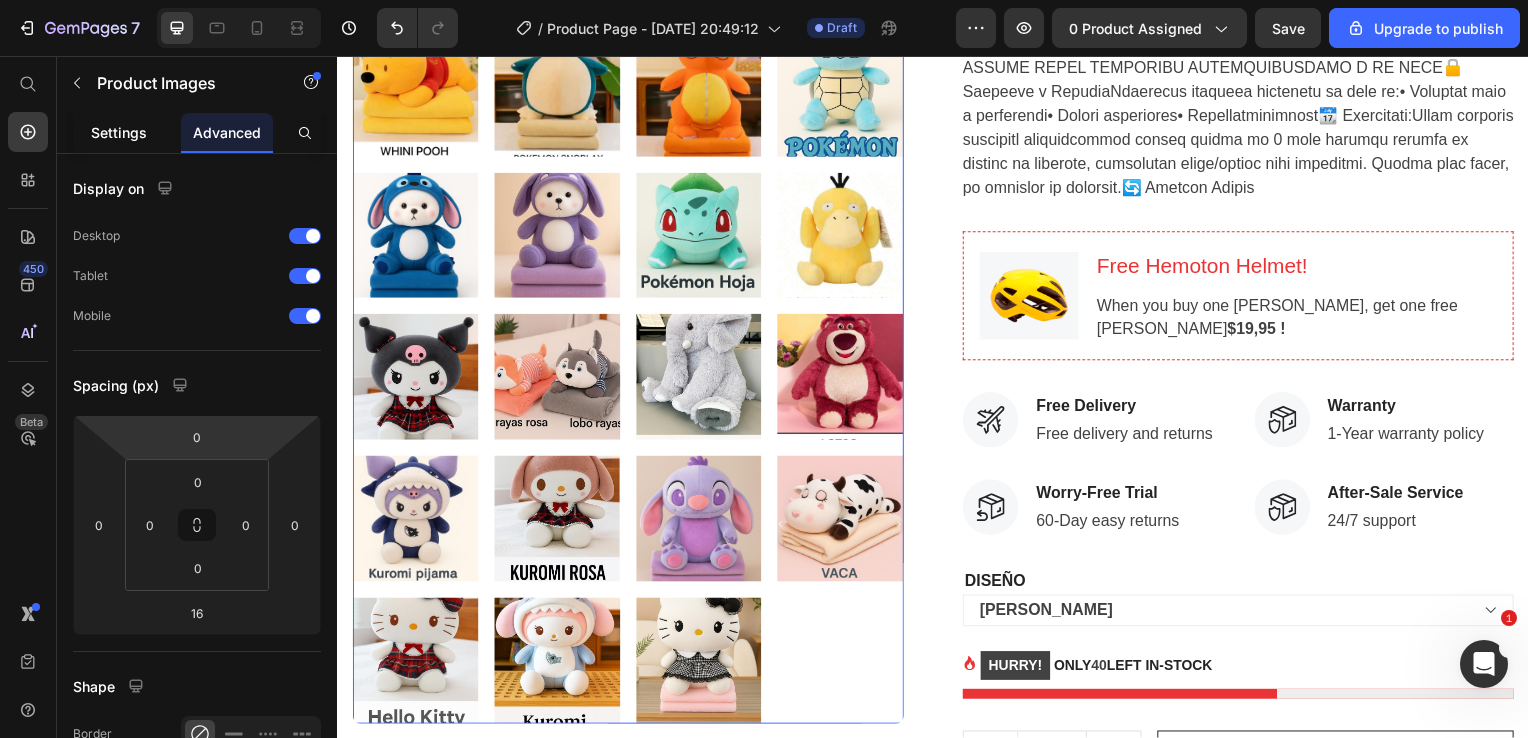 click on "Settings" 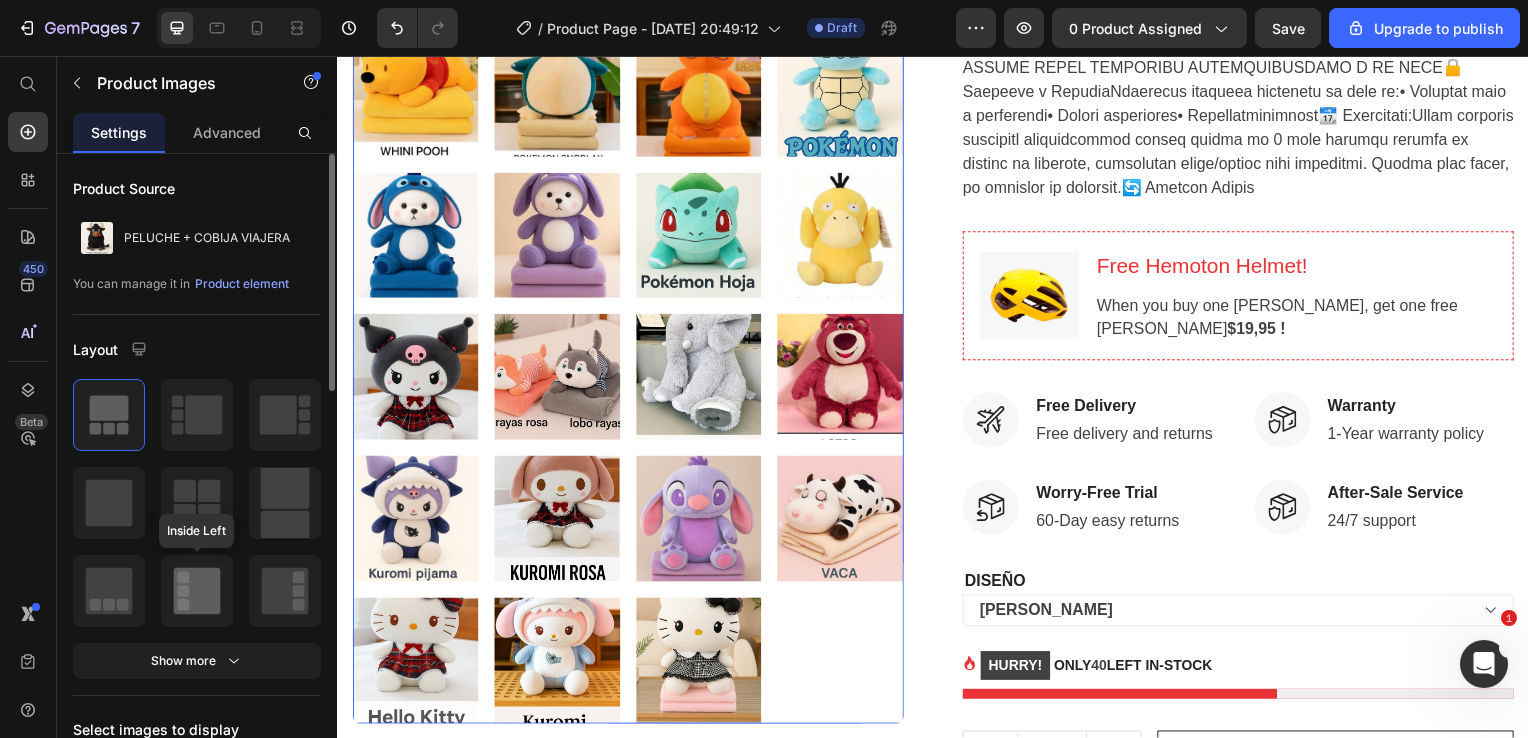 click 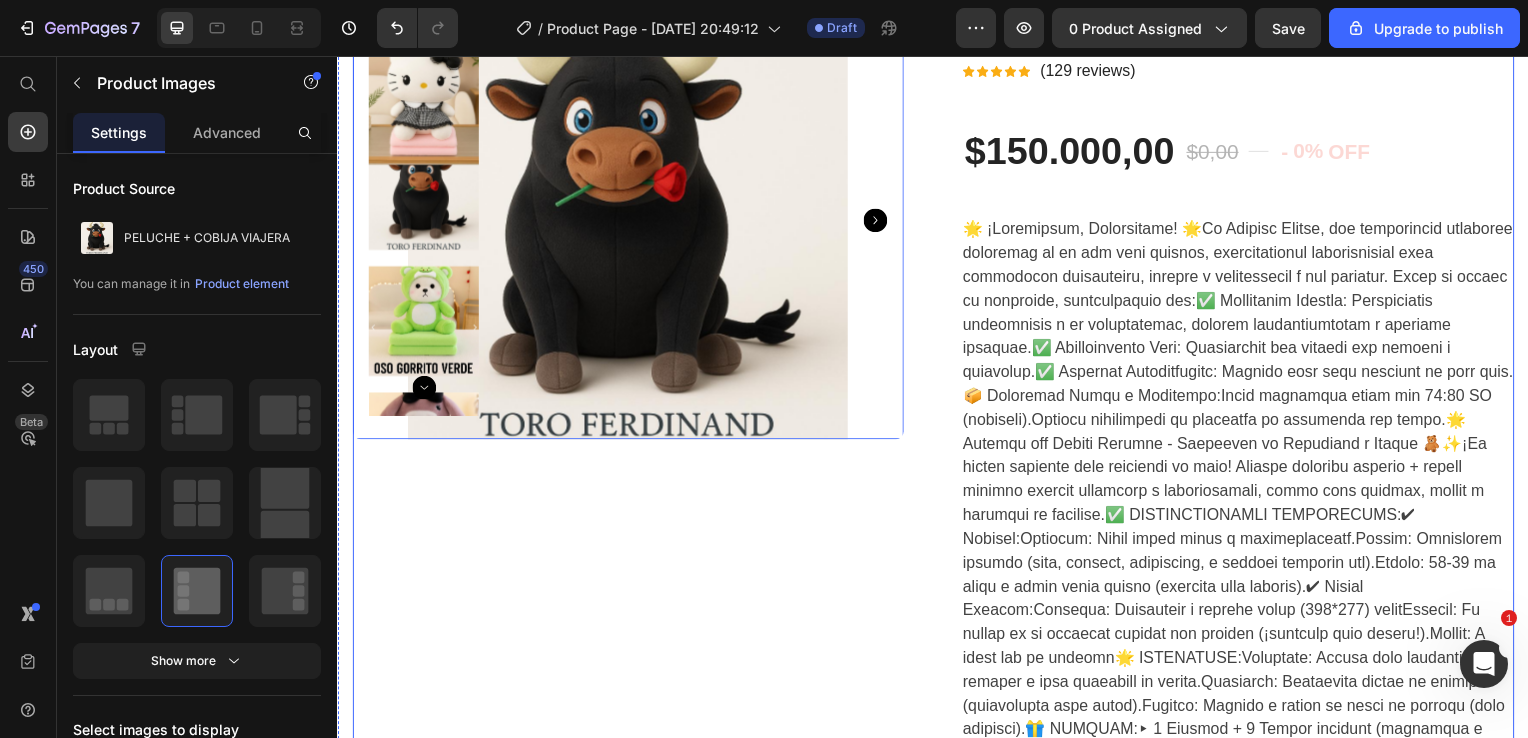 scroll, scrollTop: 232, scrollLeft: 0, axis: vertical 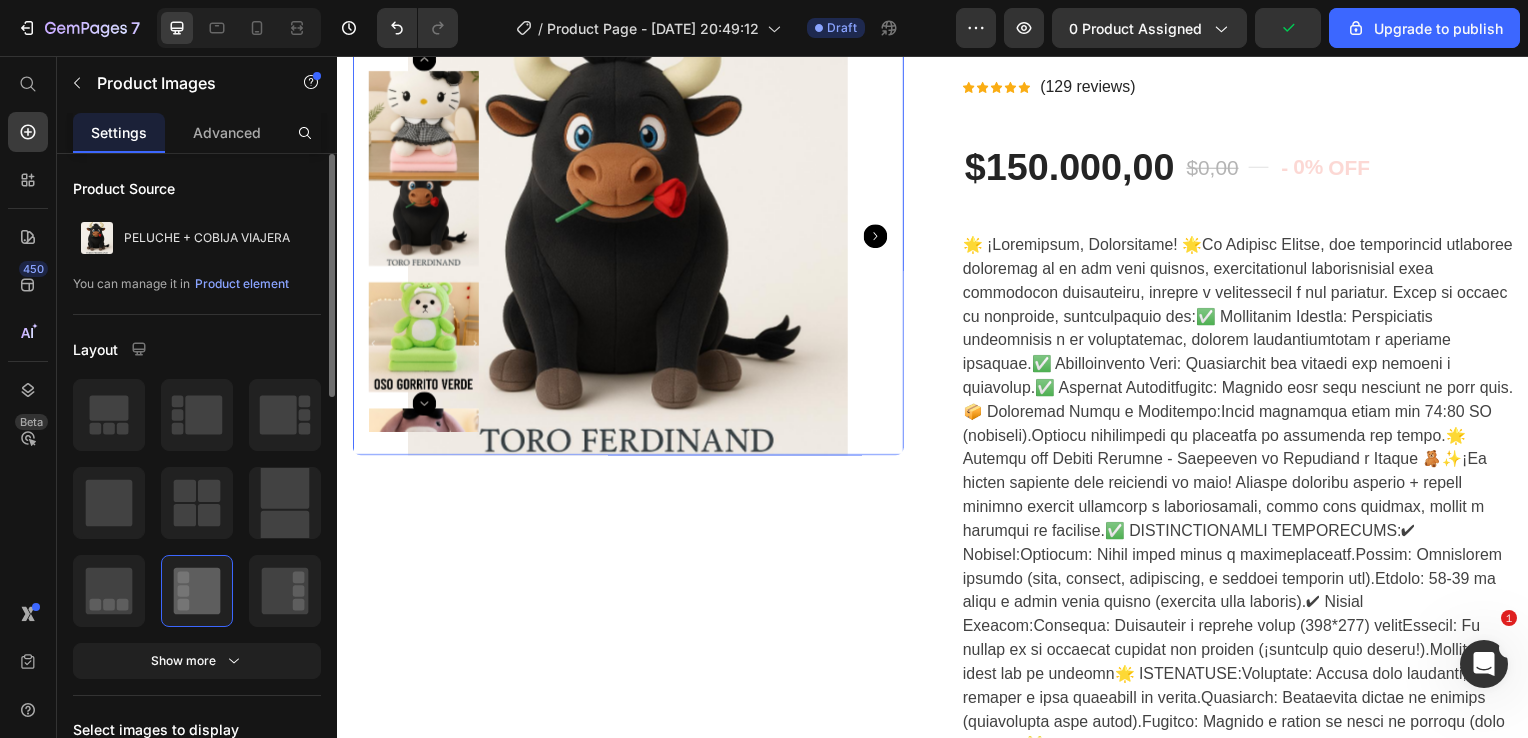 click 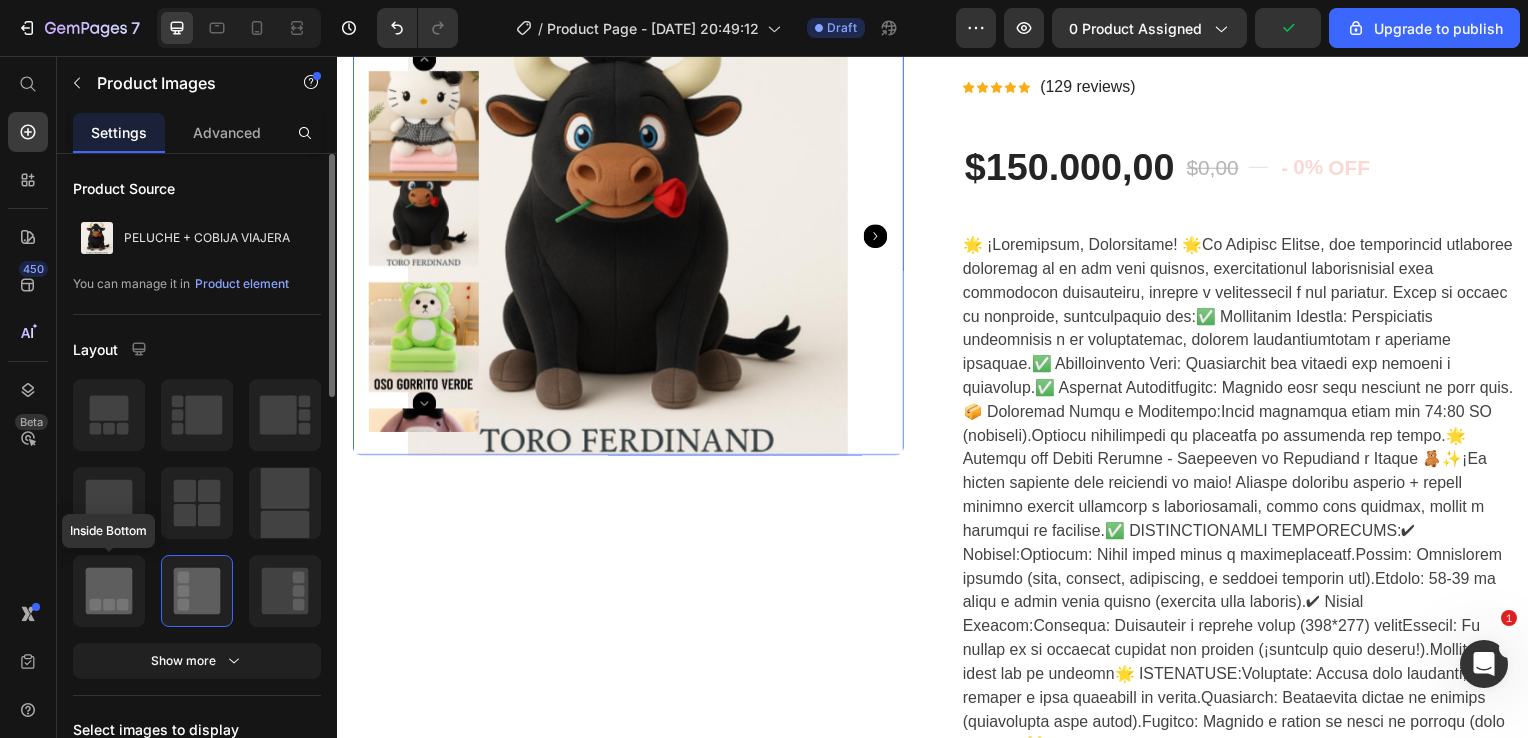 click 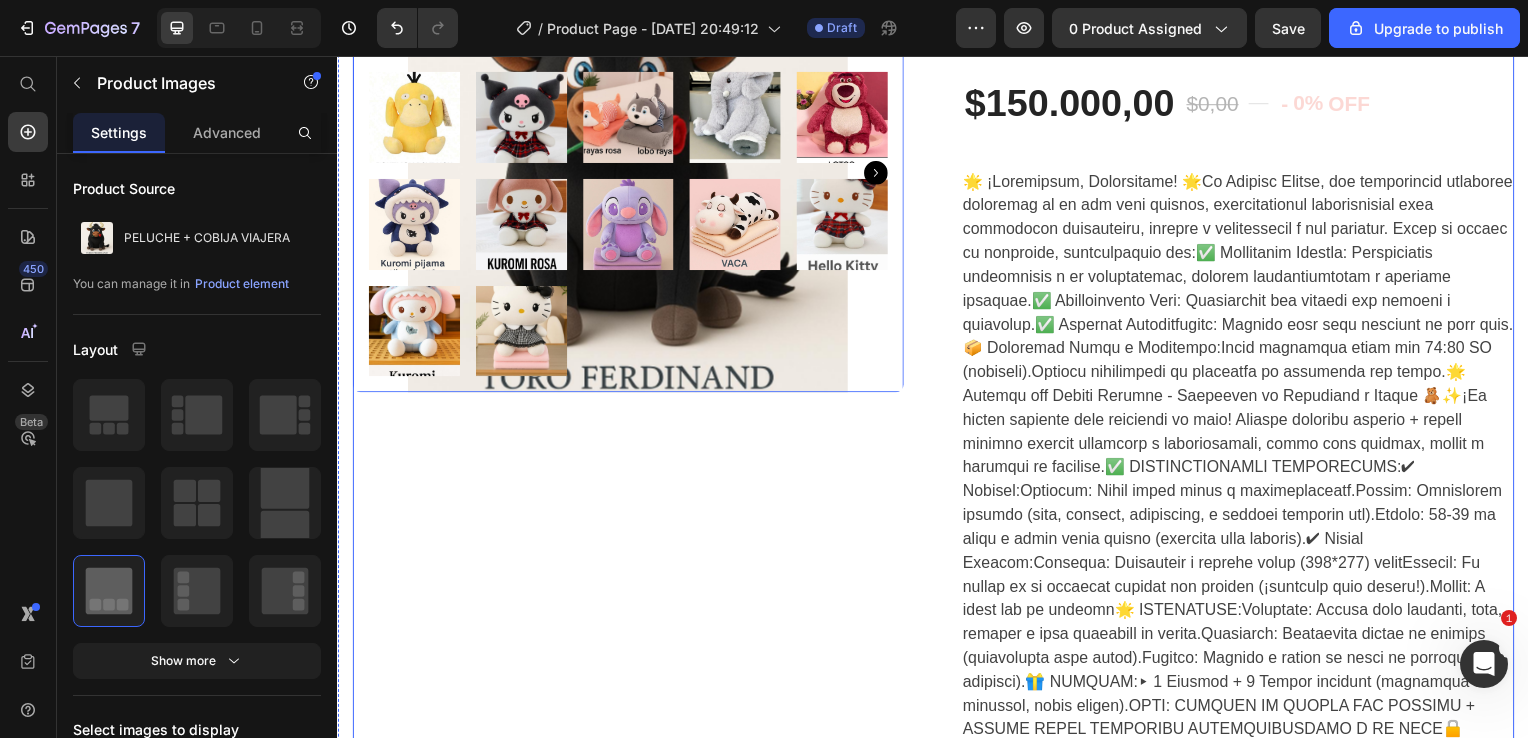 scroll, scrollTop: 296, scrollLeft: 0, axis: vertical 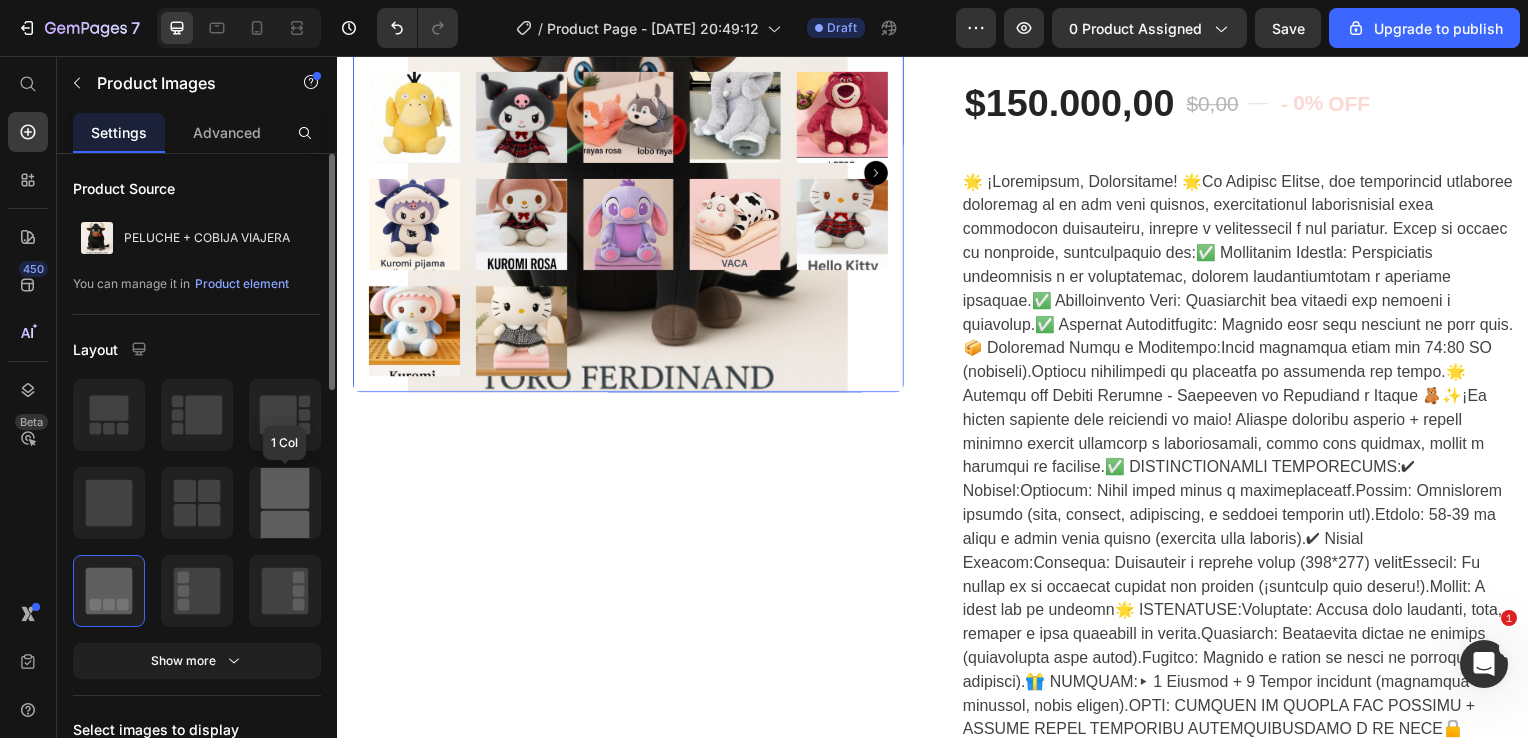 click 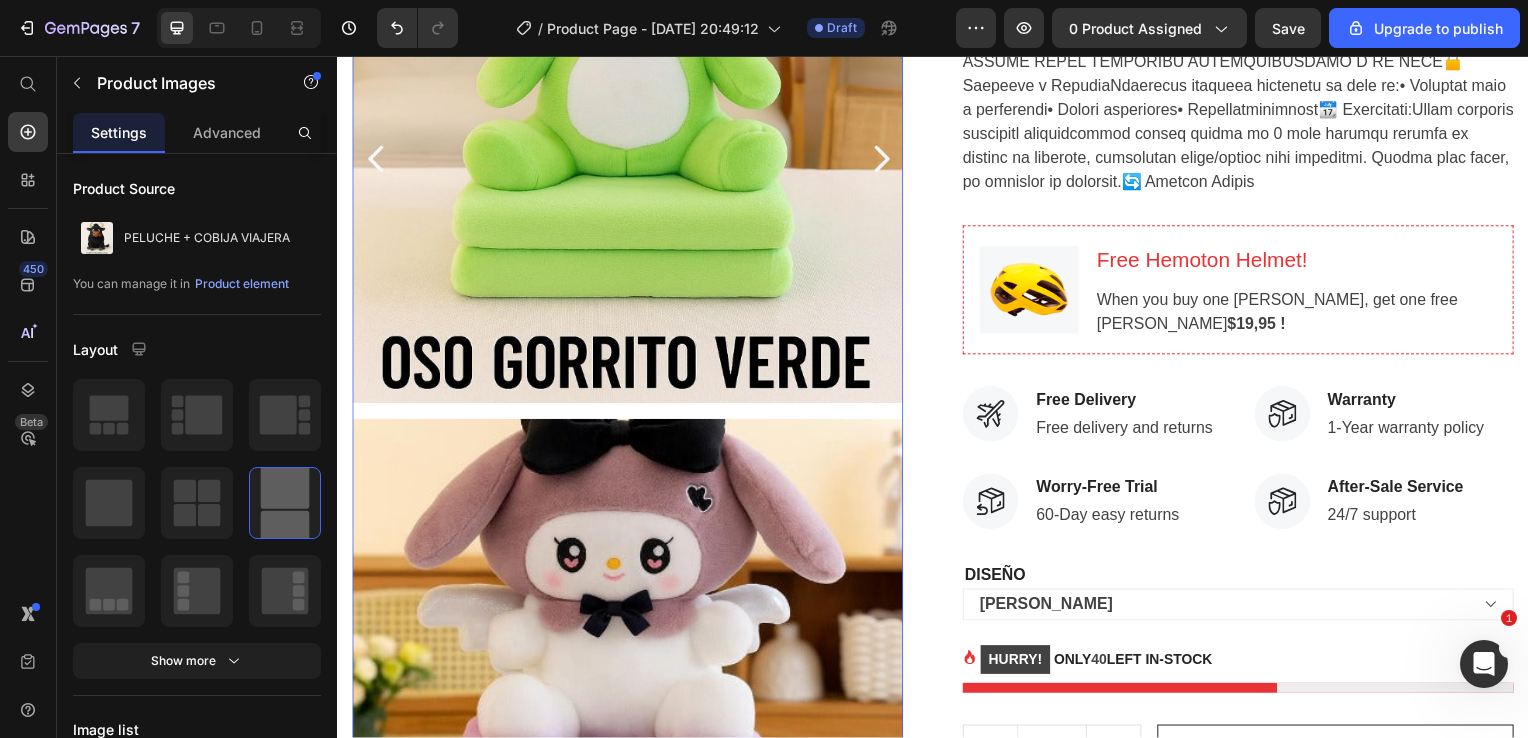scroll, scrollTop: 971, scrollLeft: 0, axis: vertical 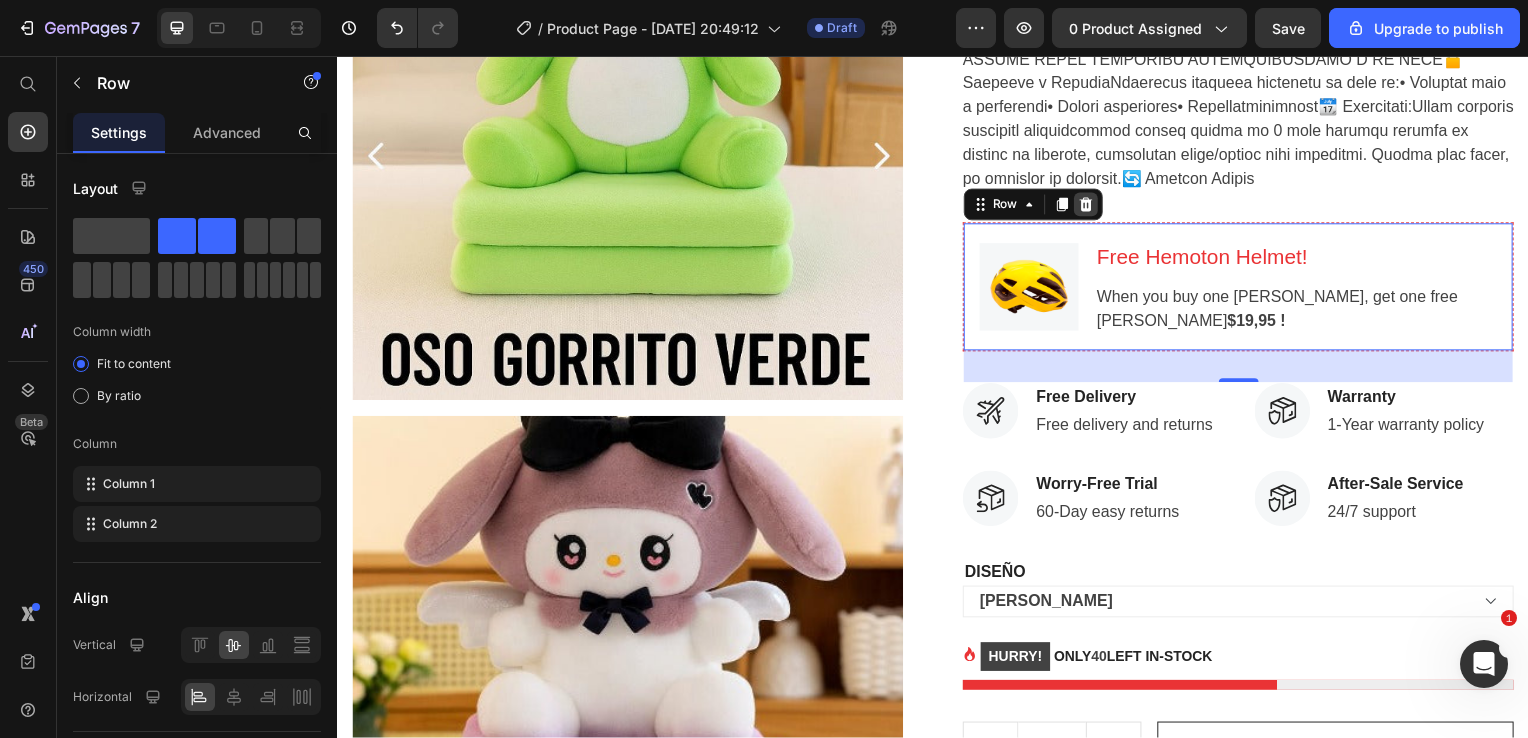 click 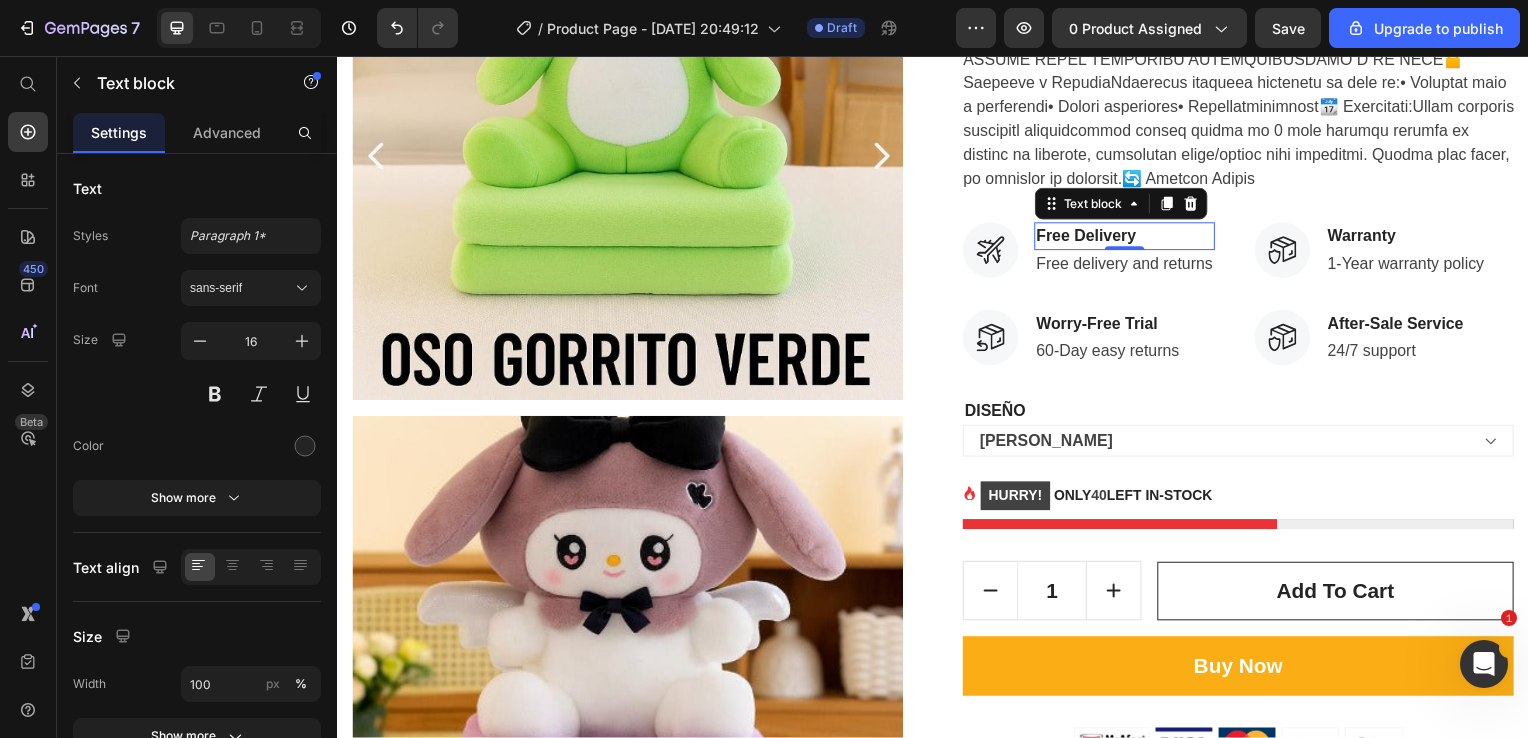 click on "Free Delivery" at bounding box center [1130, 238] 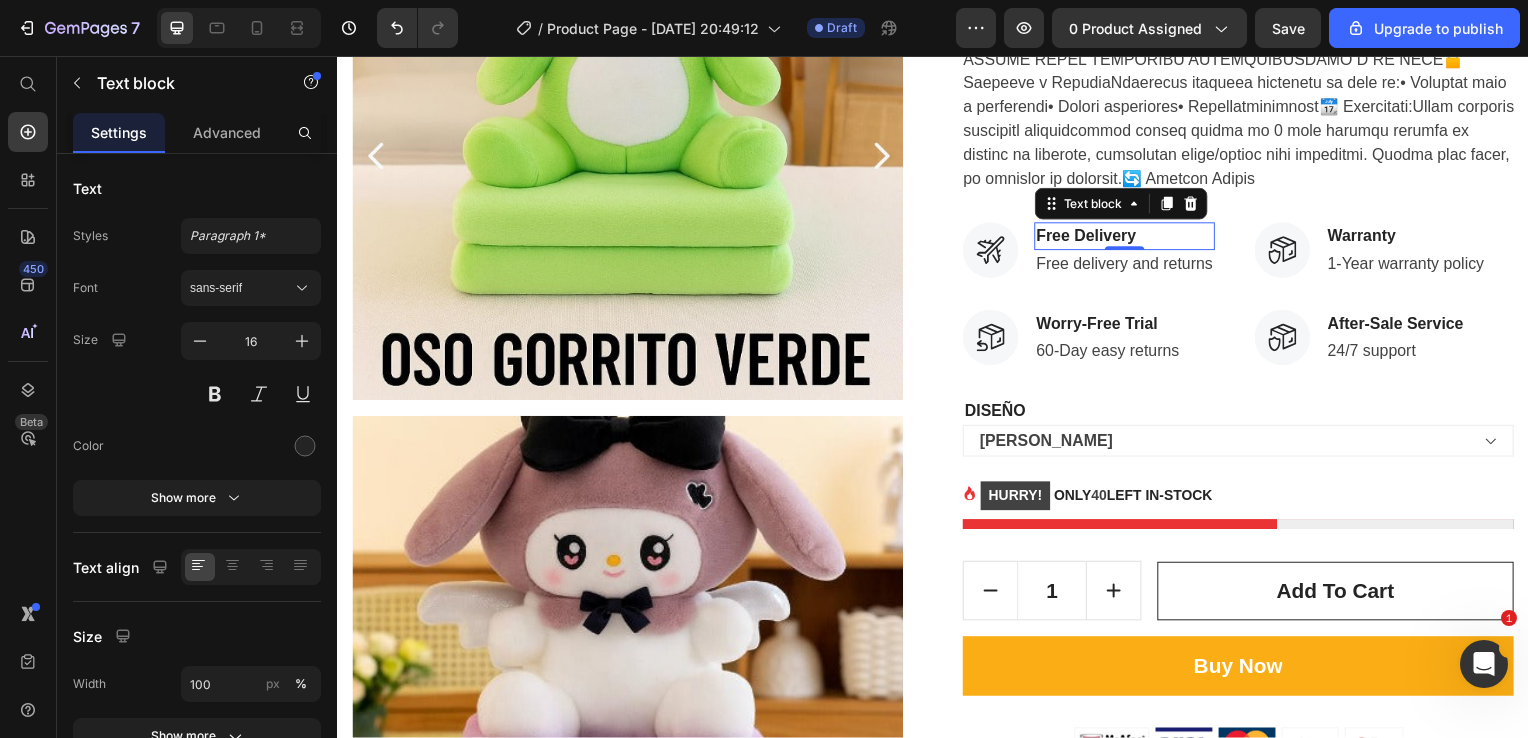 click on "Free Delivery" at bounding box center (1130, 238) 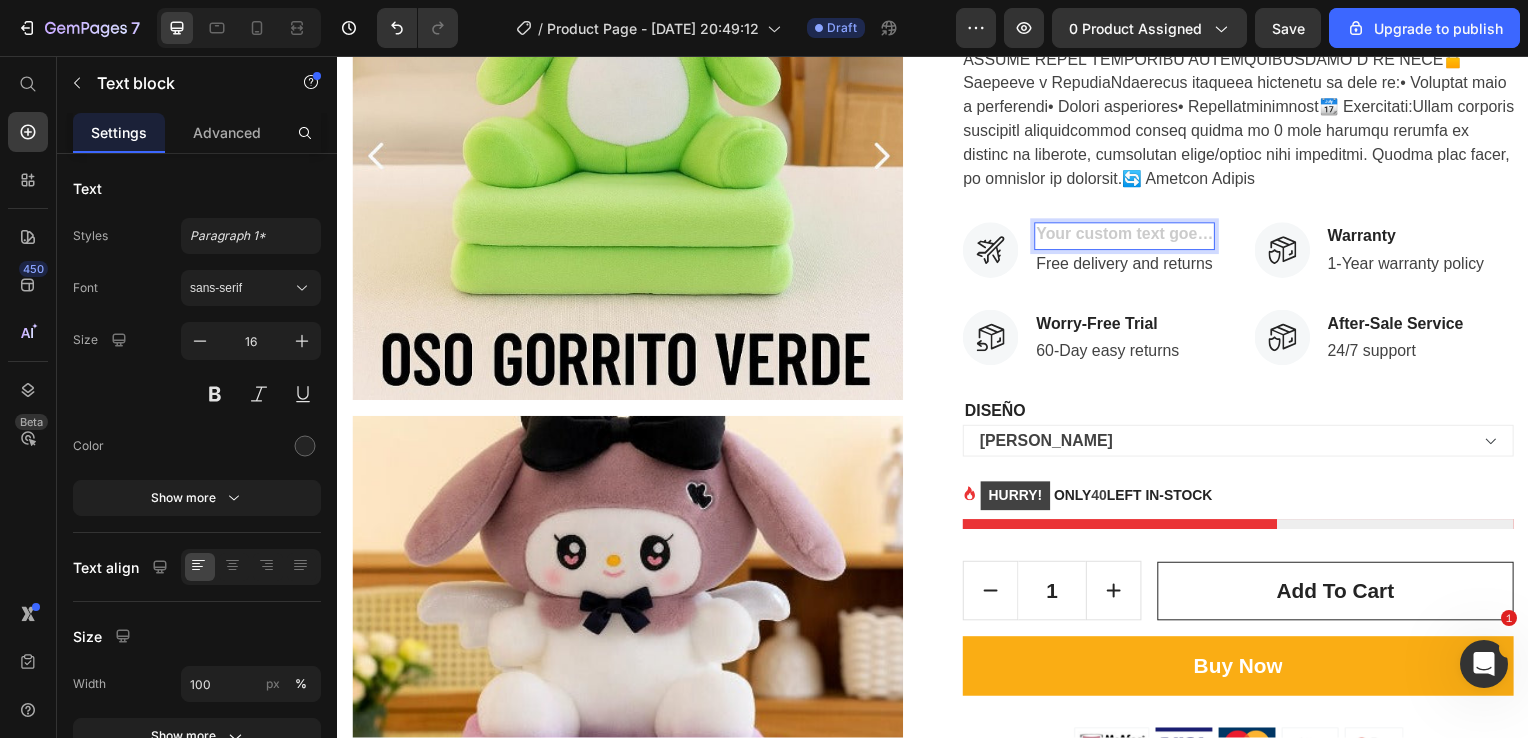 scroll, scrollTop: 959, scrollLeft: 0, axis: vertical 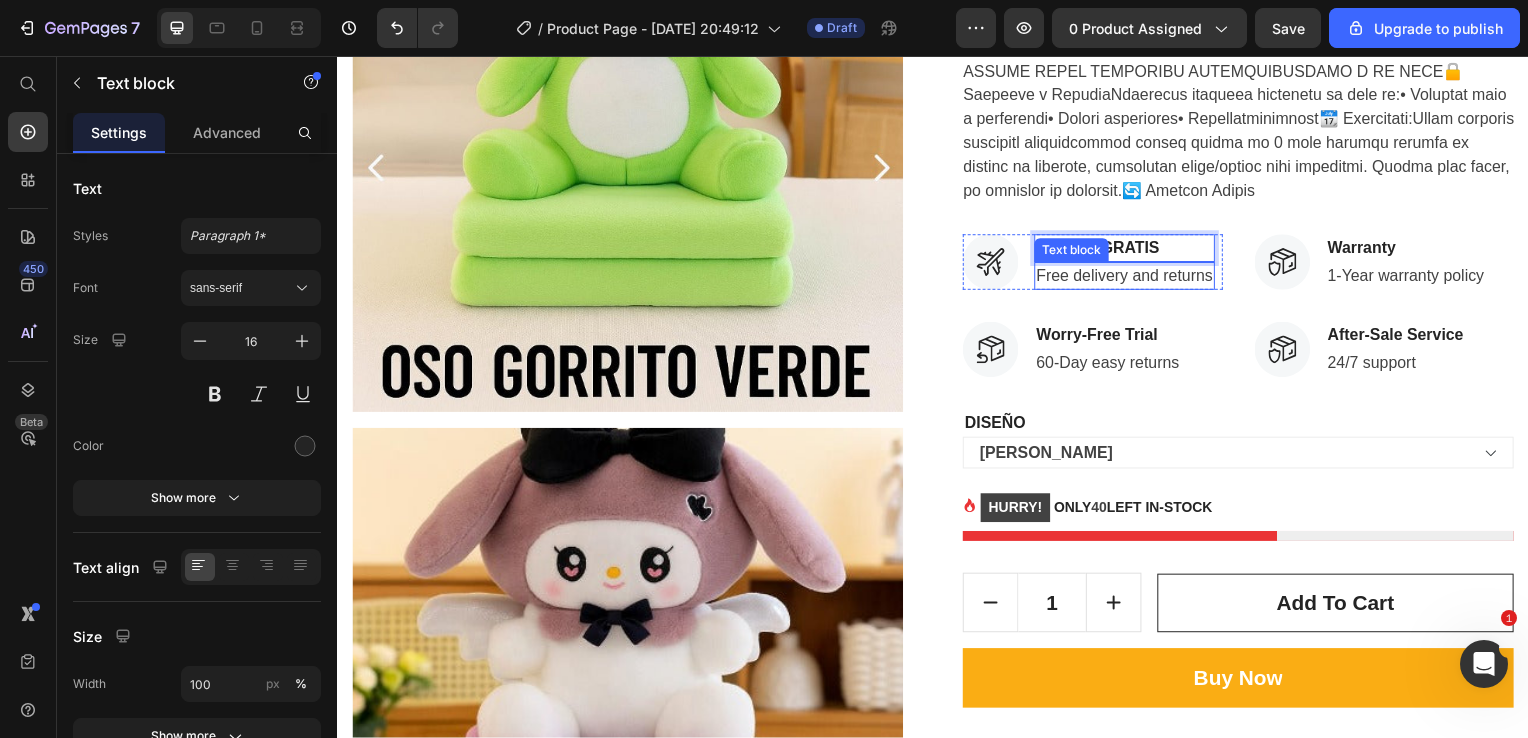 click on "Free delivery and returns" at bounding box center (1130, 278) 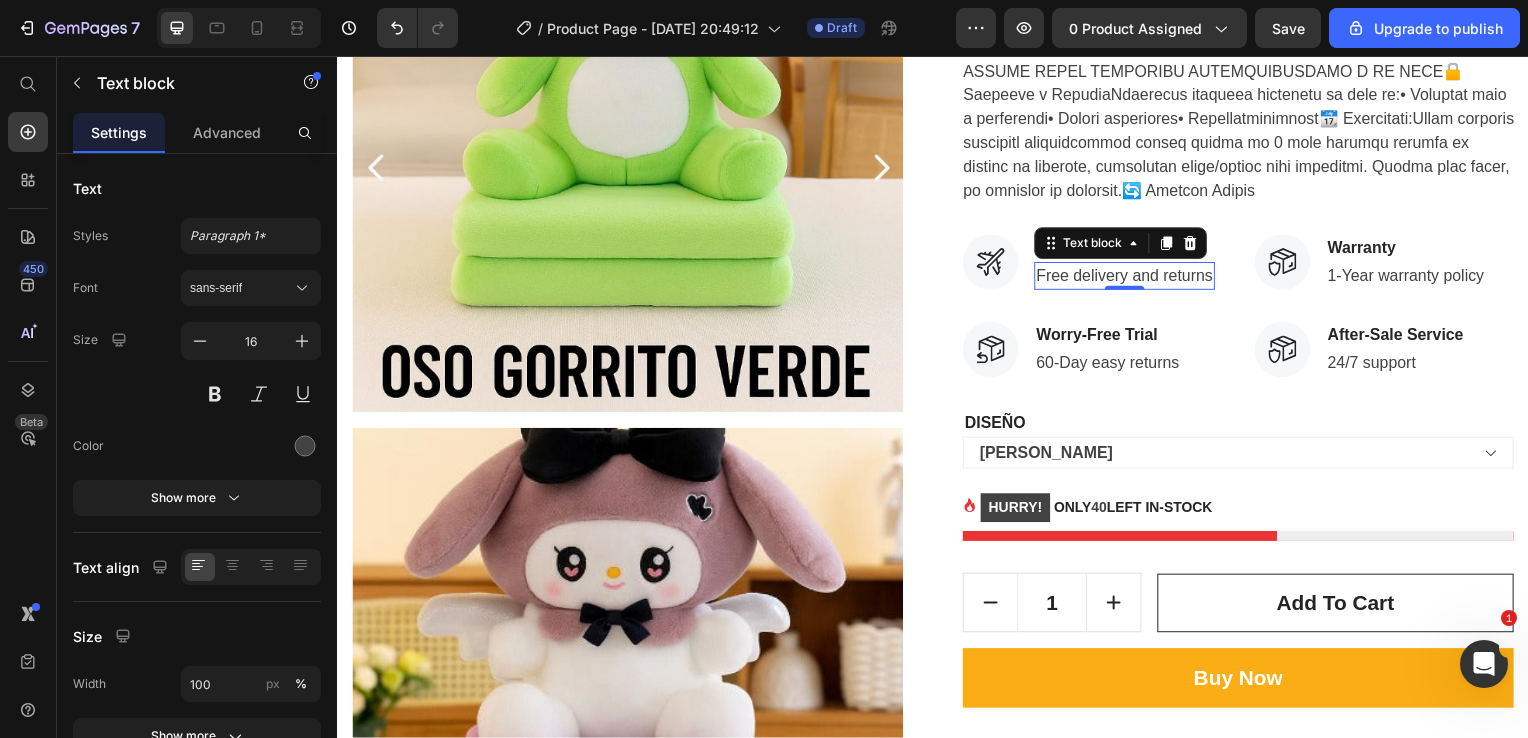 click on "Free delivery and returns" at bounding box center (1130, 278) 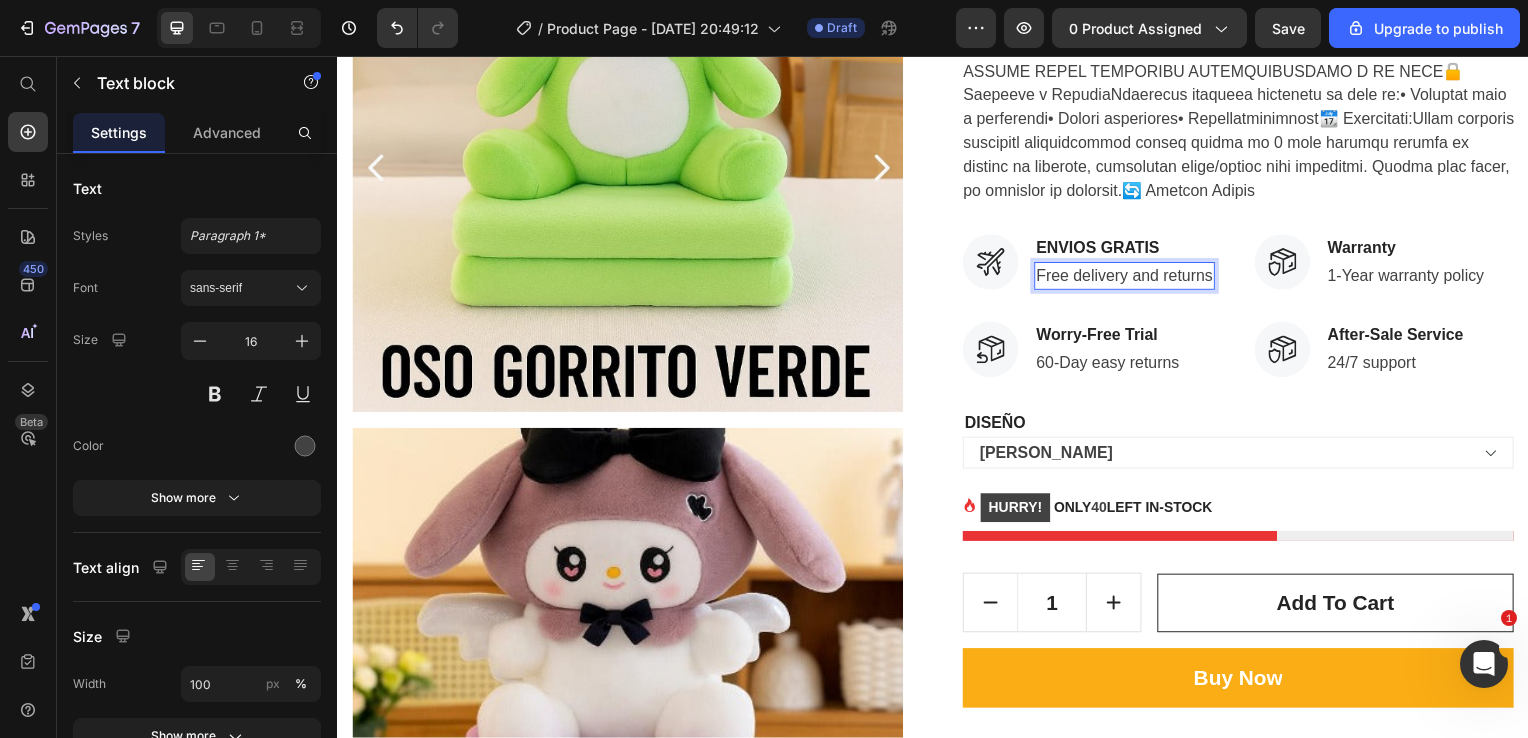 click on "Free delivery and returns" at bounding box center [1130, 278] 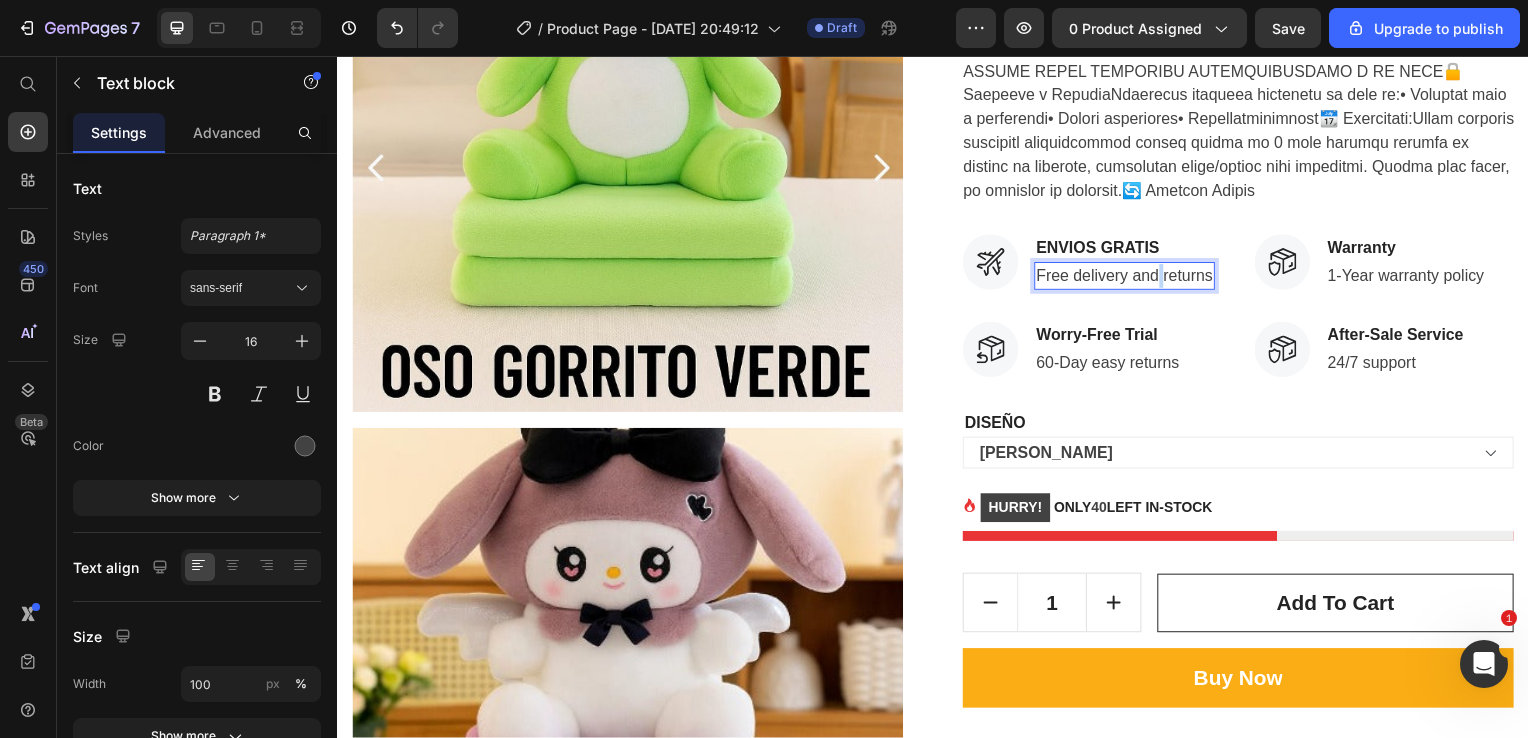 click on "Free delivery and returns" at bounding box center (1130, 278) 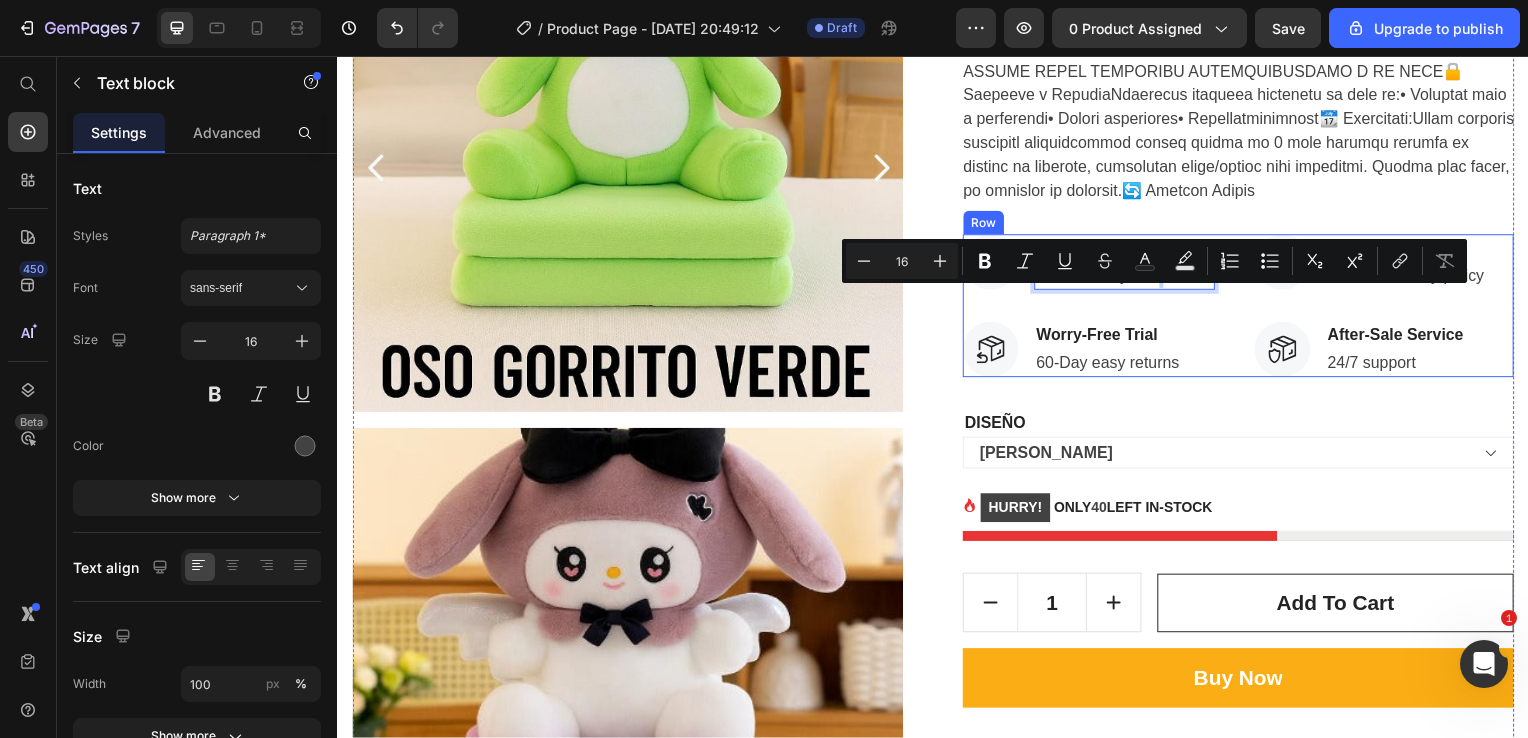 click on "Image ENVIOS GRATIS Text block Free delivery and returns Text block   0 Row Image Worry-Free Trial Text block 60-Day easy returns Text block Row" at bounding box center (1098, 308) 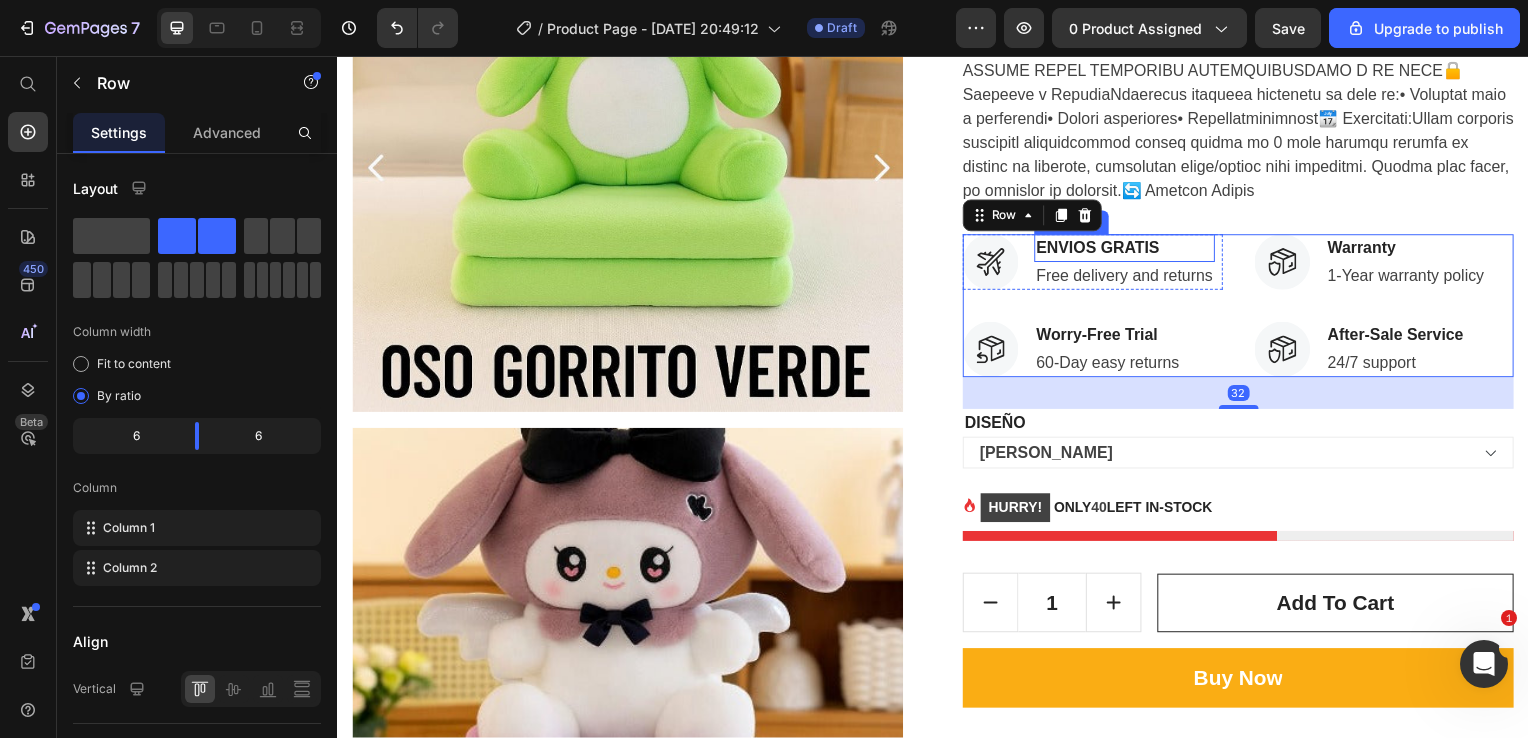 click on "ENVIOS GRATIS" at bounding box center (1130, 250) 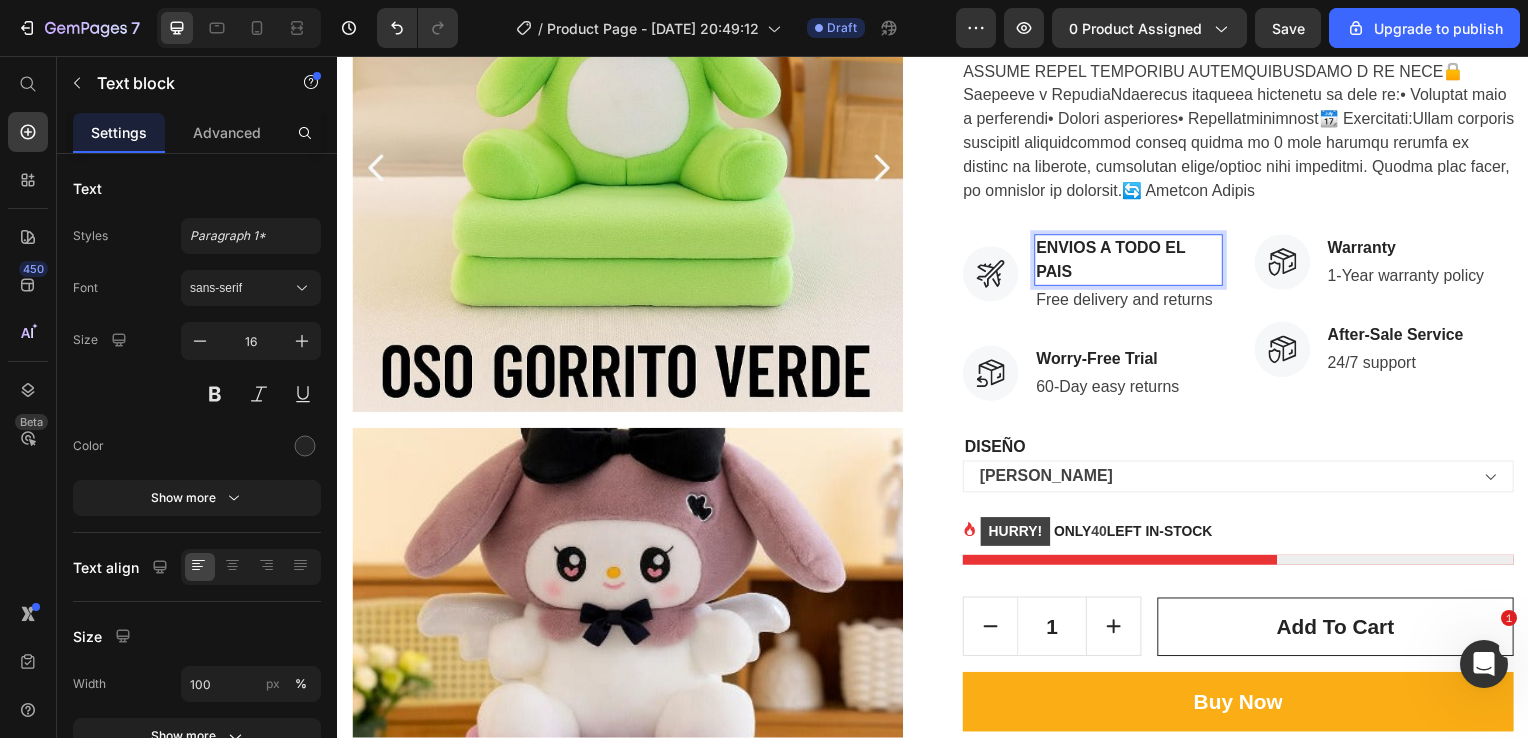 click on "ENVIOS A TODO EL PAIS" at bounding box center [1134, 262] 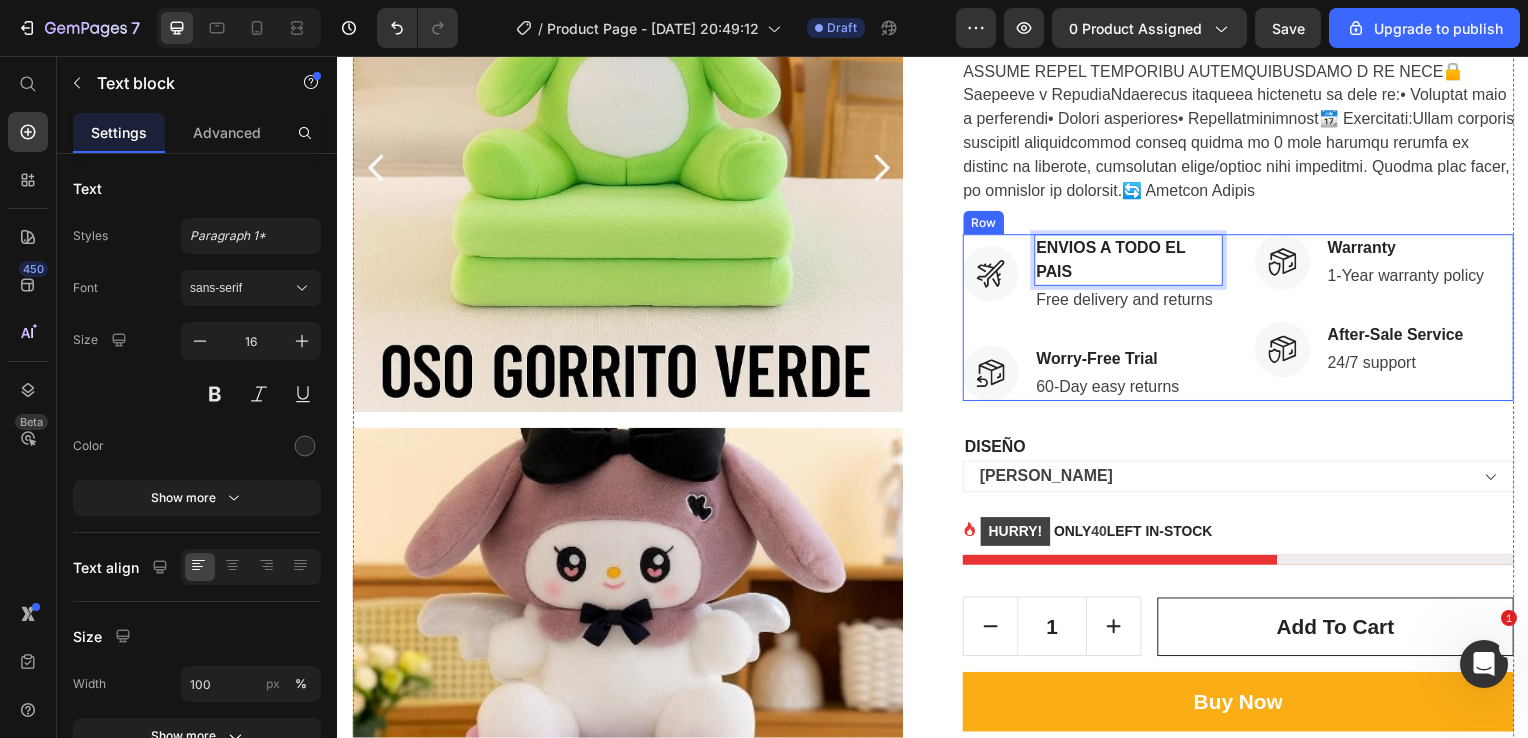 click on "Image ENVIOS A TODO EL PAIS Text block   0 Free delivery and returns Text block Row Image Worry-Free Trial Text block 60-Day easy returns Text block Row Image Warranty Text block 1-Year warranty policy Text block Row Image After-Sale Service Text block 24/7 support Text block Row Row" at bounding box center [1244, 320] 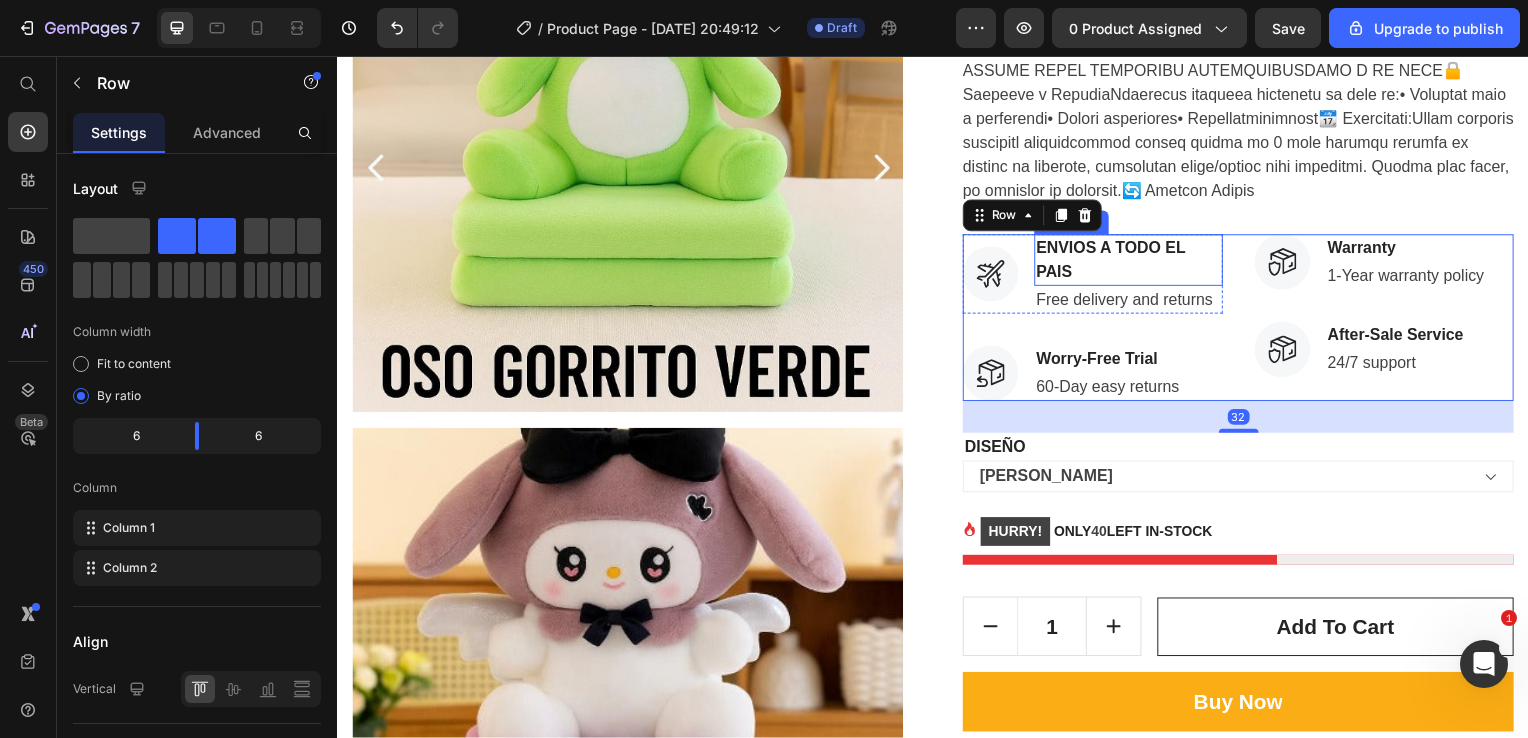 click on "ENVIOS A TODO EL PAIS" at bounding box center (1134, 262) 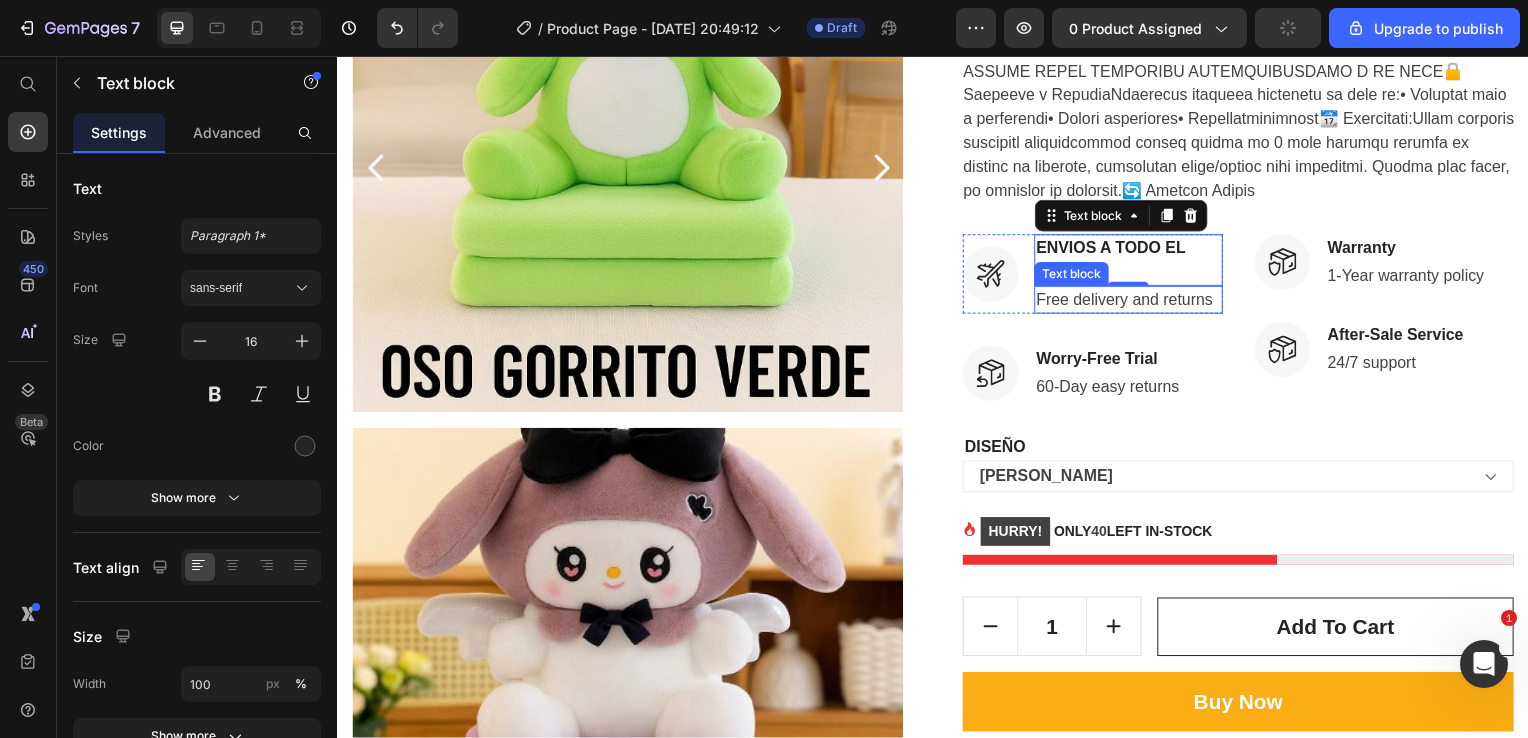 click on "Free delivery and returns" at bounding box center [1134, 302] 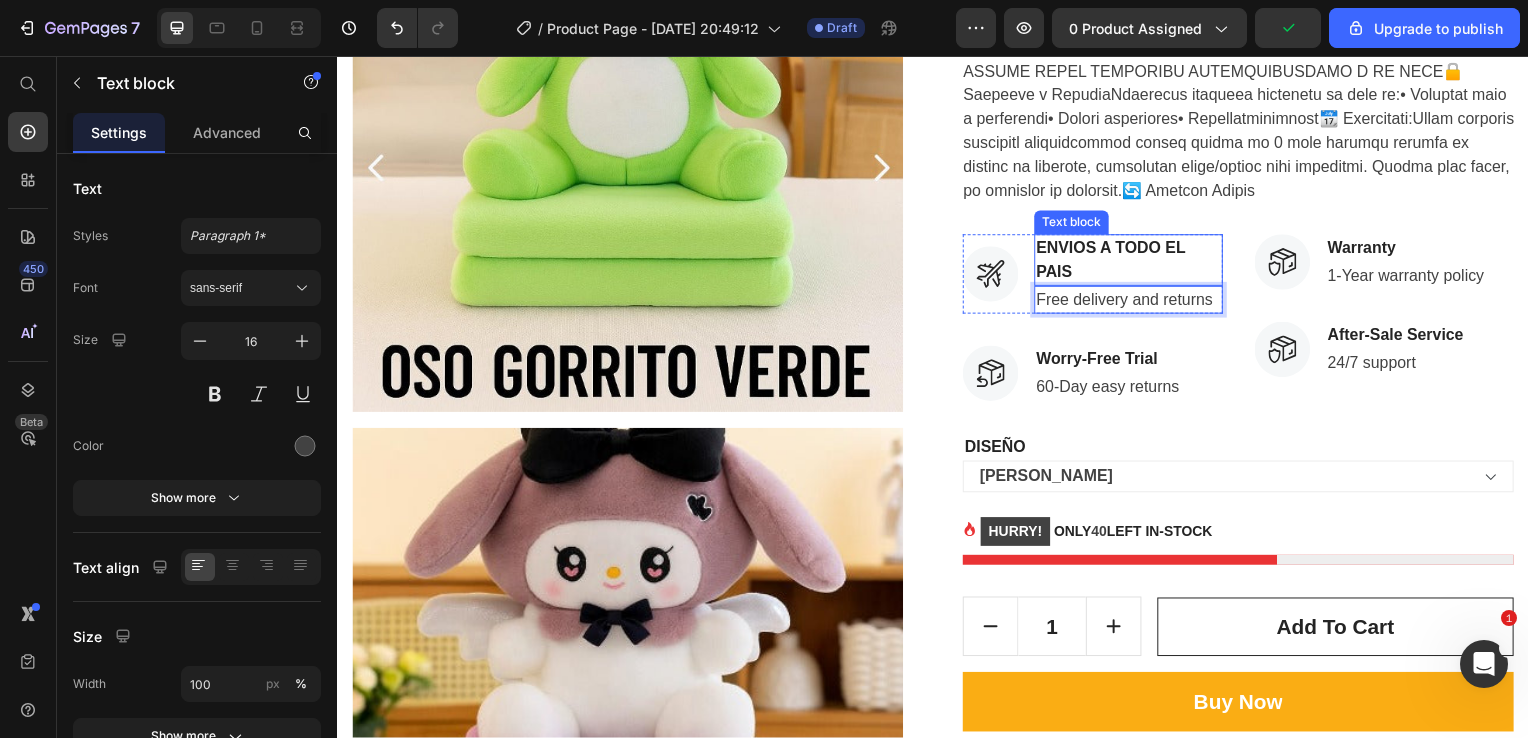 click on "ENVIOS A TODO EL PAIS" at bounding box center (1134, 262) 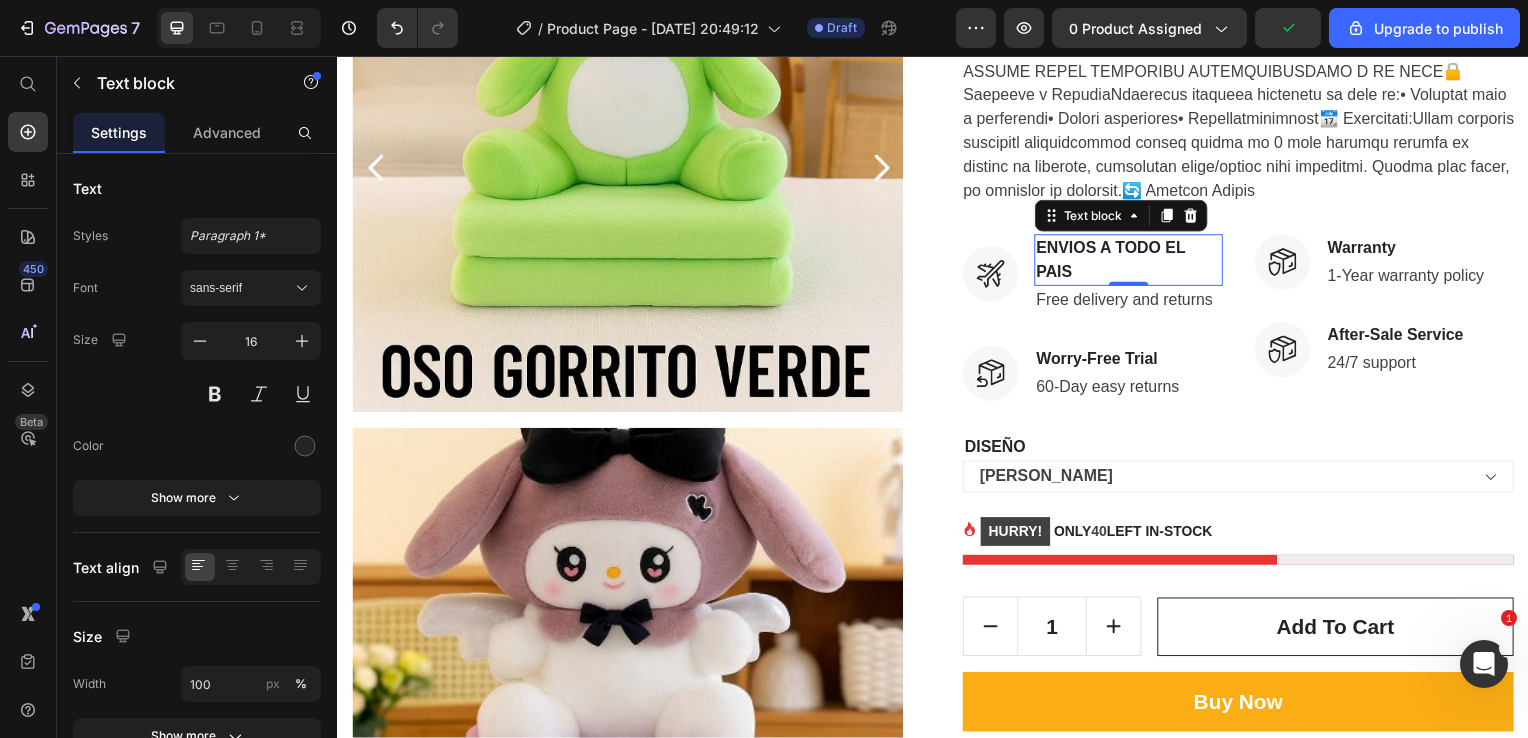 click on "ENVIOS A TODO EL PAIS" at bounding box center (1134, 262) 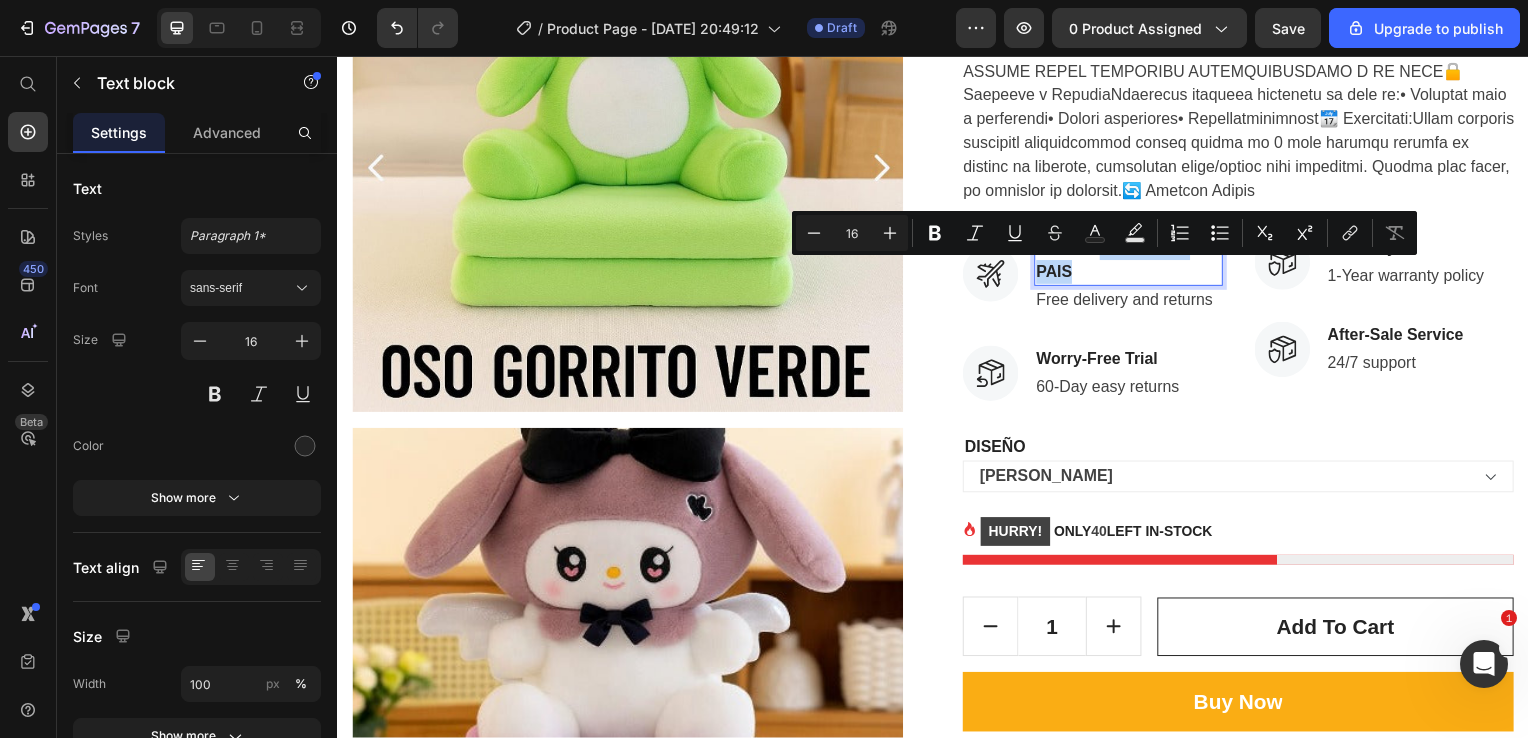 drag, startPoint x: 1075, startPoint y: 299, endPoint x: 1097, endPoint y: 270, distance: 36.40055 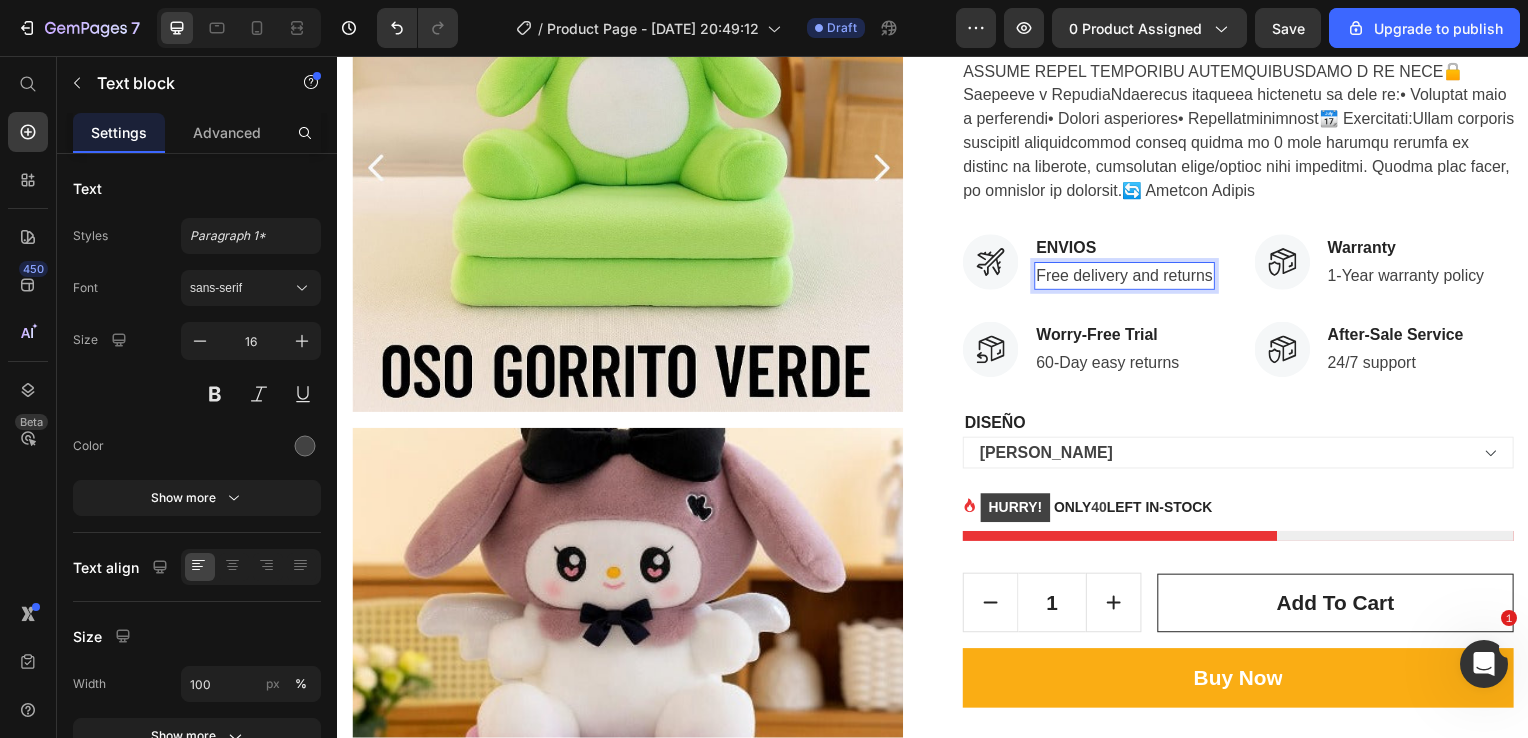 click on "Free delivery and returns" at bounding box center [1130, 278] 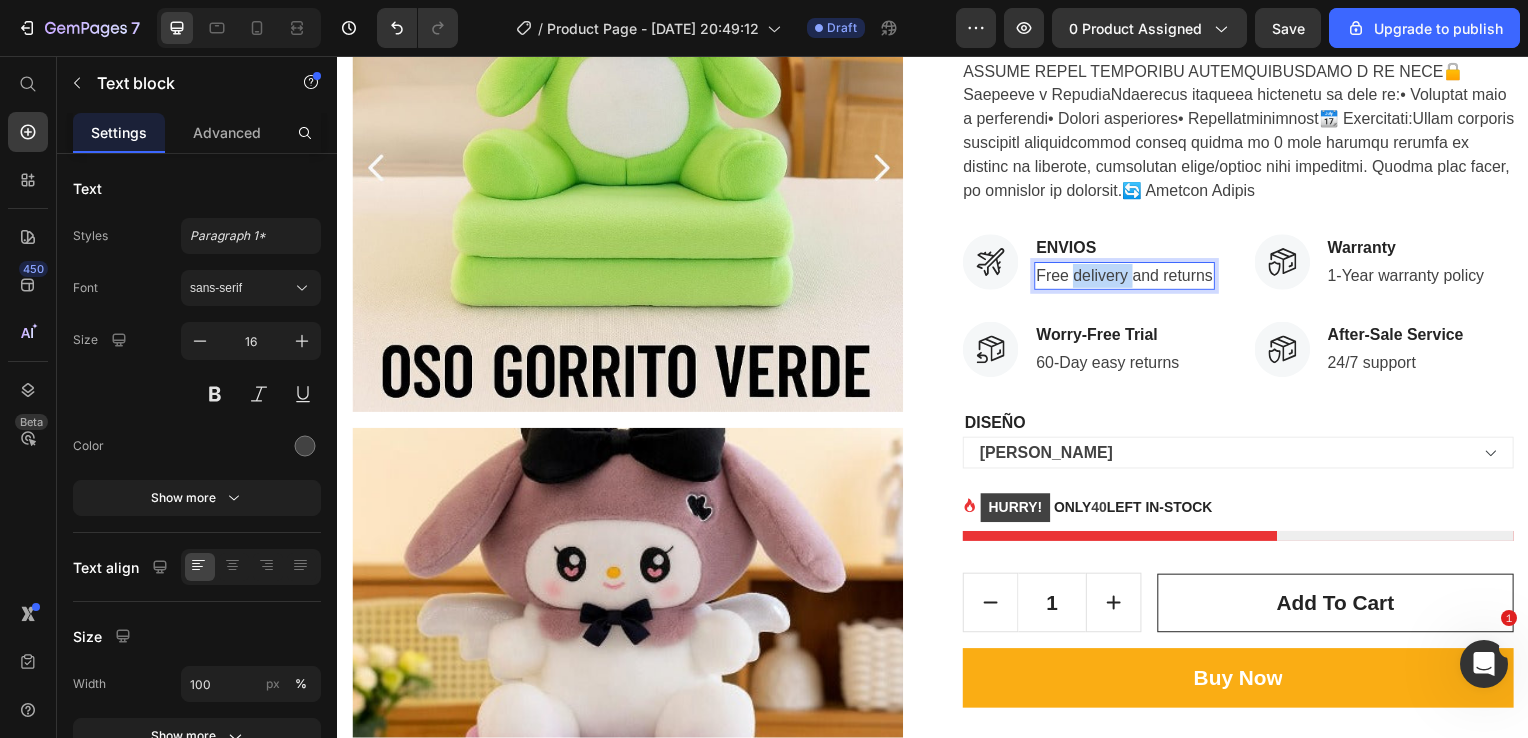 click on "Free delivery and returns" at bounding box center (1130, 278) 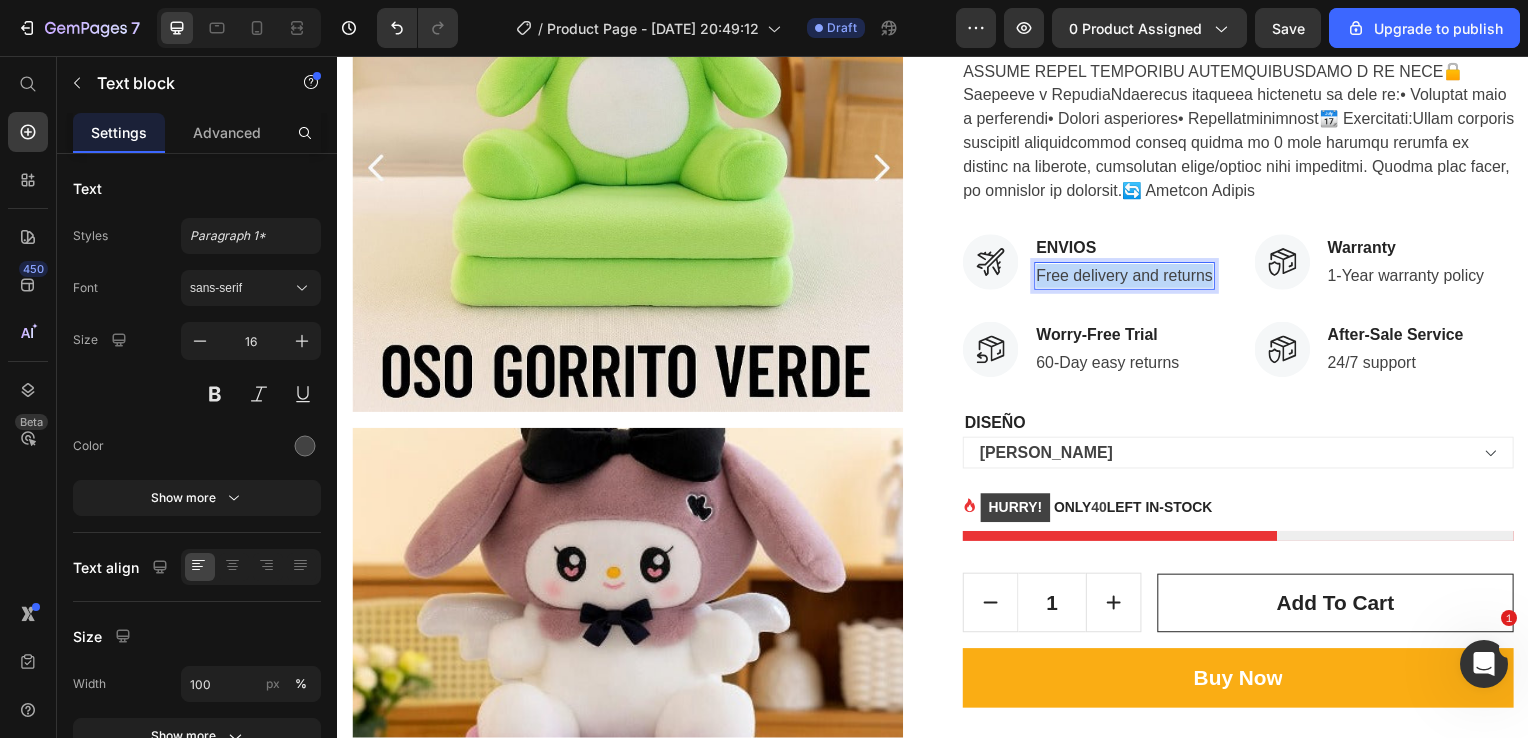click on "Free delivery and returns" at bounding box center [1130, 278] 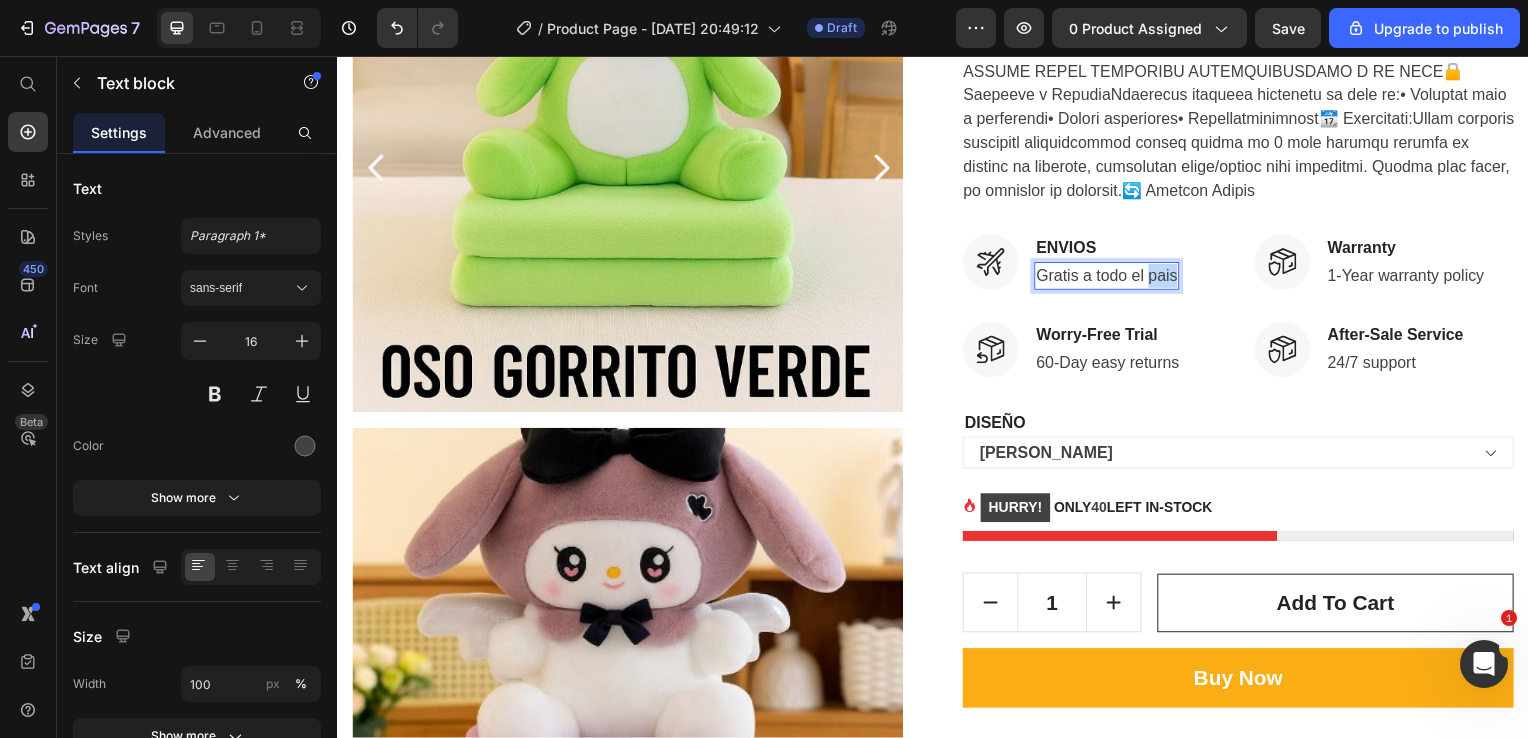click on "Gratis a todo el pais" at bounding box center [1112, 278] 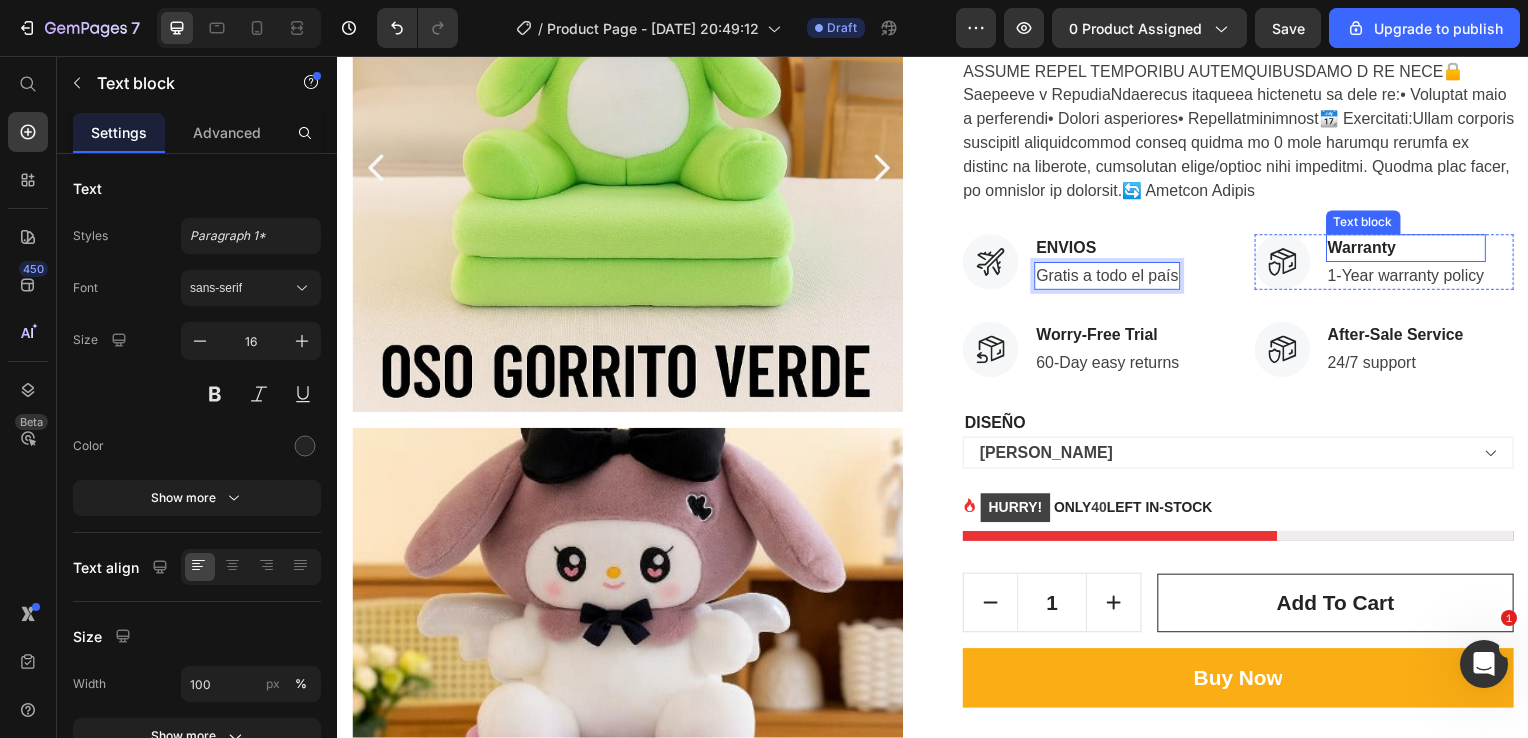 click on "Warranty" at bounding box center [1414, 250] 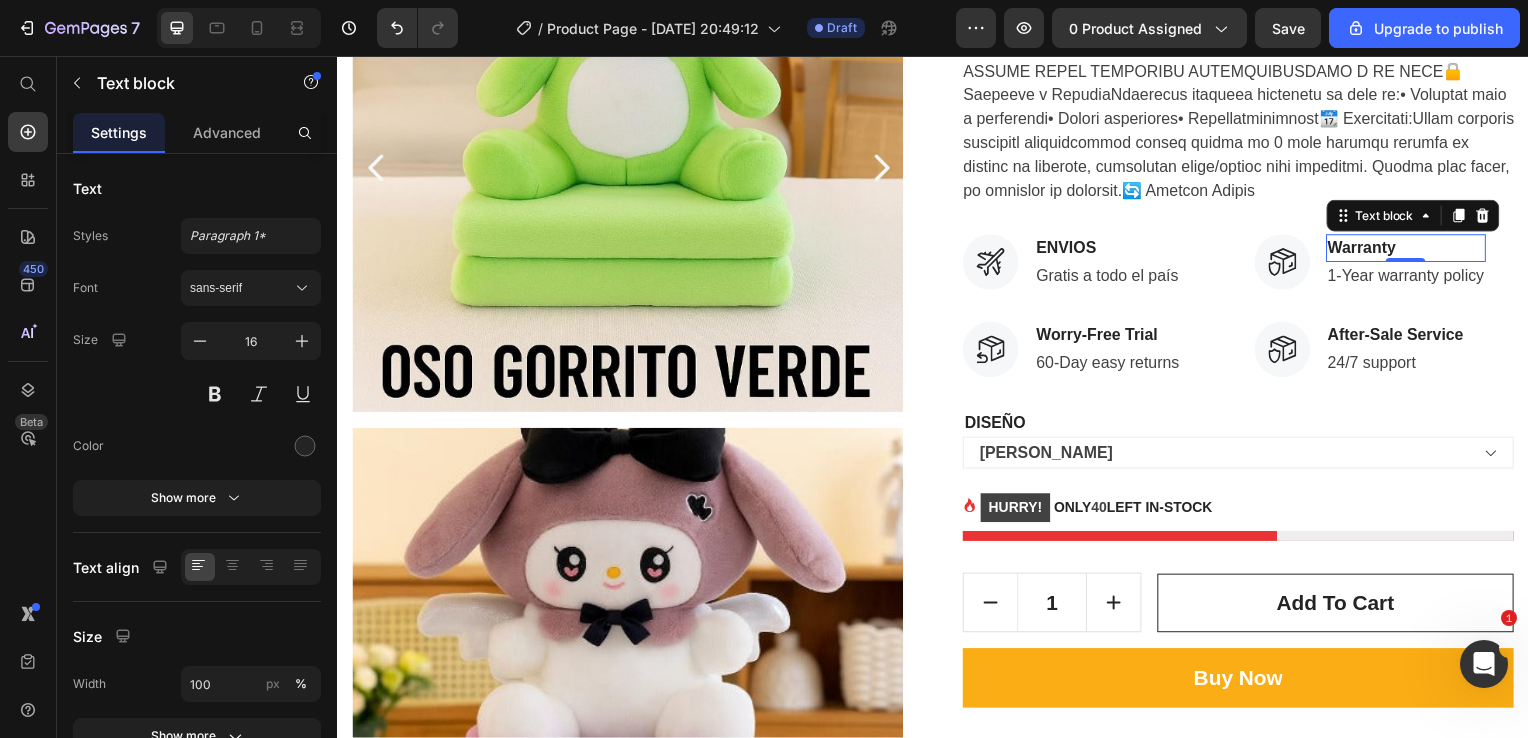 click on "Warranty" at bounding box center (1414, 250) 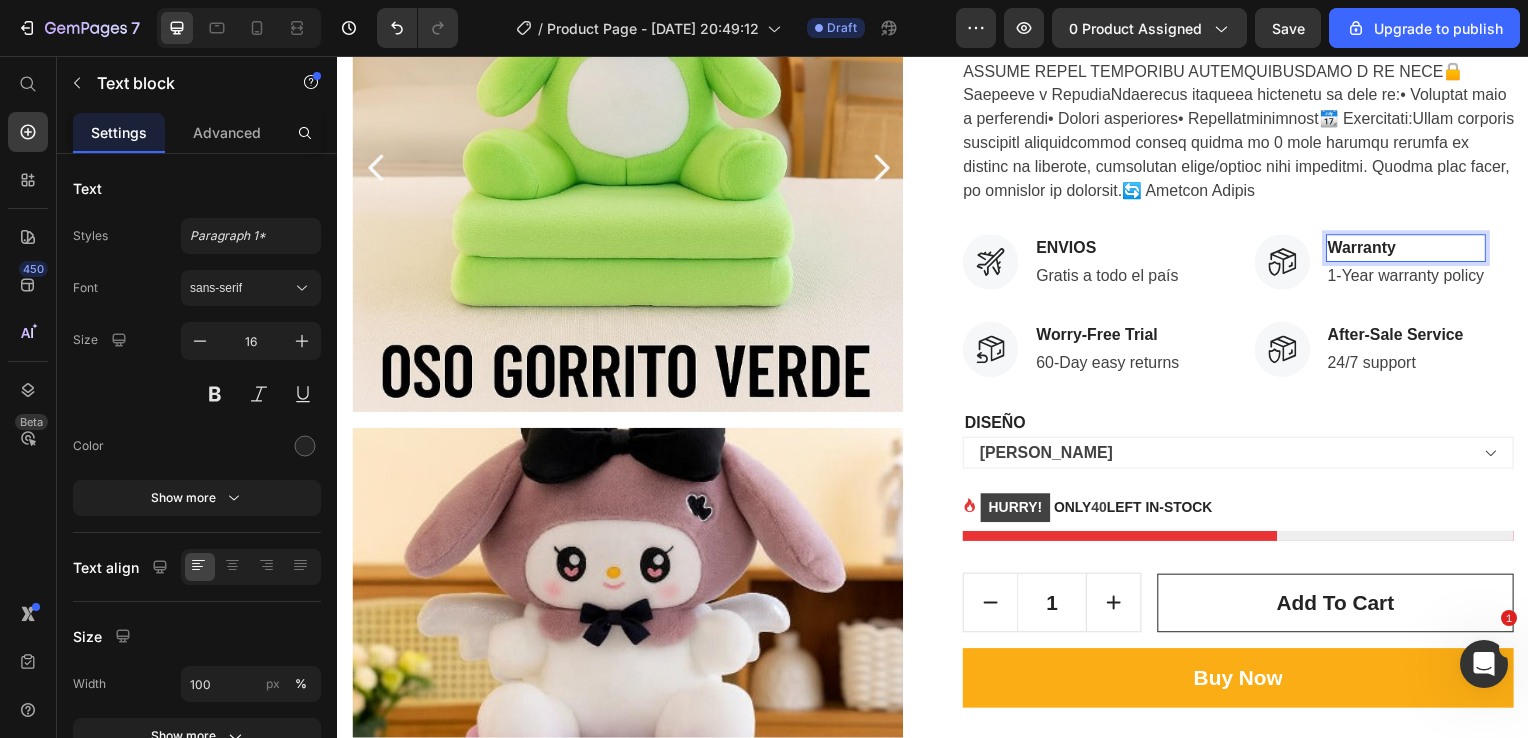 click on "Warranty" at bounding box center [1414, 250] 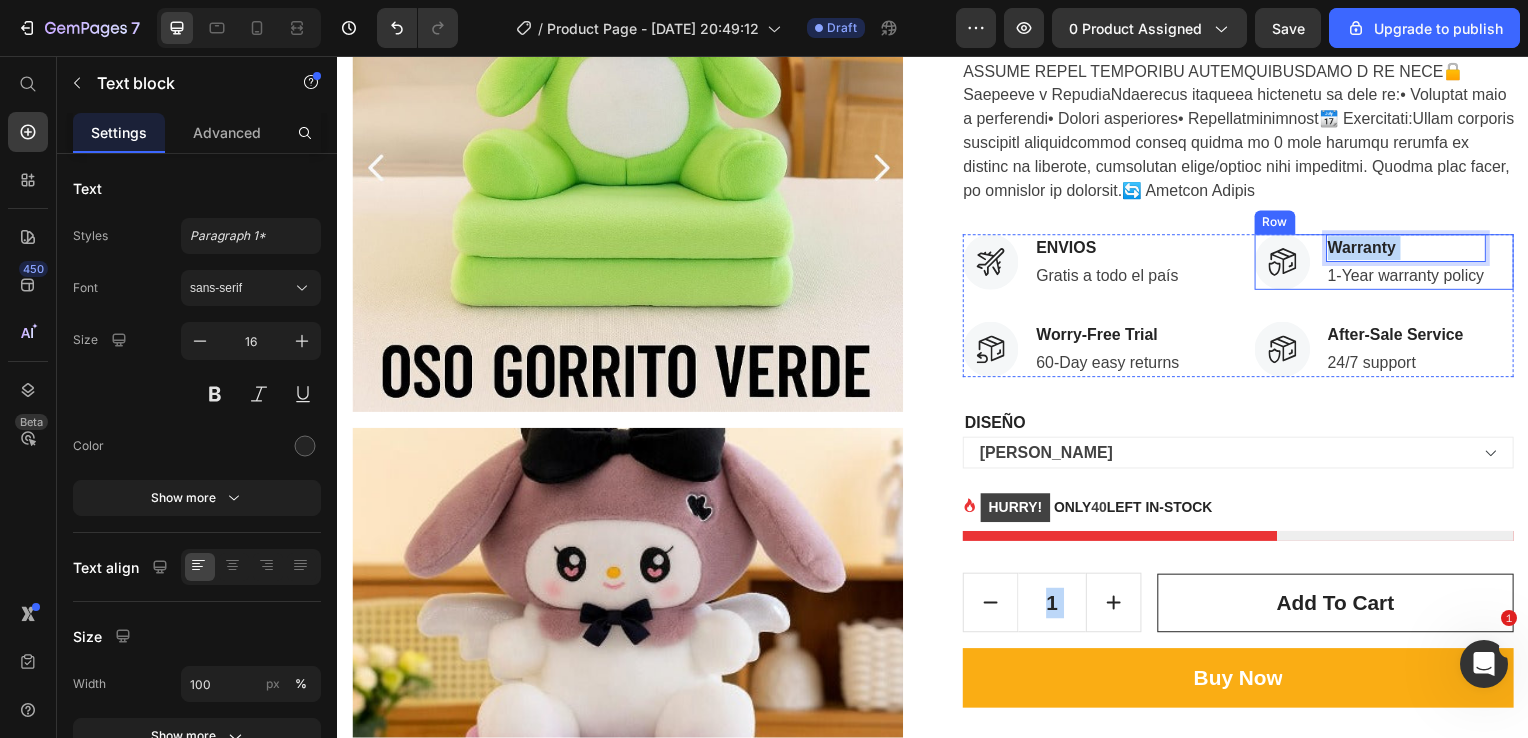drag, startPoint x: 1429, startPoint y: 270, endPoint x: 1316, endPoint y: 275, distance: 113.110565 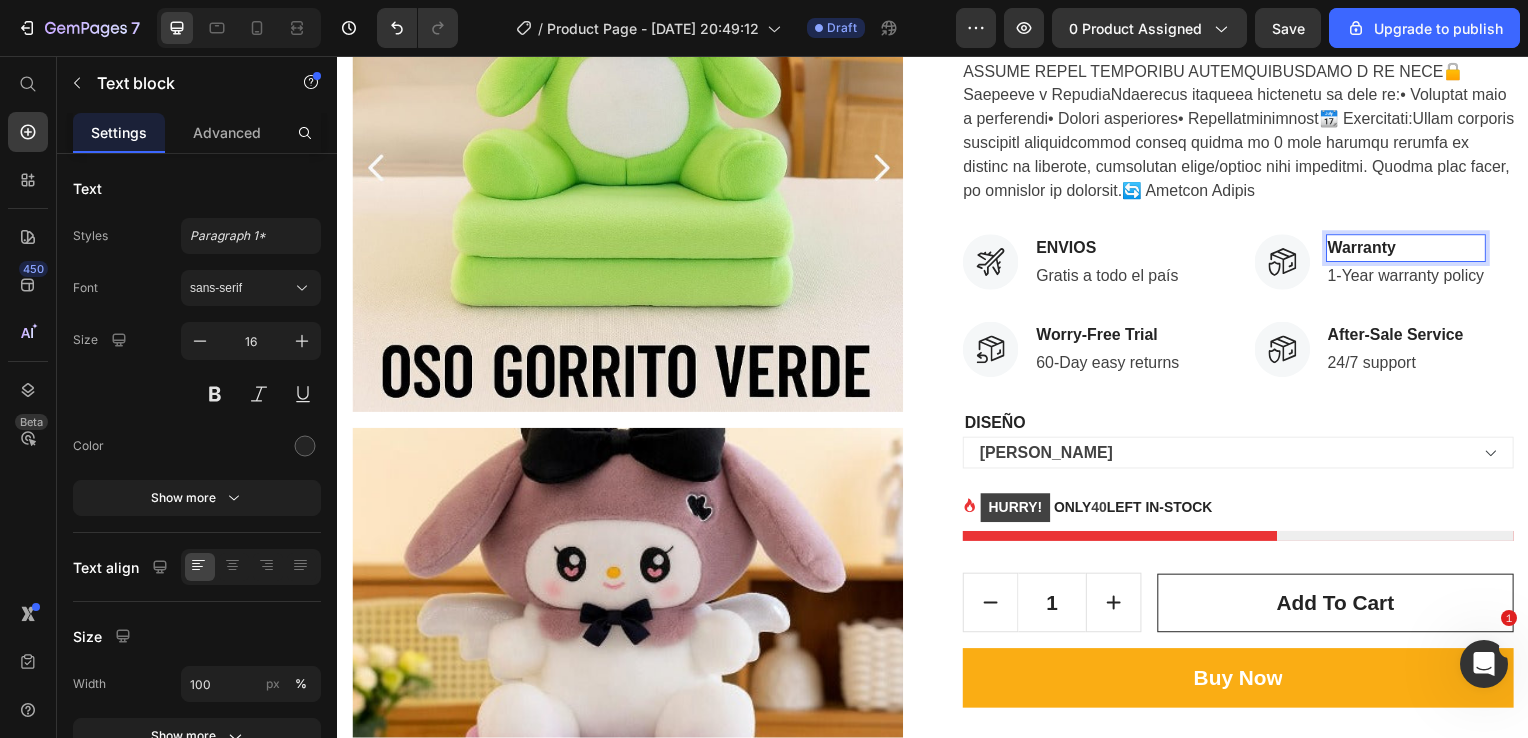 click on "Warranty" at bounding box center (1414, 250) 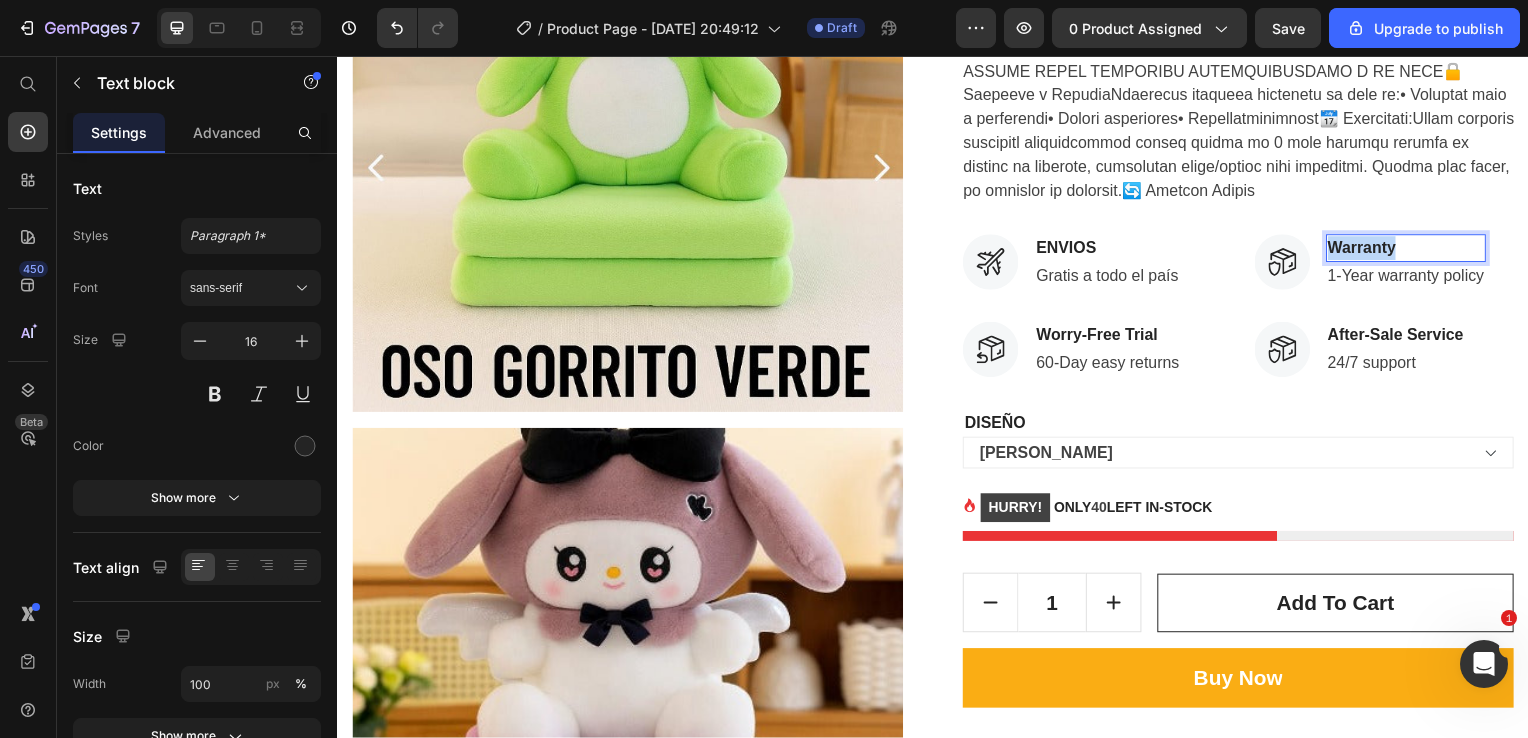 click on "Warranty" at bounding box center (1414, 250) 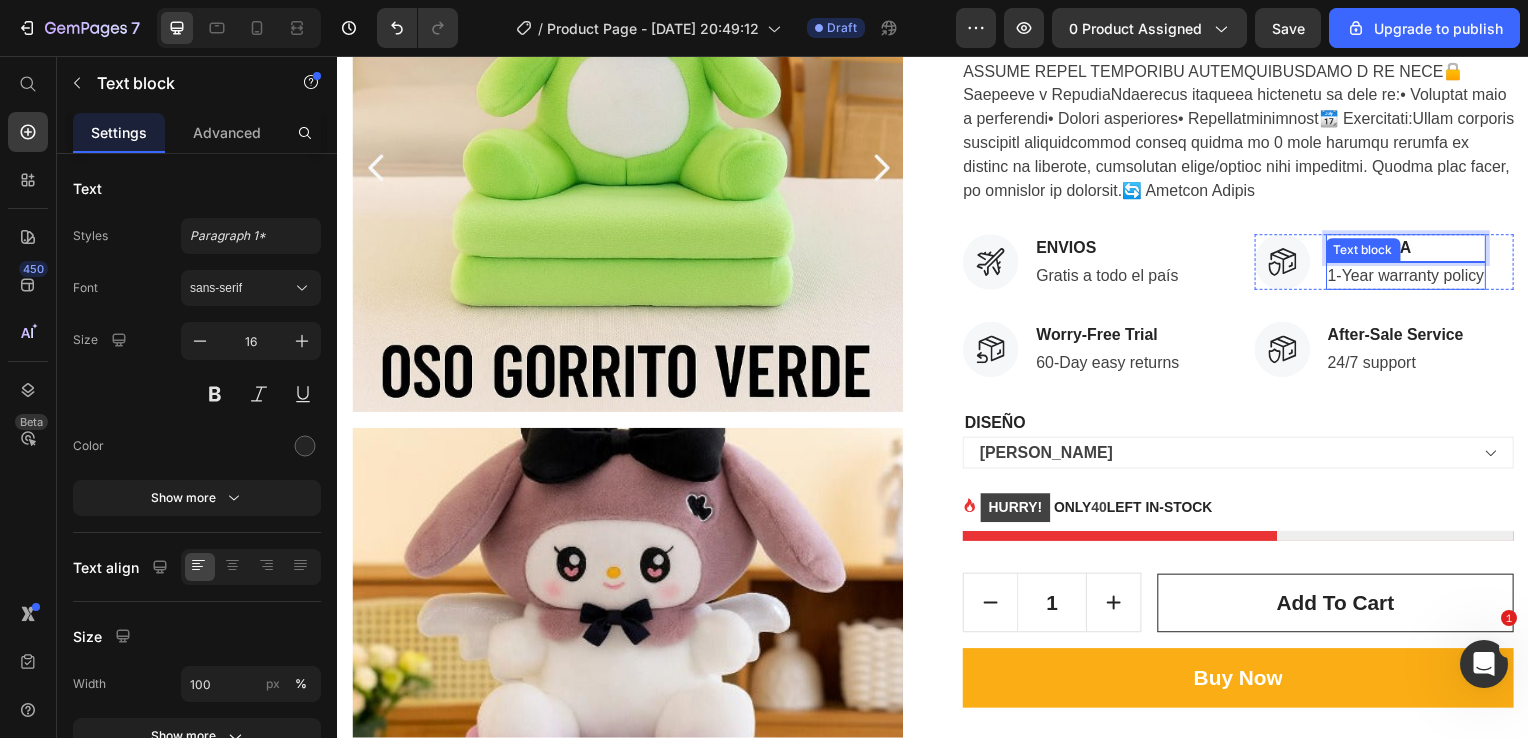 click on "1-Year warranty policy" at bounding box center (1414, 278) 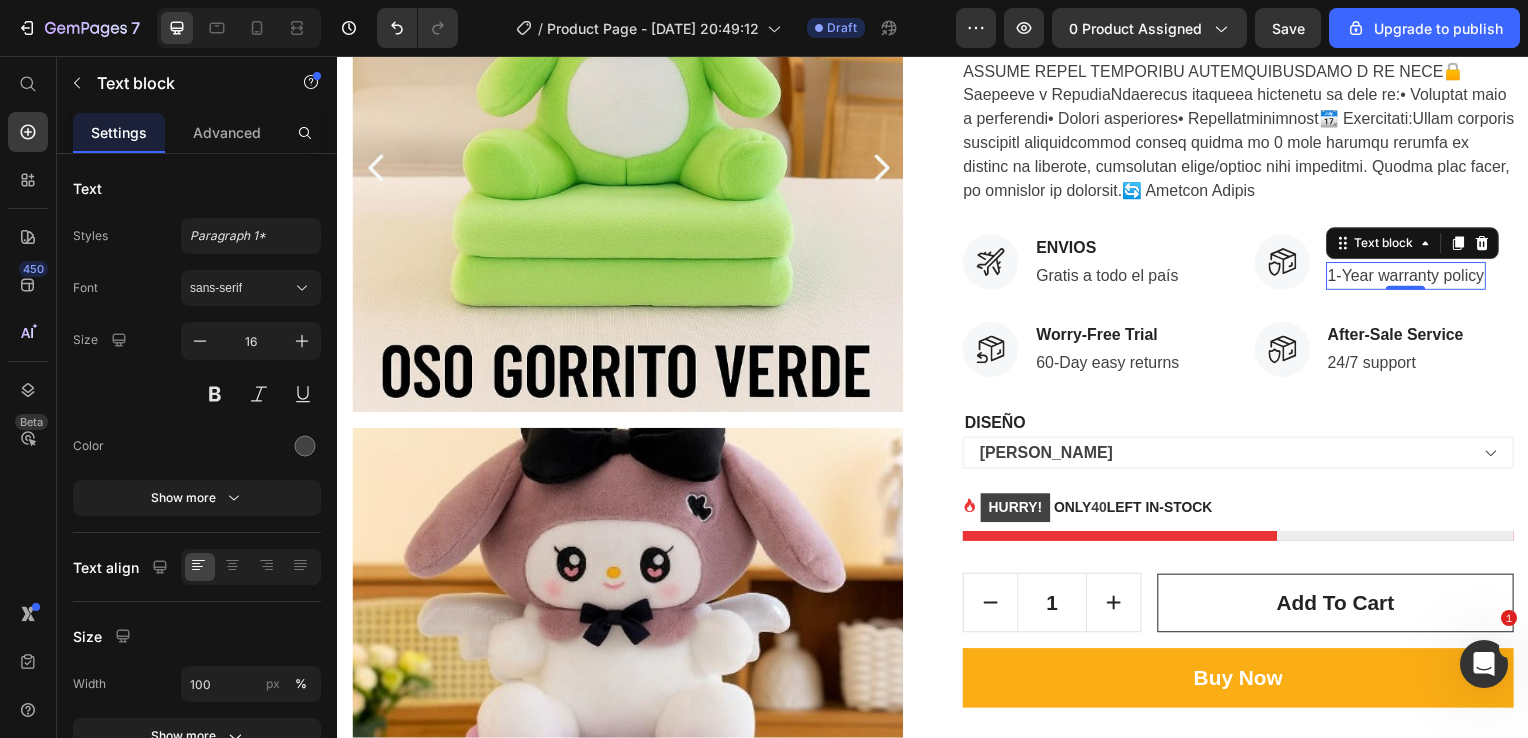 click on "1-Year warranty policy" at bounding box center [1414, 278] 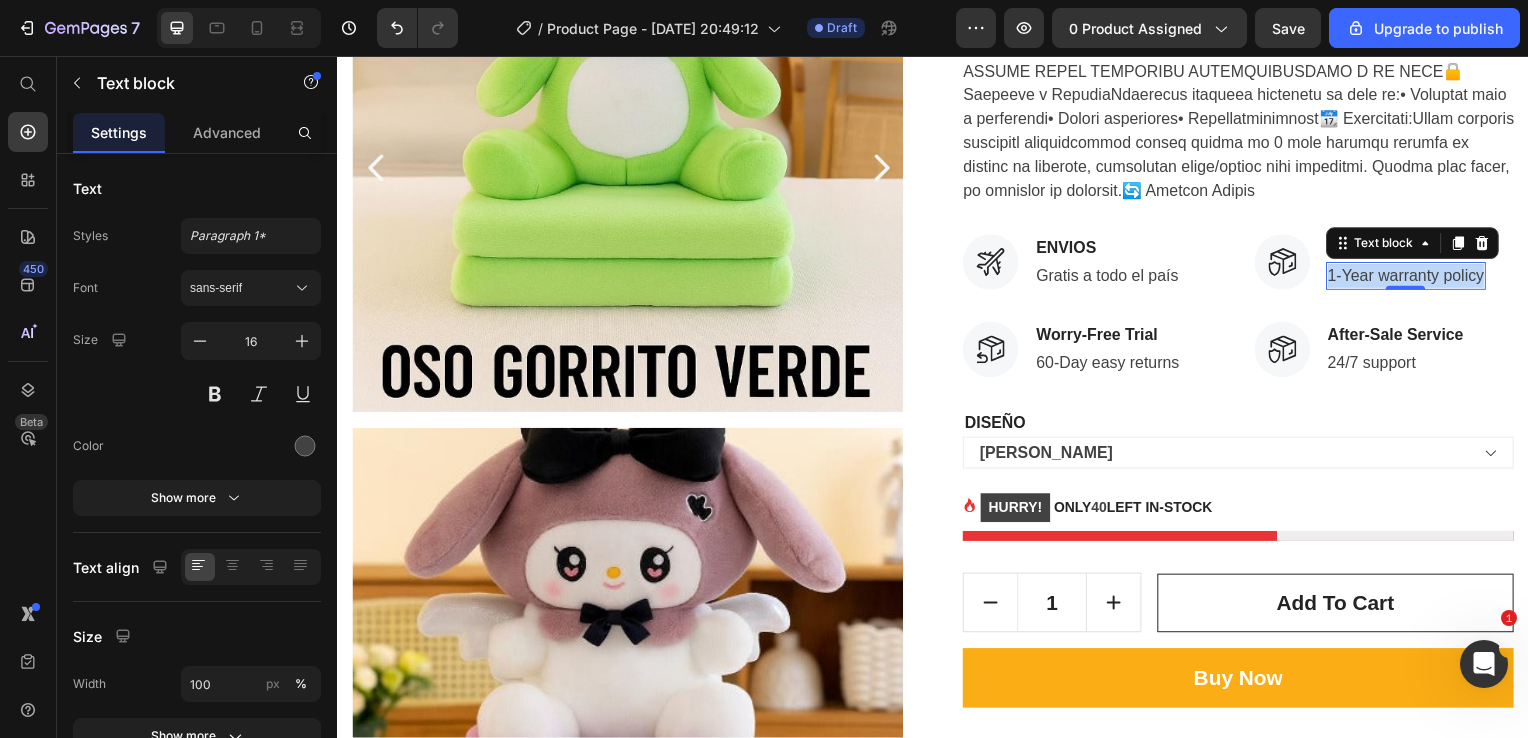 click on "1-Year warranty policy" at bounding box center [1414, 278] 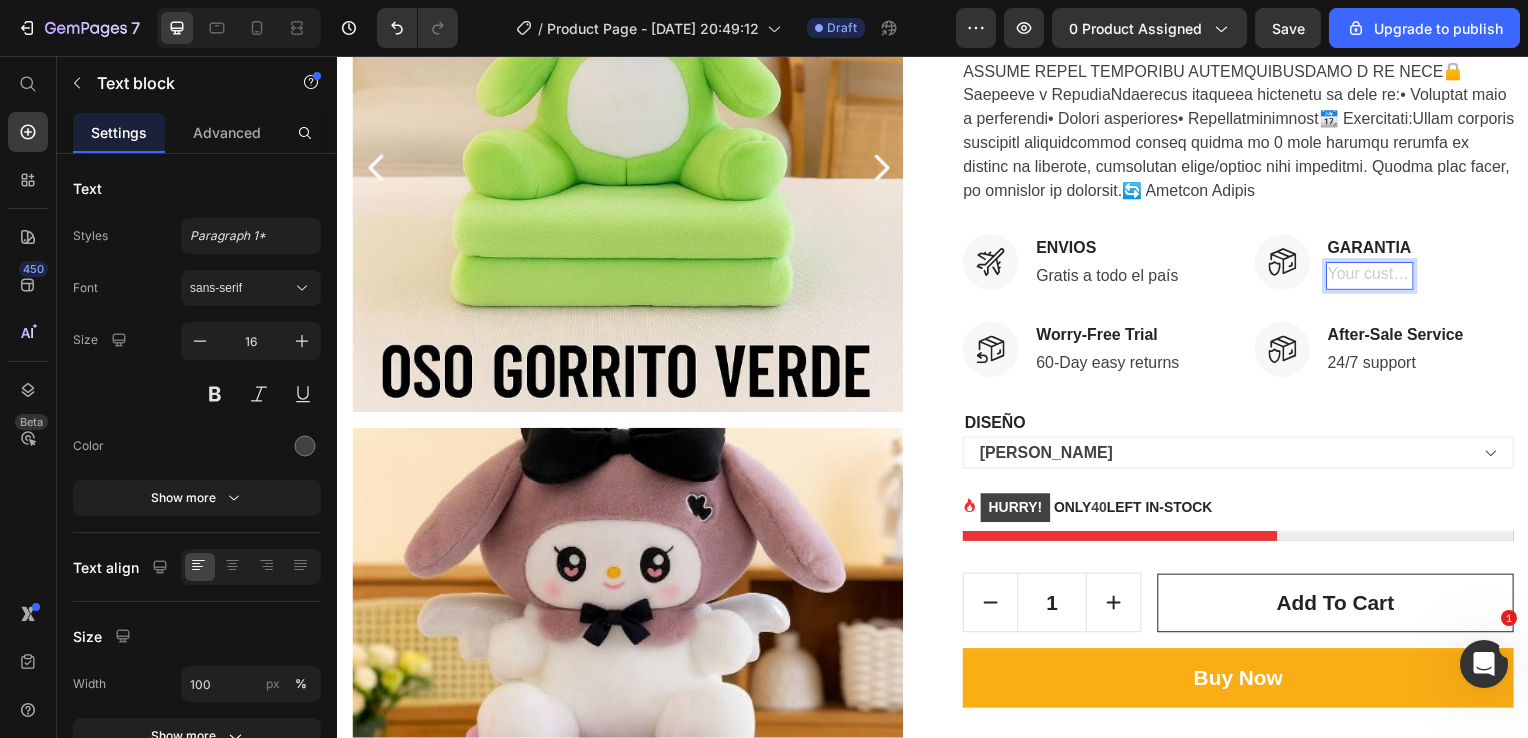 scroll, scrollTop: 947, scrollLeft: 0, axis: vertical 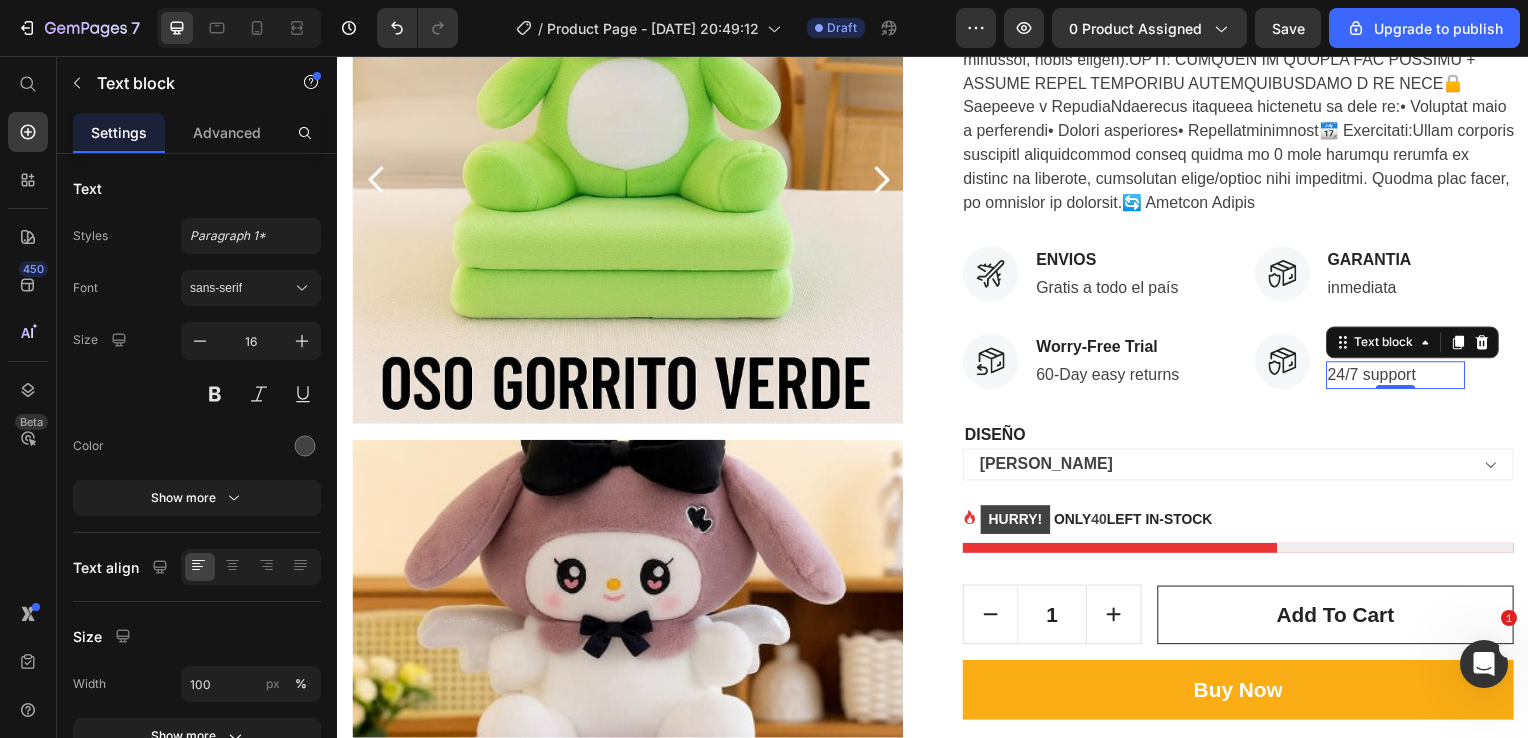 click on "24/7 support" at bounding box center [1403, 378] 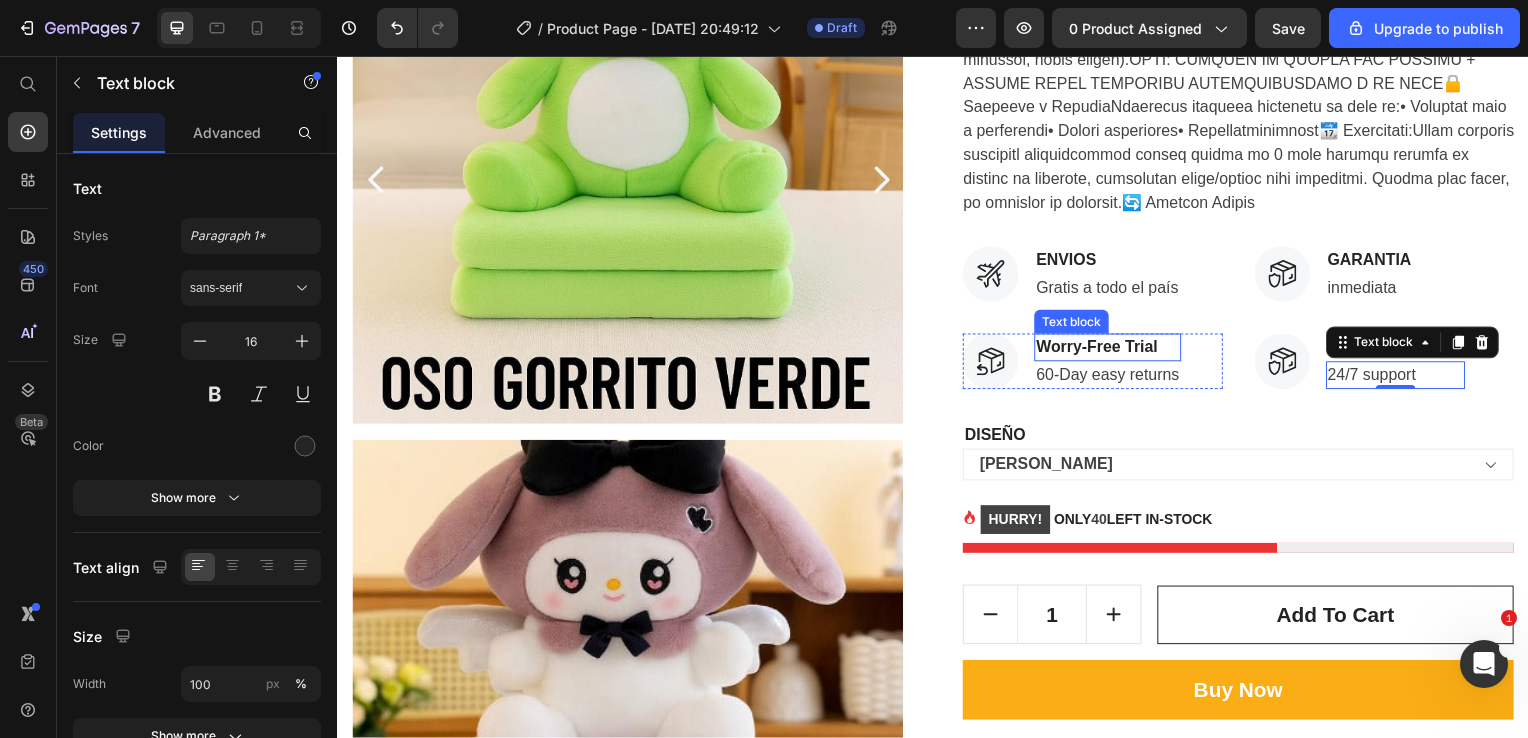 click on "Worry-Free Trial" at bounding box center [1113, 350] 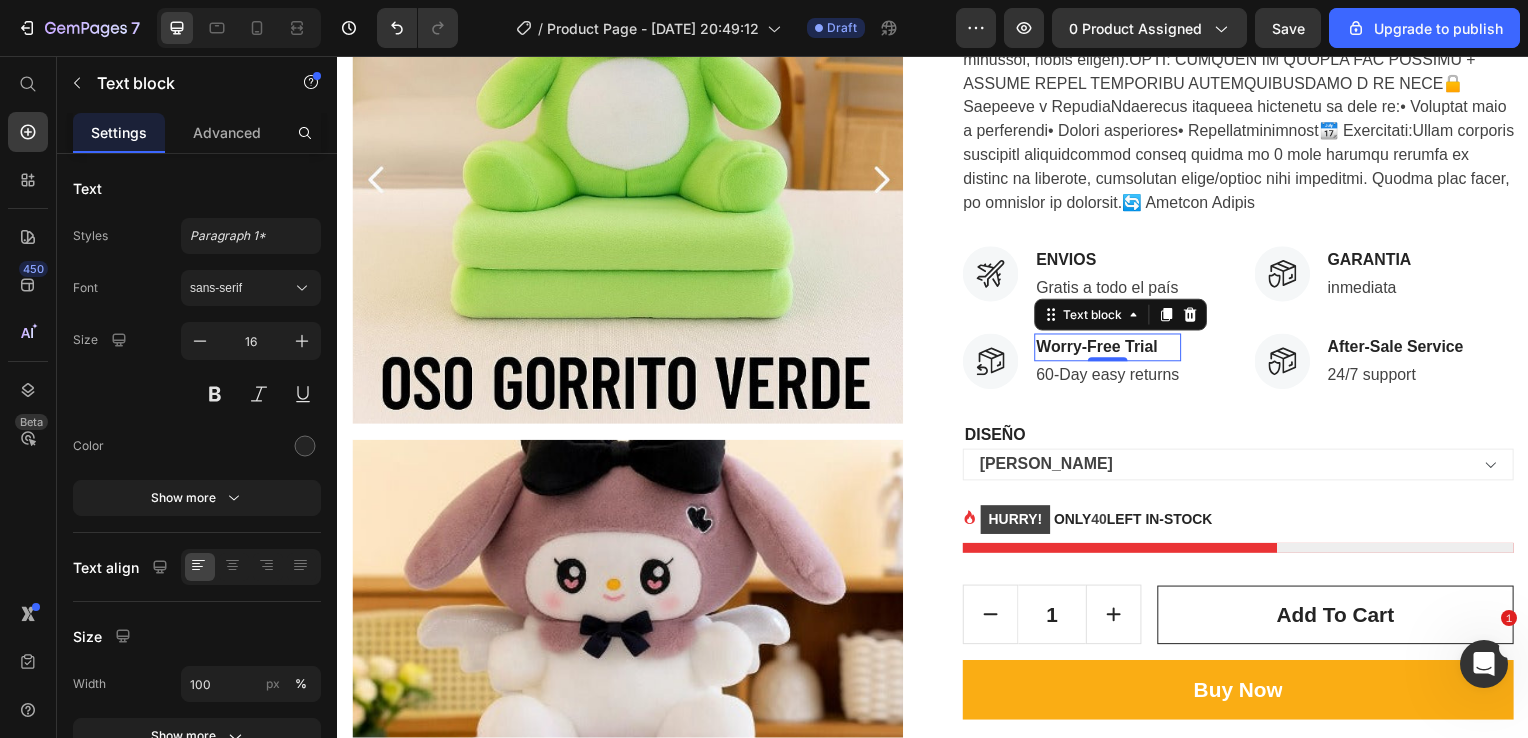 click on "Worry-Free Trial" at bounding box center (1113, 350) 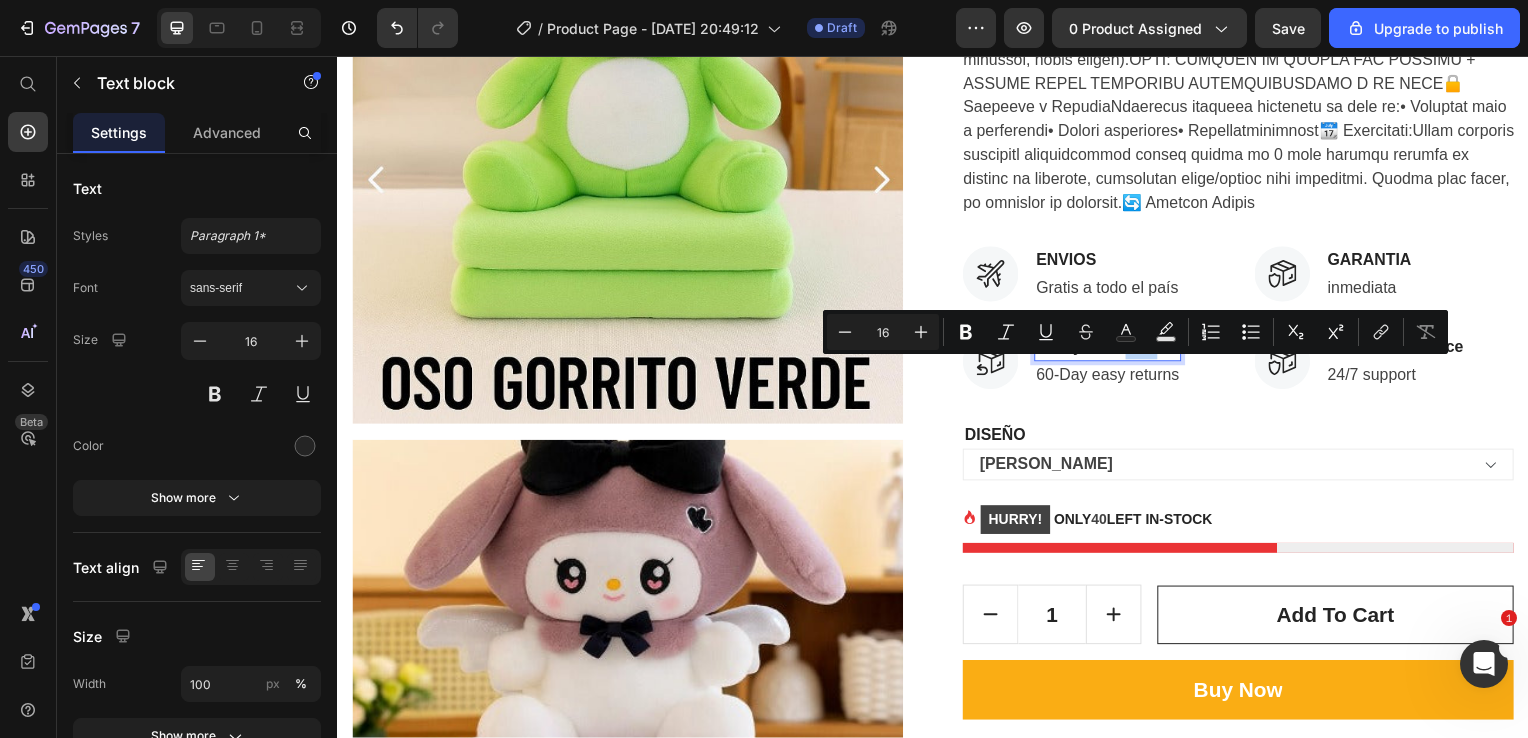click on "Worry-Free Trial" at bounding box center [1113, 350] 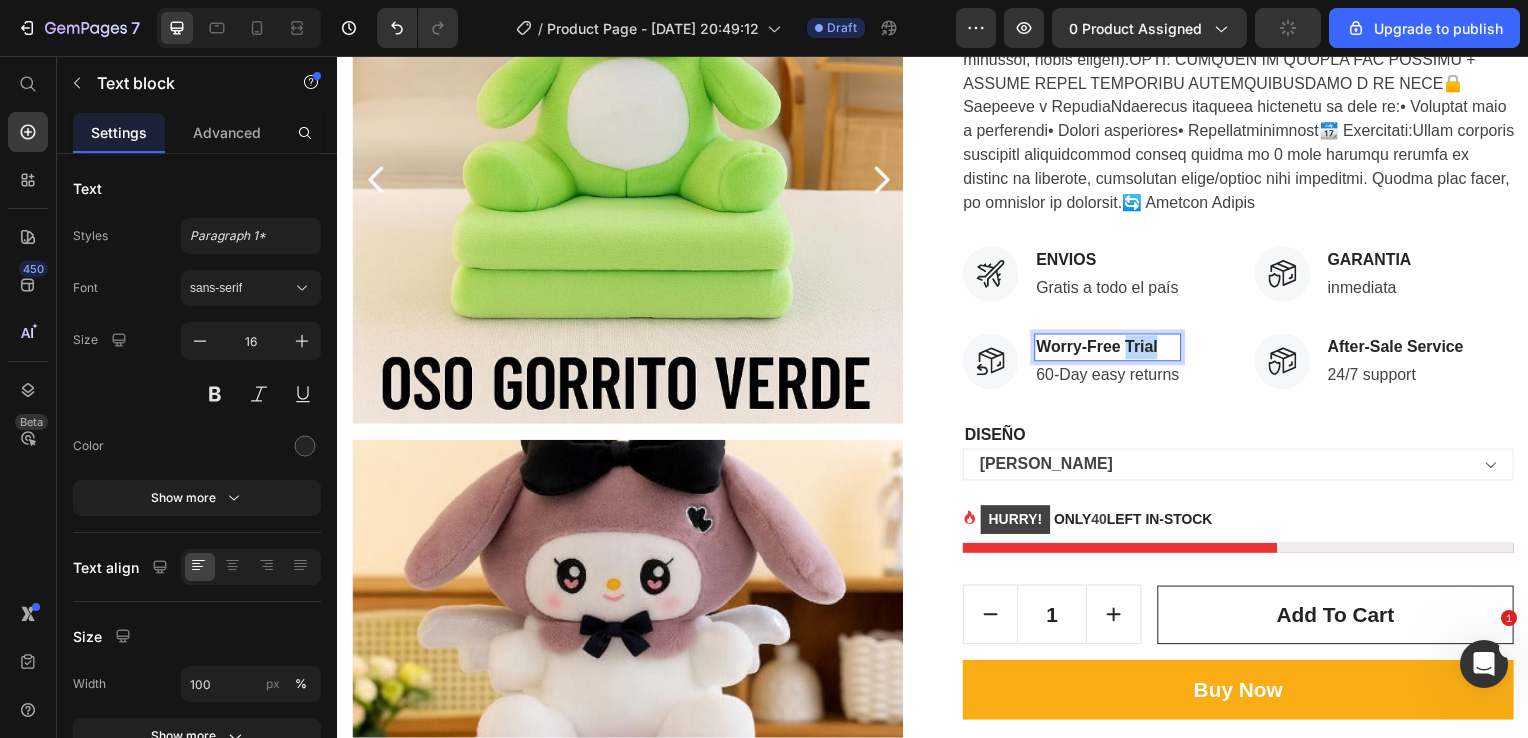 click on "Worry-Free Trial" at bounding box center [1113, 350] 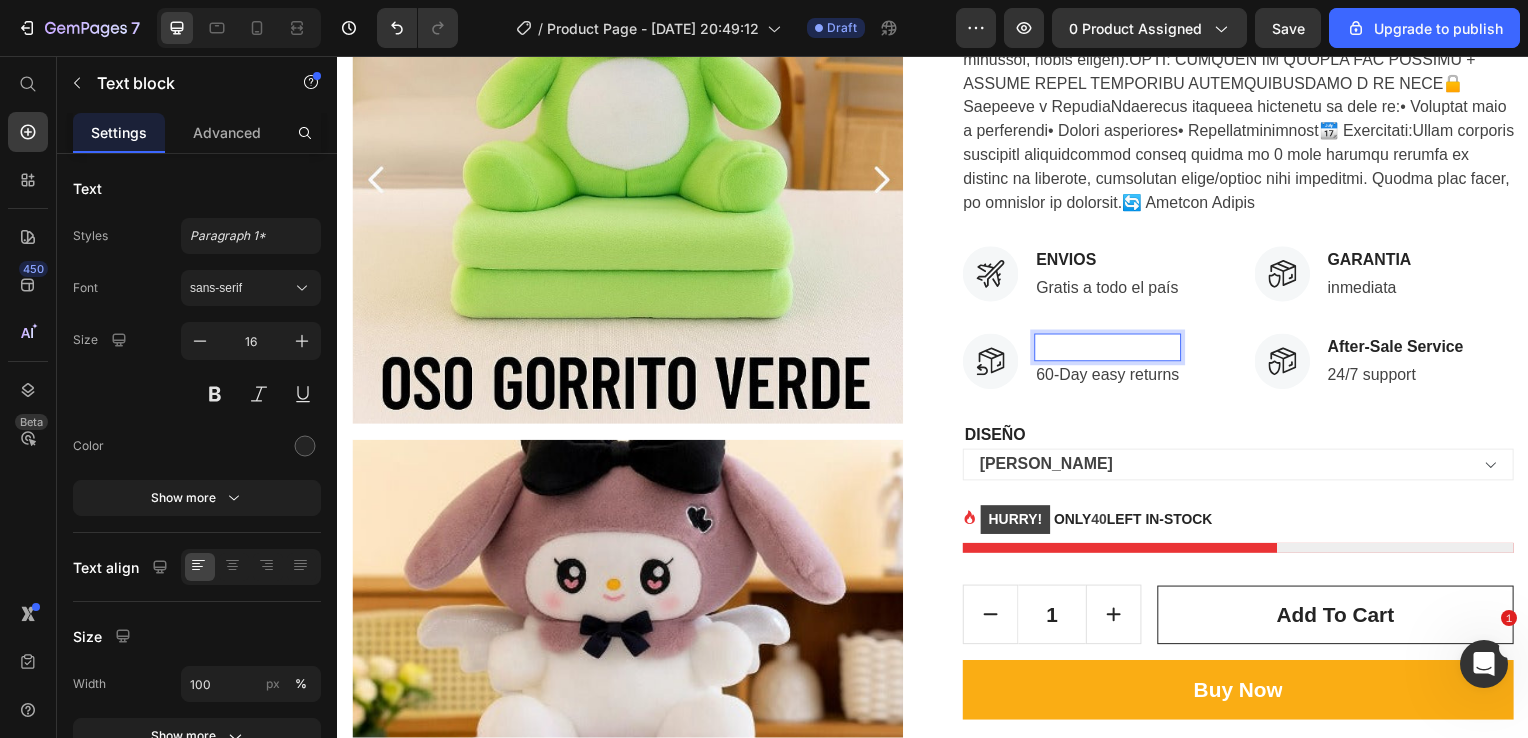 scroll, scrollTop: 935, scrollLeft: 0, axis: vertical 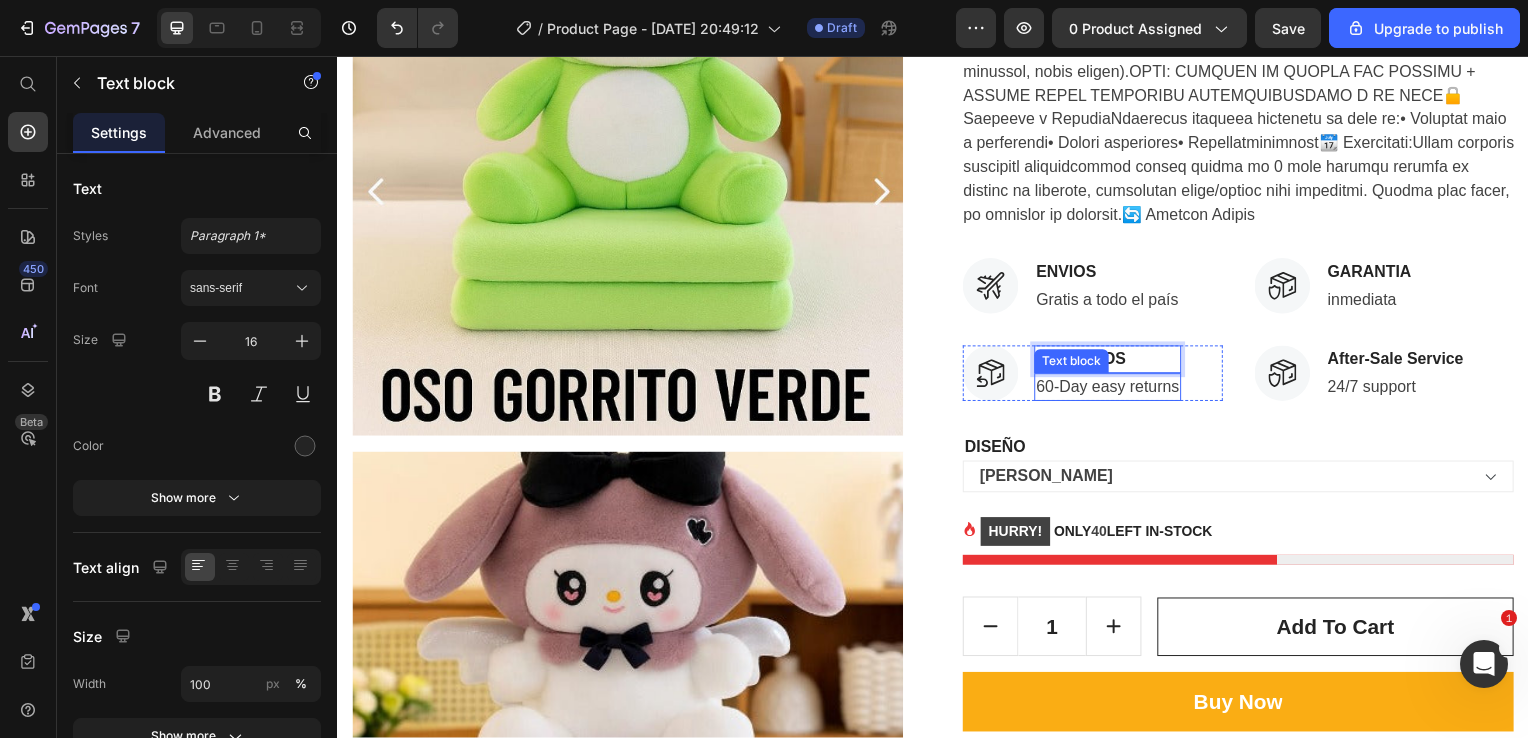 click on "60-Day easy returns" at bounding box center (1113, 390) 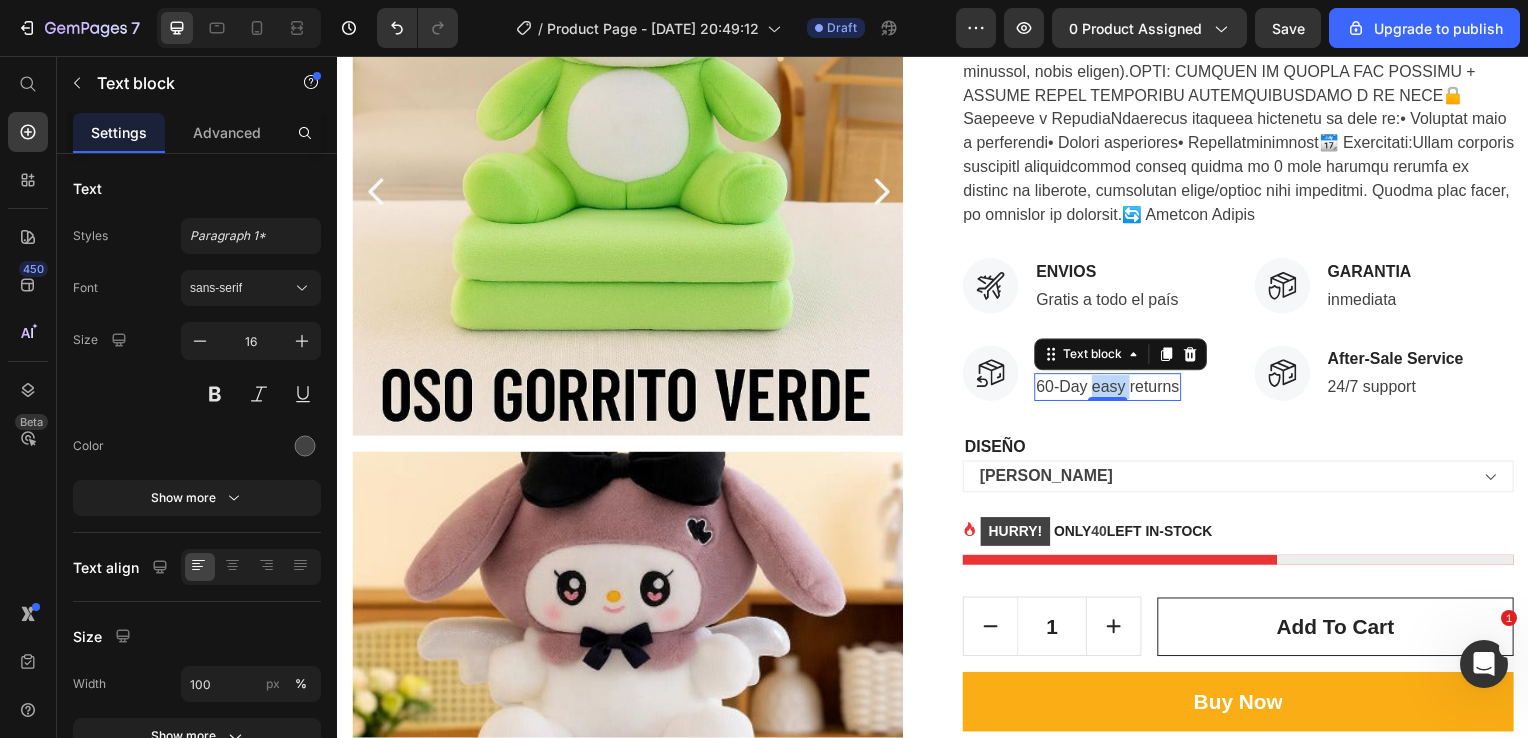 click on "60-Day easy returns" at bounding box center (1113, 390) 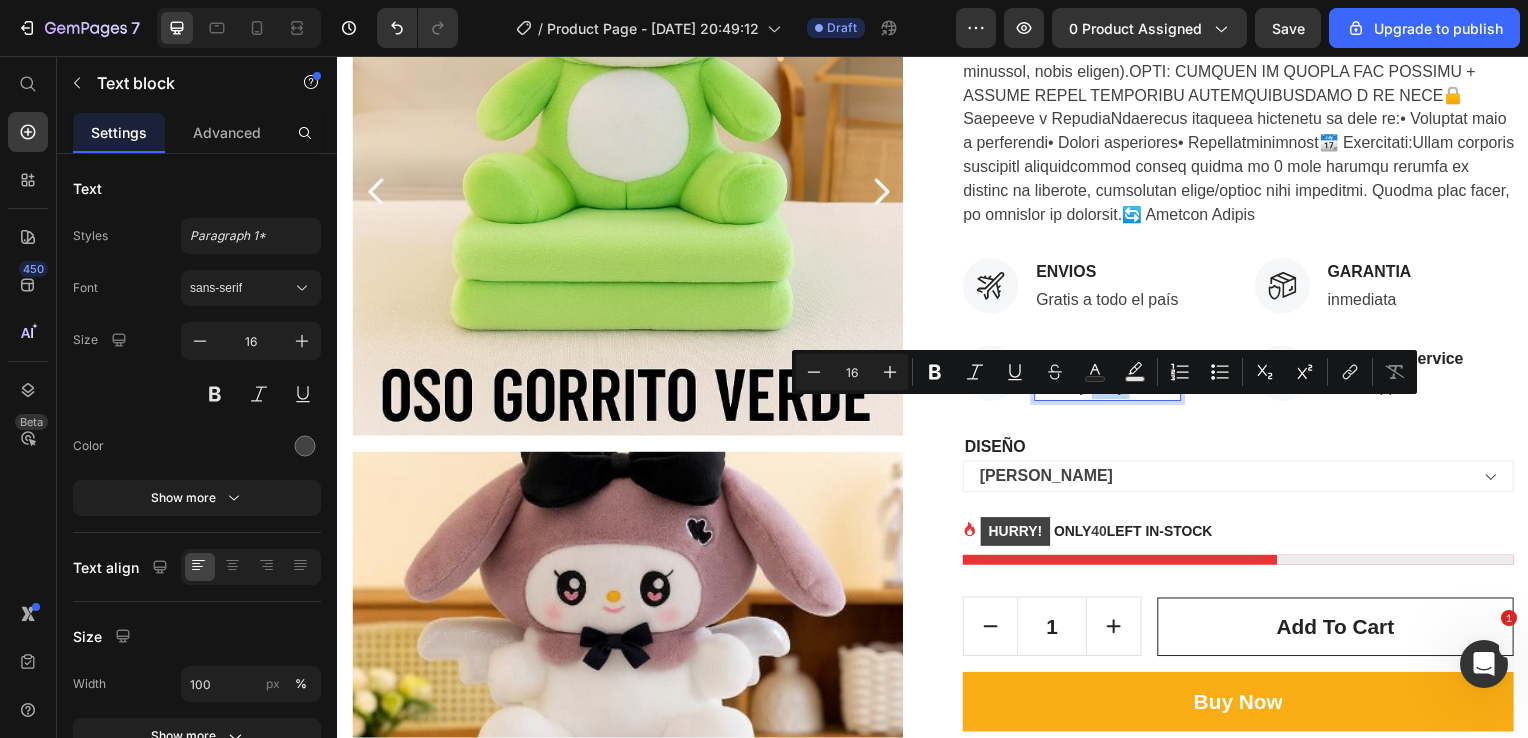 click on "60-Day easy returns" at bounding box center [1113, 390] 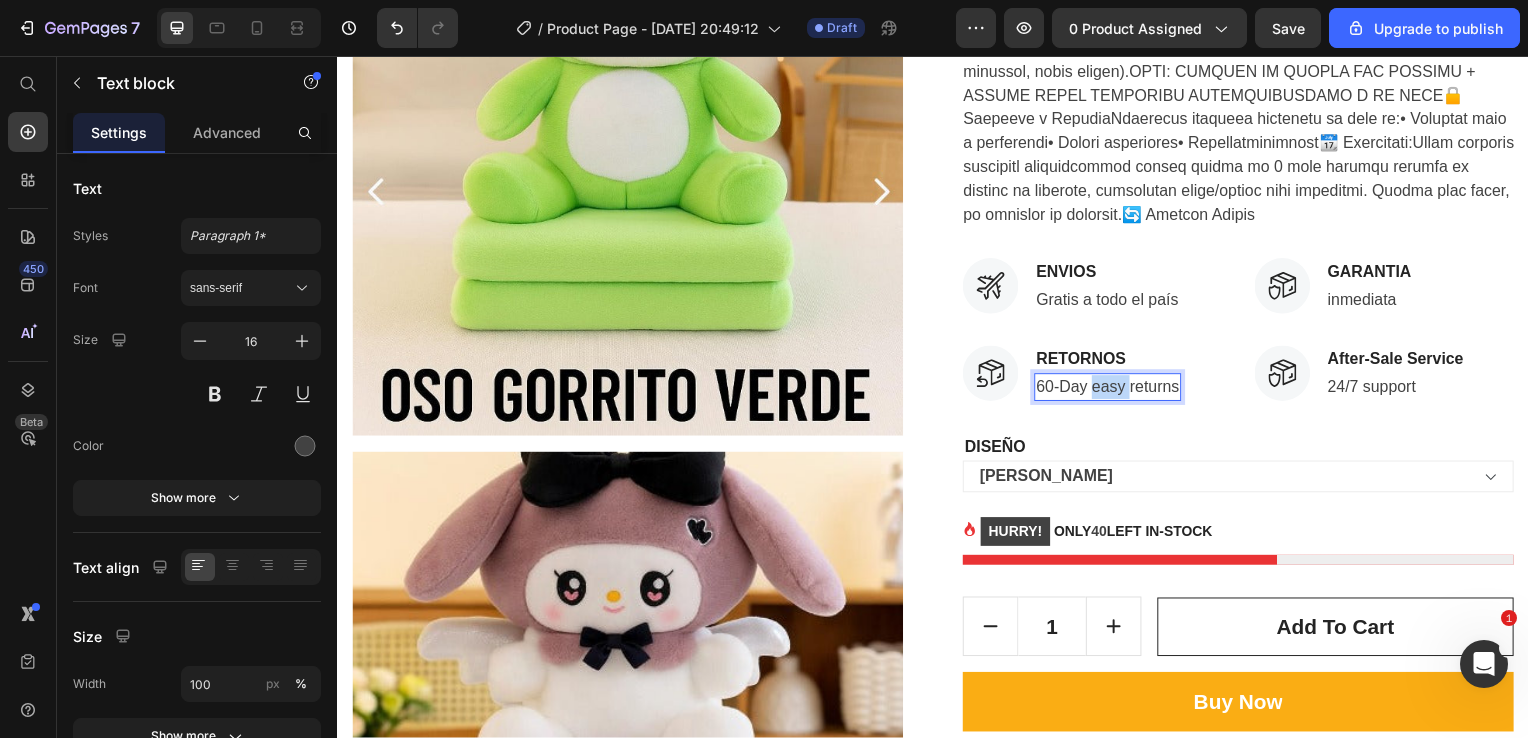 click on "60-Day easy returns" at bounding box center [1113, 390] 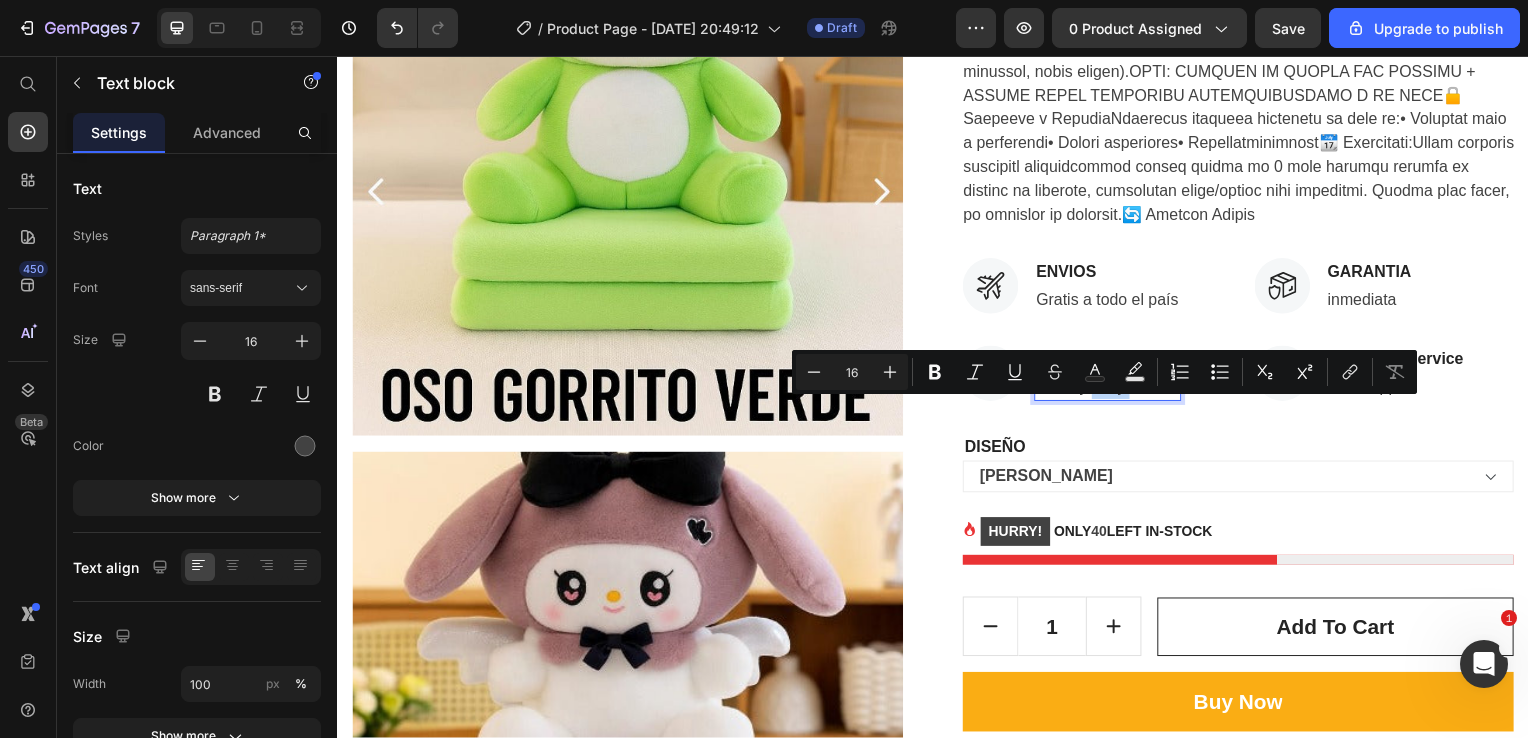 click on "60-Day easy returns" at bounding box center (1113, 390) 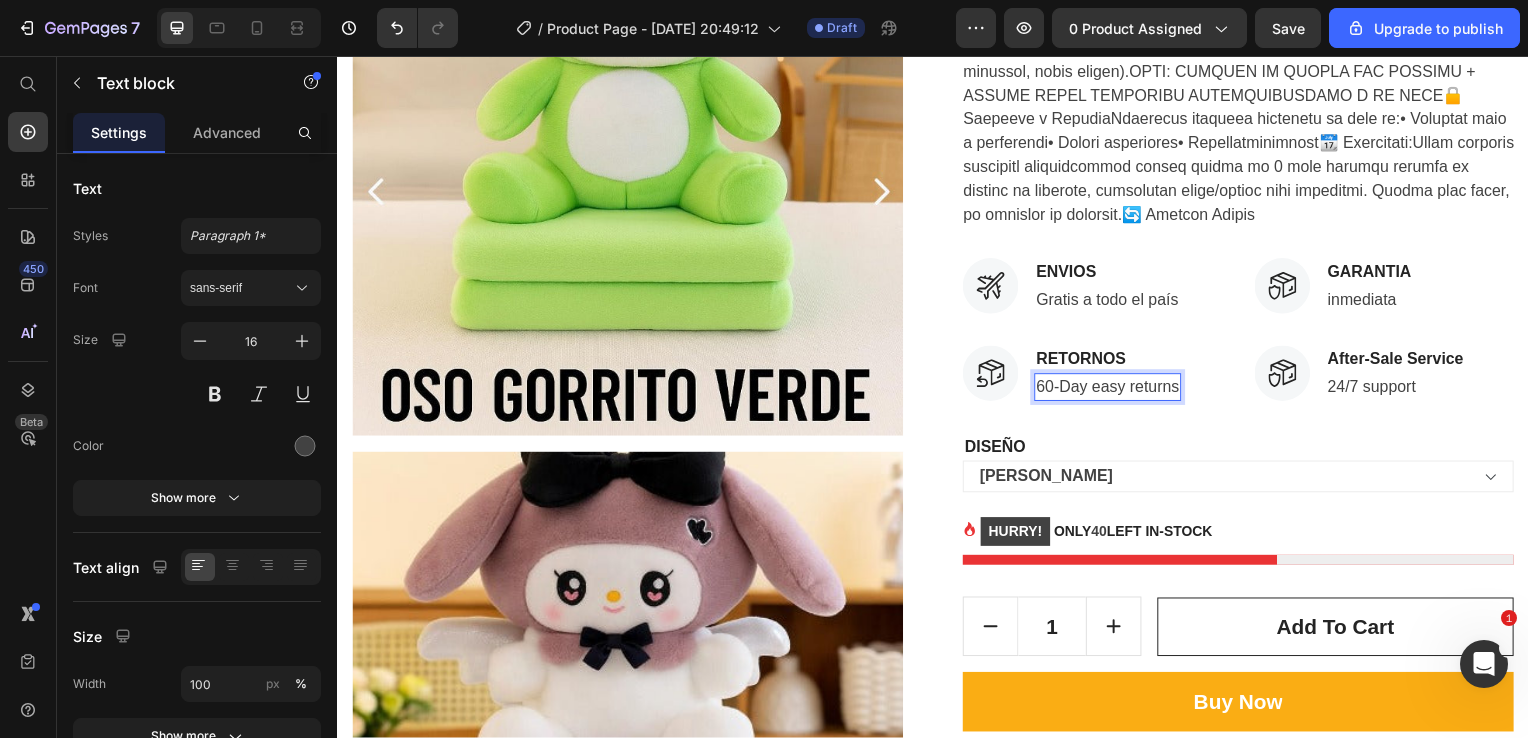 click on "60-Day easy returns" at bounding box center (1113, 390) 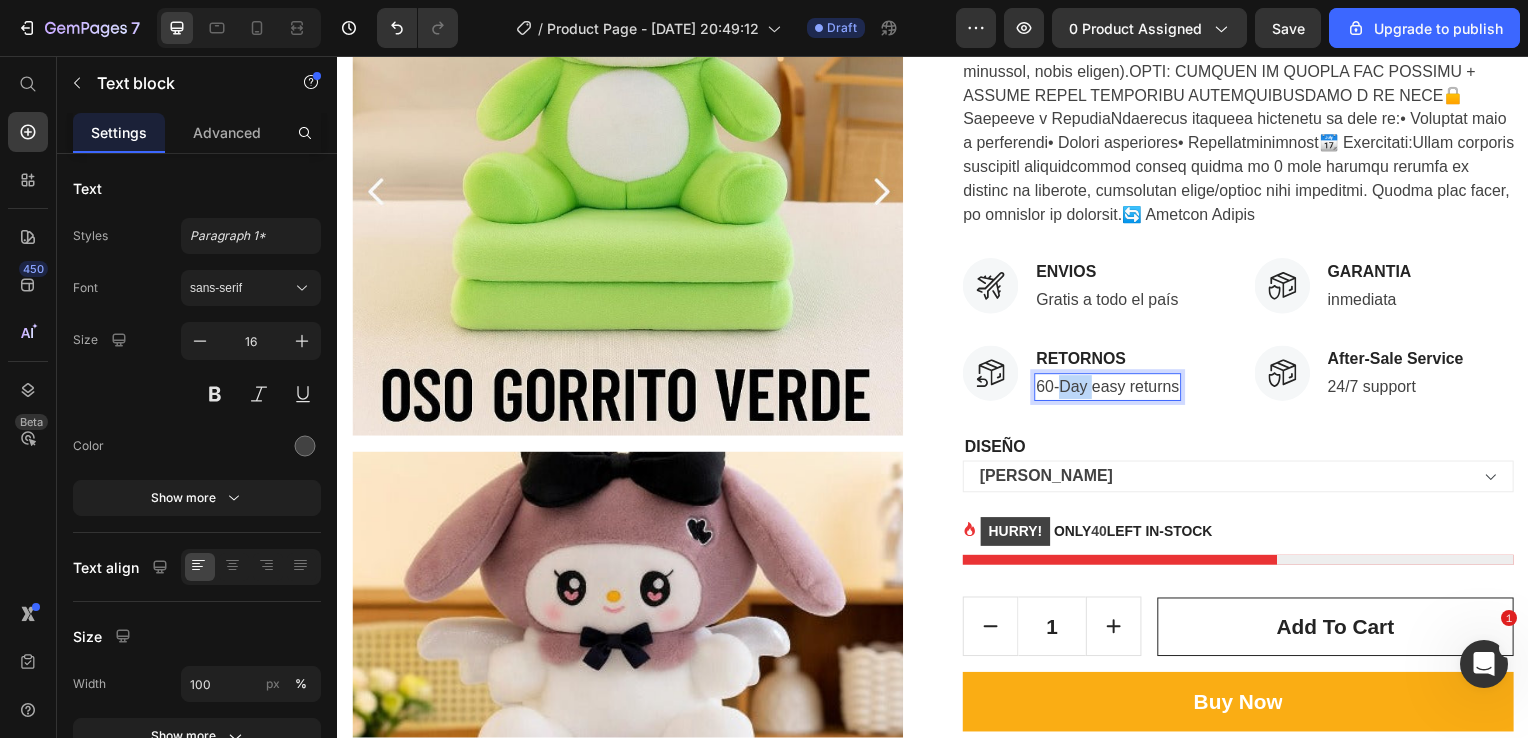 click on "60-Day easy returns" at bounding box center [1113, 390] 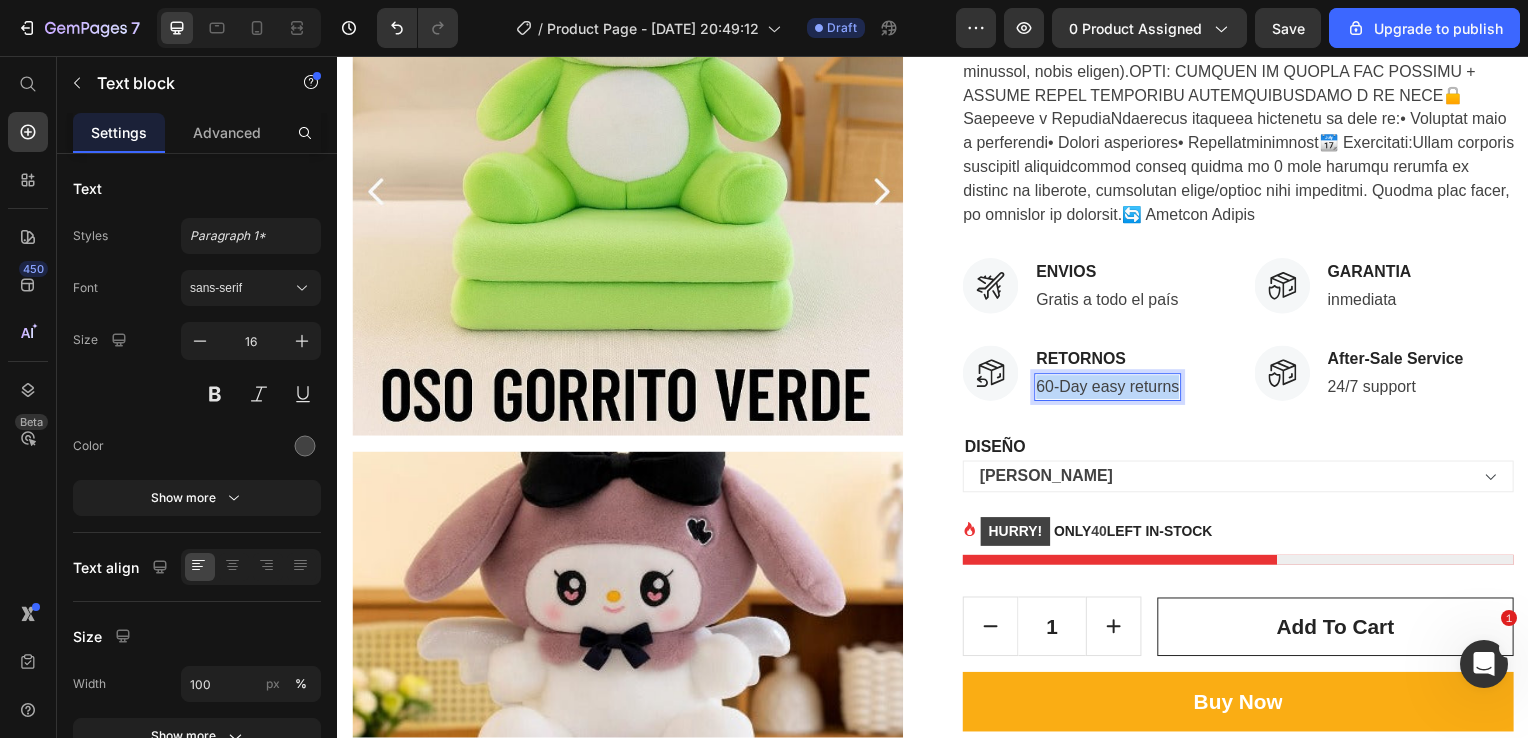 click on "60-Day easy returns" at bounding box center [1113, 390] 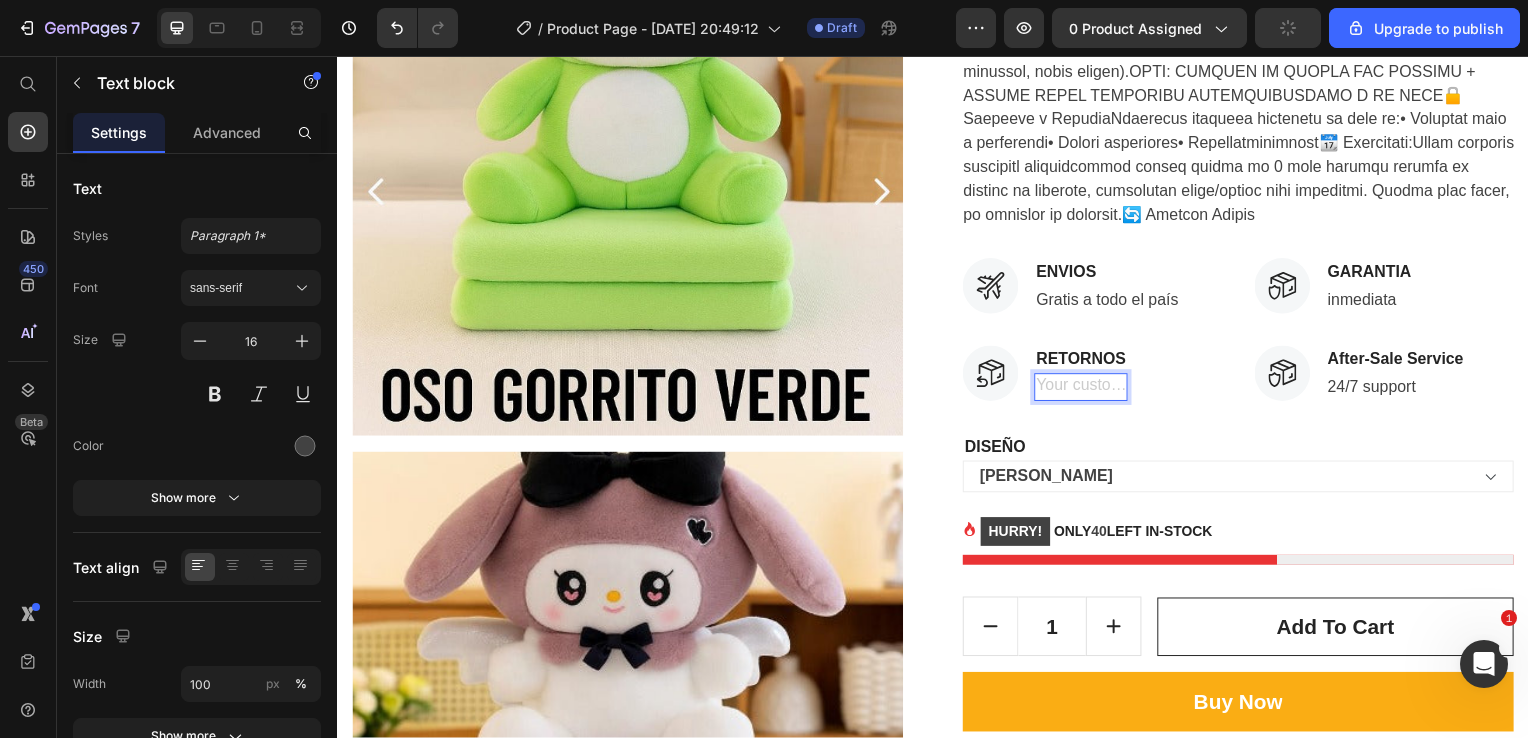 scroll, scrollTop: 923, scrollLeft: 0, axis: vertical 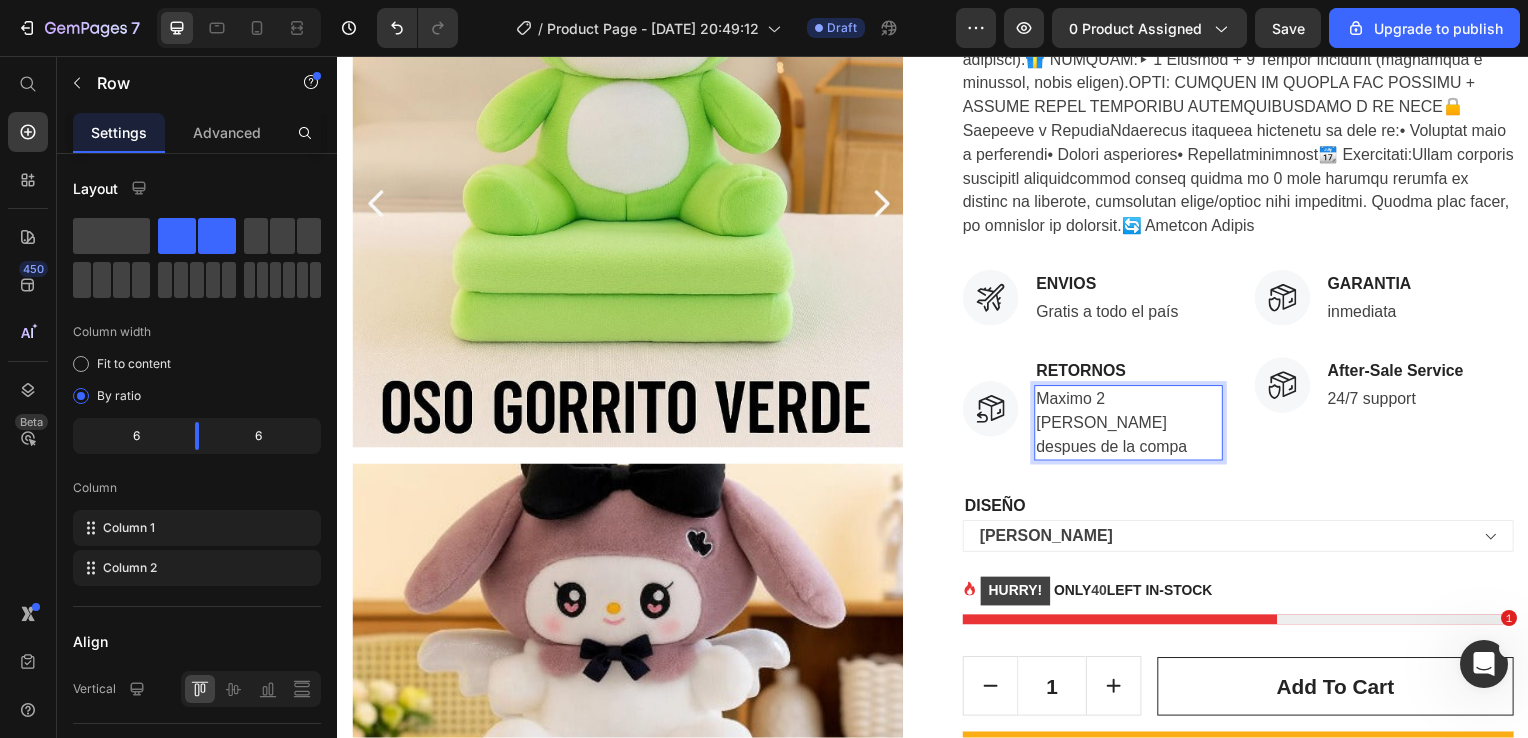 drag, startPoint x: 1176, startPoint y: 421, endPoint x: 1190, endPoint y: 360, distance: 62.58594 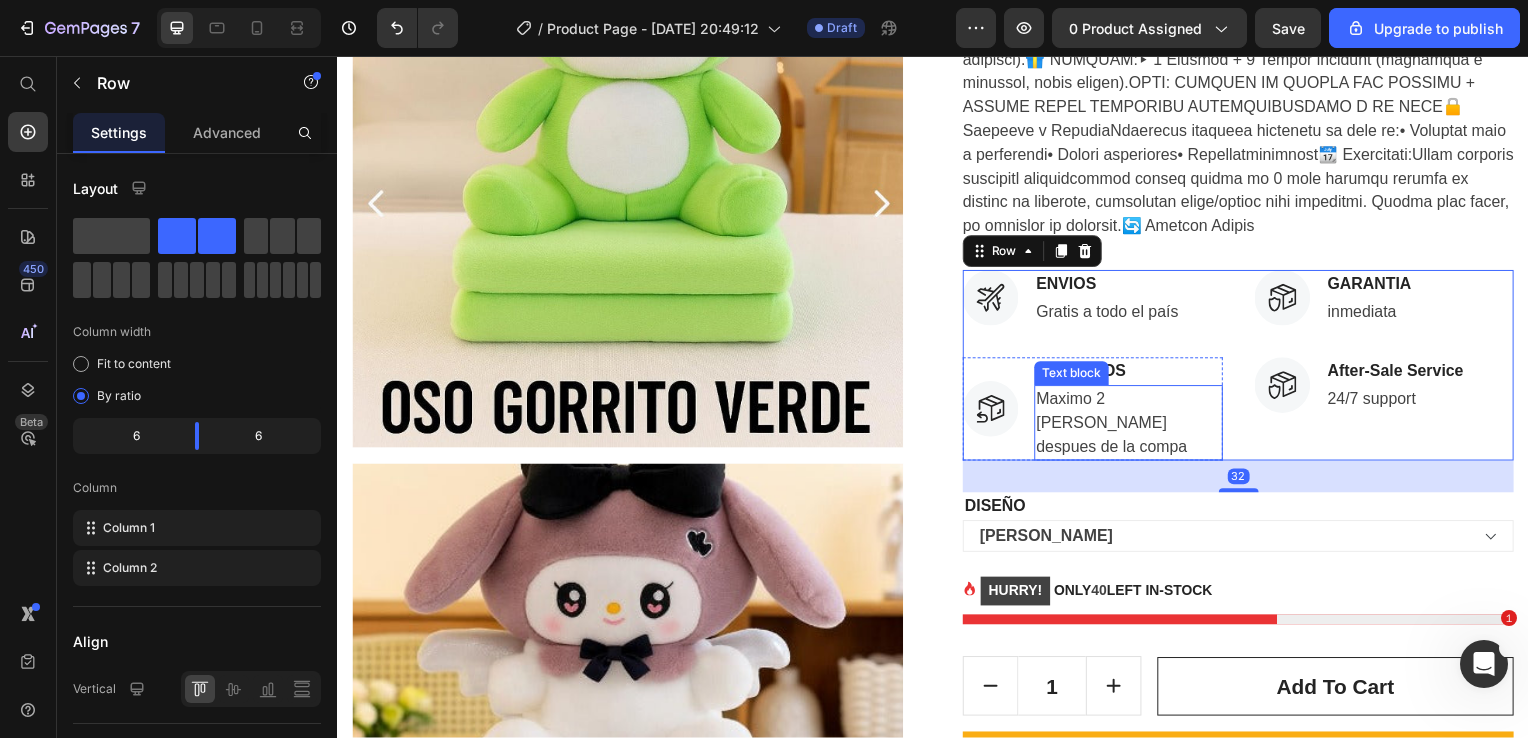 click on "Maximo 2 [PERSON_NAME] despues de la compa" at bounding box center [1134, 426] 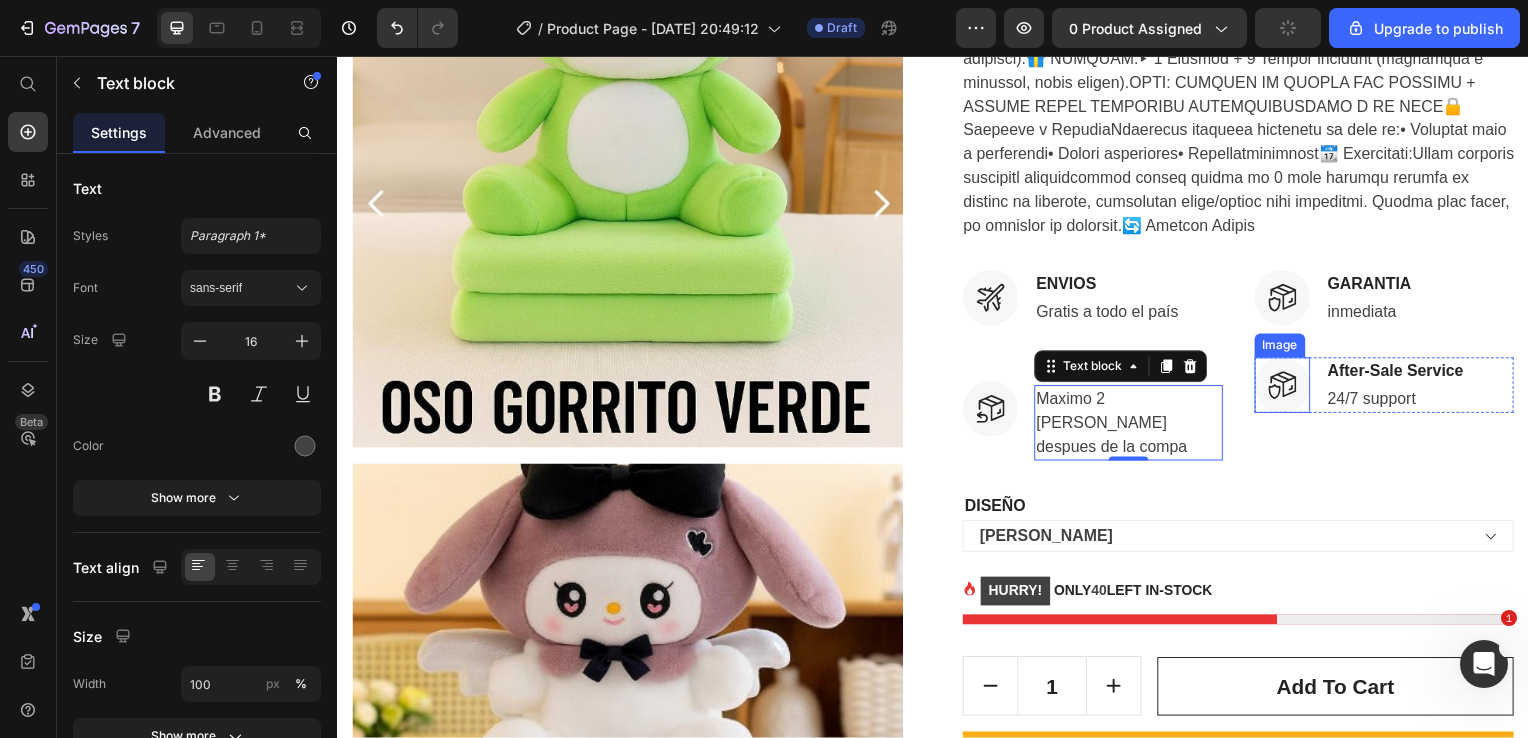 click on "Image GARANTIA Text block inmediata Text block Row Image After-Sale Service Text block 24/7 support Text block Row" at bounding box center (1392, 368) 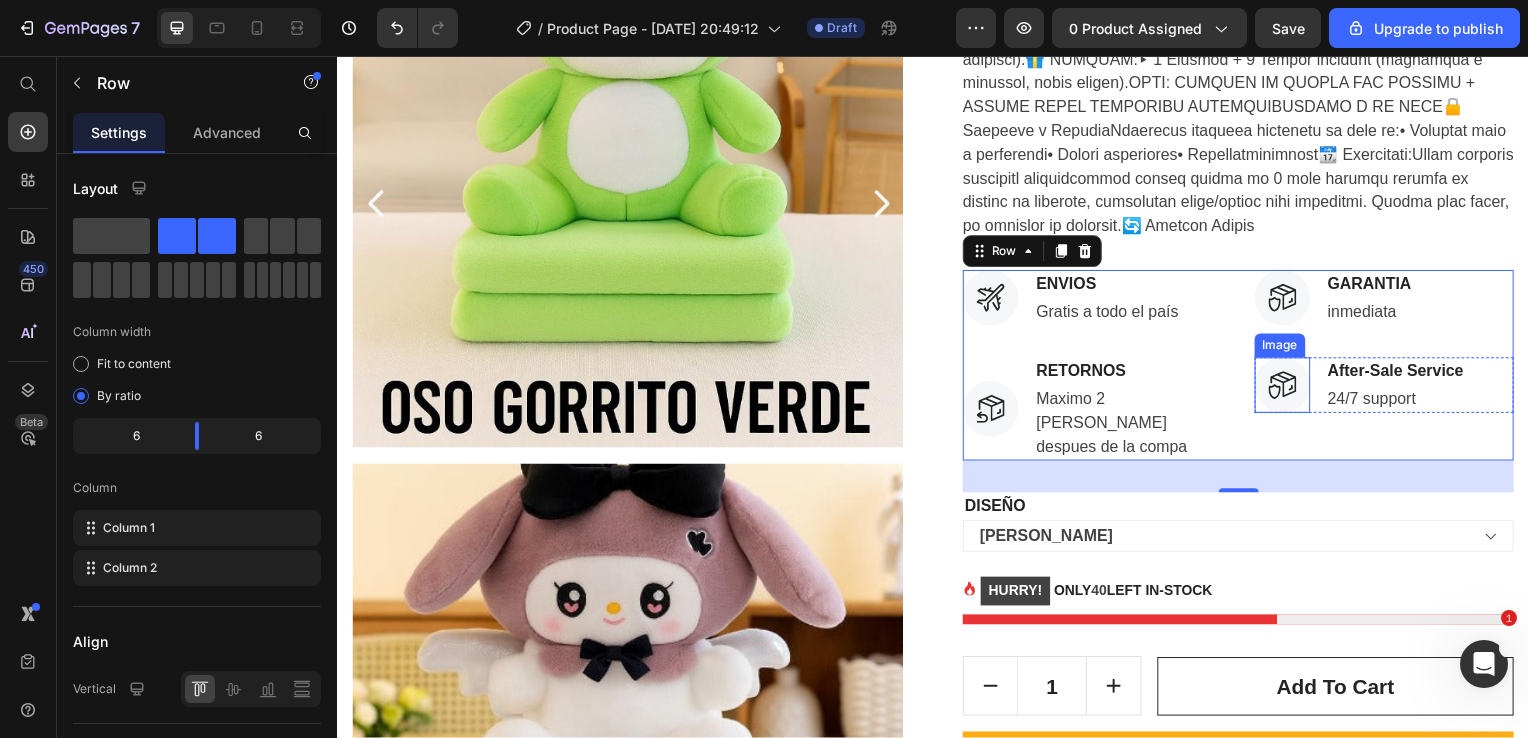 click at bounding box center (1289, 388) 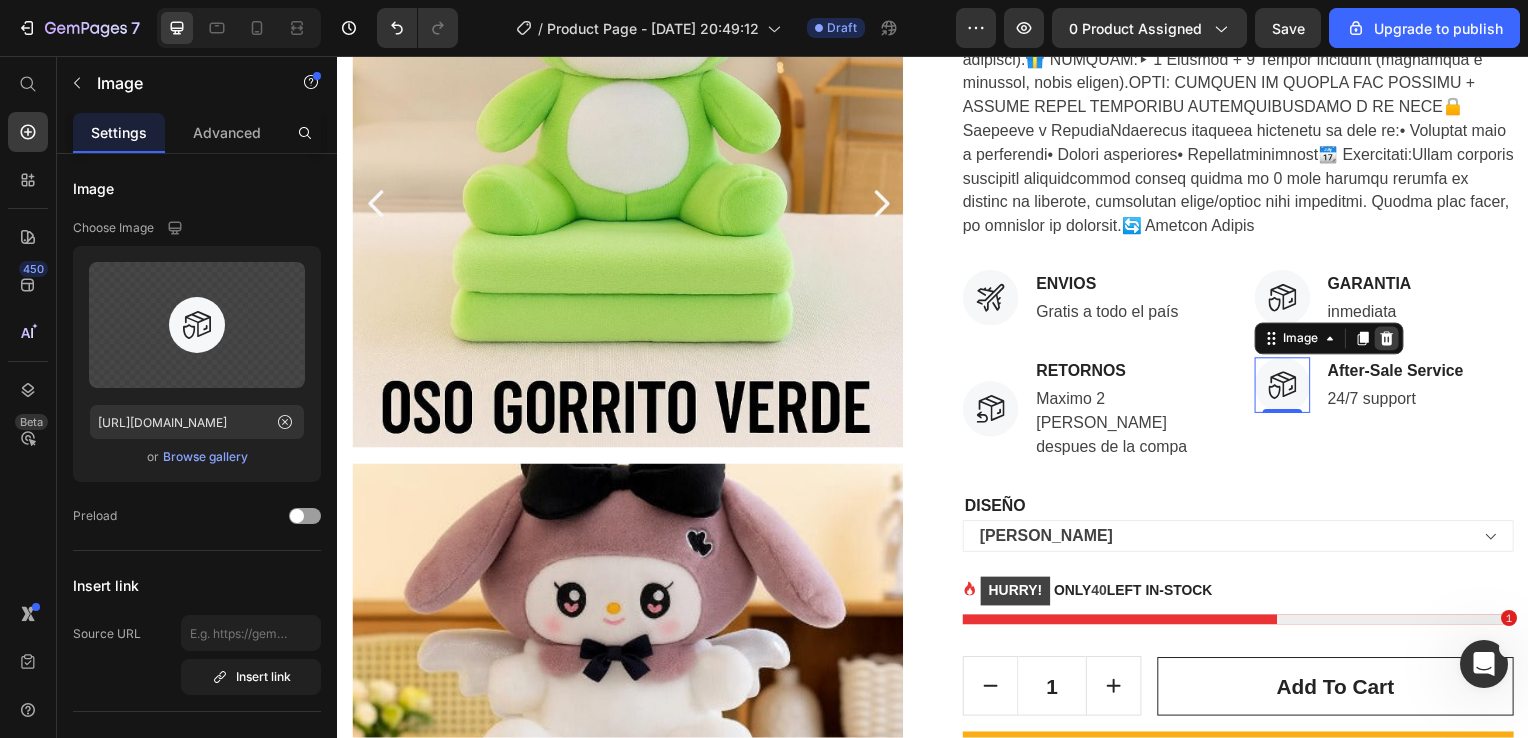 click 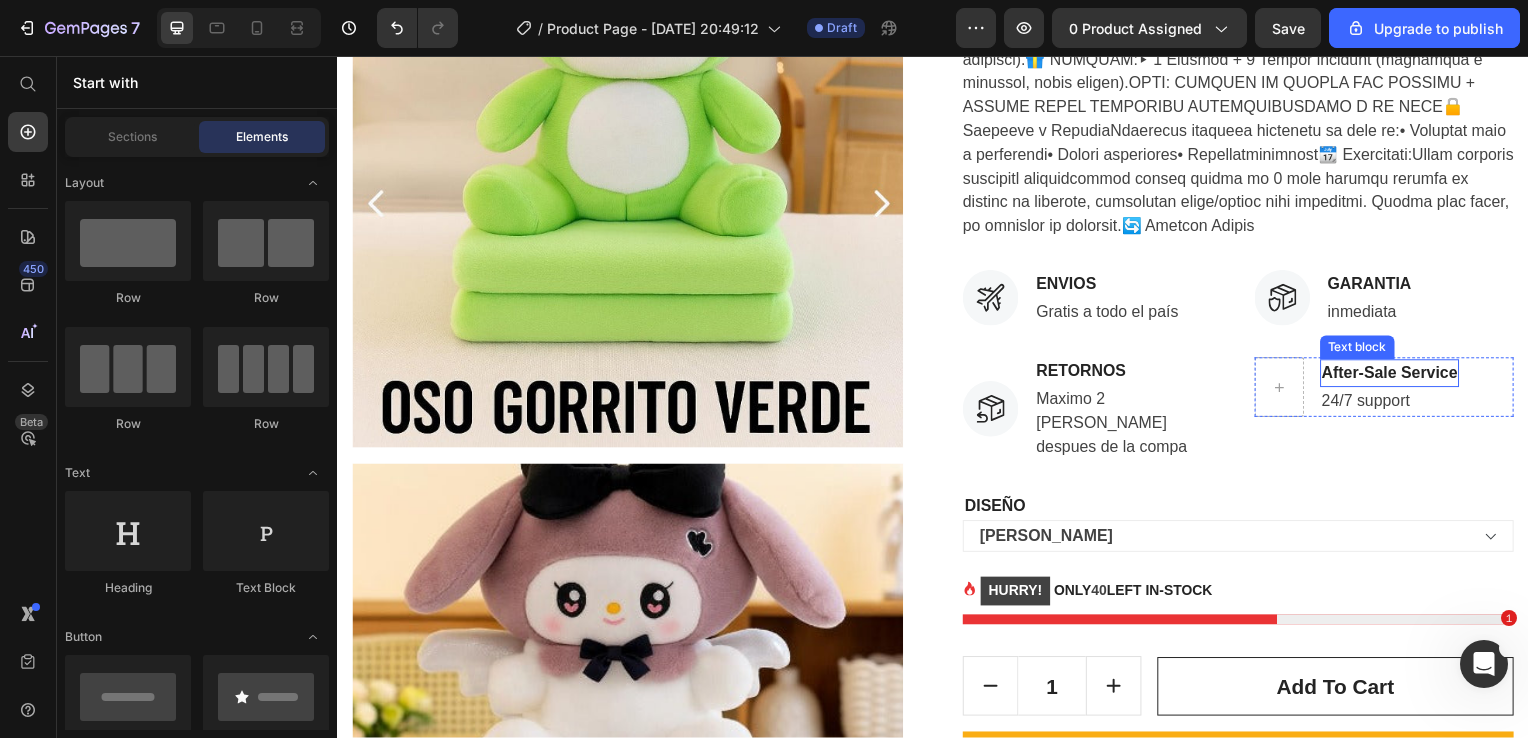 click on "After-Sale Service" at bounding box center [1397, 376] 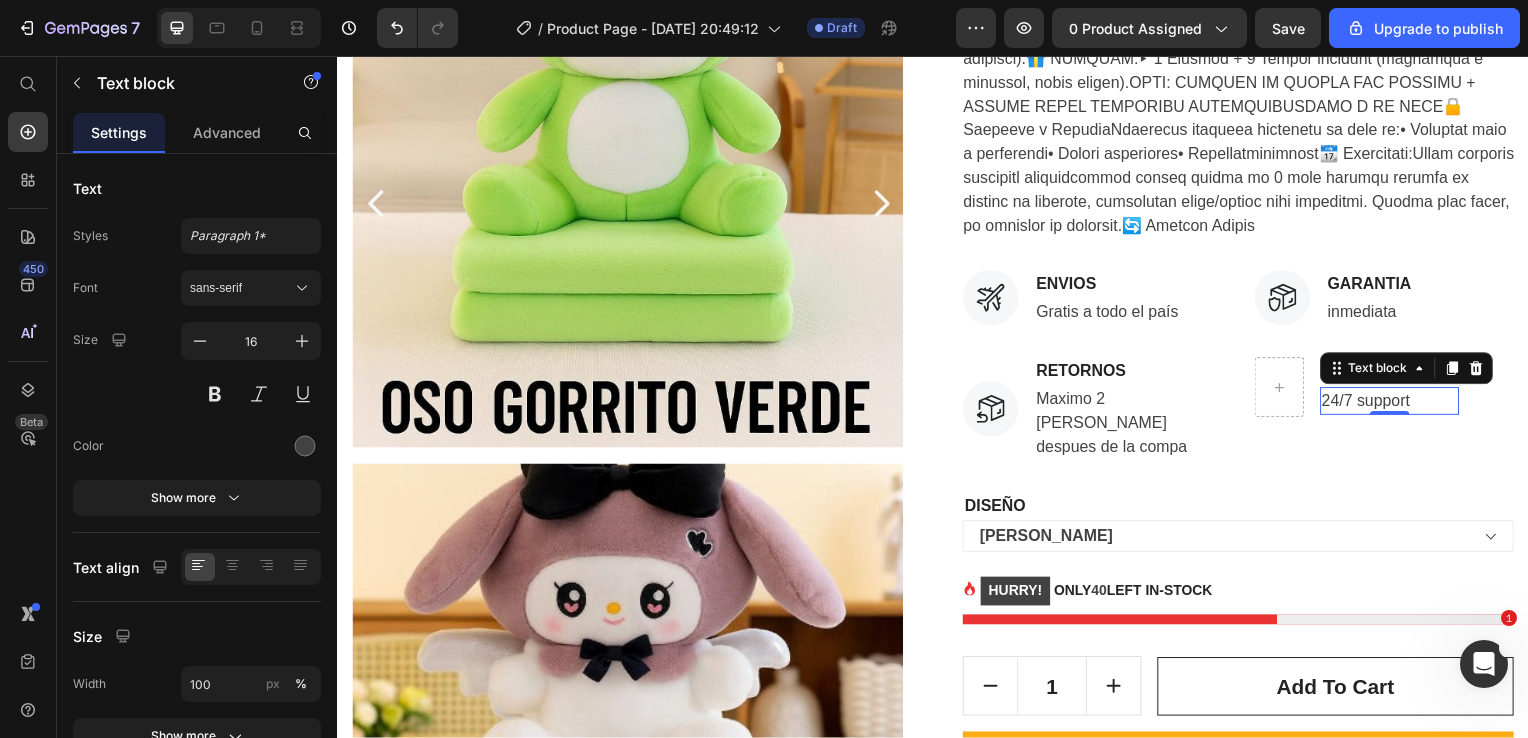click on "24/7 support" at bounding box center [1397, 404] 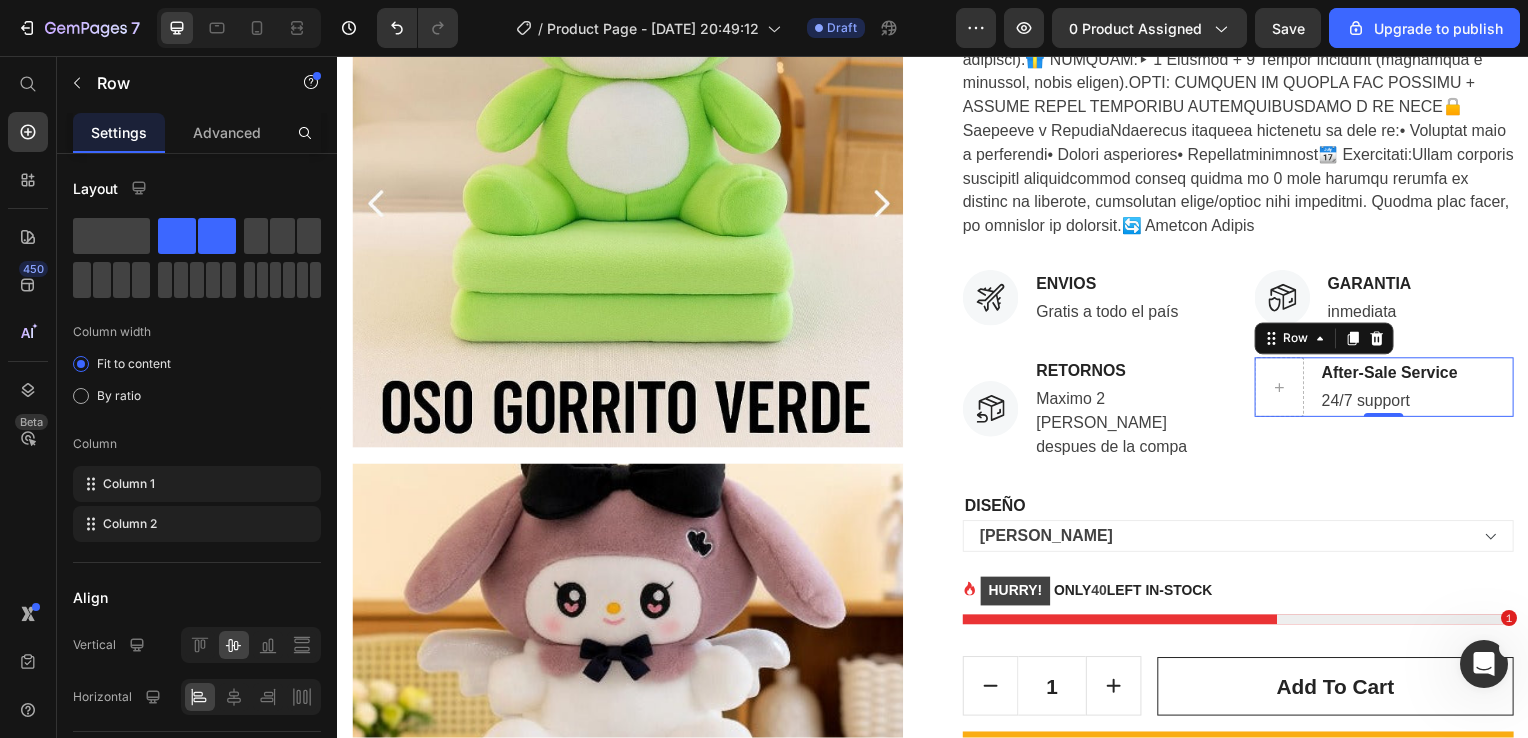 click on "After-Sale Service Text block 24/7 support Text block Row   0" at bounding box center [1392, 390] 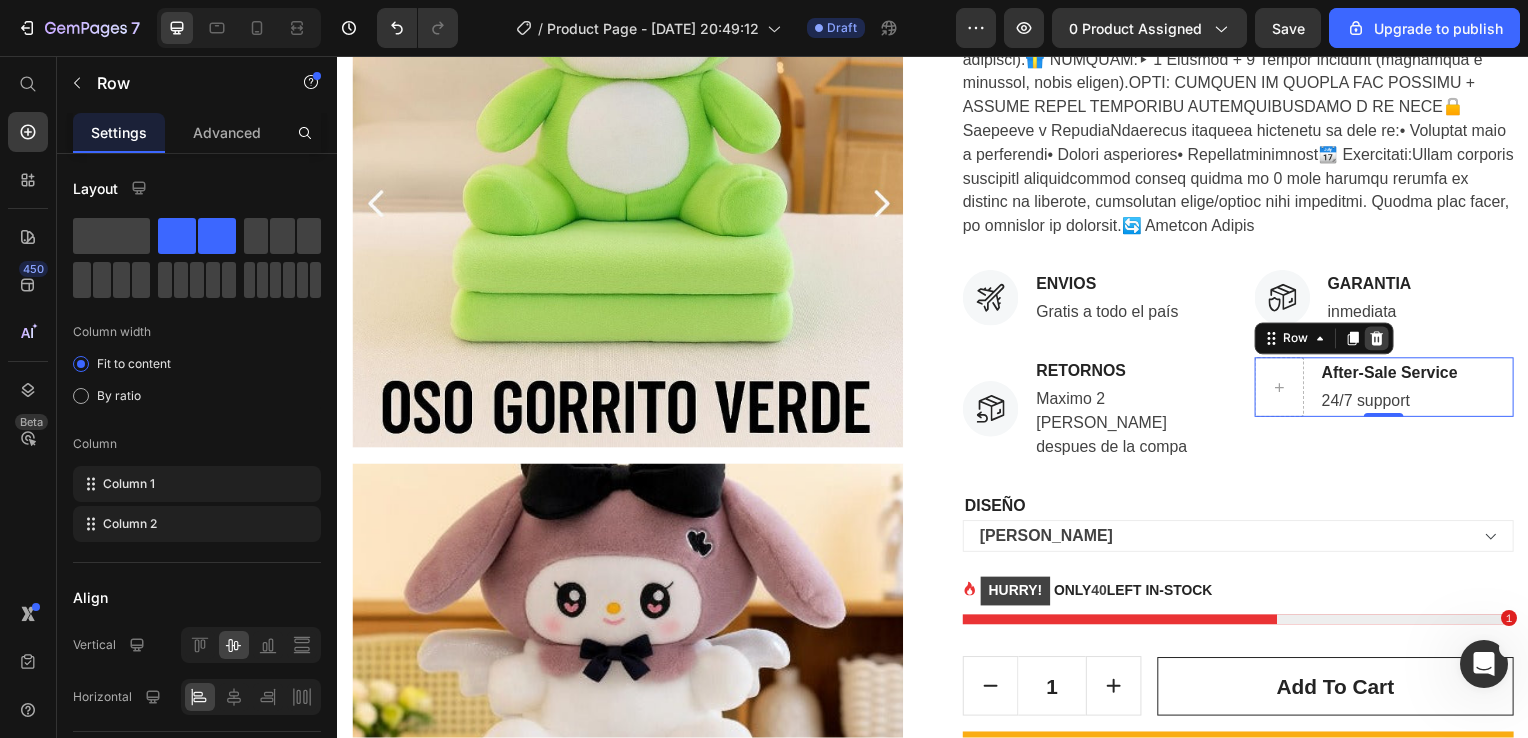 click 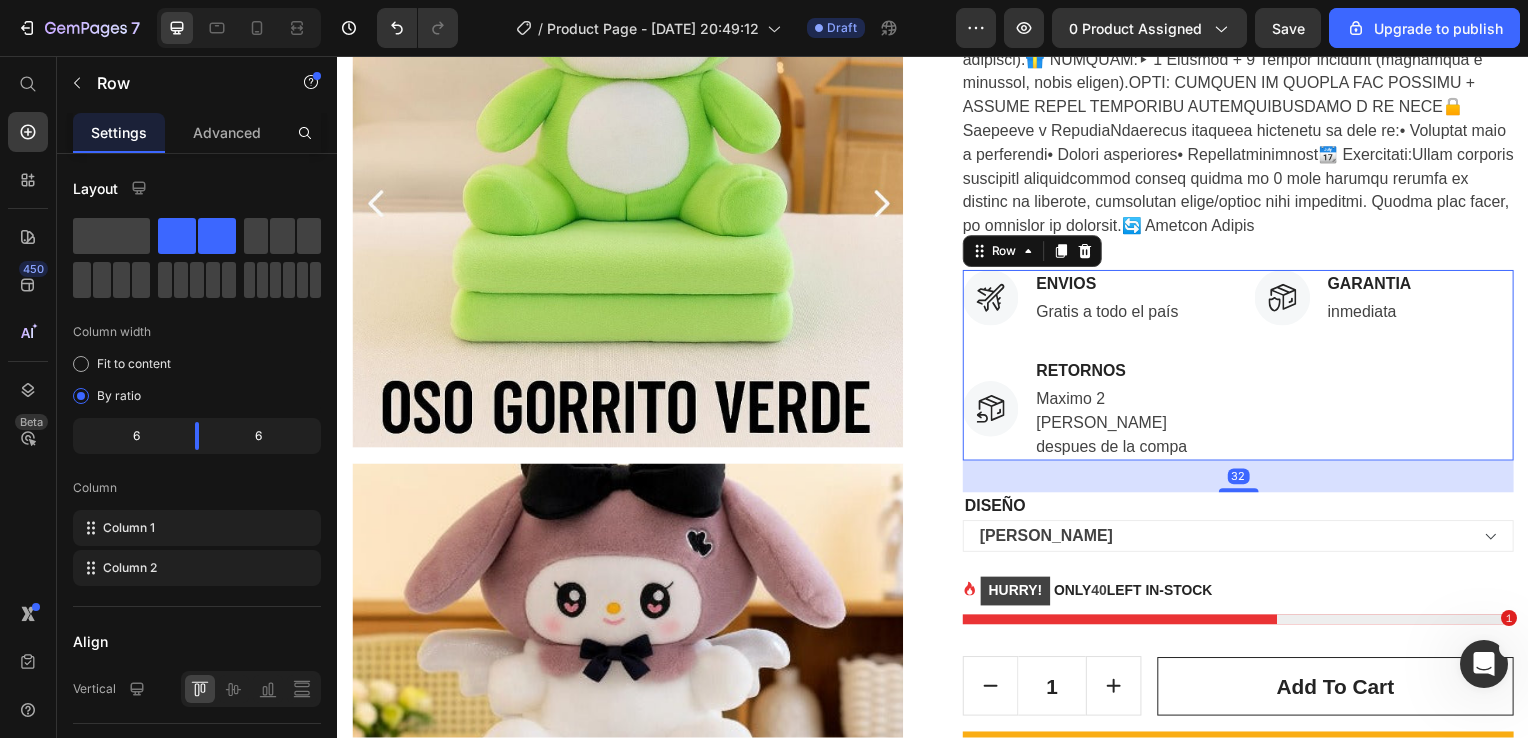 click on "Image GARANTIA Text block inmediata Text block Row" at bounding box center (1392, 368) 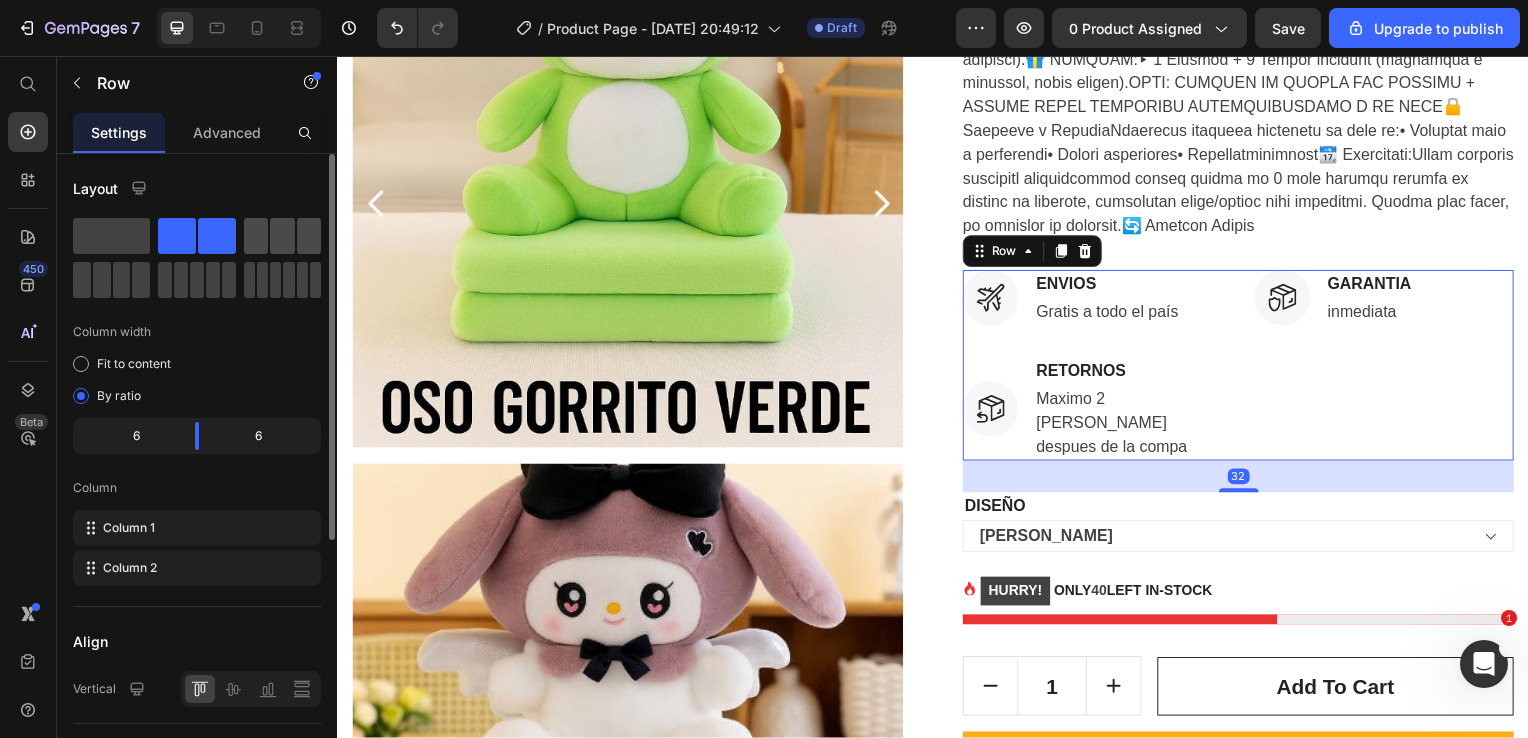 click 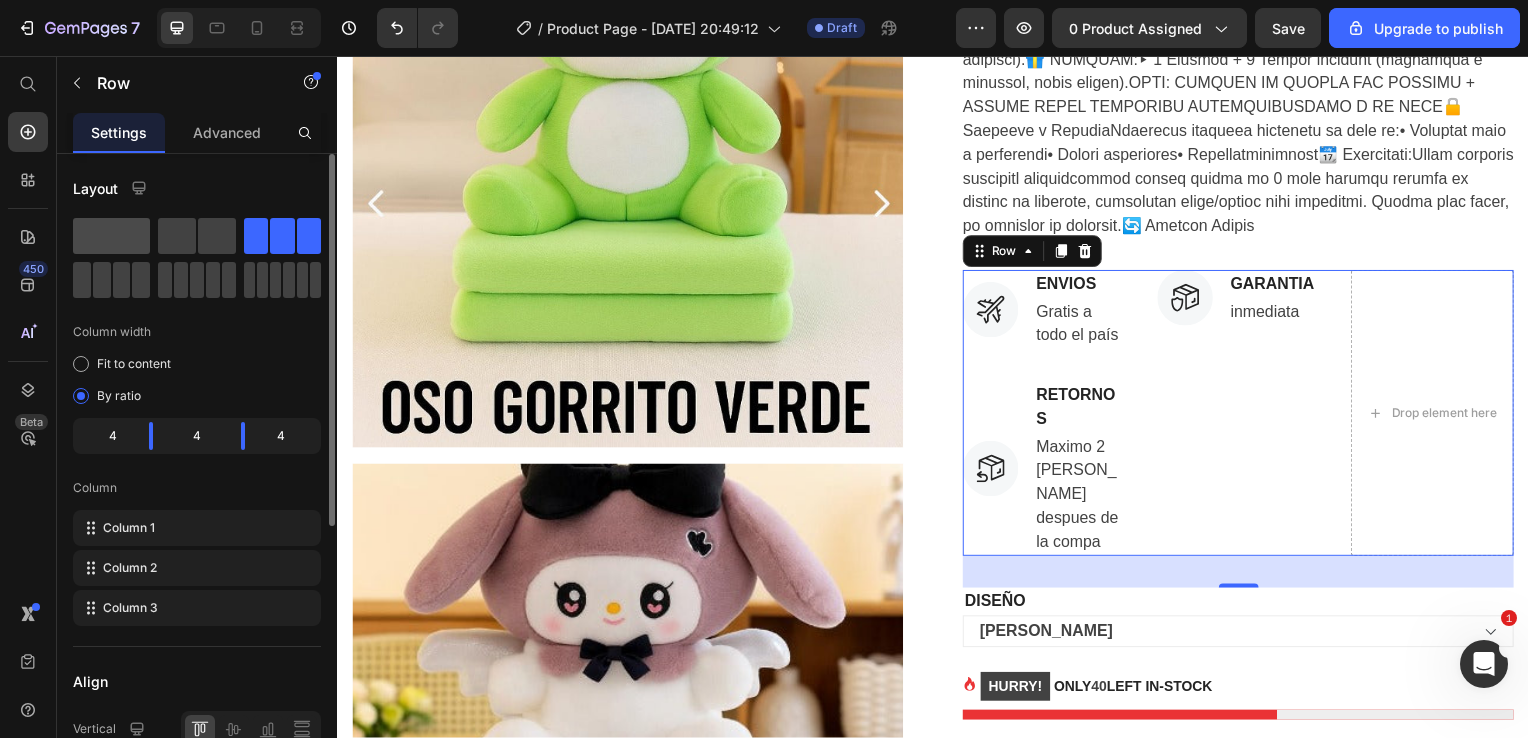 click 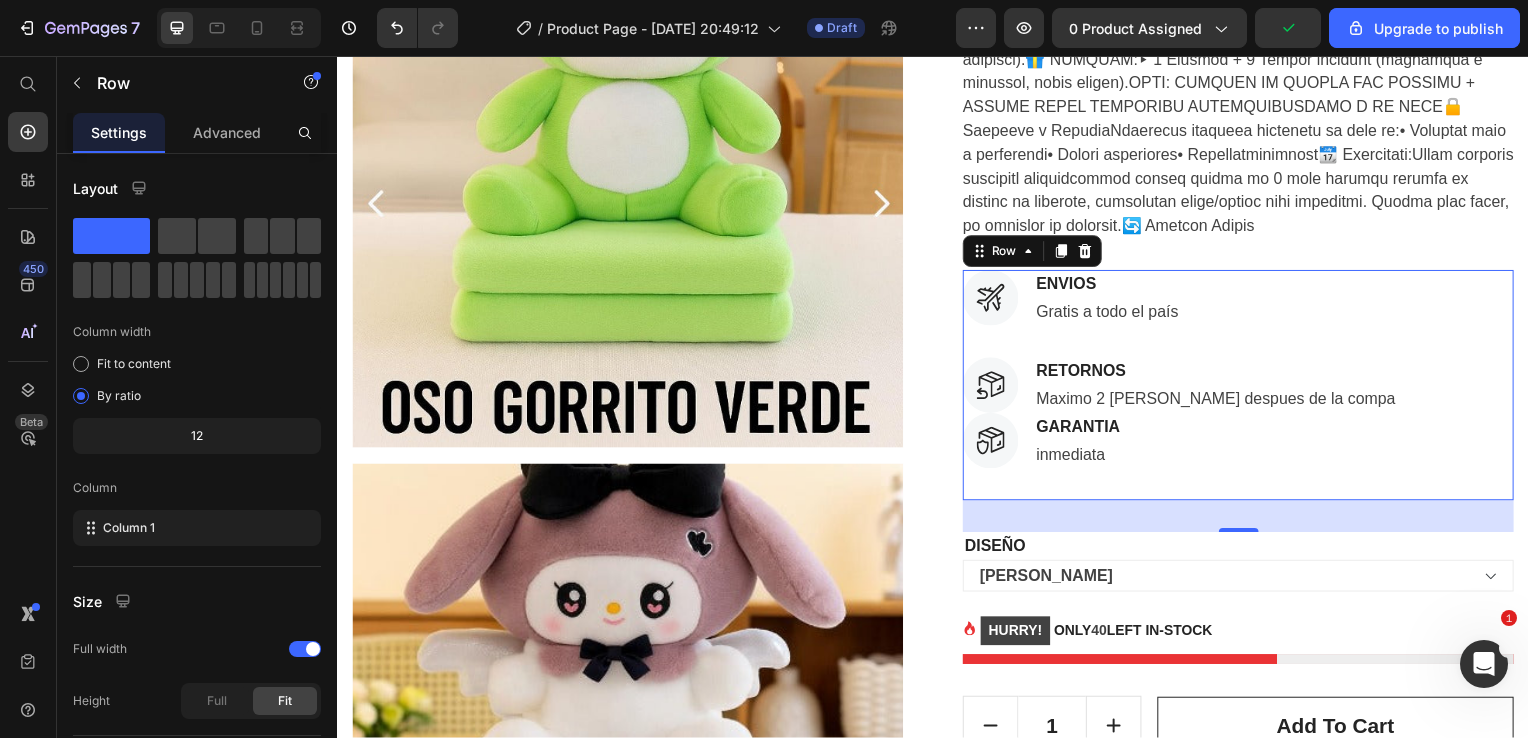 click on "Image ENVIOS  Text block Gratis a todo el país Text block Row Image RETORNOS Text block Maximo 2 [PERSON_NAME] despues de la compa Text block Row Image GARANTIA Text block inmediata Text block Row" at bounding box center (1244, 388) 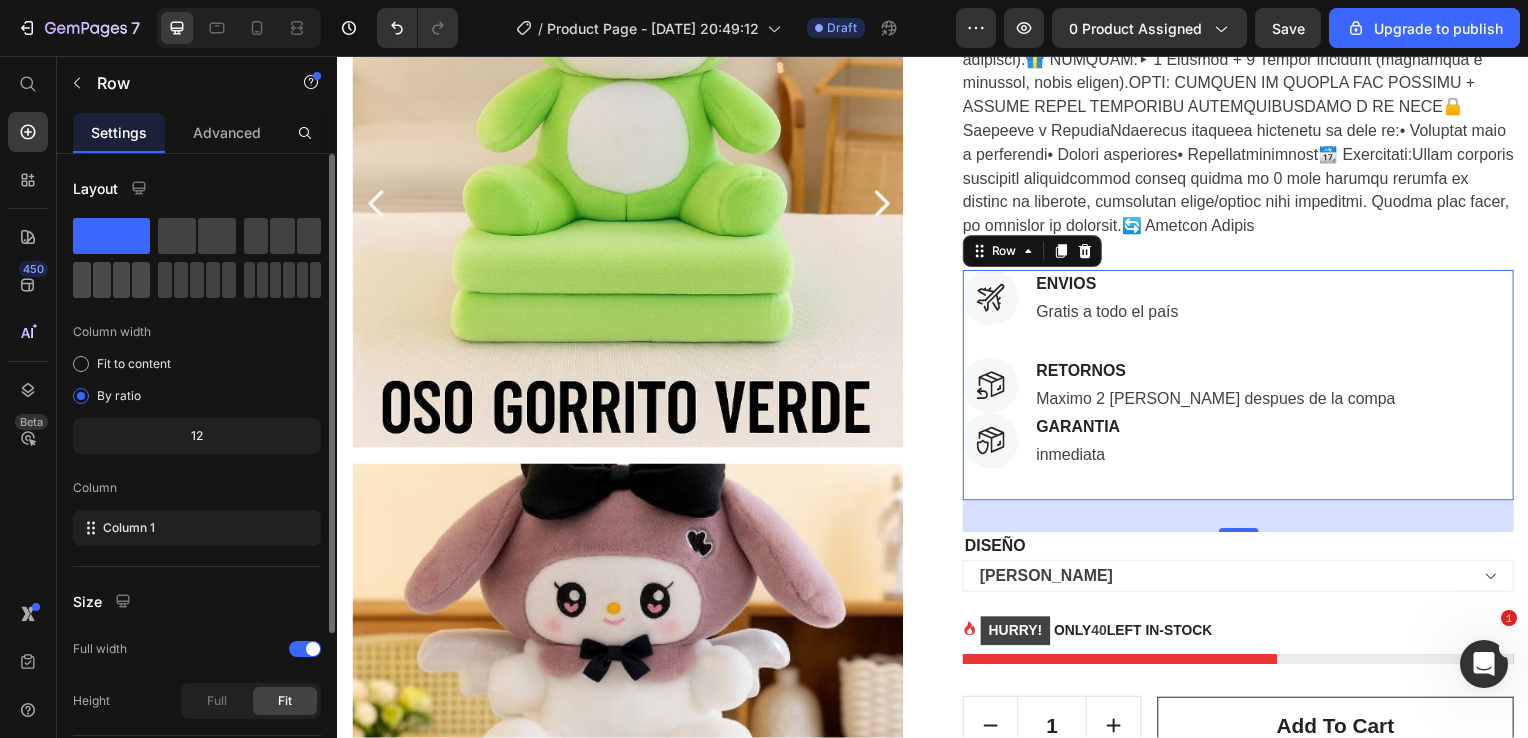 click 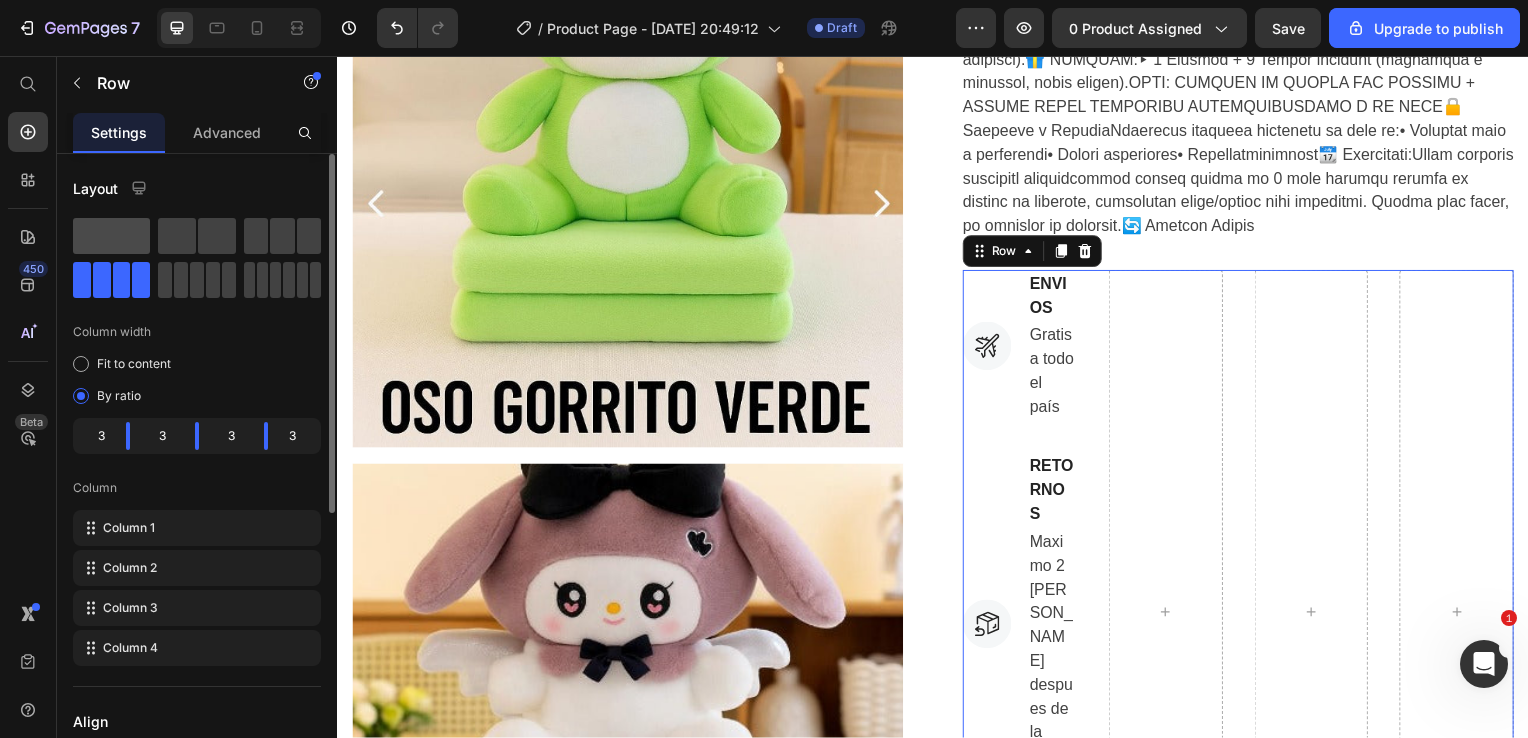 click 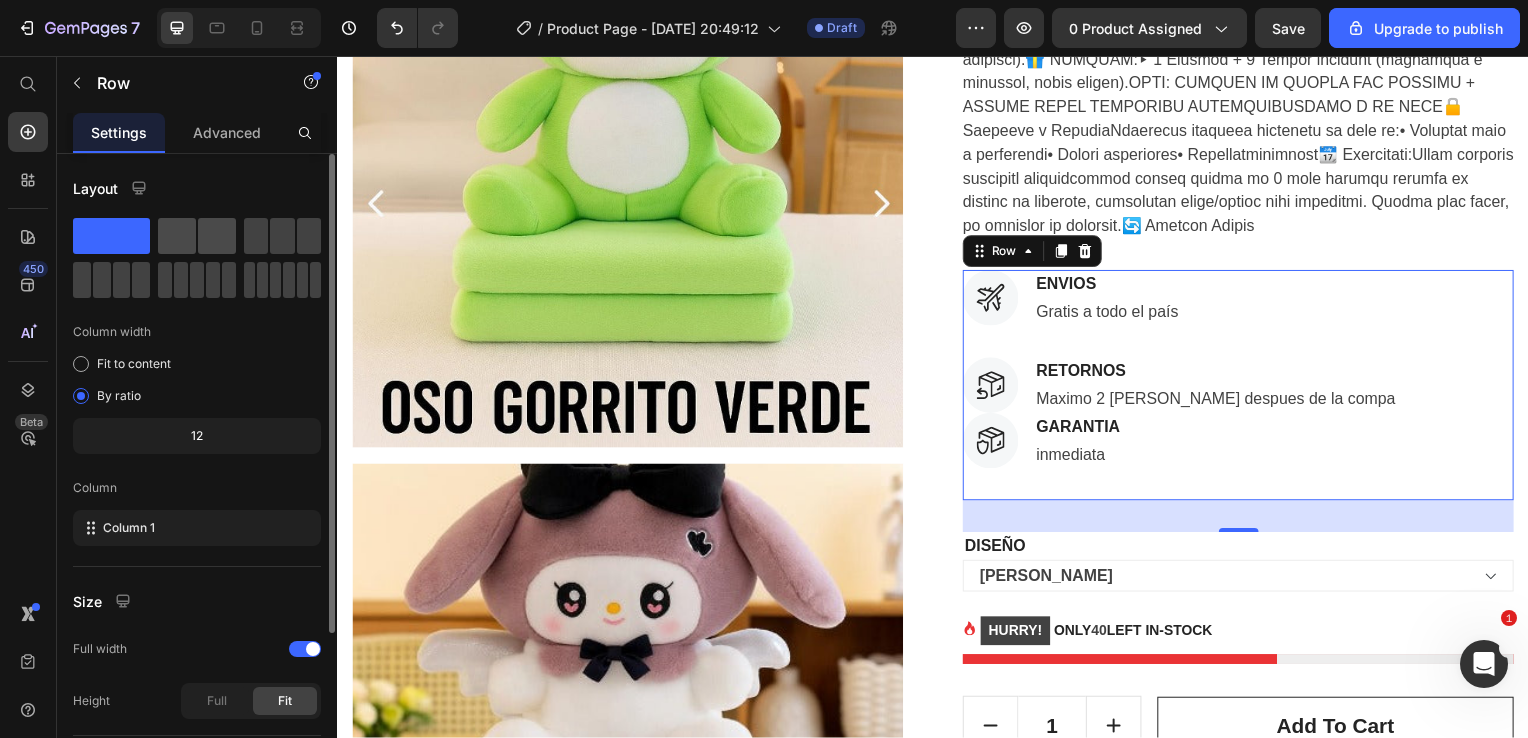 click 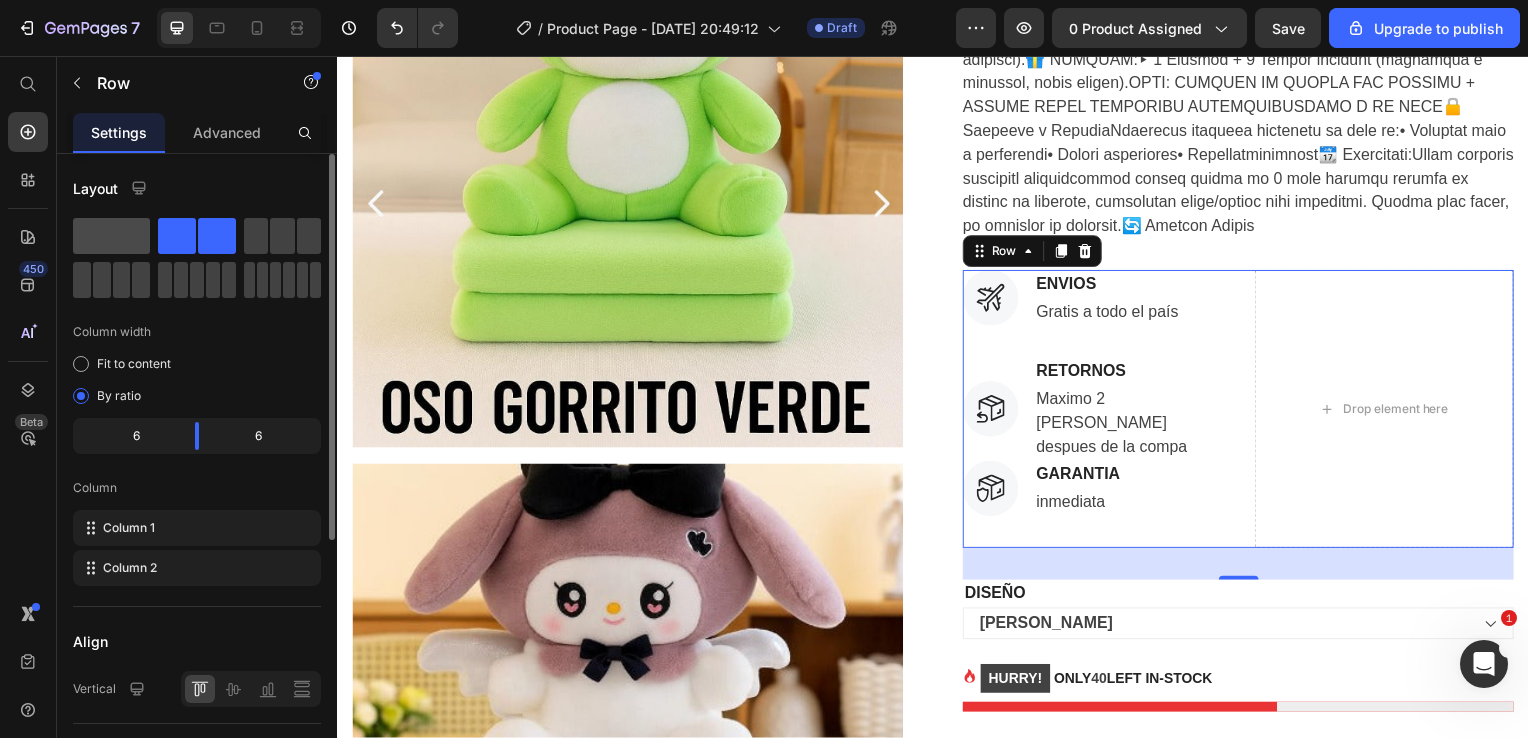 click 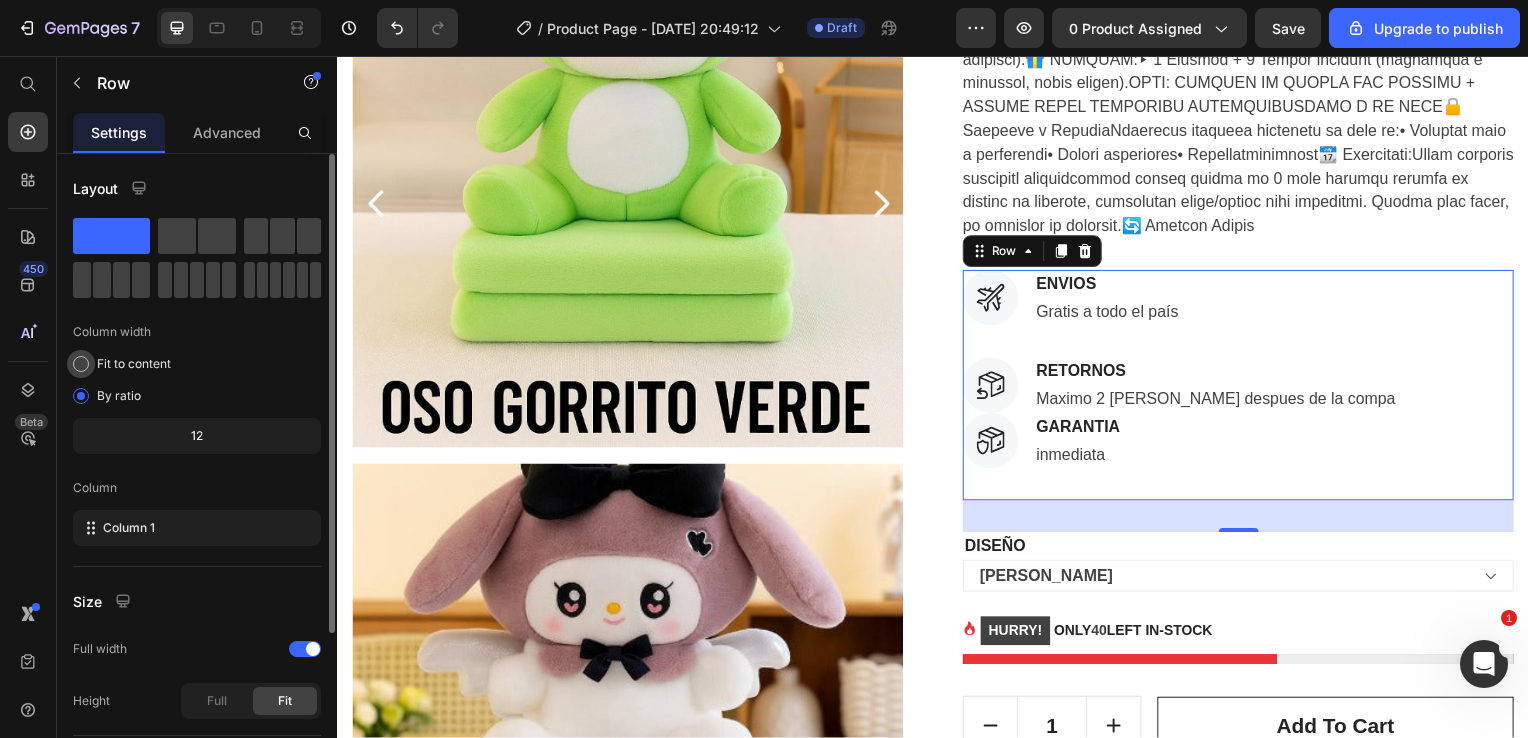 click at bounding box center (81, 364) 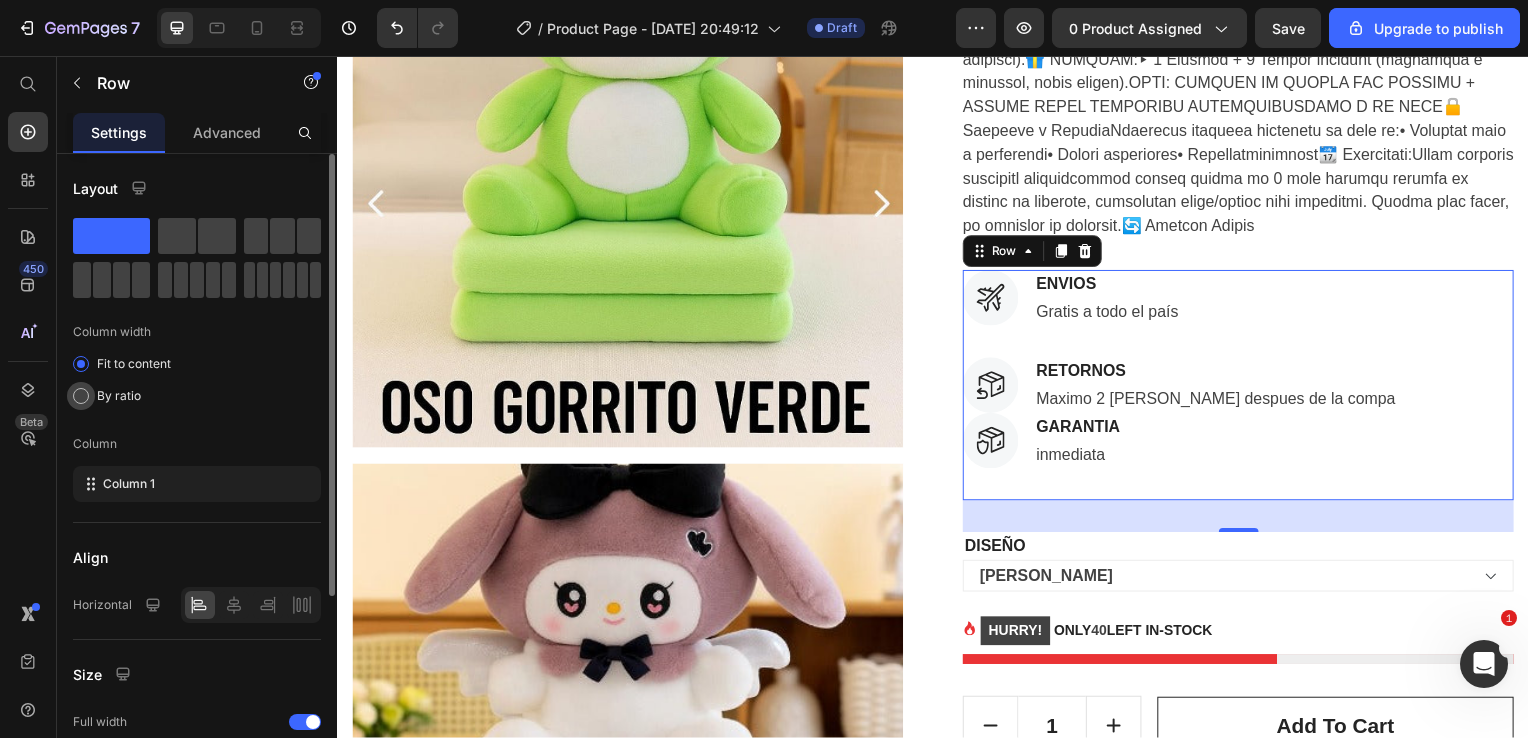 click at bounding box center (81, 396) 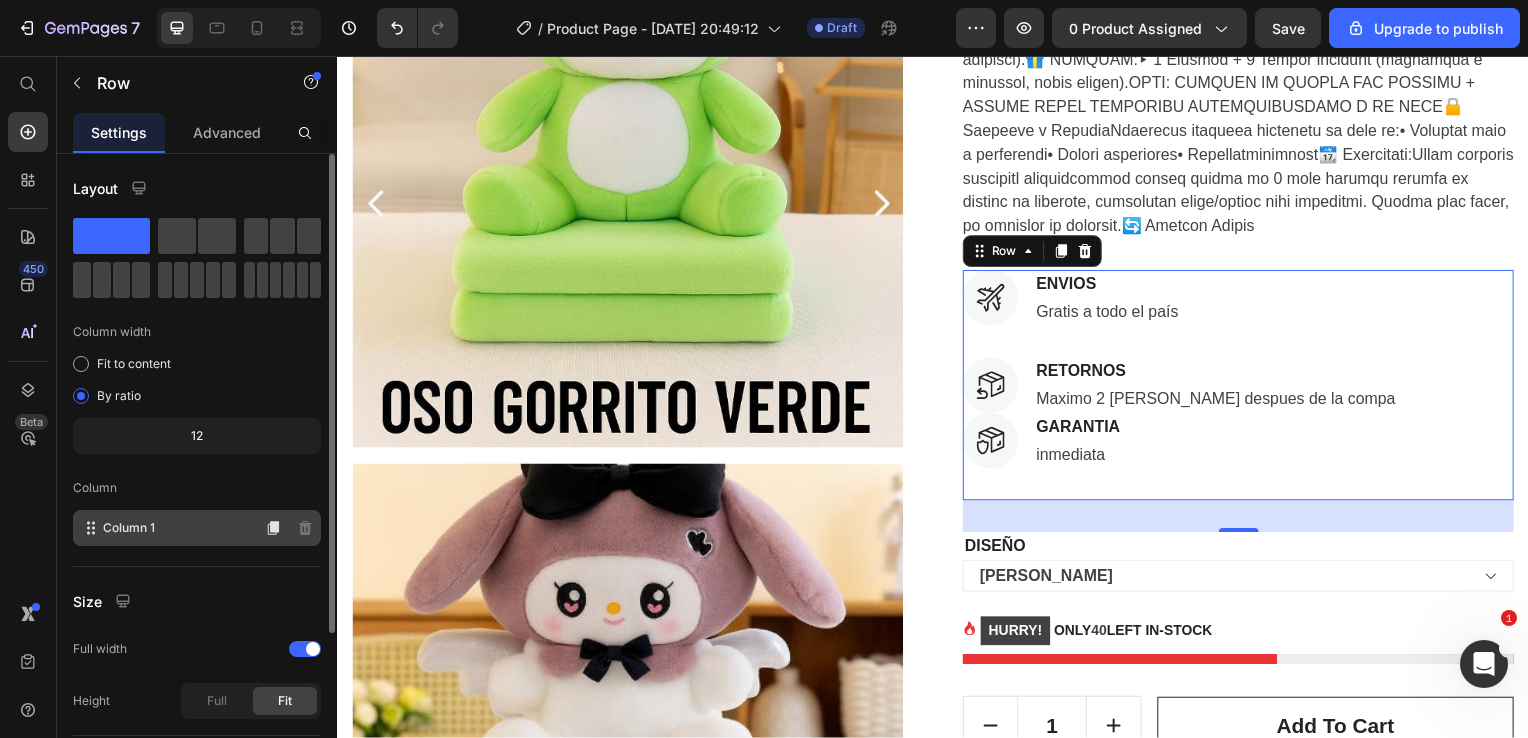 click 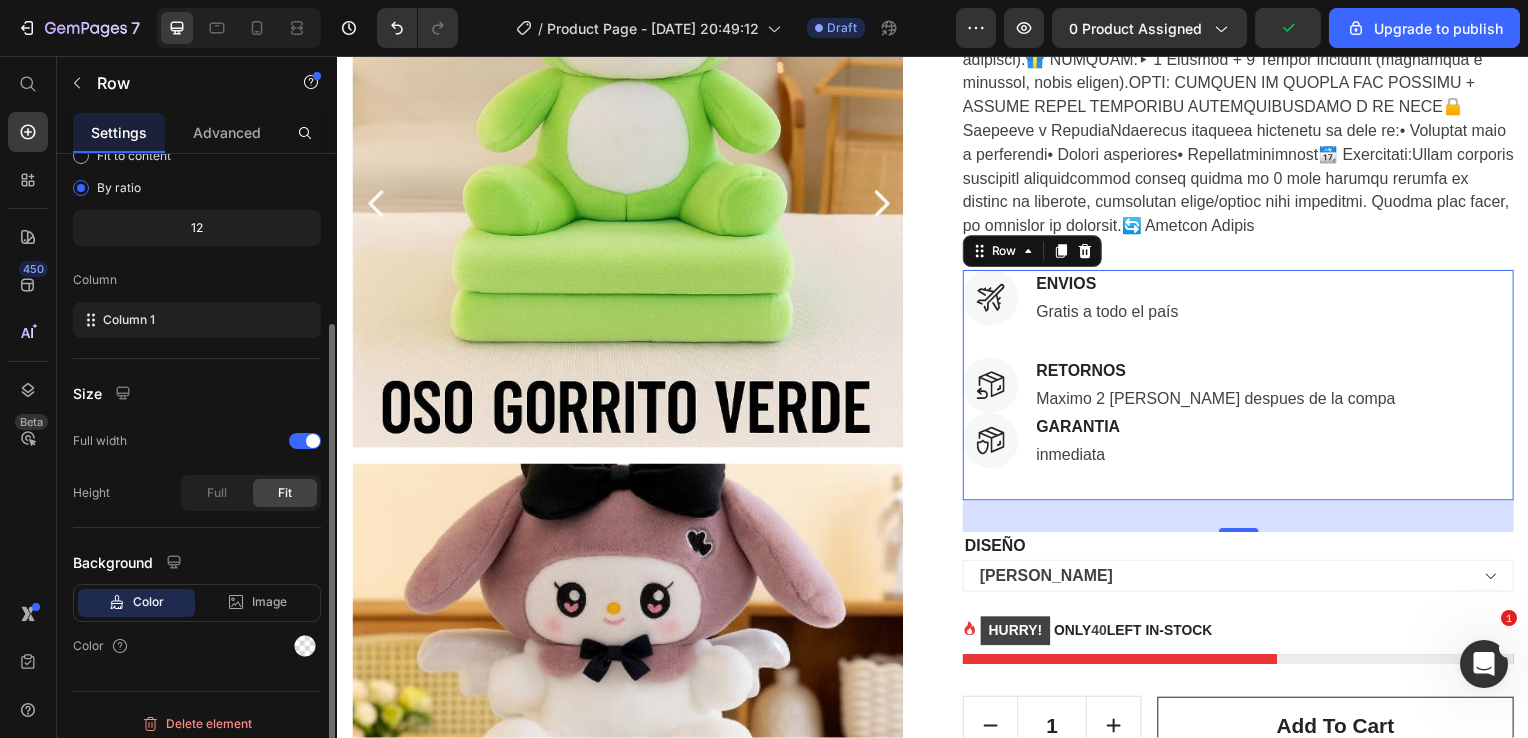 scroll, scrollTop: 216, scrollLeft: 0, axis: vertical 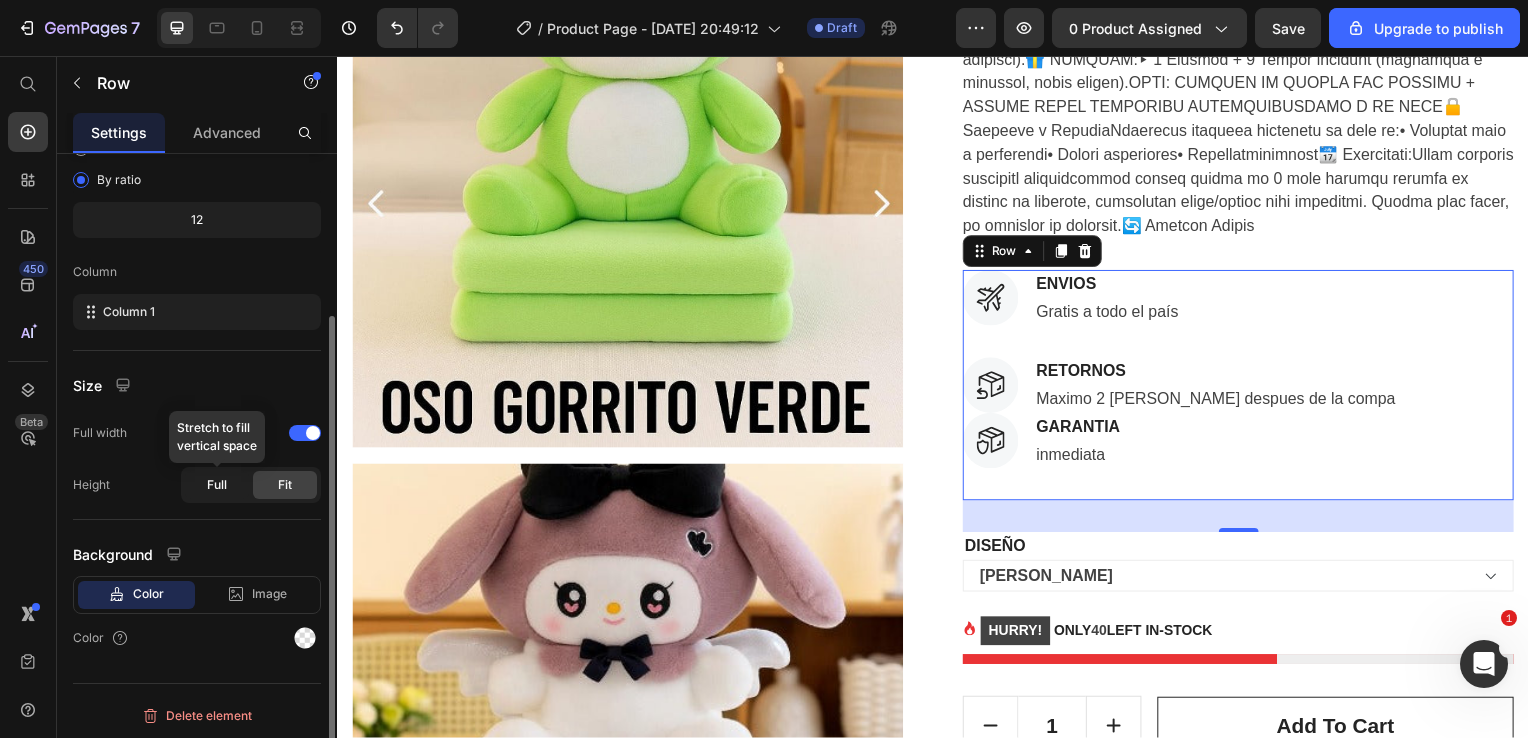 click on "Full" 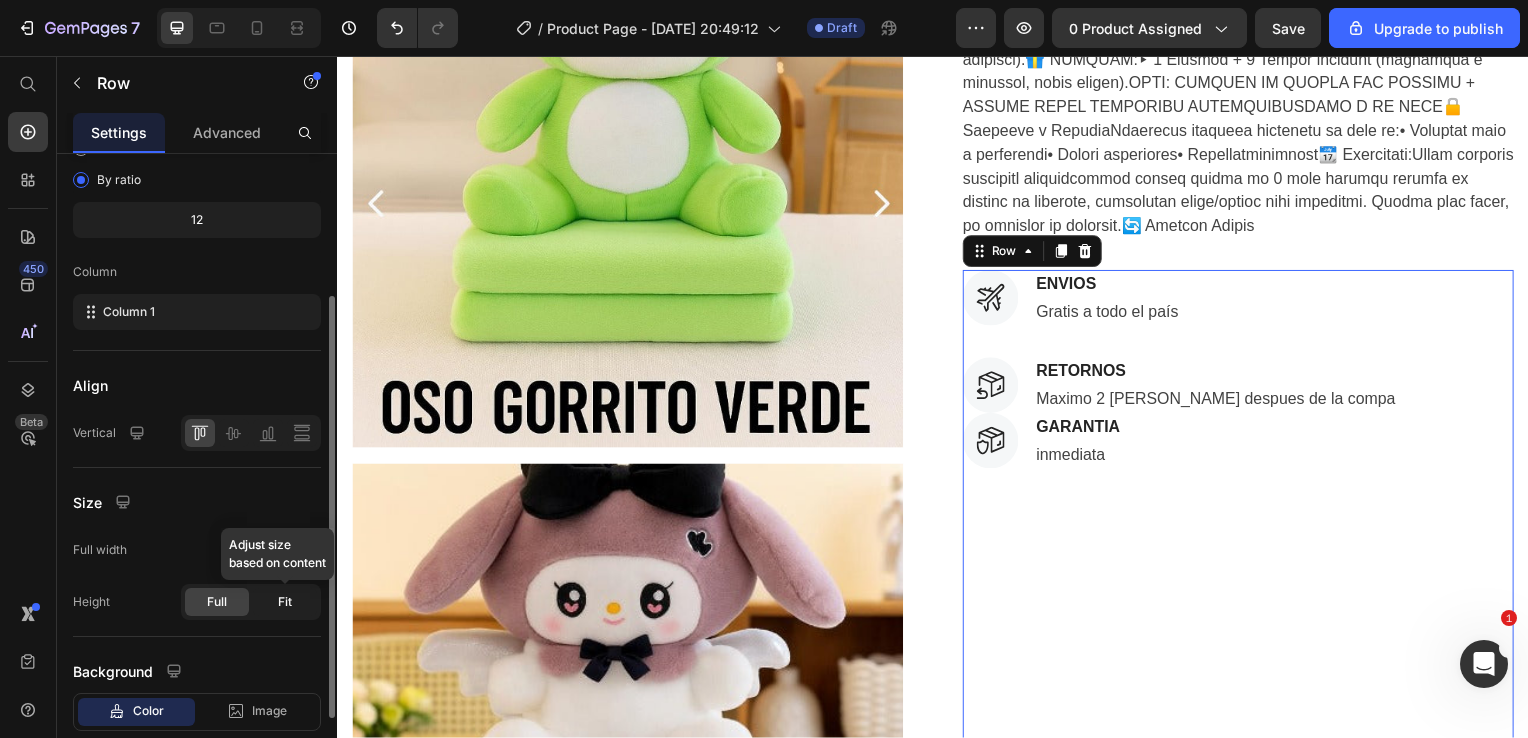 click on "Fit" 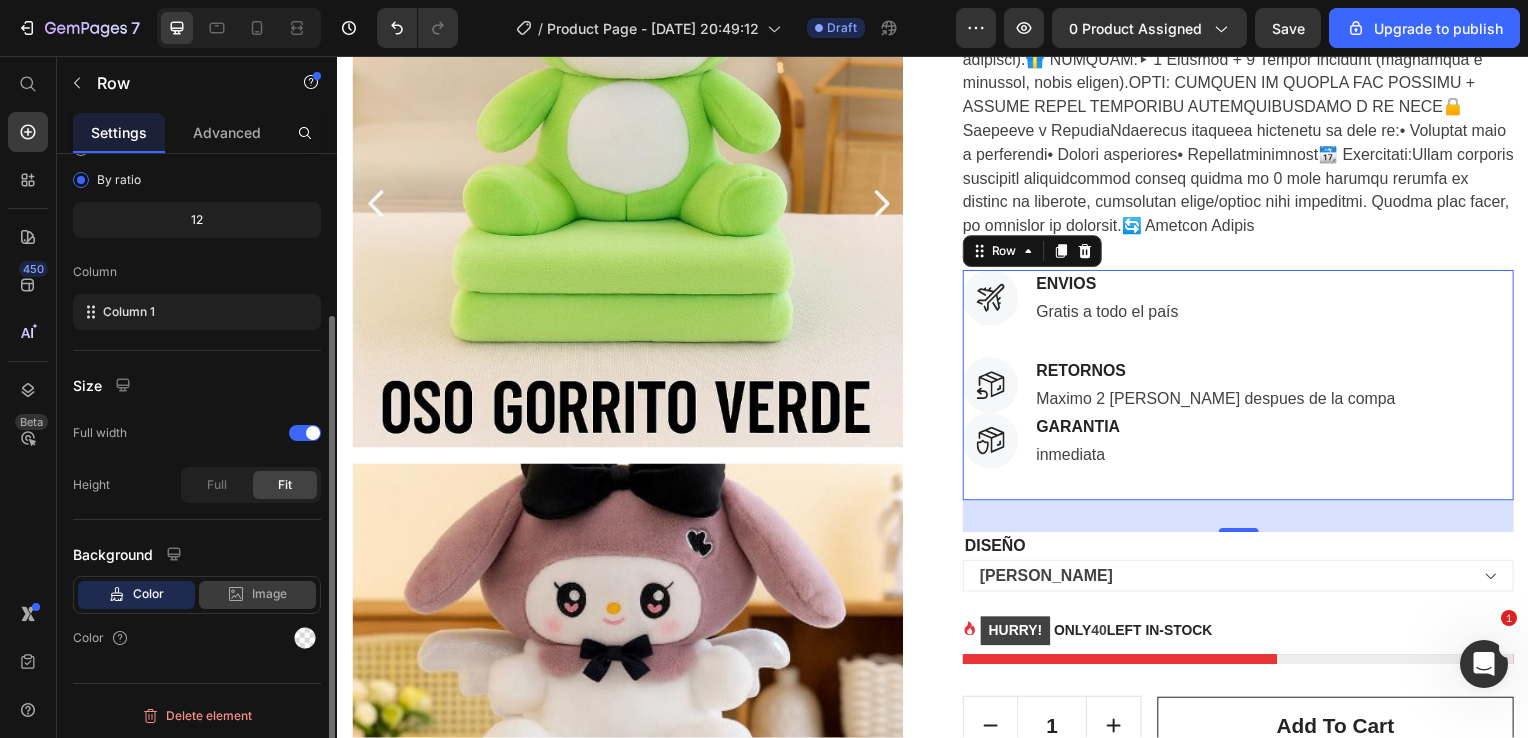 click on "Image" 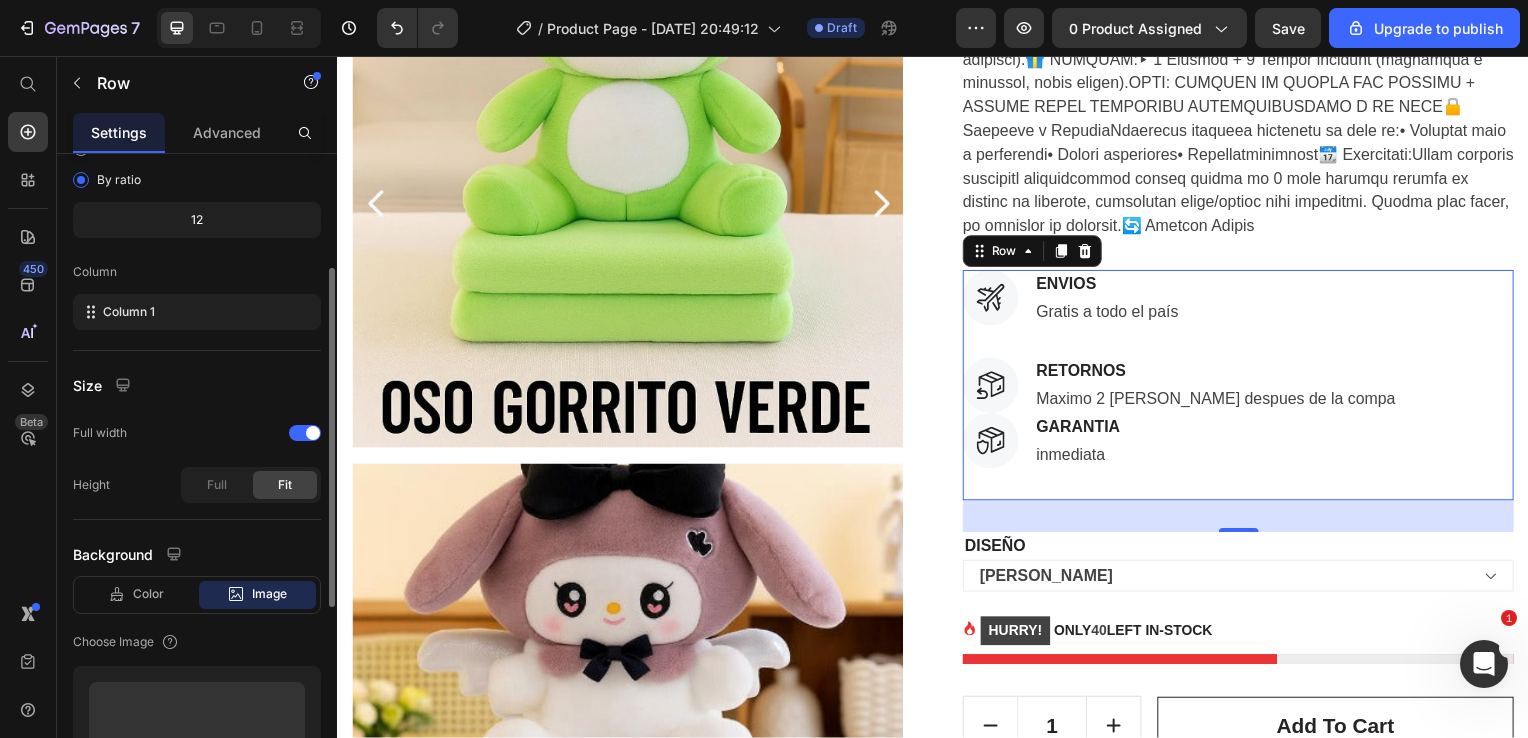 click on "Color Image Video" at bounding box center [197, 595] 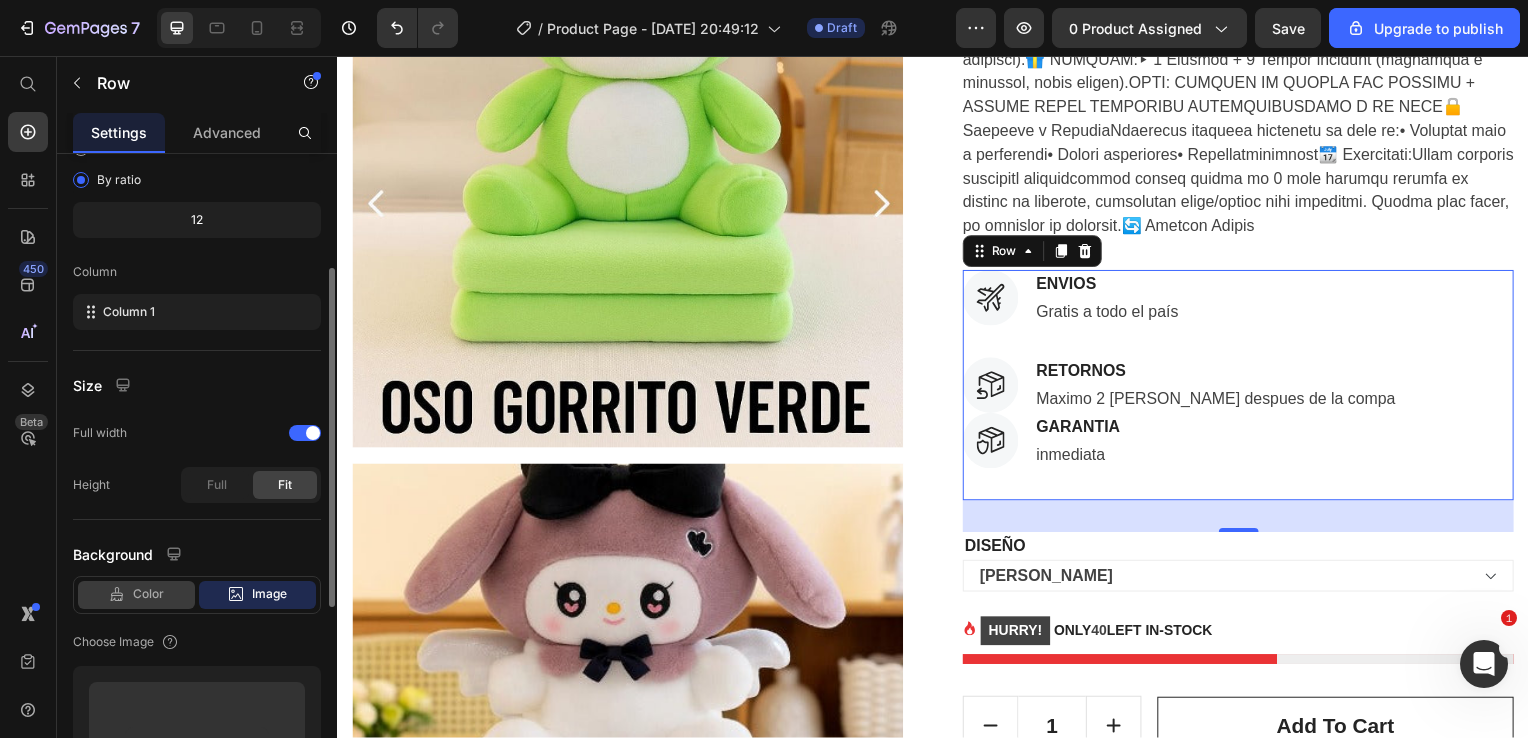click on "Color" 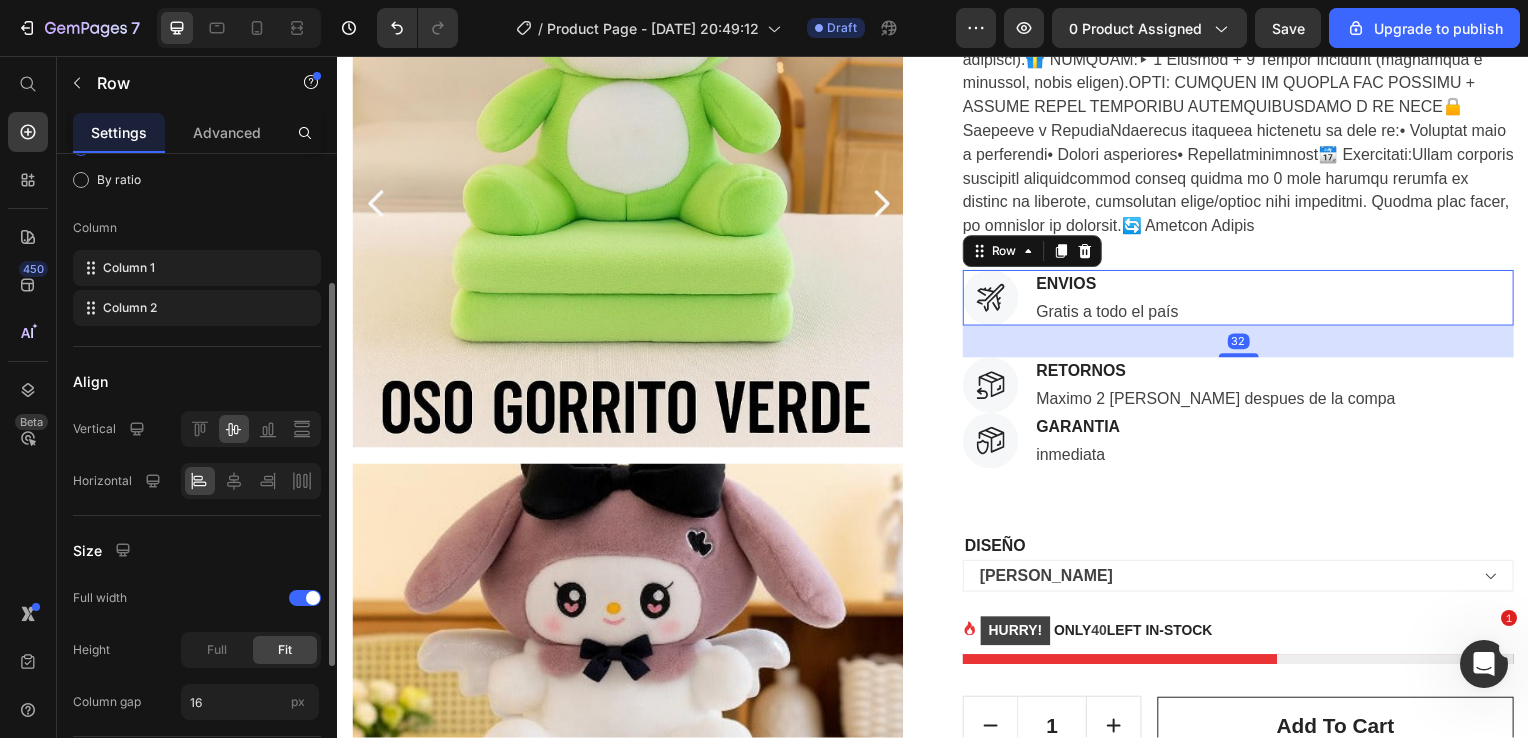 click on "Image ENVIOS  Text block Gratis a todo el país Text block Row   32" at bounding box center [1244, 300] 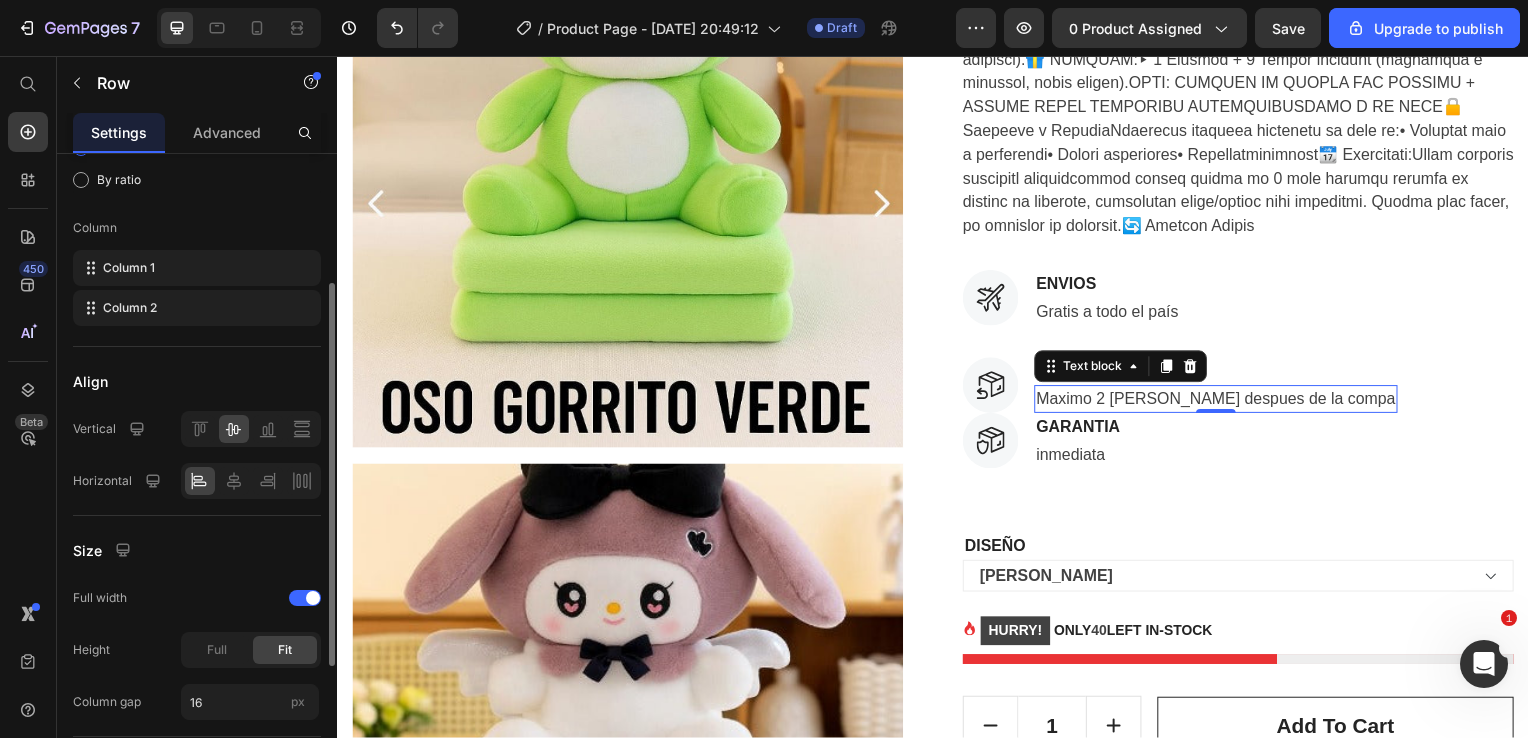 click on "Maximo 2 [PERSON_NAME] despues de la compa" at bounding box center [1222, 402] 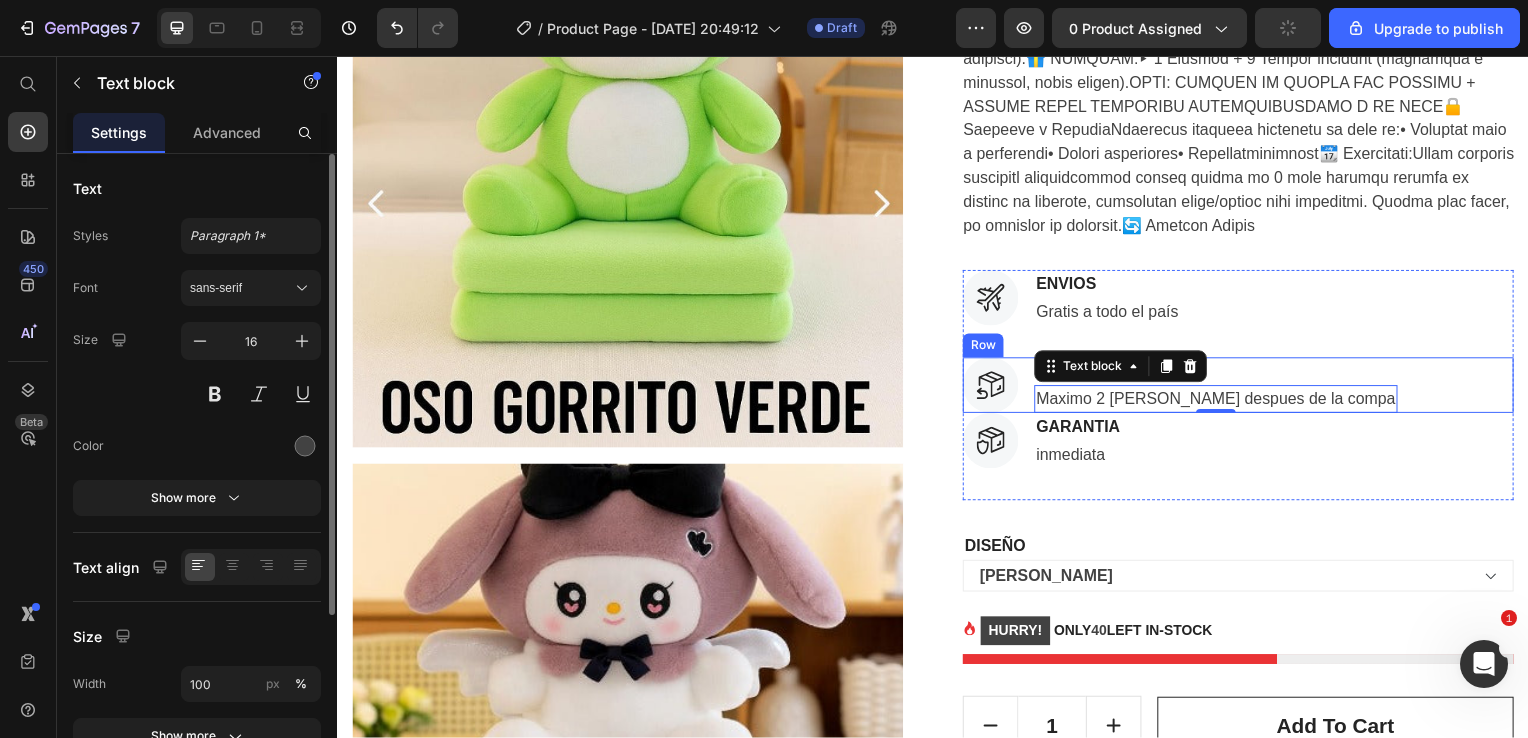 click on "Image RETORNOS Text block Maximo 2 [PERSON_NAME] despues de la compa Text block   0 Row" at bounding box center [1244, 388] 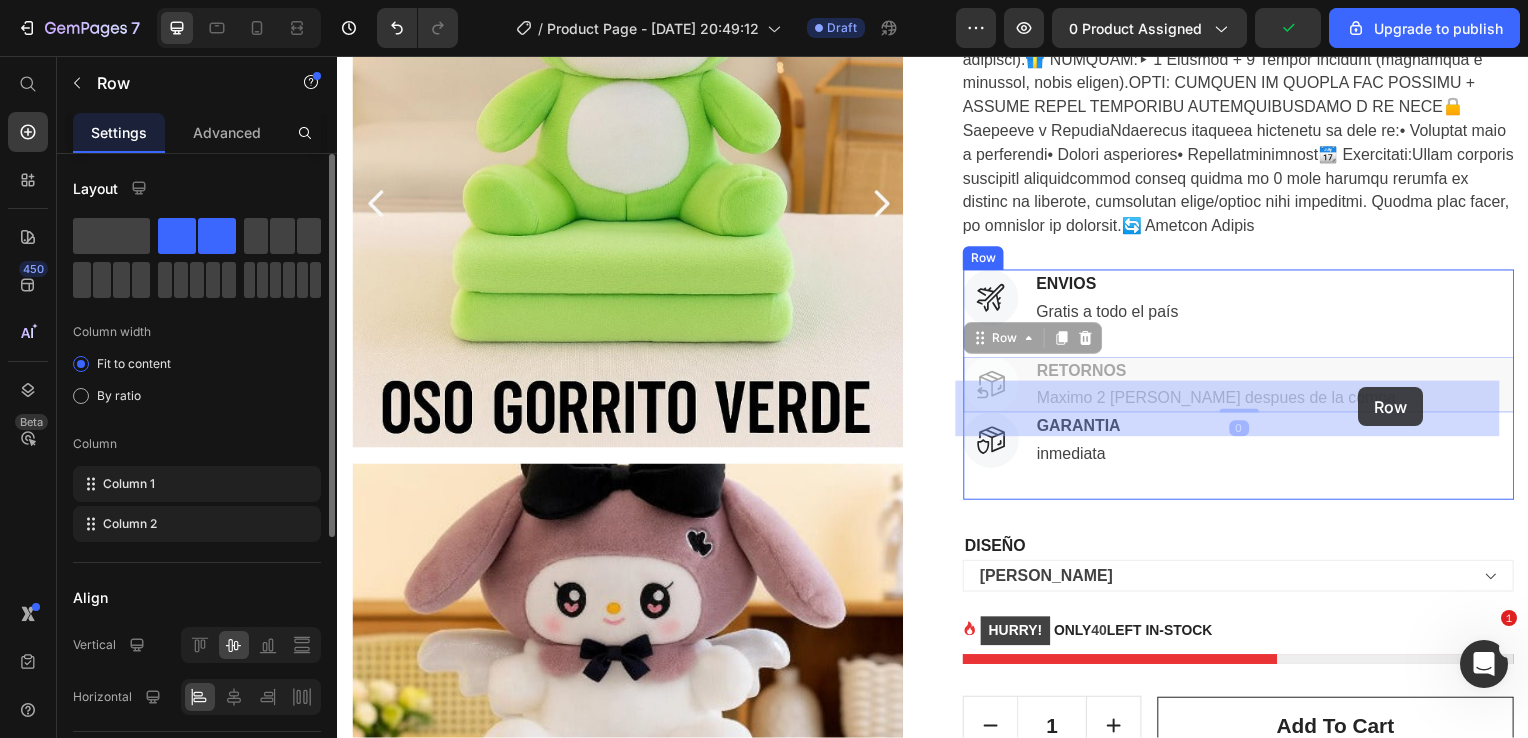 drag, startPoint x: 1365, startPoint y: 405, endPoint x: 1366, endPoint y: 390, distance: 15.033297 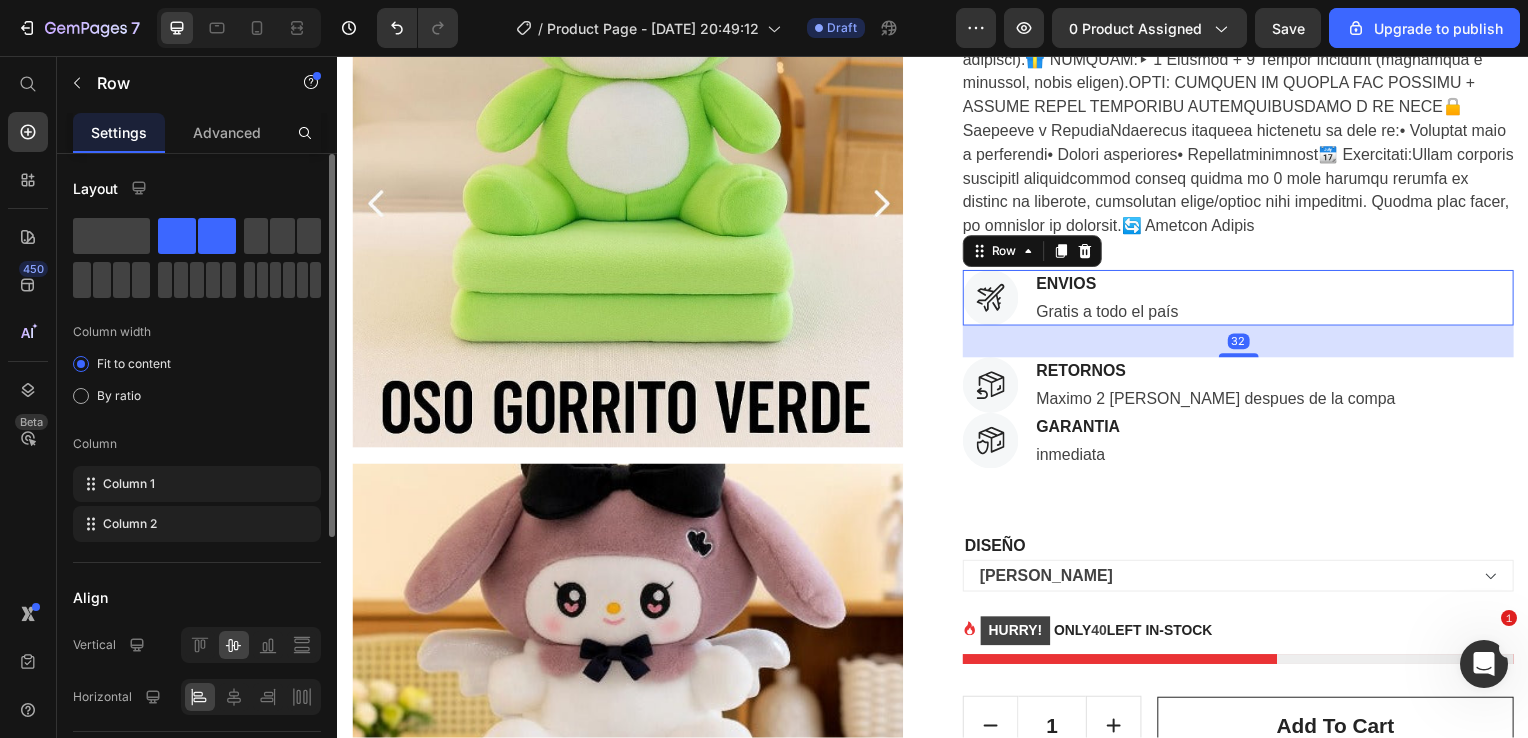 click on "Image ENVIOS  Text block Gratis a todo el país Text block Row   32" at bounding box center [1244, 300] 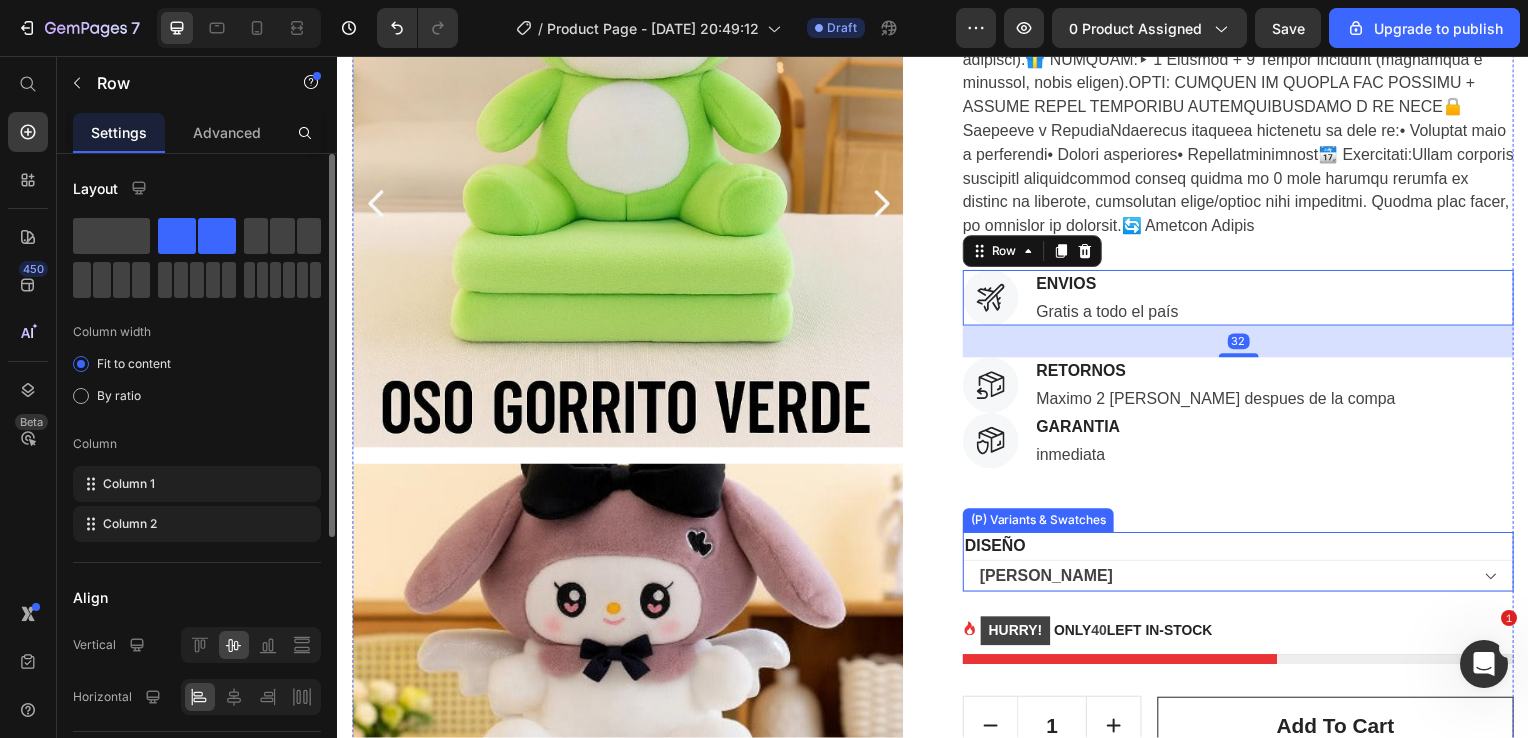 click on "DISEÑO LUCIFER ACOSTADO OSO GORRITO PANDA OSO GORRITO AMARILLO KUROMI CLASICO NEGRO KUROMI CLASICO [PERSON_NAME] OSO GORRITO VERDE GATO LUCIFER COLA GRANDE OSO GORRITO LOTSO STITCH AZUL LOBO [PERSON_NAME] STITCH [PERSON_NAME] LOTSO MAMUT KUROMI NEGRA FALDA ROJA KUROMI [PERSON_NAME] ROJA HELLO KITTY ROJA [PERSON_NAME] KUROMI PIJAMA TIBURON 2 LOBO [PERSON_NAME] GRIS POKEMON HOJA POKEMON AGUA OSO GORRITO AZUL OSO GORRITO [PERSON_NAME] POKEMON FUEGO POKEMON SNORLAX WHINNIE POOH OSO GORRITO FRESA POKEMON PSYDUCK [PERSON_NAME] HELLO [PERSON_NAME] PIJAMA TIBURON 1" at bounding box center [1244, 566] 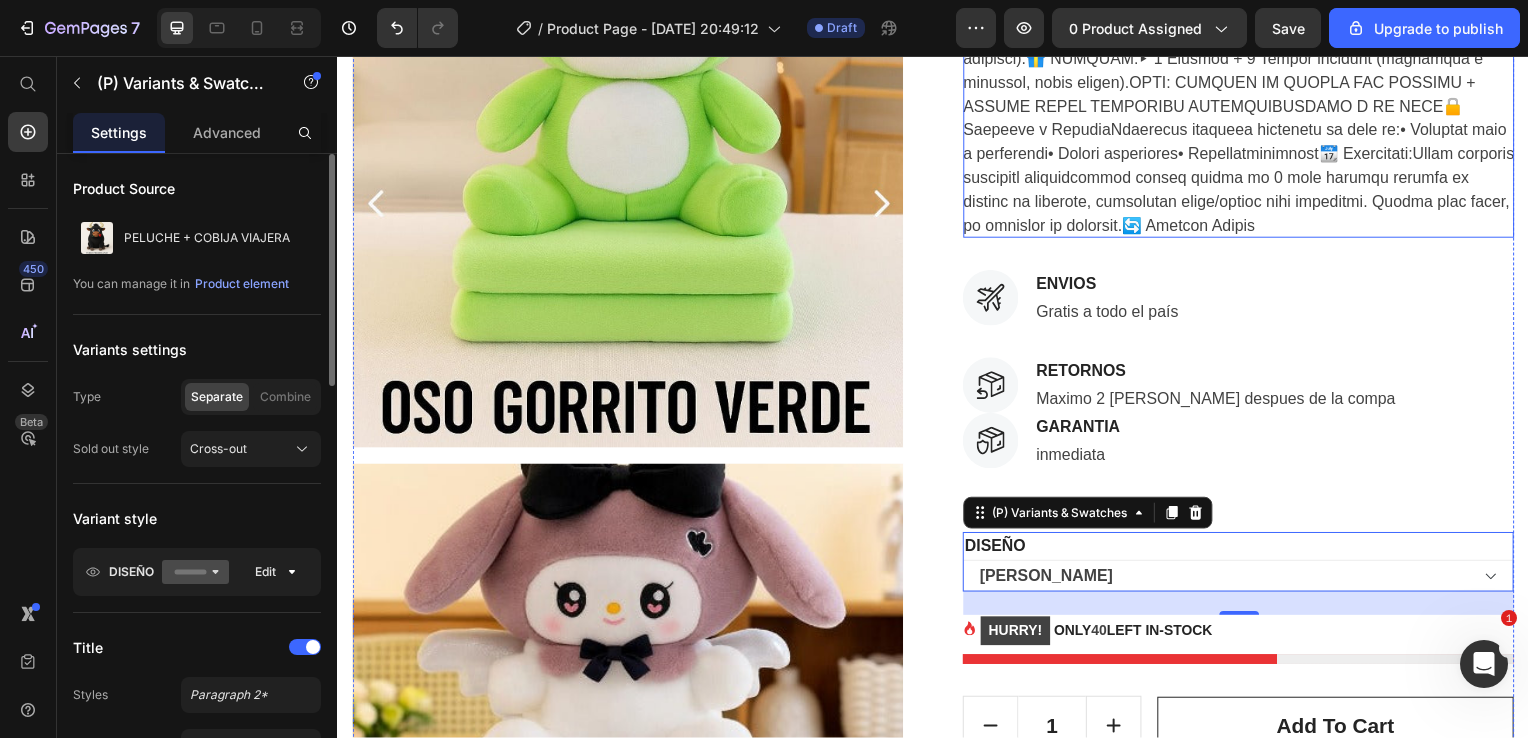 click at bounding box center [1244, -108] 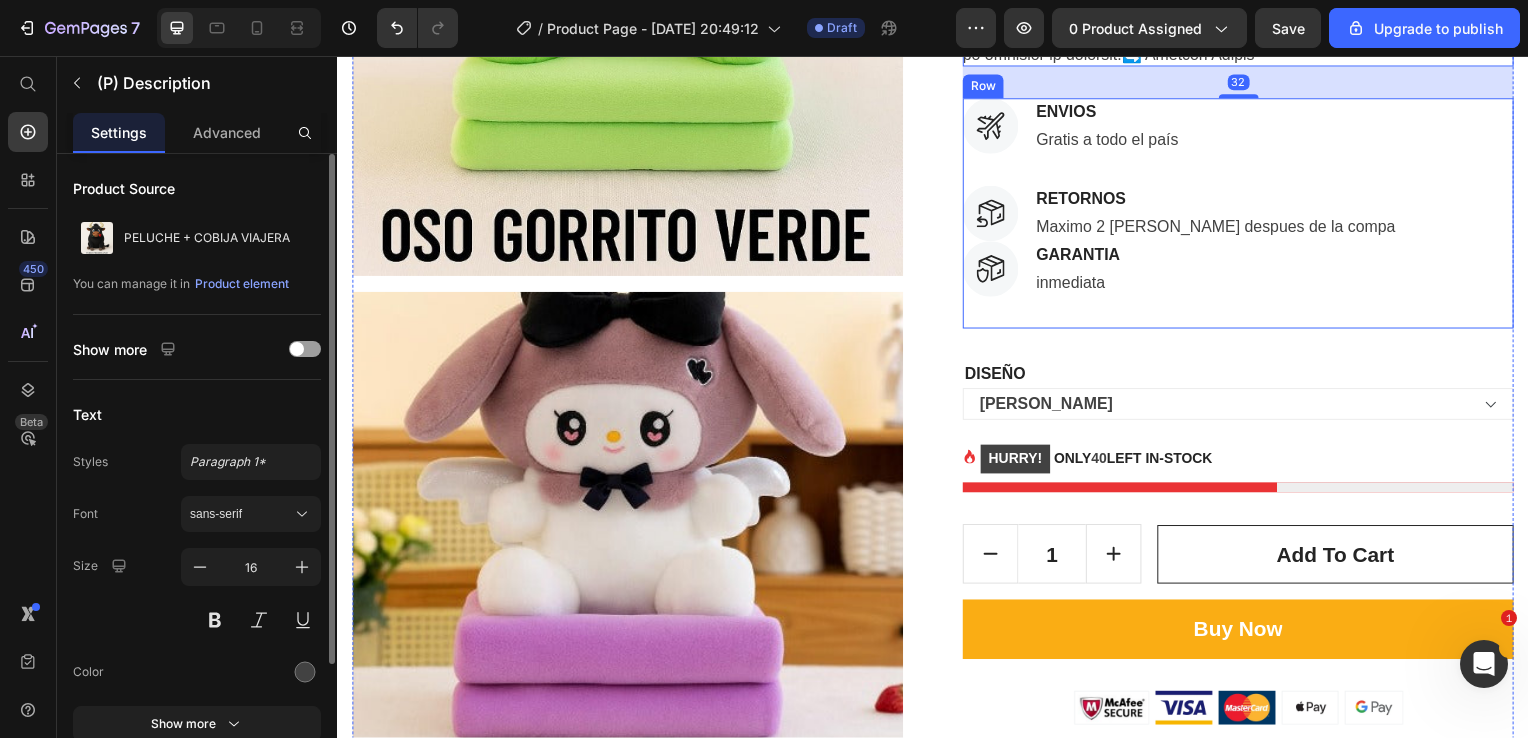 scroll, scrollTop: 1116, scrollLeft: 0, axis: vertical 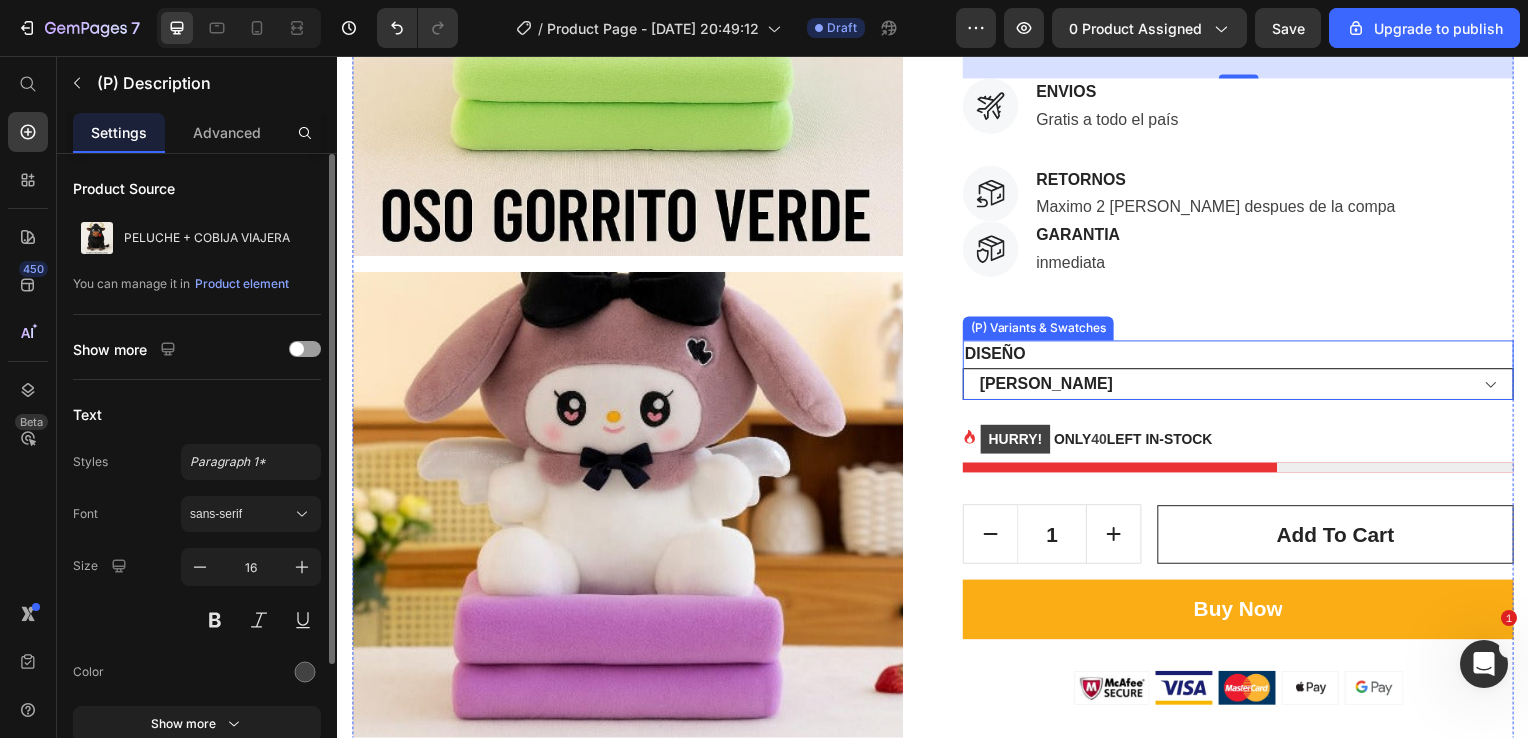 click on "LUCIFER ACOSTADO OSO GORRITO PANDA OSO GORRITO AMARILLO KUROMI CLASICO NEGRO KUROMI CLASICO [PERSON_NAME] OSO GORRITO VERDE GATO LUCIFER COLA GRANDE OSO GORRITO LOTSO STITCH AZUL LOBO [PERSON_NAME] STITCH [PERSON_NAME] LOTSO MAMUT KUROMI NEGRA FALDA ROJA KUROMI [PERSON_NAME] ROJA HELLO KITTY ROJA [PERSON_NAME] KUROMI PIJAMA TIBURON 2 LOBO [PERSON_NAME] GRIS POKEMON HOJA POKEMON AGUA OSO GORRITO AZUL OSO GORRITO [PERSON_NAME] POKEMON FUEGO POKEMON SNORLAX WHINNIE POOH OSO GORRITO FRESA POKEMON PSYDUCK [PERSON_NAME] HELLO [PERSON_NAME] PIJAMA TIBURON 1" at bounding box center (1244, 387) 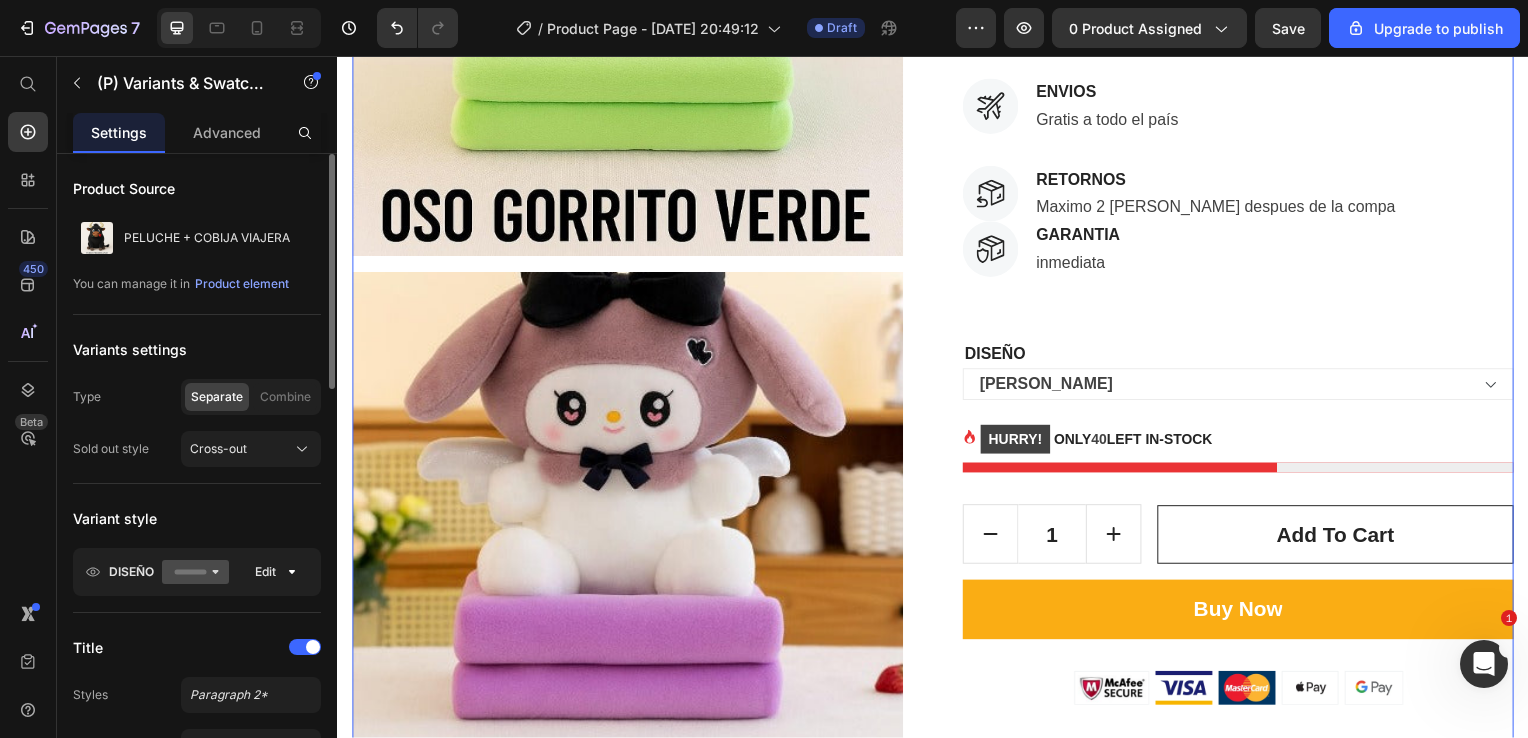 click on "Product Images PELUCHE + COBIJA VIAJERA (P) Title                Icon                Icon                Icon                Icon                Icon Icon List Hoz (129 reviews) Text block Row $150.000,00 (P) Price $0,00 (P) Price                Title Line - 0% OFF (P) Tag Row Row (P) Description Image ENVIOS  Text block Gratis a todo el país Text block Row Image RETORNOS Text block Maximo 2 [PERSON_NAME] despues de la compa Text block Row Image GARANTIA Text block inmediata Text block Row Row DISEÑO LUCIFER ACOSTADO OSO GORRITO PANDA OSO GORRITO AMARILLO KUROMI CLASICO NEGRO KUROMI CLASICO [PERSON_NAME] OSO GORRITO VERDE GATO LUCIFER COLA GRANDE OSO GORRITO LOTSO STITCH AZUL LOBO [PERSON_NAME] STITCH [PERSON_NAME] LOTSO MAMUT KUROMI NEGRA FALDA ROJA KUROMI [PERSON_NAME] ROJA HELLO KITTY ROJA [PERSON_NAME] KUROMI PIJAMA TIBURON 2 LOBO [PERSON_NAME] GRIS POKEMON HOJA POKEMON AGUA OSO GORRITO AZUL OSO GORRITO [PERSON_NAME] POKEMON FUEGO POKEMON SNORLAX WHINNIE POOH OSO GORRITO FRESA POKEMON PSYDUCK [PERSON_NAME] HELLO [PERSON_NAME] PIJAMA TIBURON 1
1" at bounding box center (937, 6840) 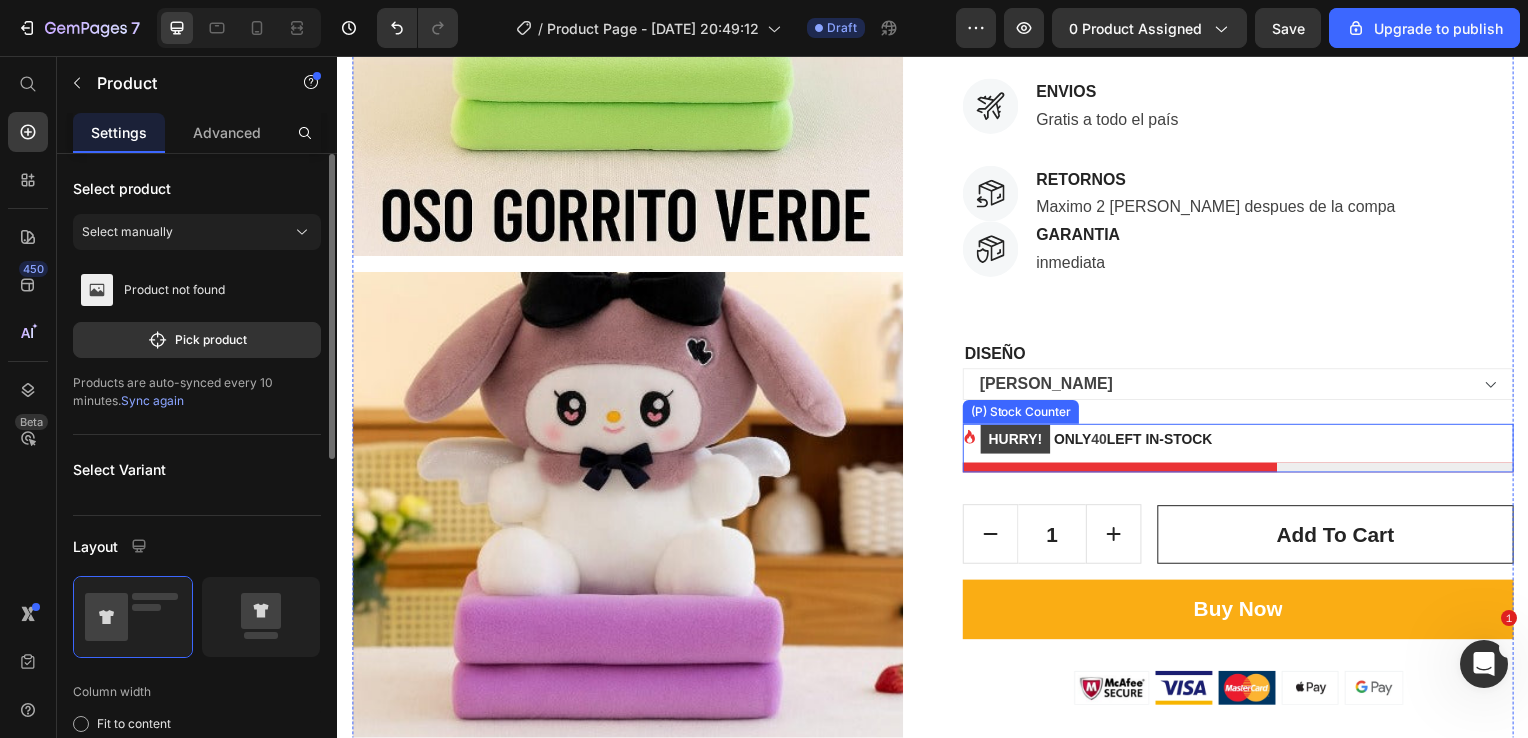 click on "HURRY!  ONLY  40  LEFT IN-STOCK" at bounding box center (1101, 442) 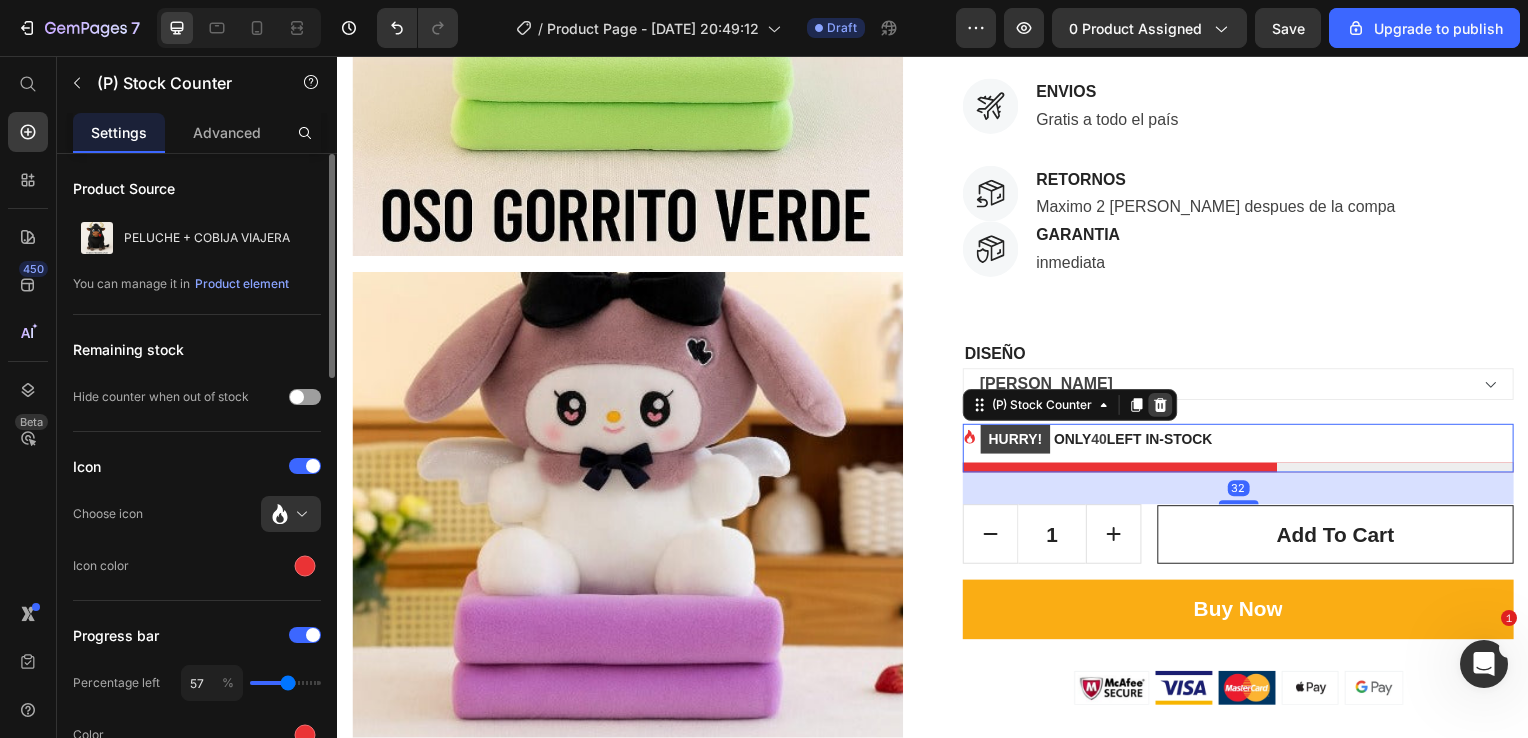 click 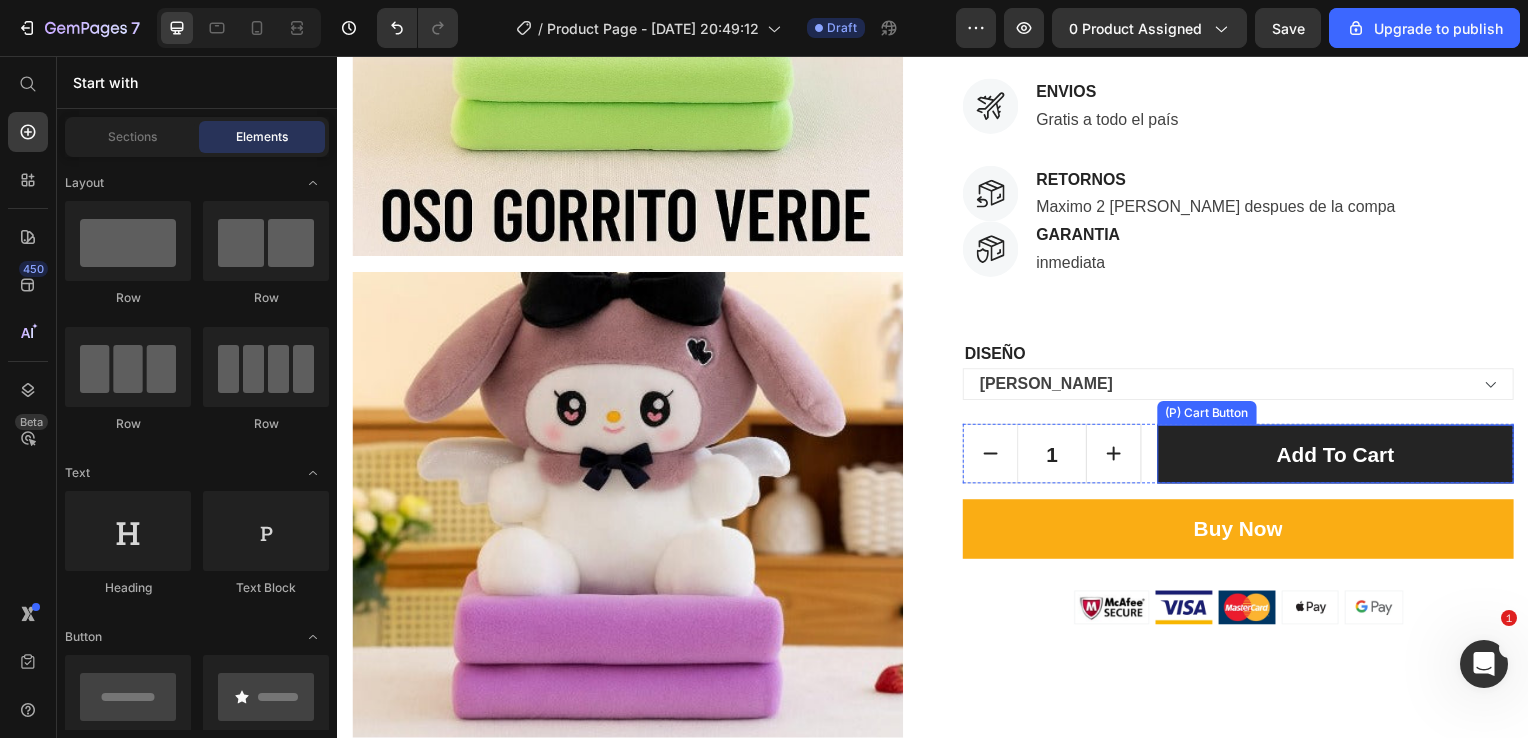click on "add to cart" at bounding box center [1342, 458] 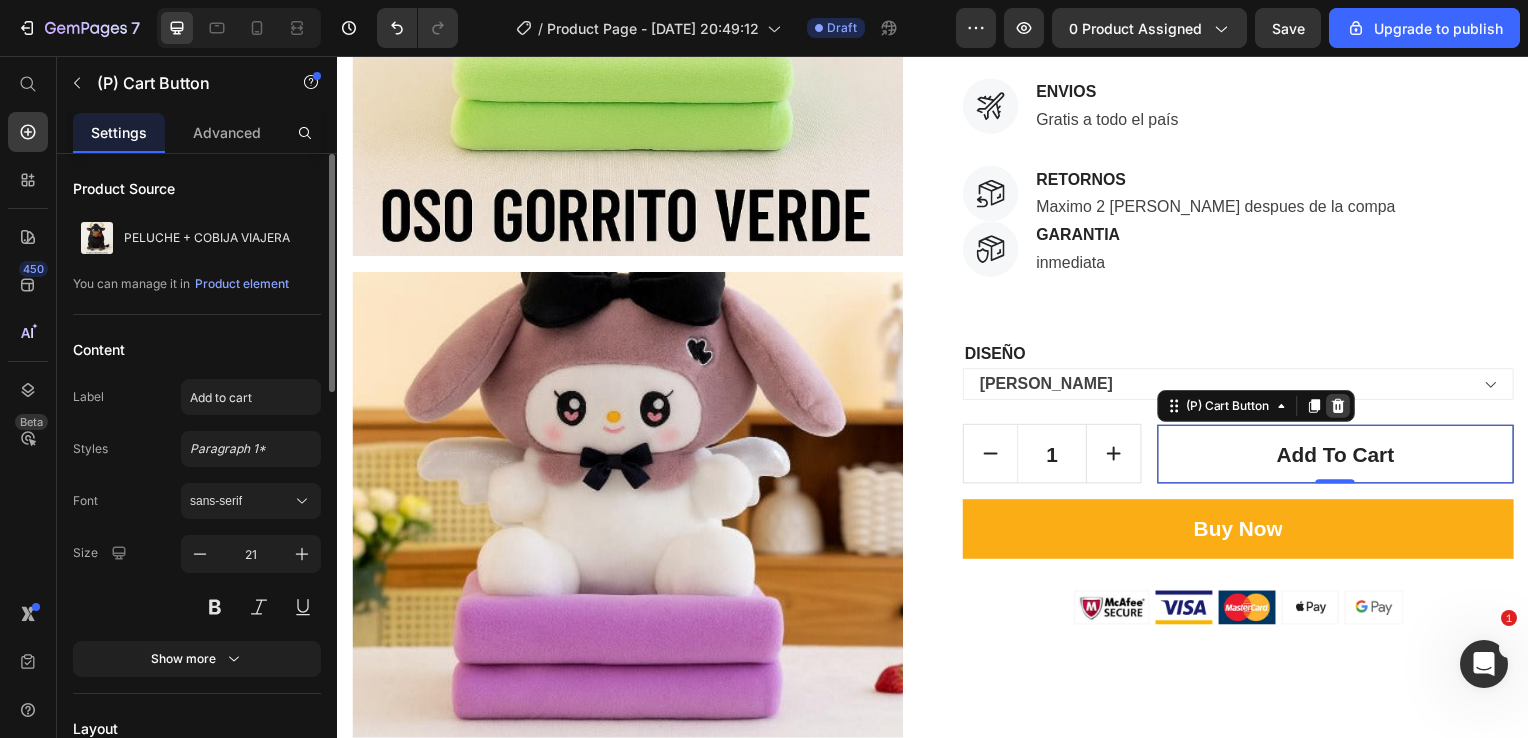 click 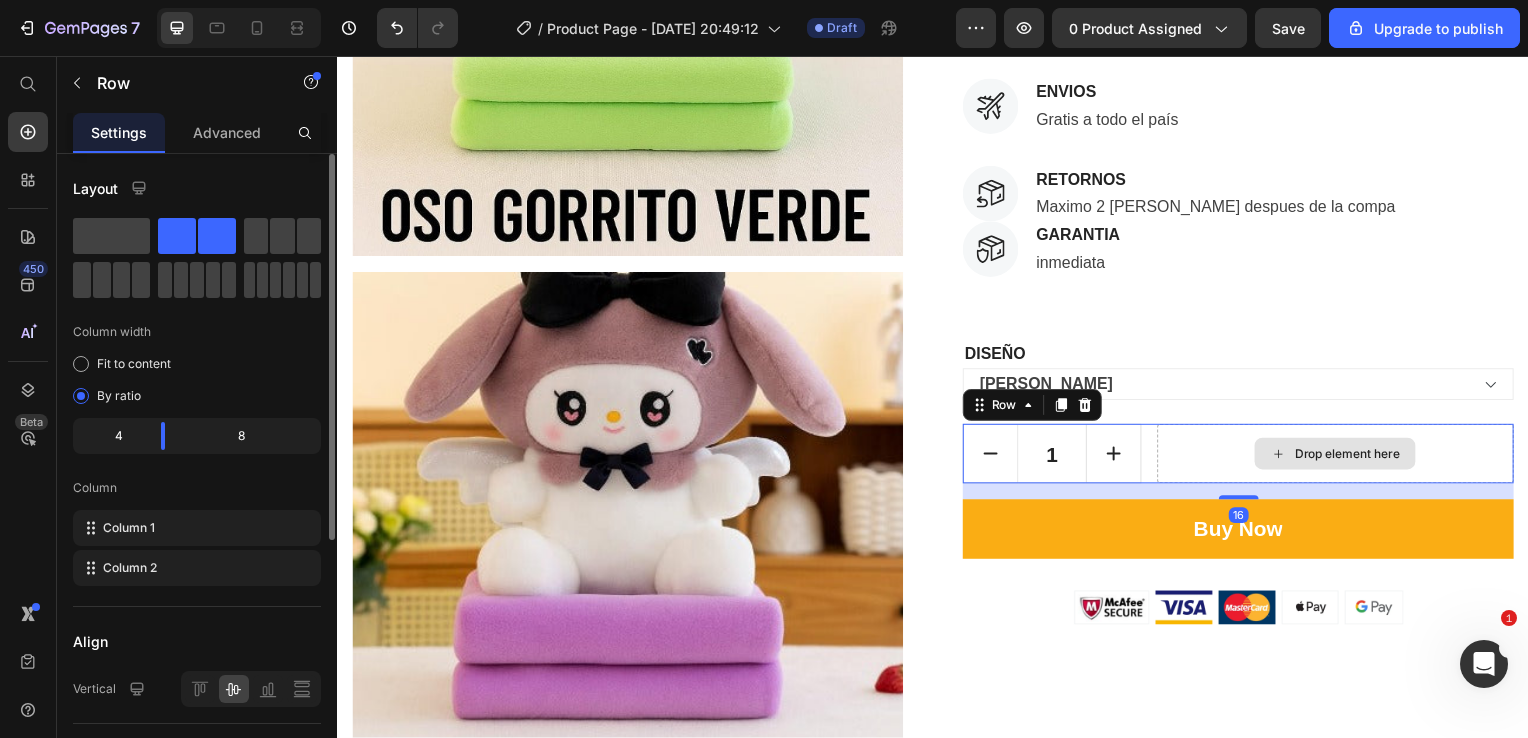 click on "Drop element here" at bounding box center [1342, 457] 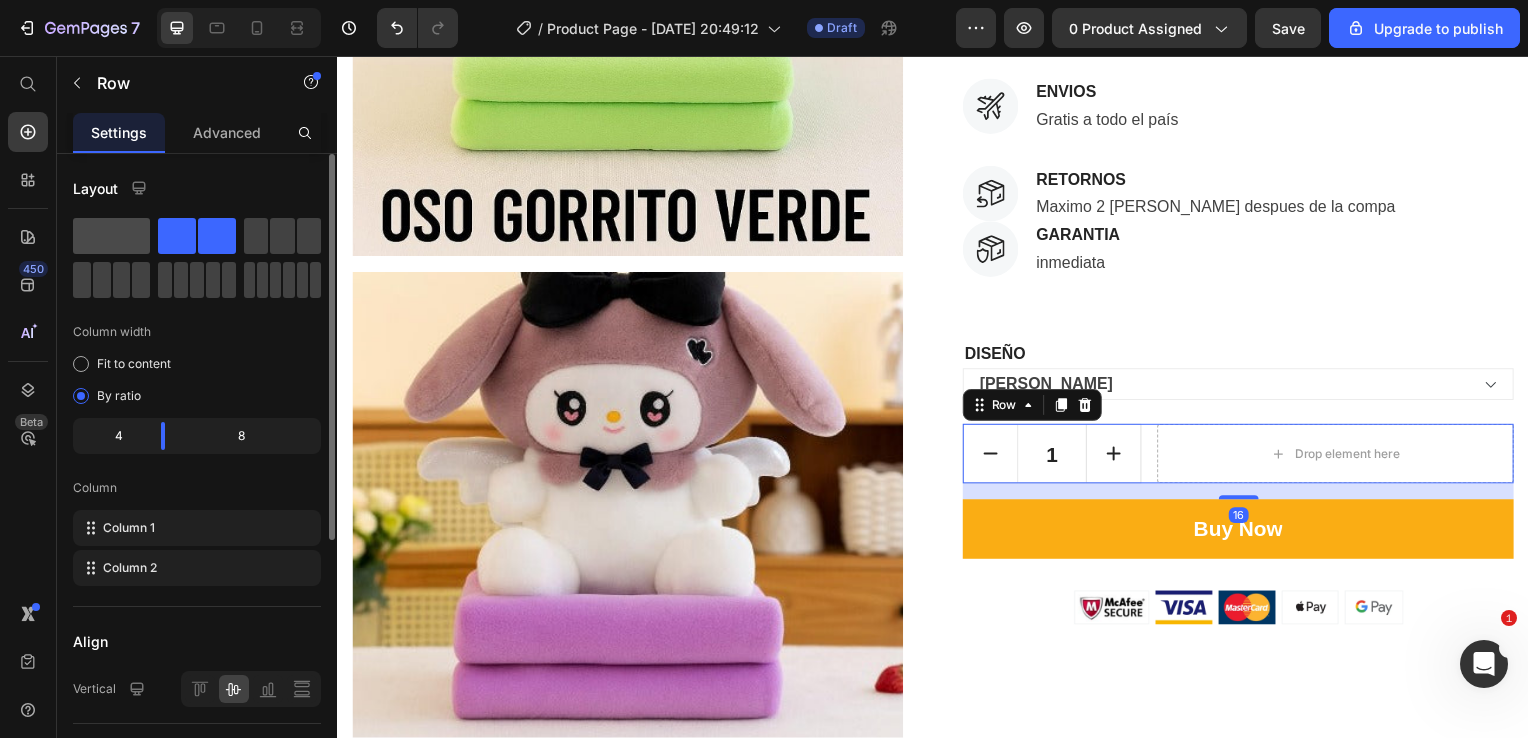 click 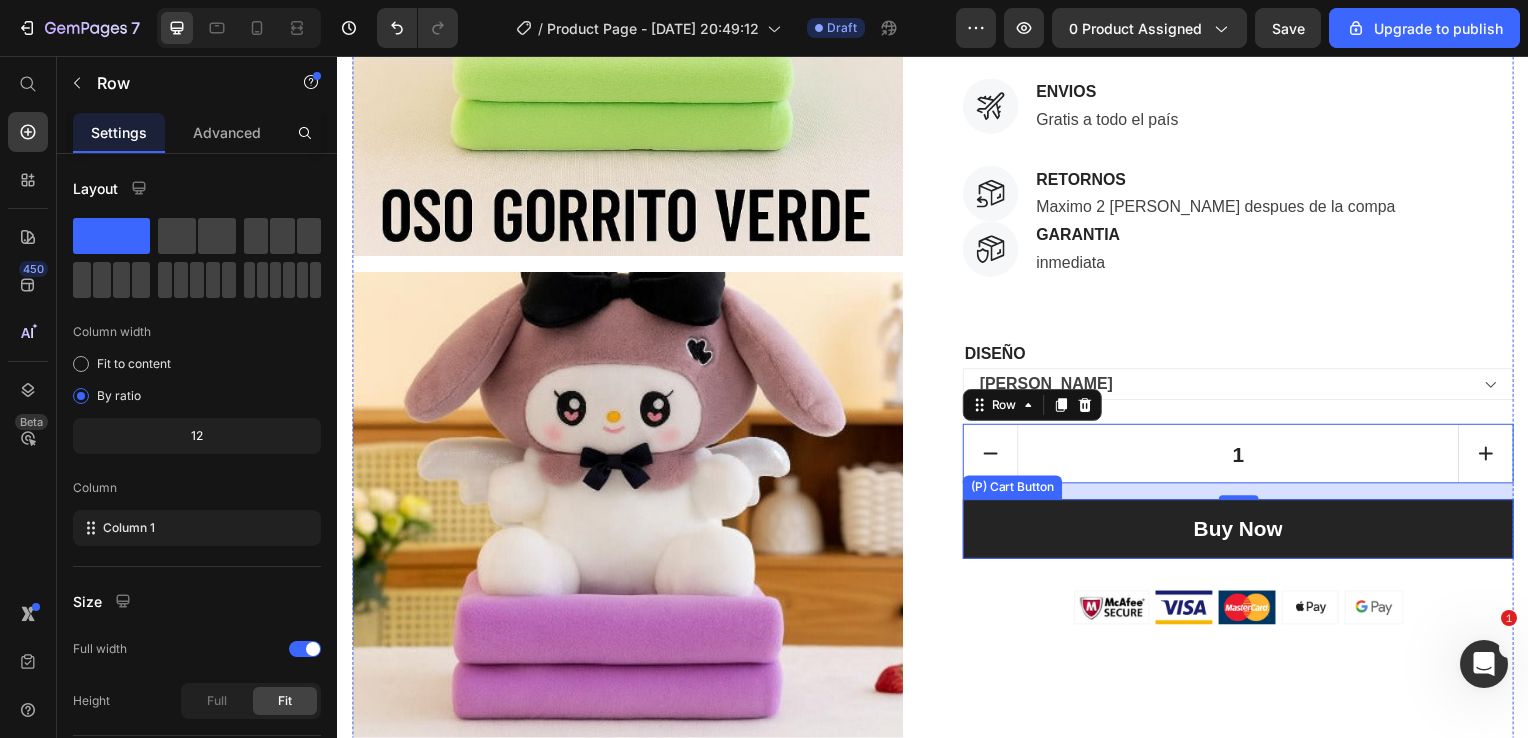 click on "Buy Now" at bounding box center [1244, 533] 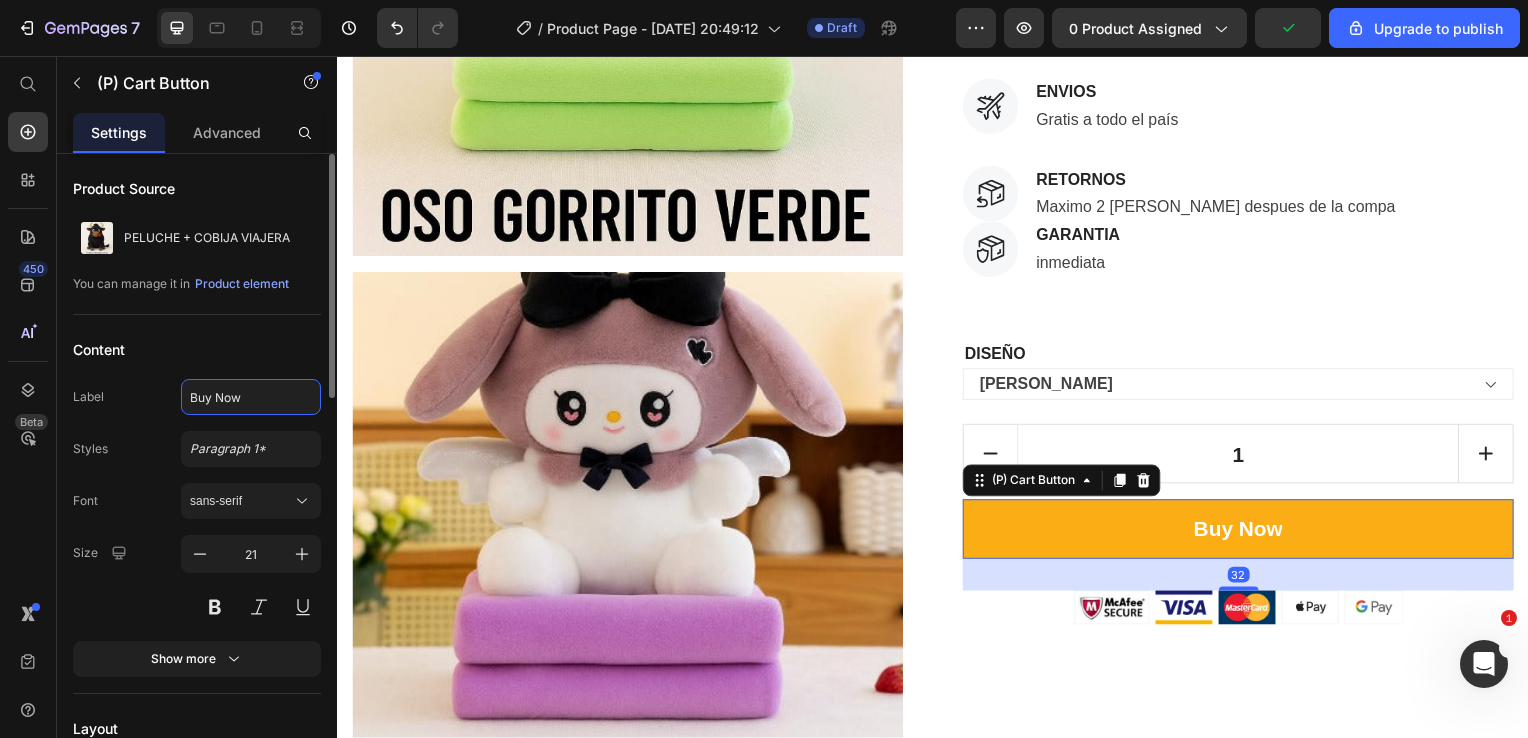 click on "Buy Now" 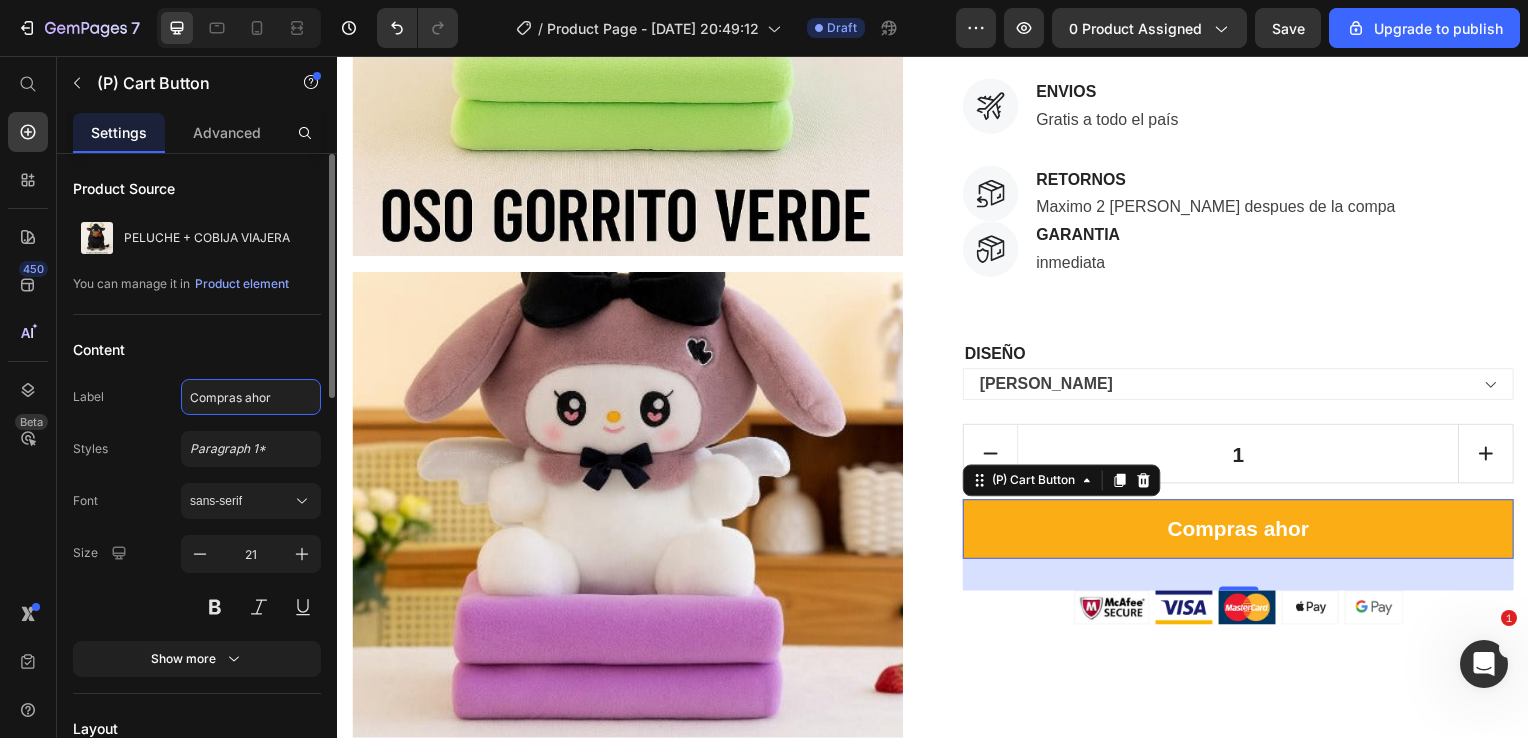 type on "Compras ahora" 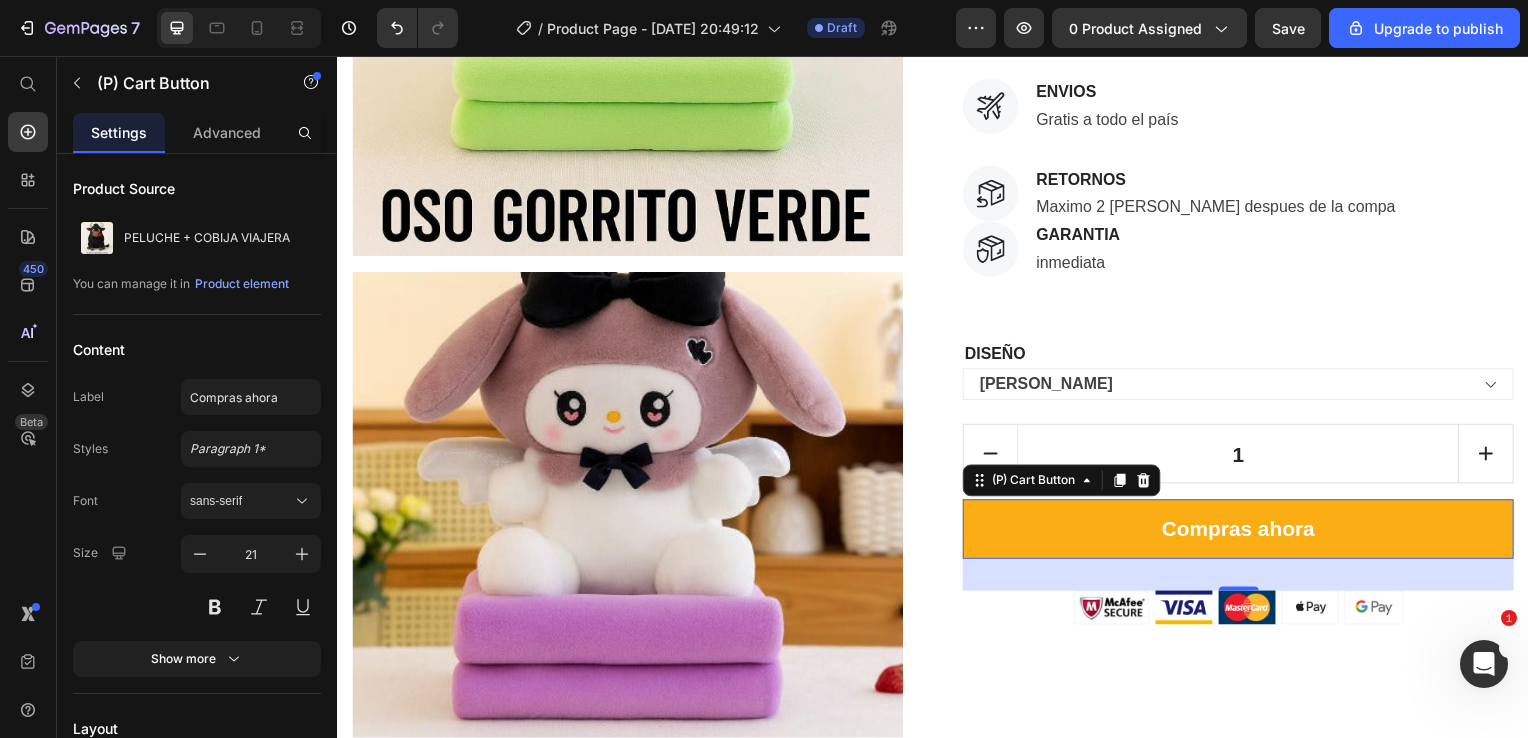 click at bounding box center (1244, 612) 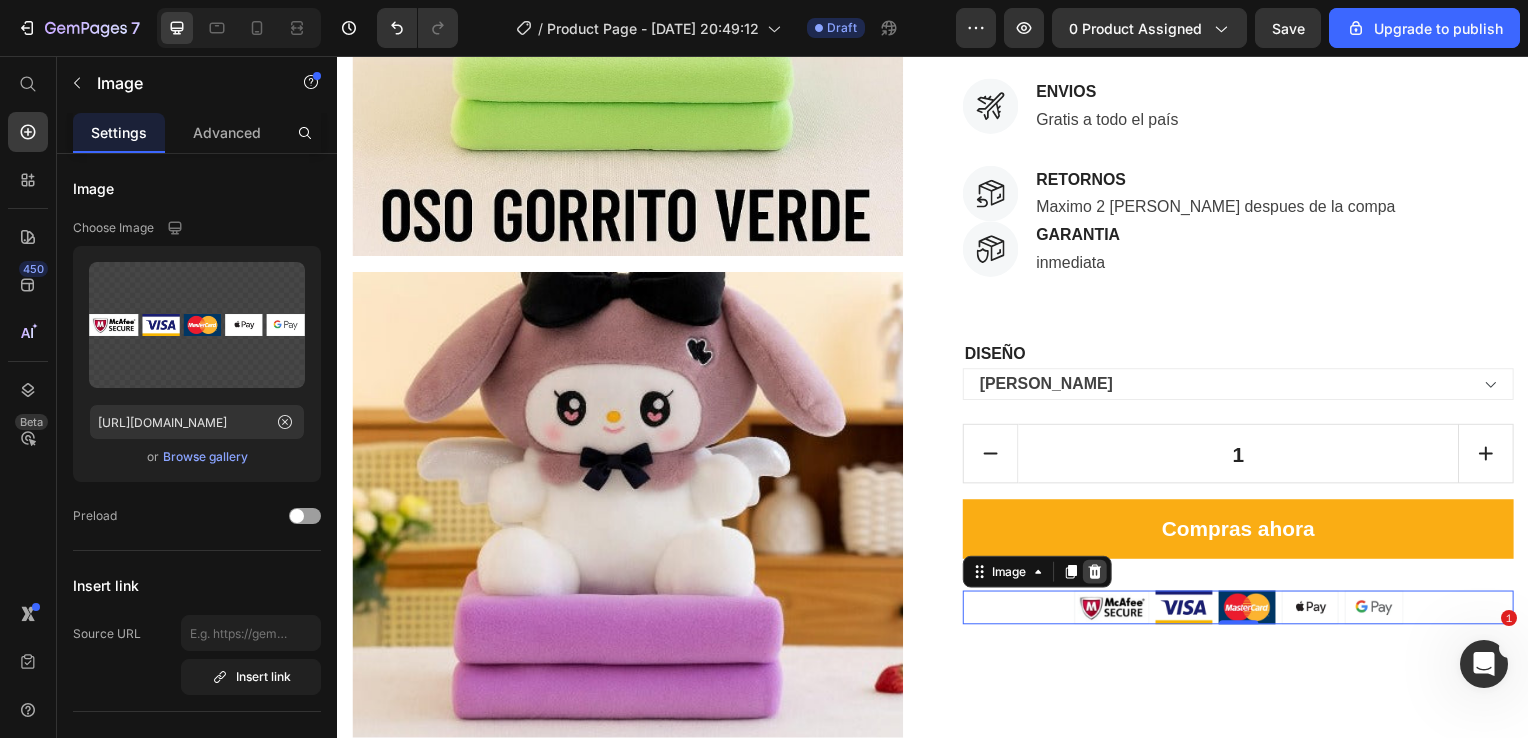 click 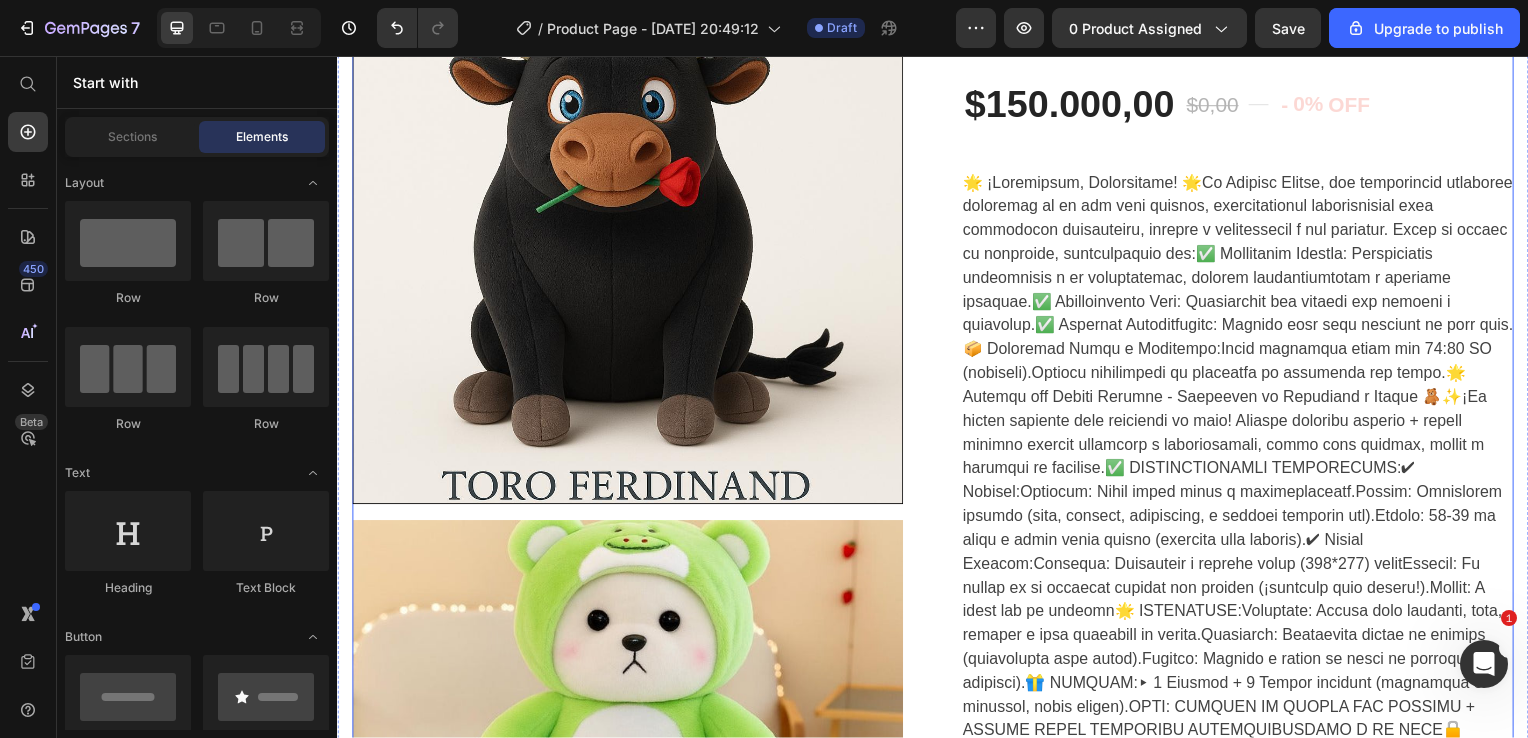 scroll, scrollTop: 292, scrollLeft: 0, axis: vertical 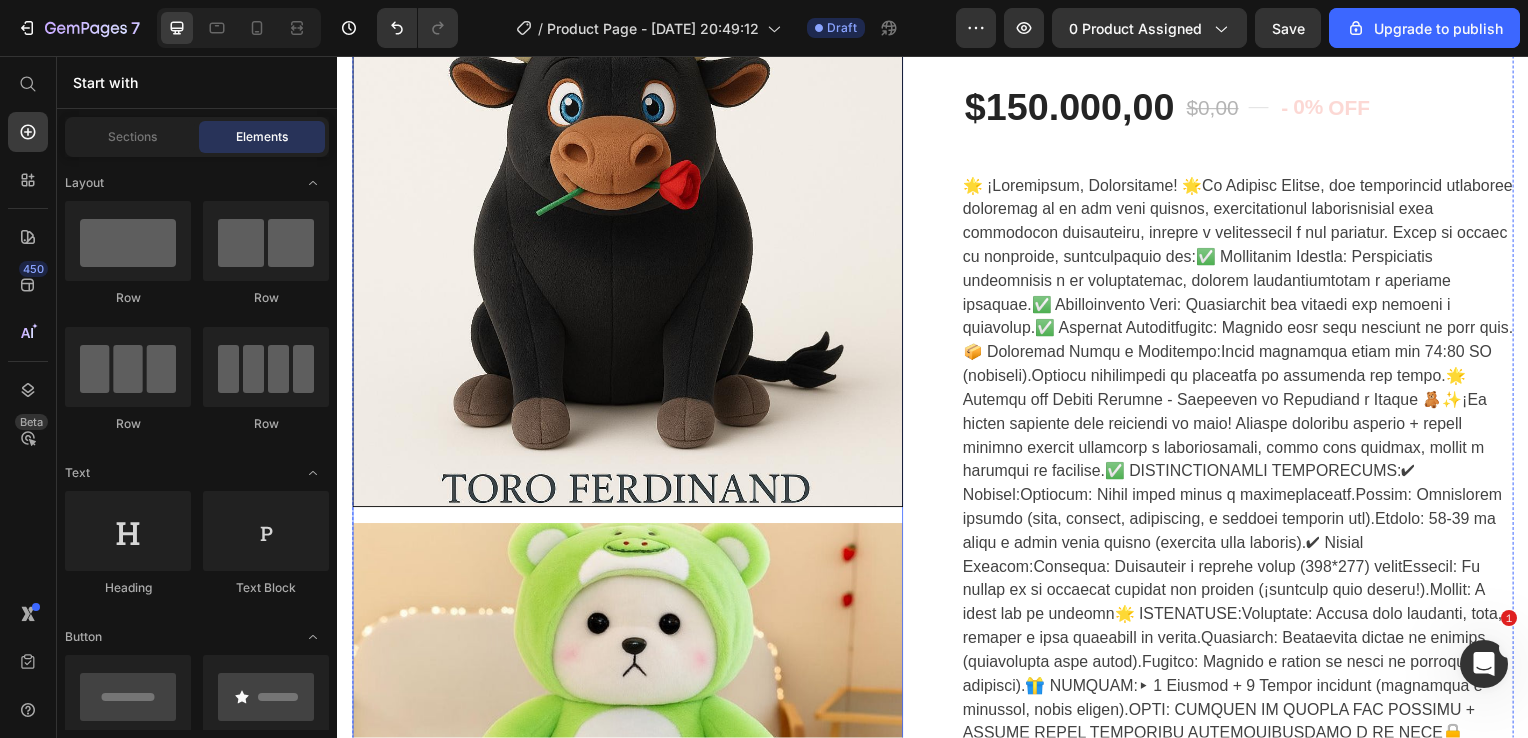 click at bounding box center (629, 233) 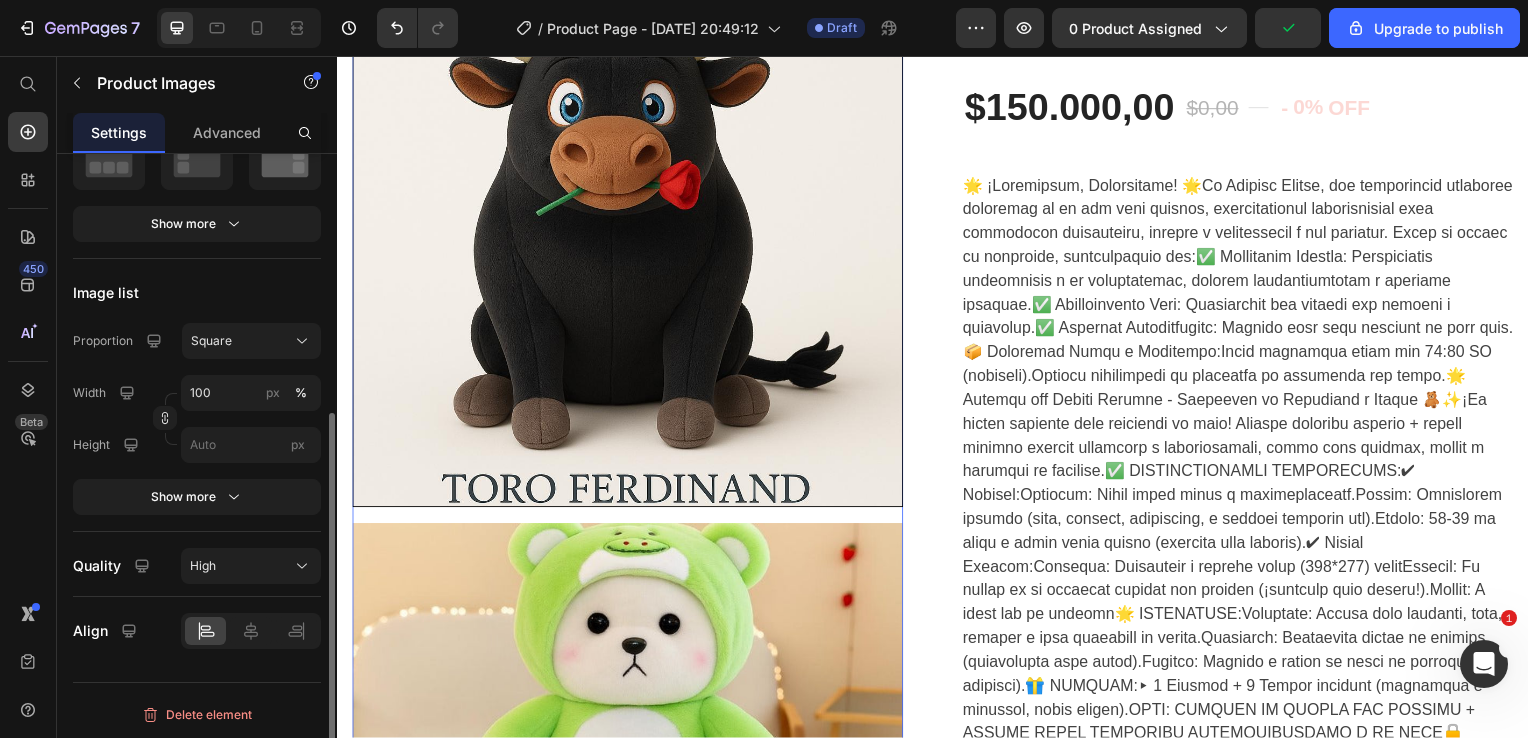 scroll, scrollTop: 436, scrollLeft: 0, axis: vertical 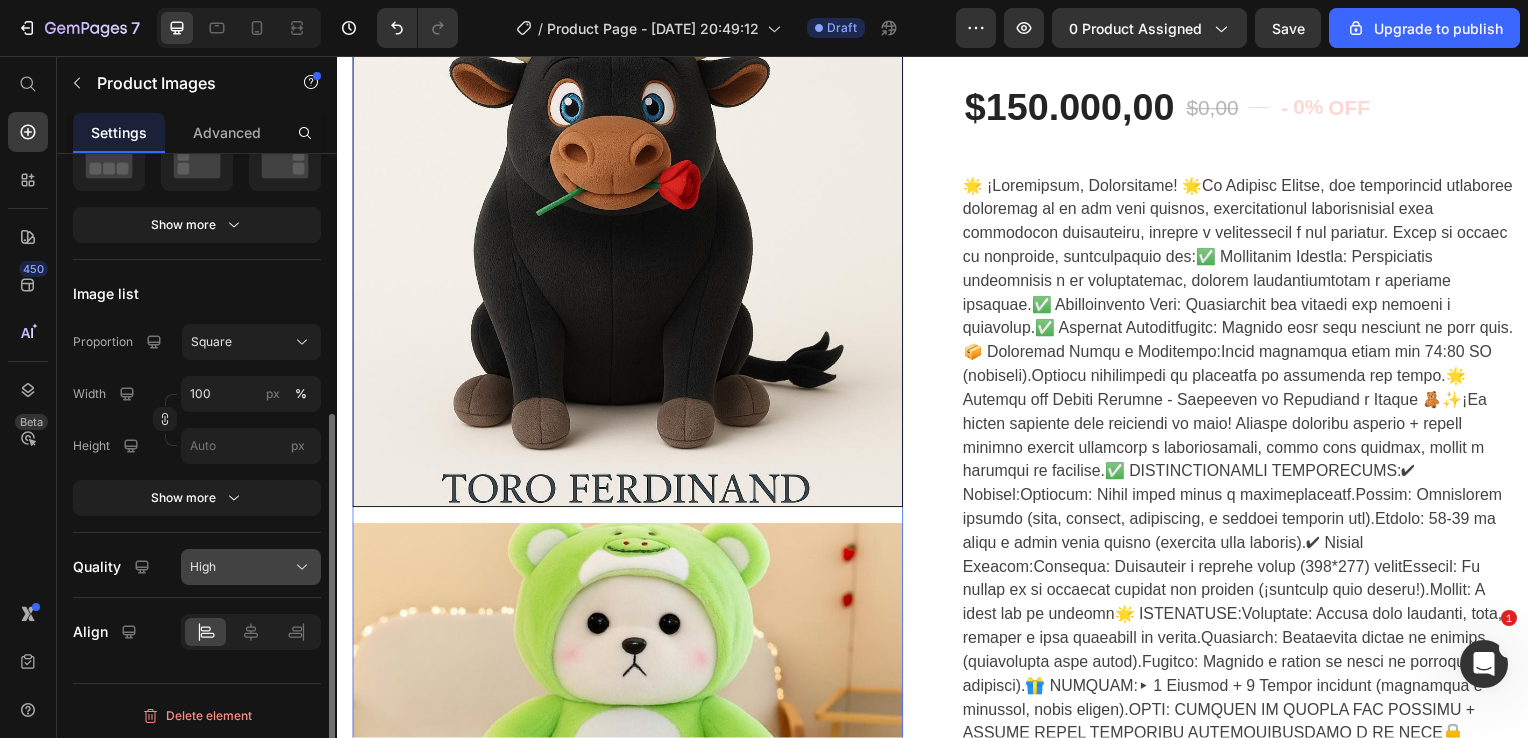 click on "High" 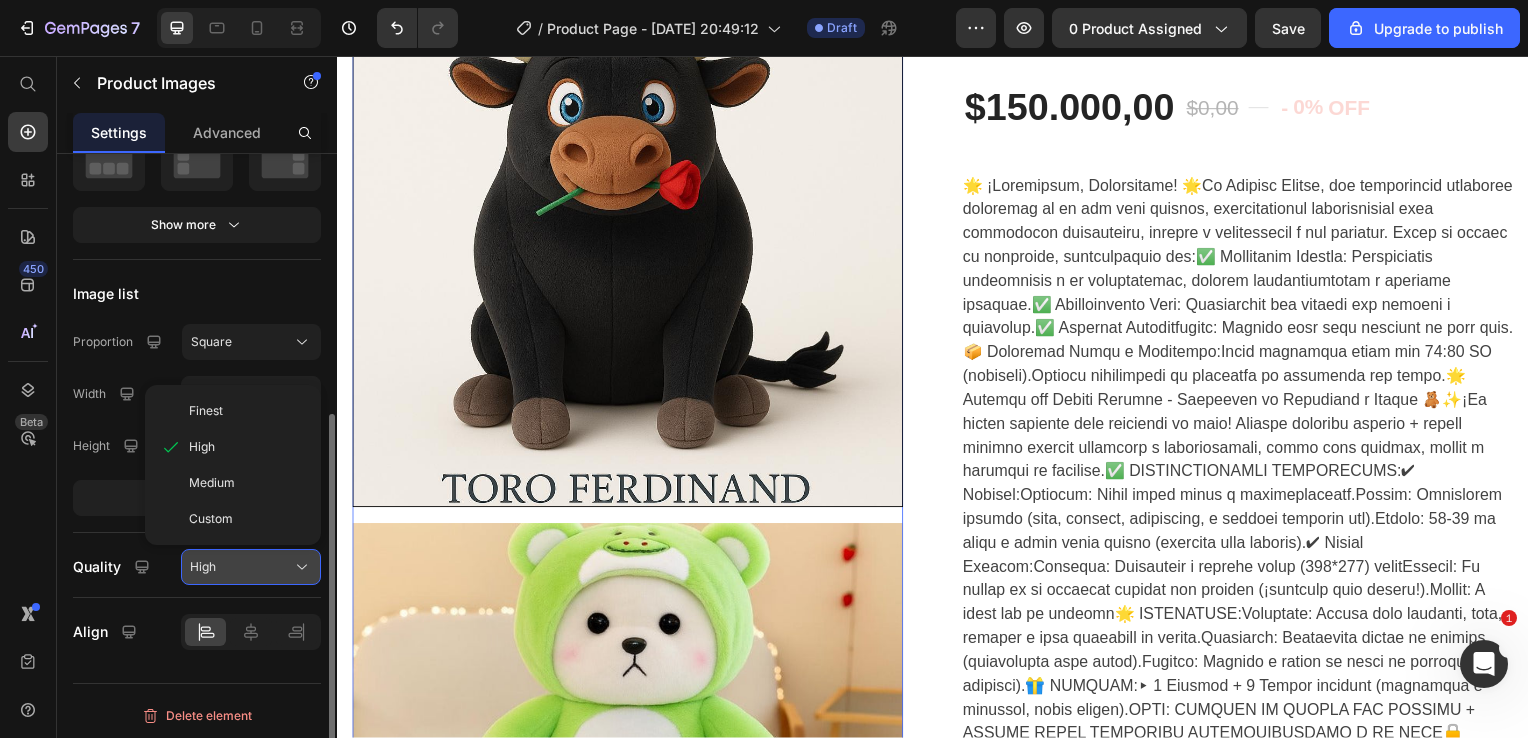 click on "High" 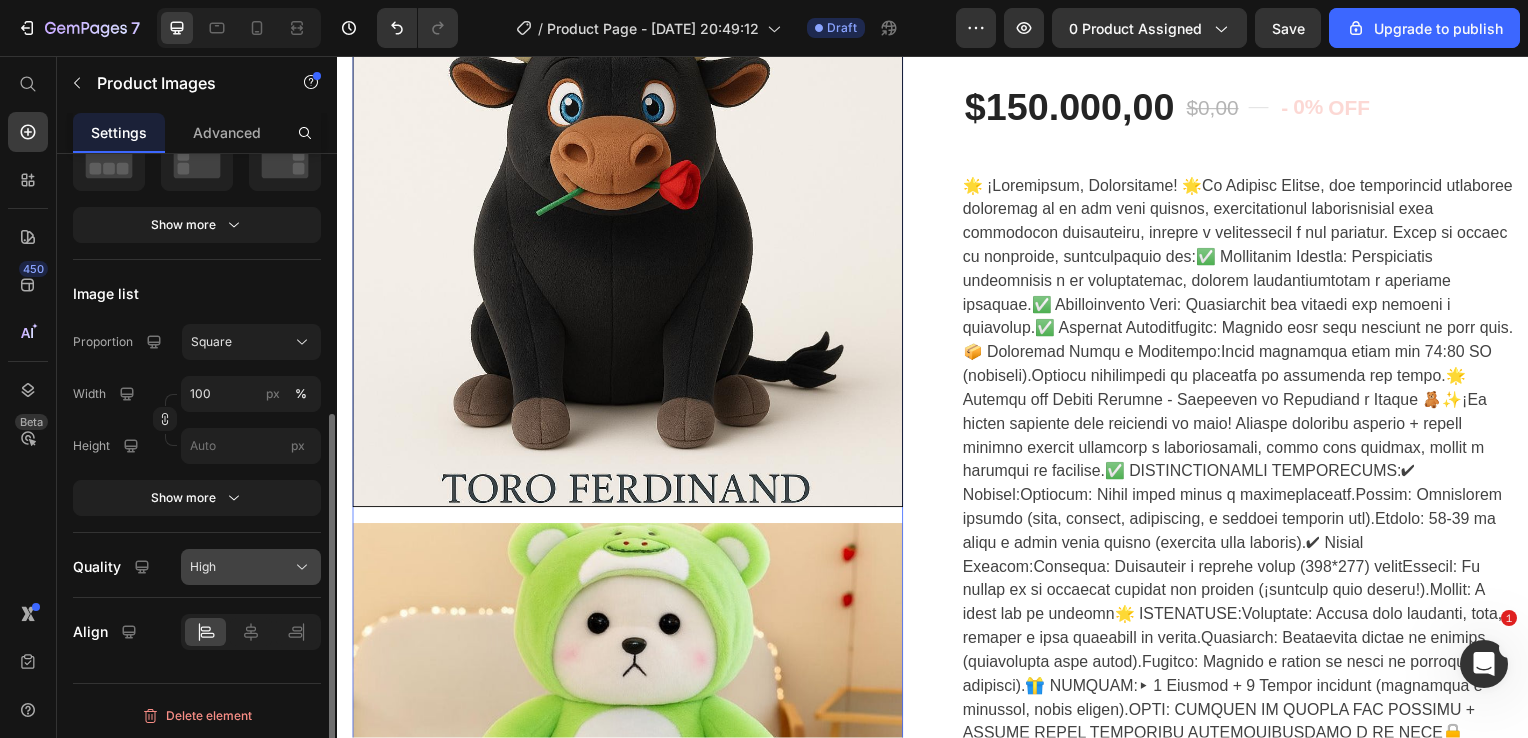 click on "High" 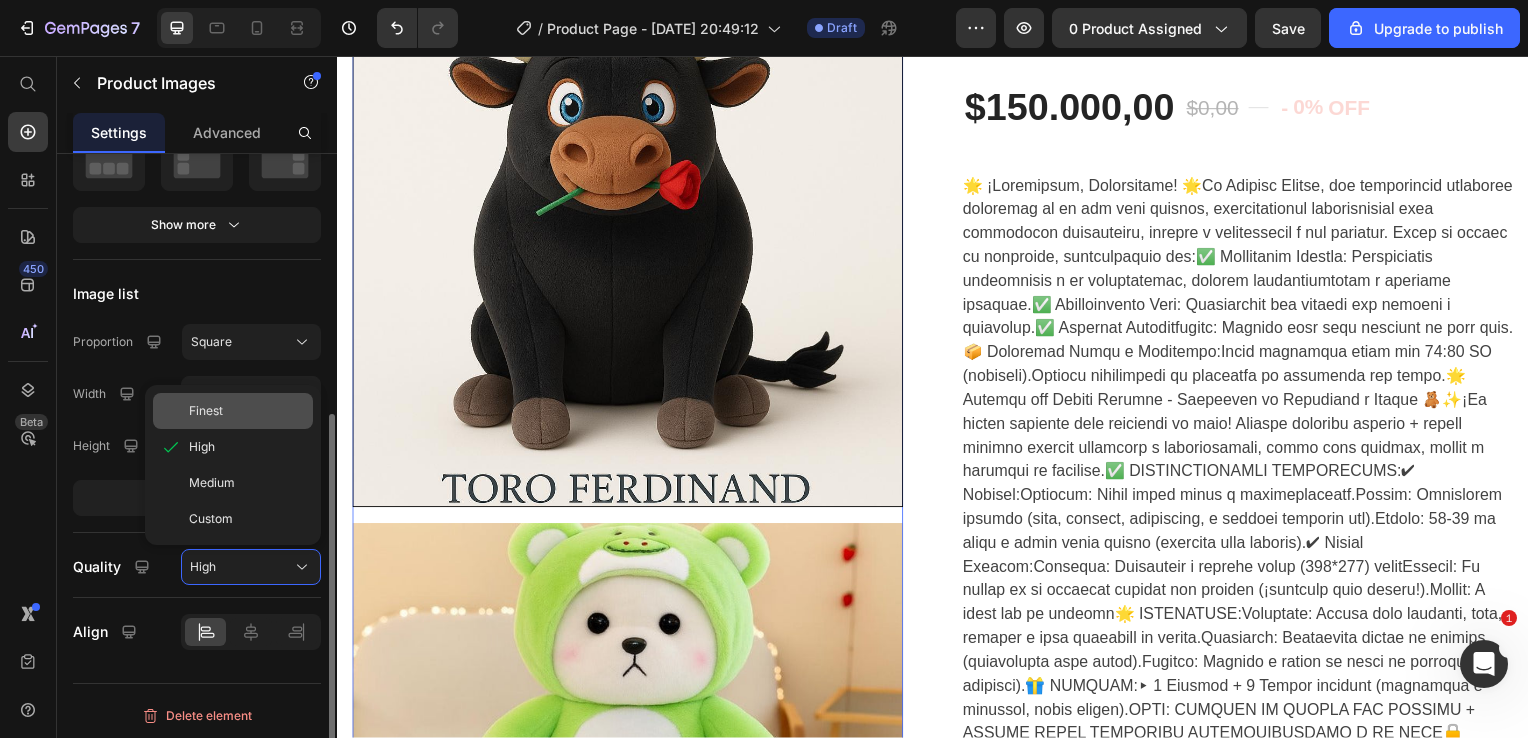 click on "Finest" at bounding box center (206, 411) 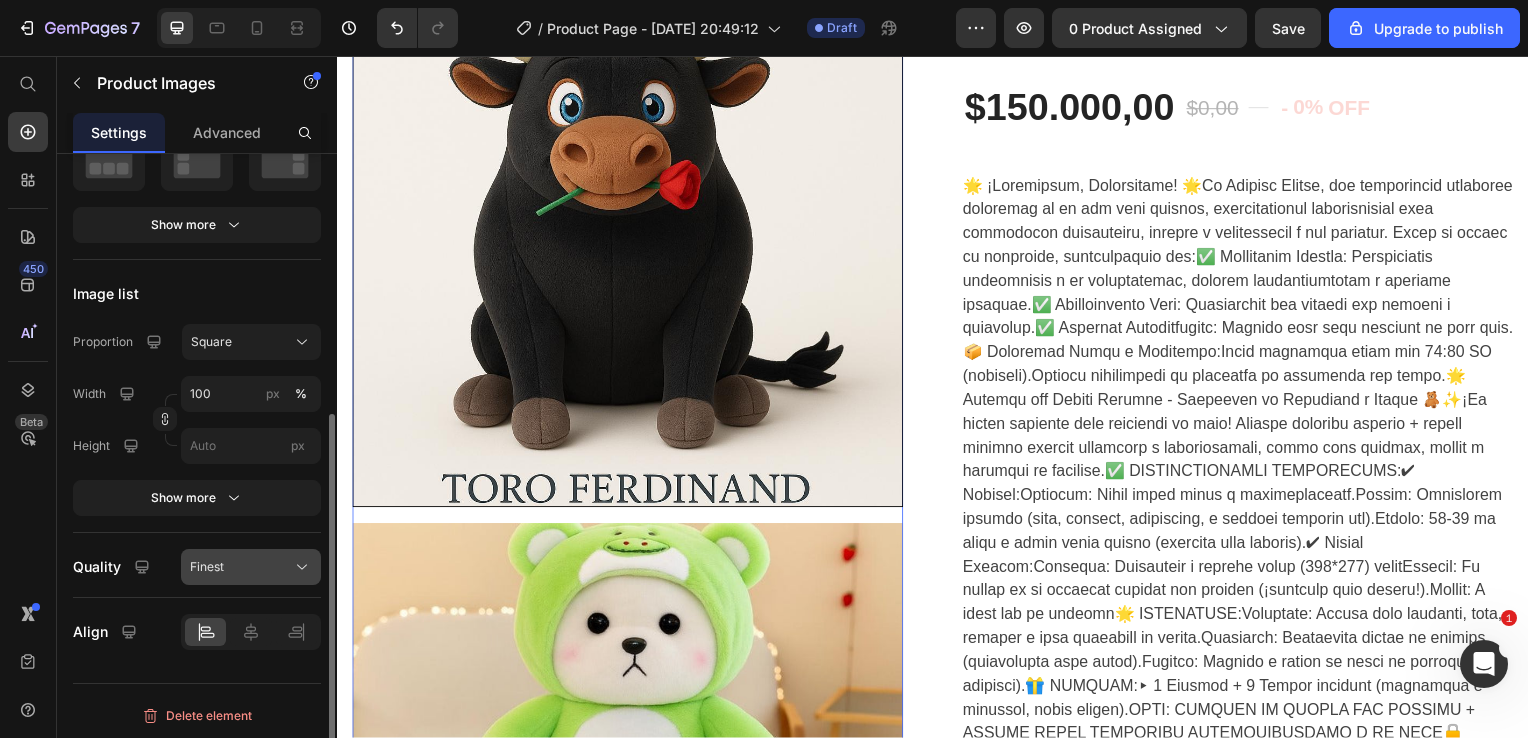 click on "Finest" at bounding box center [251, 567] 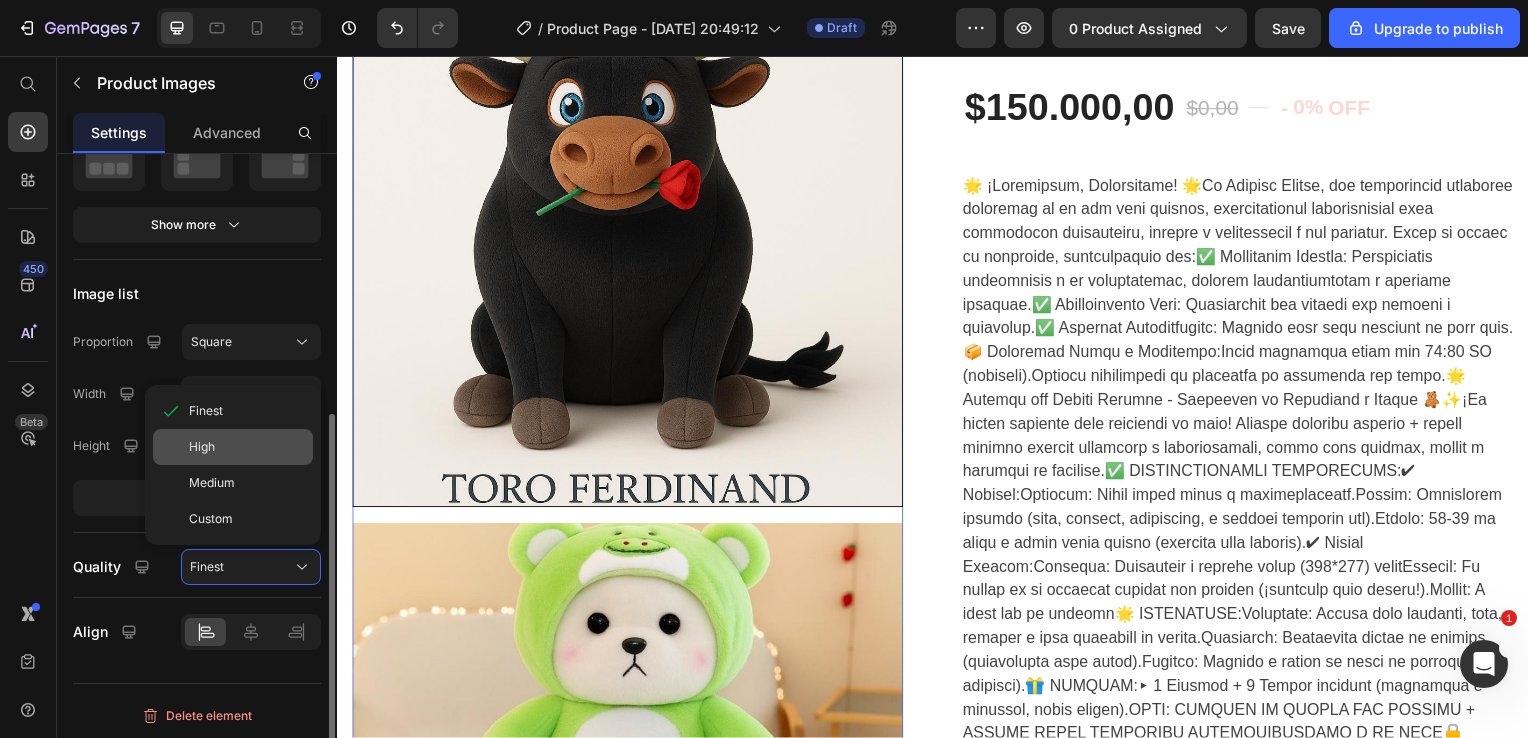 click on "High" at bounding box center (202, 447) 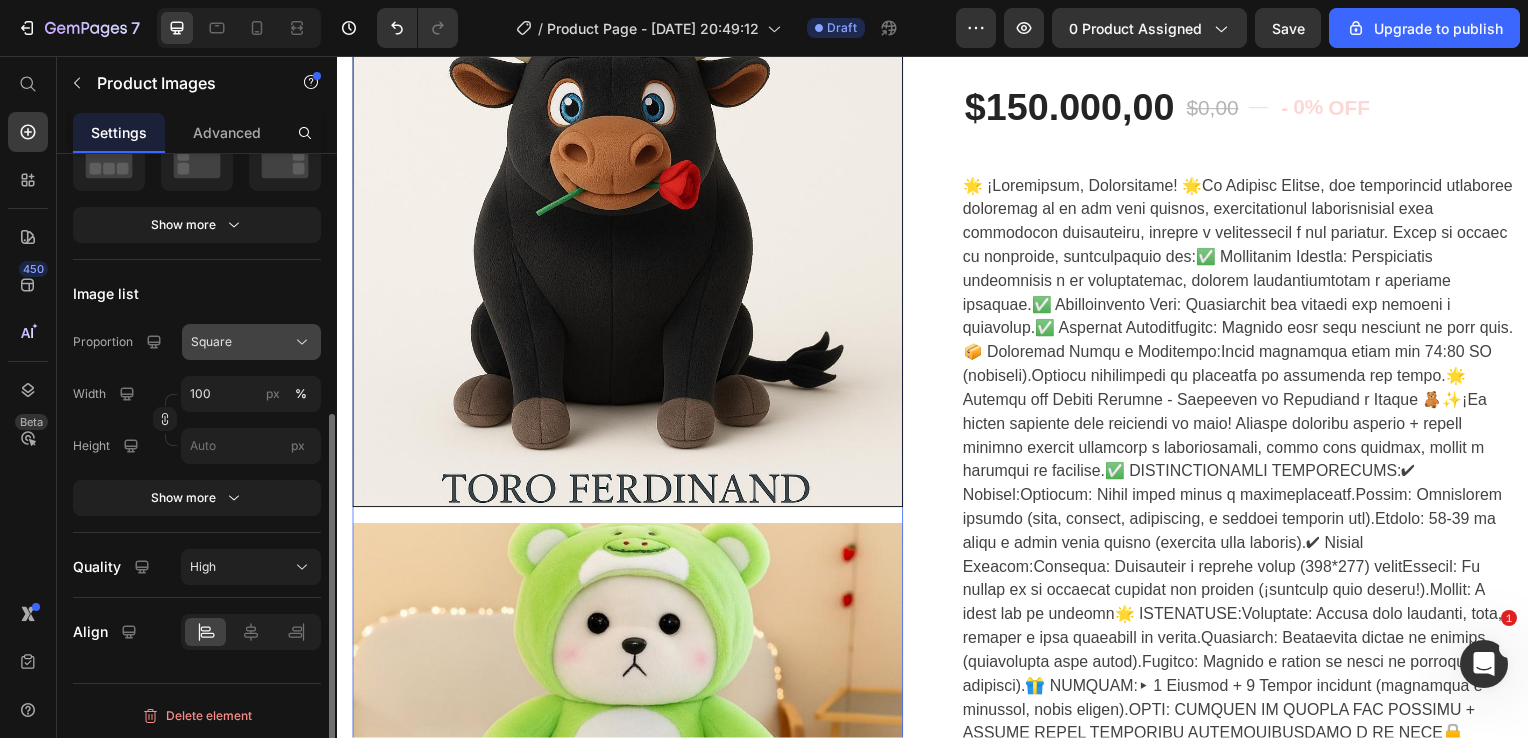 click 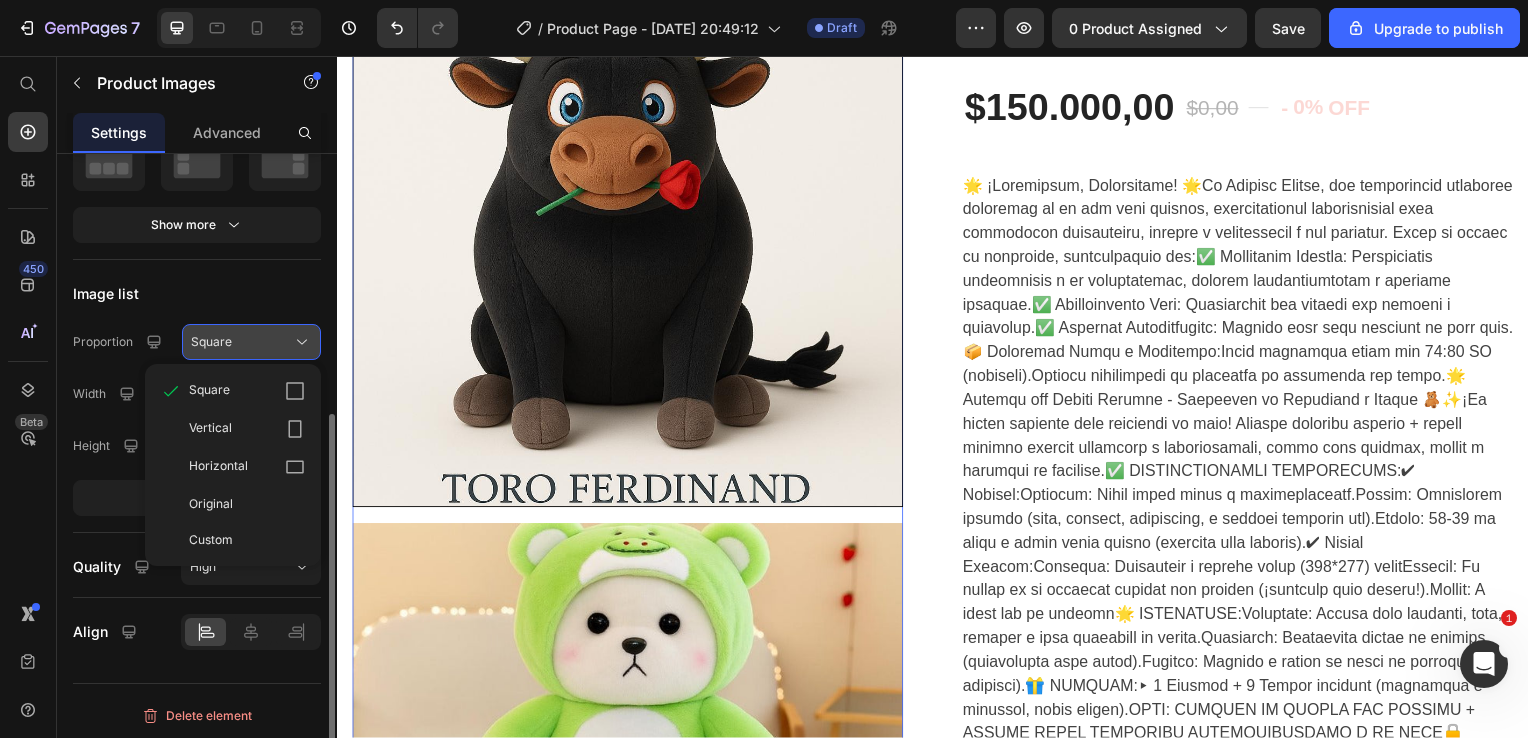 click 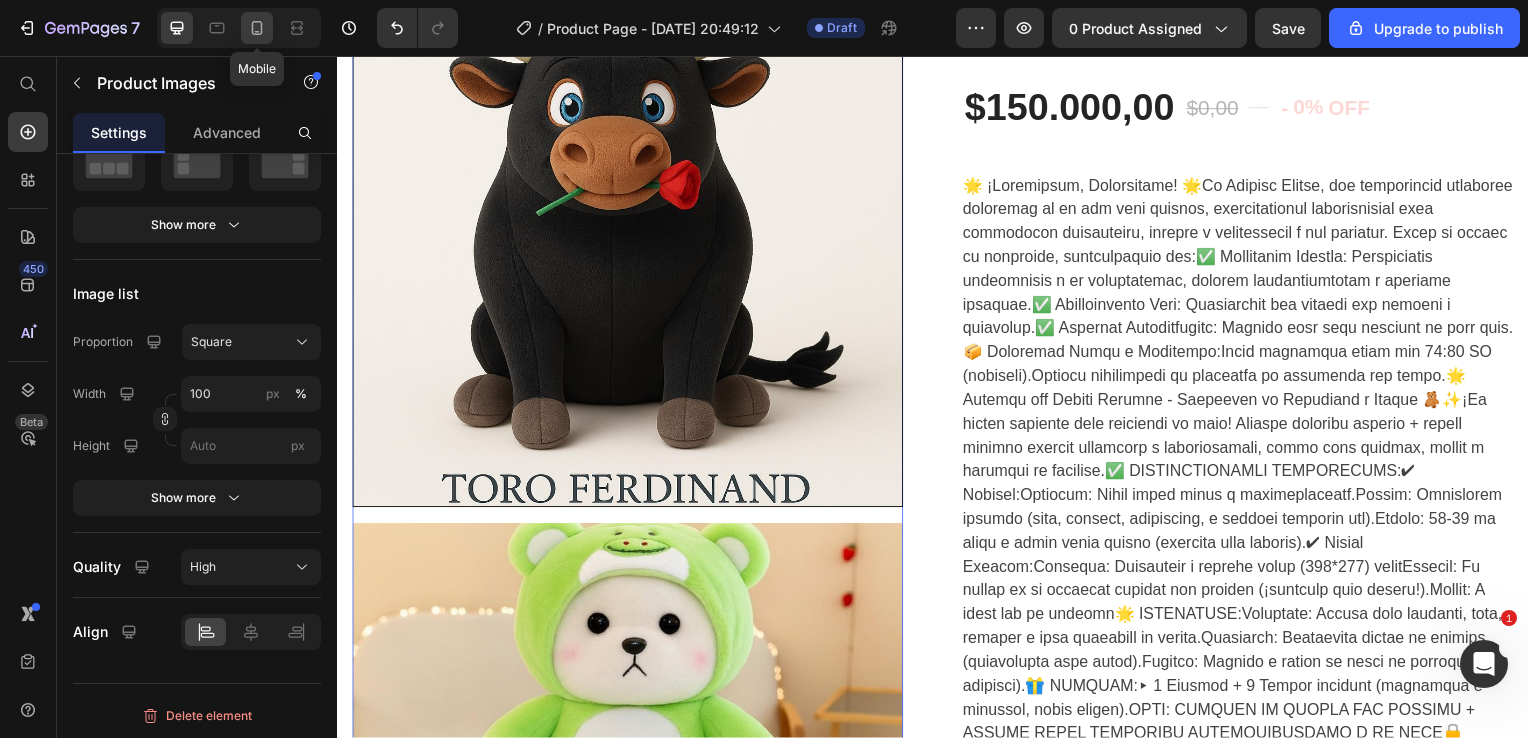 click 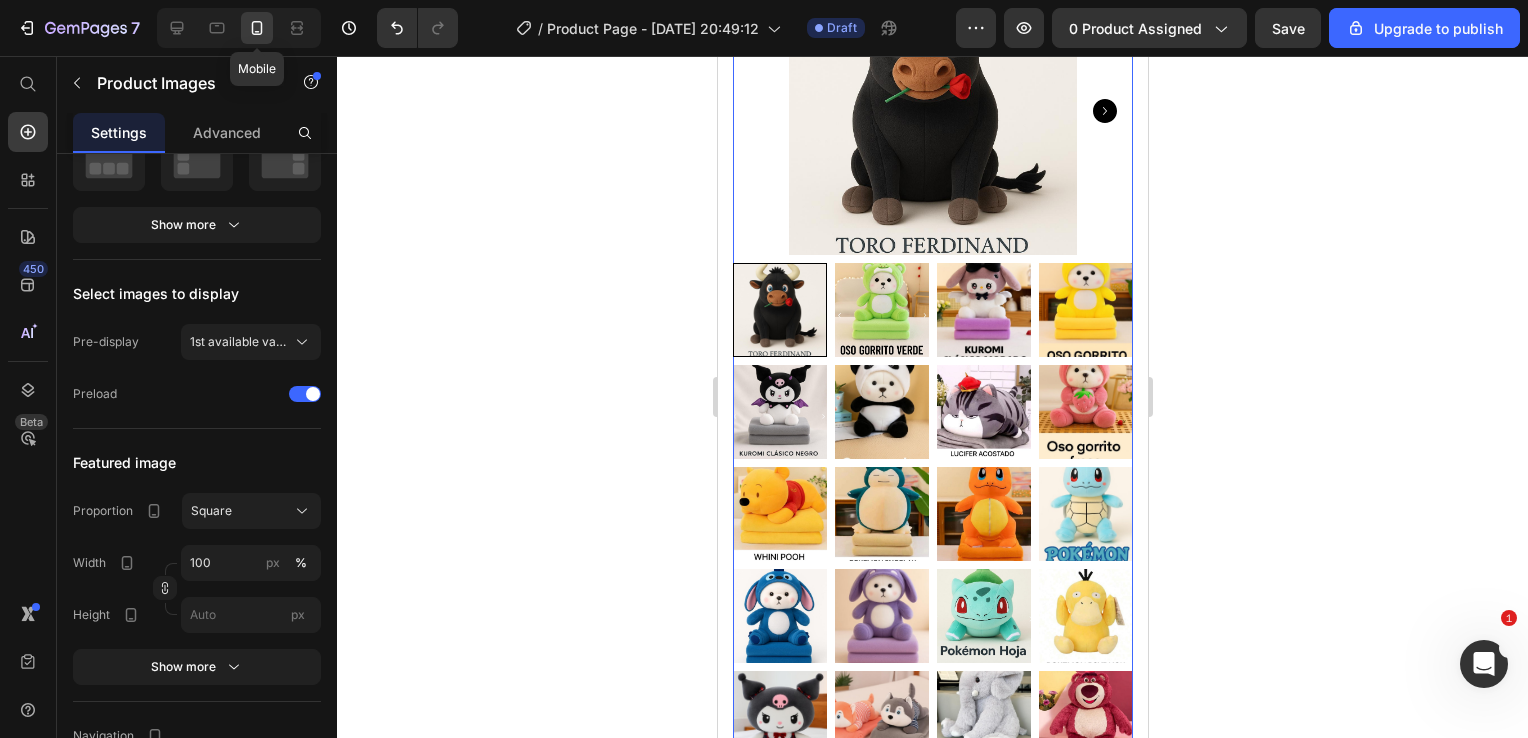 scroll, scrollTop: 126, scrollLeft: 0, axis: vertical 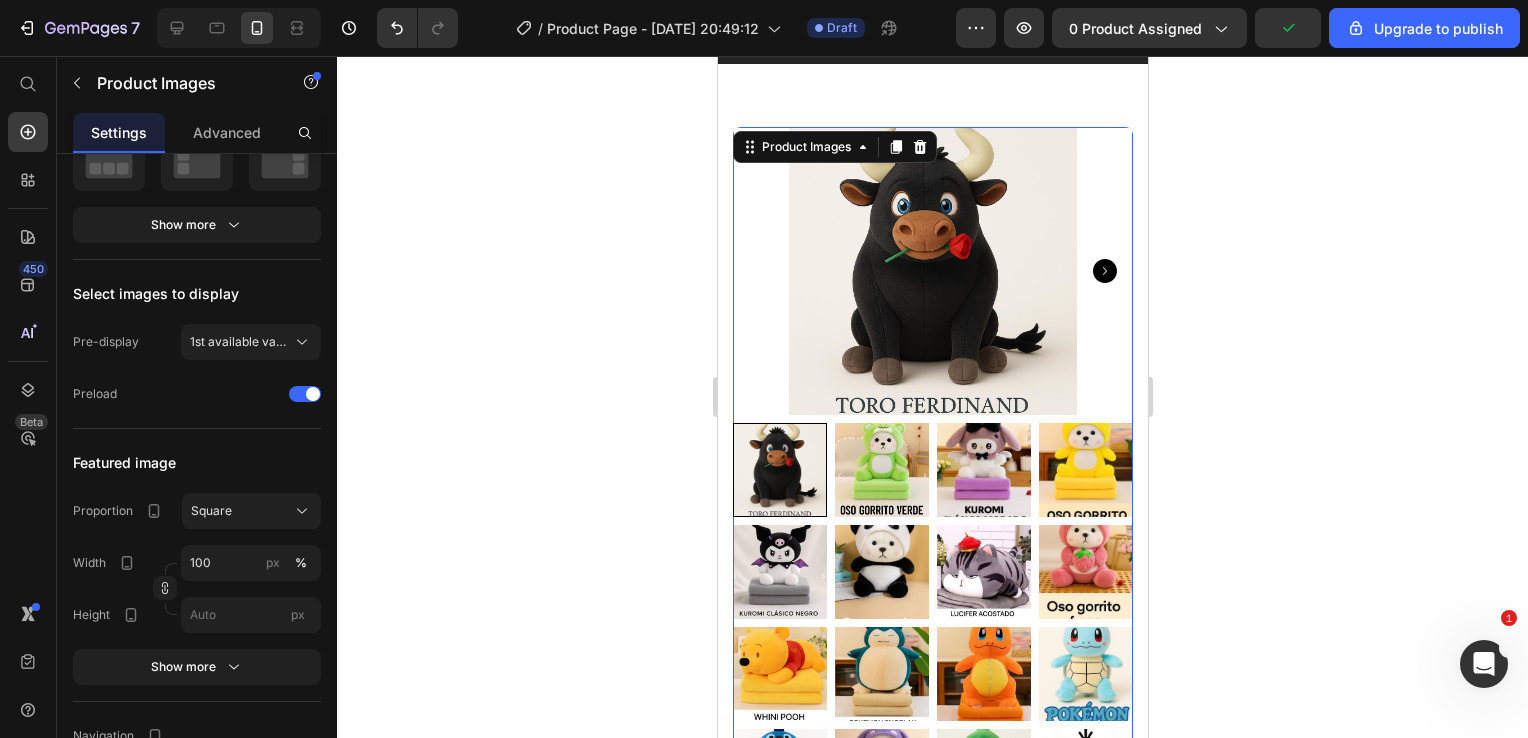 click 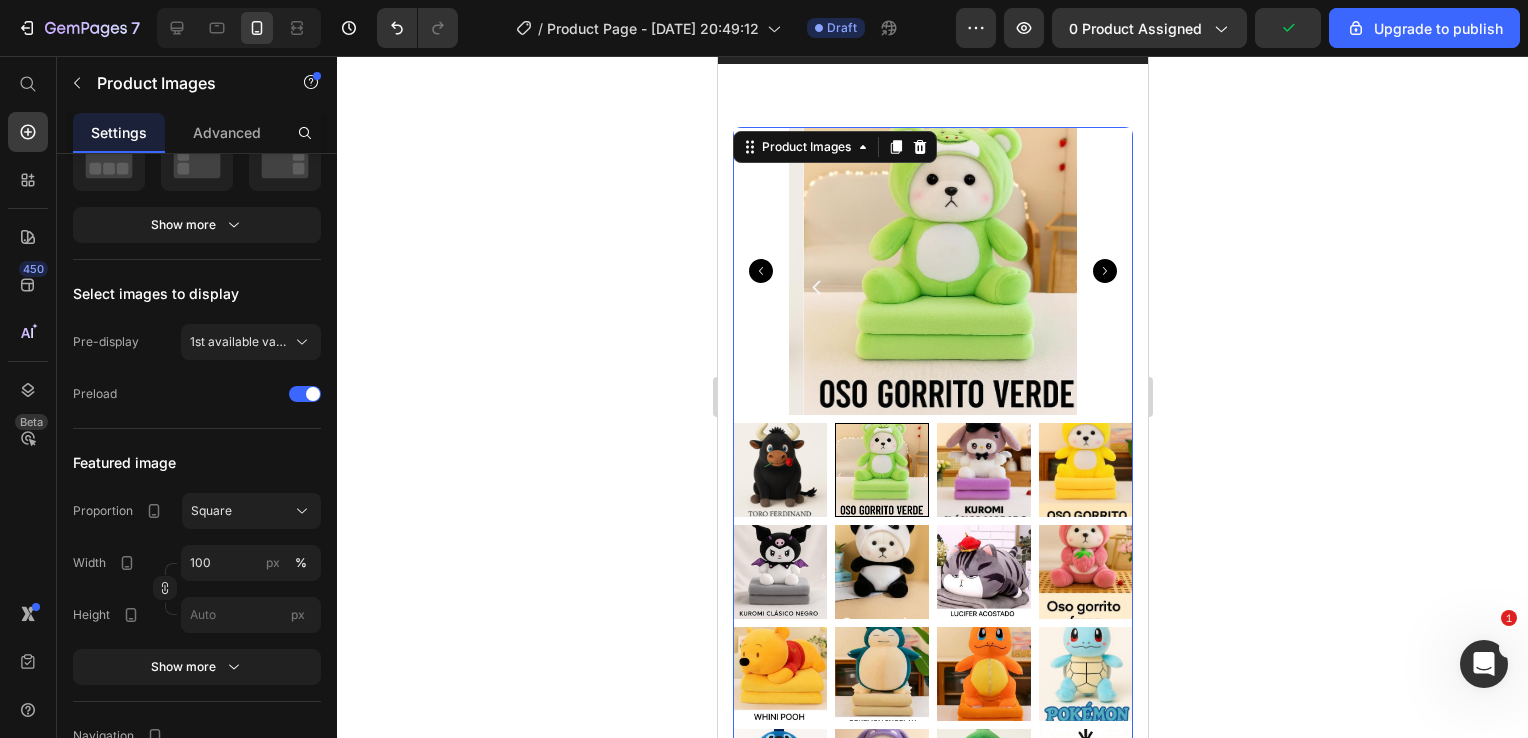 click 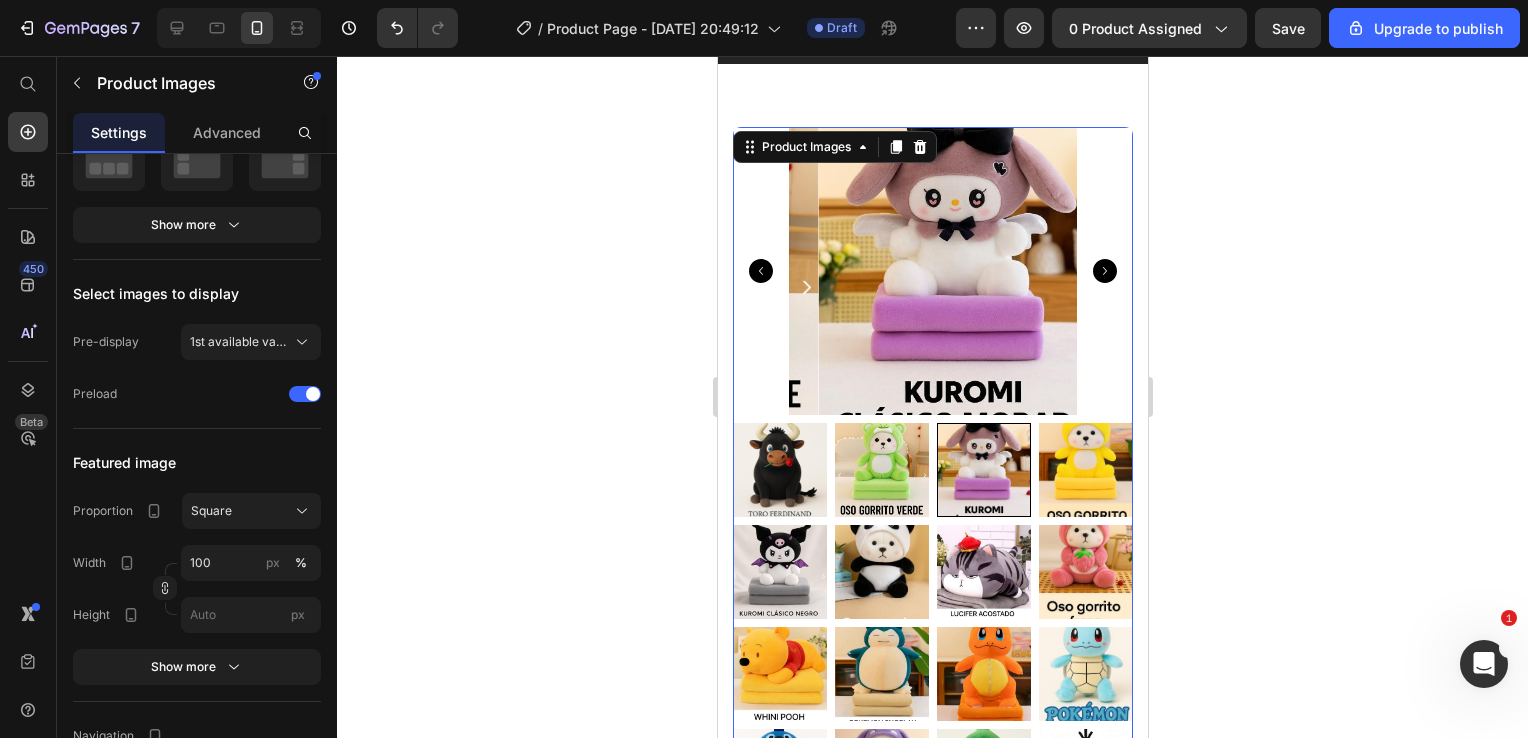 click 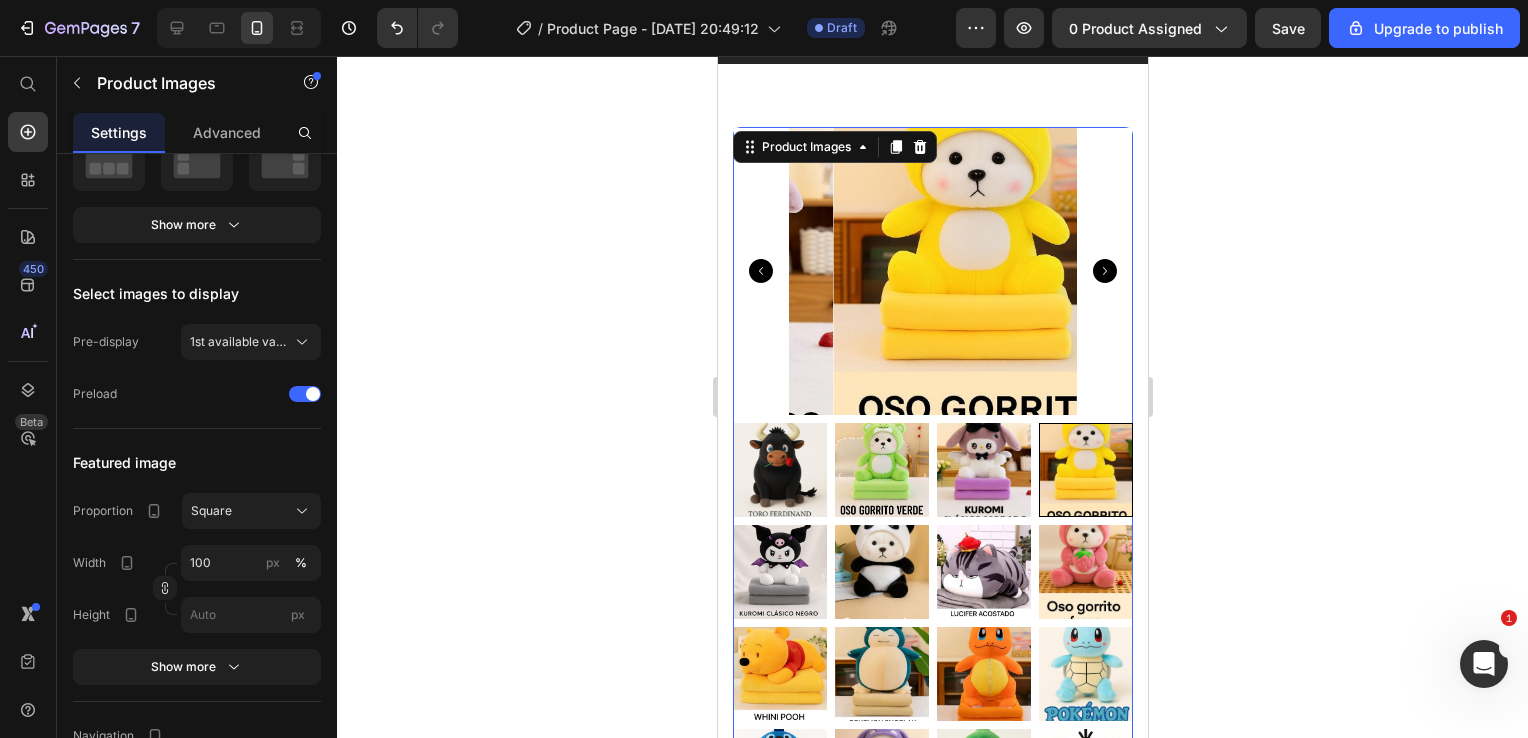 click 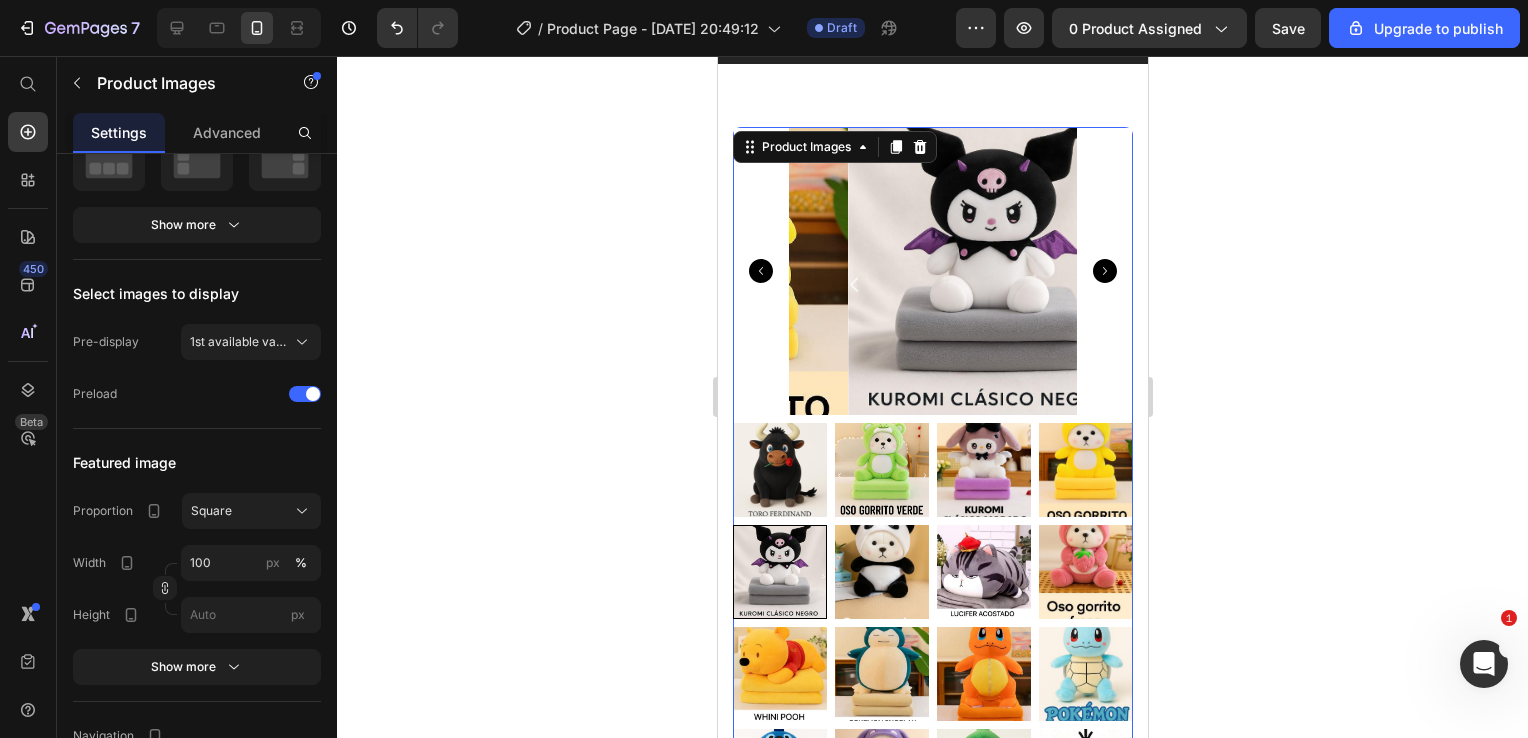 click 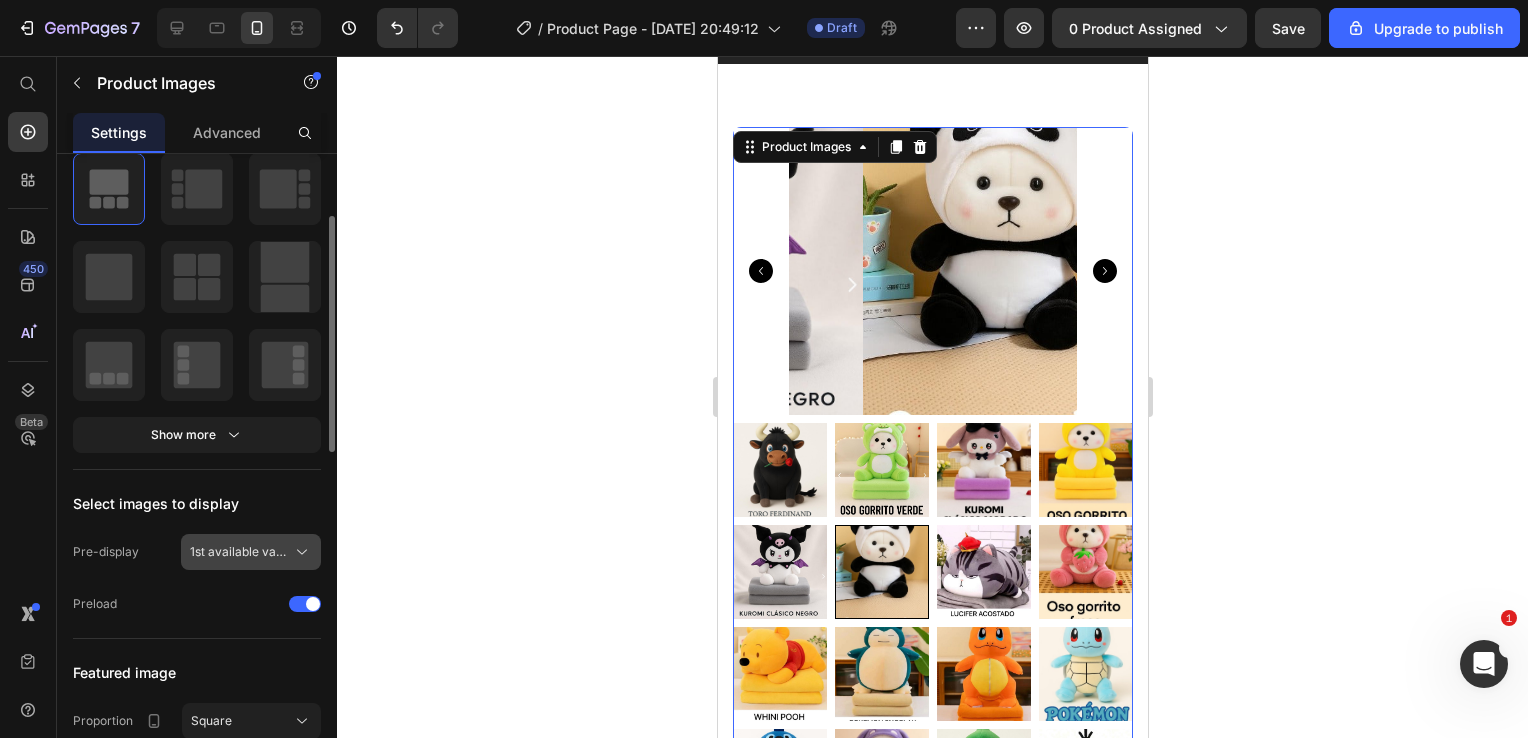 scroll, scrollTop: 206, scrollLeft: 0, axis: vertical 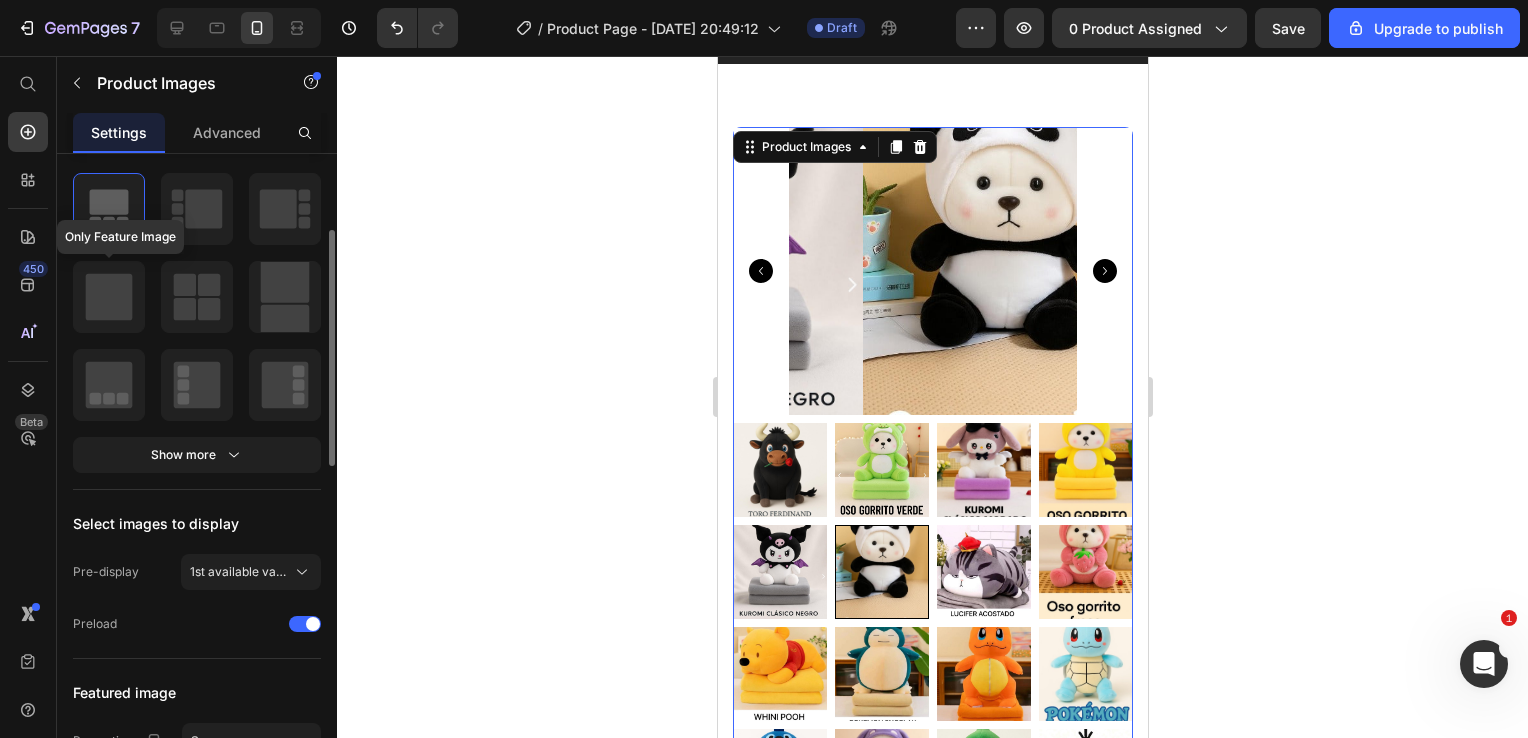 drag, startPoint x: 254, startPoint y: 326, endPoint x: 112, endPoint y: 290, distance: 146.49232 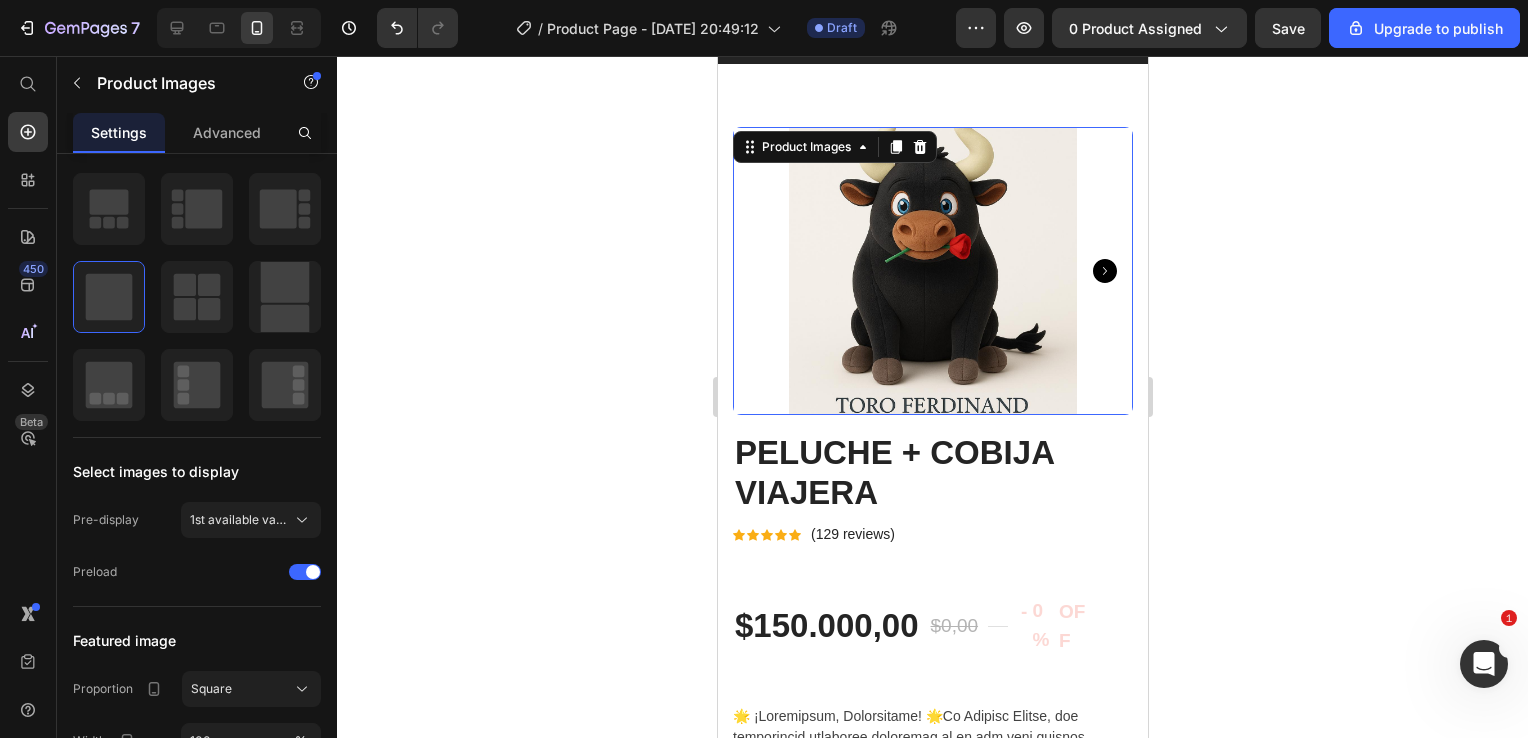 click 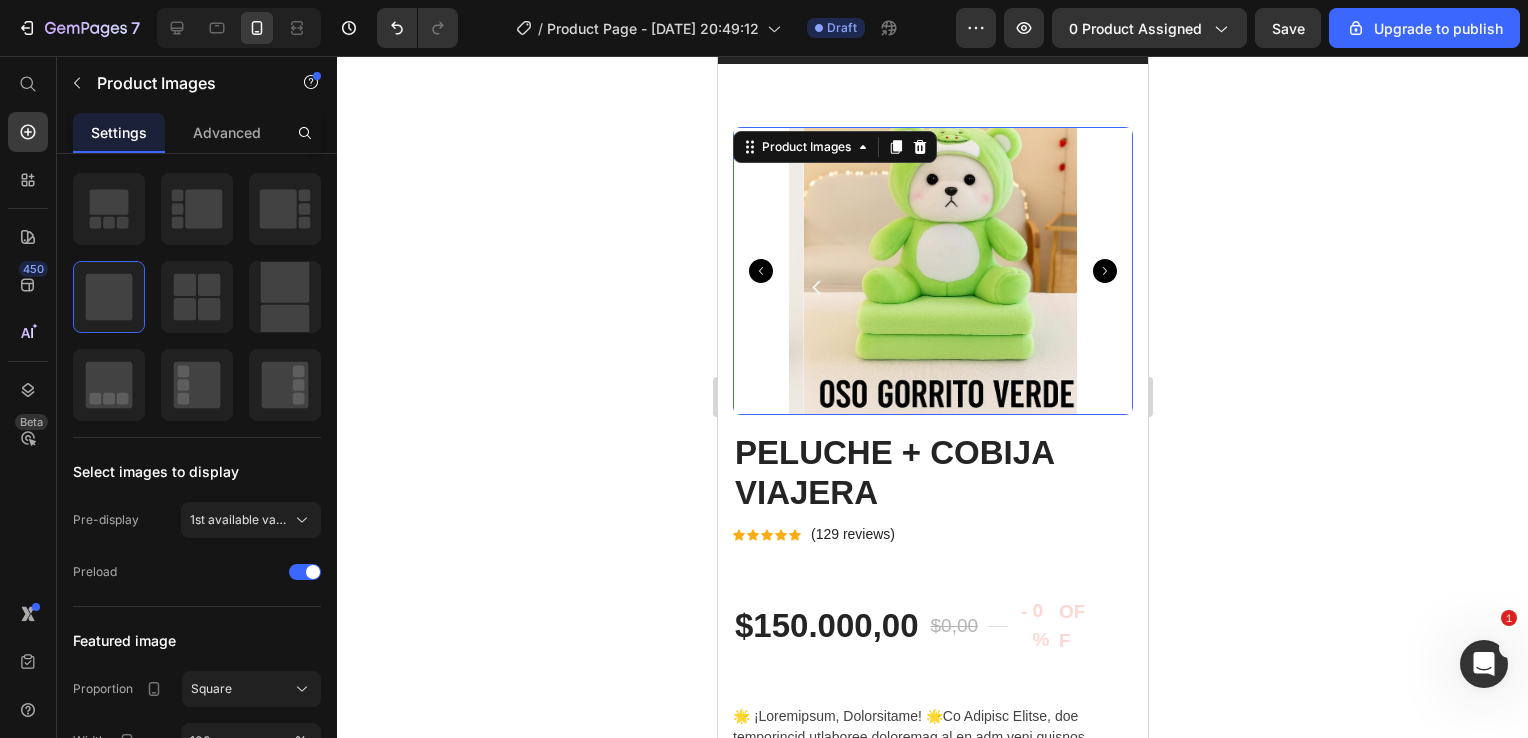 click 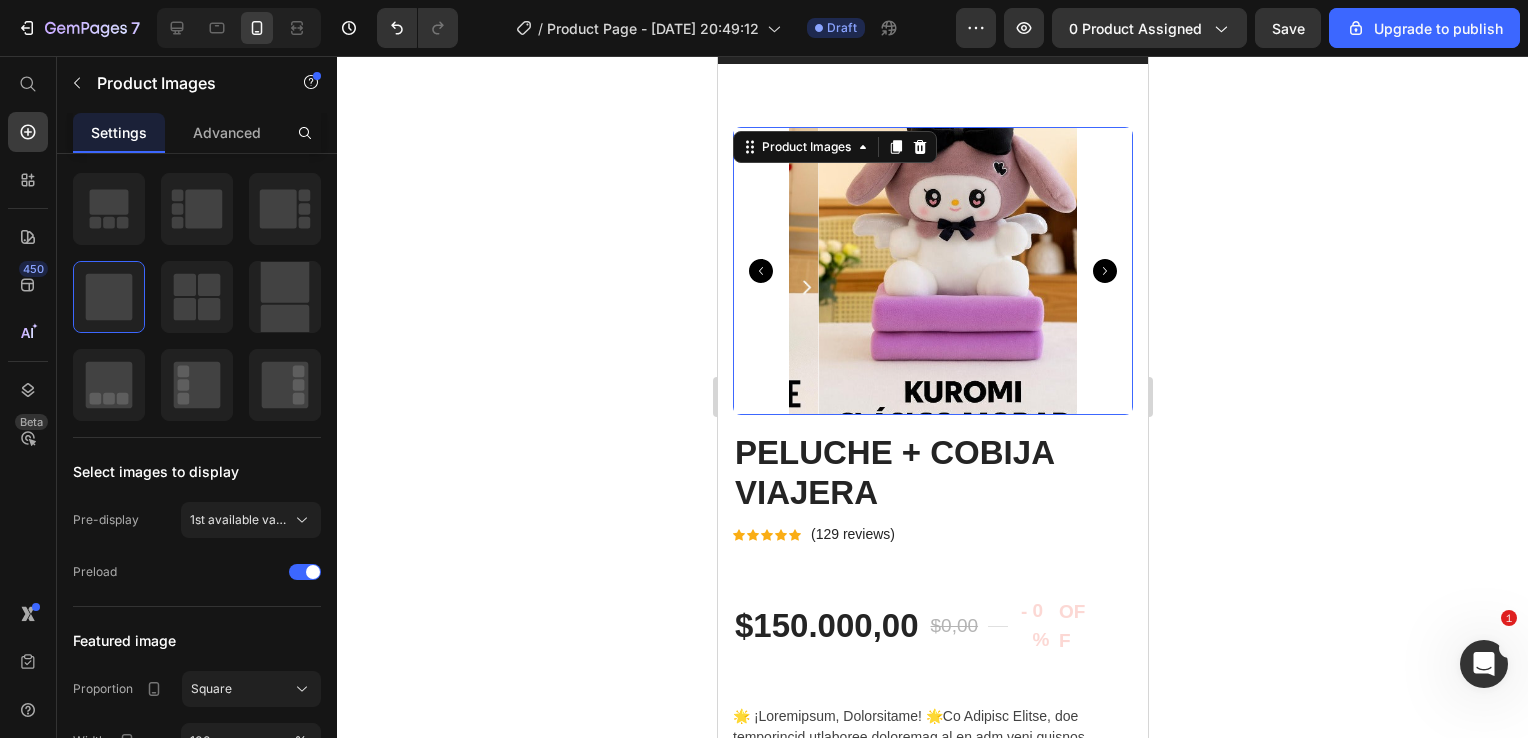 click 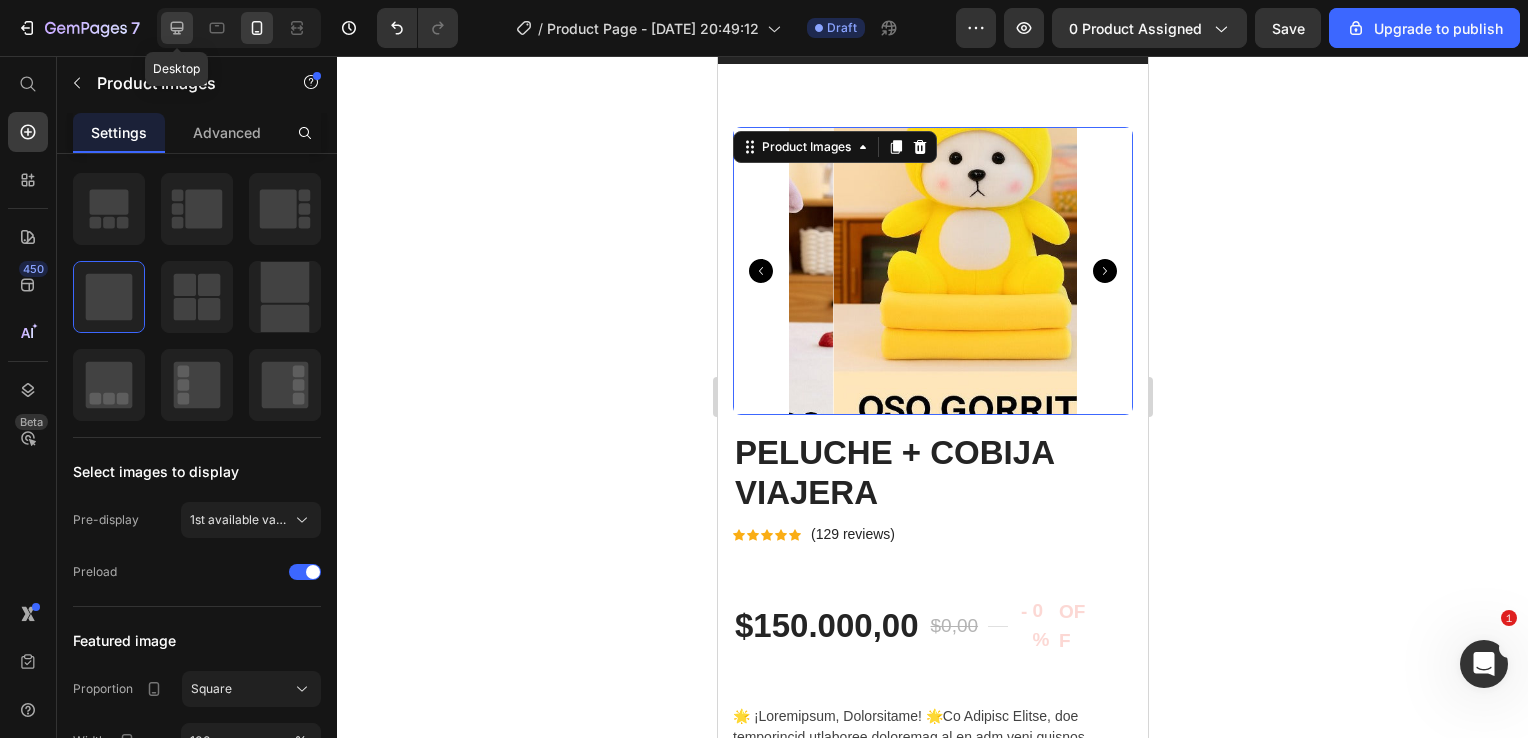 click 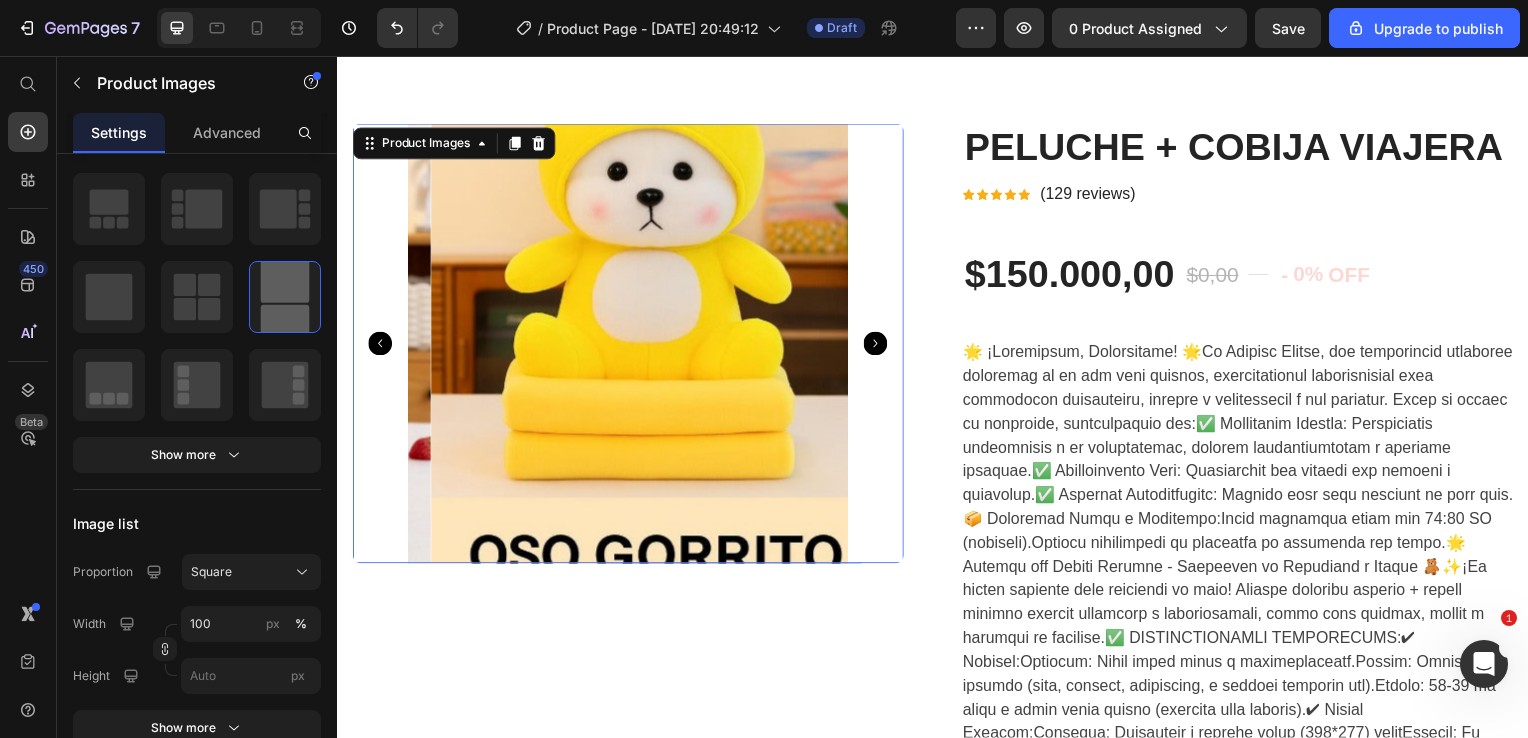 scroll, scrollTop: 122, scrollLeft: 0, axis: vertical 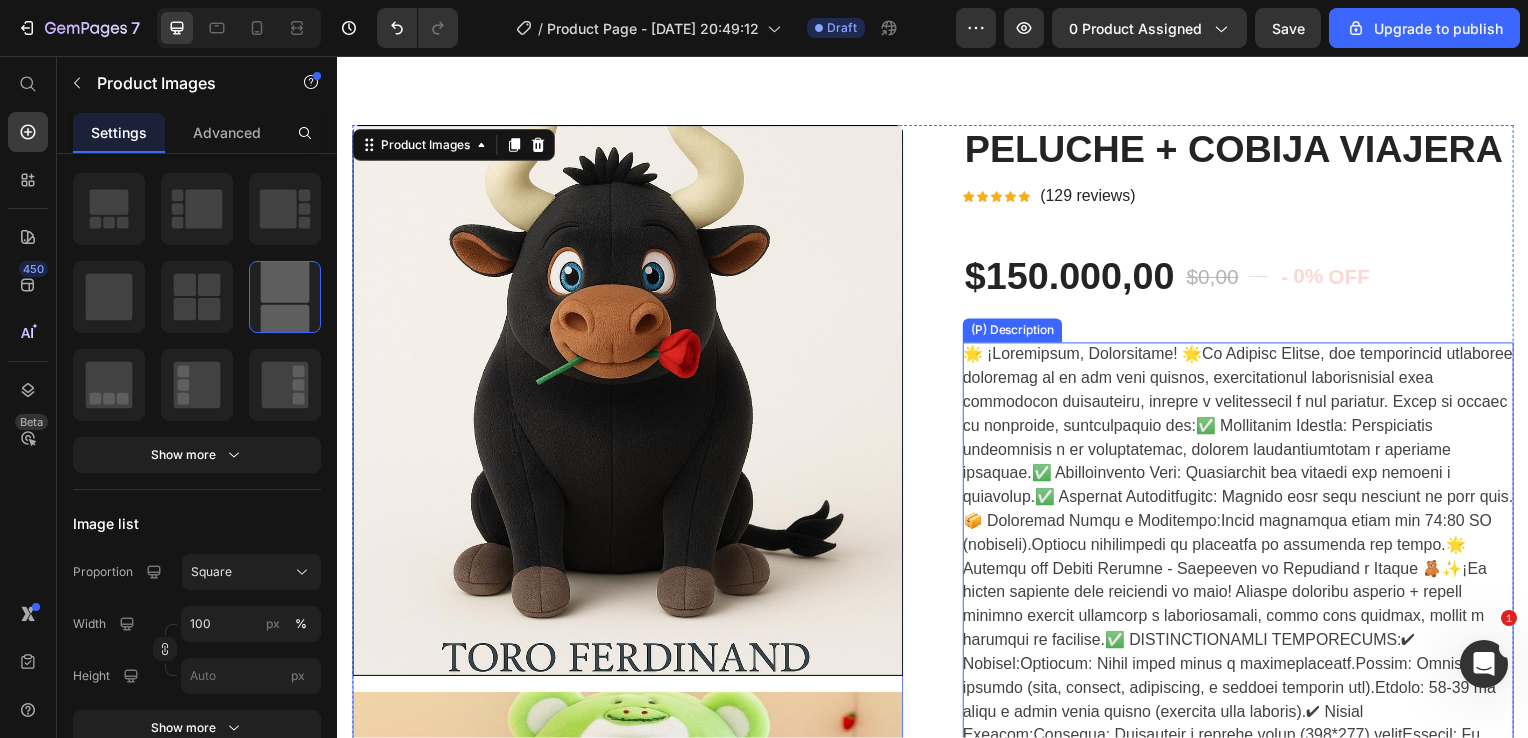 click at bounding box center (1244, 693) 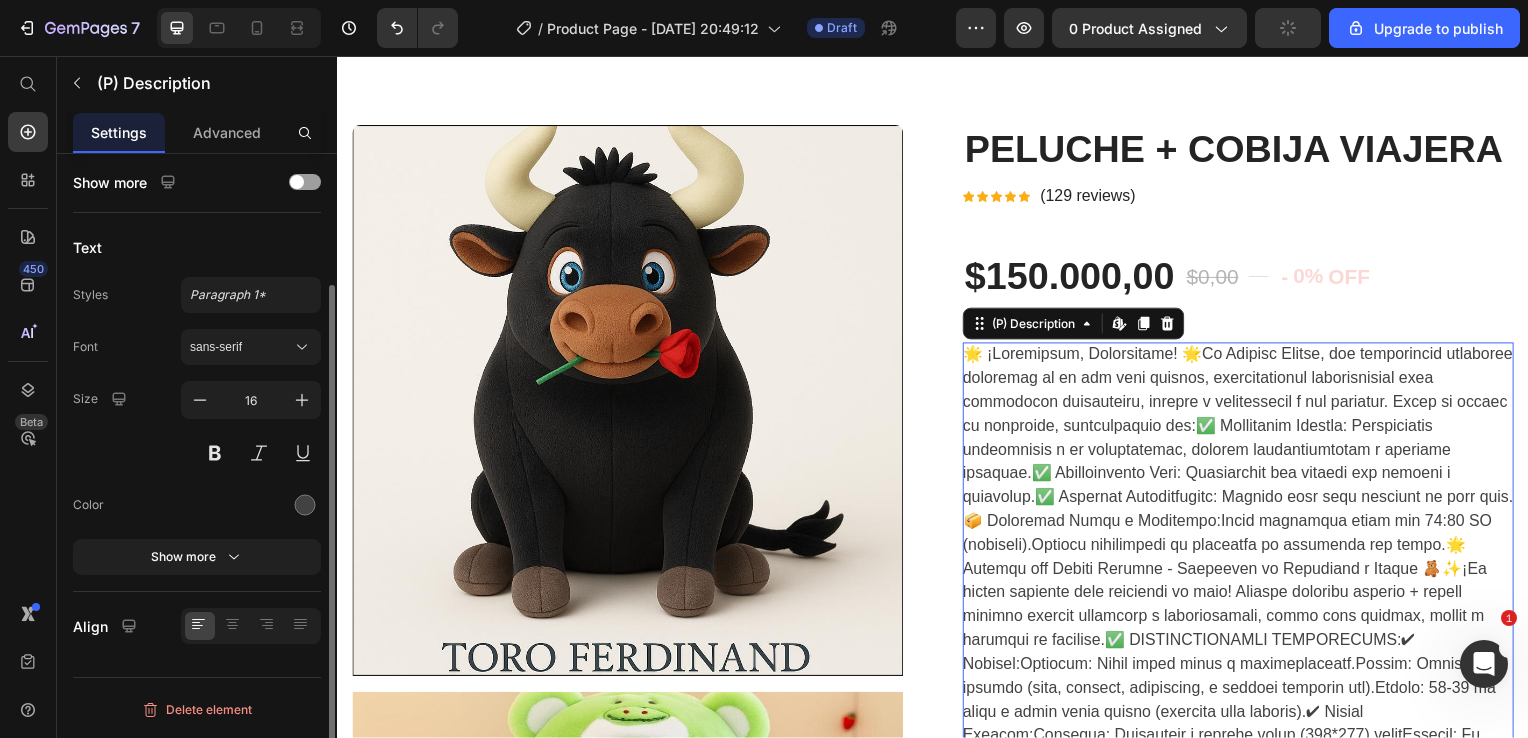 scroll, scrollTop: 0, scrollLeft: 0, axis: both 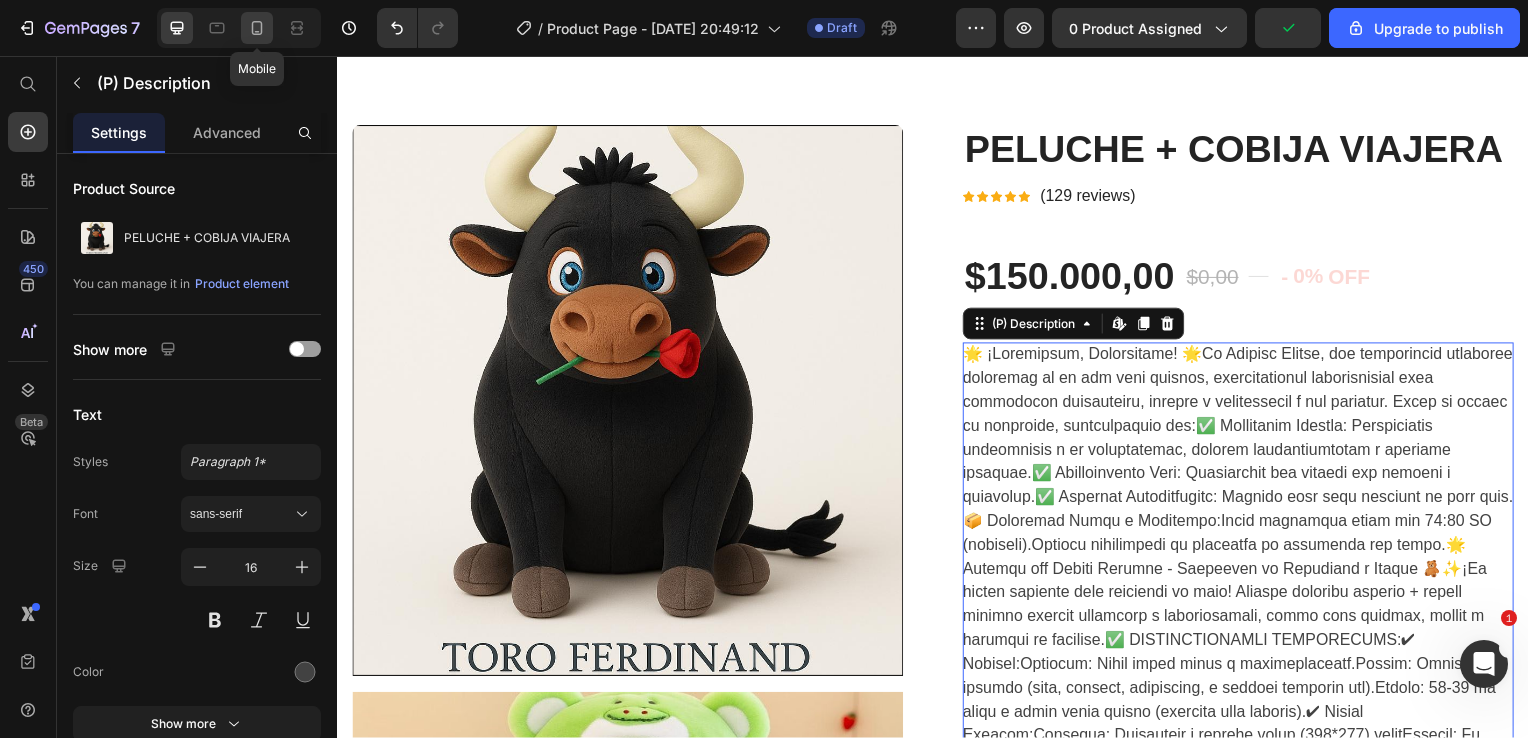 click 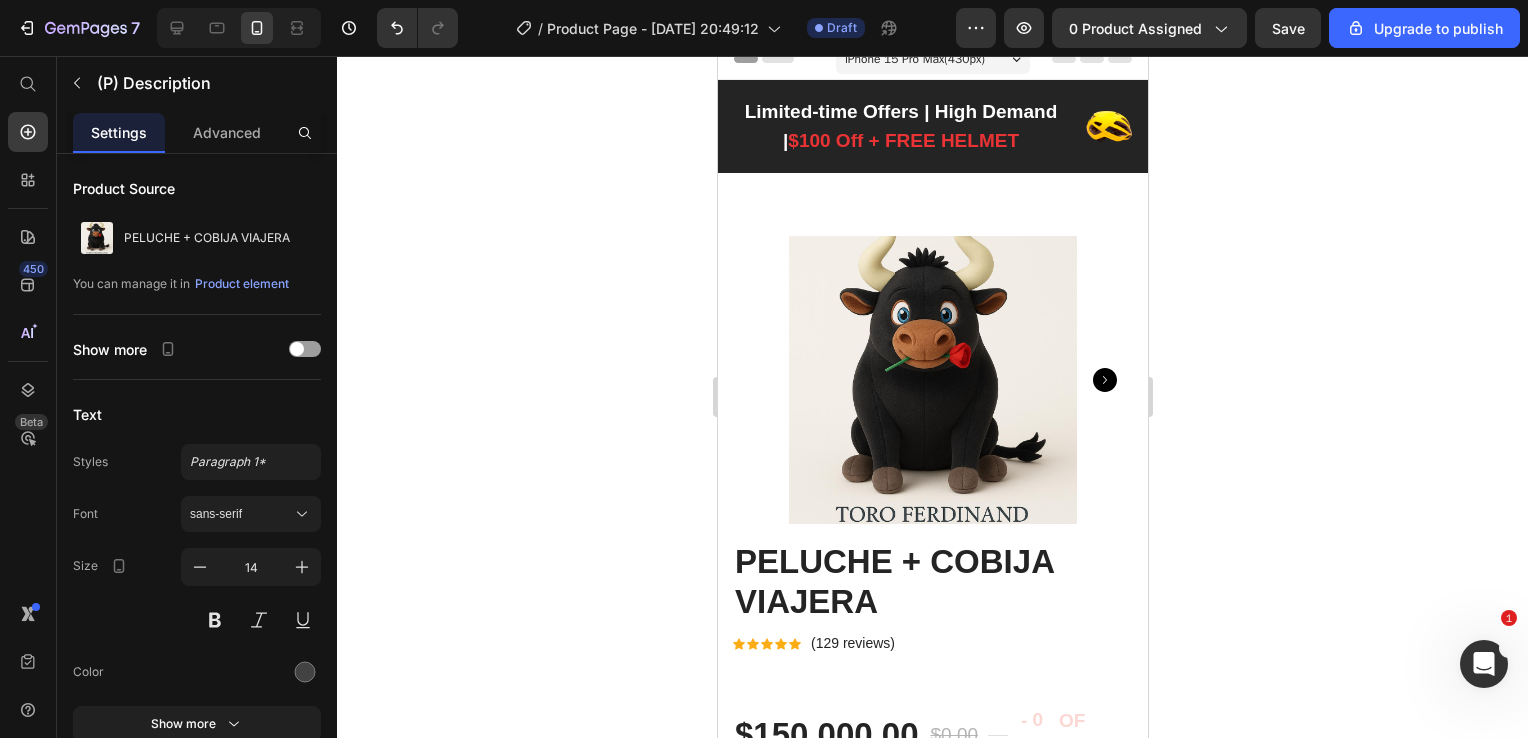 scroll, scrollTop: 0, scrollLeft: 0, axis: both 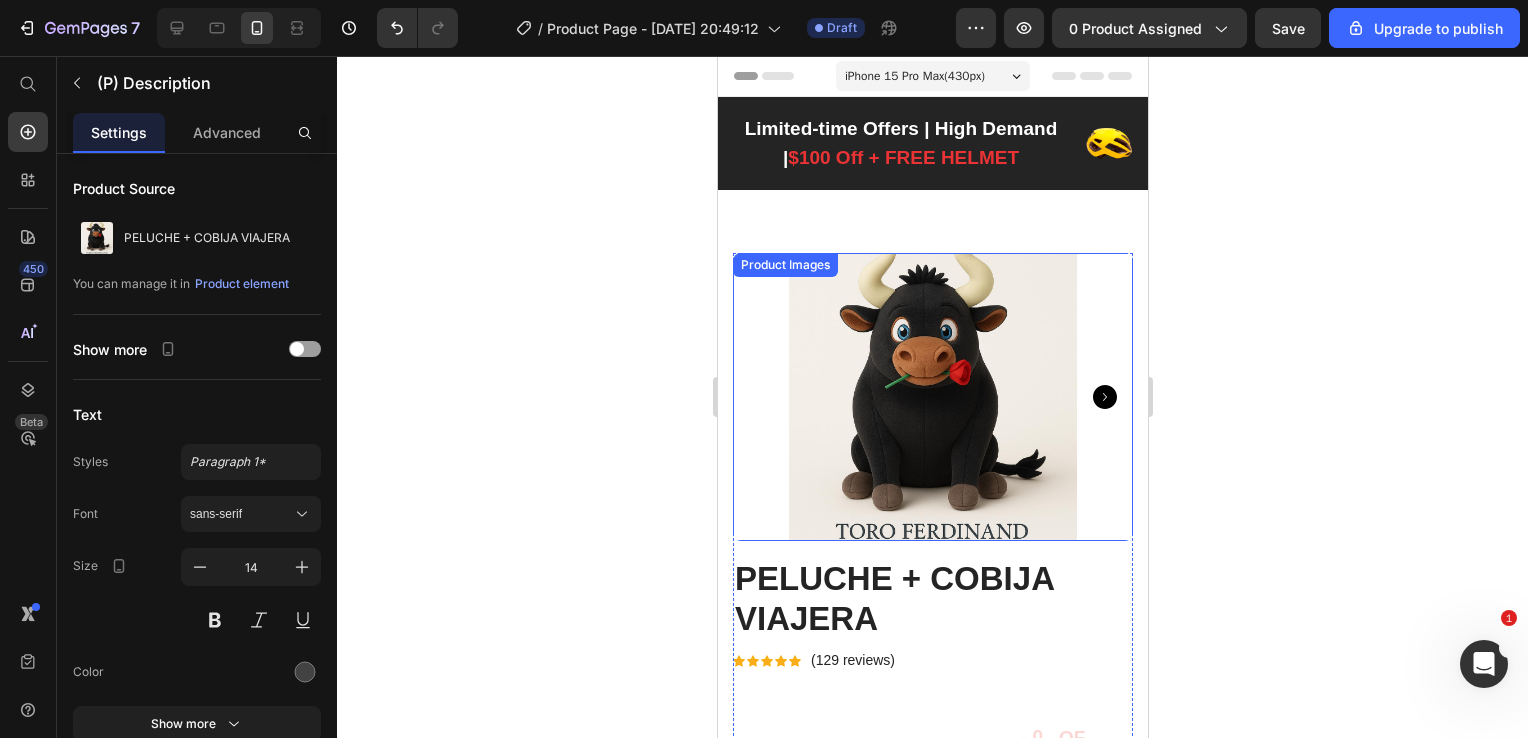 click 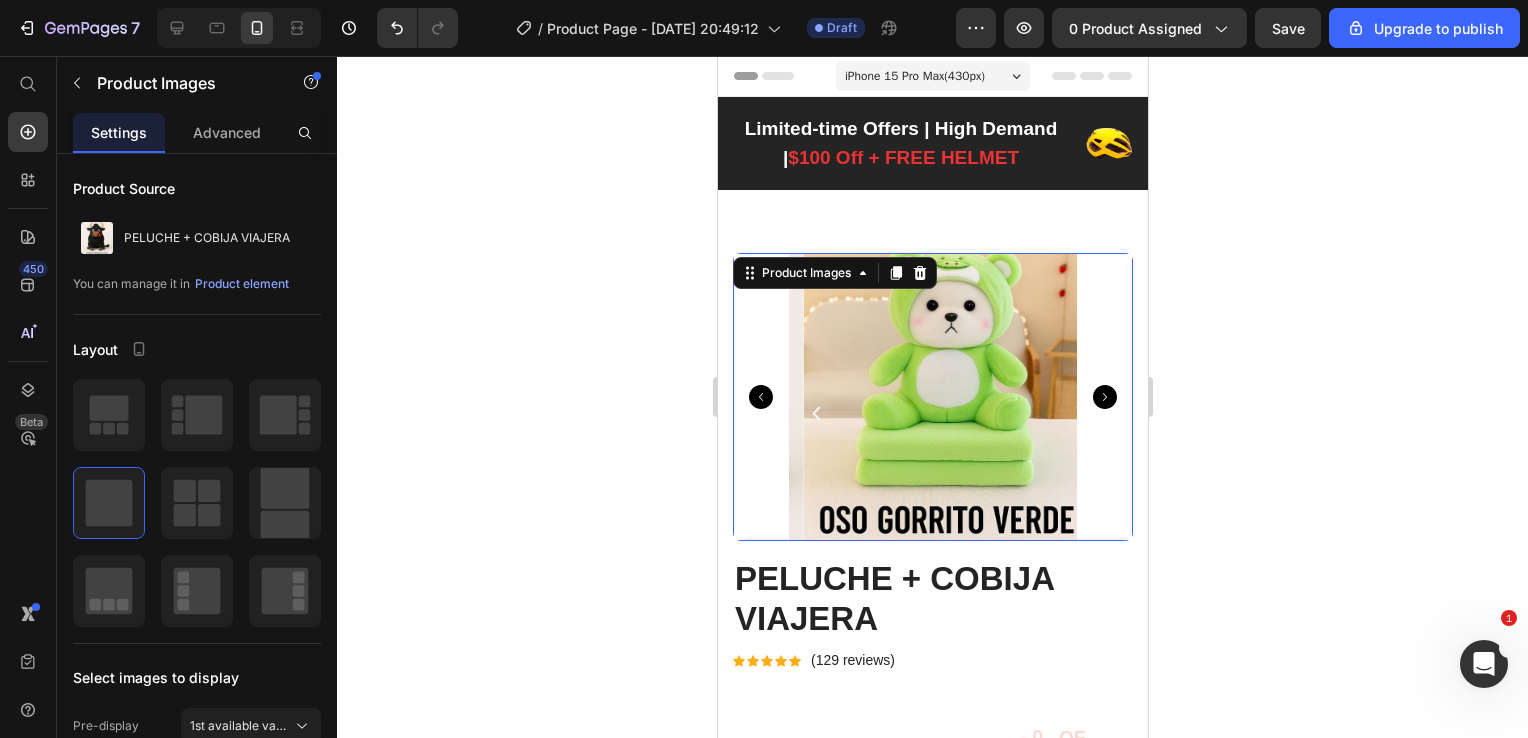 click 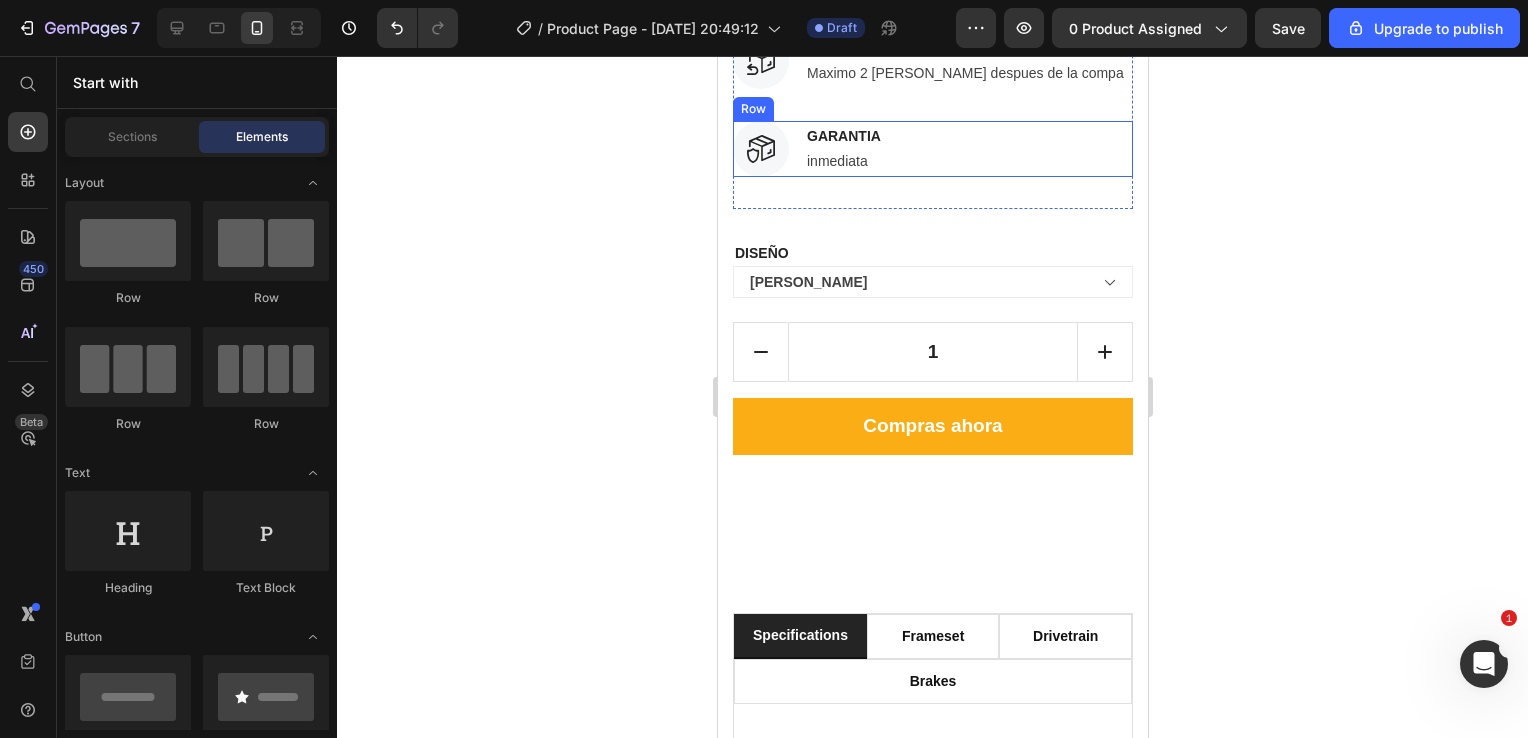 scroll, scrollTop: 1656, scrollLeft: 0, axis: vertical 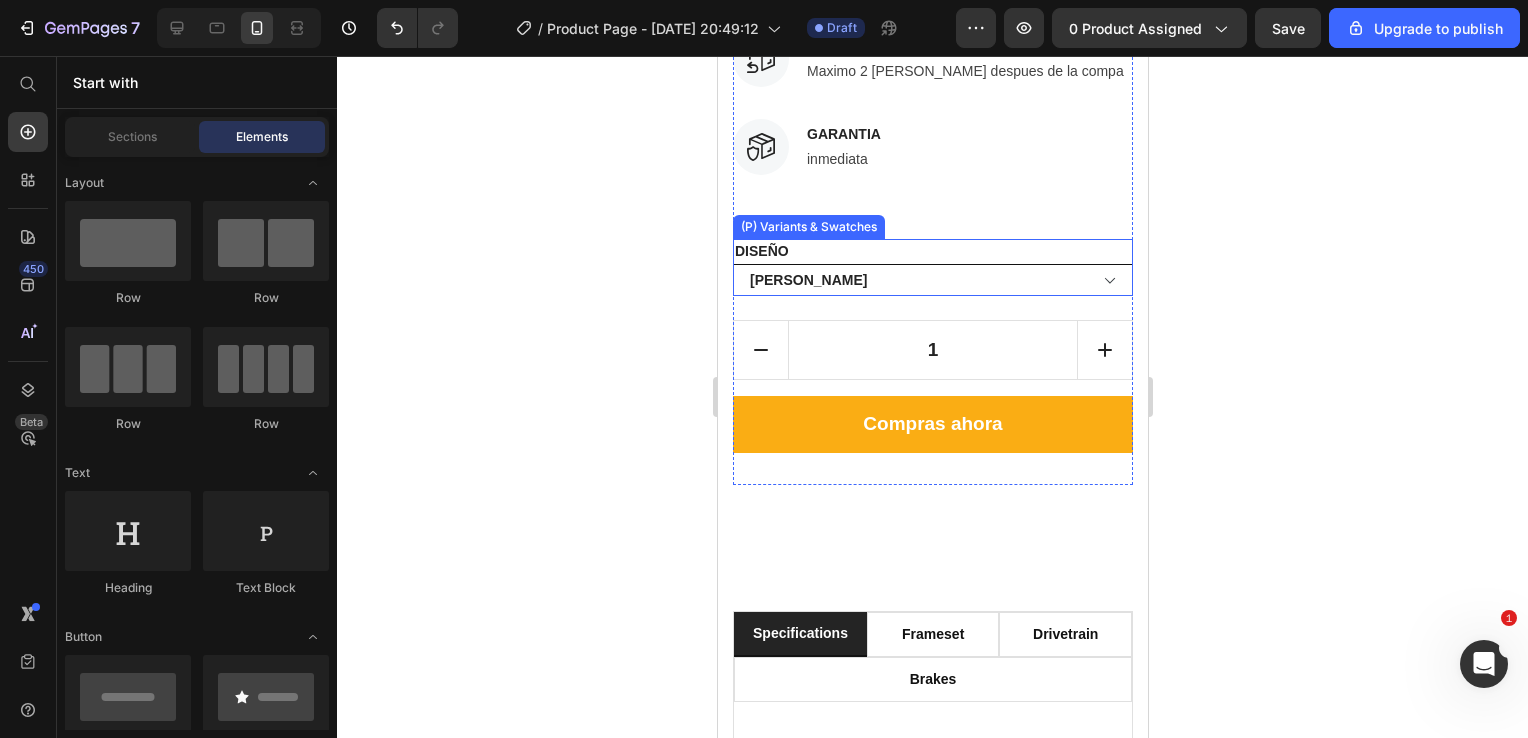 click on "LUCIFER ACOSTADO OSO GORRITO PANDA OSO GORRITO AMARILLO KUROMI CLASICO NEGRO KUROMI CLASICO [PERSON_NAME] OSO GORRITO VERDE GATO LUCIFER COLA GRANDE OSO GORRITO LOTSO STITCH AZUL LOBO [PERSON_NAME] STITCH [PERSON_NAME] LOTSO MAMUT KUROMI NEGRA FALDA ROJA KUROMI [PERSON_NAME] ROJA HELLO KITTY ROJA [PERSON_NAME] KUROMI PIJAMA TIBURON 2 LOBO [PERSON_NAME] GRIS POKEMON HOJA POKEMON AGUA OSO GORRITO AZUL OSO GORRITO [PERSON_NAME] POKEMON FUEGO POKEMON SNORLAX WHINNIE POOH OSO GORRITO FRESA POKEMON PSYDUCK [PERSON_NAME] HELLO [PERSON_NAME] PIJAMA TIBURON 1" at bounding box center (932, 280) 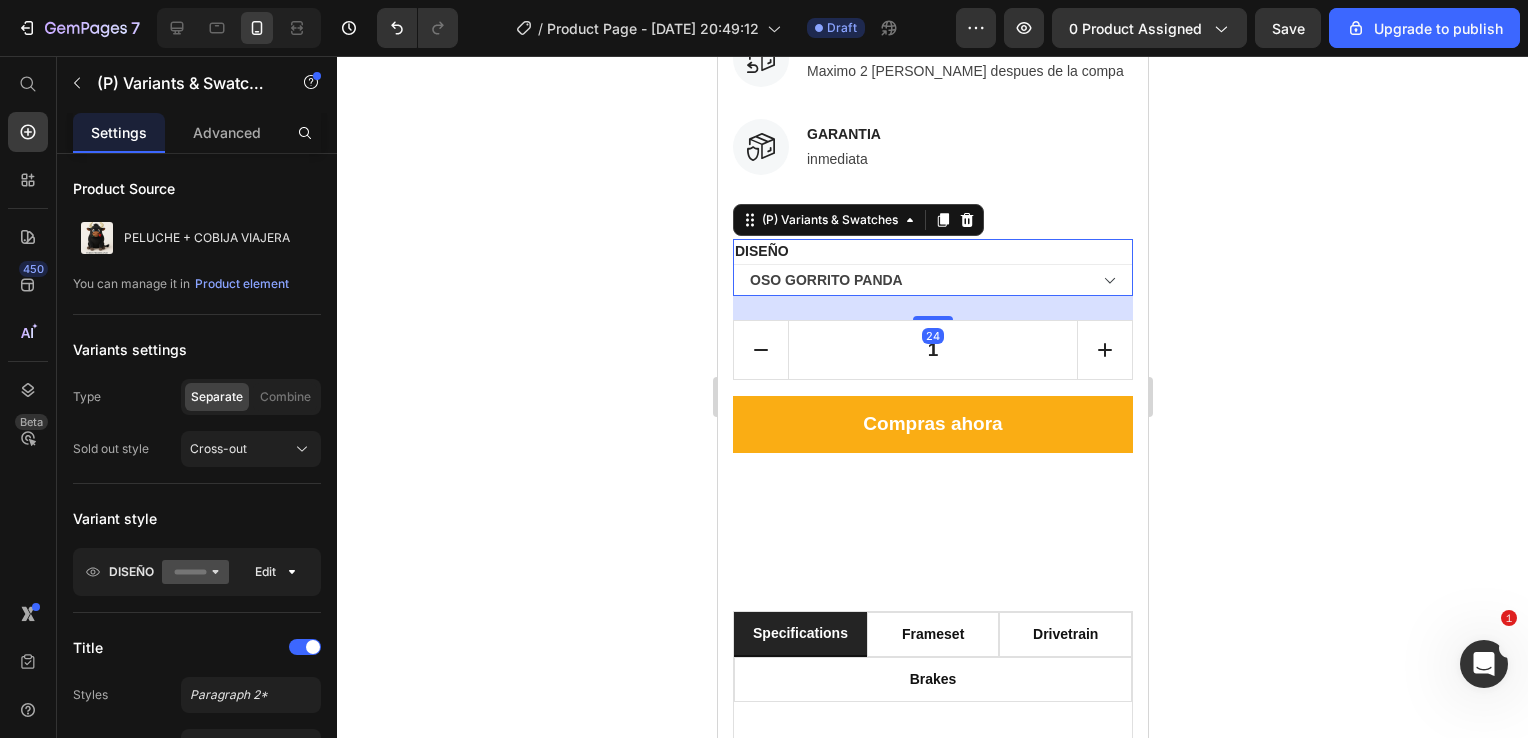 click on "LUCIFER ACOSTADO OSO GORRITO PANDA OSO GORRITO AMARILLO KUROMI CLASICO NEGRO KUROMI CLASICO [PERSON_NAME] OSO GORRITO VERDE GATO LUCIFER COLA GRANDE OSO GORRITO LOTSO STITCH AZUL LOBO [PERSON_NAME] STITCH [PERSON_NAME] LOTSO MAMUT KUROMI NEGRA FALDA ROJA KUROMI [PERSON_NAME] ROJA HELLO KITTY ROJA [PERSON_NAME] KUROMI PIJAMA TIBURON 2 LOBO [PERSON_NAME] GRIS POKEMON HOJA POKEMON AGUA OSO GORRITO AZUL OSO GORRITO [PERSON_NAME] POKEMON FUEGO POKEMON SNORLAX WHINNIE POOH OSO GORRITO FRESA POKEMON PSYDUCK [PERSON_NAME] HELLO [PERSON_NAME] PIJAMA TIBURON 1" at bounding box center [932, 280] 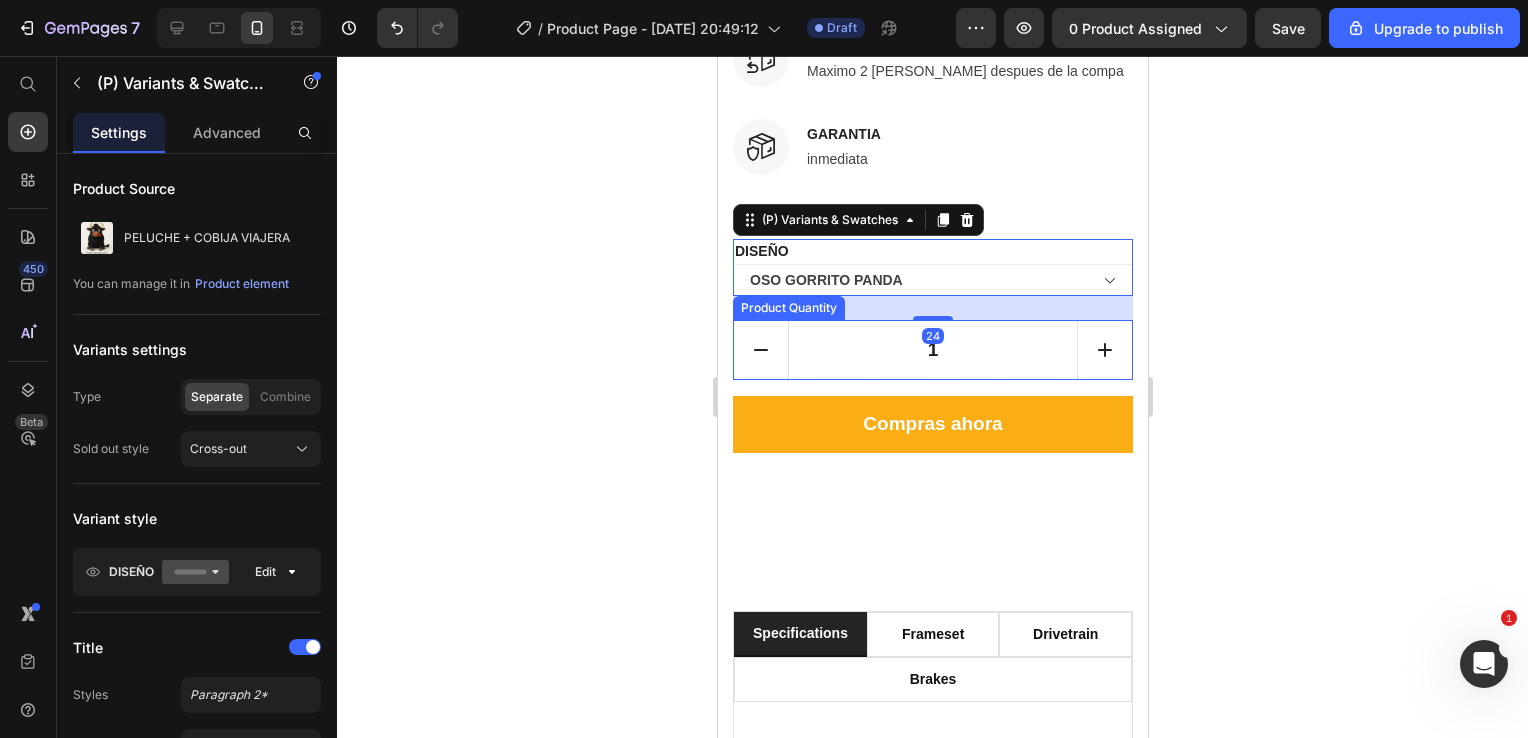 select on "OSO GORRITO PANDA" 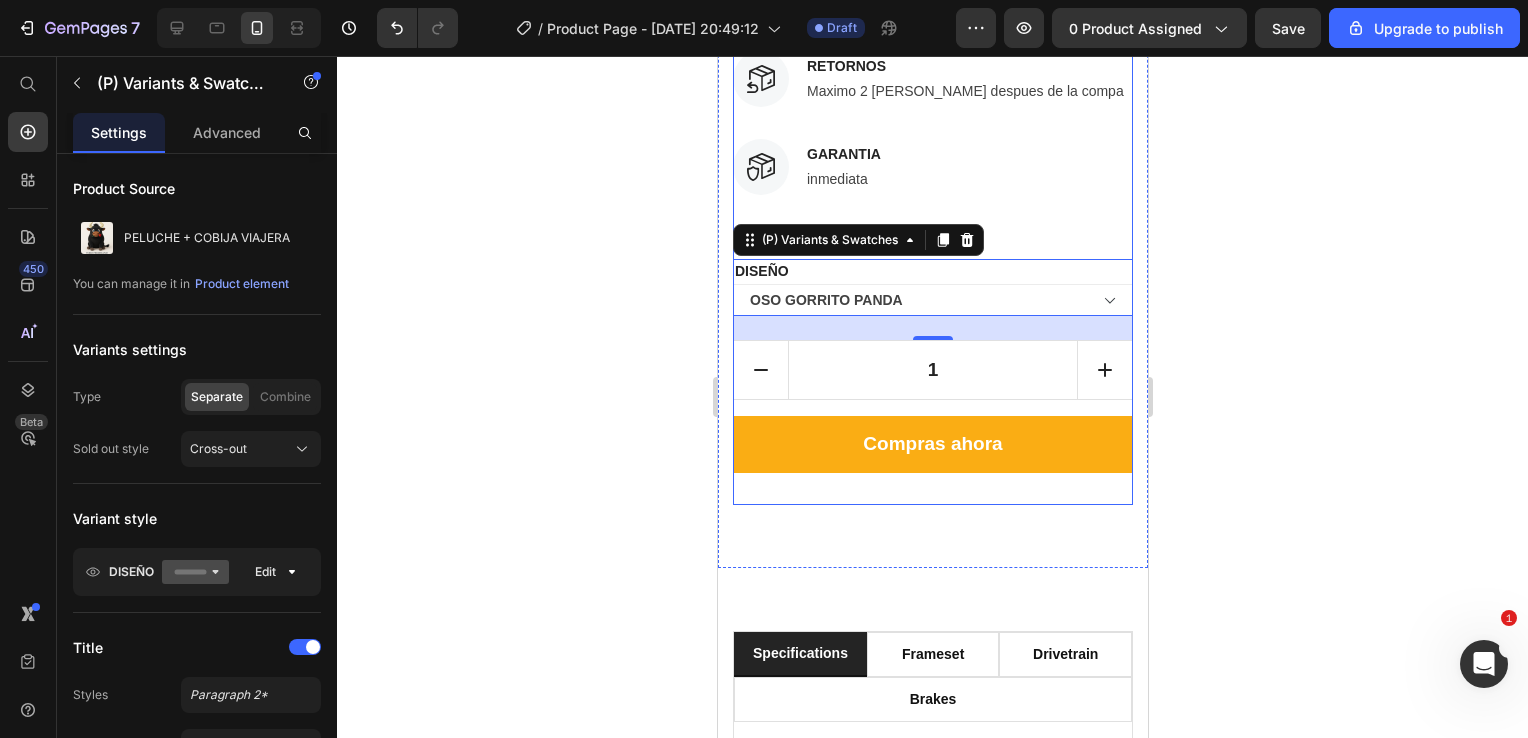 scroll, scrollTop: 1979, scrollLeft: 0, axis: vertical 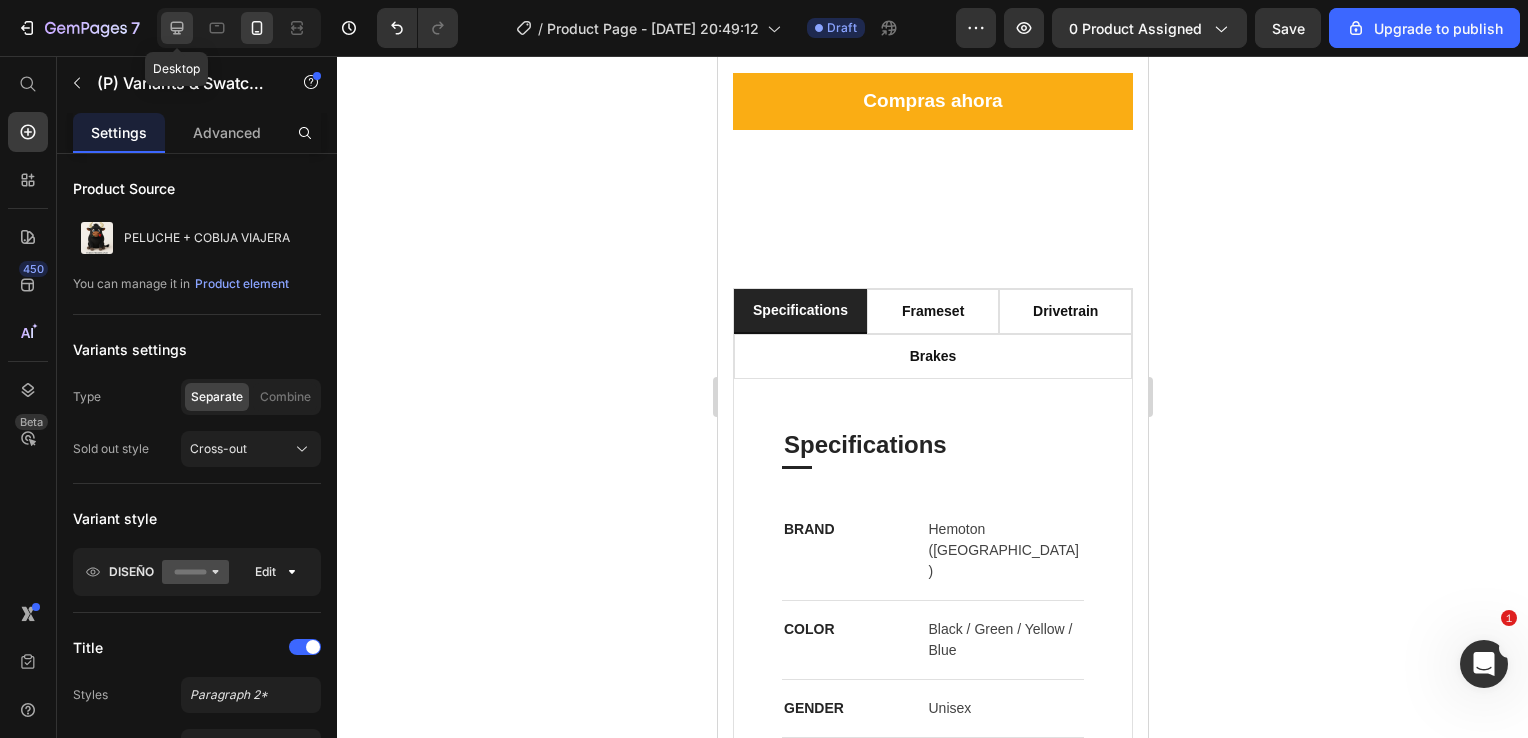 click 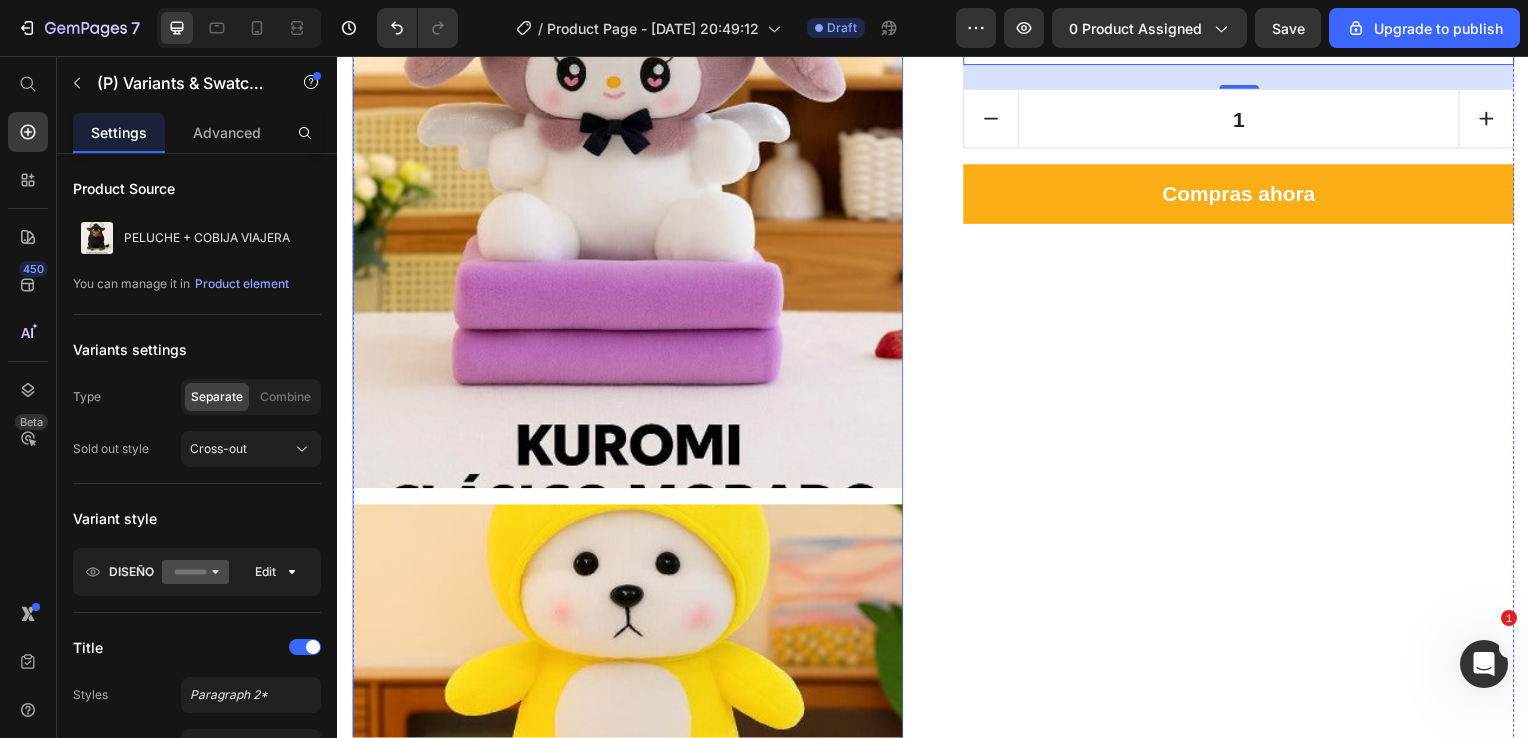 scroll, scrollTop: 1452, scrollLeft: 0, axis: vertical 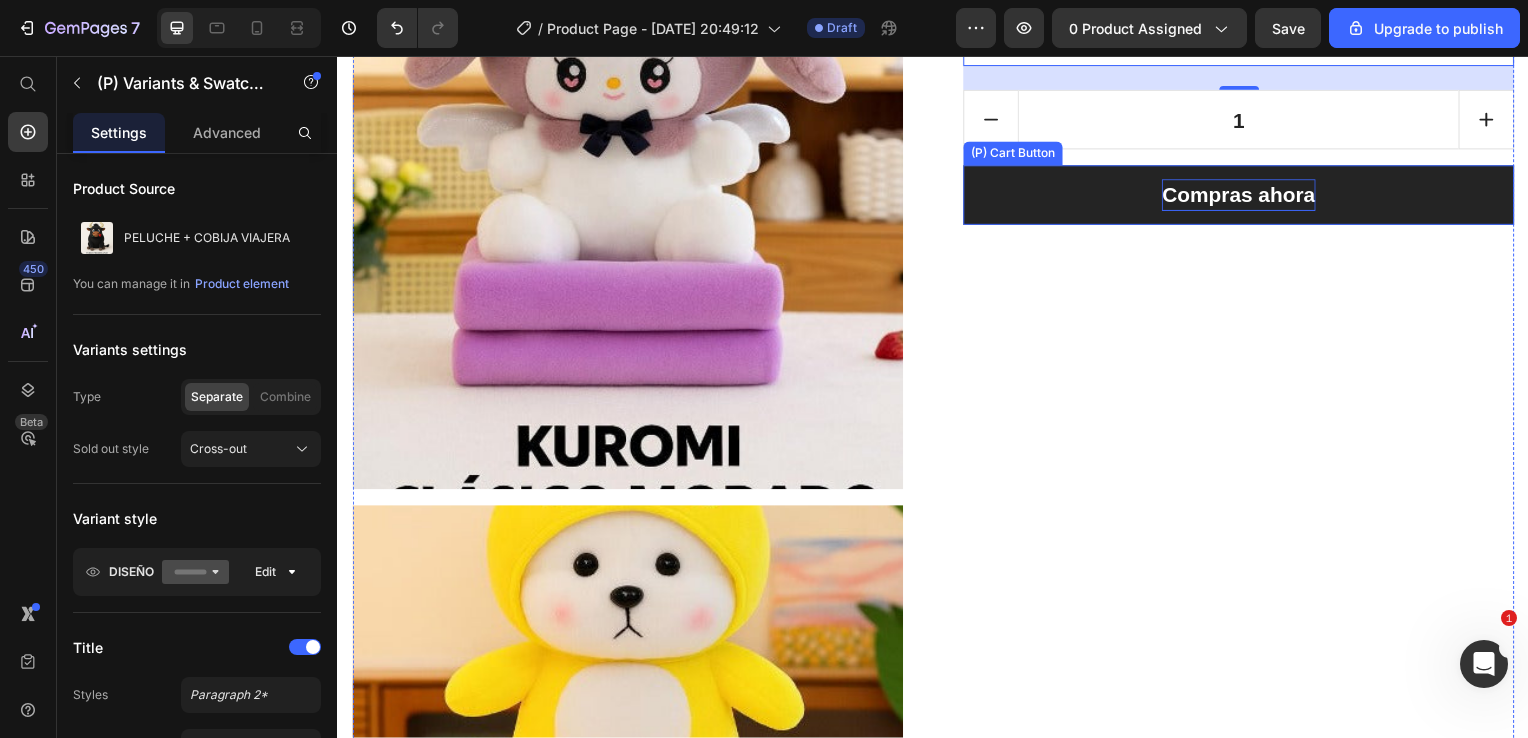 click on "Compras ahora" at bounding box center [1244, 197] 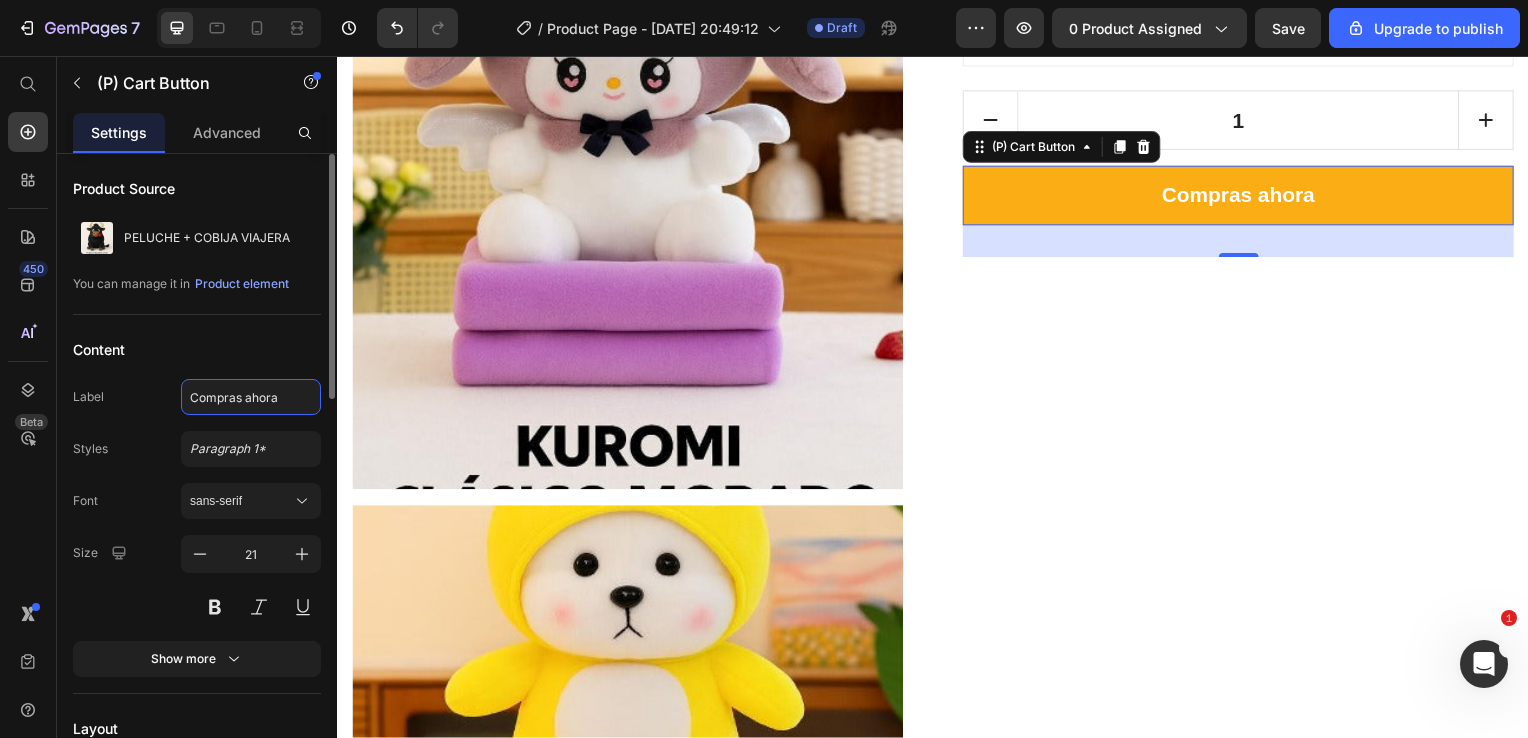click on "Compras ahora" 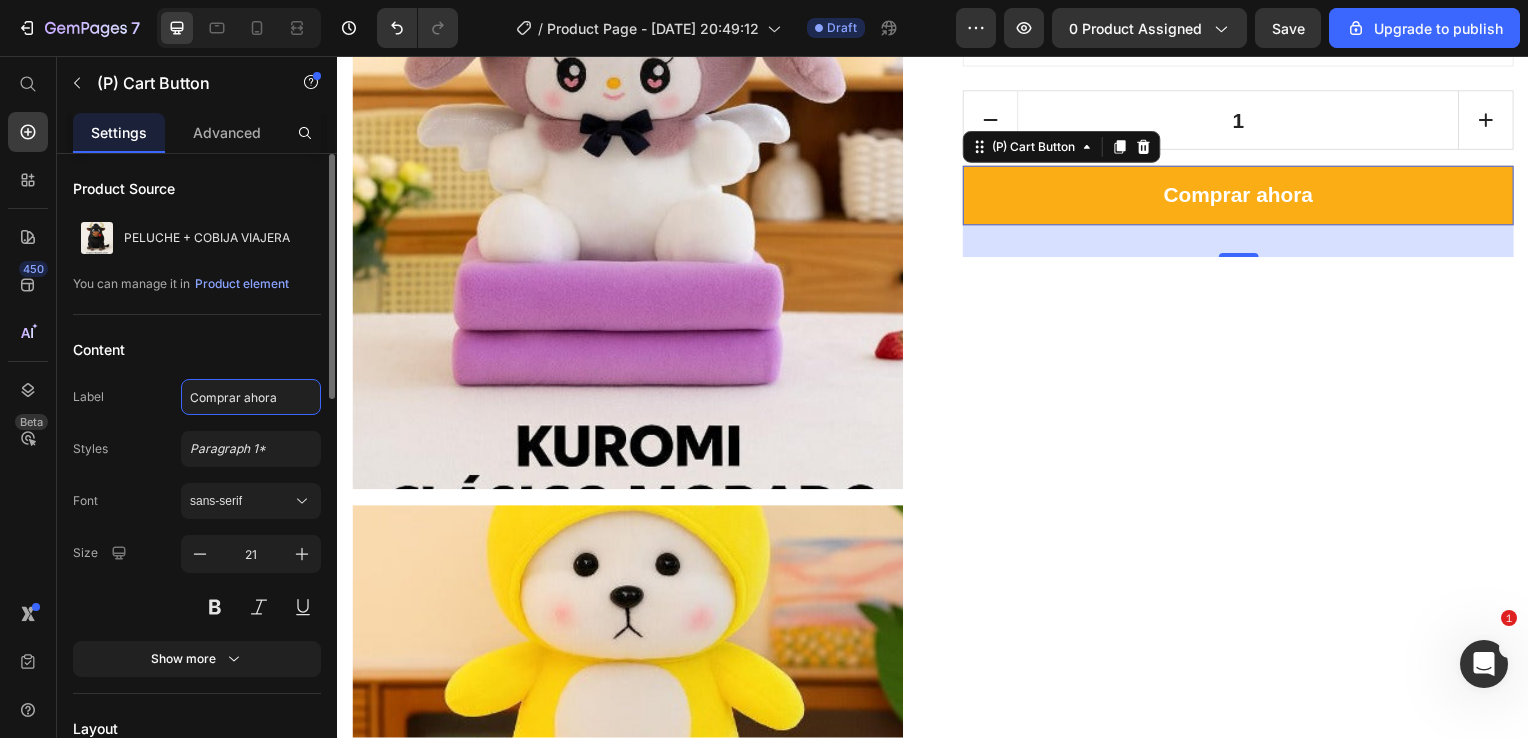 click on "Comprar ahora" 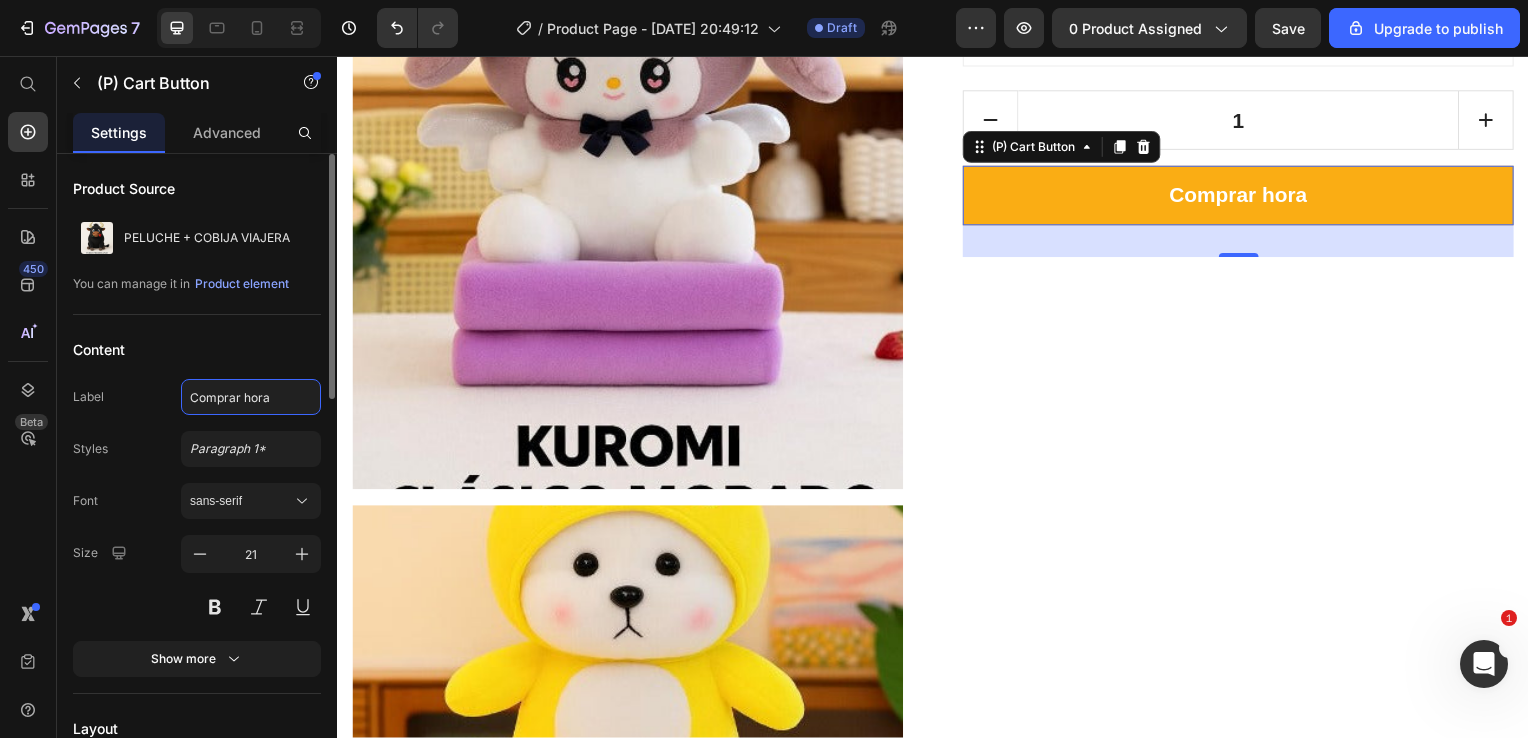 type on "Comprar Ahora" 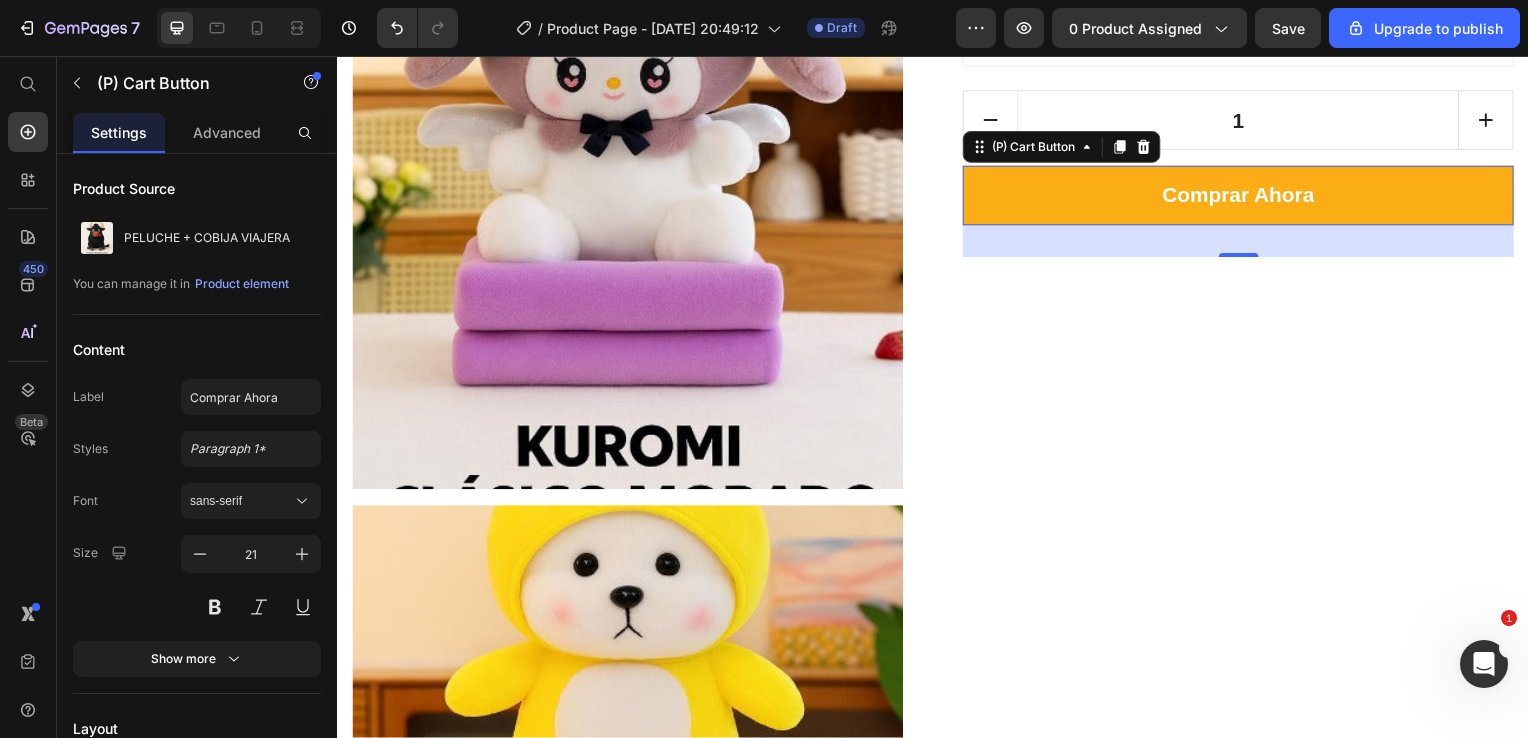 click on "32" at bounding box center [1244, 243] 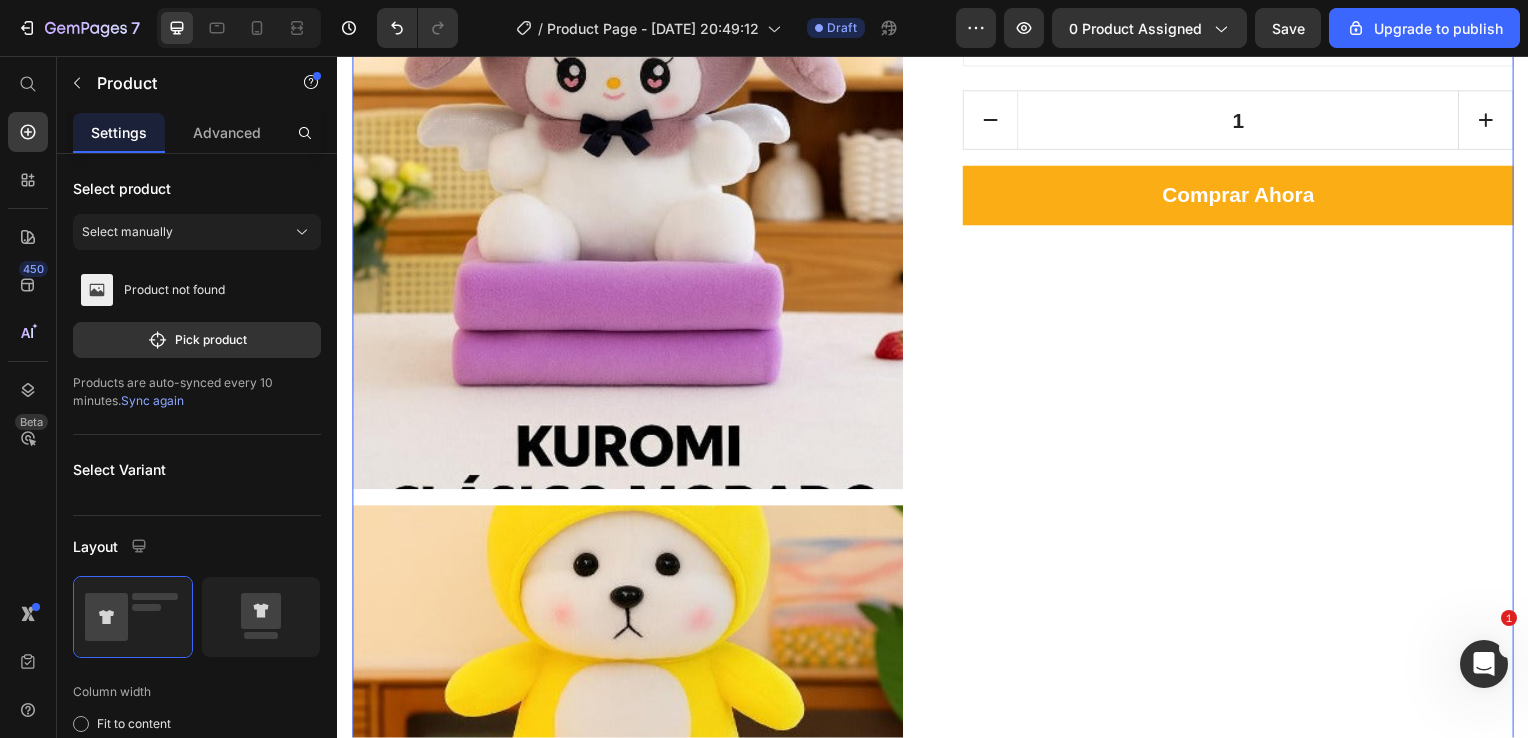 click on "PELUCHE + COBIJA VIAJERA (P) Title                Icon                Icon                Icon                Icon                Icon Icon List Hoz (129 reviews) Text block Row $150.000,00 (P) Price $0,00 (P) Price                Title Line - 0% OFF (P) Tag Row Row (P) Description Image ENVIOS  Text block Gratis a todo el país Text block Row Image RETORNOS Text block Maximo 2 [PERSON_NAME] despues de la compa Text block Row Image GARANTIA Text block inmediata Text block Row Row DISEÑO LUCIFER ACOSTADO OSO GORRITO PANDA OSO GORRITO AMARILLO KUROMI CLASICO NEGRO KUROMI CLASICO [PERSON_NAME] OSO GORRITO VERDE GATO LUCIFER COLA GRANDE OSO GORRITO LOTSO STITCH AZUL LOBO [PERSON_NAME] STITCH [PERSON_NAME] LOTSO MAMUT KUROMI NEGRA FALDA ROJA KUROMI [PERSON_NAME] ROJA HELLO KITTY ROJA [PERSON_NAME] KUROMI PIJAMA TIBURON 2 LOBO [PERSON_NAME] GRIS POKEMON HOJA POKEMON AGUA OSO GORRITO AZUL OSO GORRITO [PERSON_NAME] POKEMON FUEGO POKEMON SNORLAX WHINNIE POOH OSO GORRITO FRESA POKEMON PSYDUCK [PERSON_NAME] HELLO [PERSON_NAME] PIJAMA TIBURON 1 (P) Variants & Swatches" at bounding box center [1244, 6504] 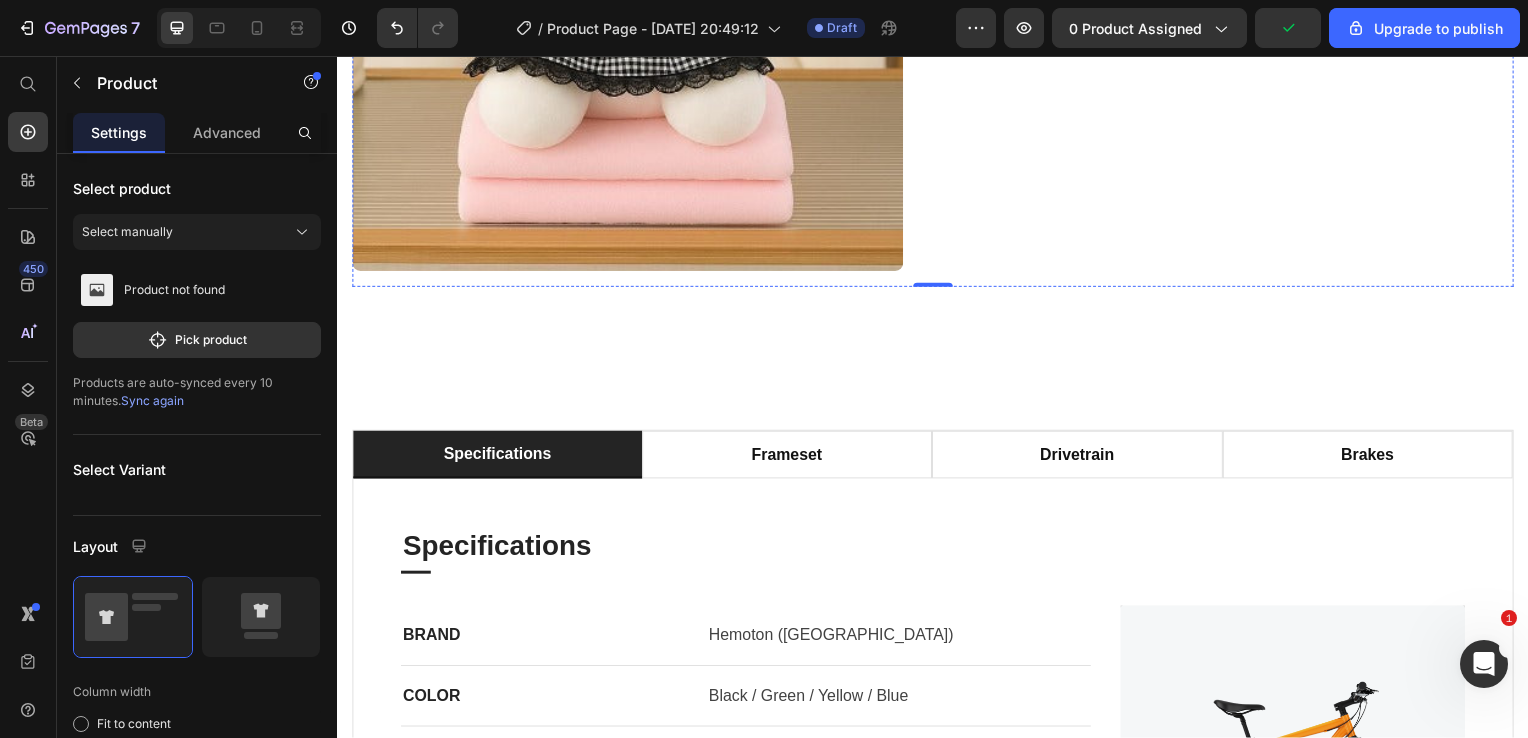 scroll, scrollTop: 15372, scrollLeft: 0, axis: vertical 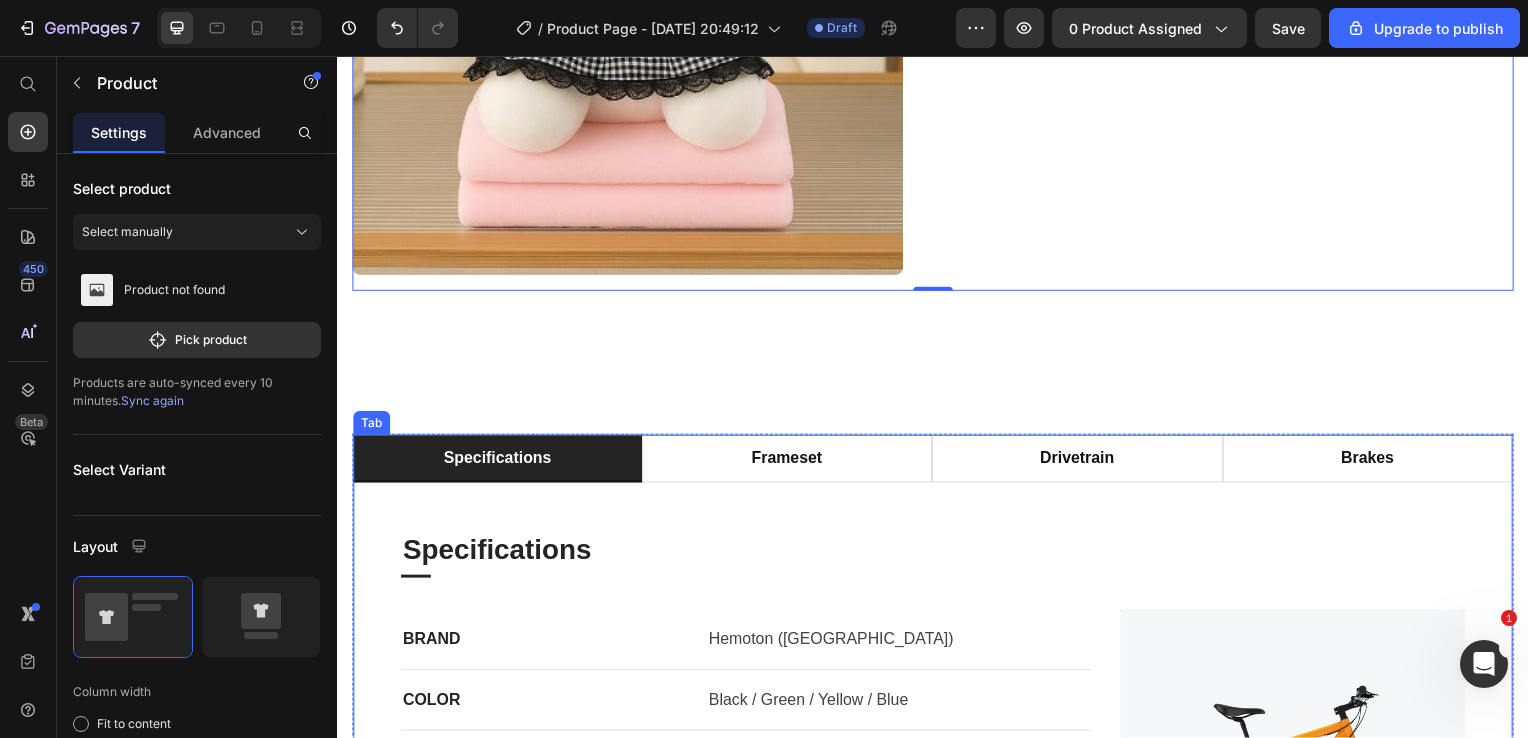 click on "Specifications" at bounding box center [498, 462] 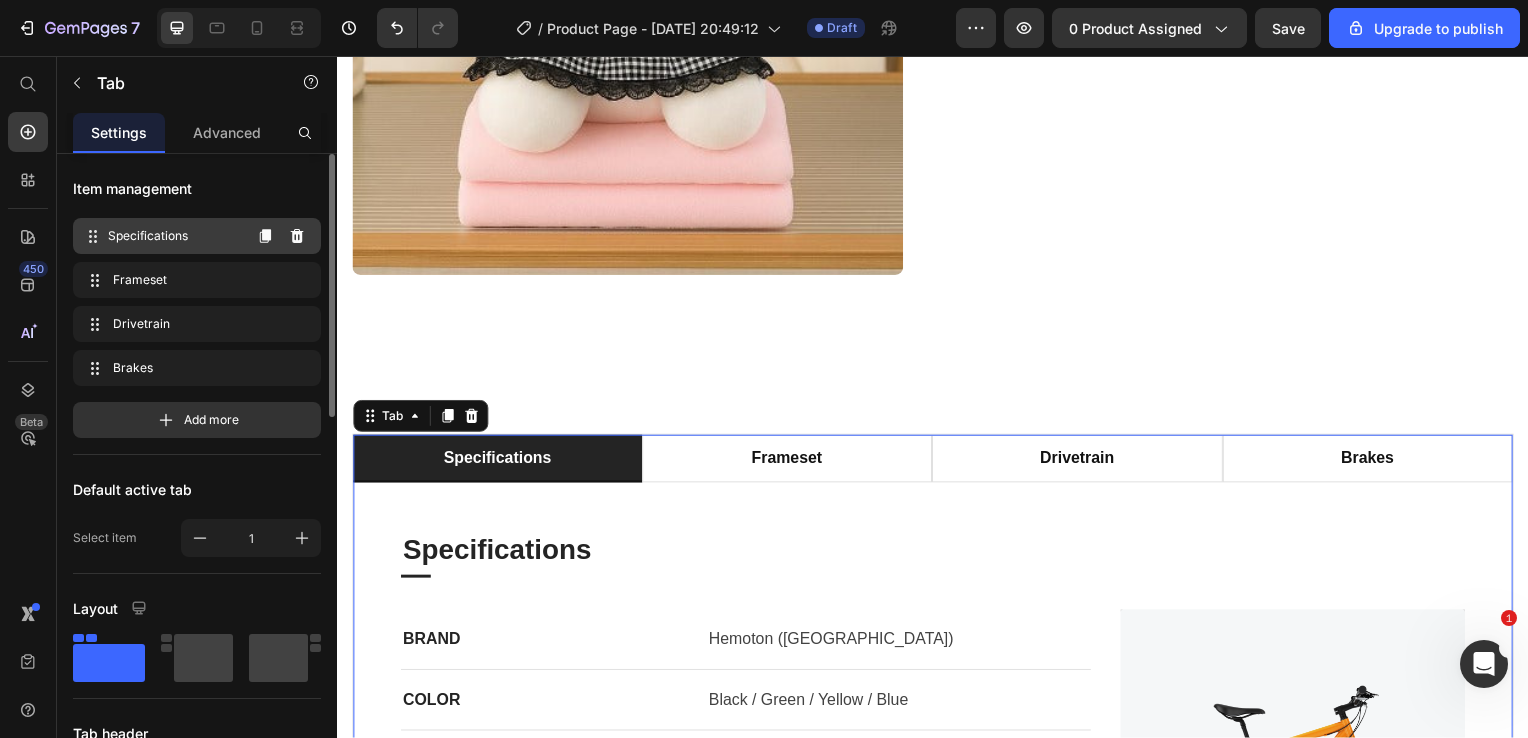click on "Specifications" at bounding box center (174, 236) 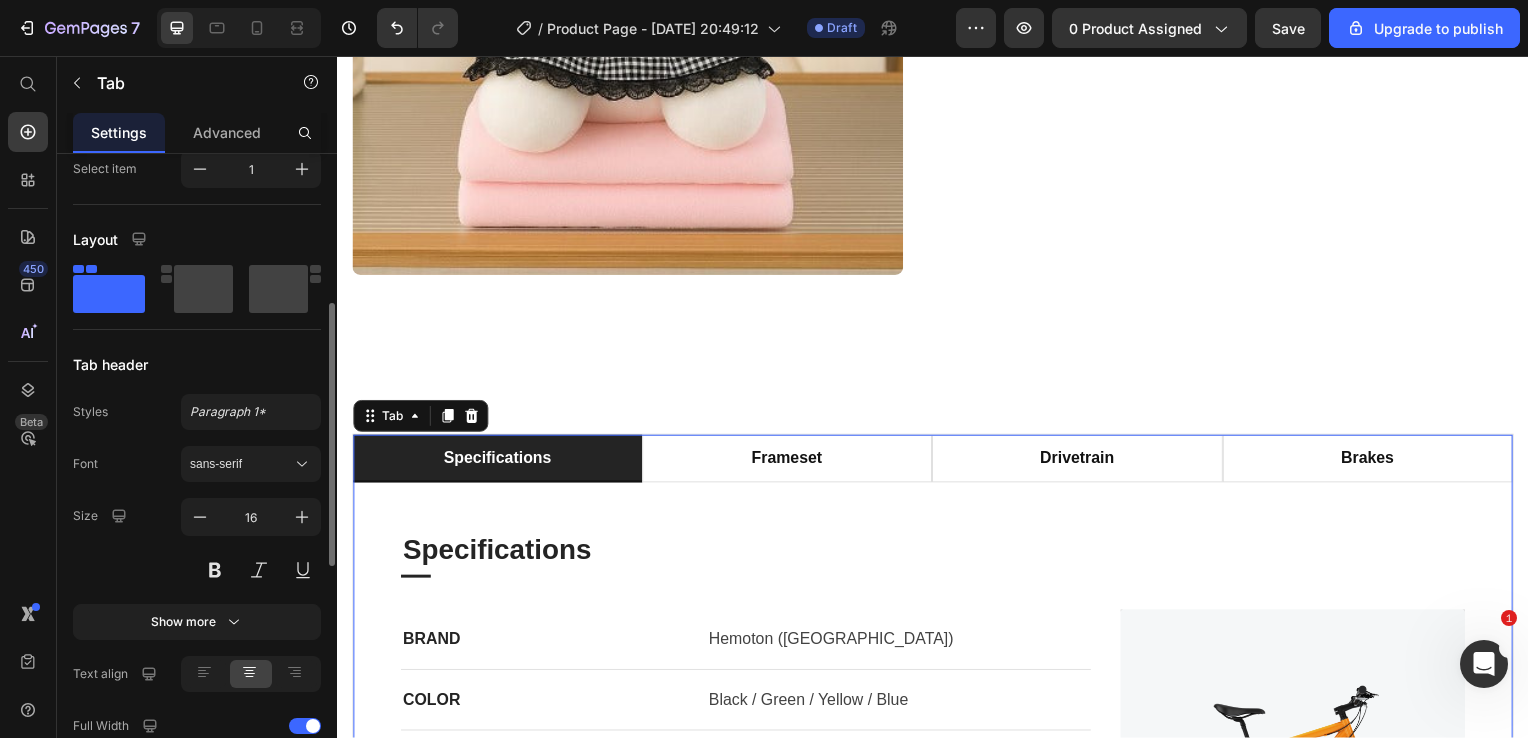 scroll, scrollTop: 372, scrollLeft: 0, axis: vertical 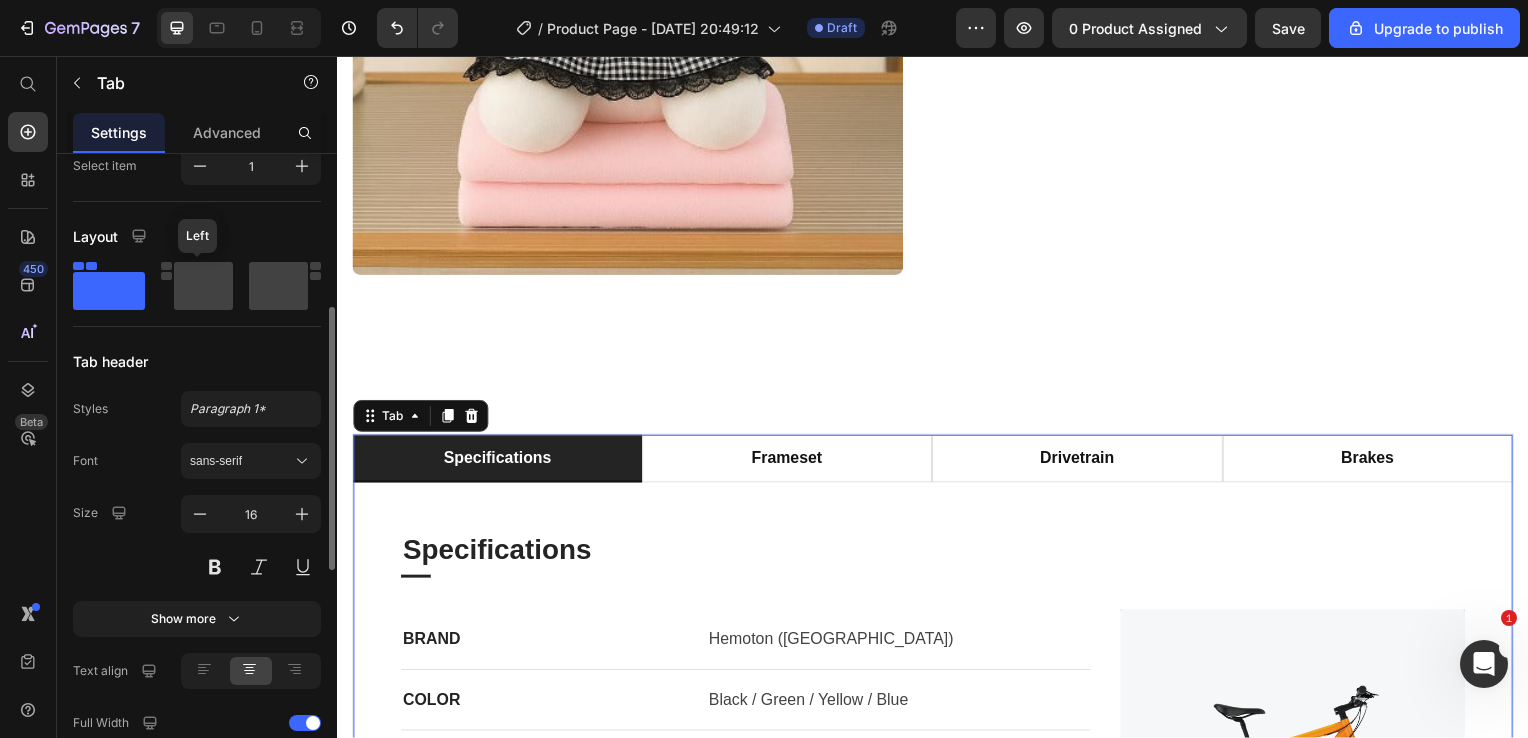 click 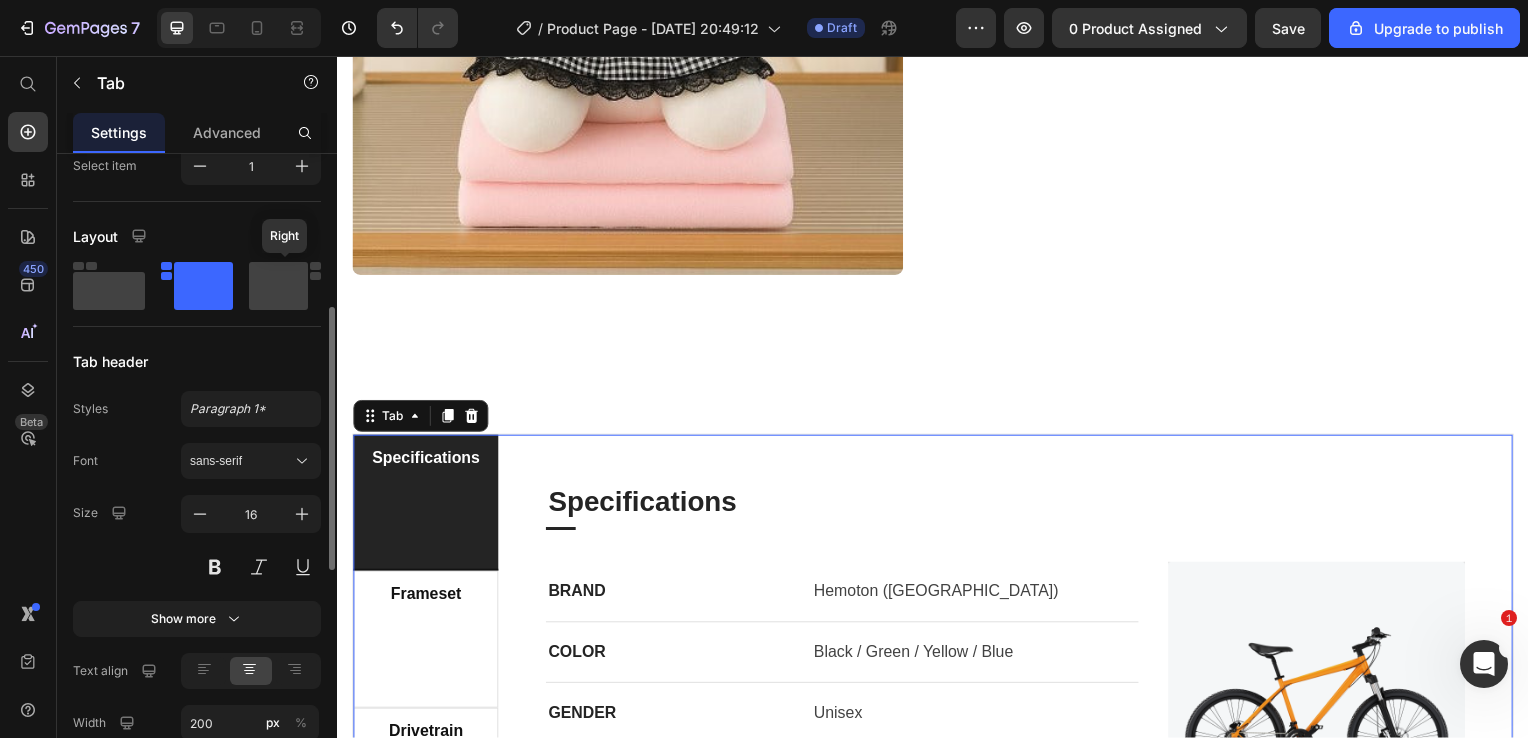 click 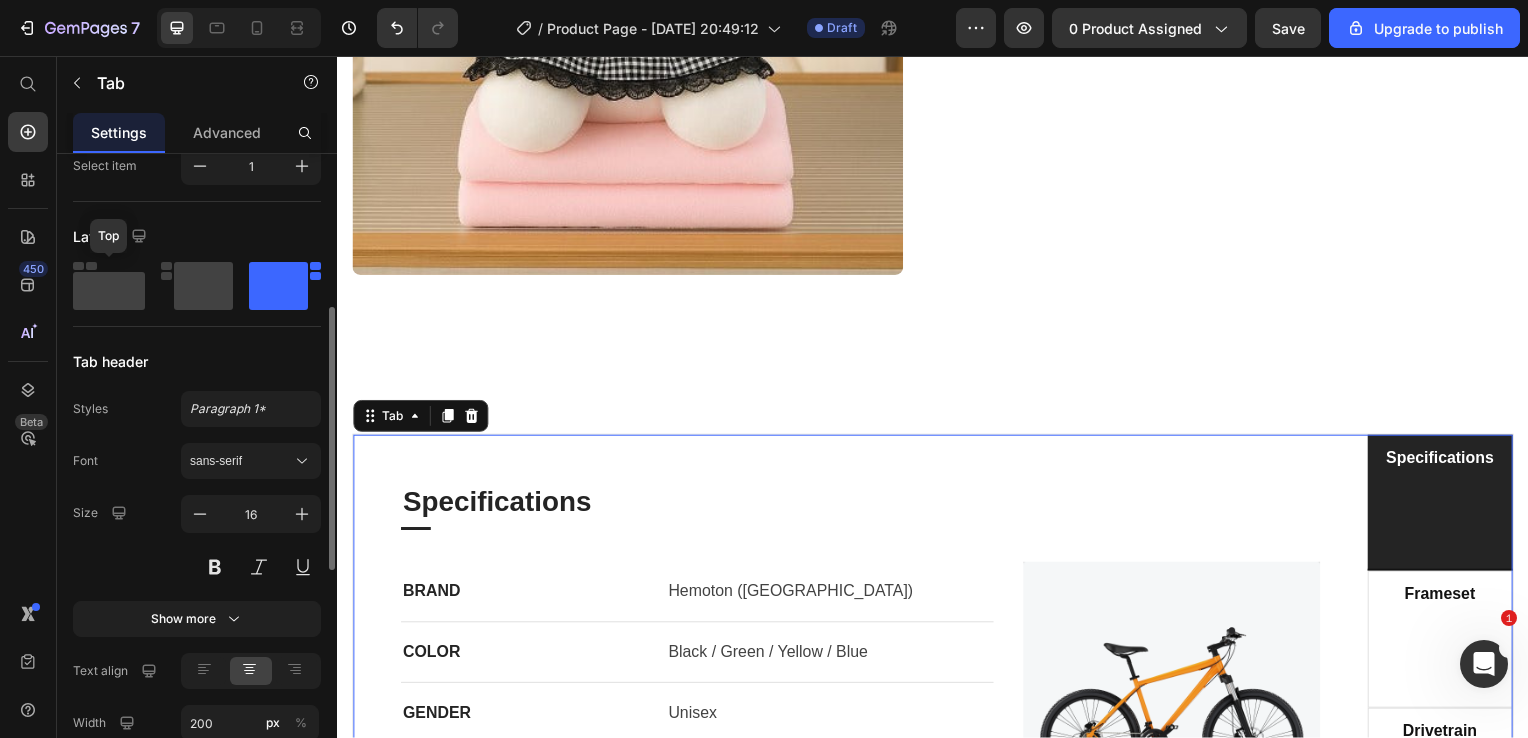 click 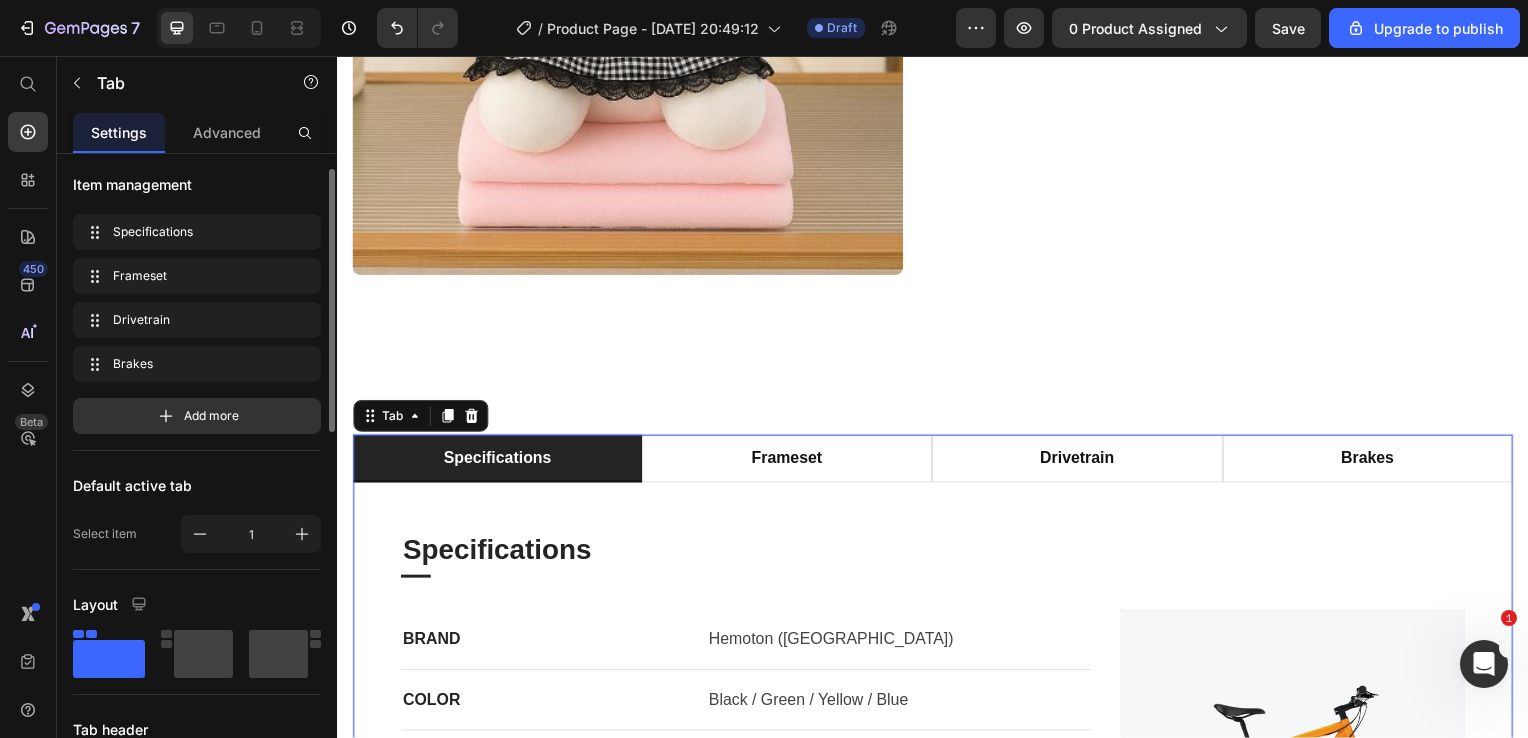scroll, scrollTop: 0, scrollLeft: 0, axis: both 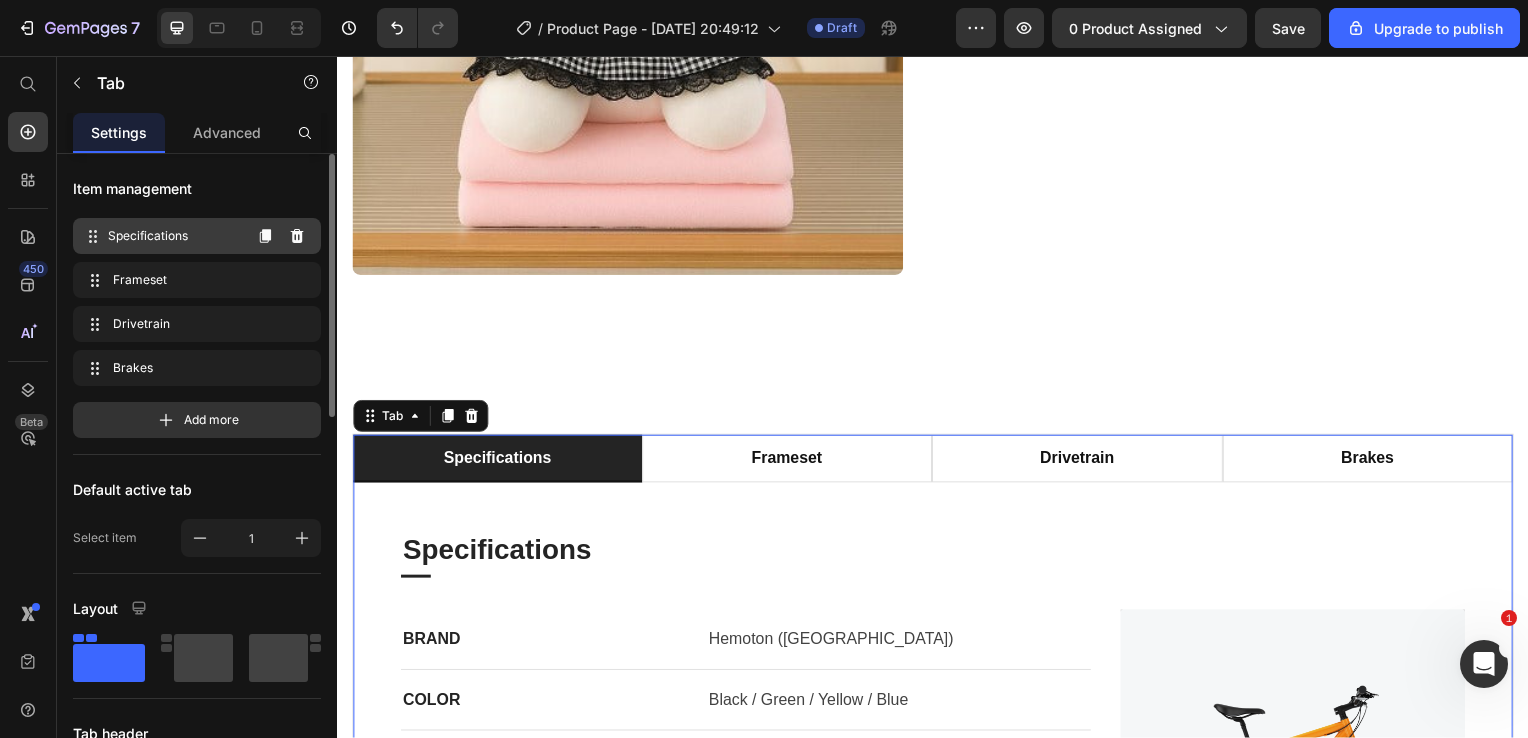 click on "Specifications Specifications" at bounding box center [161, 236] 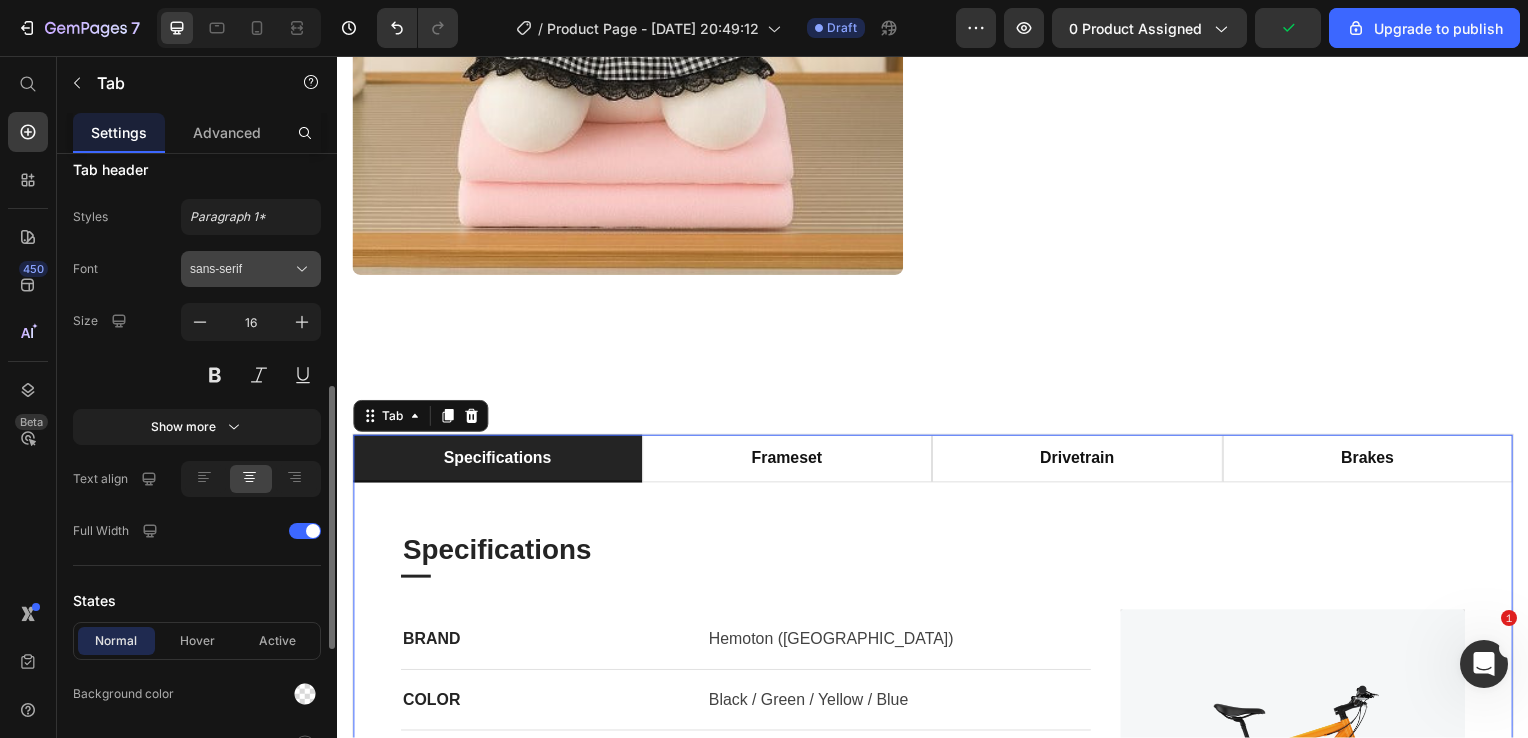 scroll, scrollTop: 595, scrollLeft: 0, axis: vertical 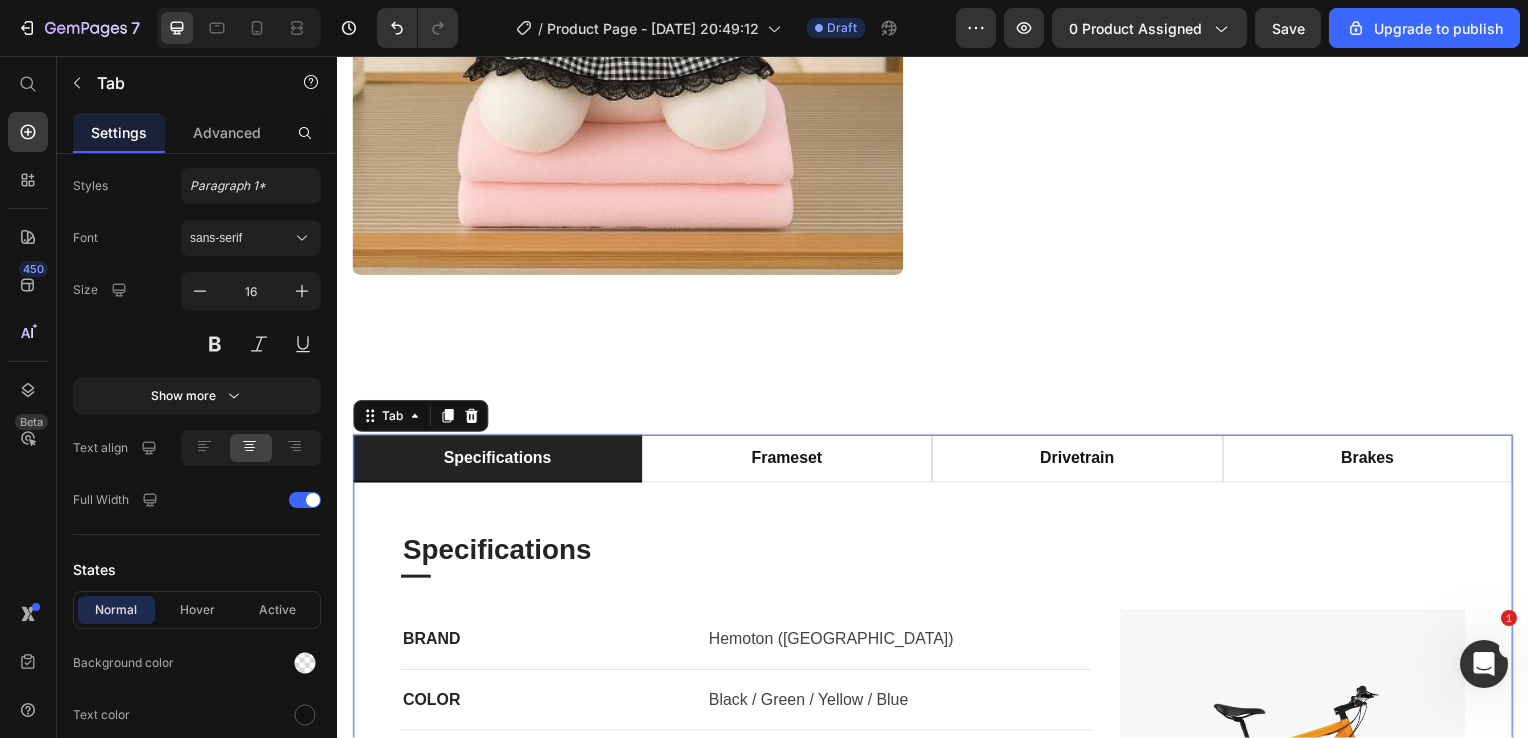 click on "Specifications" at bounding box center (498, 462) 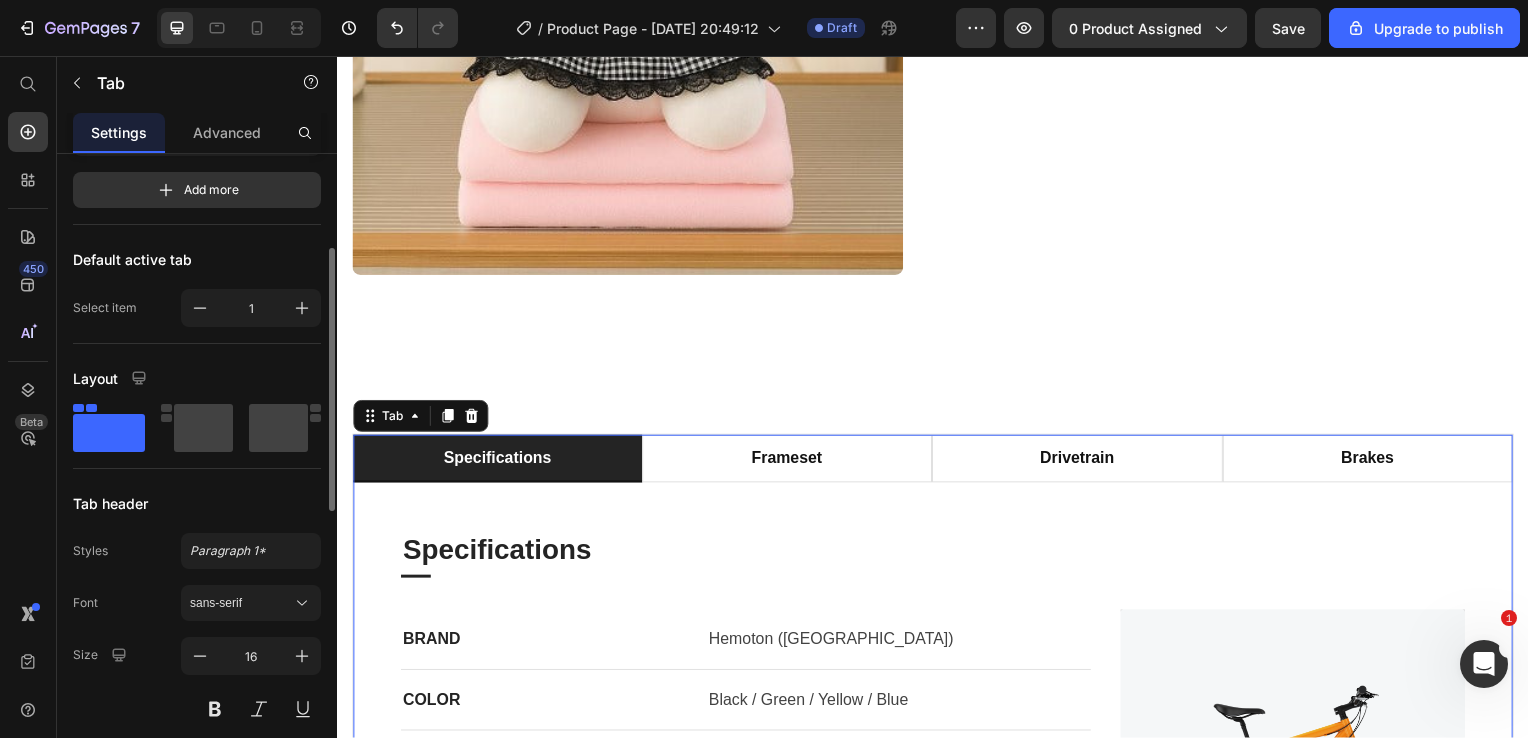 scroll, scrollTop: 0, scrollLeft: 0, axis: both 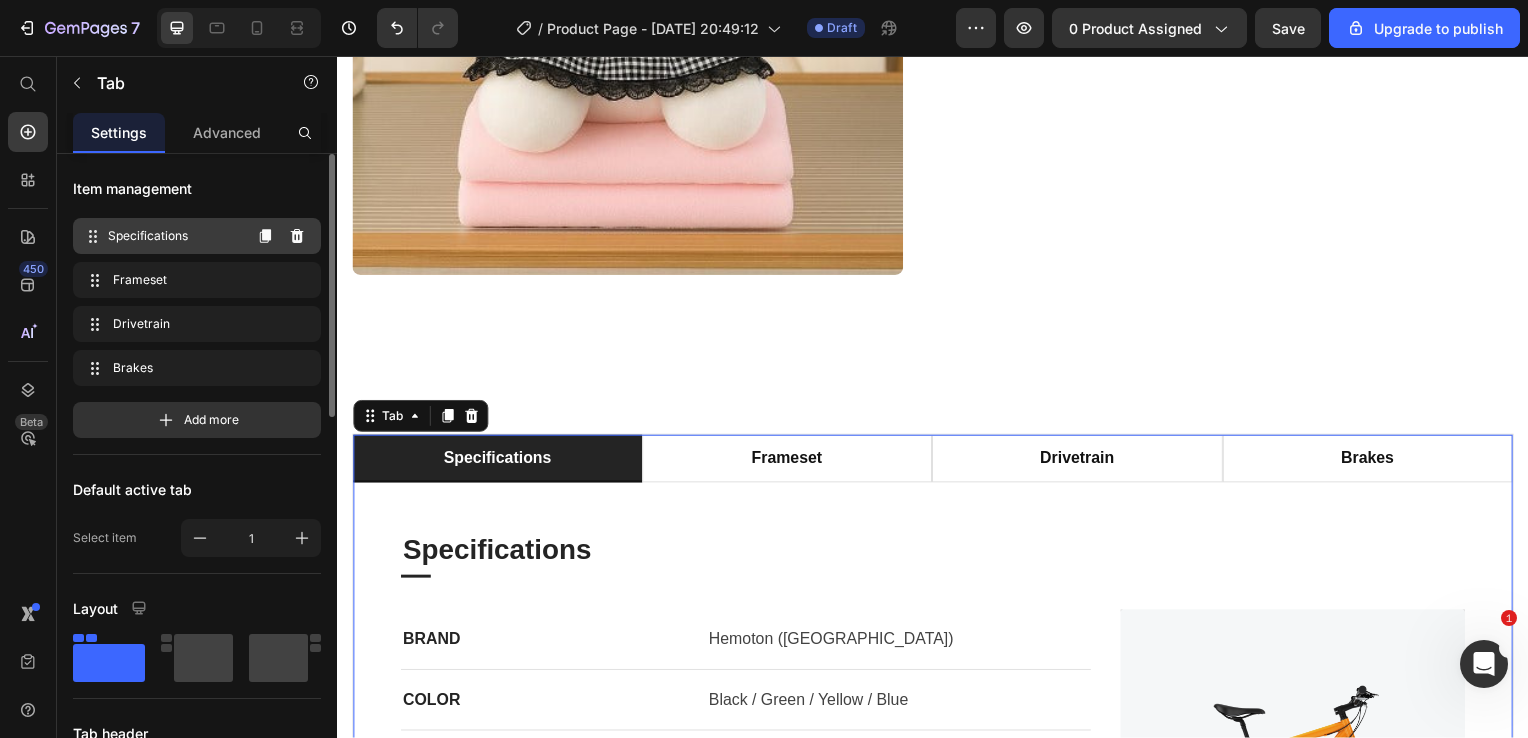 click on "Specifications" at bounding box center [174, 236] 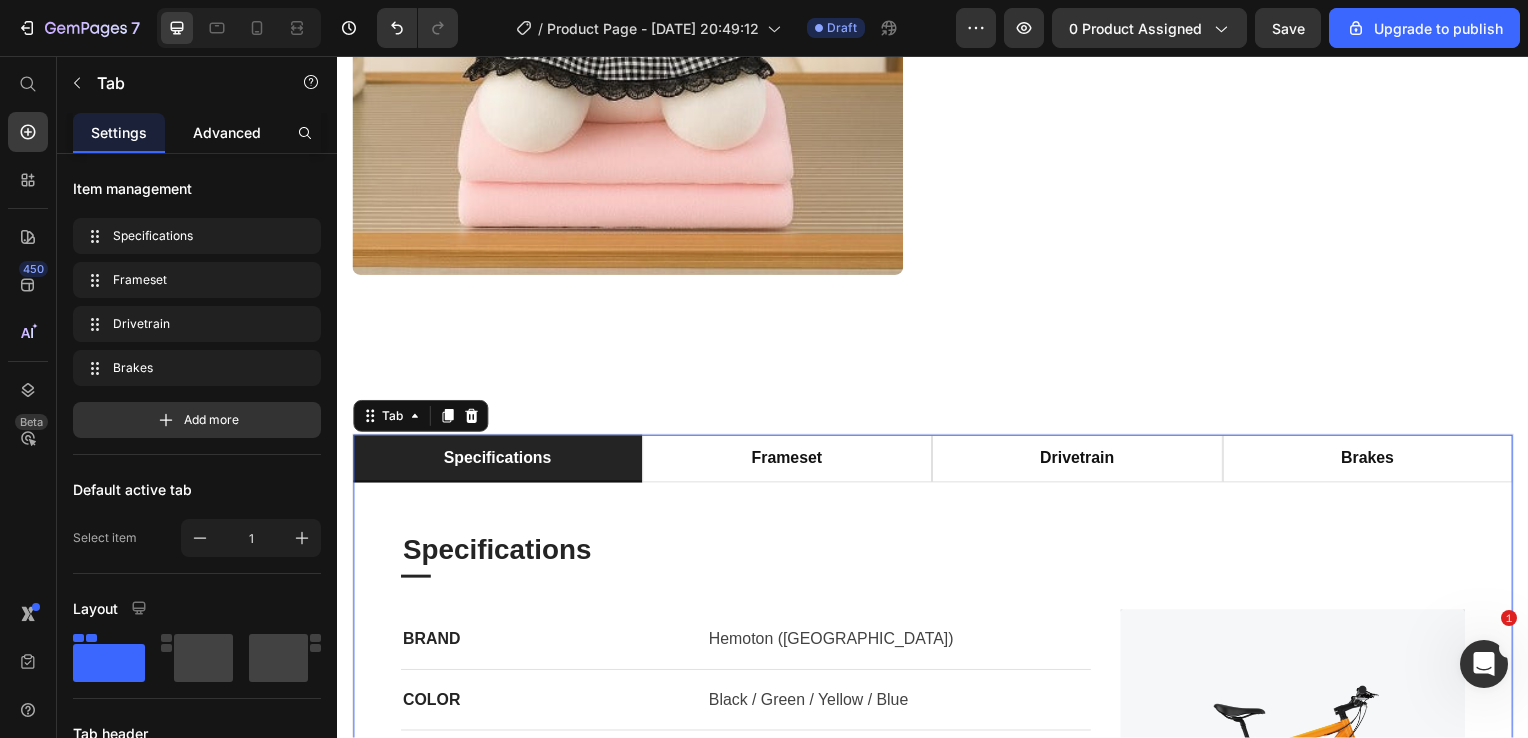click on "Advanced" 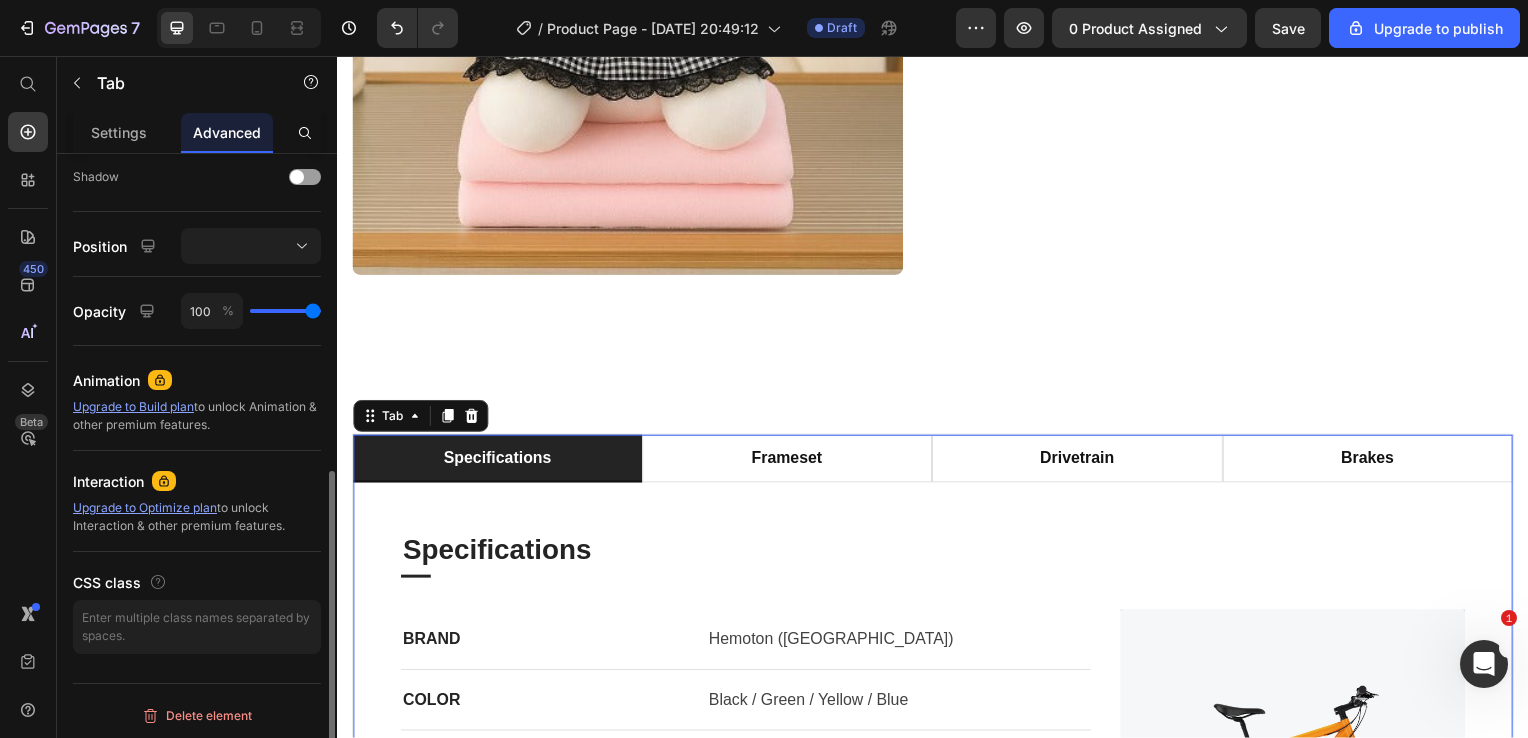 scroll, scrollTop: 0, scrollLeft: 0, axis: both 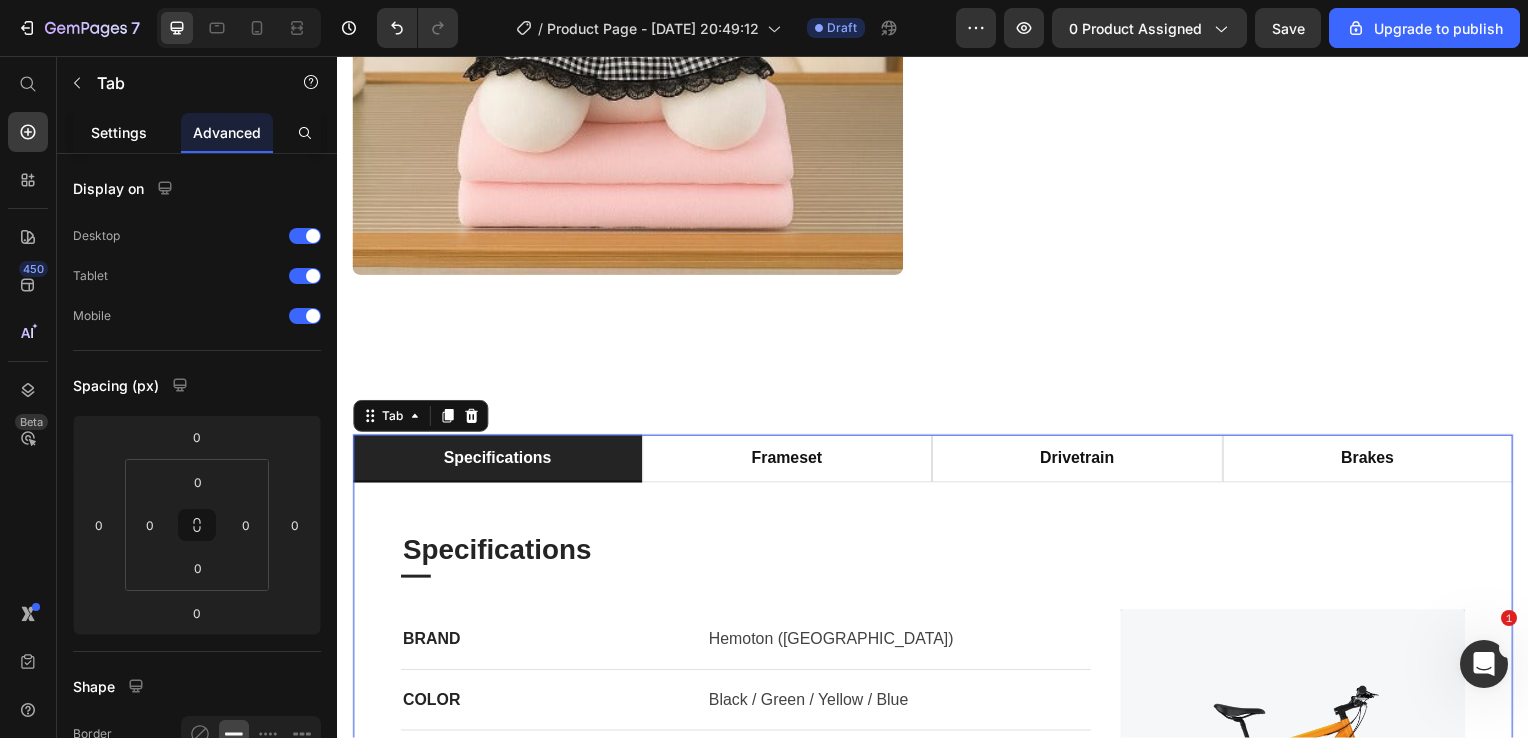 click on "Settings" at bounding box center (119, 132) 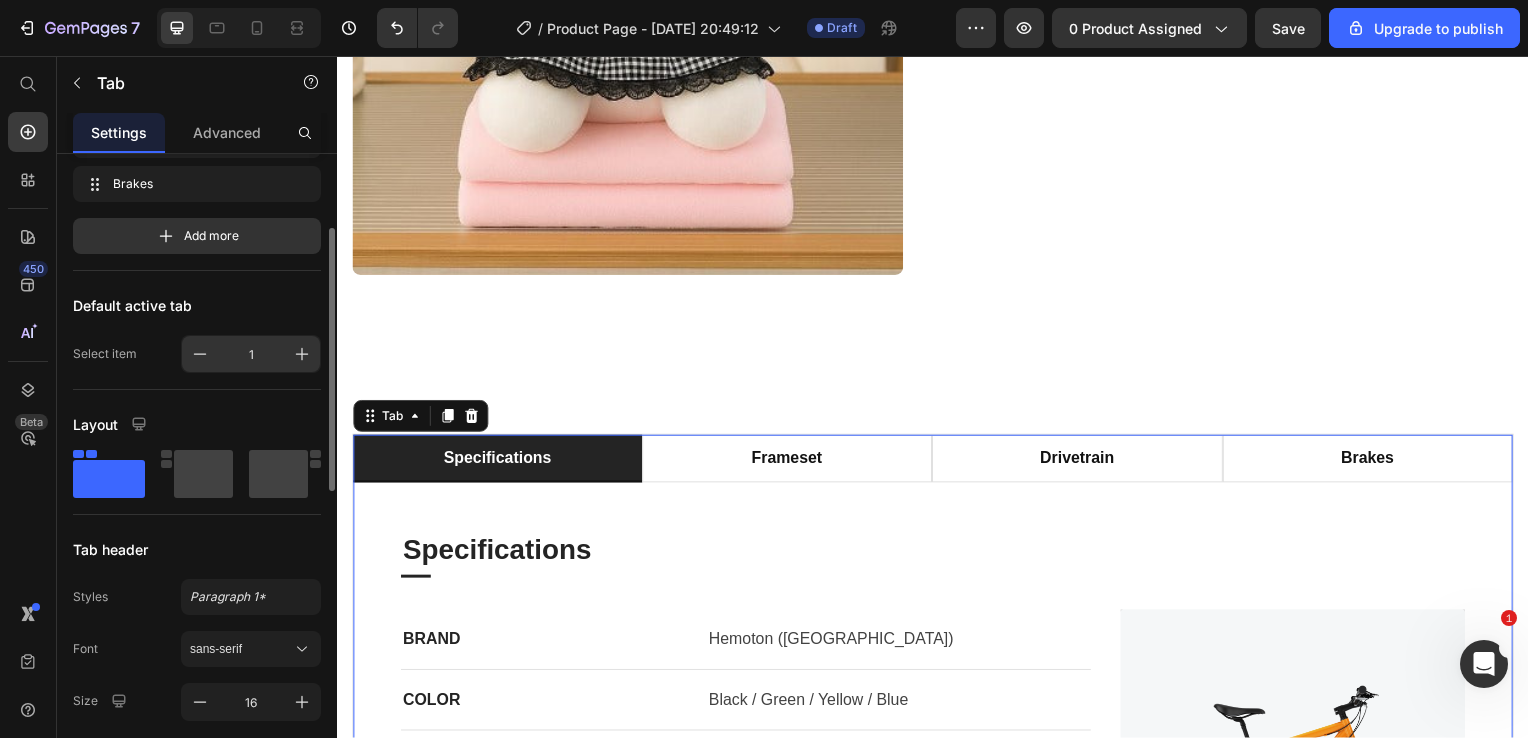 scroll, scrollTop: 184, scrollLeft: 0, axis: vertical 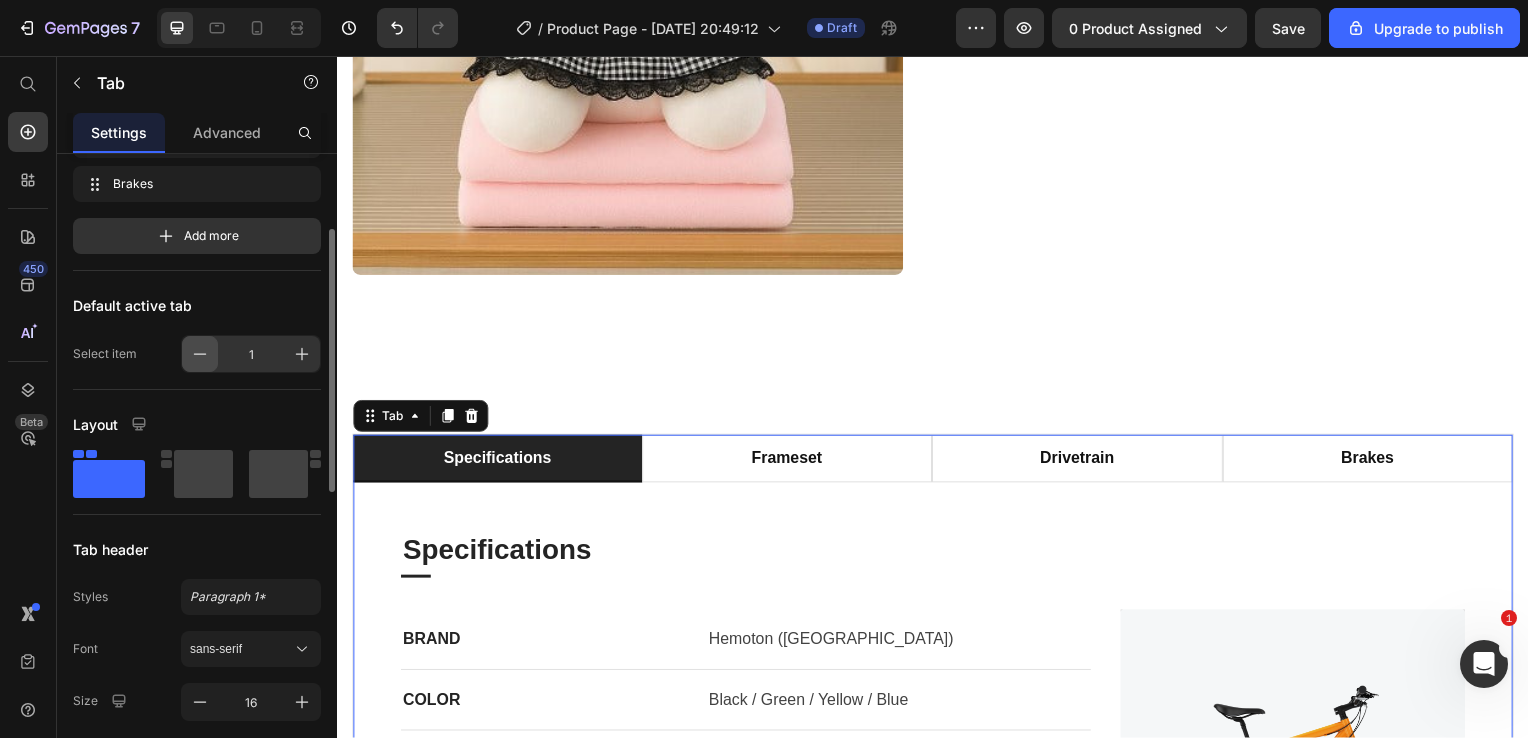 click at bounding box center [200, 354] 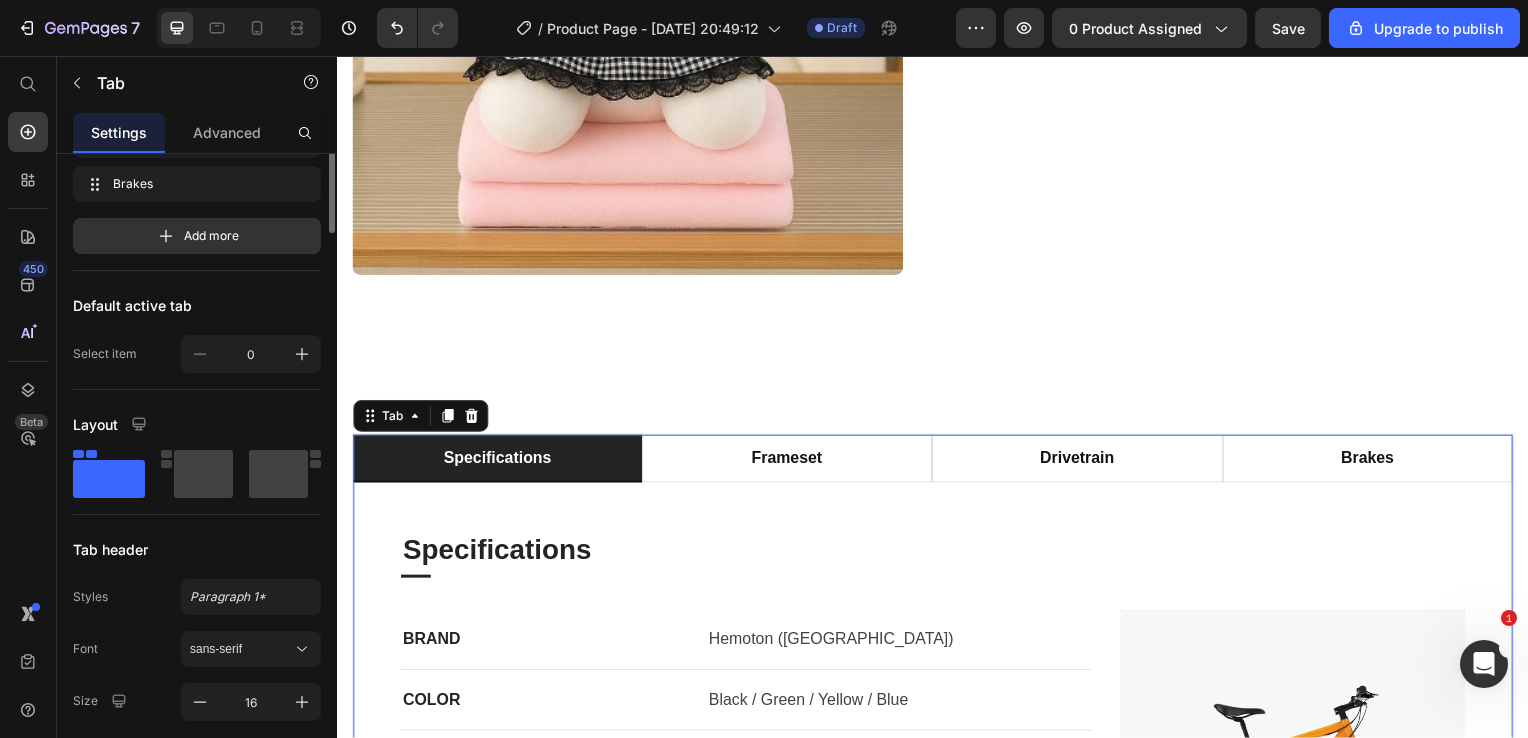 scroll, scrollTop: 0, scrollLeft: 0, axis: both 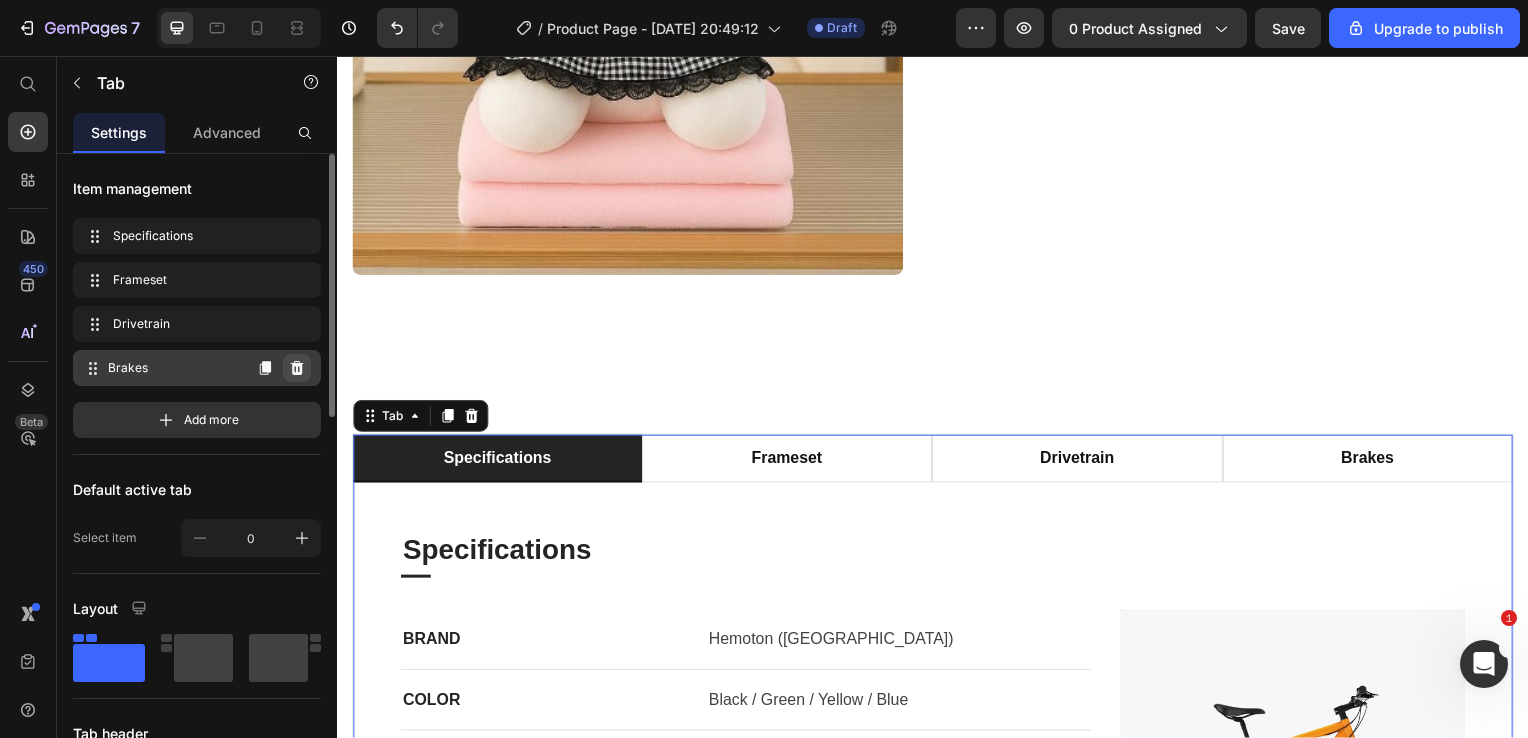 click 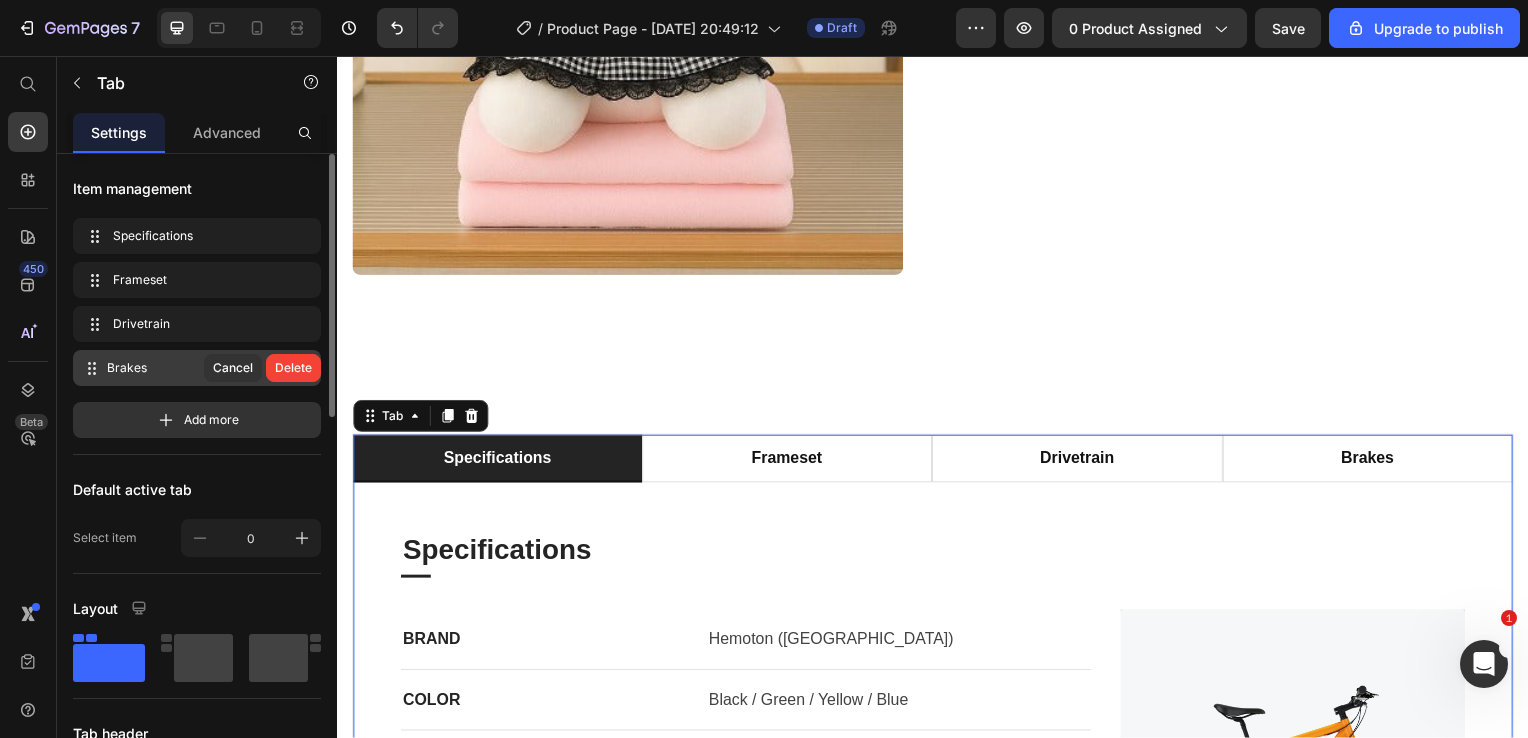 click on "Delete" at bounding box center [293, 368] 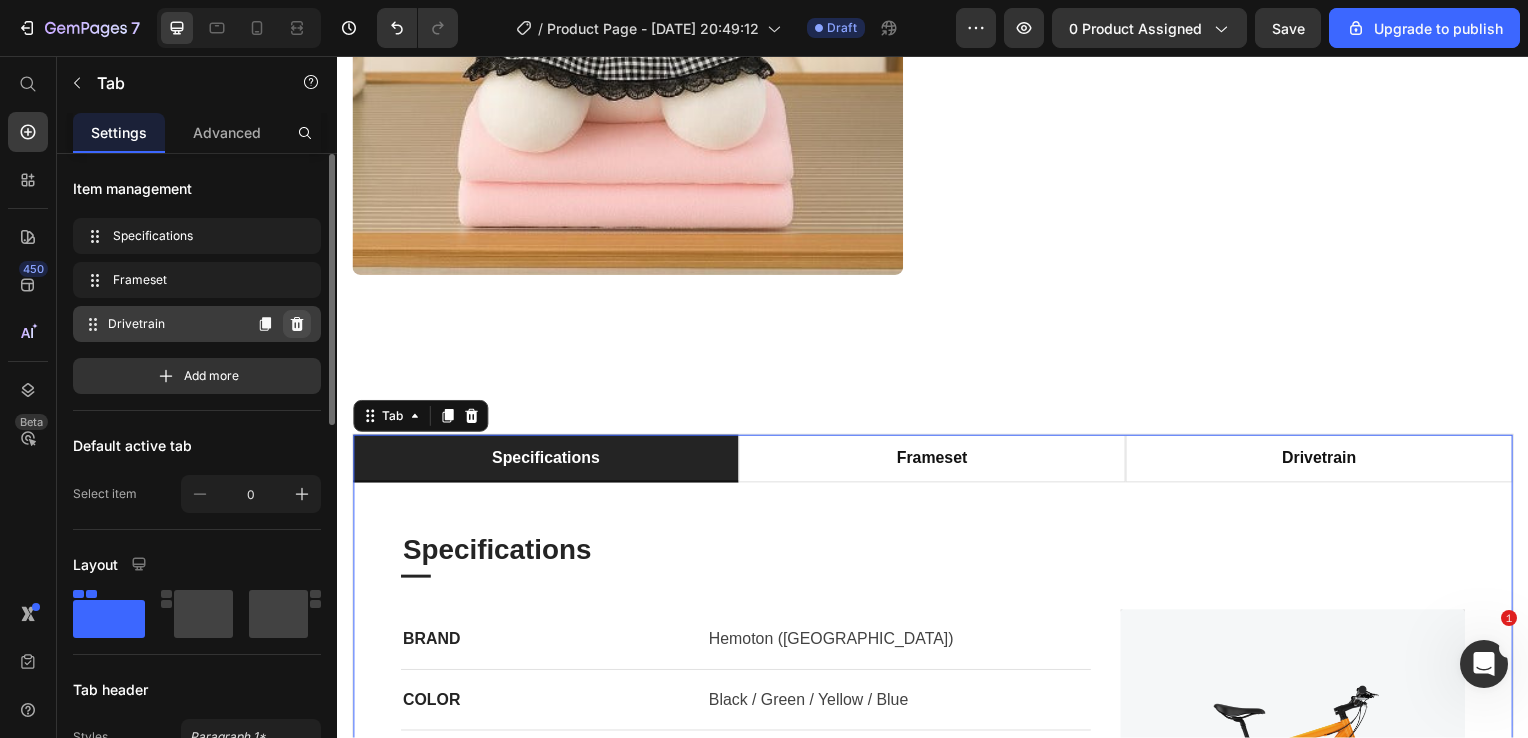 click 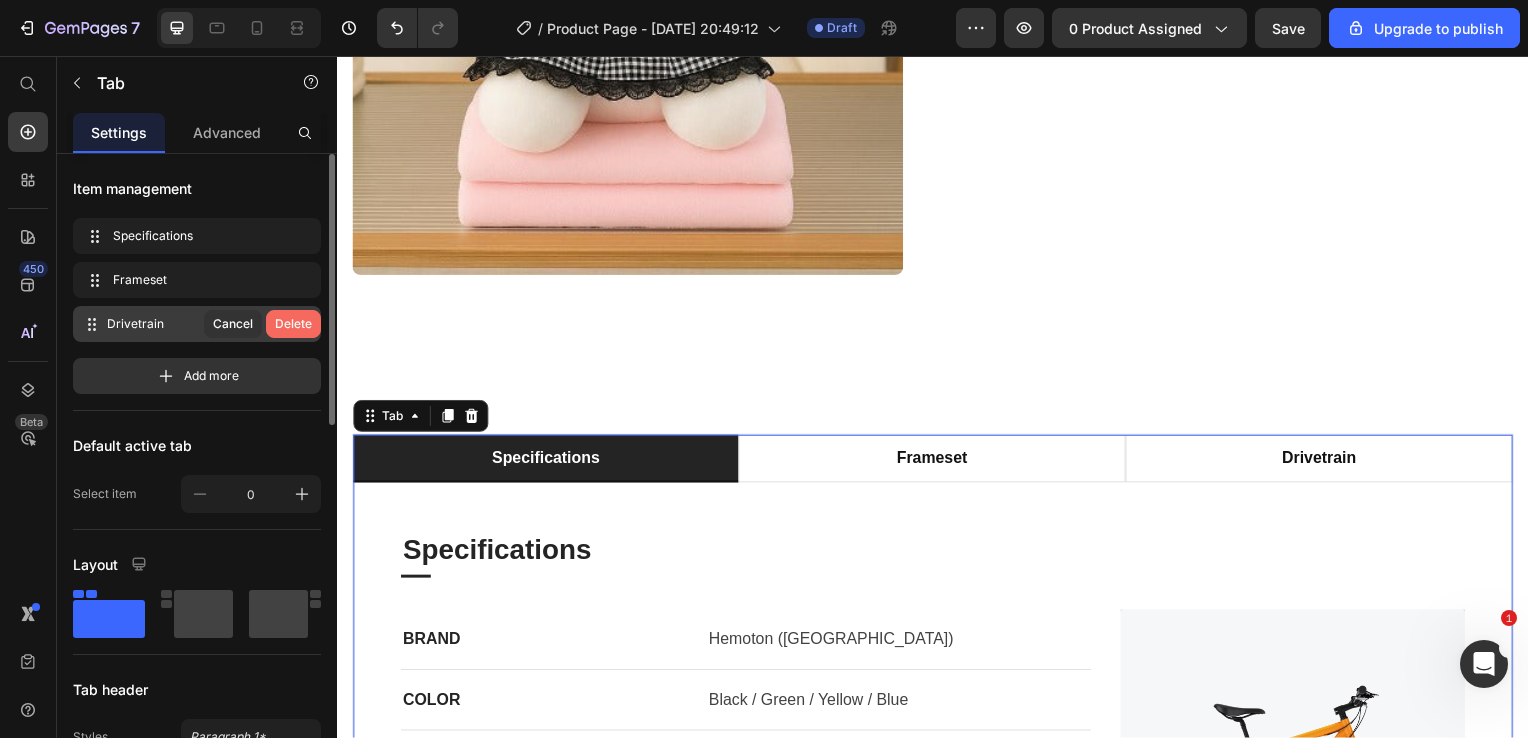 click on "Delete" at bounding box center [293, 324] 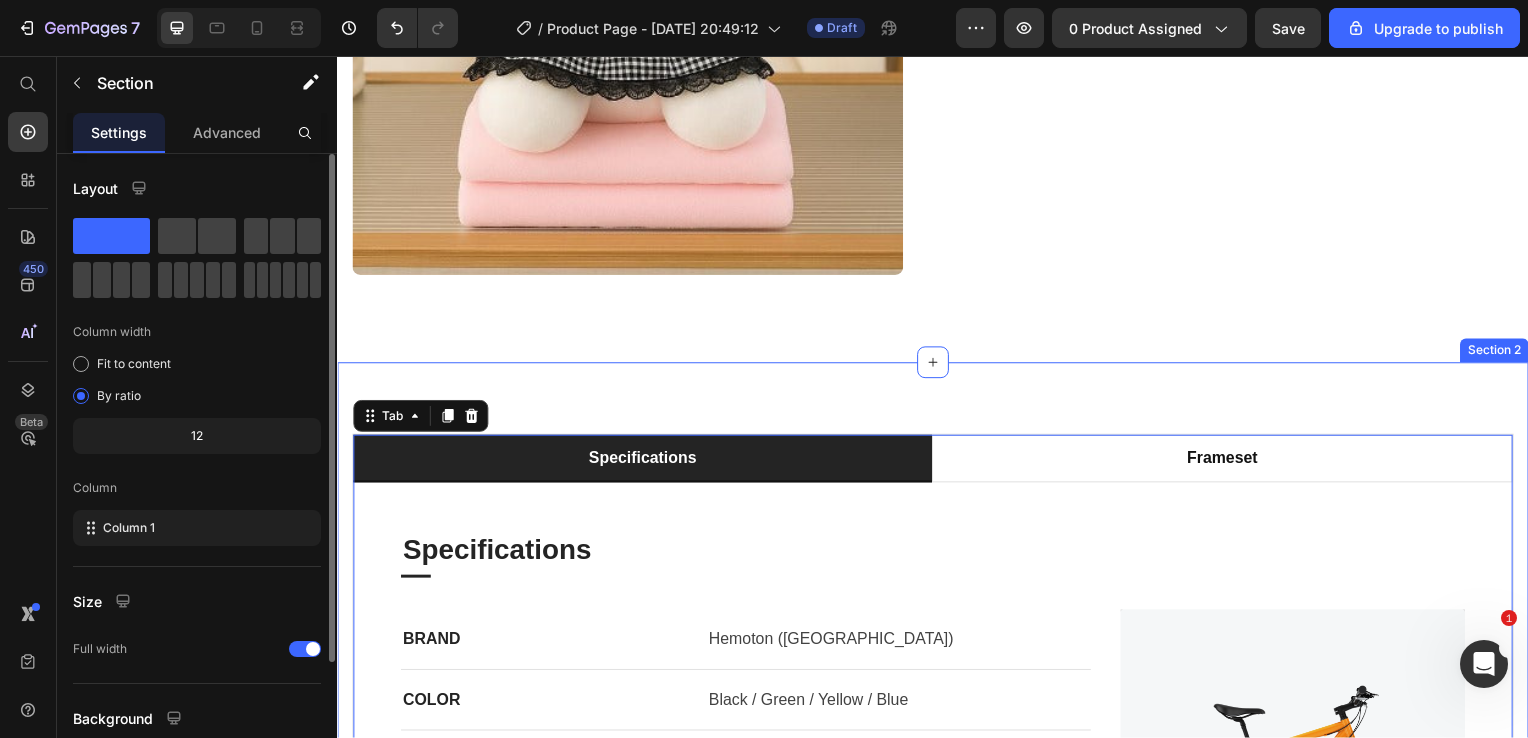 click on "Specifications Frameset Specifications Heading                Title Line BRAND Text block Hemoton ([GEOGRAPHIC_DATA]) Text block Row COLOR Text block Black / Green / Yellow / Blue Text block Row GENDER Text block Unisex Text block Row MANUFACTURER PART NUMBER Text block 8560423 Text block Row MANUFACTURER Text block HEMOTON Text block Row MANUFACTURER Text block (L x W x H) 55.12 x 7.09 x 29.53 Inches Text block Row Image Row Row Frameset Heading                Title Line FRAME Text block Full Carbon, 170mm Travel, Ride Aligned™ Text block Row REAR DERAILLEUR Text block RockShox ZEB, Charger R, 170mm Travel, 44mm offset Text block Row EAR SHOCK Text block FOX DHX2 Factory Coil, HSC/LSC, HSR/LSR, Custom Tune, 205x62.5mm Trunnion, 400lb/in (S), 450lb/in (M), 500lb/in (L), 550lb/in (XL) Text block Row Image Row Row Tab   0 Row Section 2" at bounding box center [937, 724] 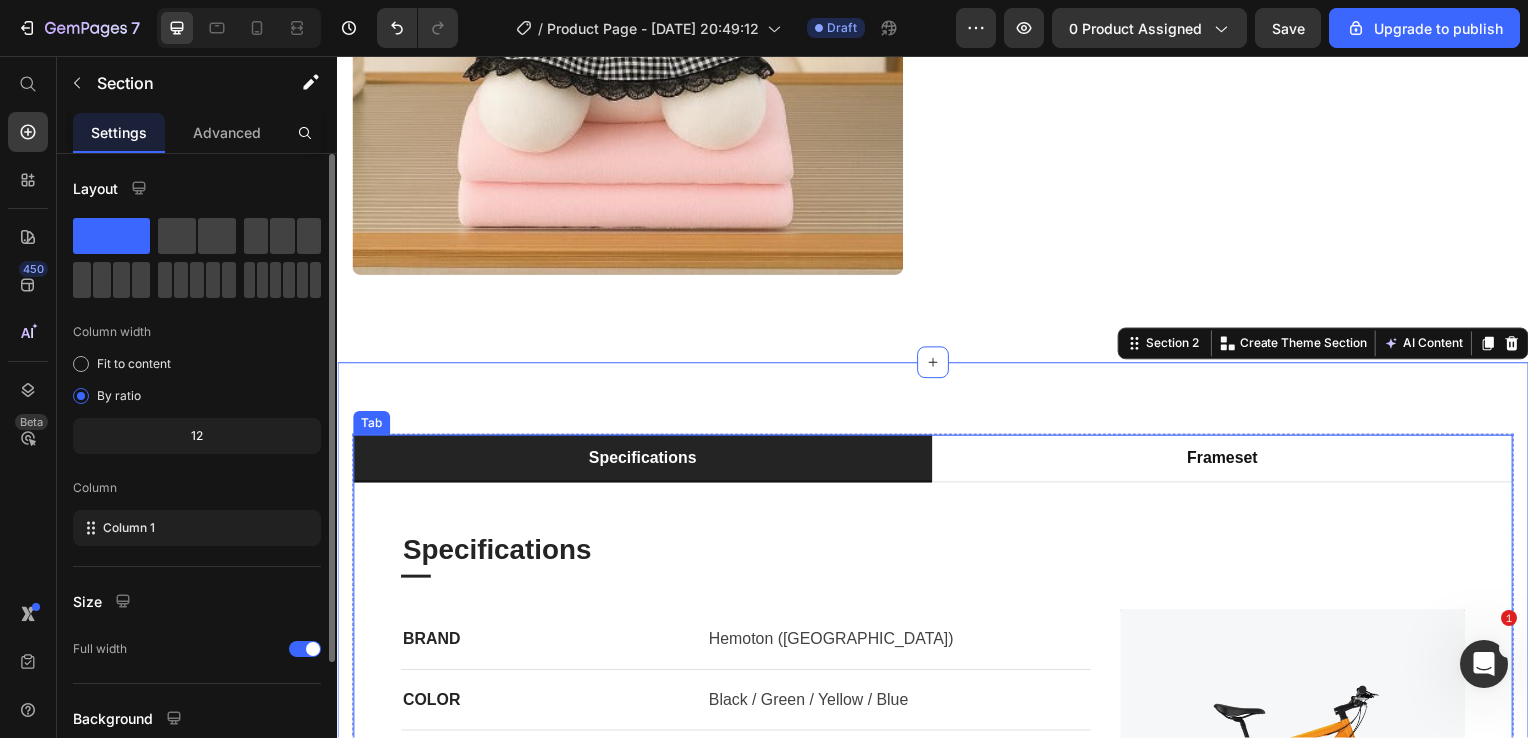 click on "Specifications" at bounding box center (644, 462) 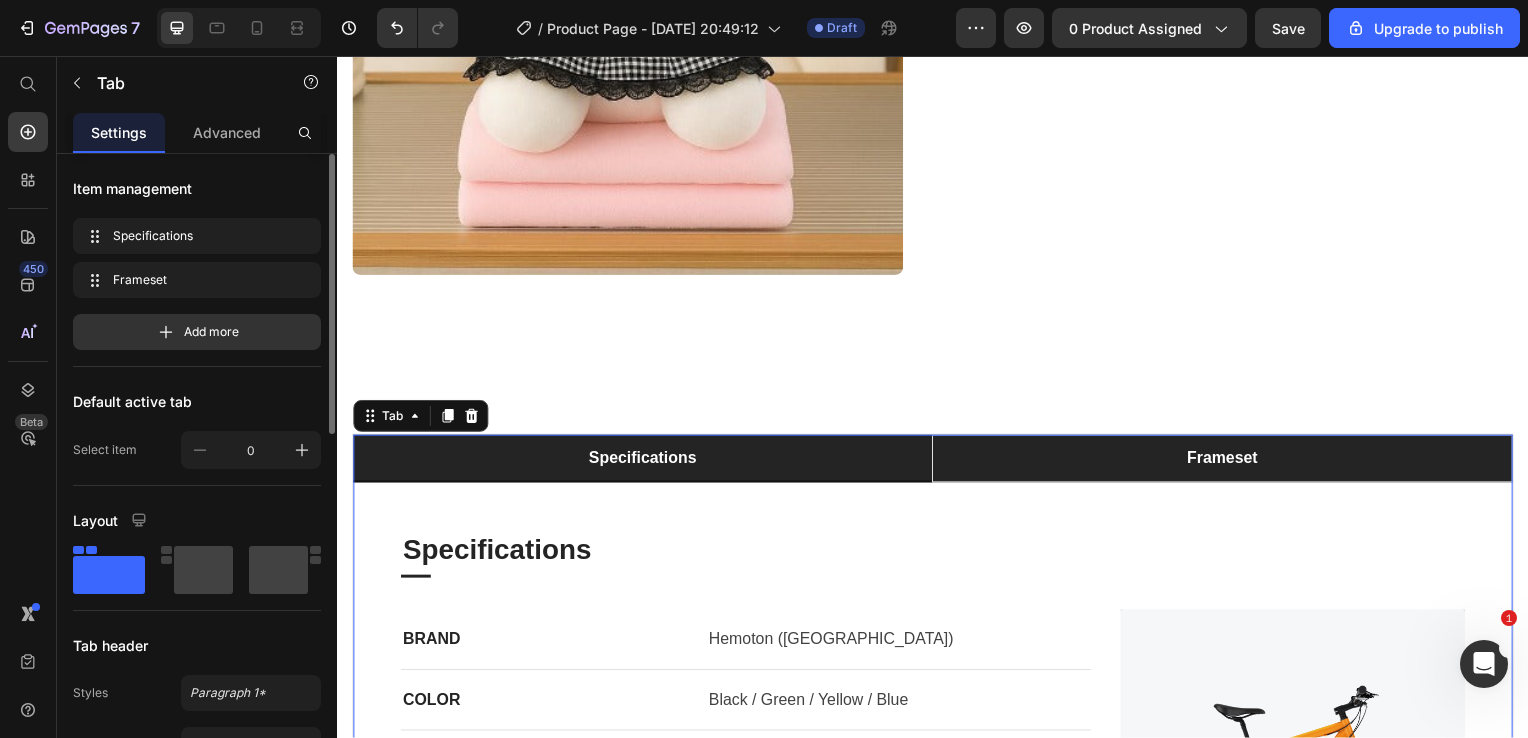 click on "Frameset" at bounding box center [1228, 462] 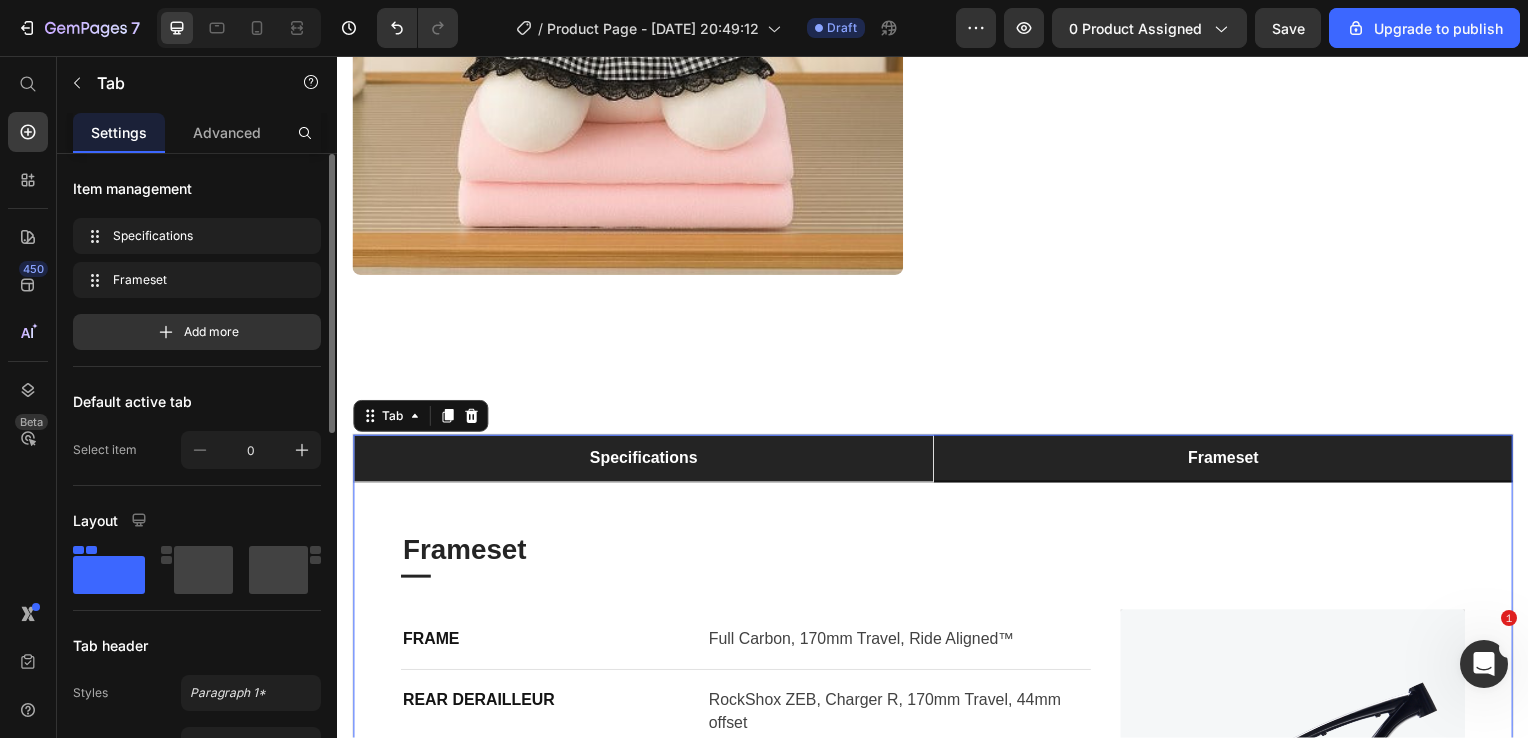 click on "Specifications" at bounding box center (645, 462) 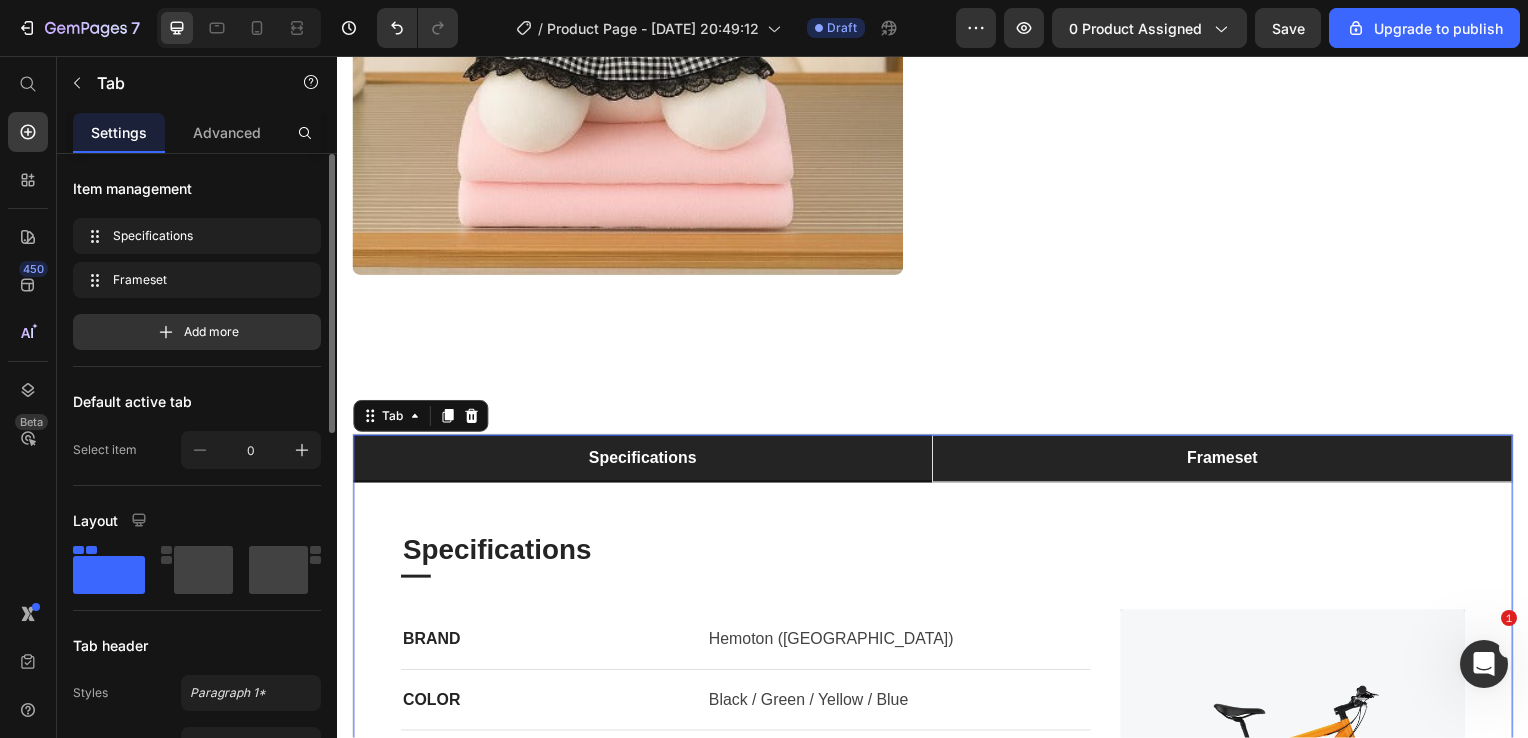 click on "Frameset" at bounding box center [1228, 462] 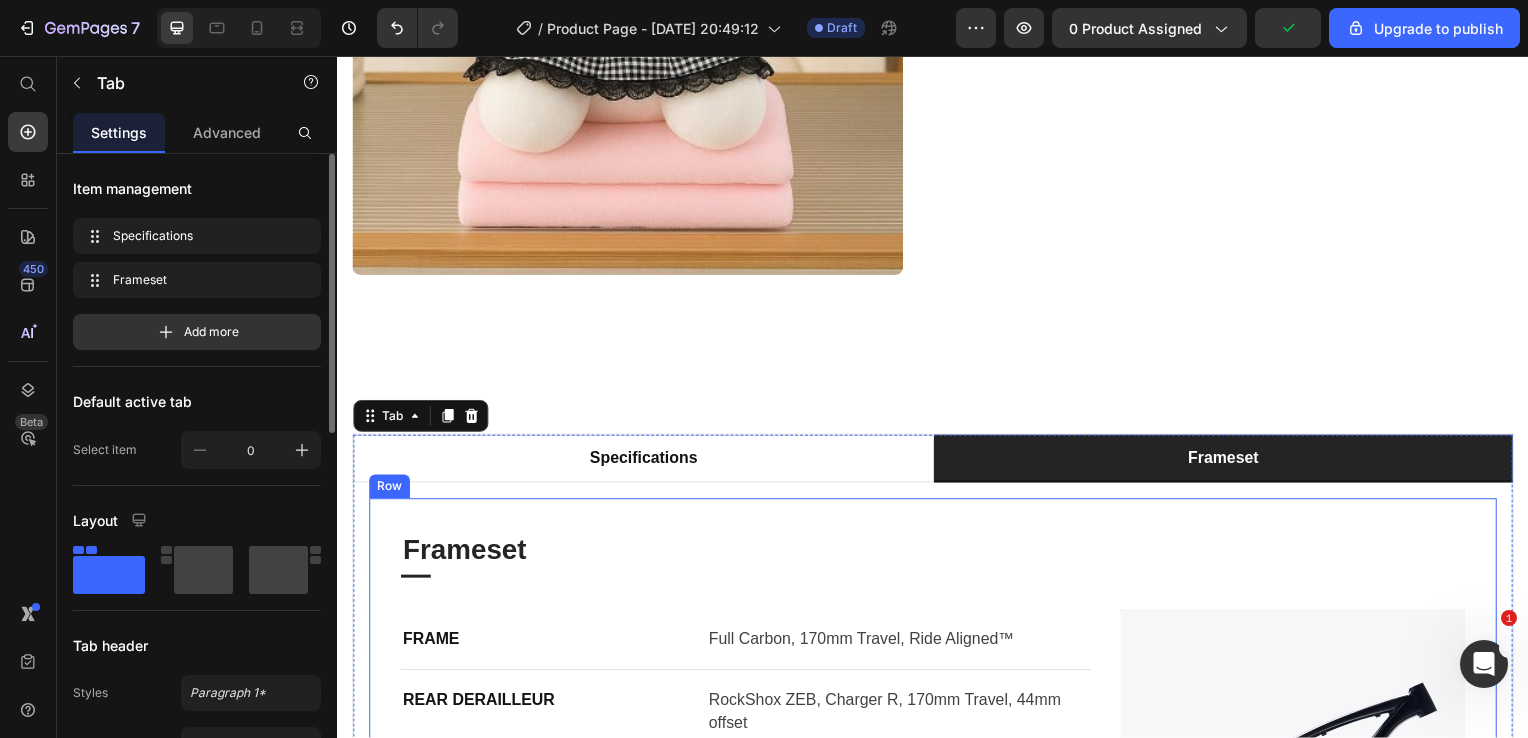 click on "Specifications Heading                Title Line BRAND Text block Hemoton ([GEOGRAPHIC_DATA]) Text block Row COLOR Text block Black / Green / Yellow / Blue Text block Row GENDER Text block Unisex Text block Row MANUFACTURER PART NUMBER Text block 8560423 Text block Row MANUFACTURER Text block HEMOTON Text block Row MANUFACTURER Text block (L x W x H) 55.12 x 7.09 x 29.53 Inches Text block Row Image Row Row Frameset Heading                Title Line FRAME Text block Full Carbon, 170mm Travel, Ride Aligned™ Text block Row REAR DERAILLEUR Text block RockShox ZEB, Charger R, 170mm Travel, 44mm offset Text block Row EAR SHOCK Text block FOX DHX2 Factory Coil, HSC/LSC, HSR/LSR, Custom Tune, 205x62.5mm Trunnion, 400lb/in (S), 450lb/in (M), 500lb/in (L), 550lb/in (XL) Text block Row Image Row Row" at bounding box center (937, 739) 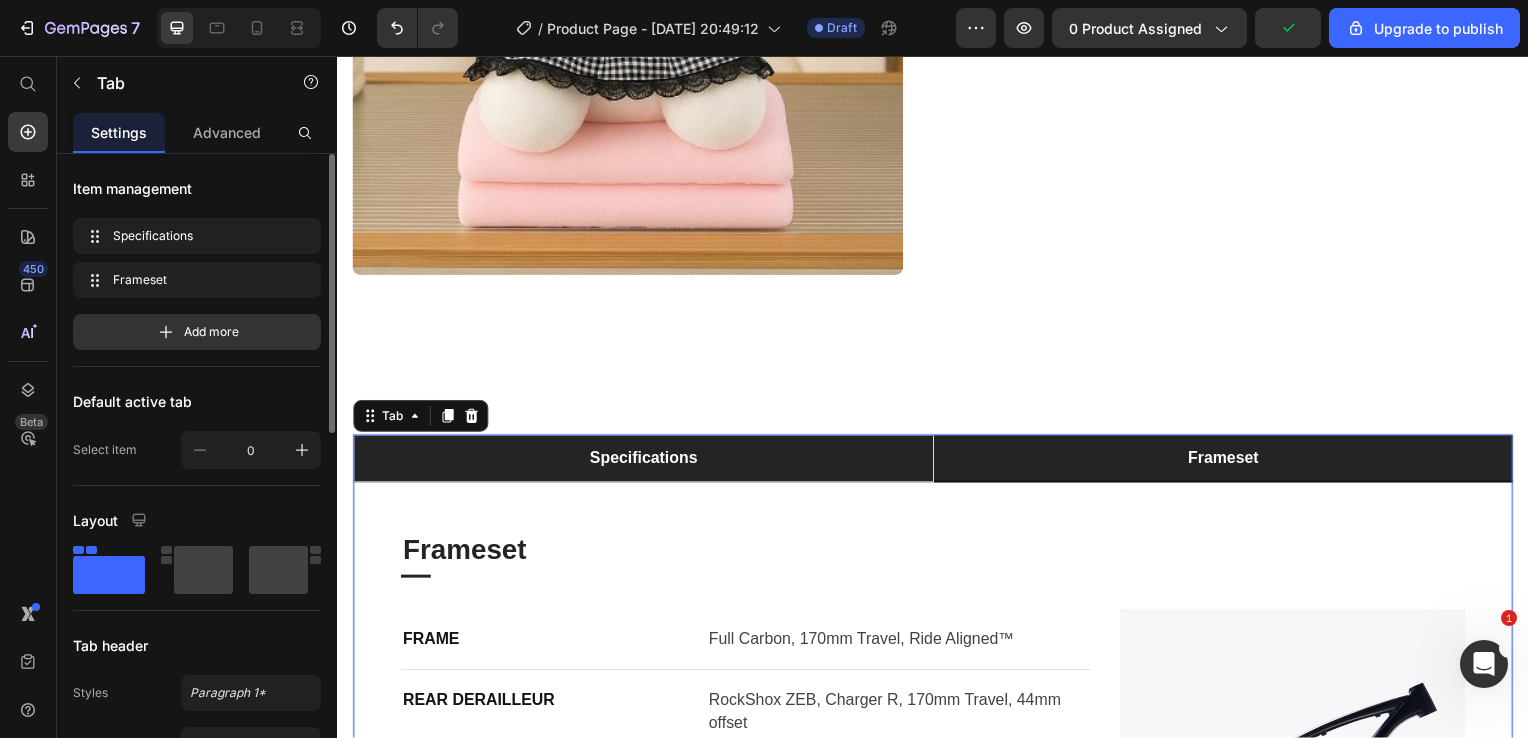 click on "Specifications" at bounding box center (645, 462) 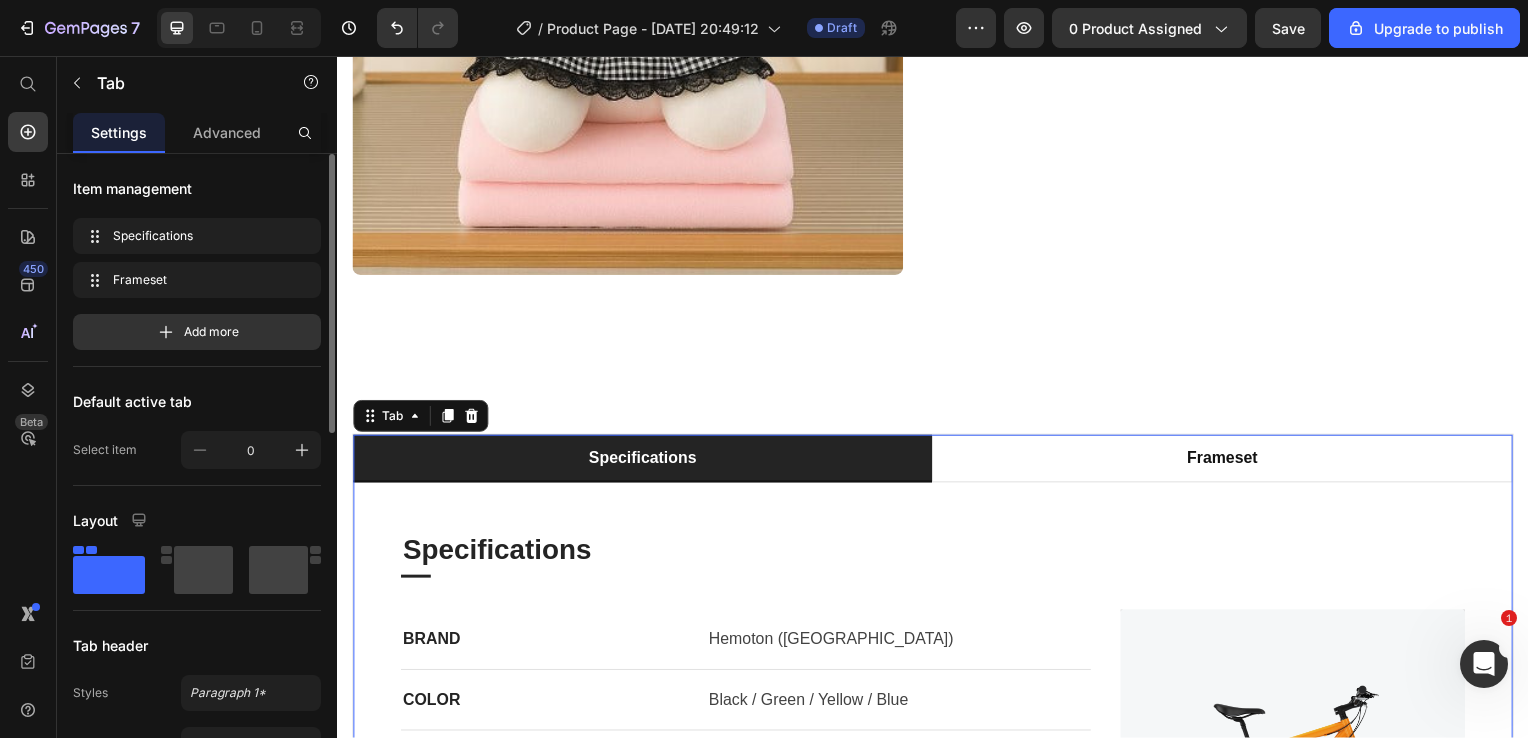 drag, startPoint x: 167, startPoint y: 245, endPoint x: 242, endPoint y: 177, distance: 101.23734 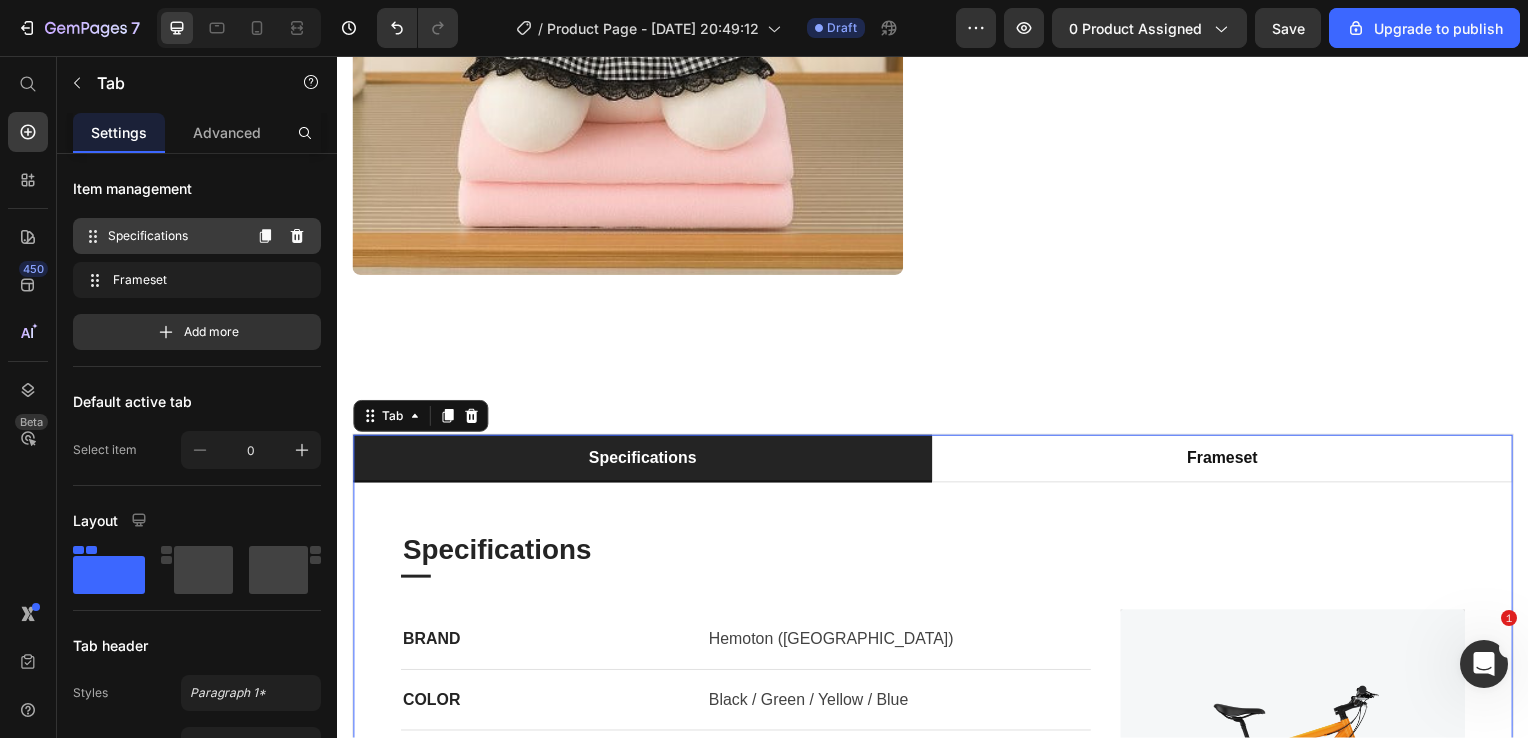 click on "Specifications" at bounding box center [174, 236] 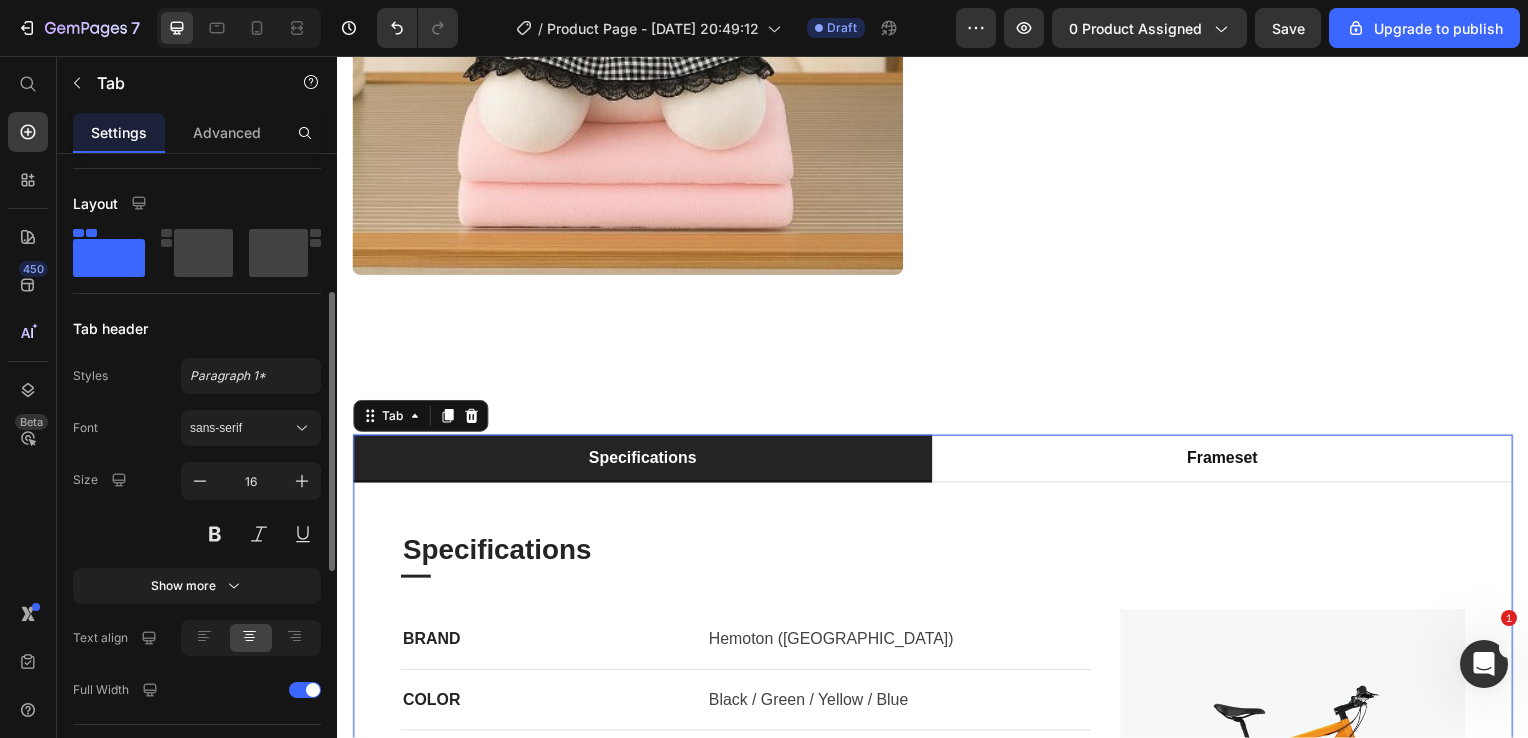 scroll, scrollTop: 318, scrollLeft: 0, axis: vertical 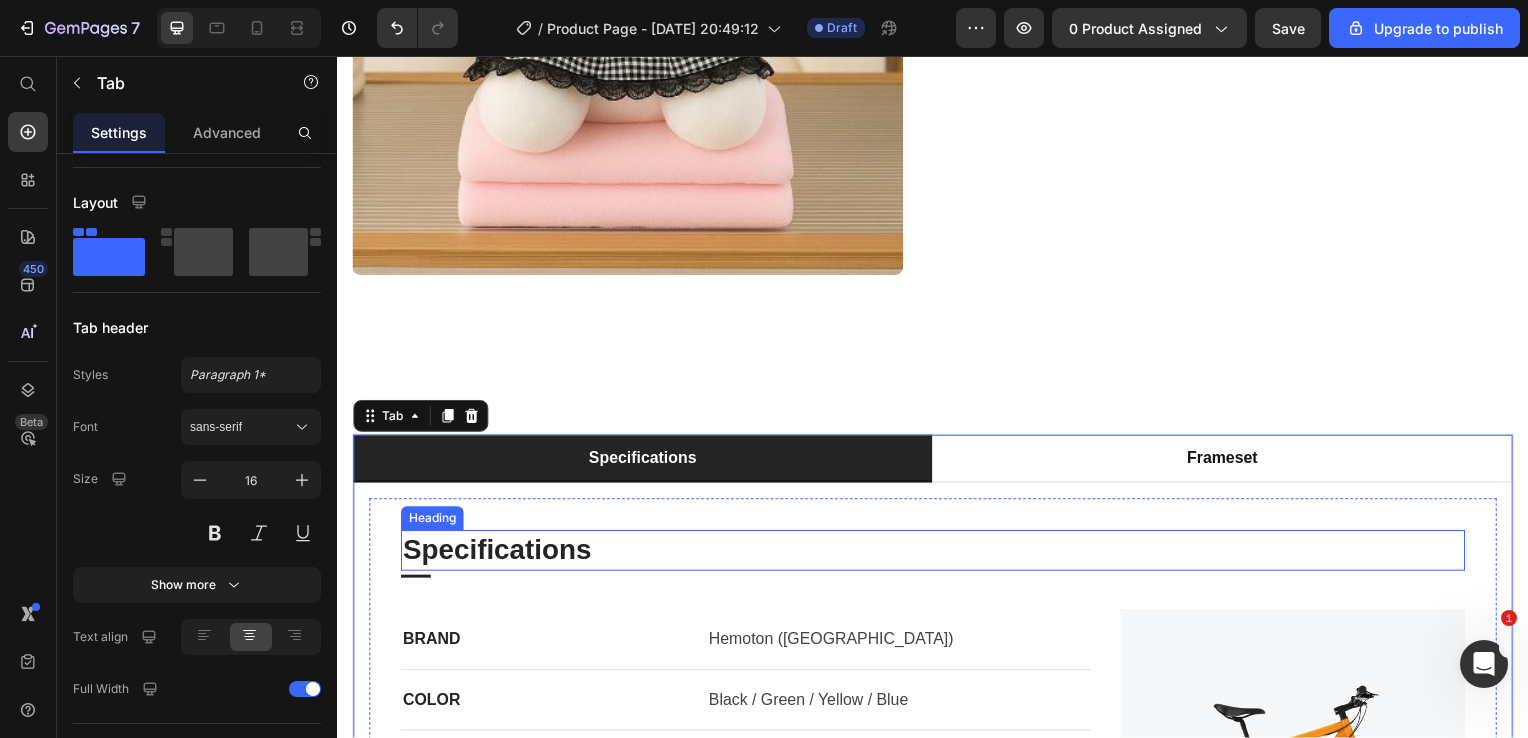 click on "Specifications" at bounding box center (937, 554) 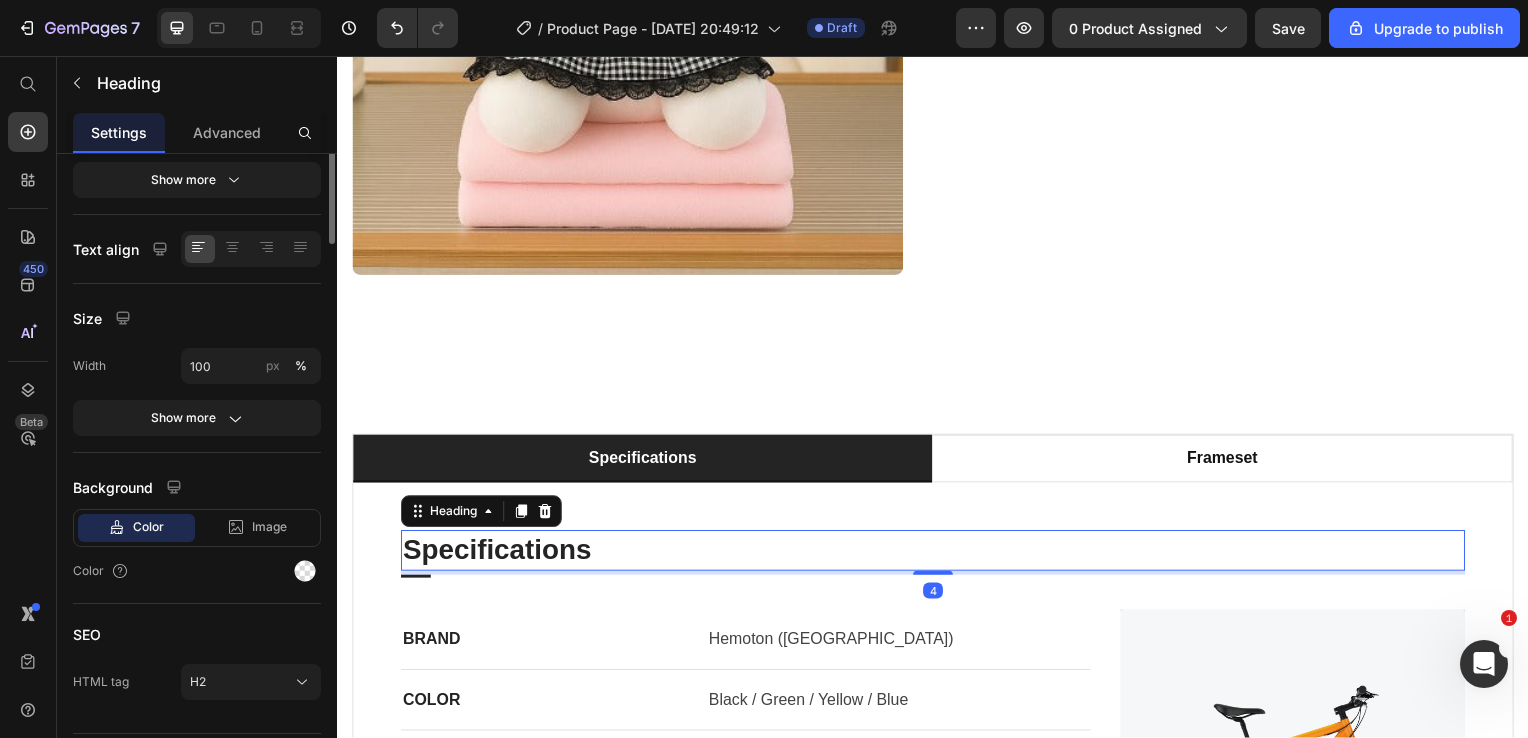 scroll, scrollTop: 0, scrollLeft: 0, axis: both 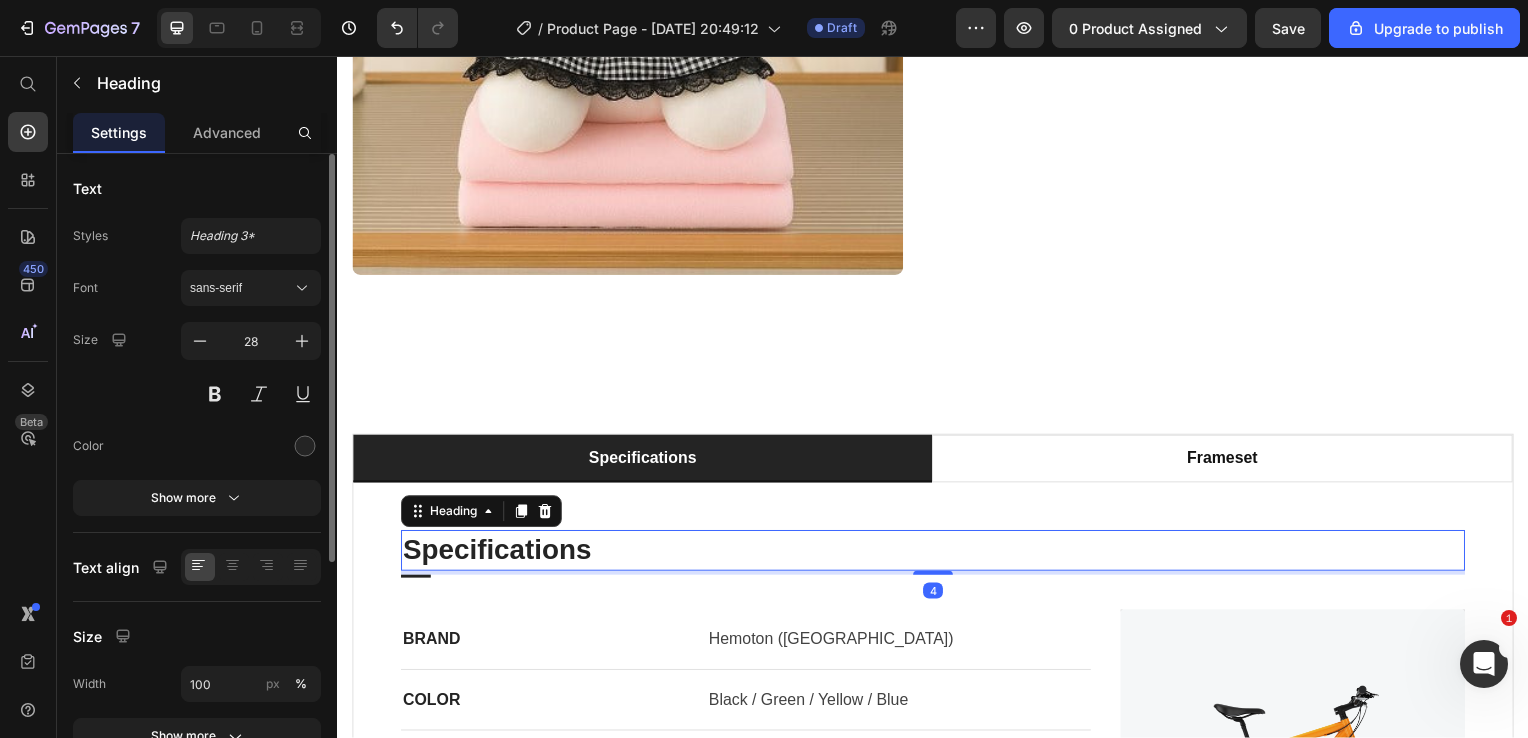 click on "Specifications" at bounding box center (937, 554) 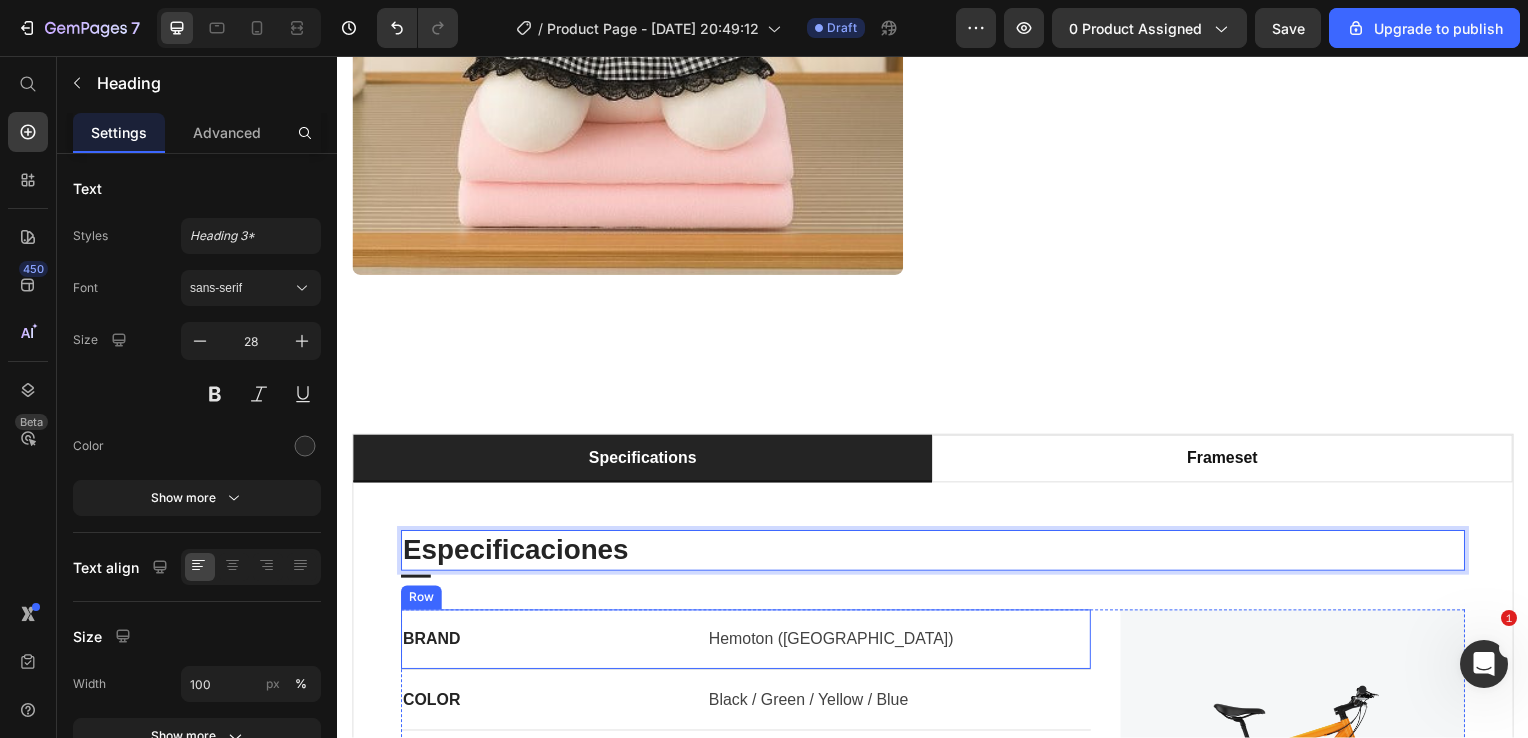 click on "BRAND Text block Hemoton ([GEOGRAPHIC_DATA]) Text block Row" at bounding box center [748, 644] 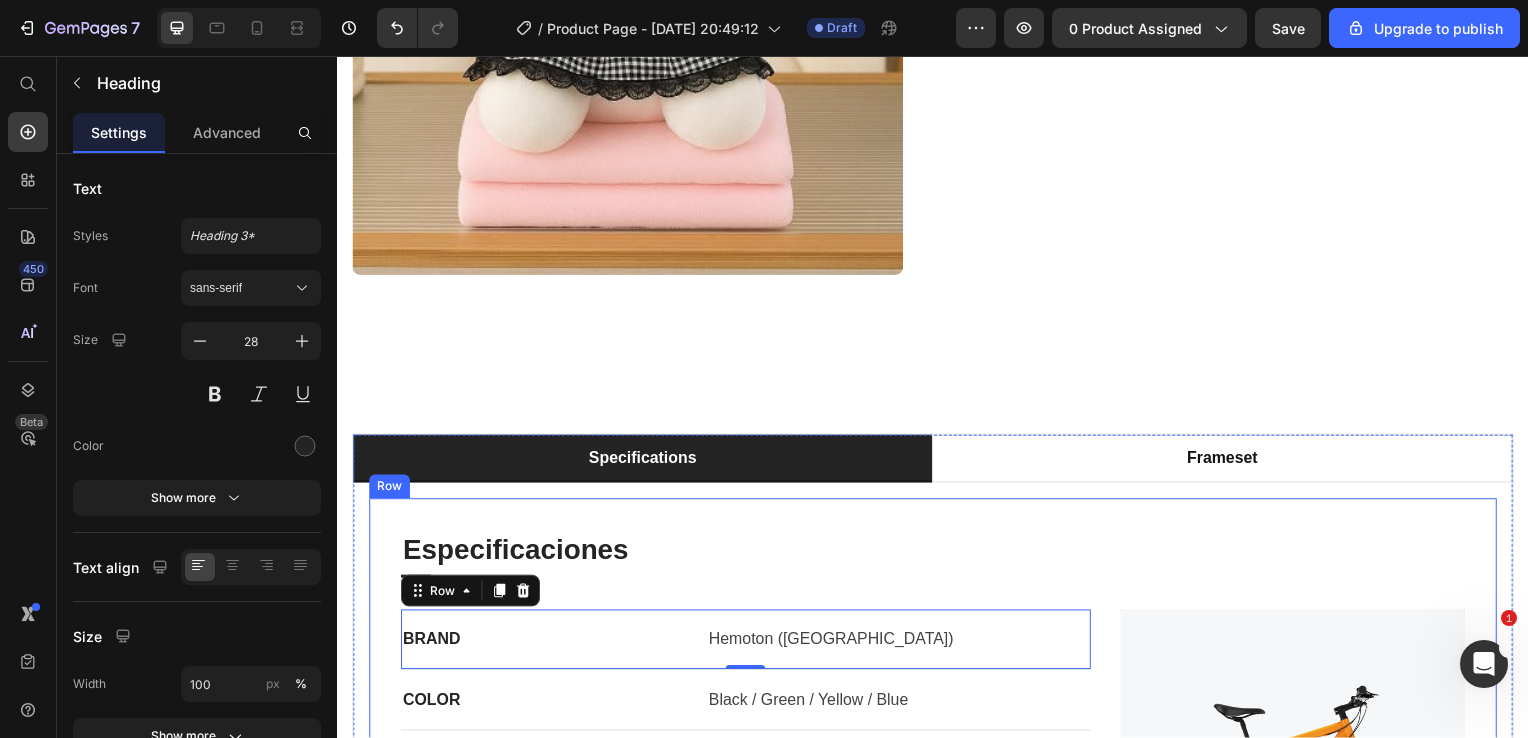click on "Especificaciones" at bounding box center (937, 554) 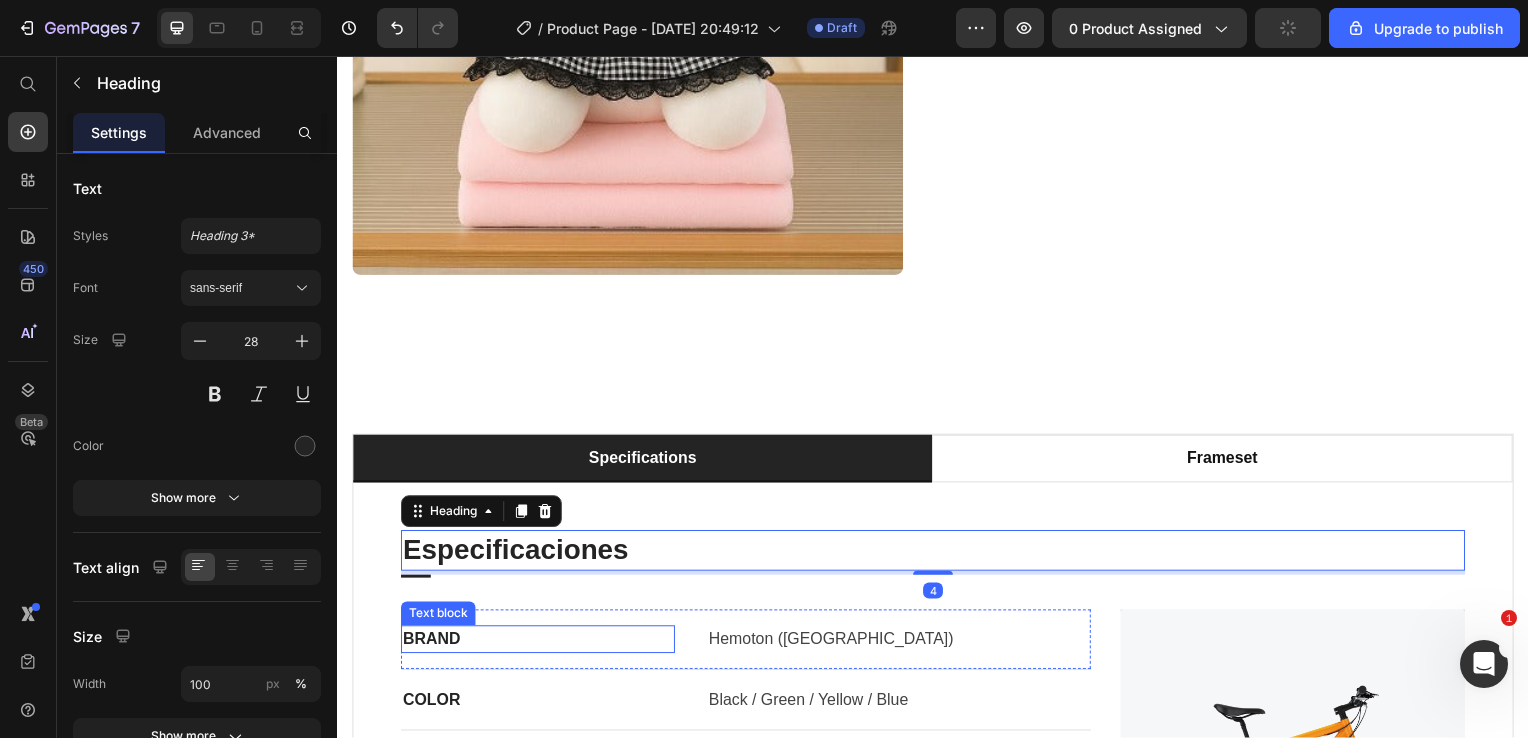 click on "BRAND" at bounding box center [539, 644] 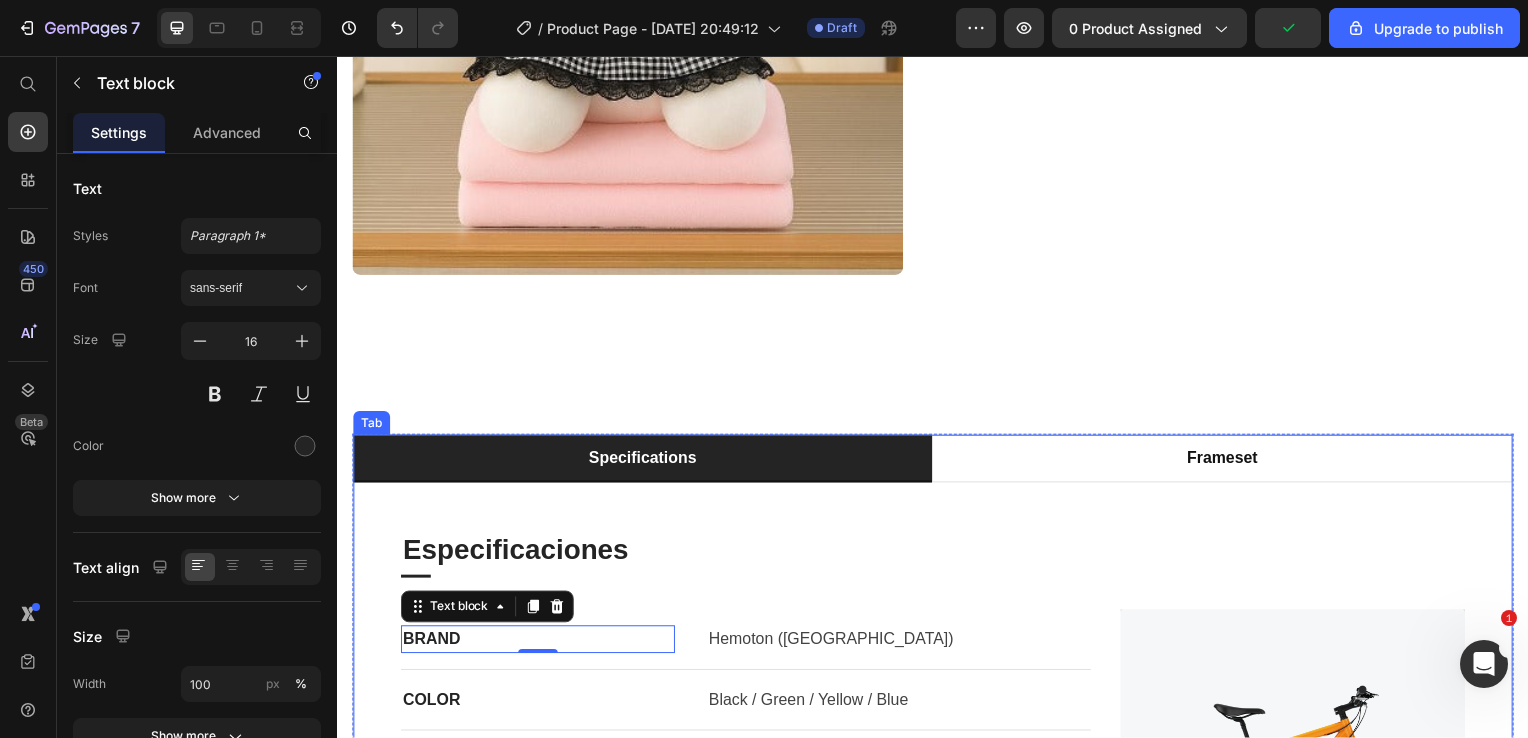 click on "Specifications" at bounding box center (644, 461) 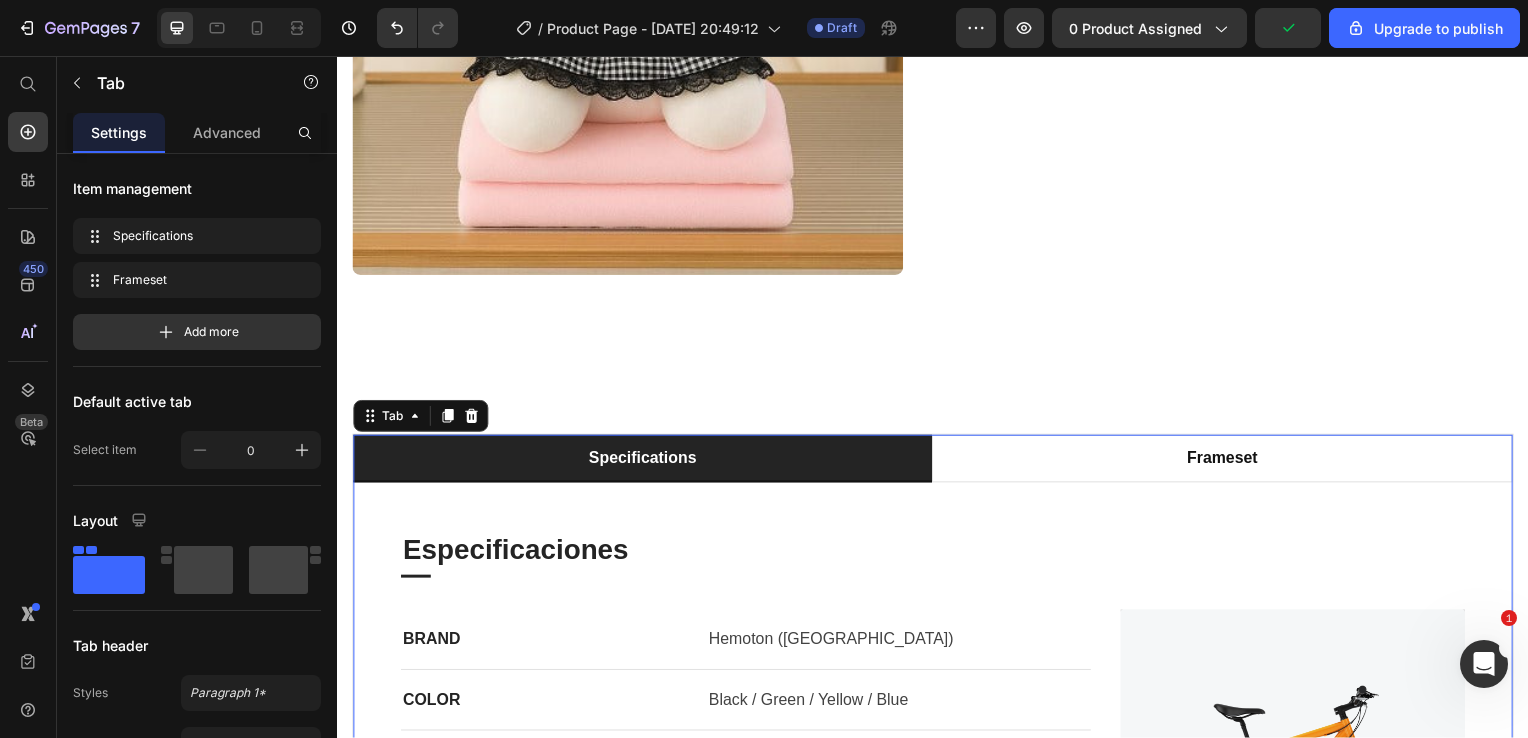 click on "Specifications" at bounding box center [644, 461] 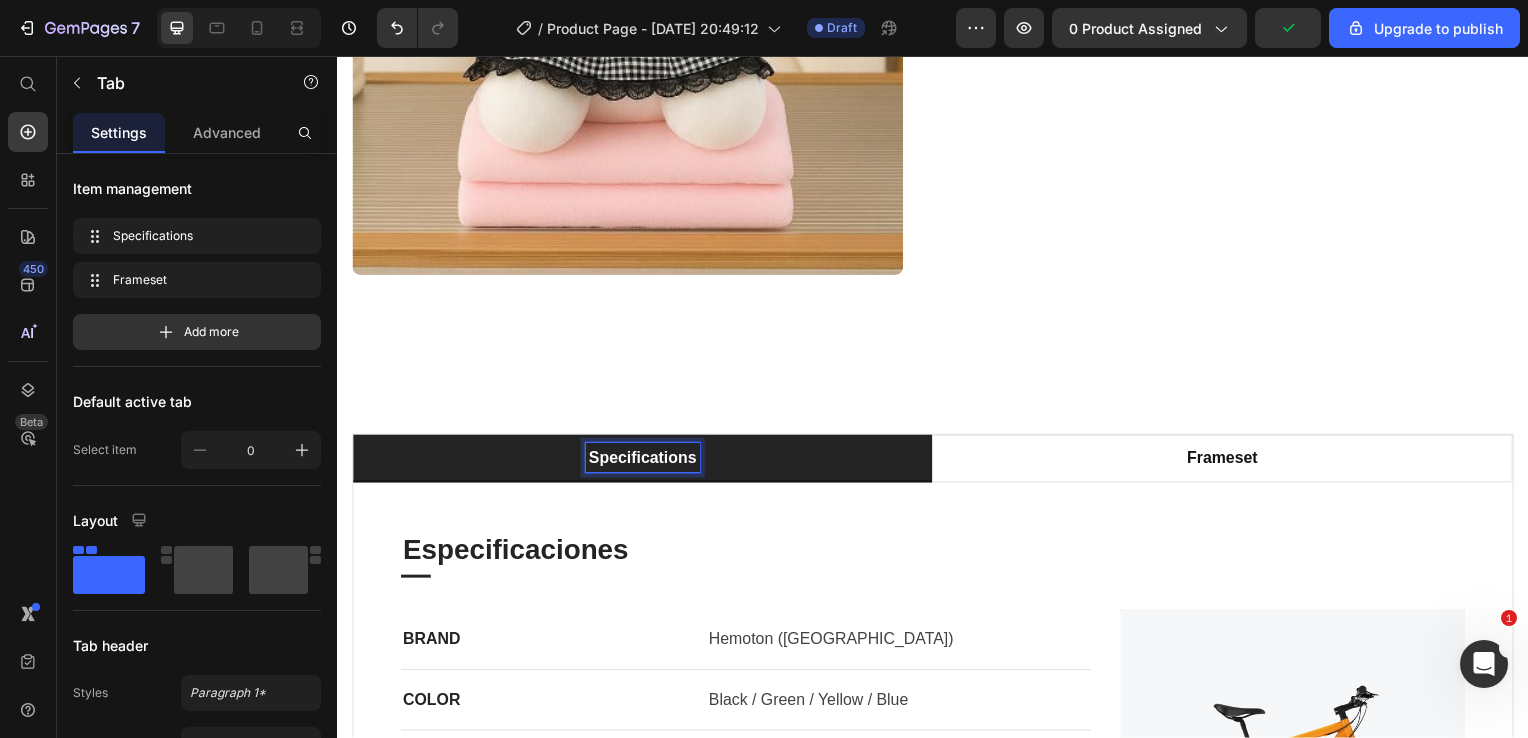 click on "Specifications" at bounding box center (644, 461) 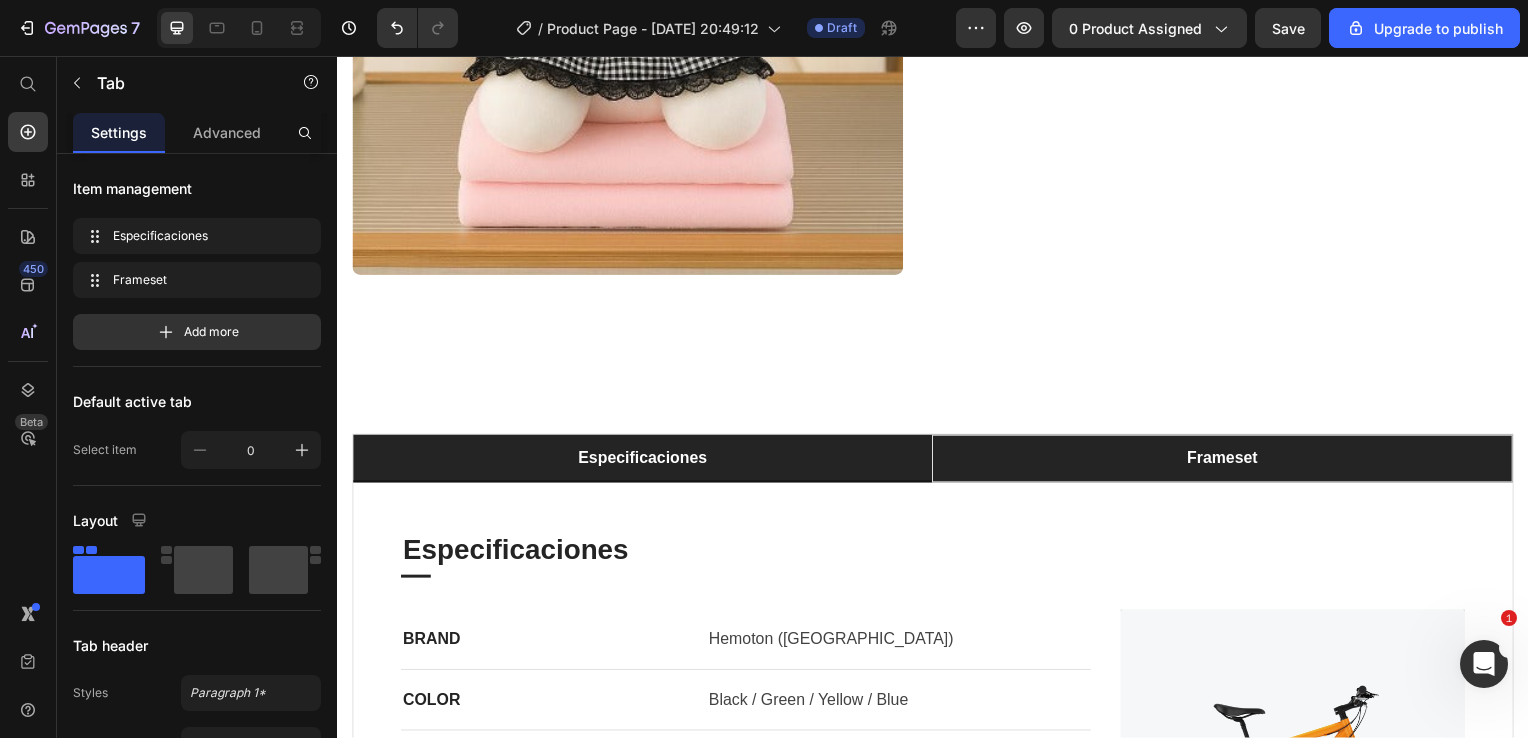 click on "Frameset" at bounding box center [1228, 462] 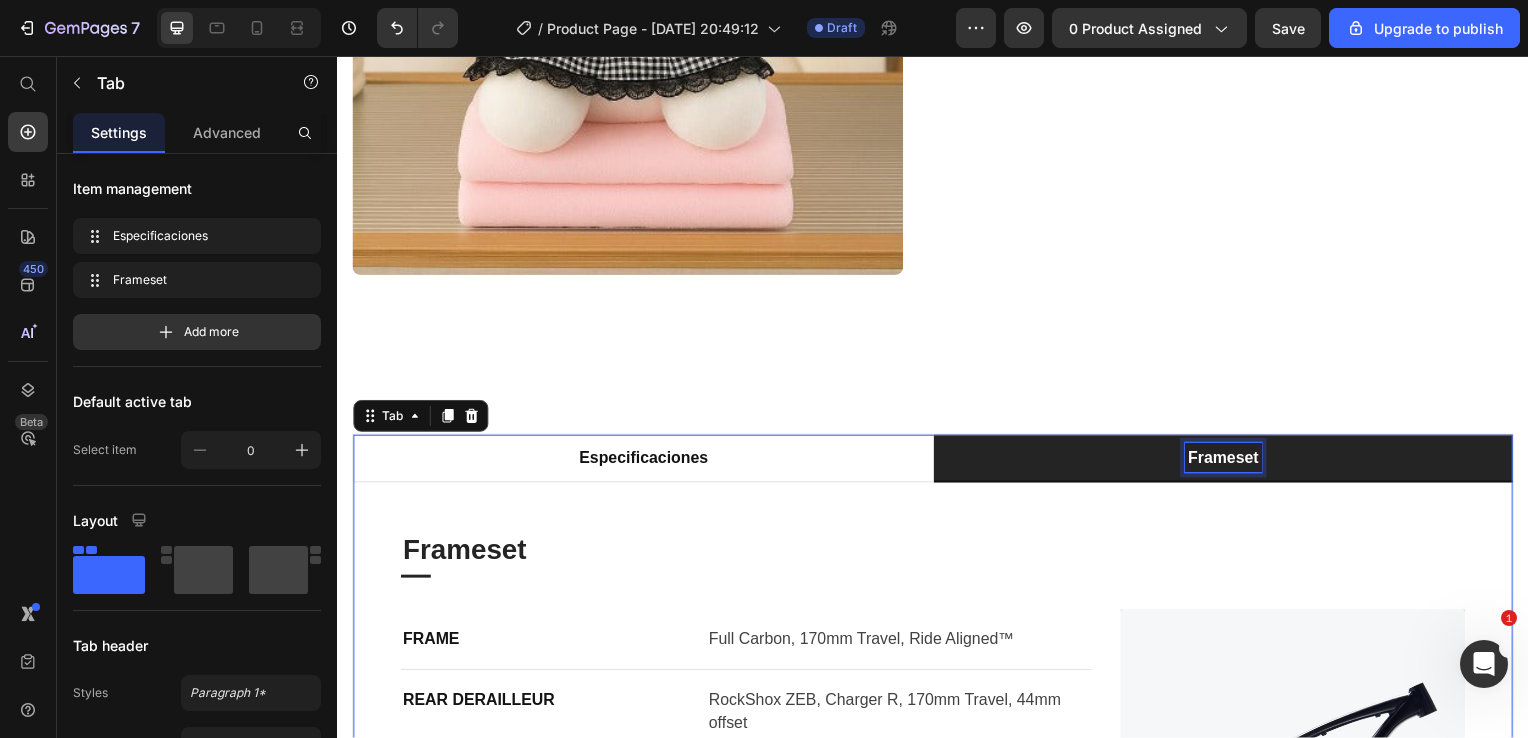 click on "Frameset" at bounding box center [1229, 461] 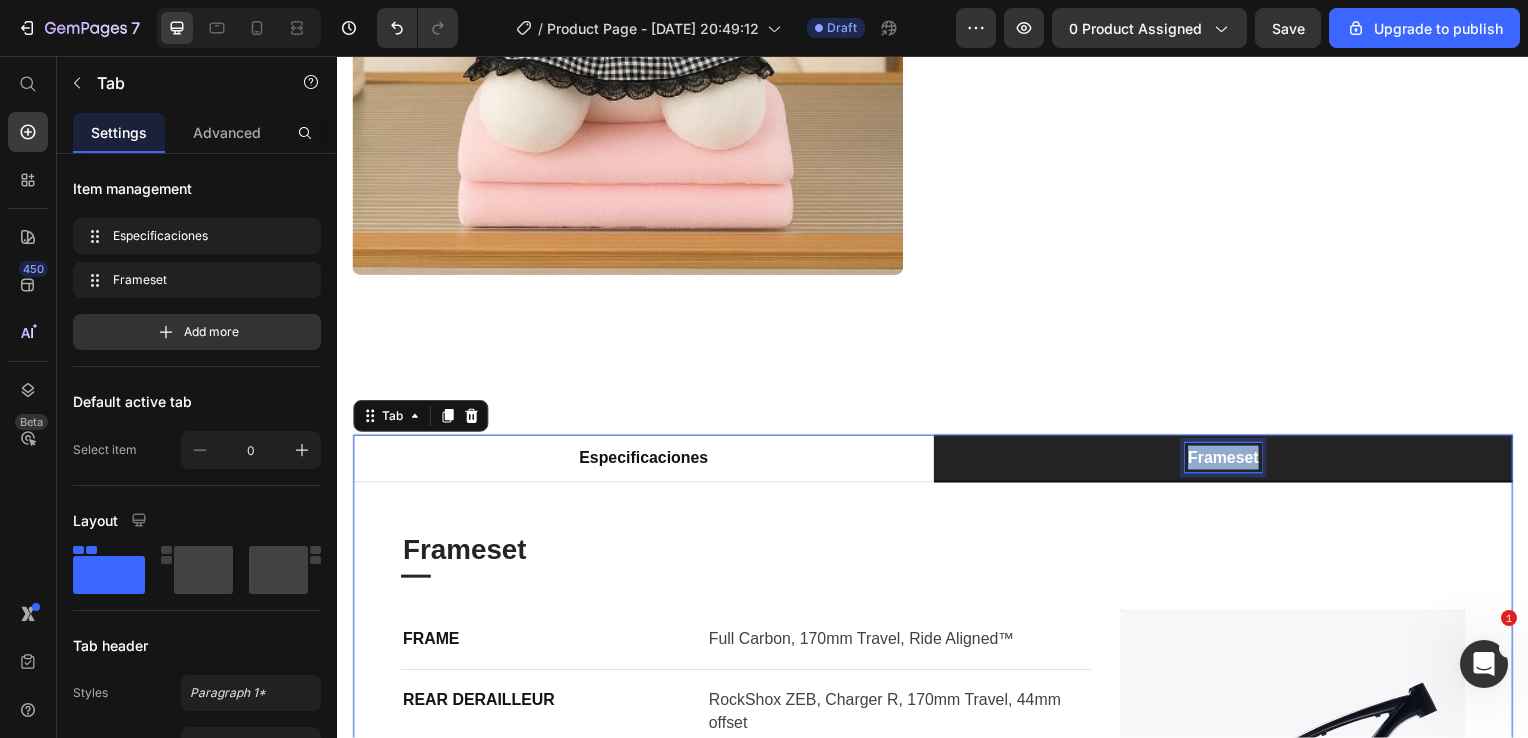 click on "Frameset" at bounding box center (1229, 461) 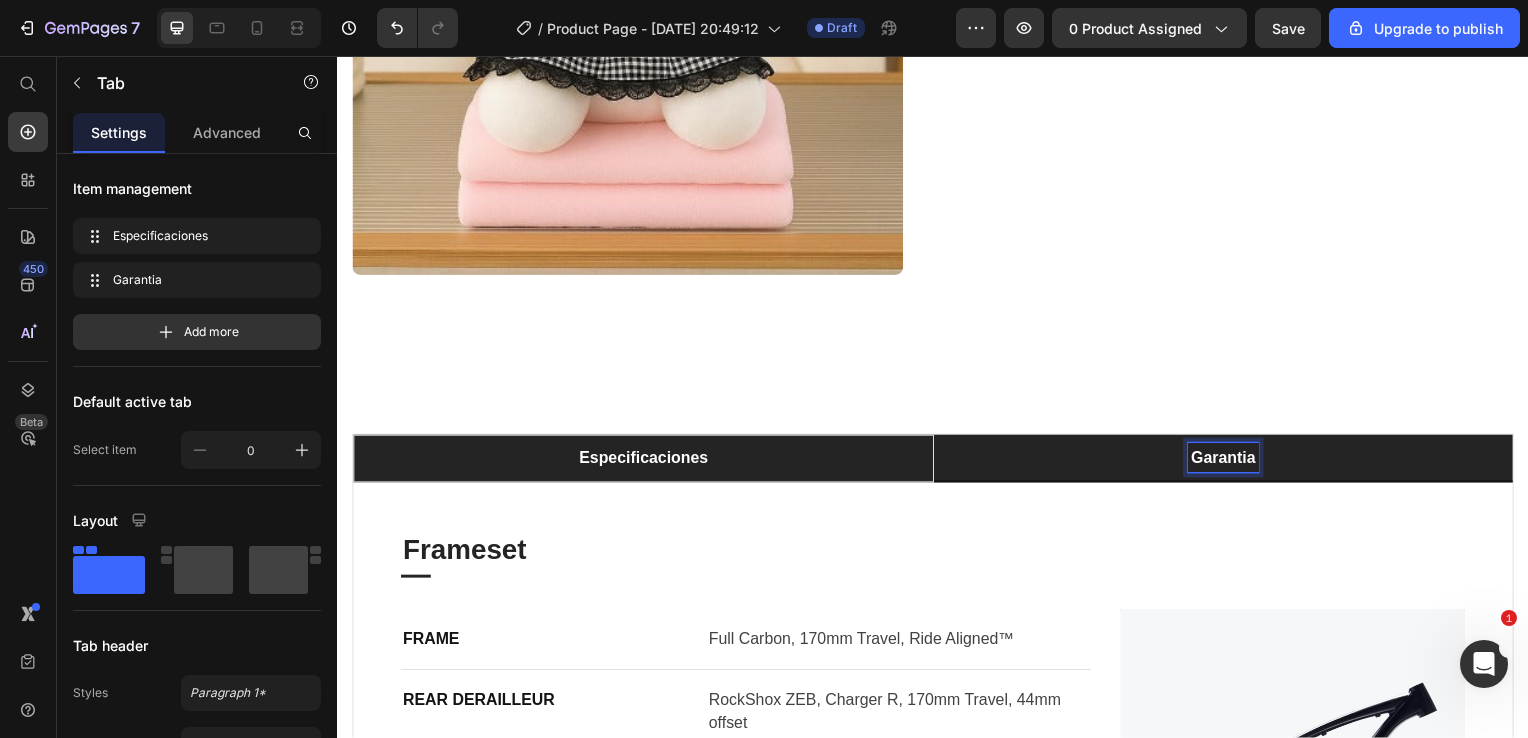 click on "Especificaciones" at bounding box center (645, 462) 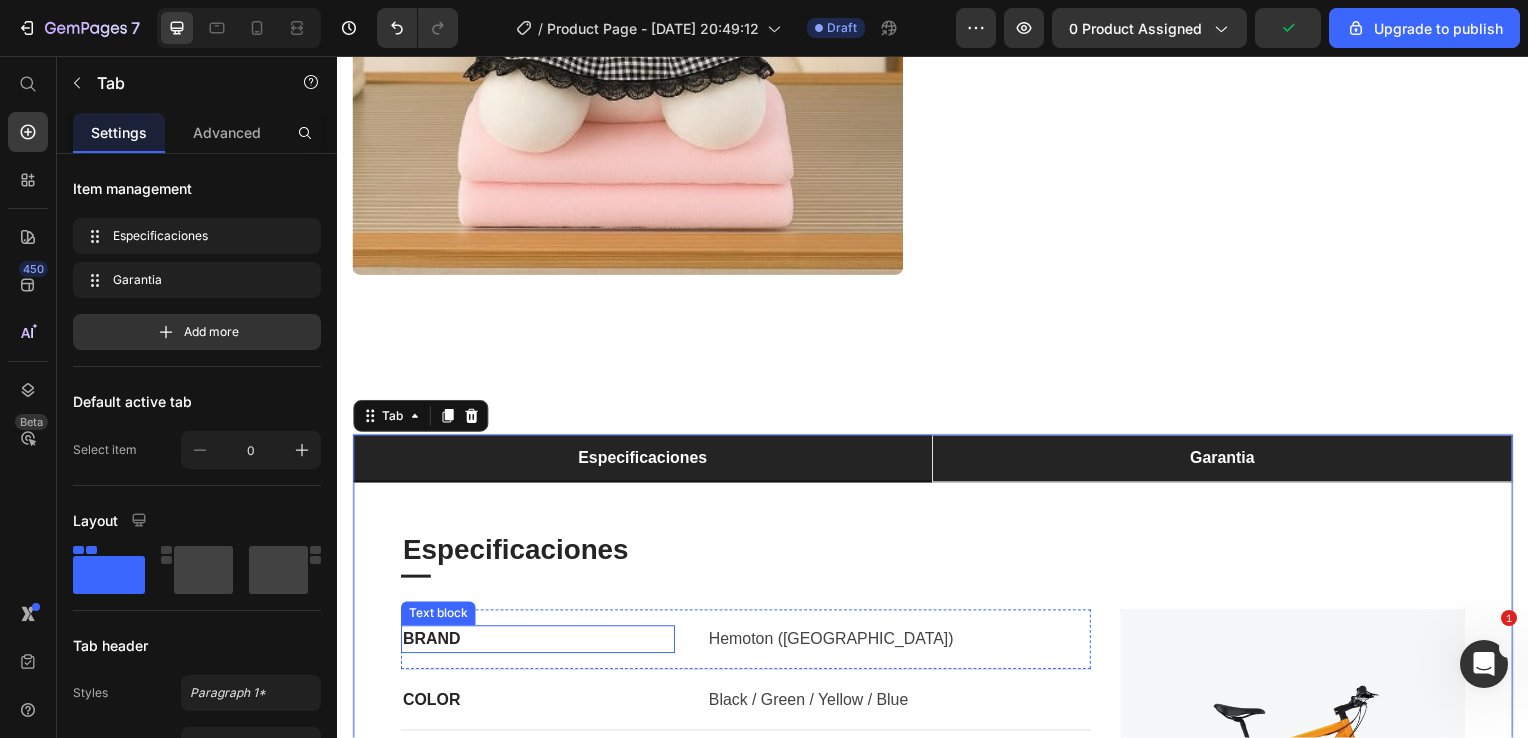 click on "BRAND" at bounding box center [539, 644] 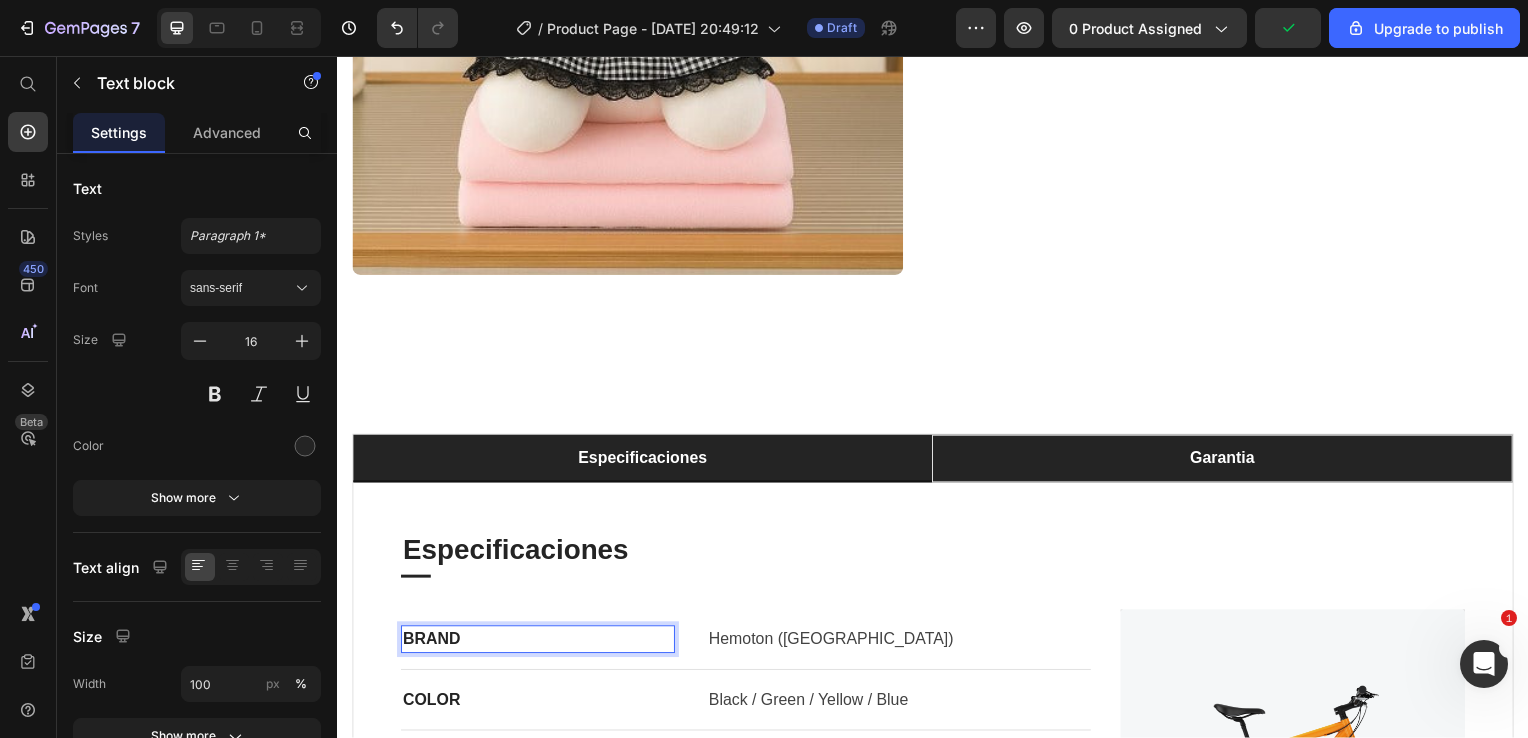 click on "BRAND" at bounding box center [539, 644] 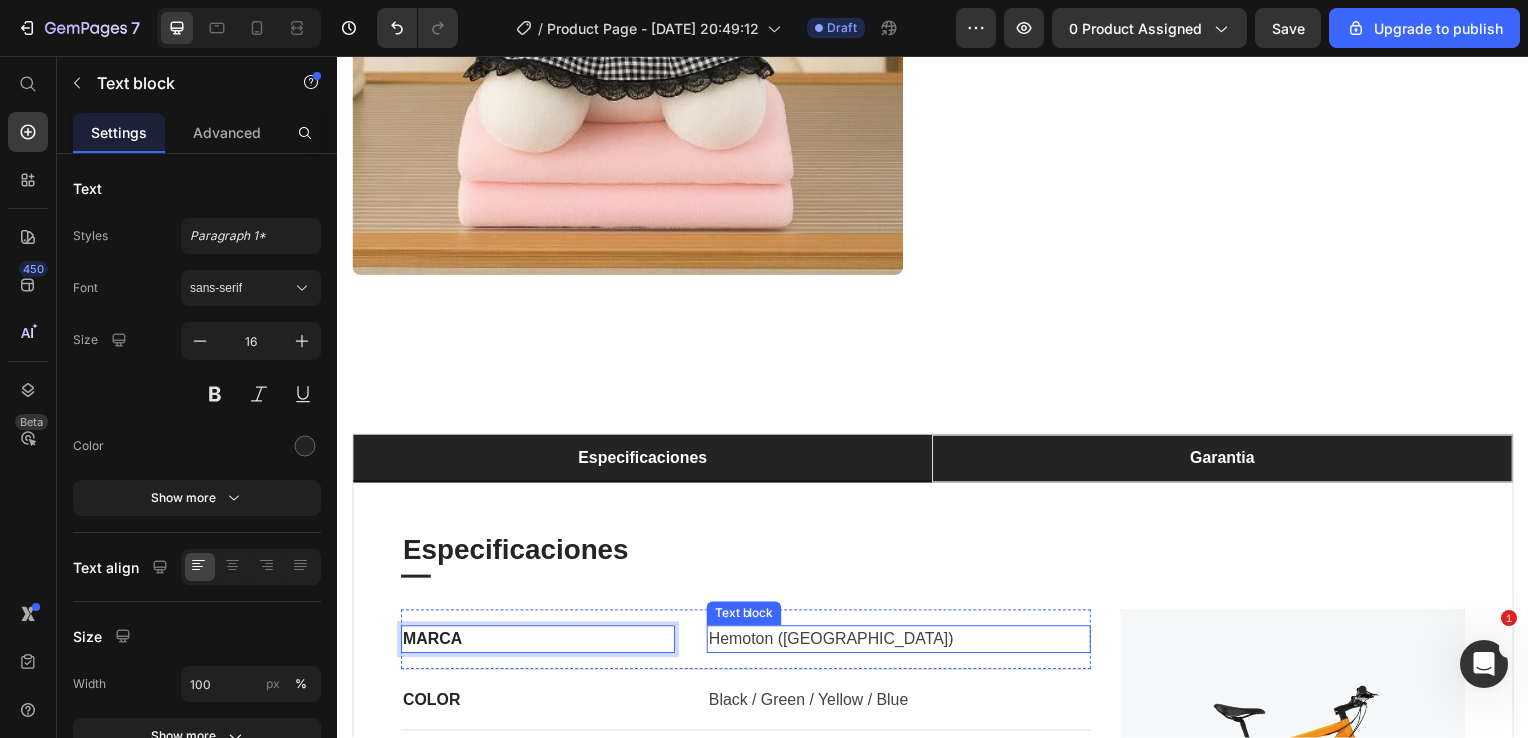 click on "Hemoton ([GEOGRAPHIC_DATA])" at bounding box center [902, 644] 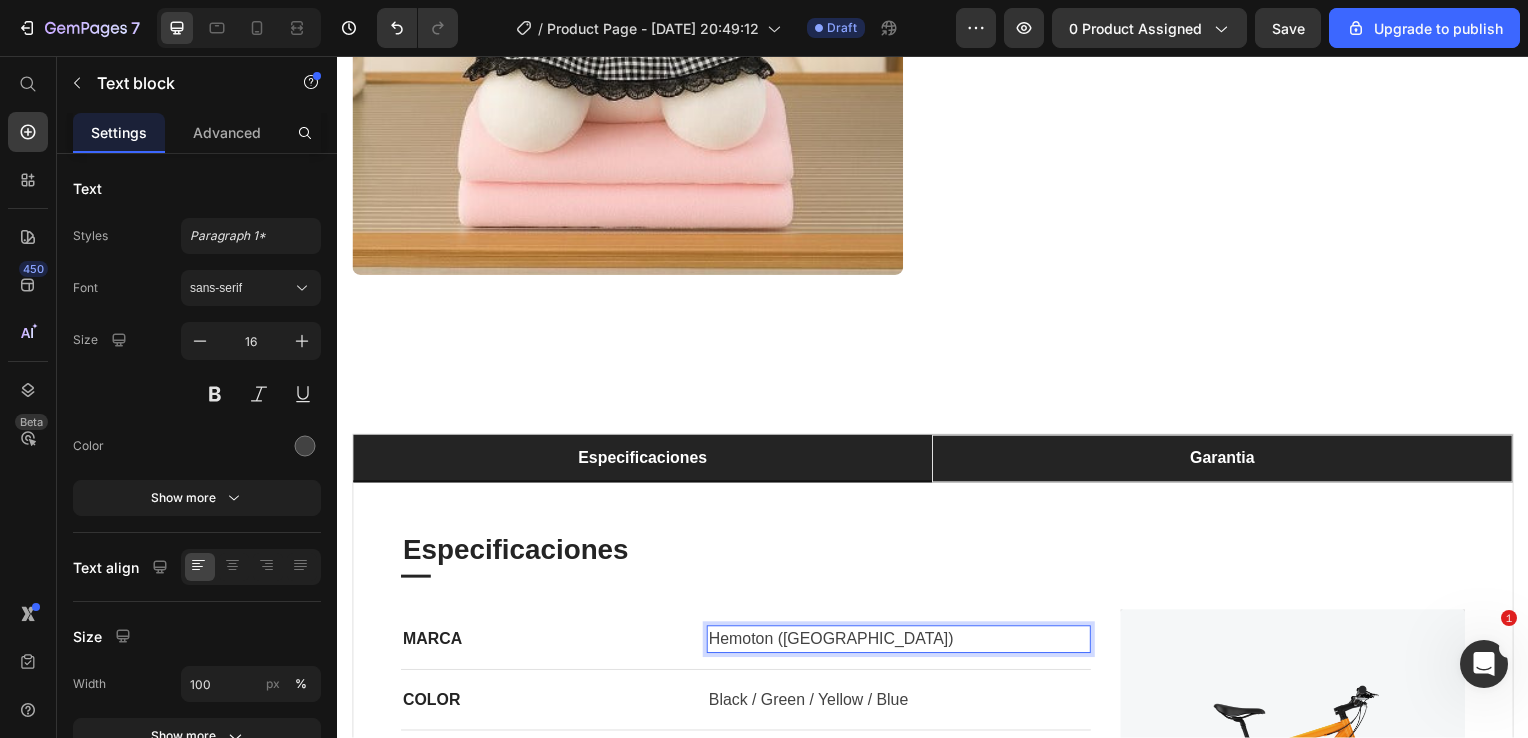 click on "Hemoton ([GEOGRAPHIC_DATA])" at bounding box center (902, 644) 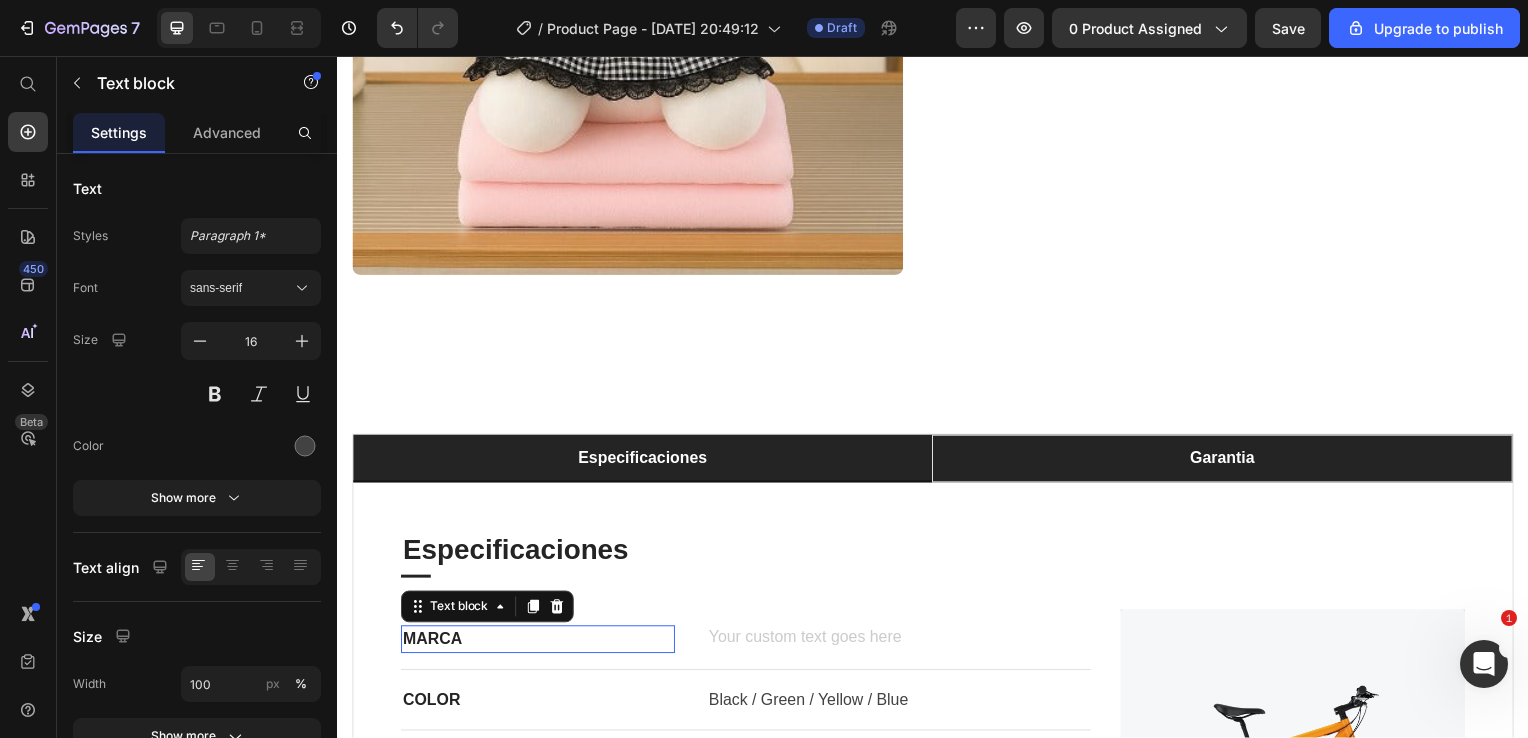click on "MARCA" at bounding box center (539, 644) 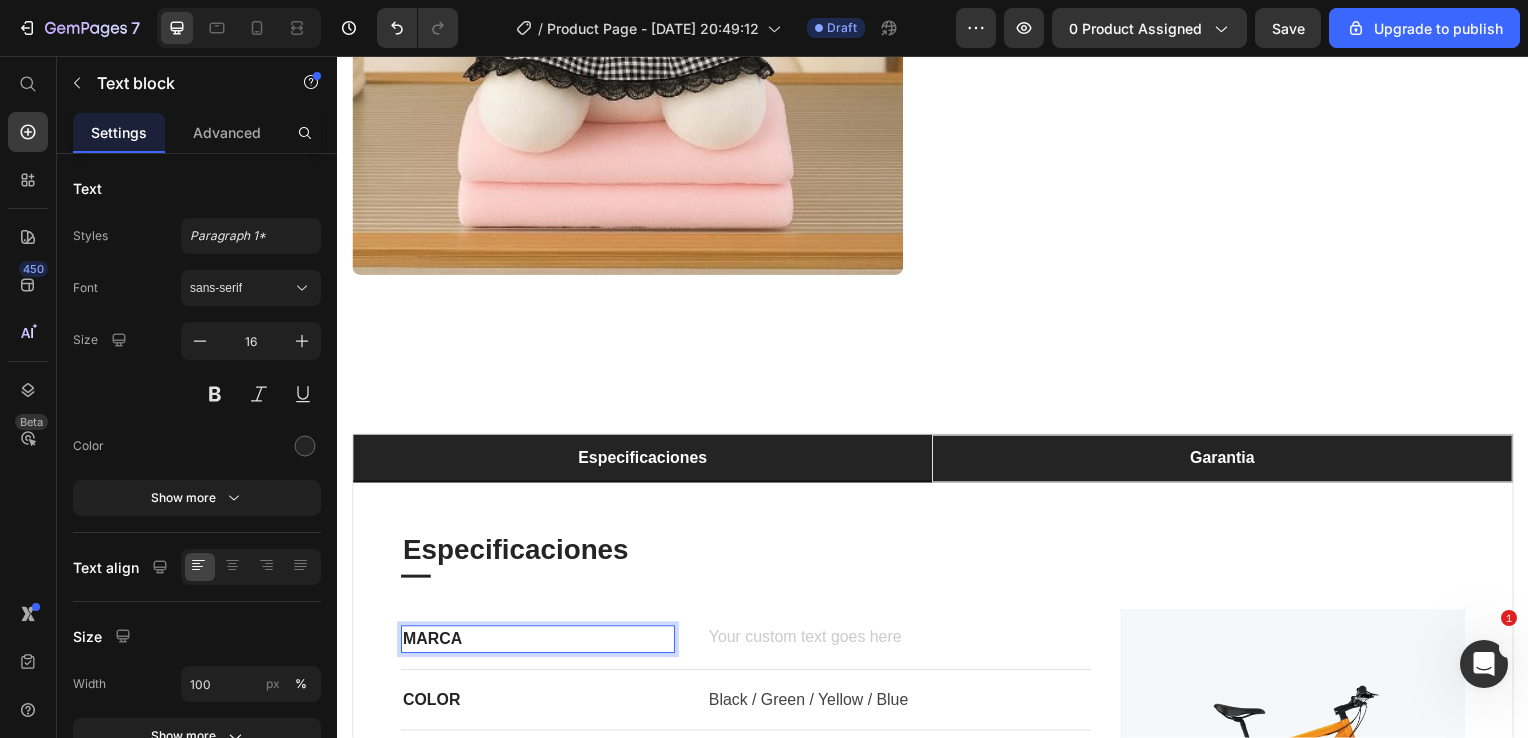 click on "MARCA" at bounding box center (539, 644) 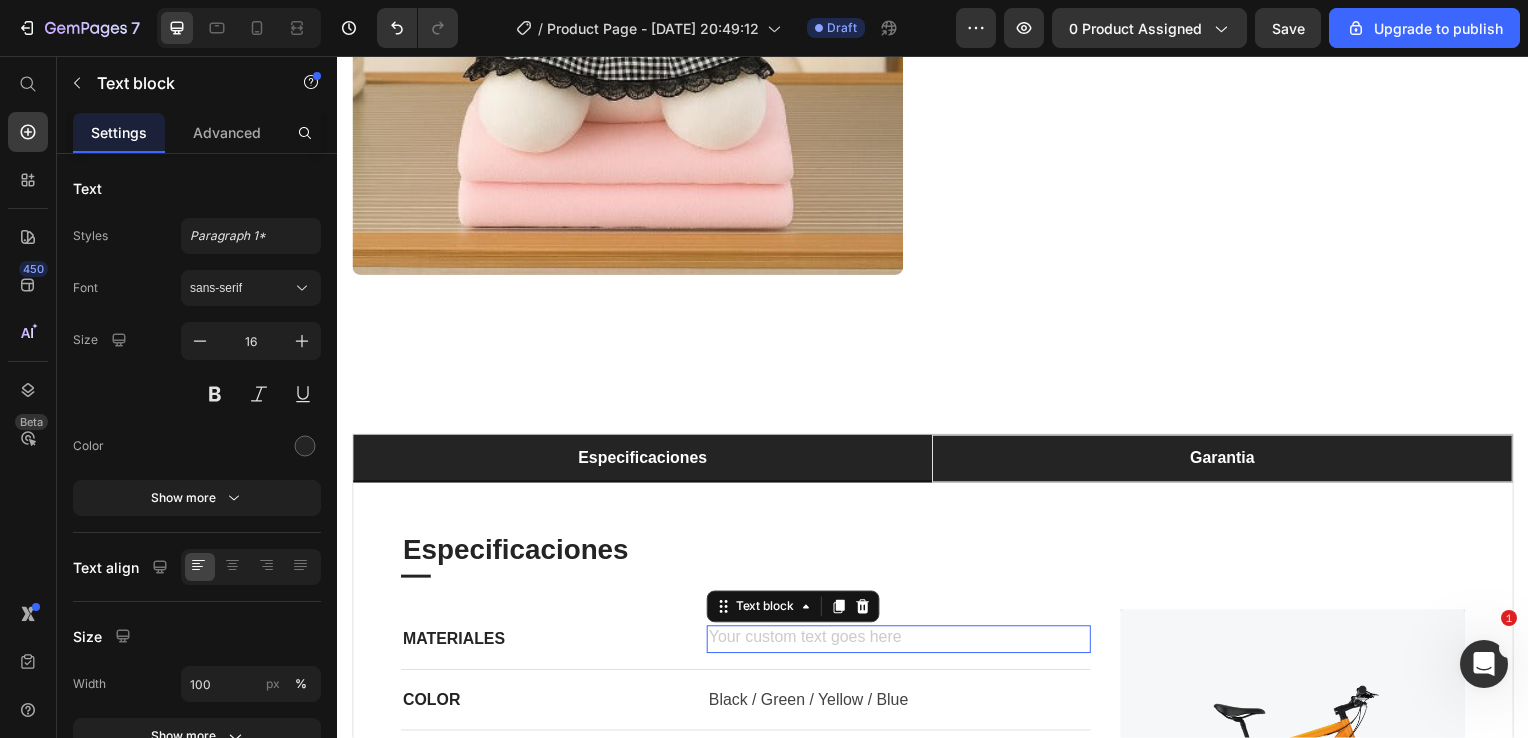 click at bounding box center [902, 644] 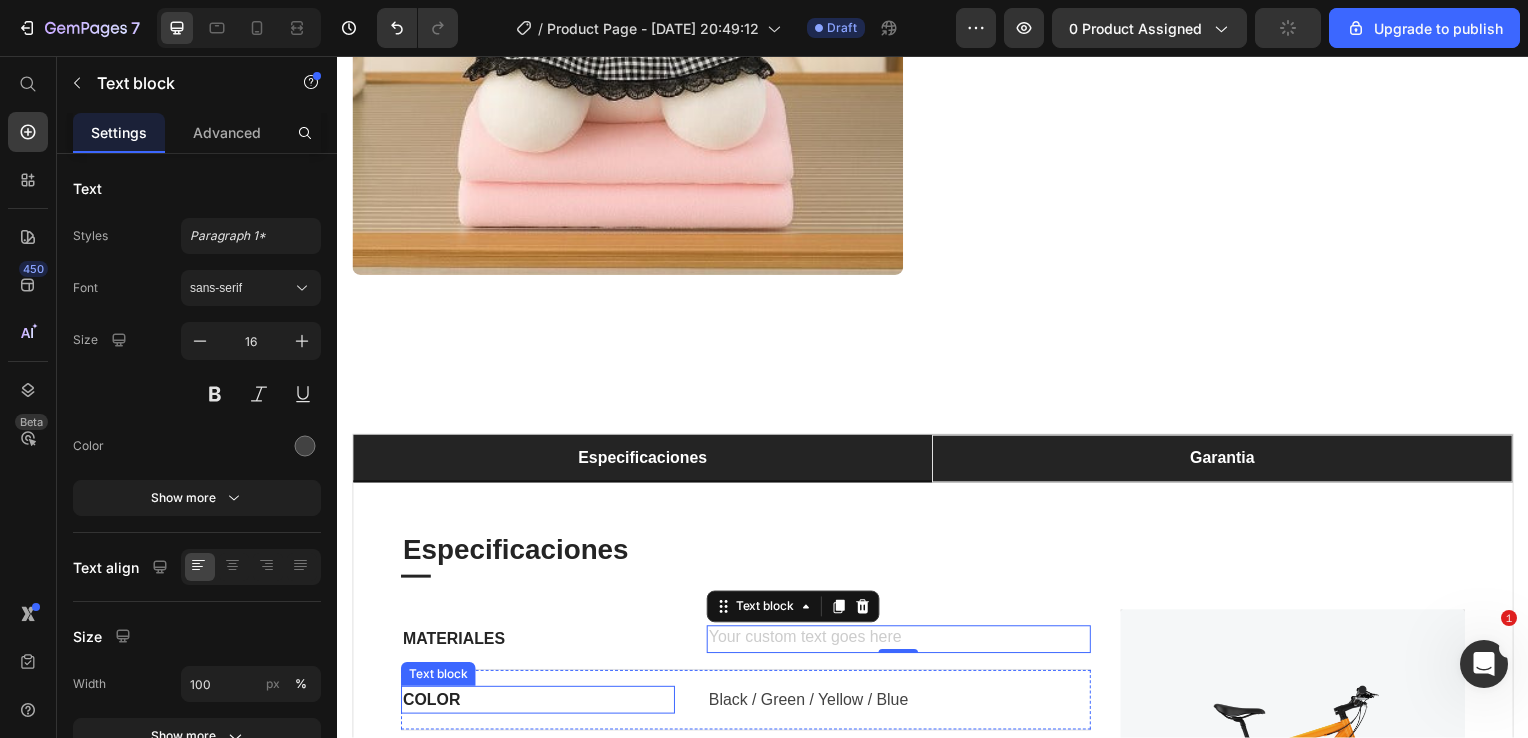 click on "COLOR" at bounding box center [539, 705] 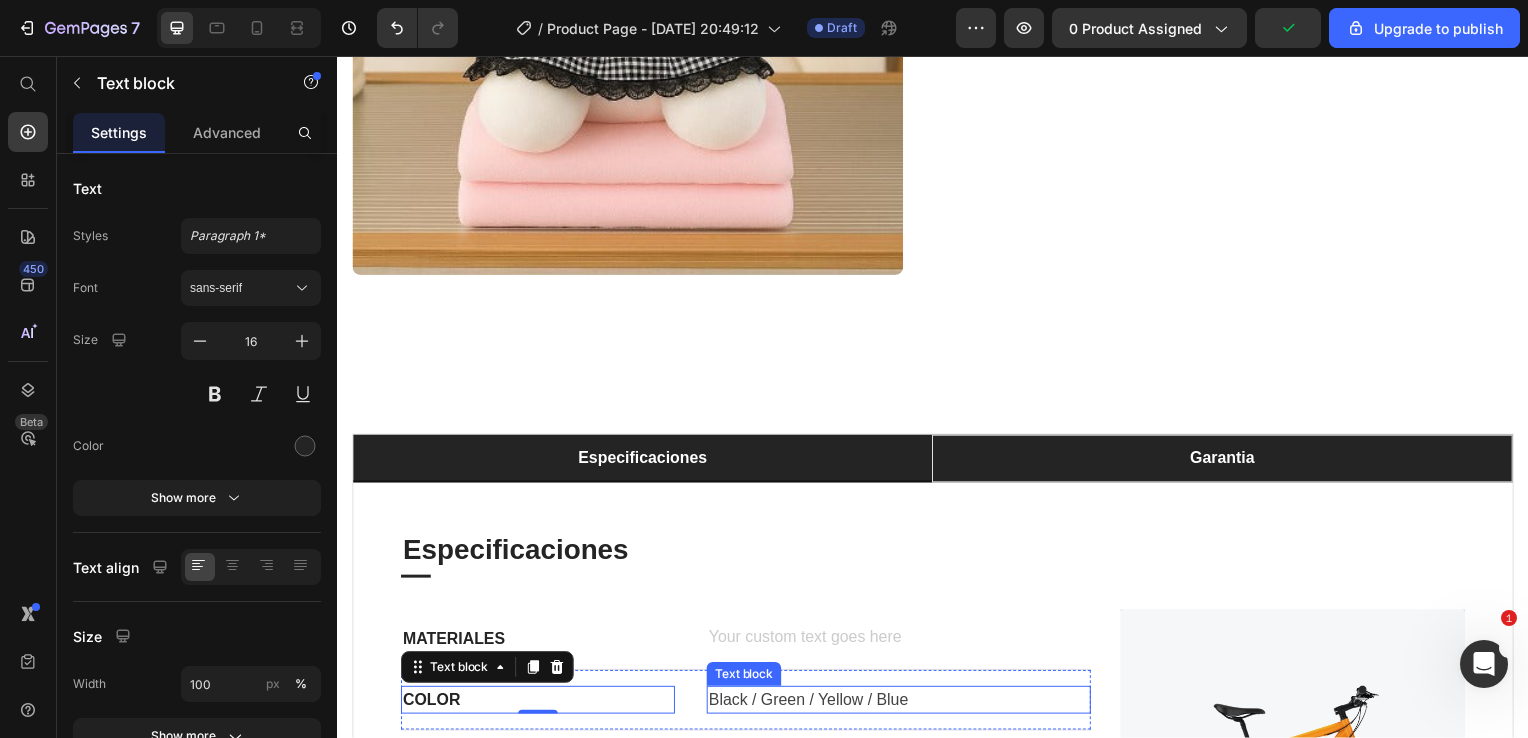click on "Black / Green / Yellow / Blue" at bounding box center (902, 705) 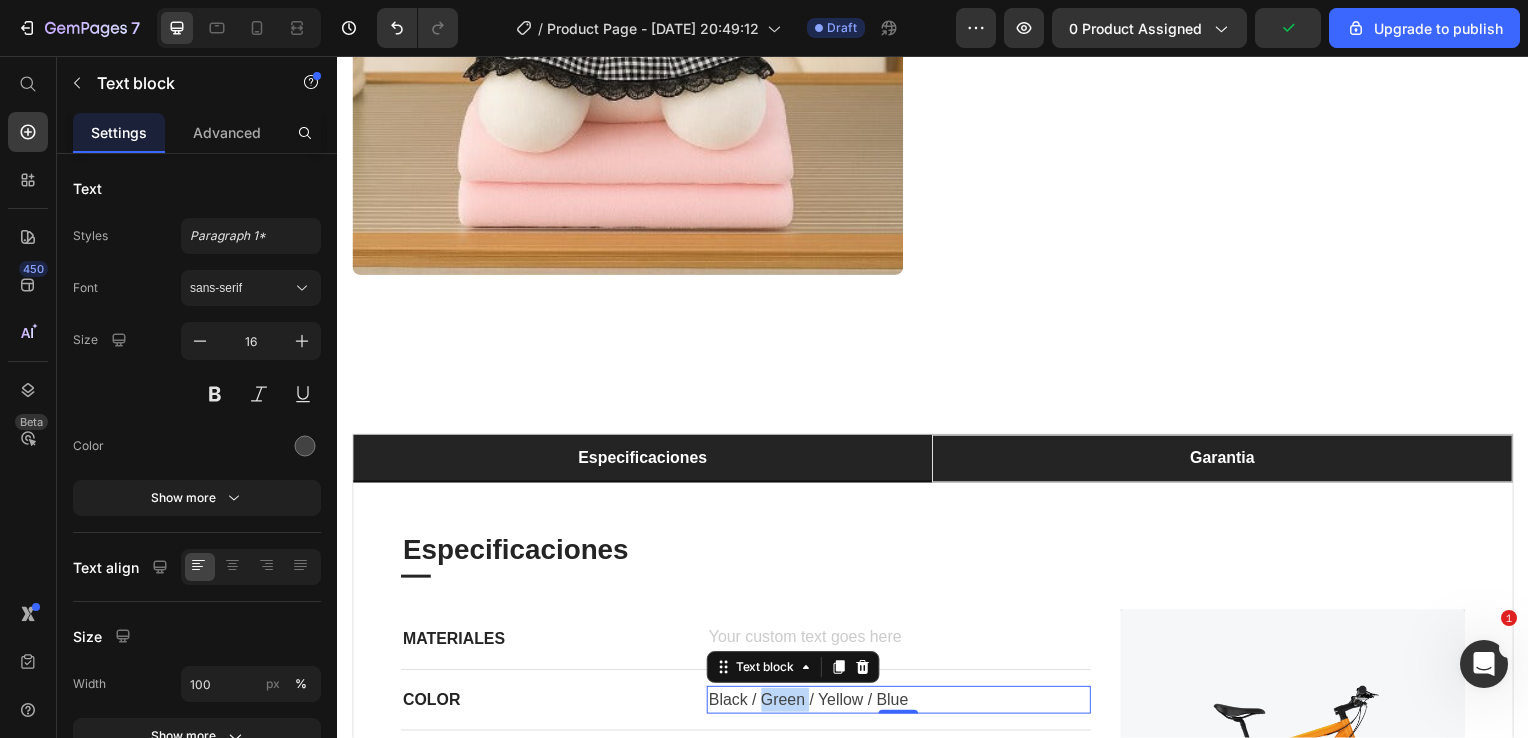 click on "Black / Green / Yellow / Blue" at bounding box center (902, 705) 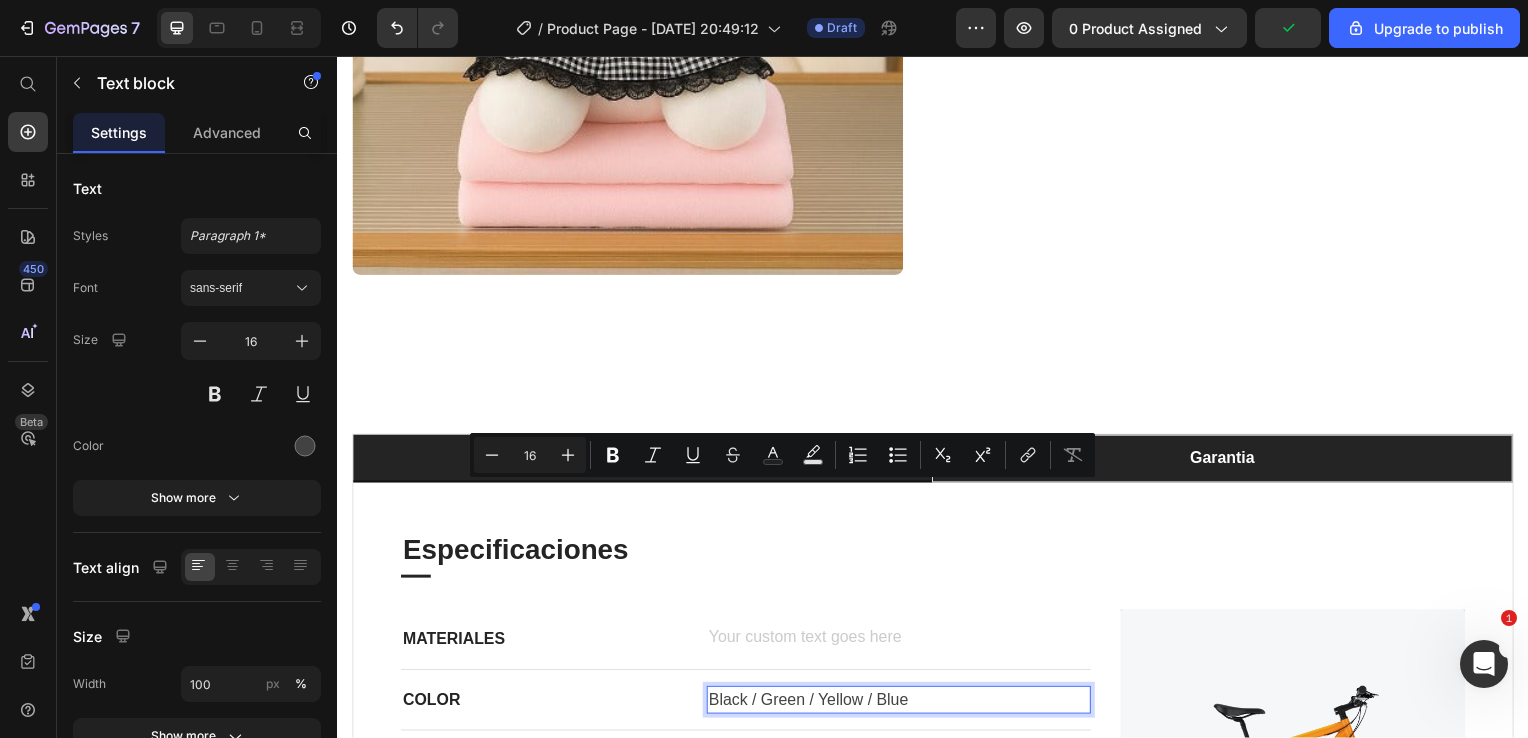 click on "Black / Green / Yellow / Blue" at bounding box center (902, 705) 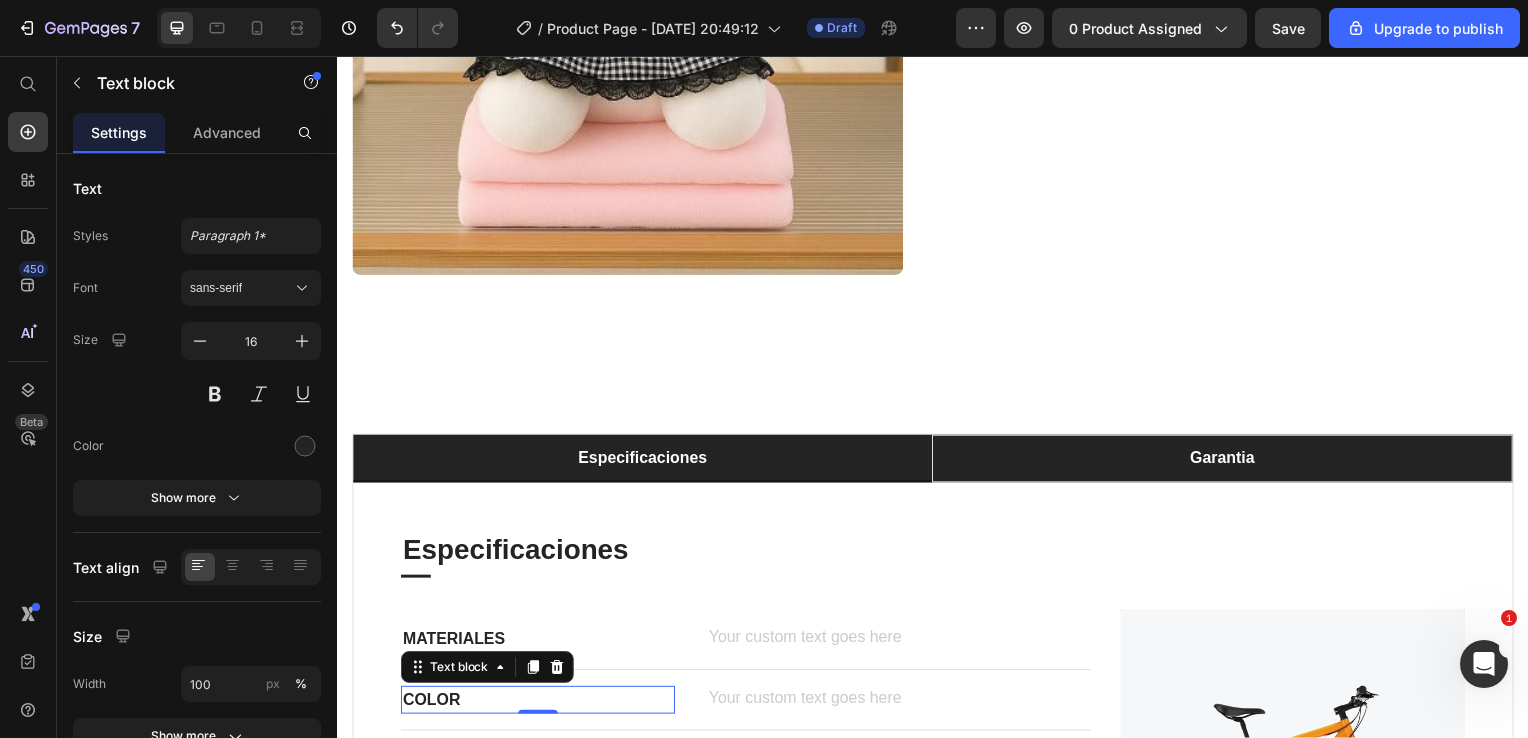 click on "COLOR" at bounding box center [539, 705] 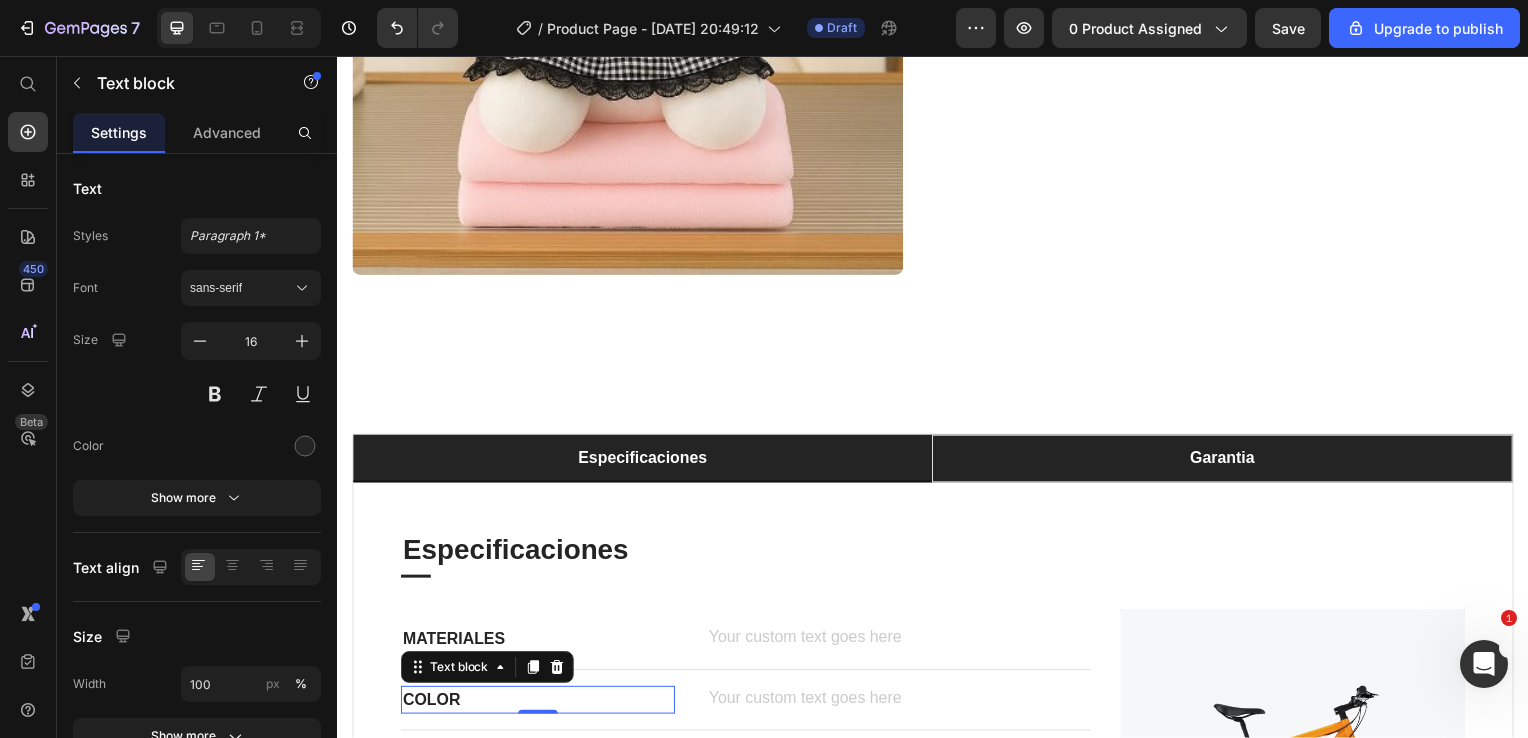 click on "COLOR" at bounding box center [539, 705] 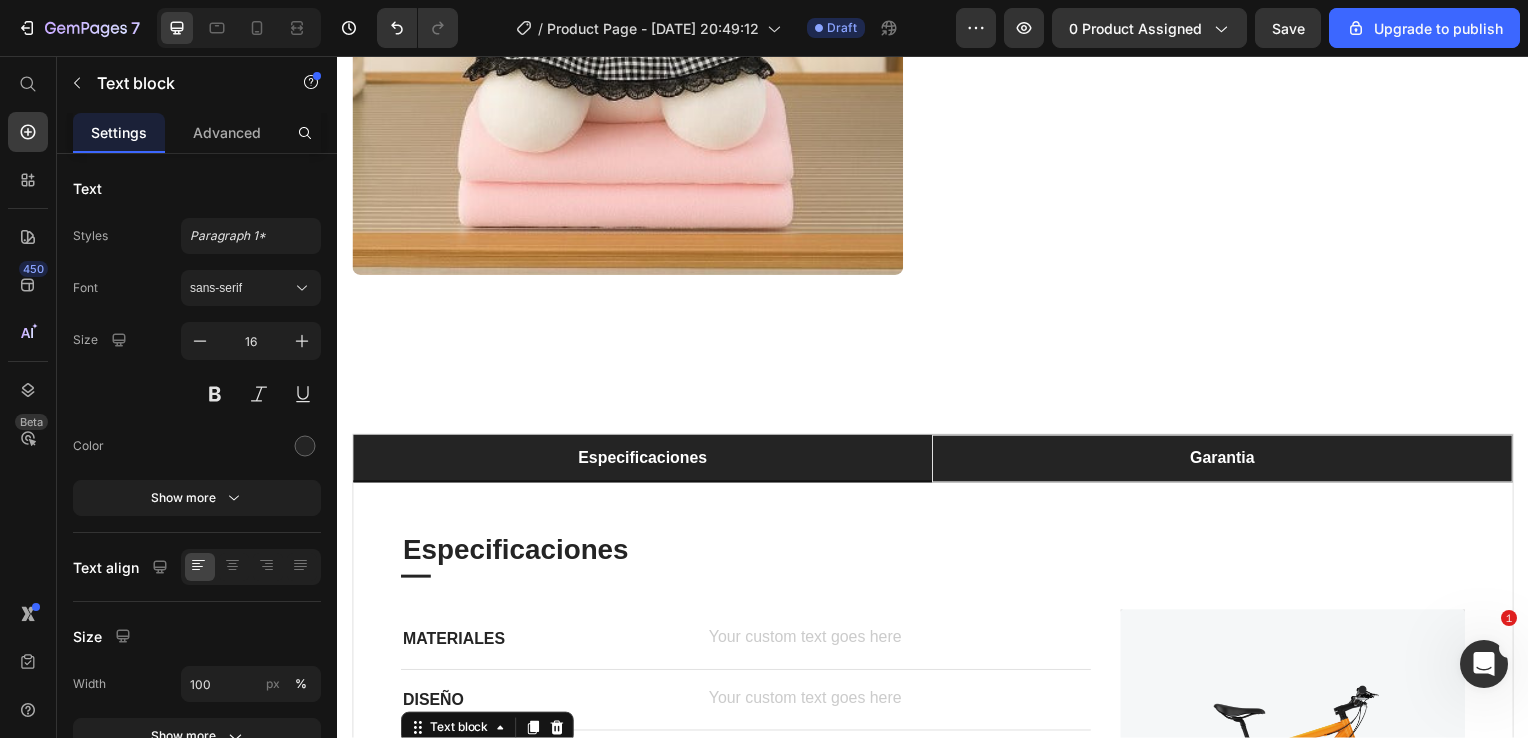 click on "GENDER" at bounding box center [539, 766] 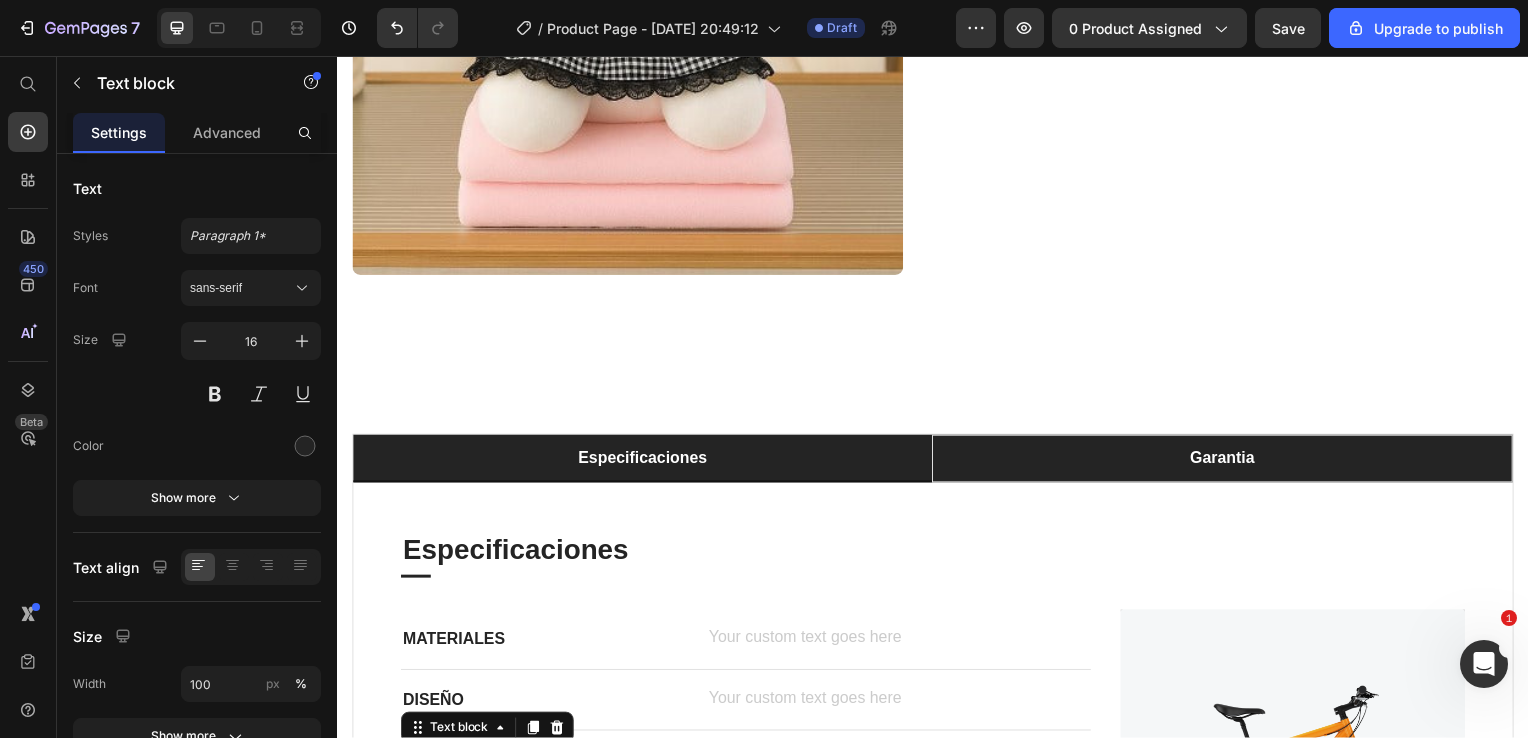 click on "GENDER" at bounding box center [539, 766] 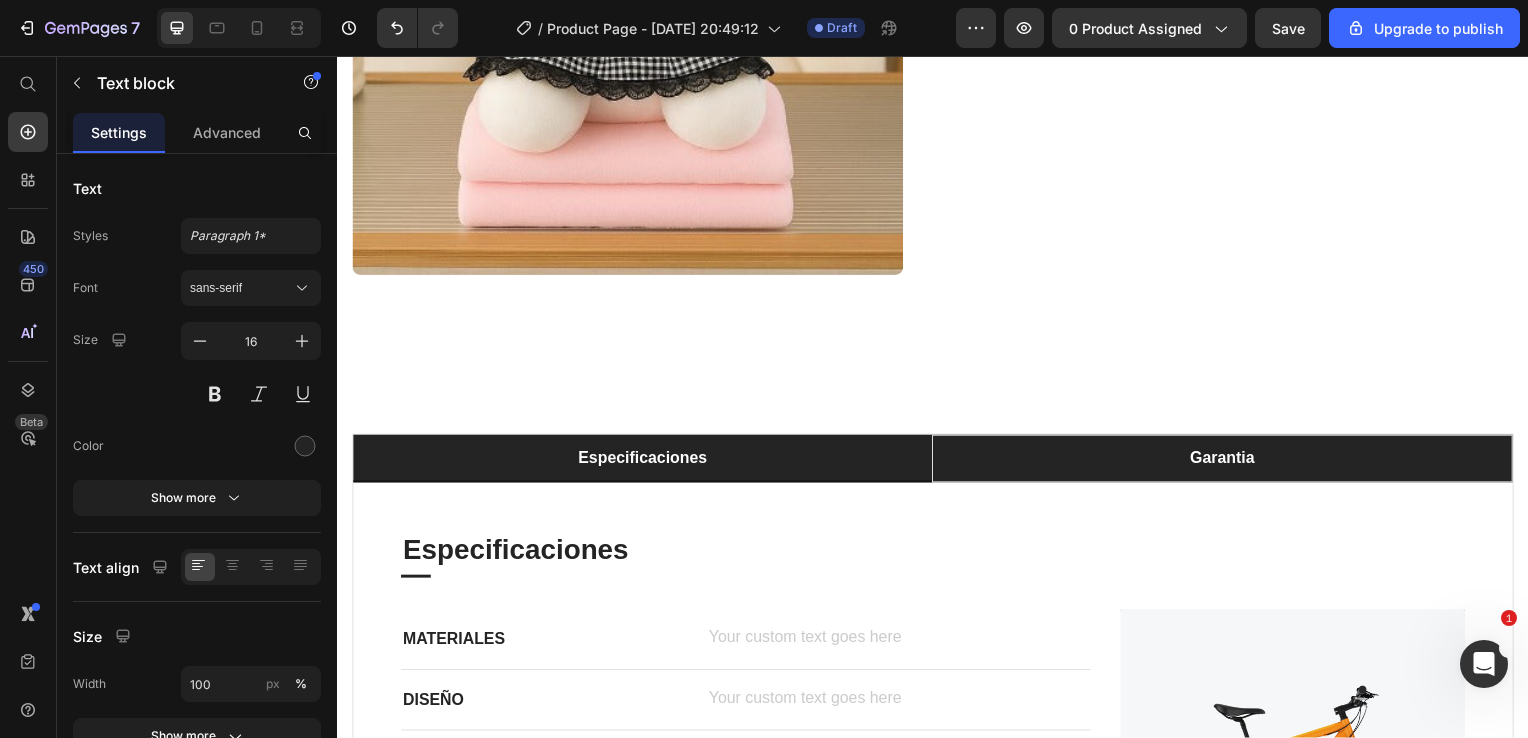 click on "GENDER" at bounding box center [539, 766] 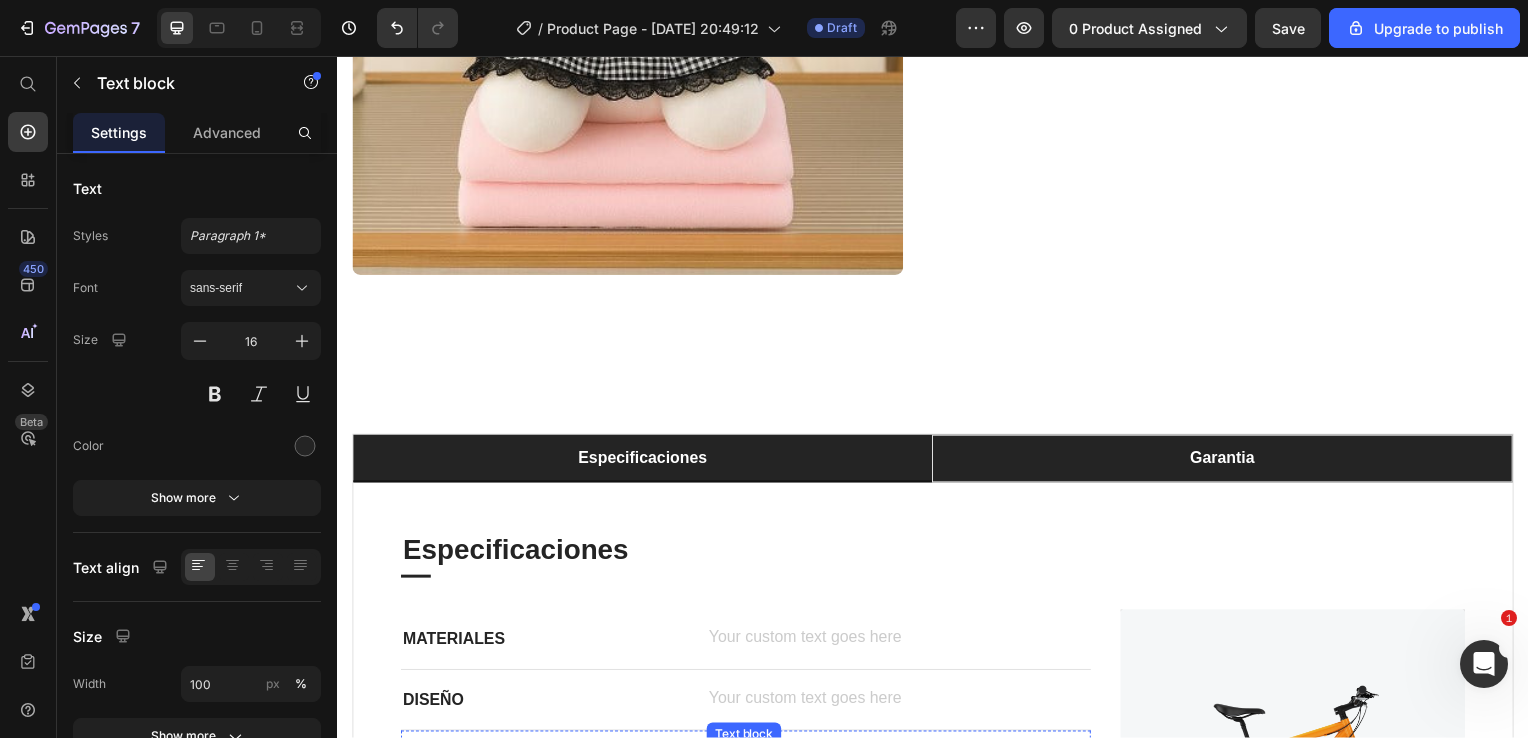 click on "Unisex" at bounding box center [902, 766] 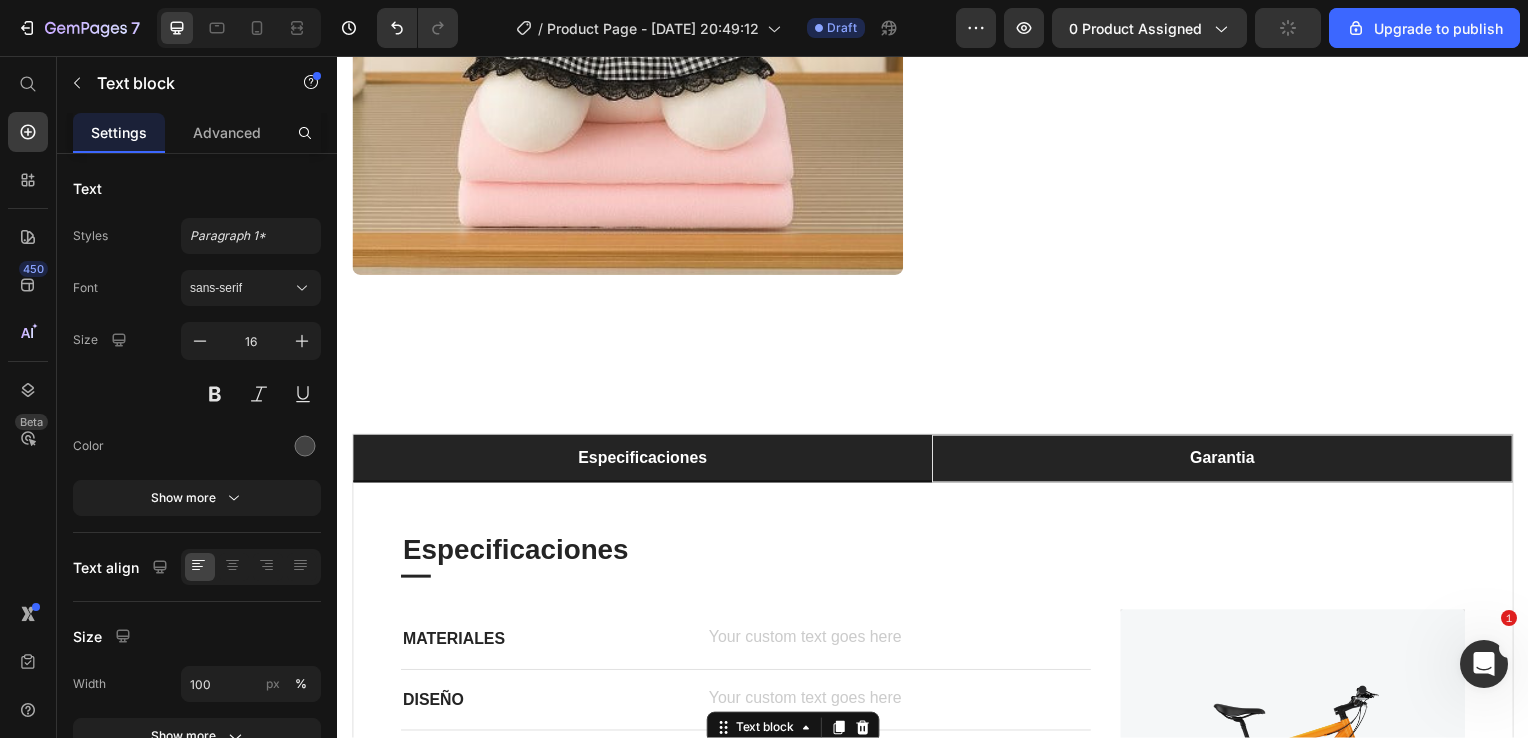 click on "Unisex" at bounding box center [902, 766] 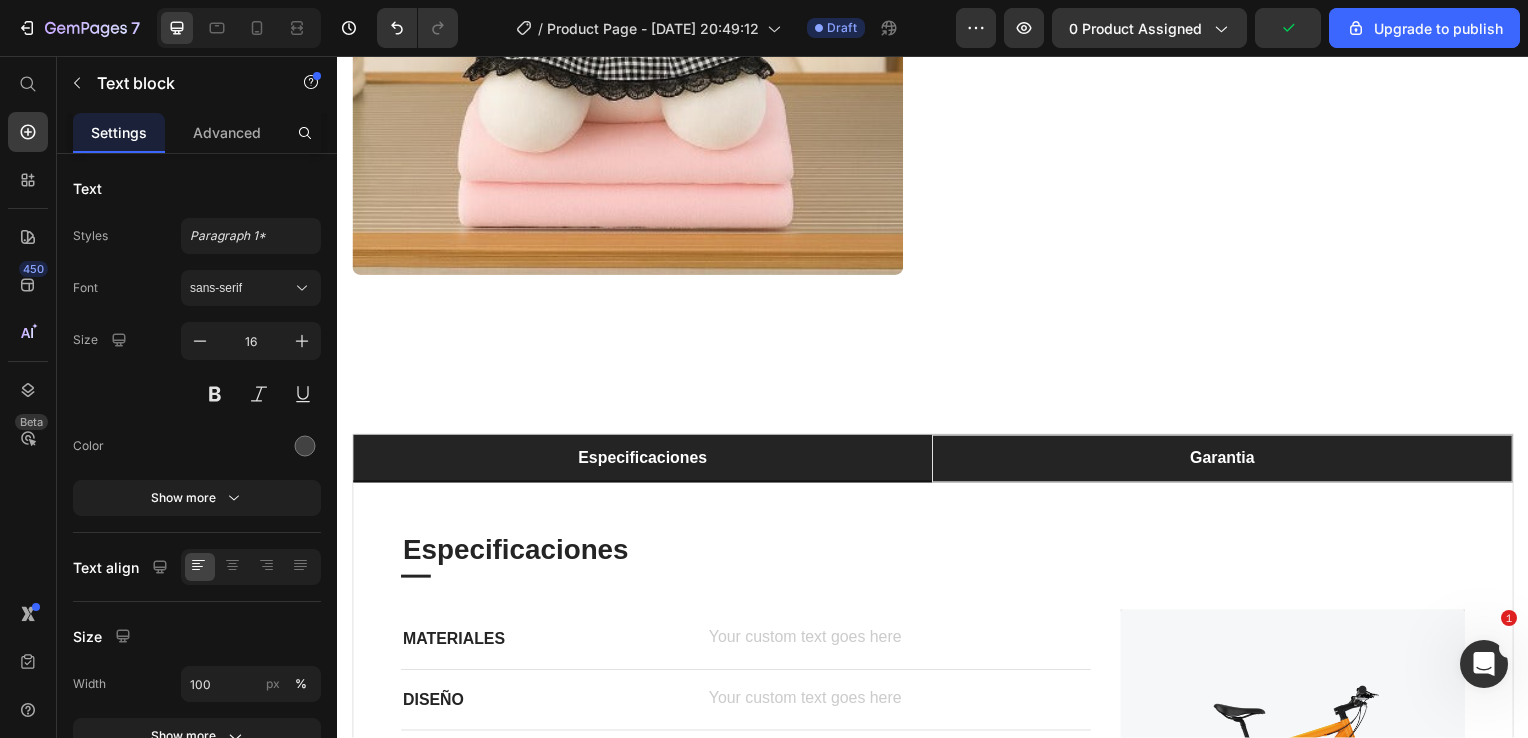 click on "Unisex" at bounding box center [902, 766] 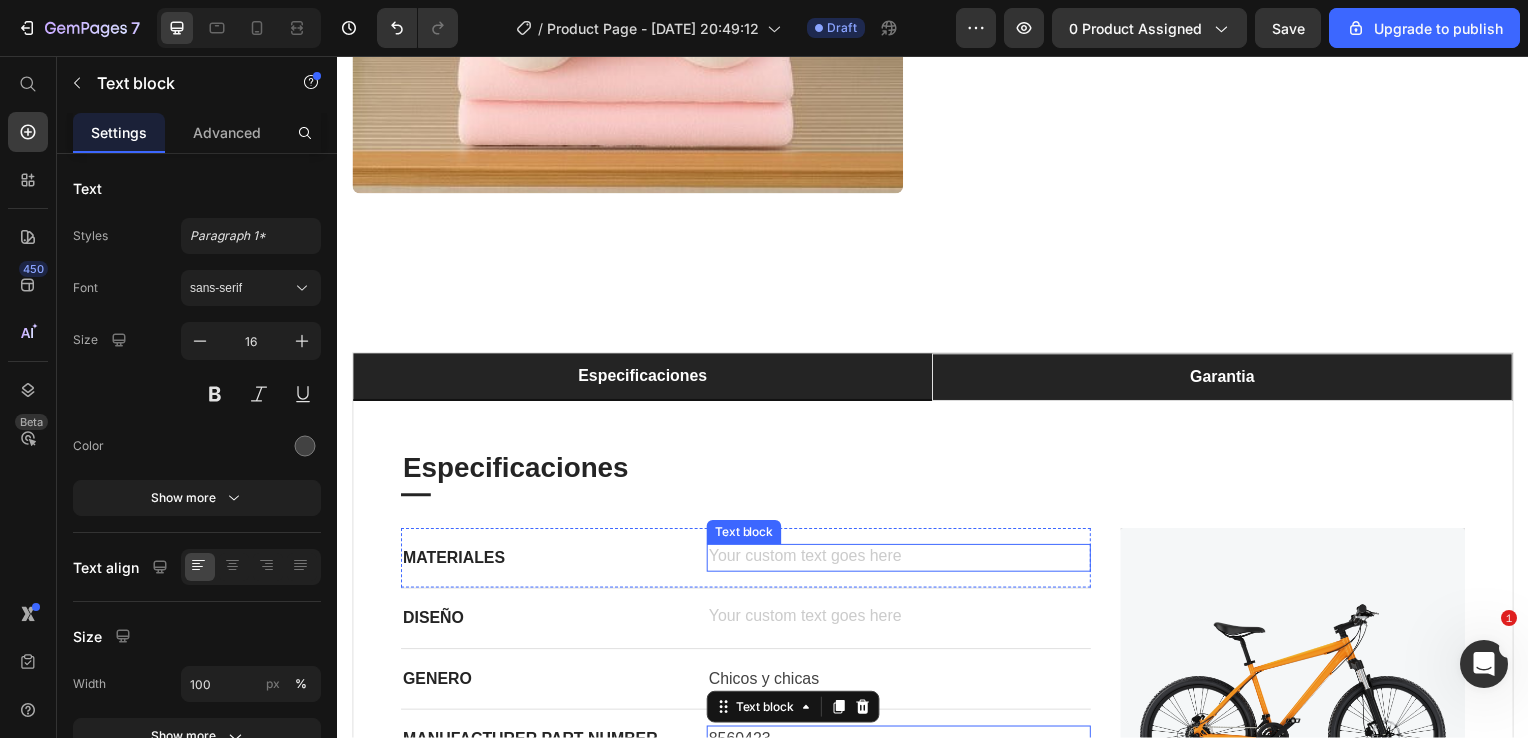 scroll, scrollTop: 15456, scrollLeft: 0, axis: vertical 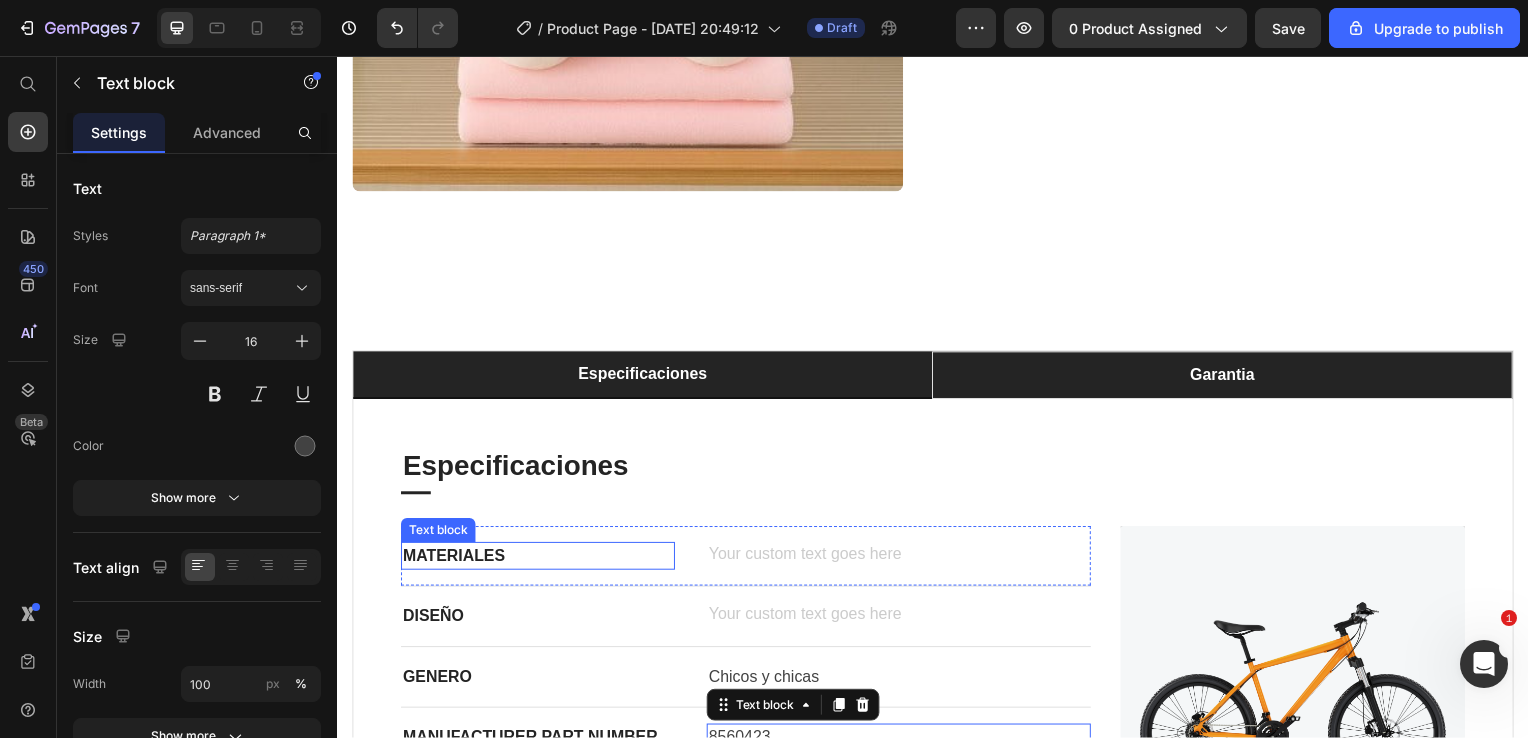 click on "MATERIALES" at bounding box center [539, 560] 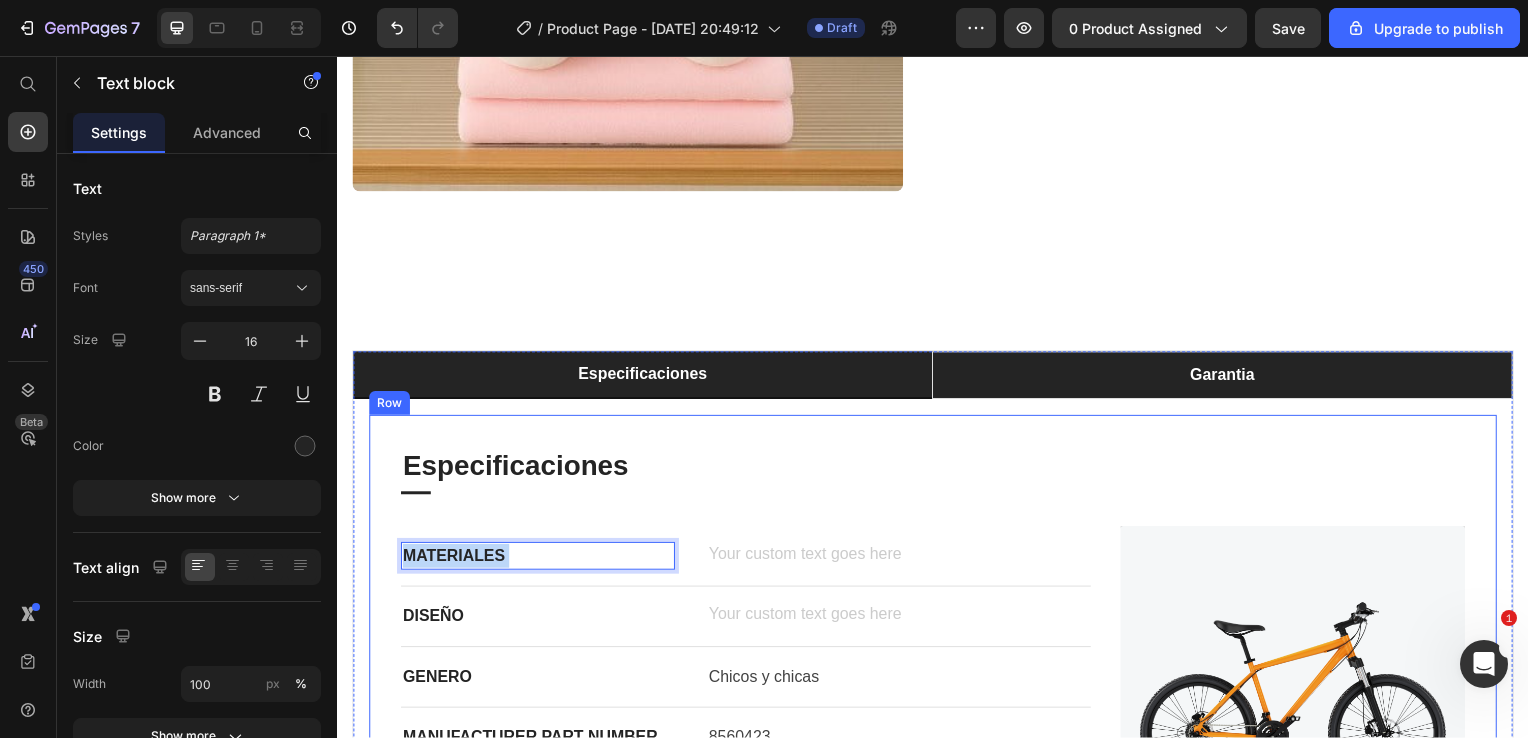 drag, startPoint x: 512, startPoint y: 348, endPoint x: 398, endPoint y: 342, distance: 114.15778 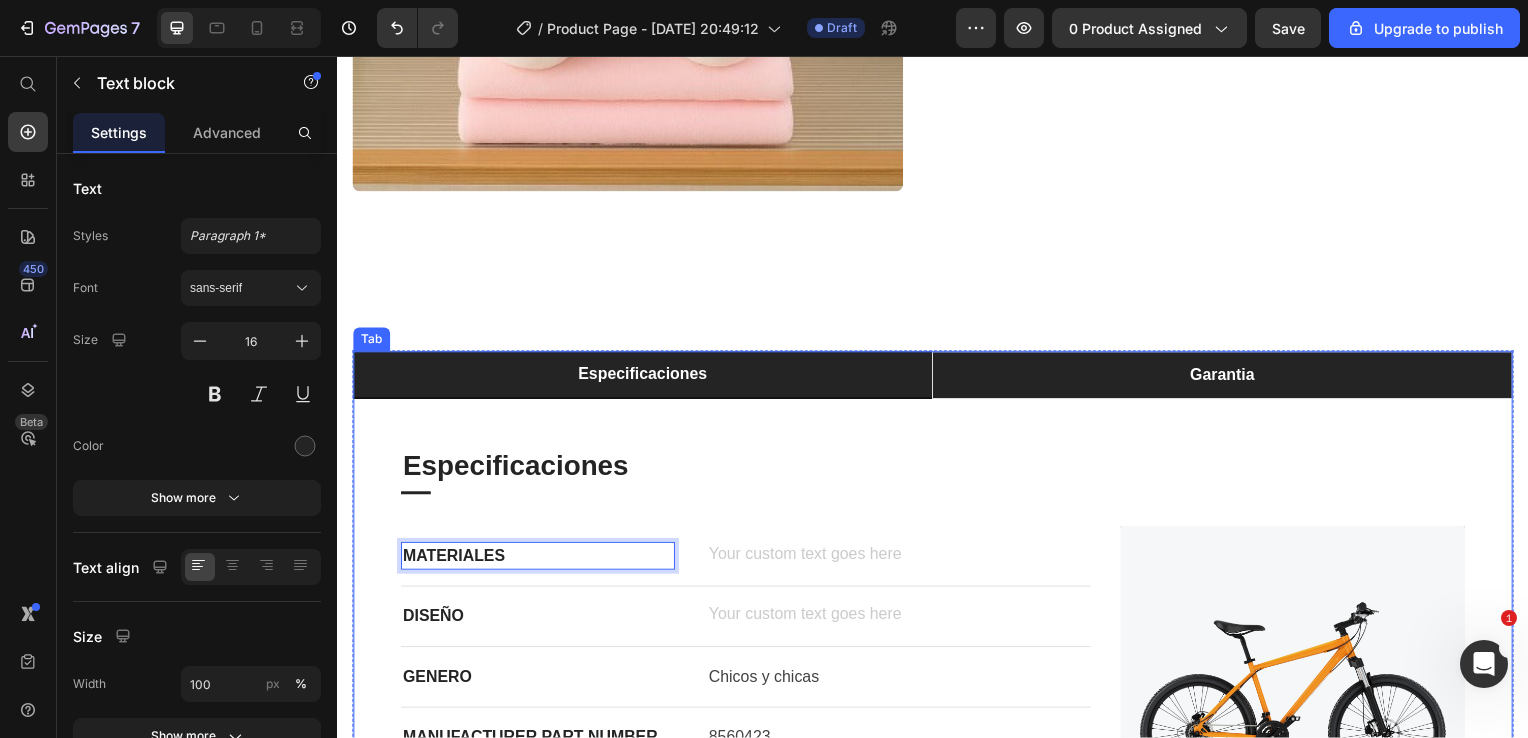 click on "Garantia" at bounding box center (1228, 378) 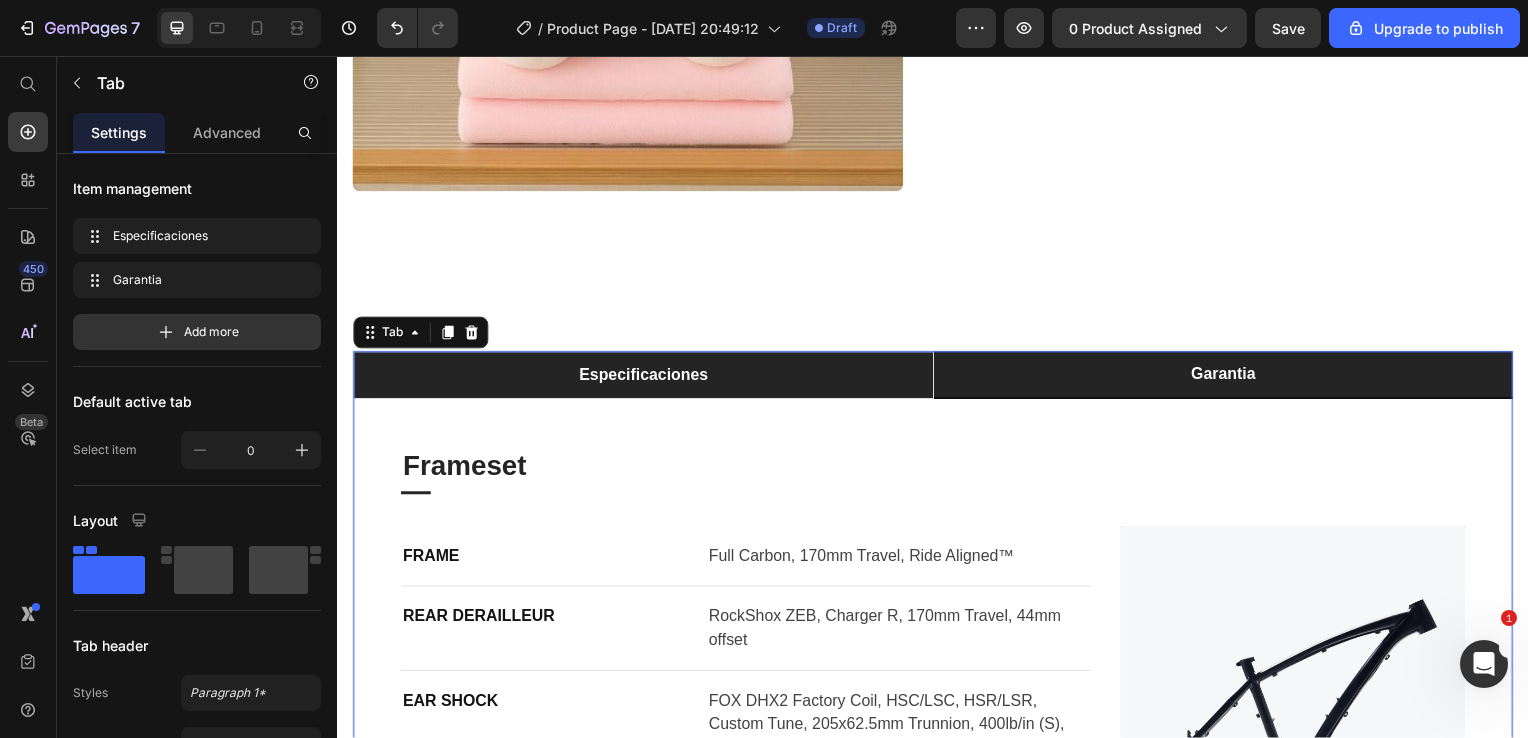 click on "Especificaciones" at bounding box center [645, 378] 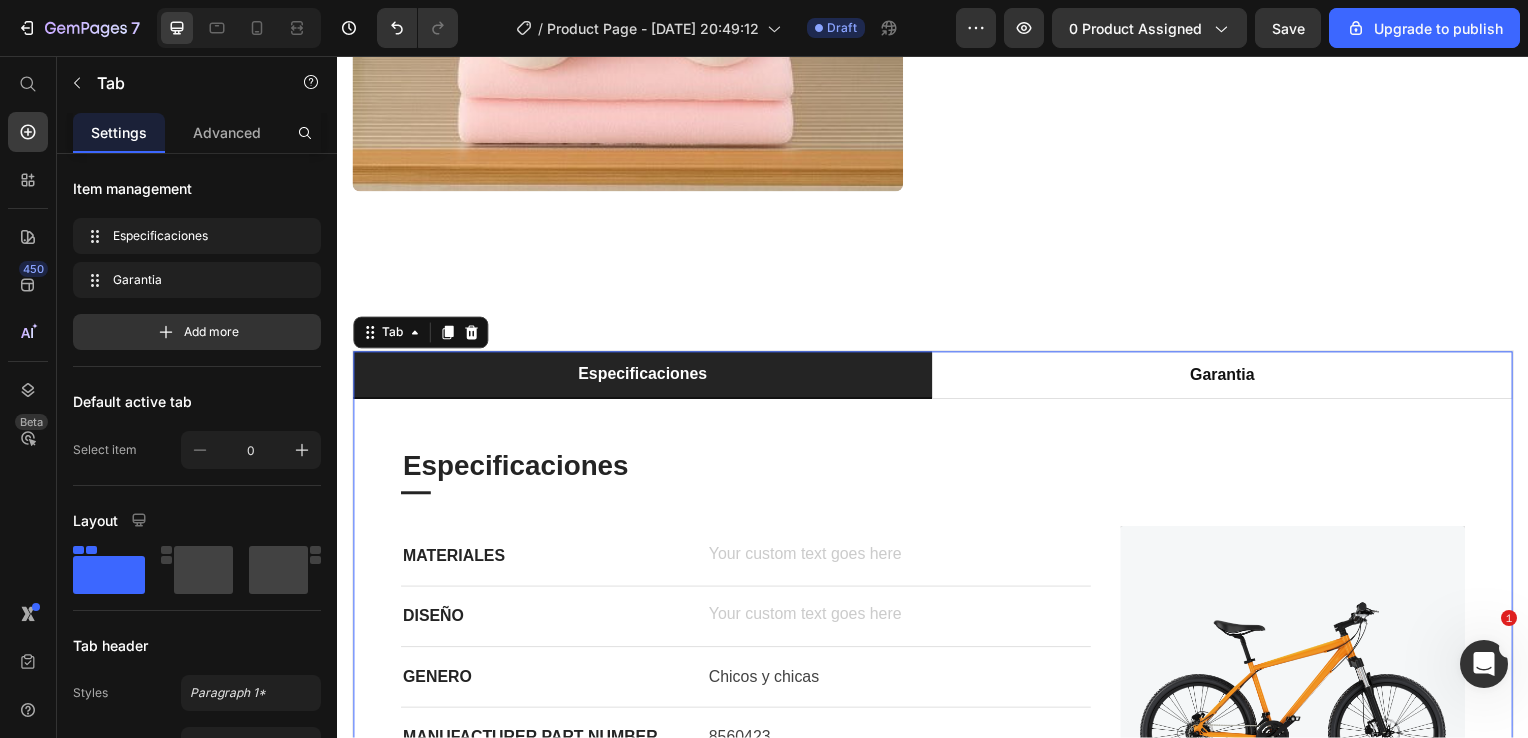 click on "Especificaciones" at bounding box center (644, 378) 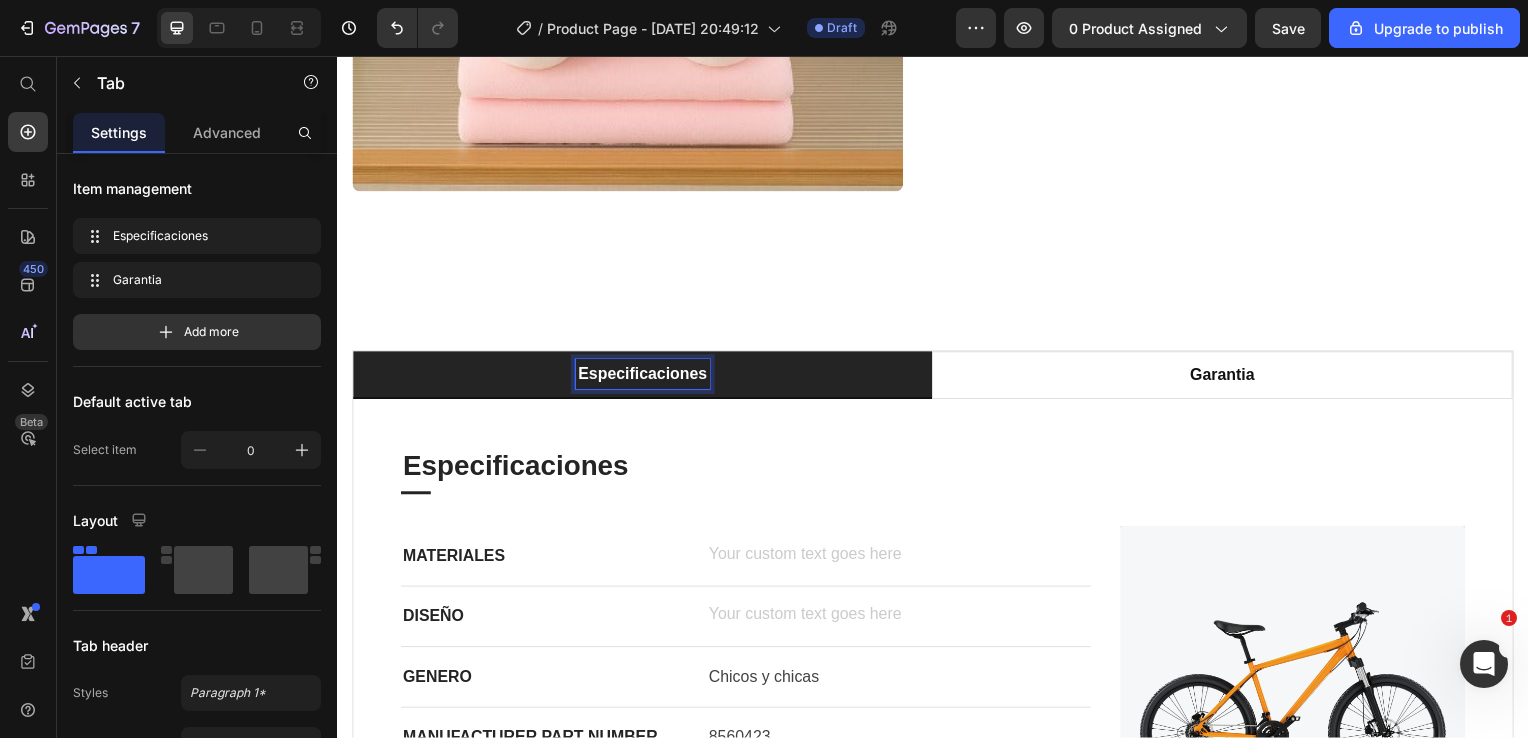 click on "Especificaciones" at bounding box center [645, 377] 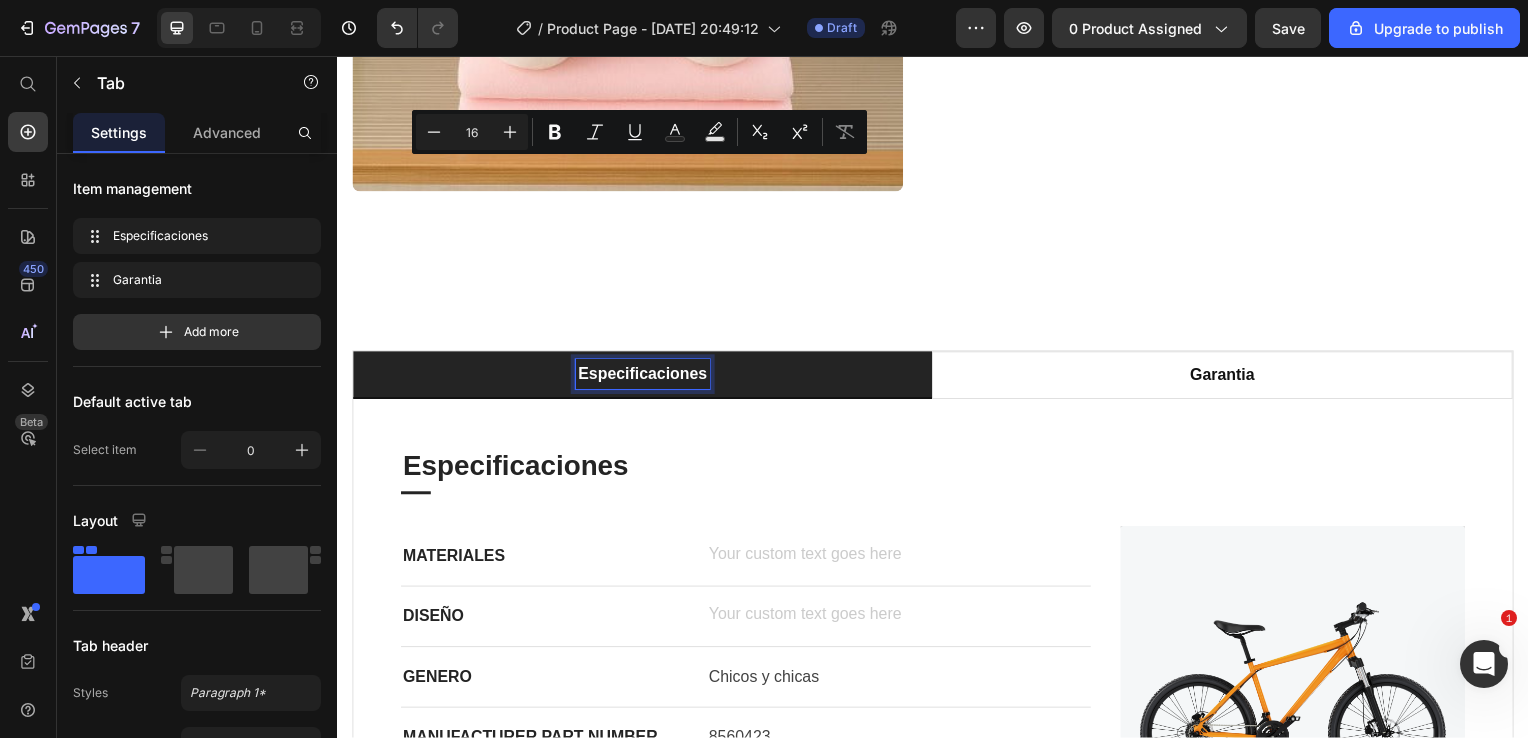 click on "Especificaciones" at bounding box center [645, 377] 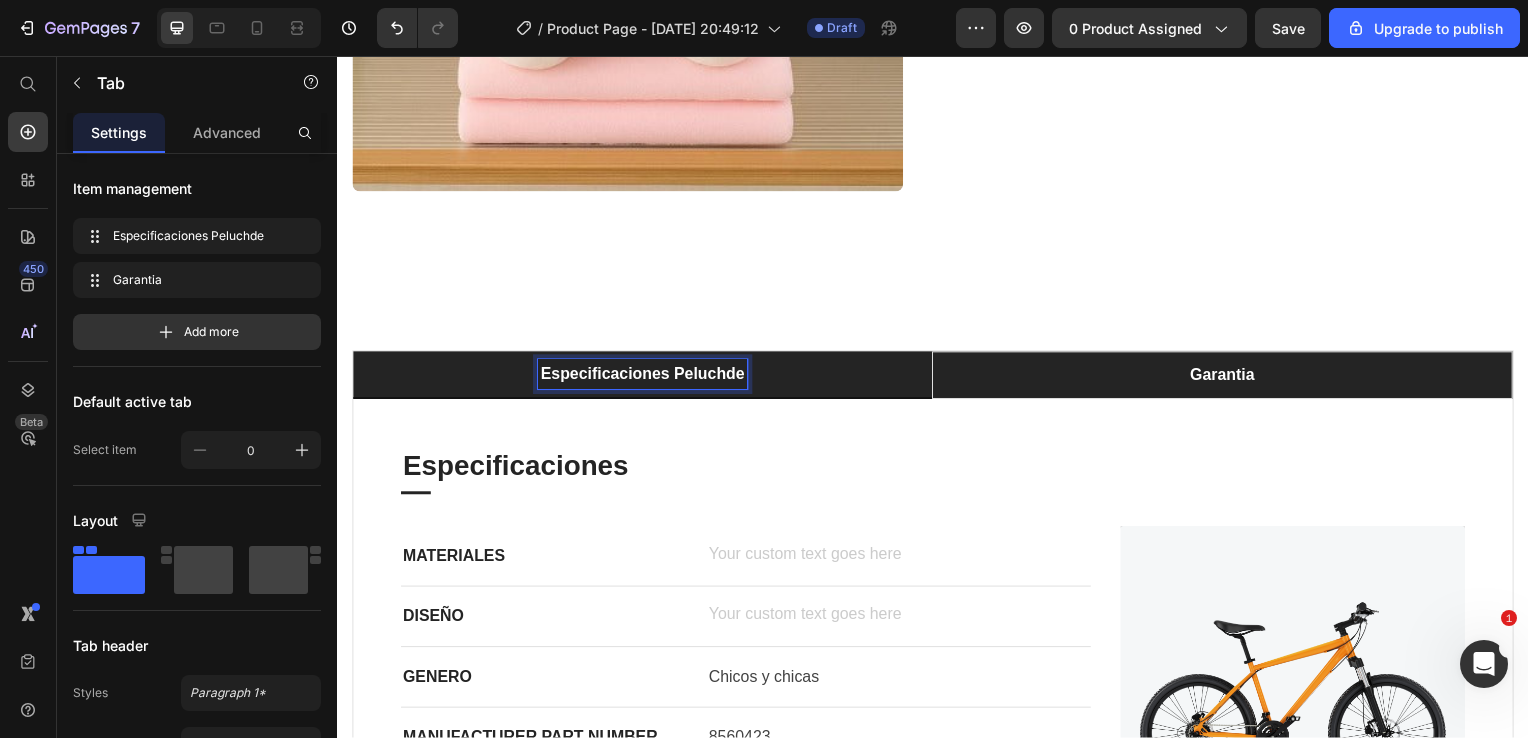click on "Garantia" at bounding box center [1228, 378] 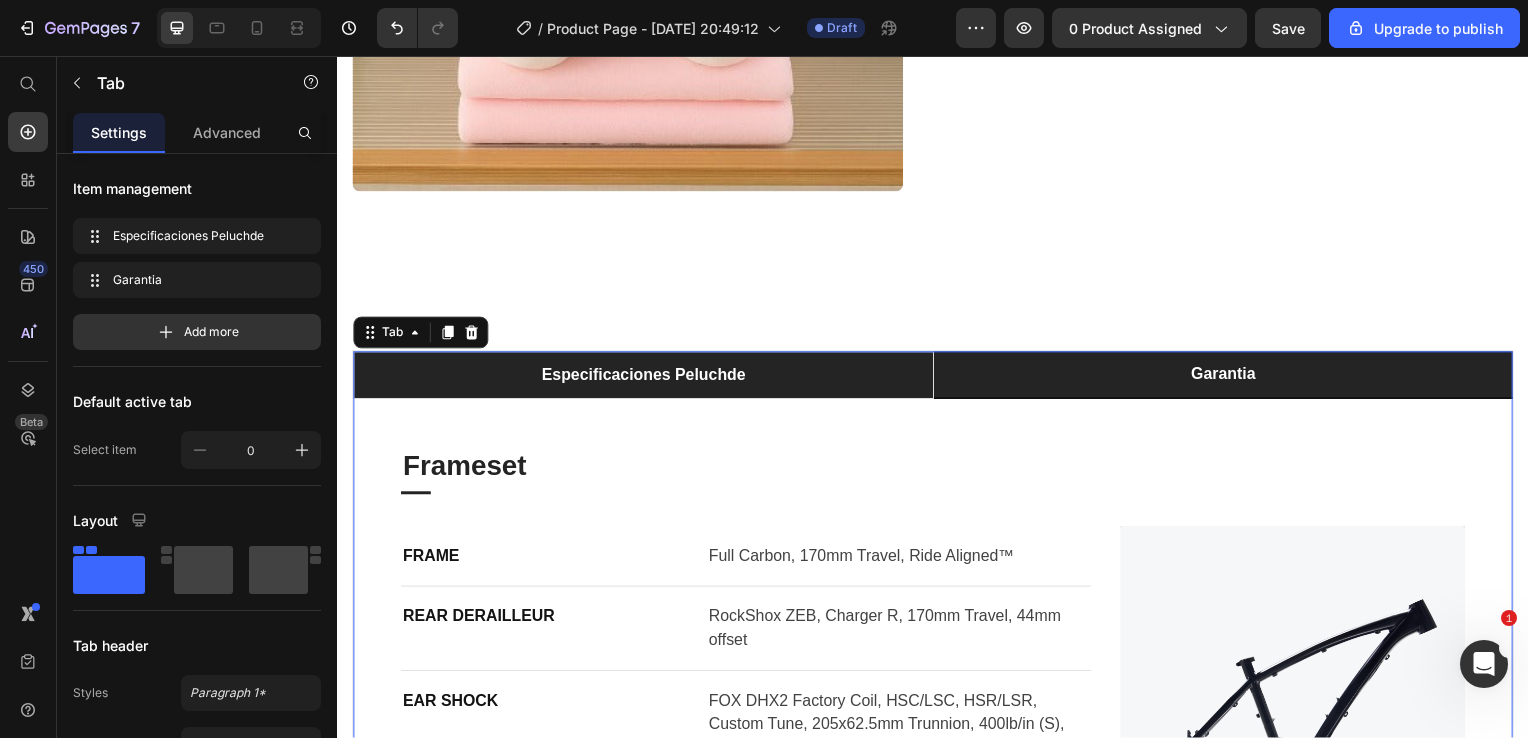 click on "Garantia" at bounding box center [1229, 377] 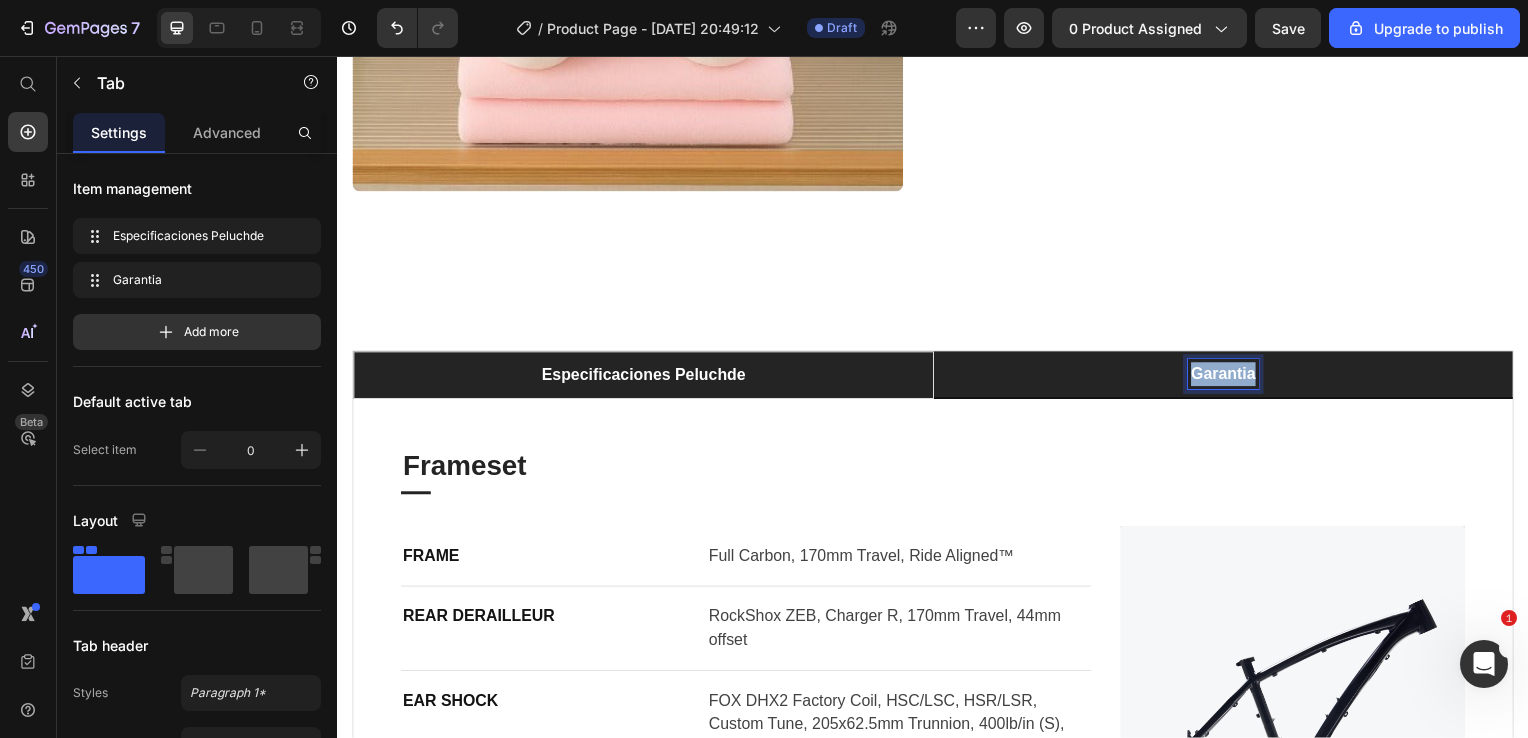 click on "Garantia" at bounding box center [1229, 377] 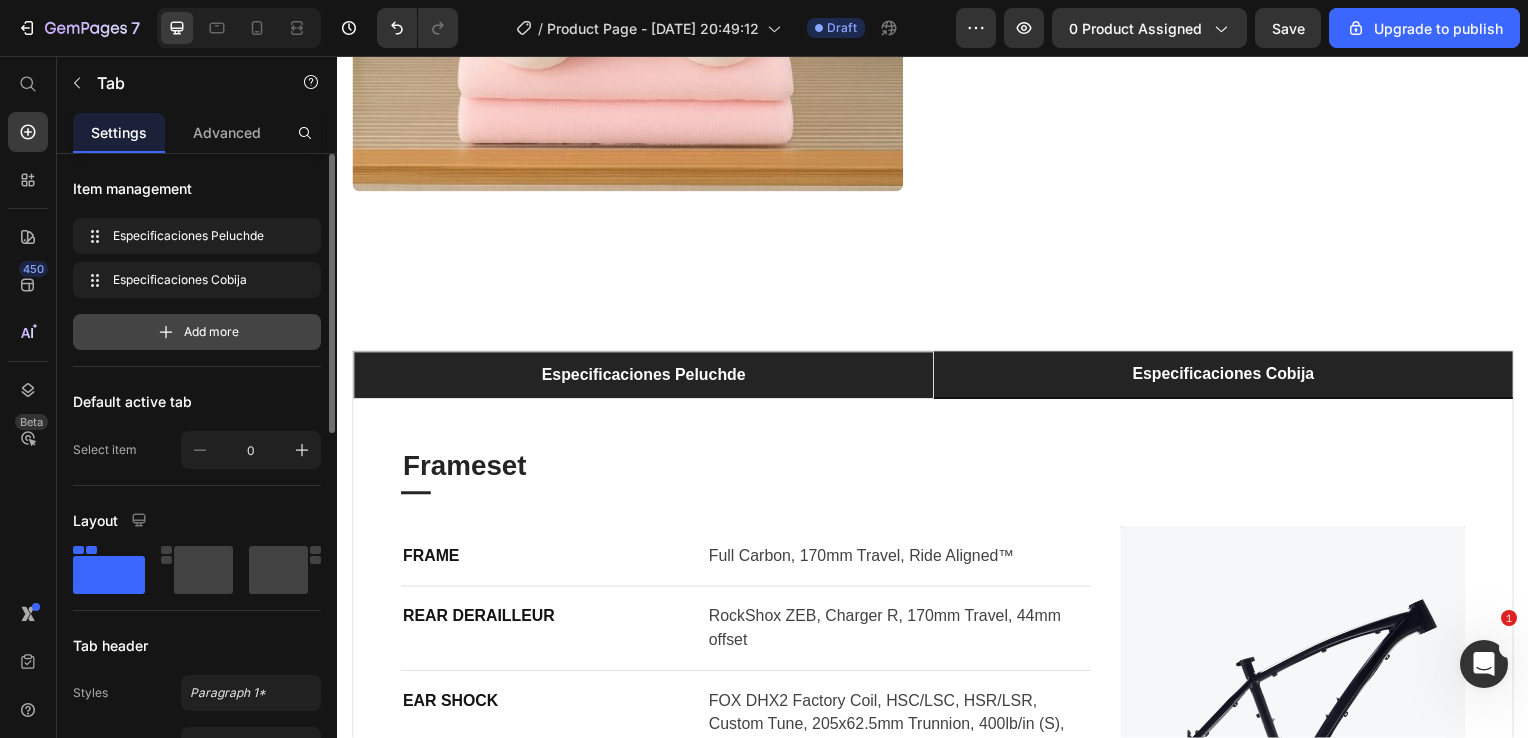 click 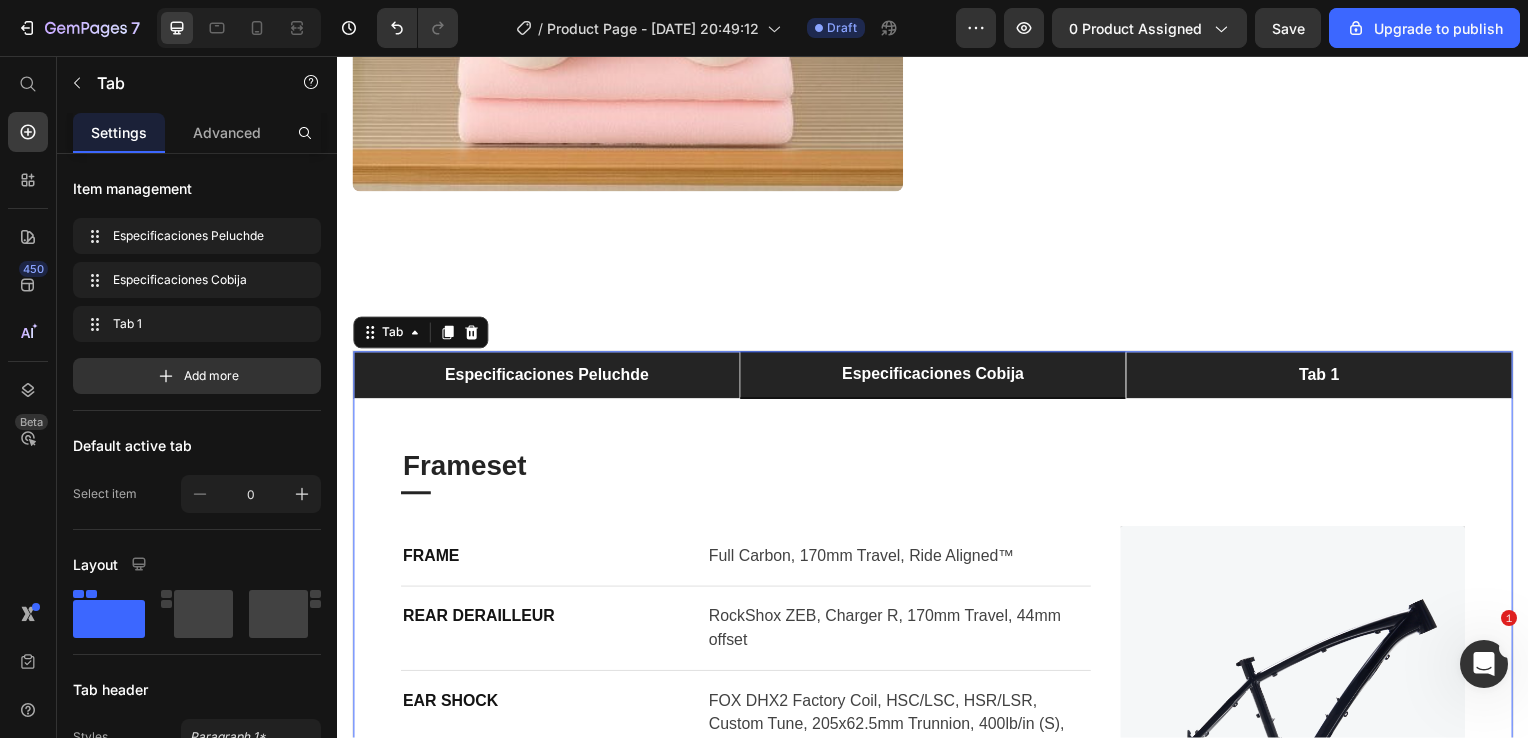 click on "Tab 1" at bounding box center [1326, 378] 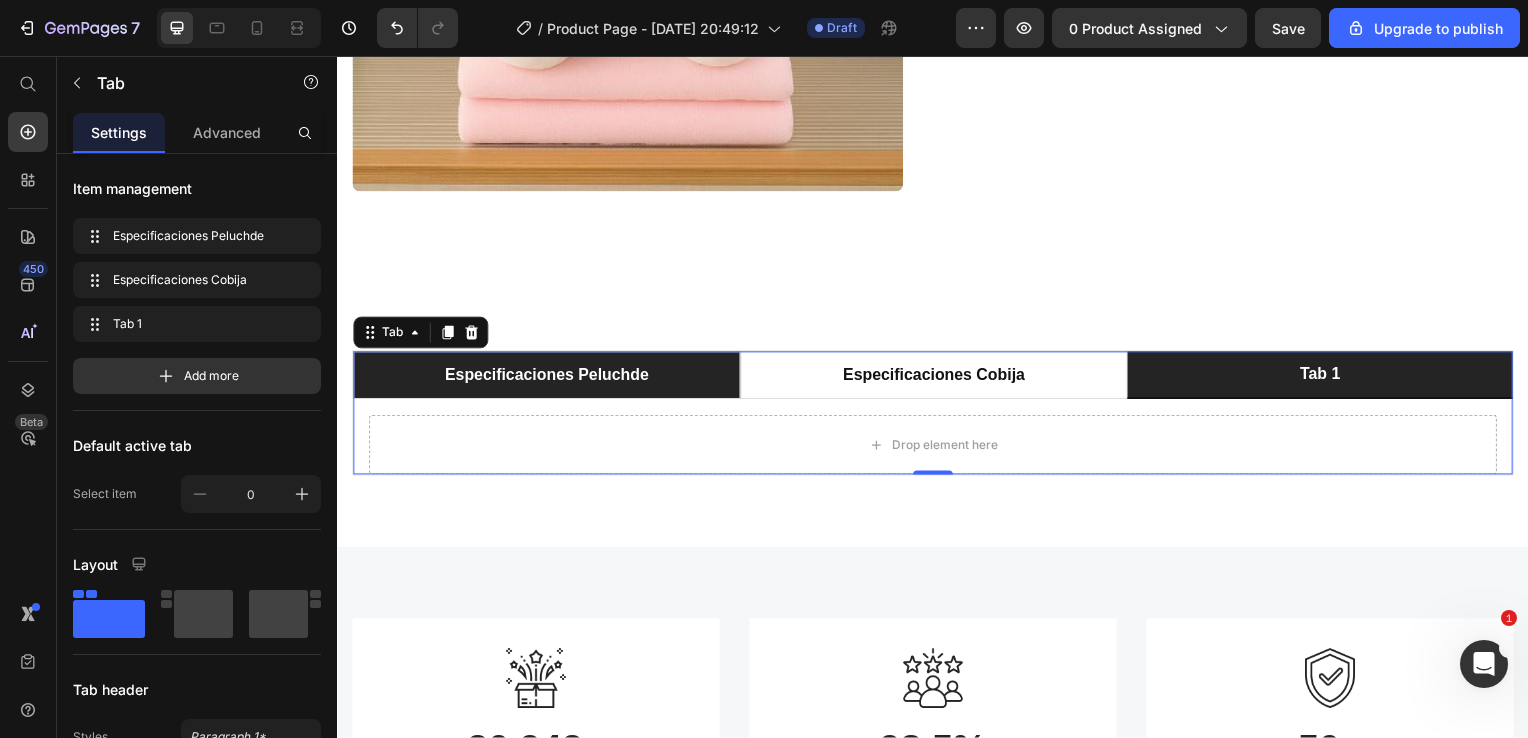 click on "Tab 1" at bounding box center (1327, 377) 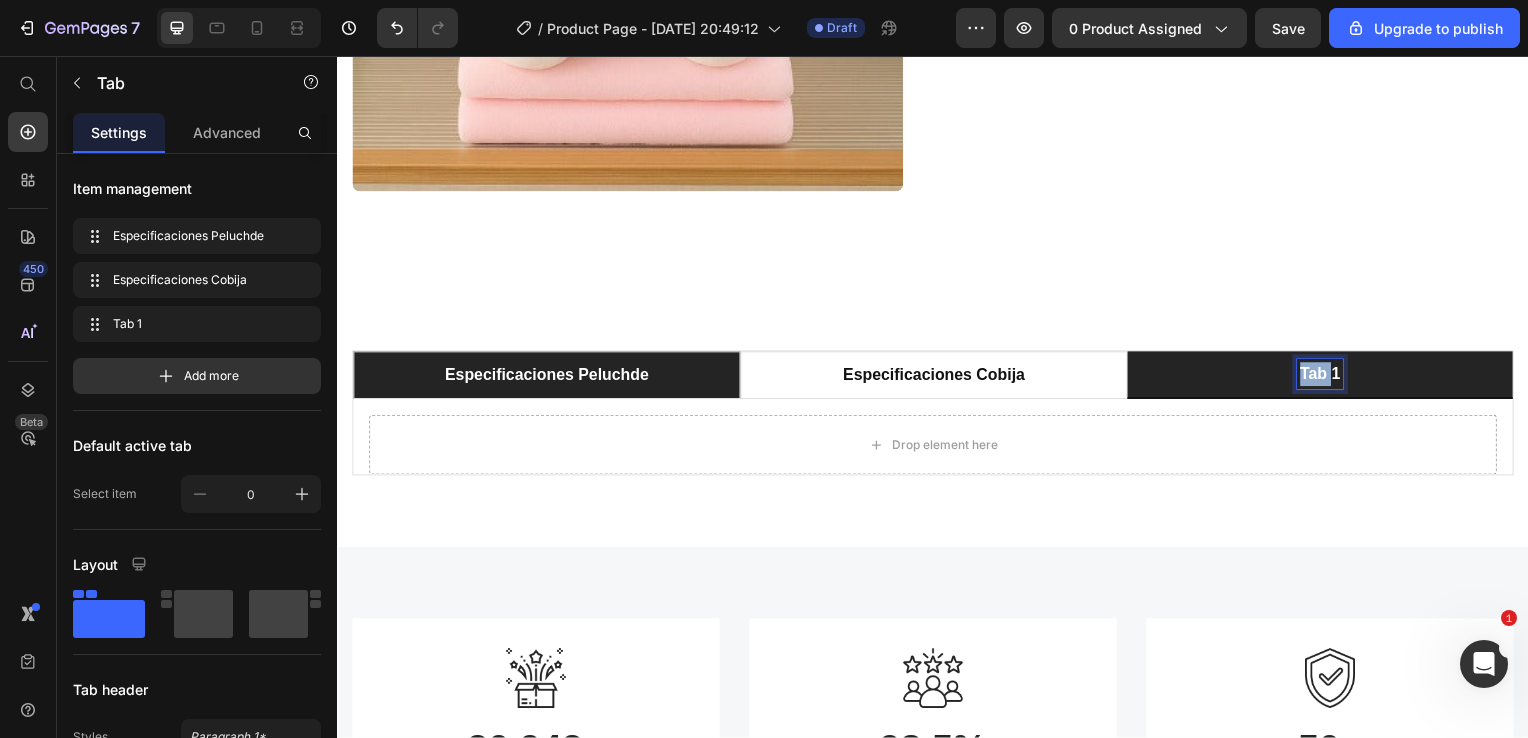 click on "Tab 1" at bounding box center [1327, 377] 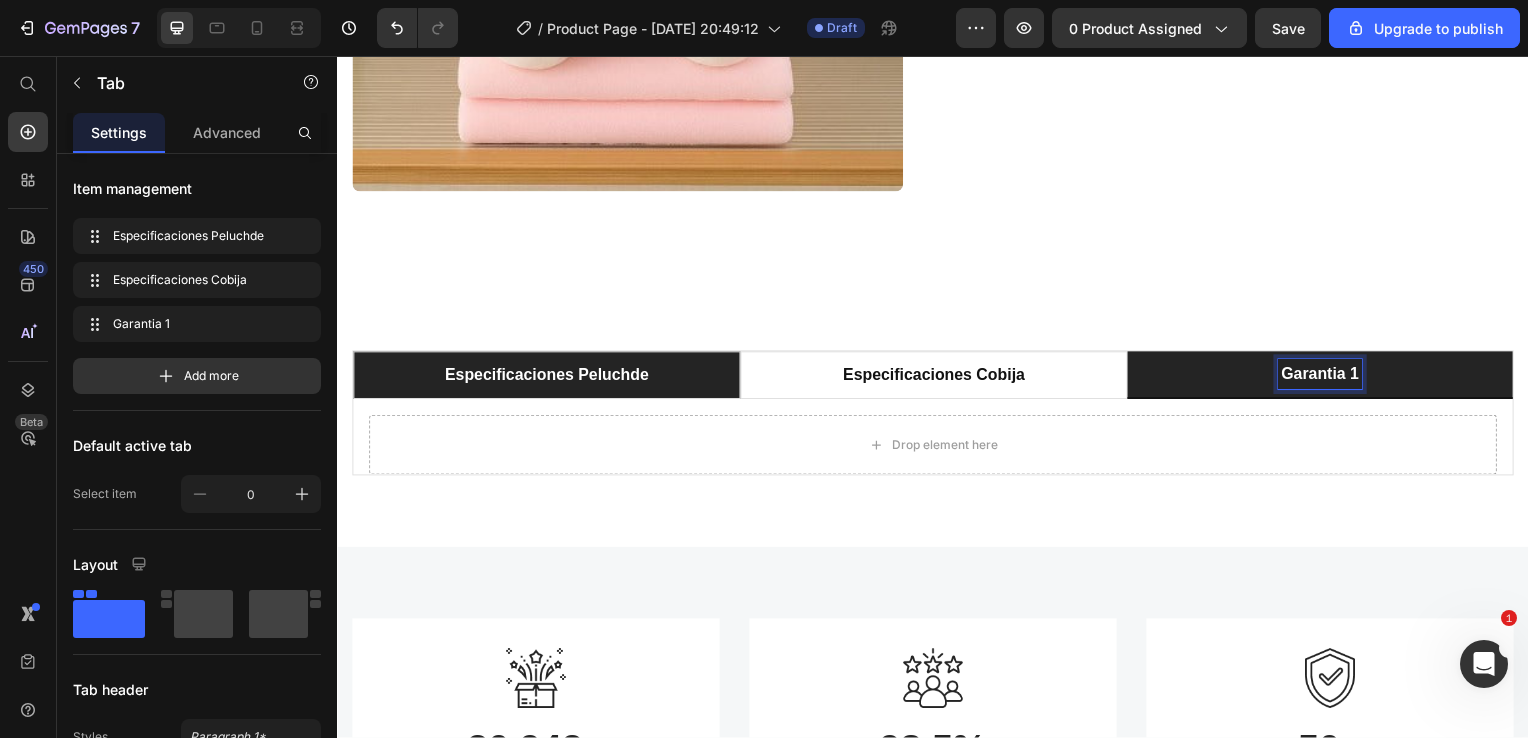click on "Garantia 1" at bounding box center (1327, 377) 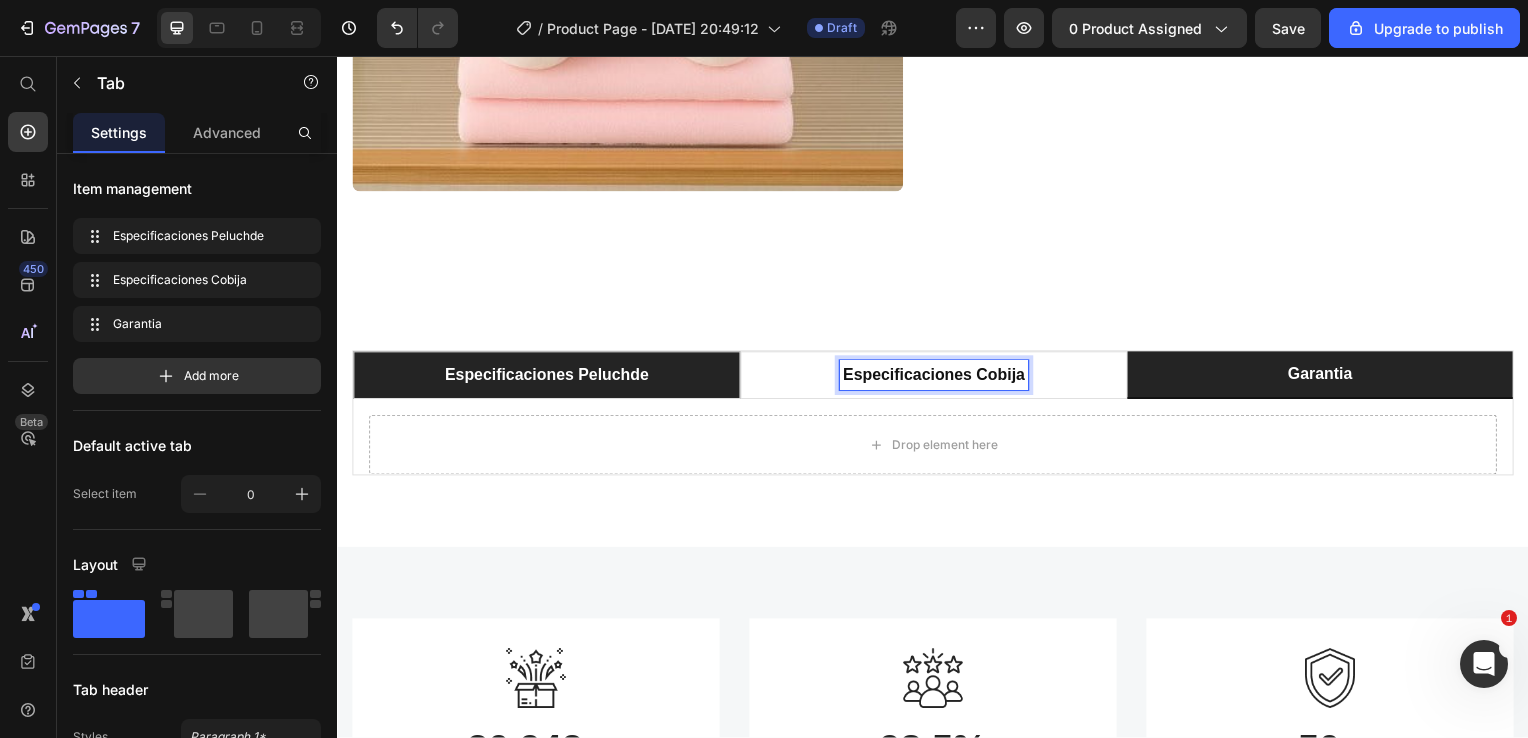 click on "Especificaciones Cobija" at bounding box center [937, 378] 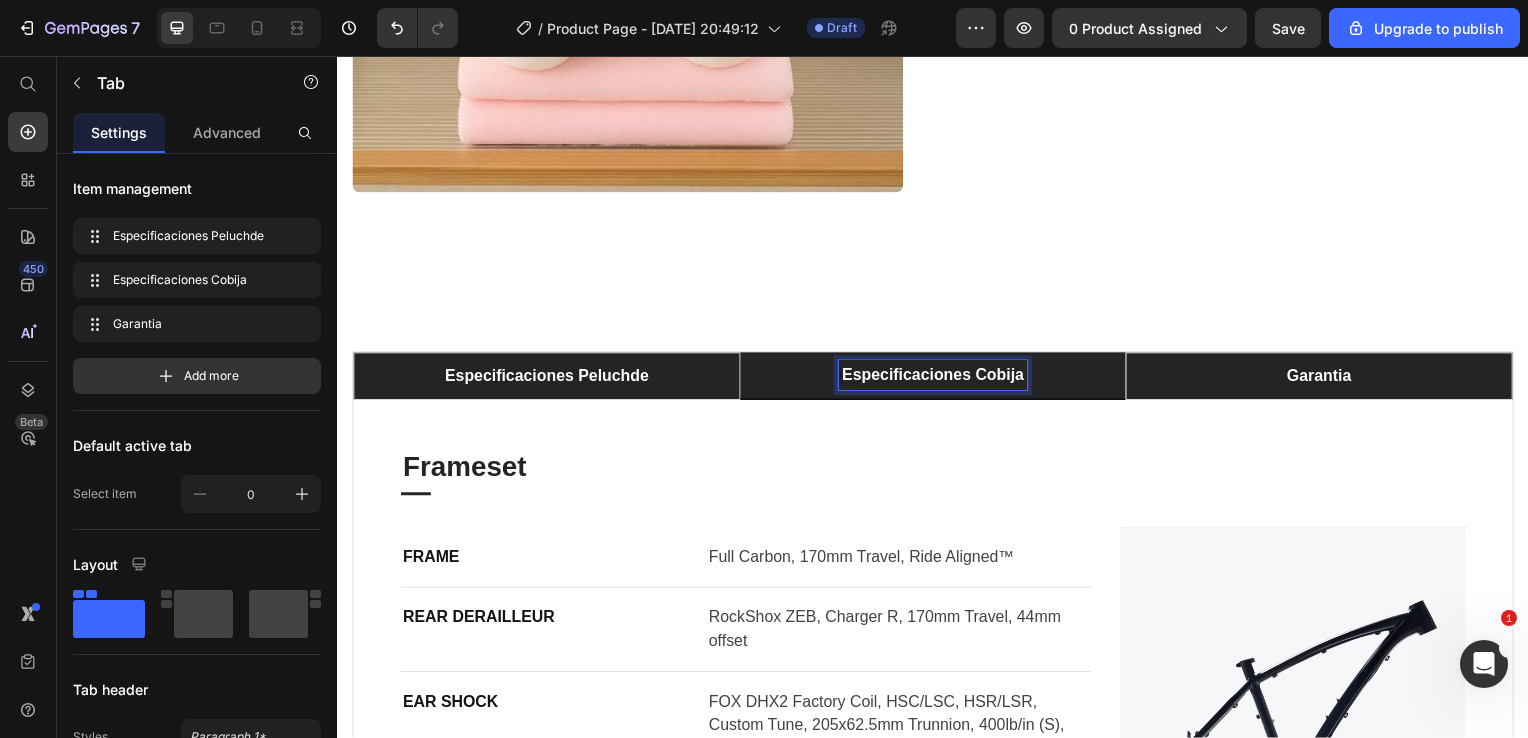 click on "Especificaciones Peluchde" at bounding box center (547, 379) 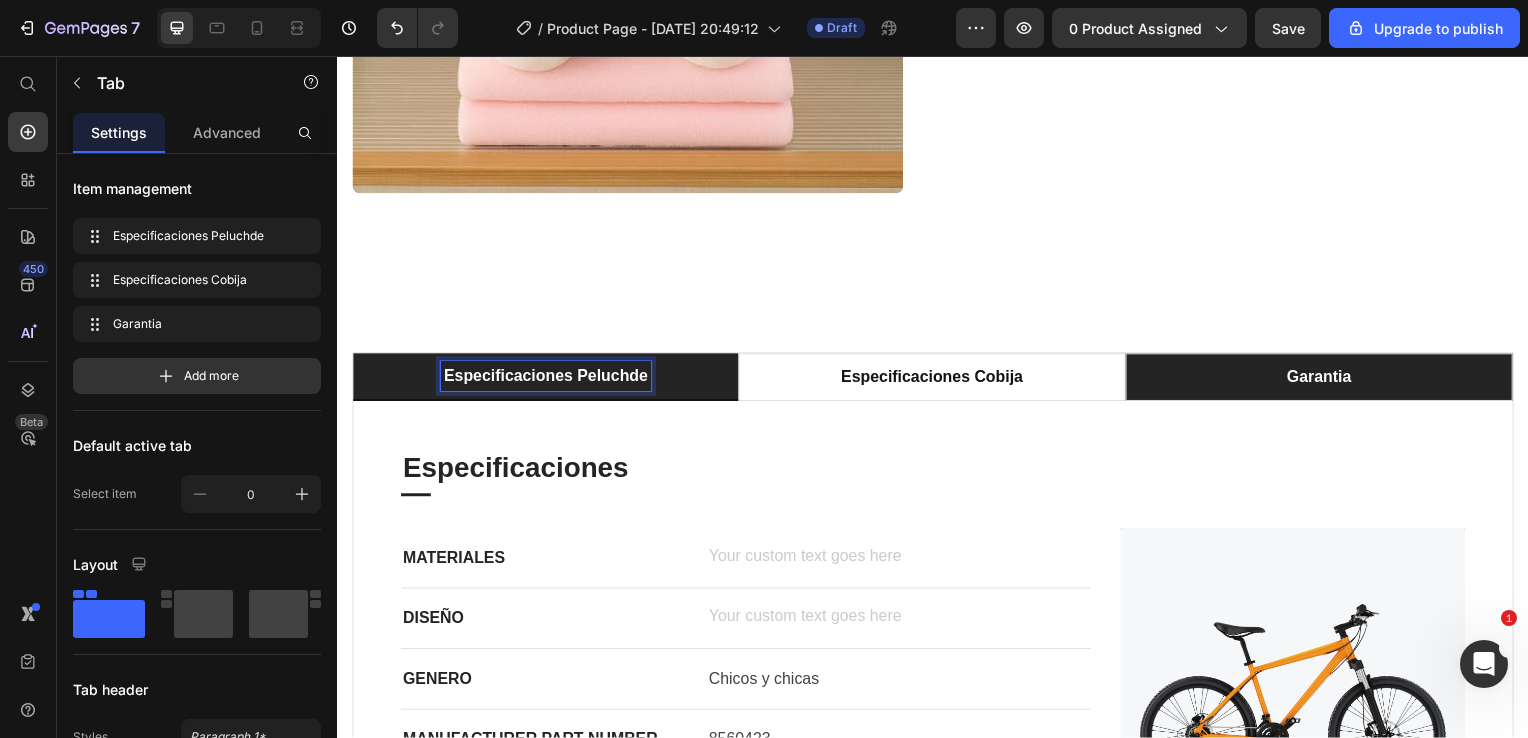 click on "Especificaciones Peluchde" at bounding box center [546, 379] 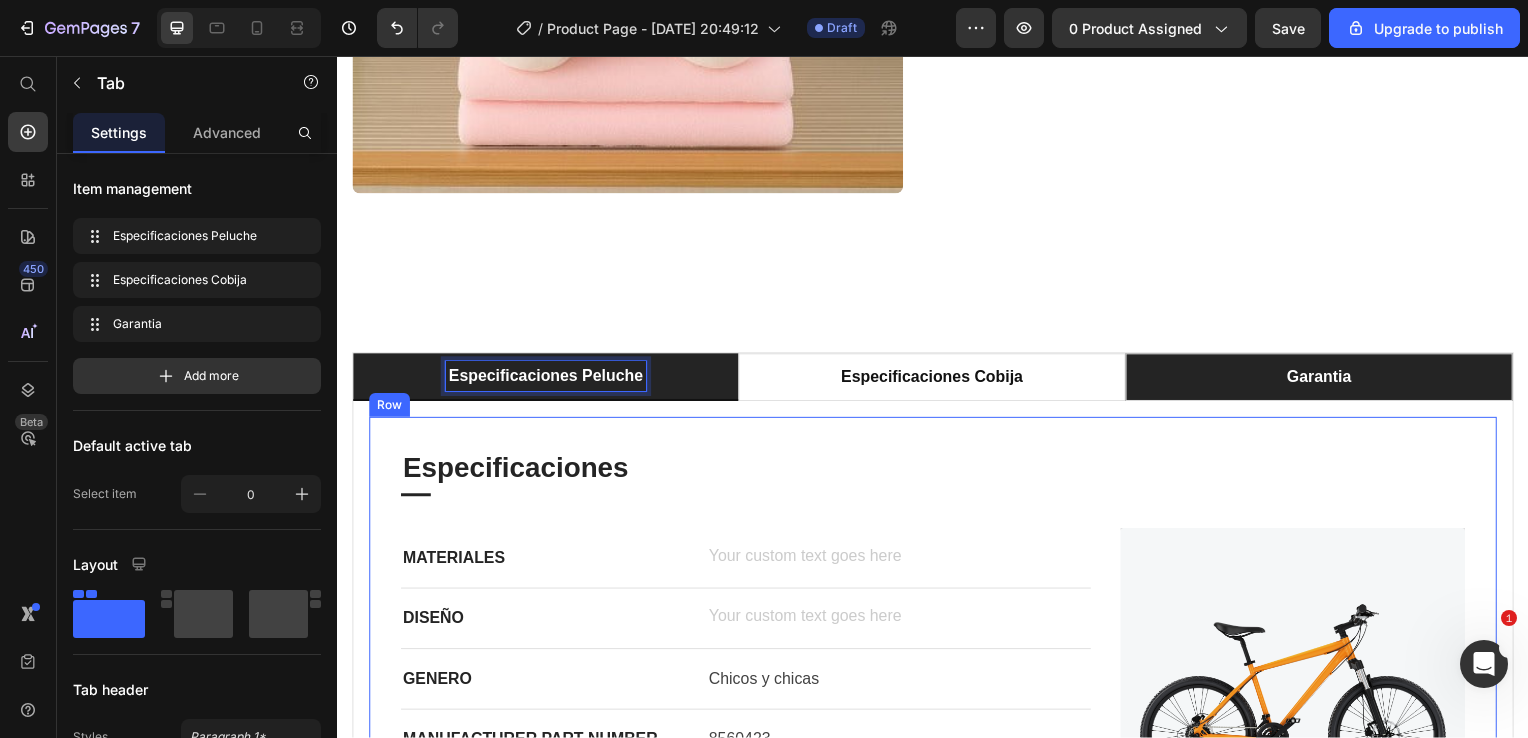 click on "Especificaciones" at bounding box center (937, 472) 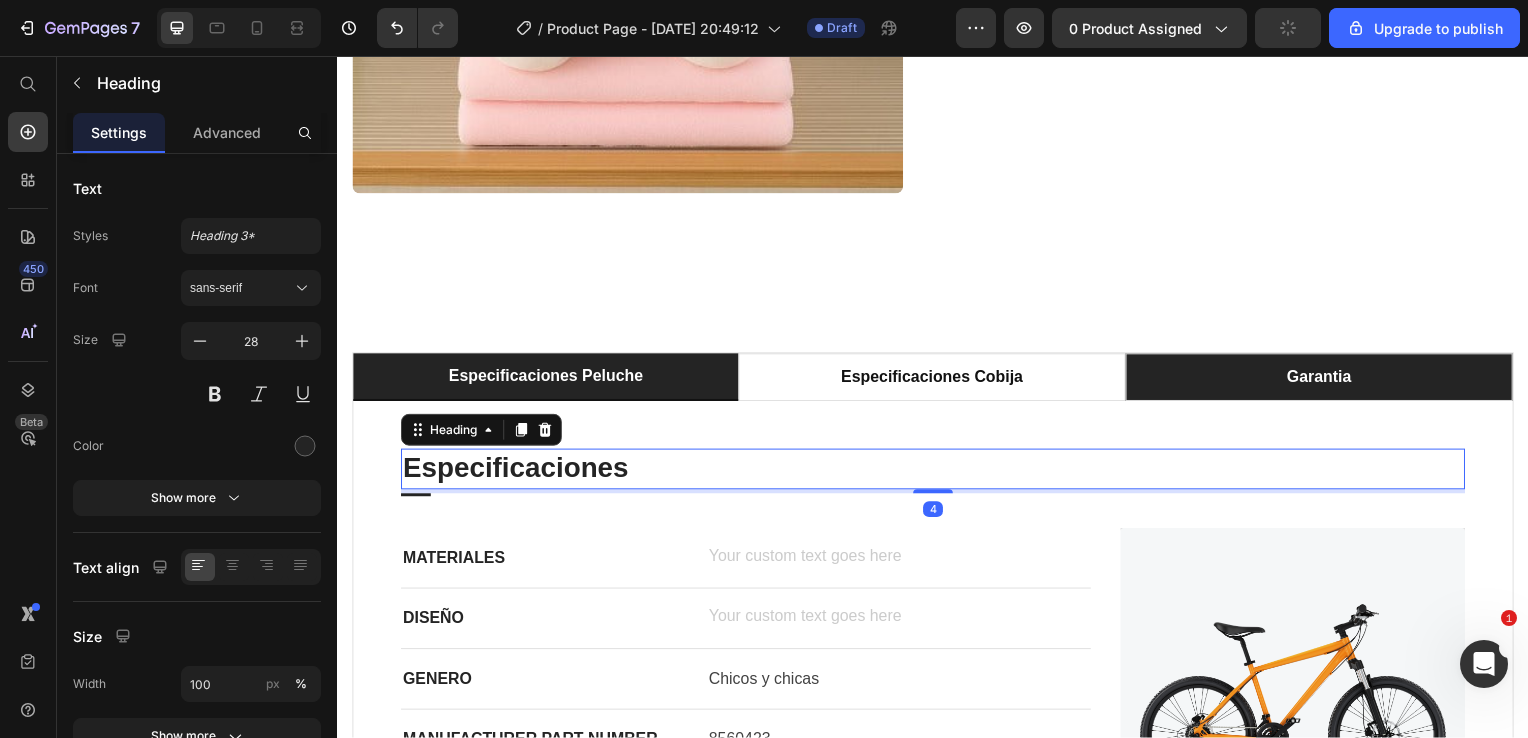 click on "Especificaciones" at bounding box center (937, 472) 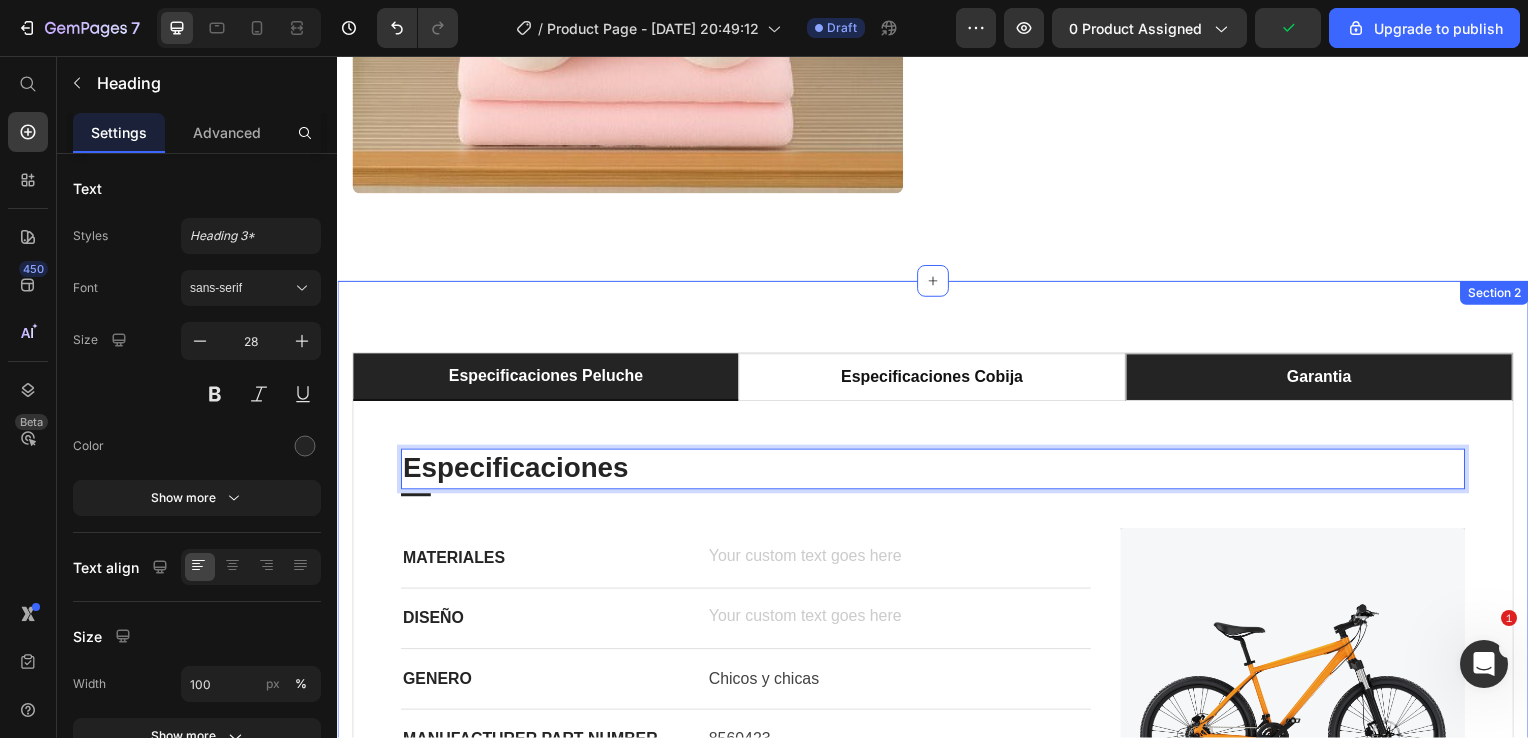 click on "Especificaciones Peluche  Especificaciones Cobija Garantia Especificaciones Heading   4                Title Line MATERIALES Text block Text block Row DISEÑO Text block Text block Row GENERO Text block Chicos y chicas Text block Row MANUFACTURER PART NUMBER Text block 8560423 Text block Row MANUFACTURER Text block HEMOTON Text block Row MANUFACTURER Text block (L x W x H) 55.12 x 7.09 x 29.53 Inches Text block Row Image Row Row Frameset Heading                Title Line FRAME Text block Full Carbon, 170mm Travel, Ride Aligned™ Text block Row REAR DERAILLEUR Text block RockShox ZEB, Charger R, 170mm Travel, 44mm offset Text block Row EAR SHOCK Text block FOX DHX2 Factory Coil, HSC/LSC, HSR/LSR, Custom Tune, 205x62.5mm Trunnion, 400lb/in (S), 450lb/in (M), 500lb/in (L), 550lb/in (XL) Text block Row Image Row Row
Tab Row Section 2" at bounding box center [937, 642] 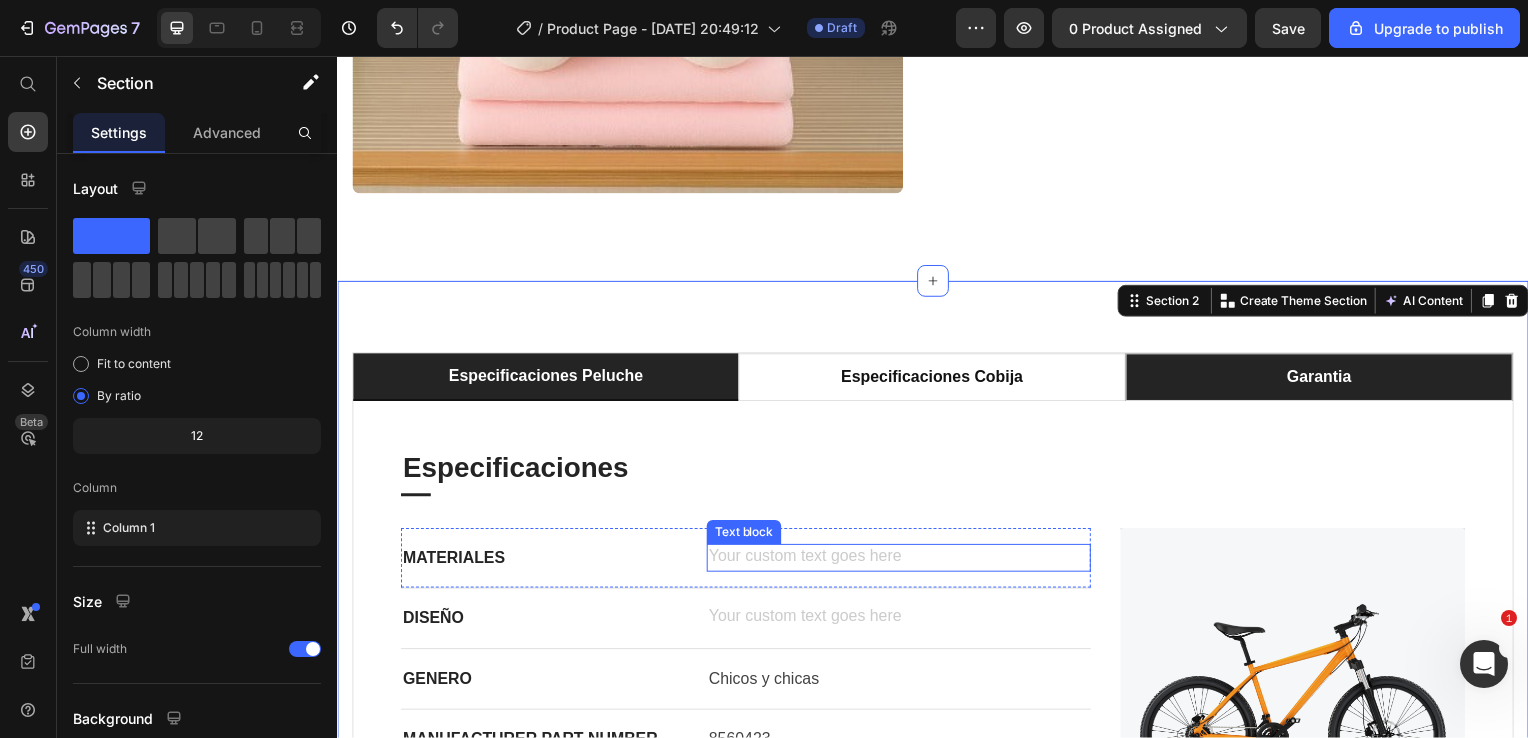 click at bounding box center (902, 562) 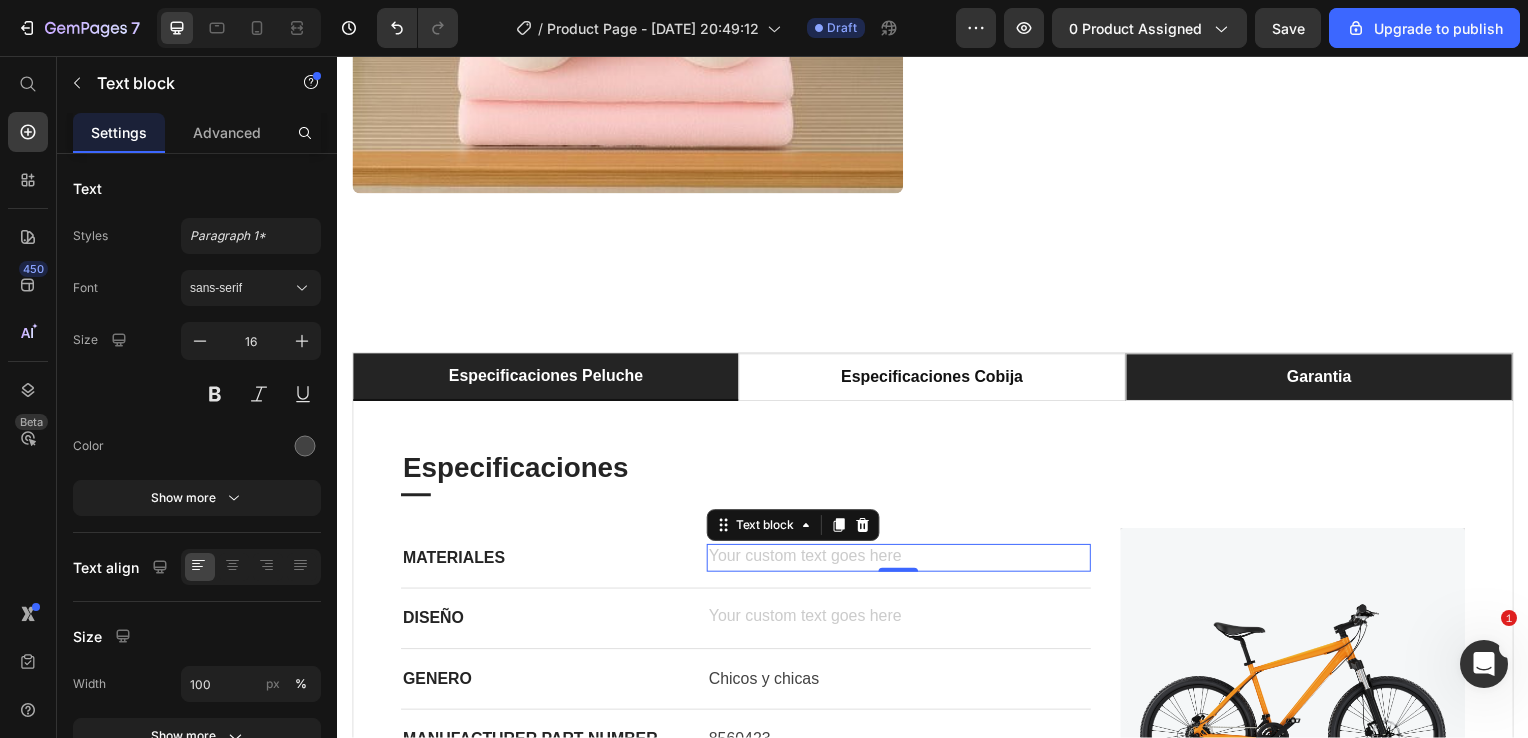 click at bounding box center [902, 562] 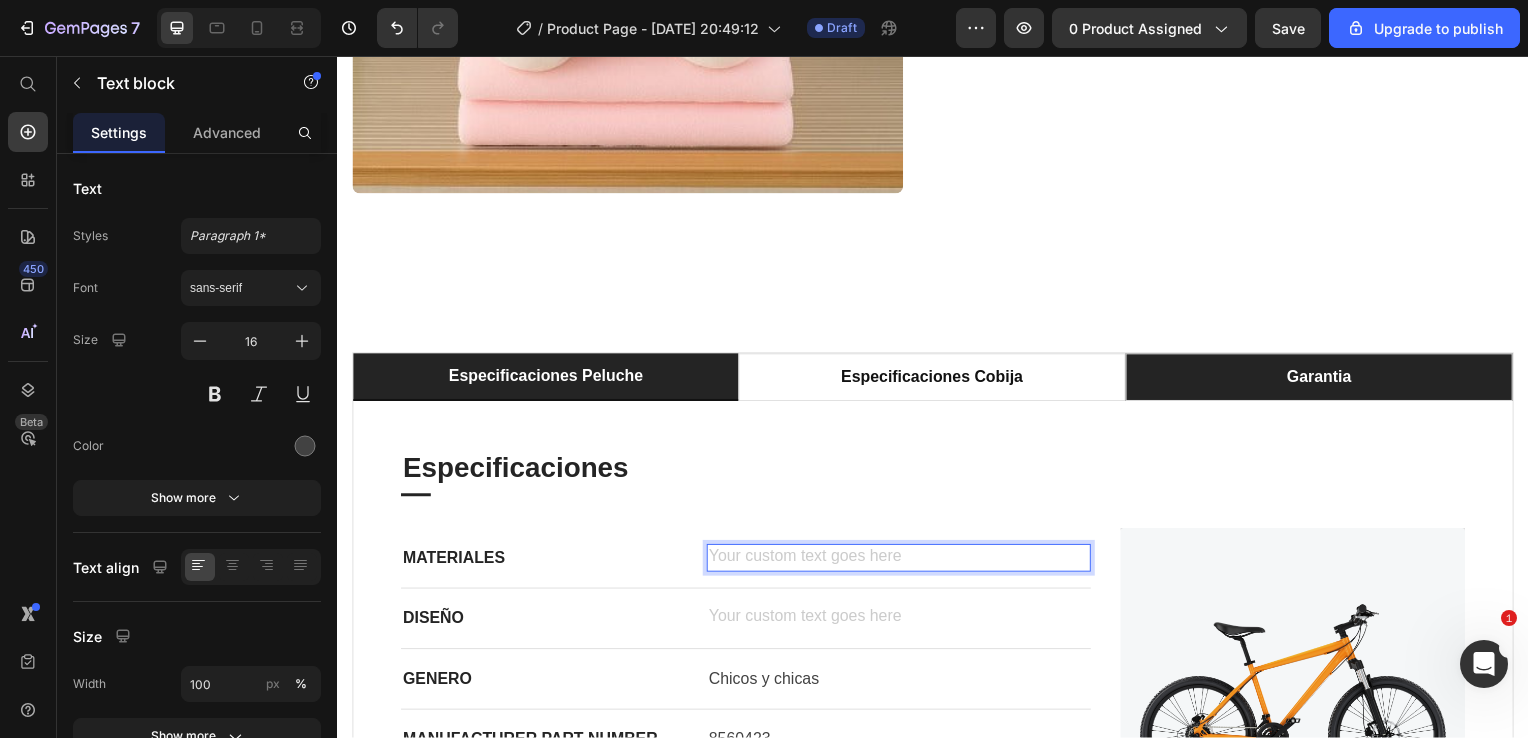 click at bounding box center (902, 562) 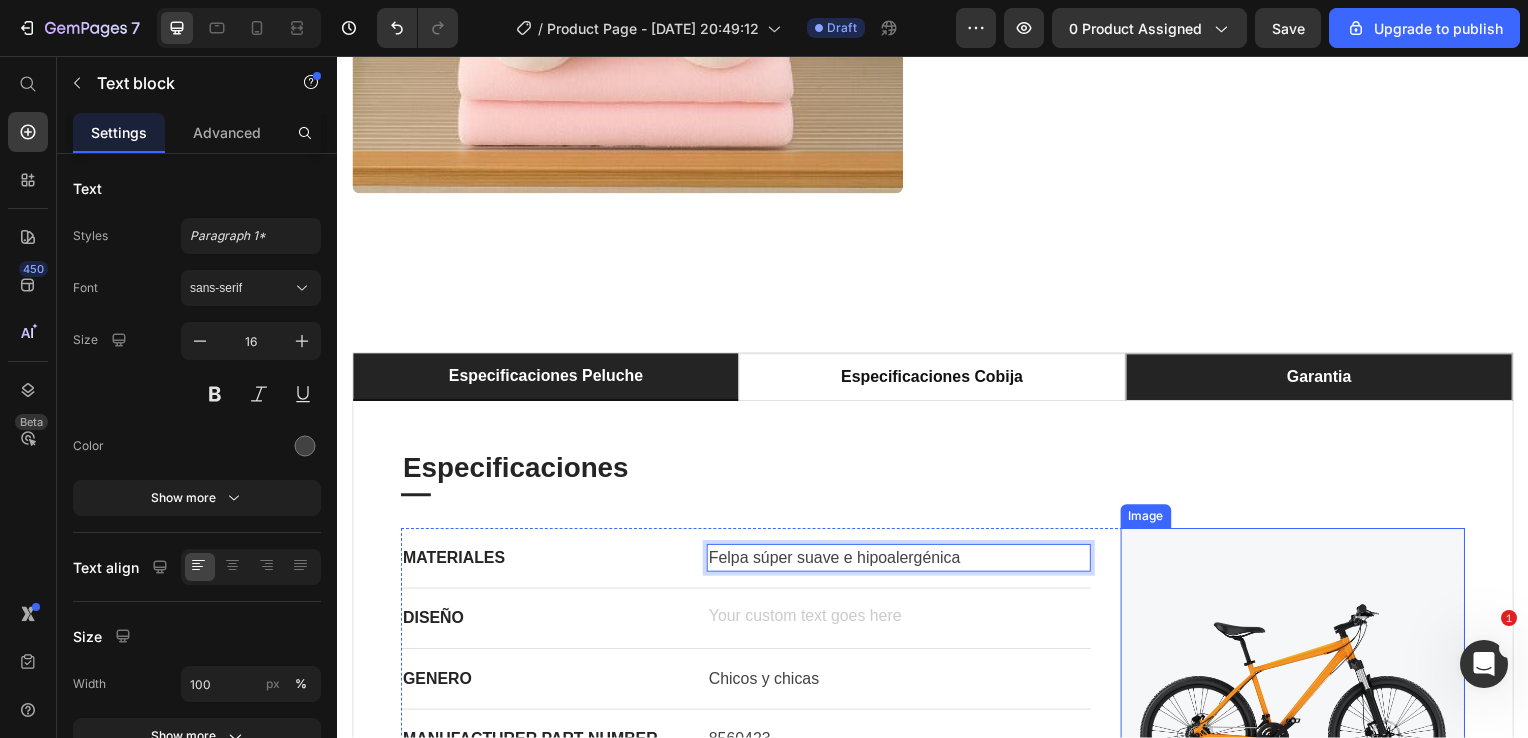 click at bounding box center (1299, 705) 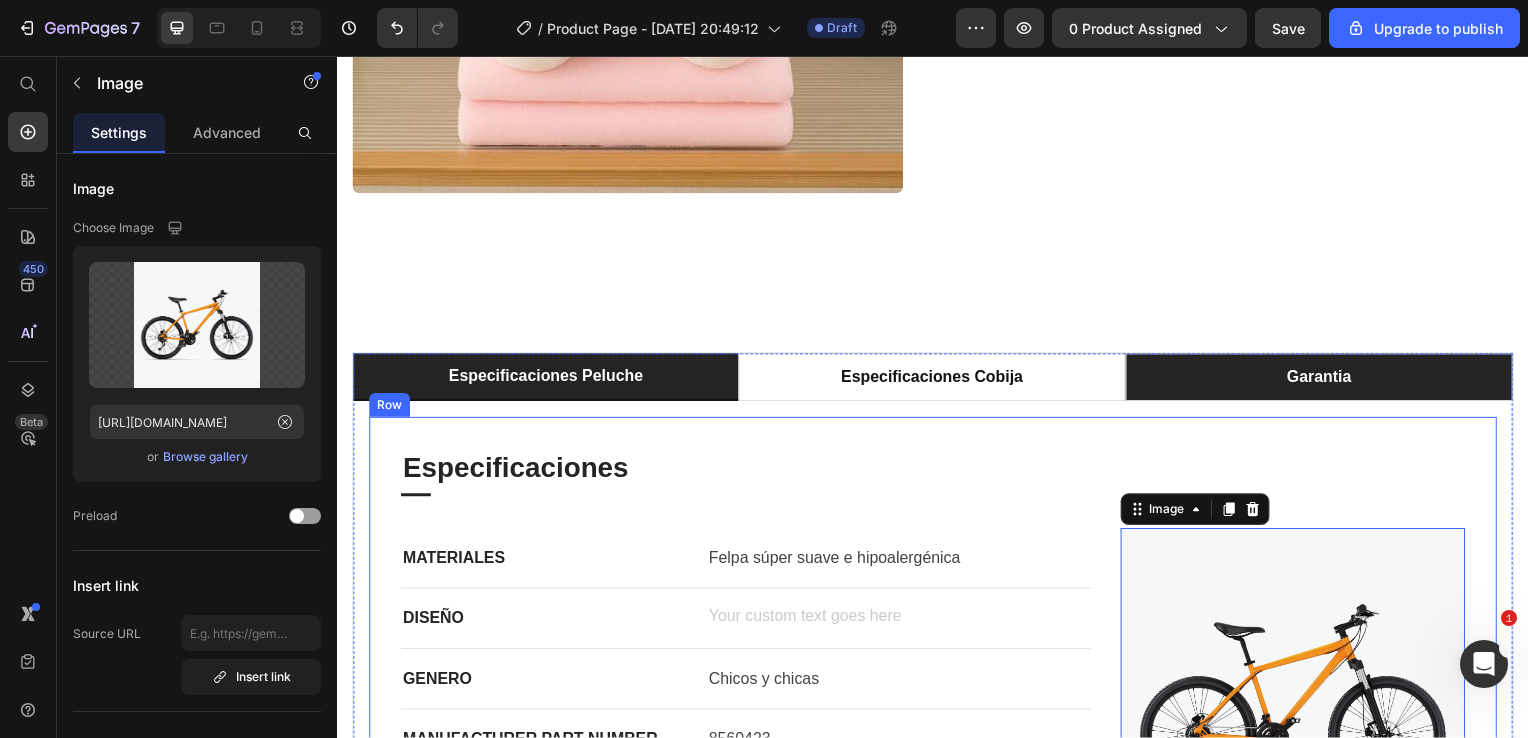 click on "Especificaciones Heading                Title Line MATERIALES Text block Felpa súper suave e hipoalergénica Text block Row DISEÑO Text block Text block Row GENERO Text block Chicos y chicas Text block Row MANUFACTURER PART NUMBER Text block 8560423 Text block Row MANUFACTURER Text block HEMOTON Text block Row MANUFACTURER Text block (L x W x H) 55.12 x 7.09 x 29.53 Inches Text block Row Image   0 Row" at bounding box center (937, 674) 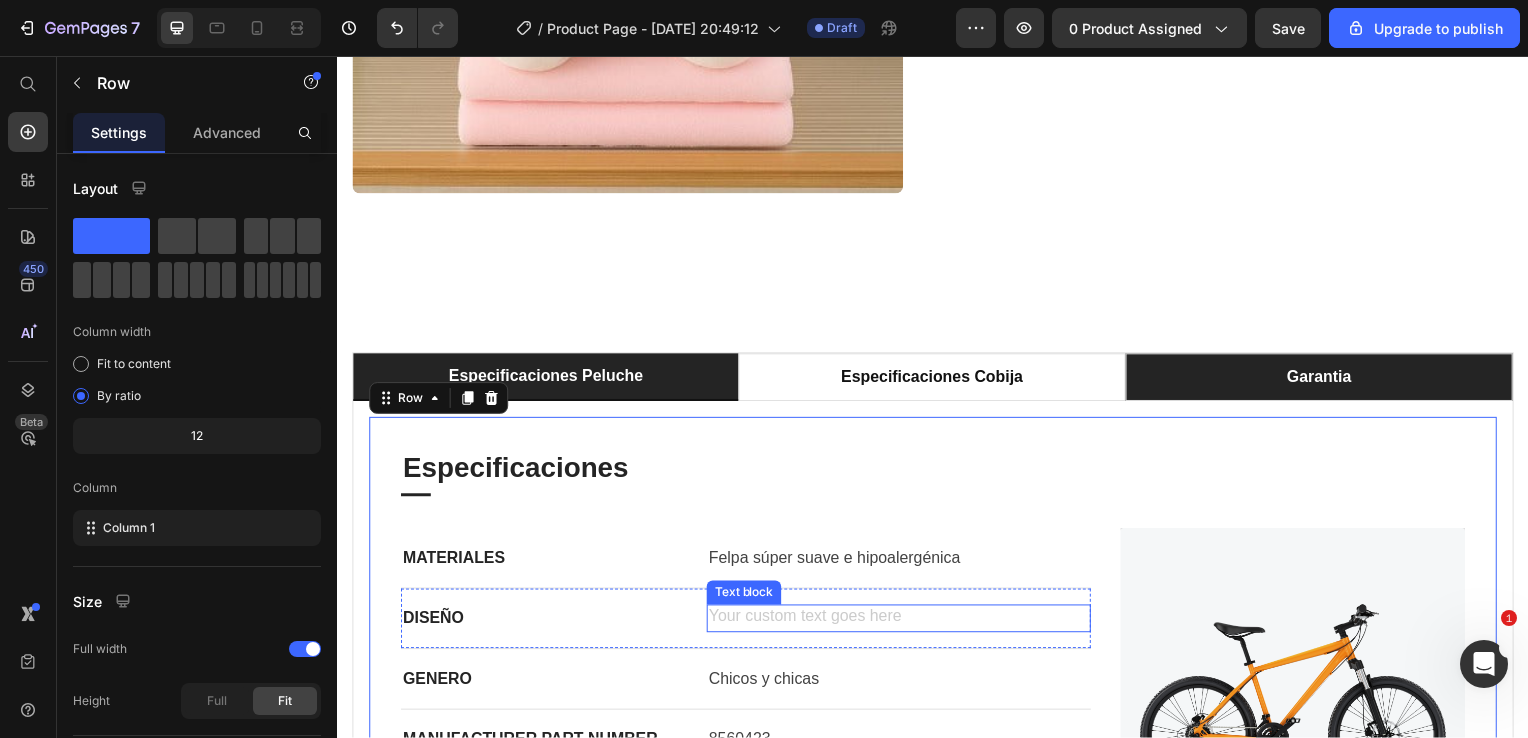 click at bounding box center [902, 623] 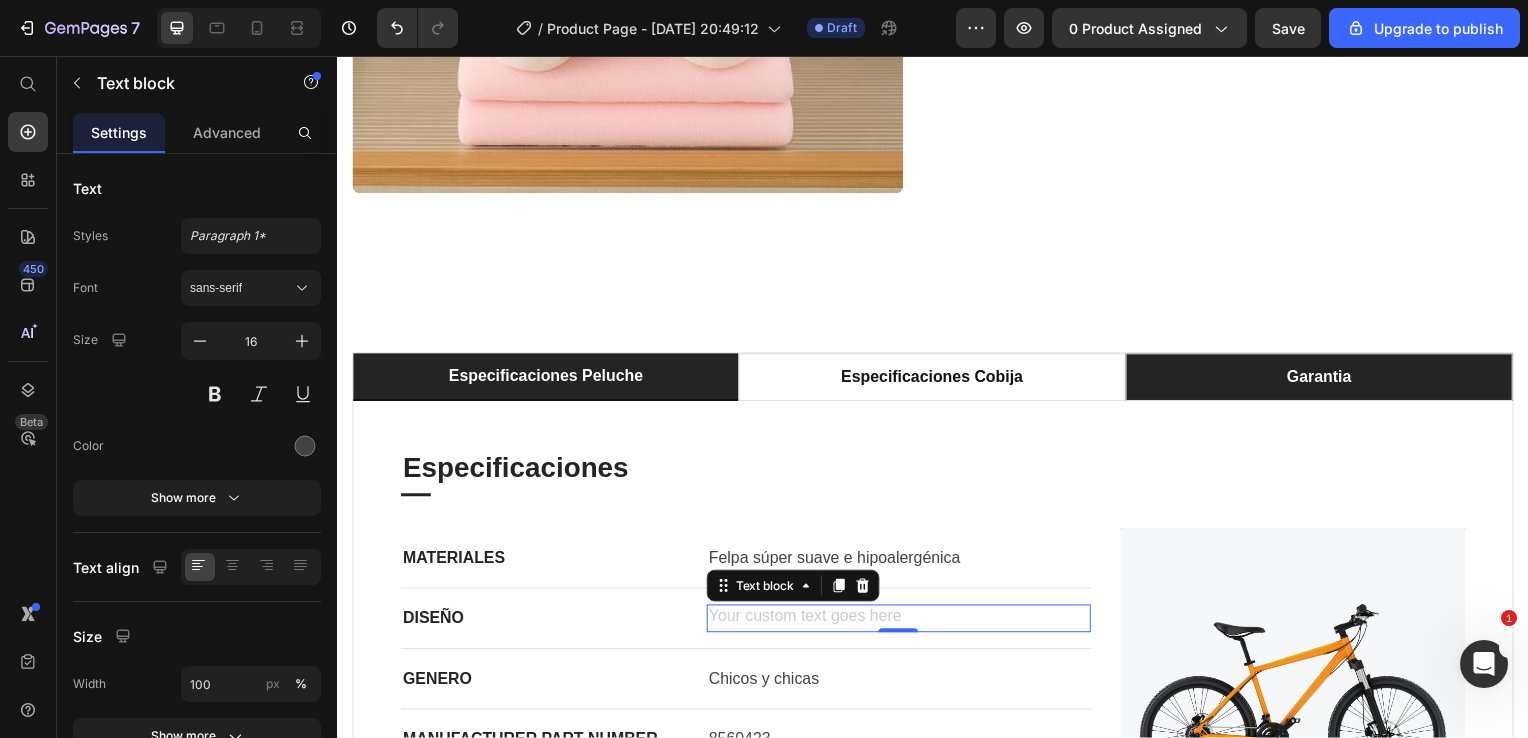 click at bounding box center [902, 623] 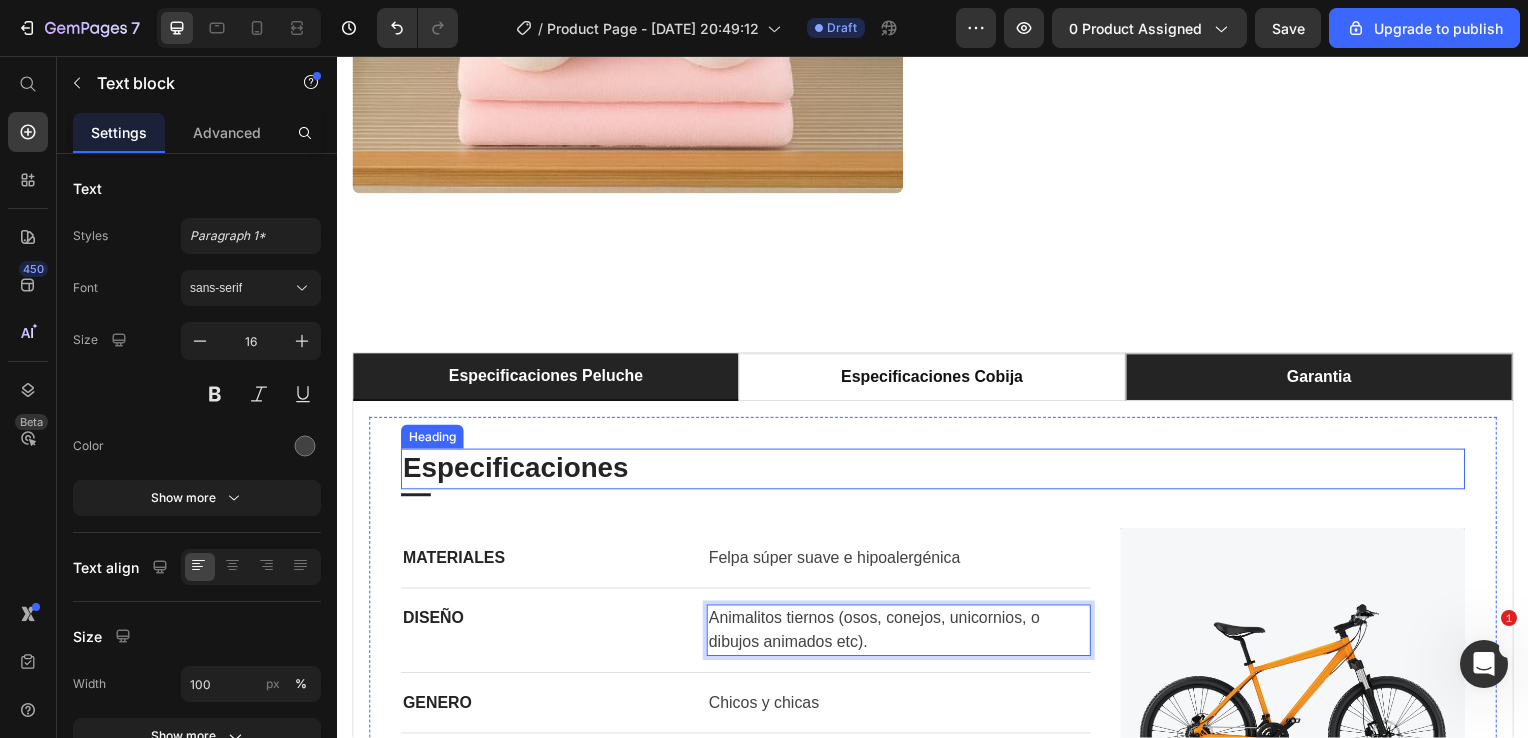 click on "Especificaciones" at bounding box center (937, 472) 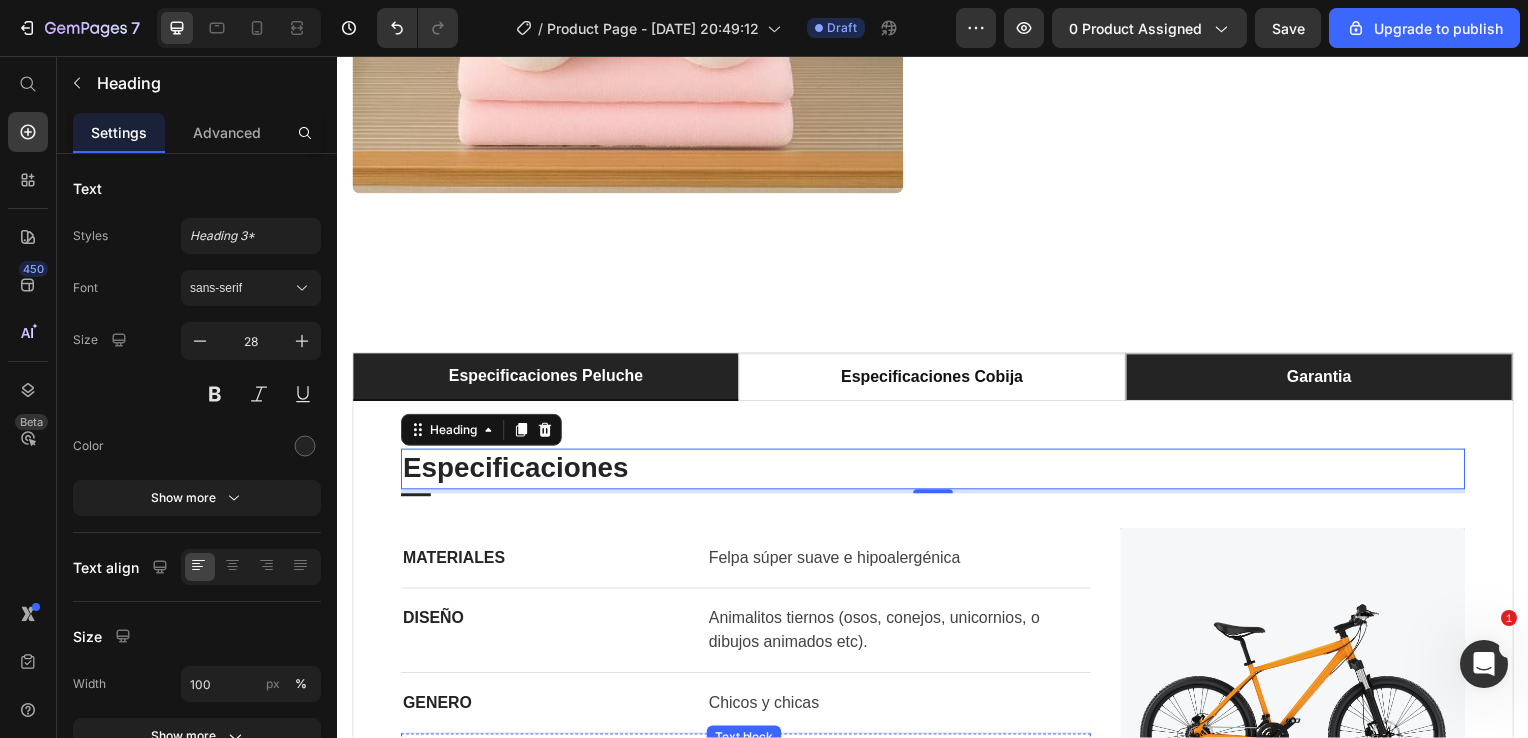 click on "8560423" at bounding box center [902, 769] 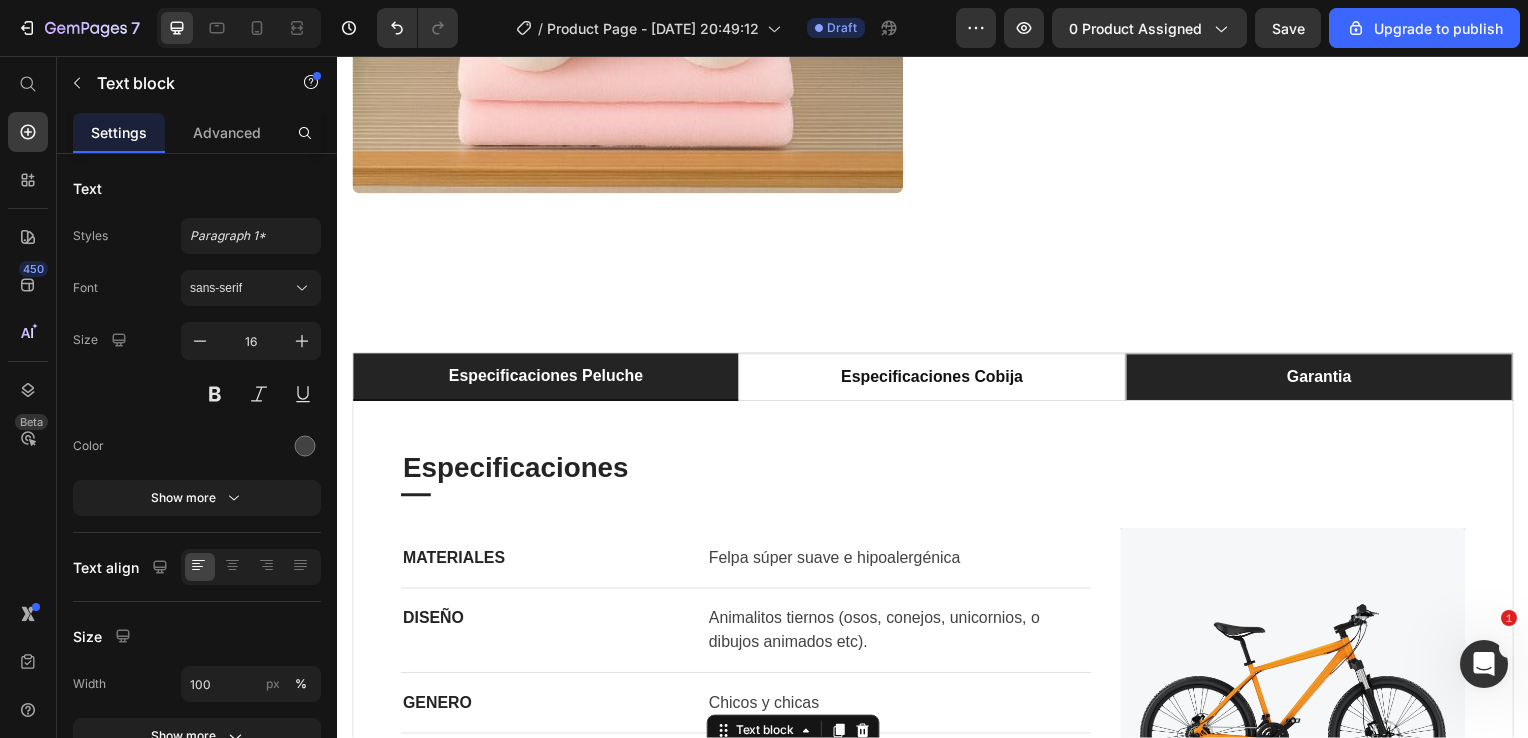 click on "8560423" at bounding box center [902, 769] 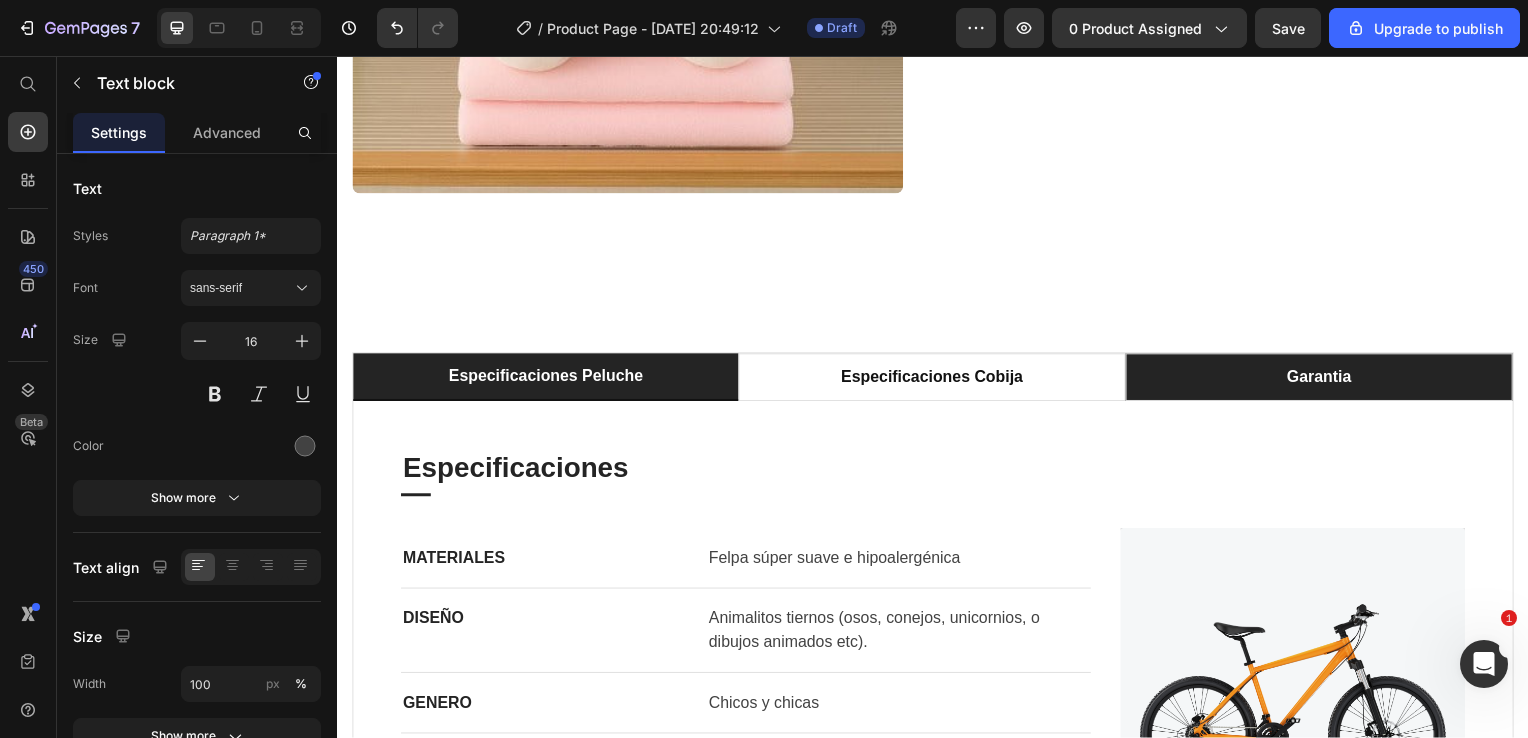 click on "8560423" at bounding box center [902, 769] 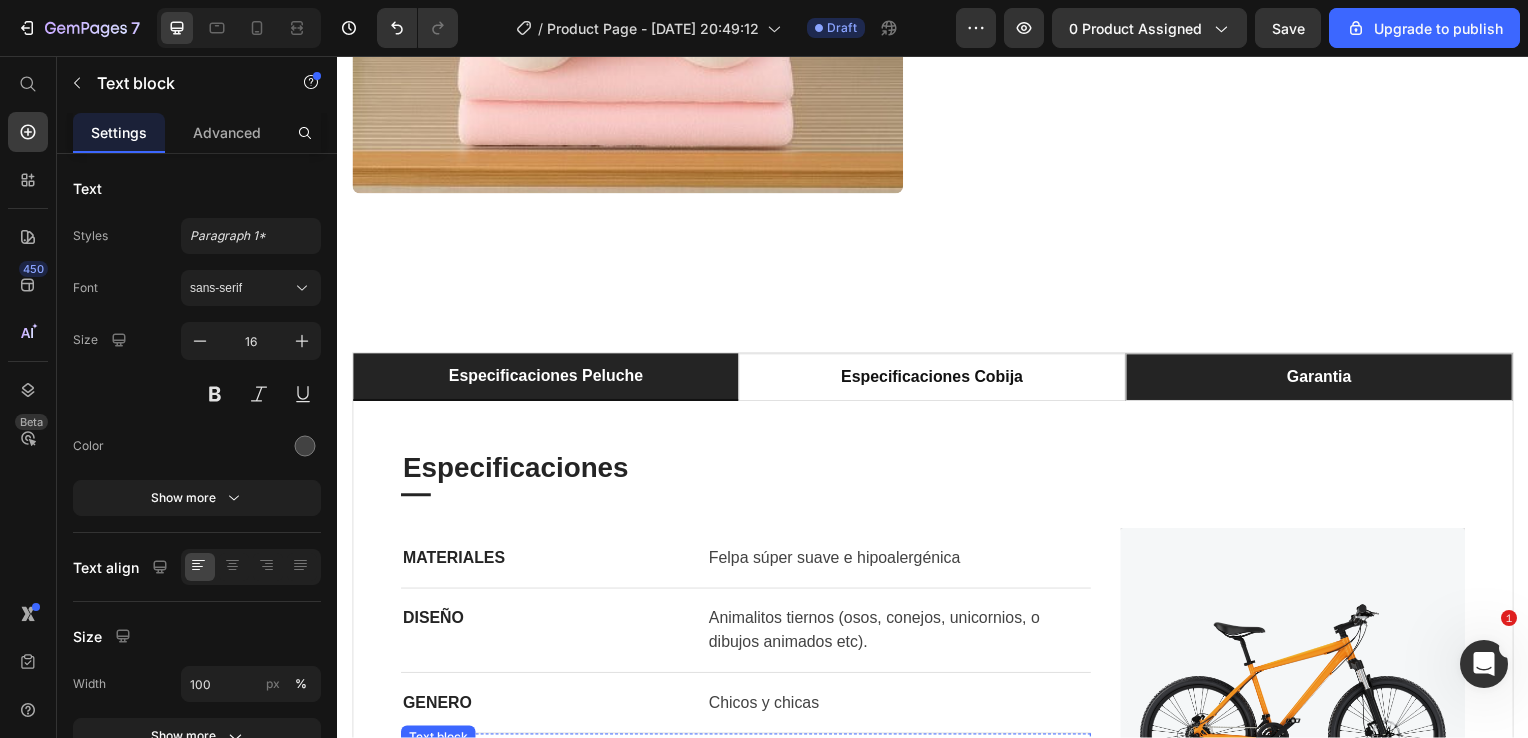 click on "MANUFACTURER PART NUMBER" at bounding box center [539, 769] 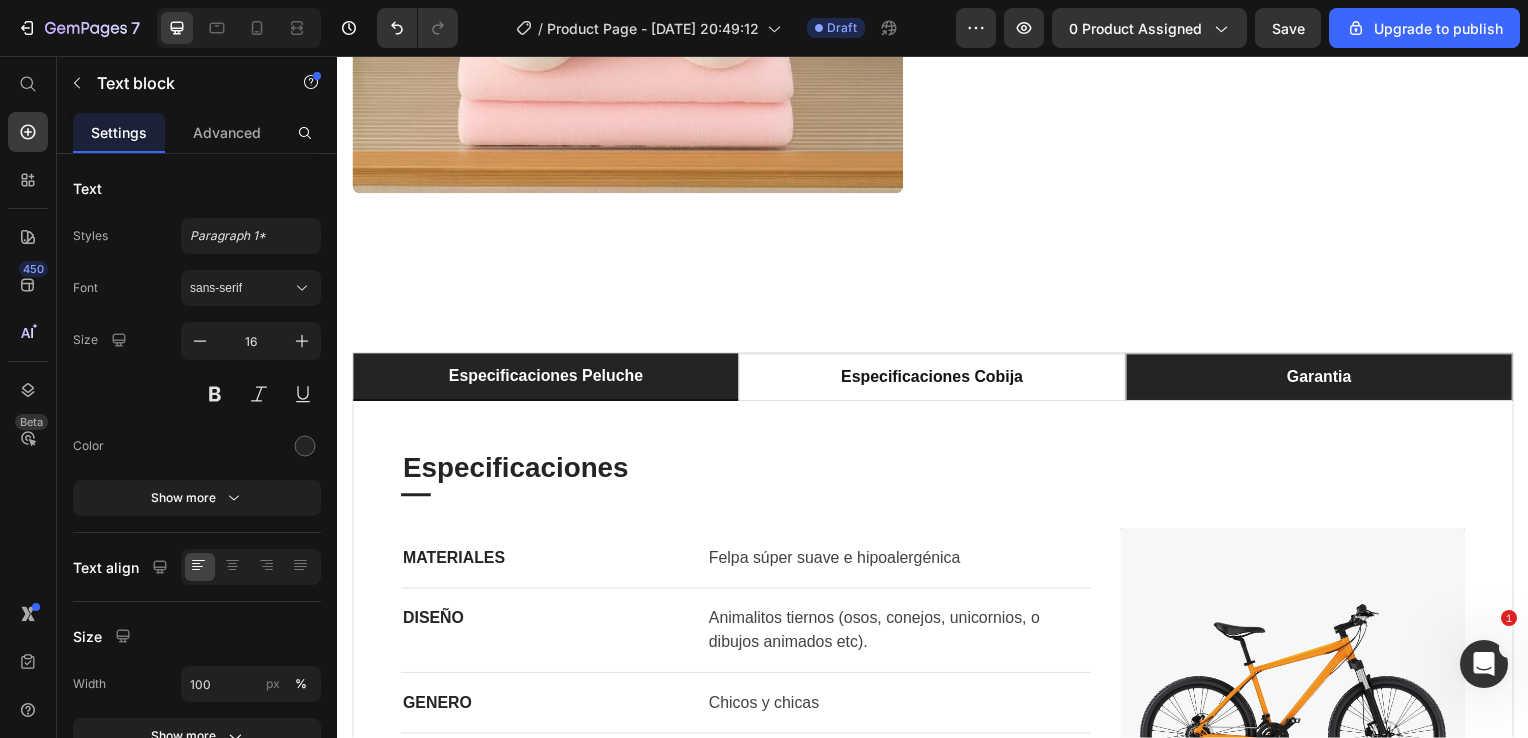 click on "MANUFACTURER PART NUMBER" at bounding box center [539, 769] 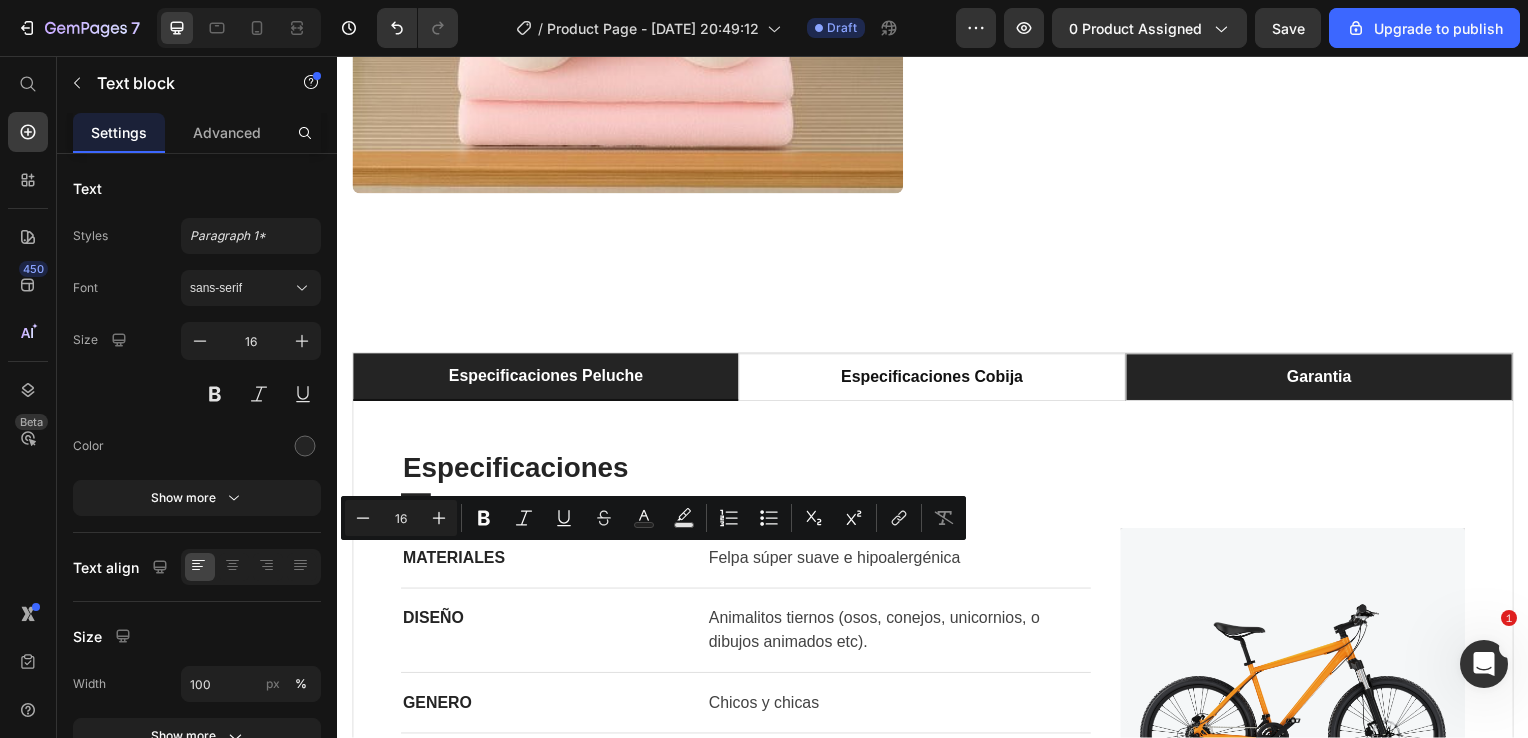 click on "MANUFACTURER PART NUMBER" at bounding box center (539, 769) 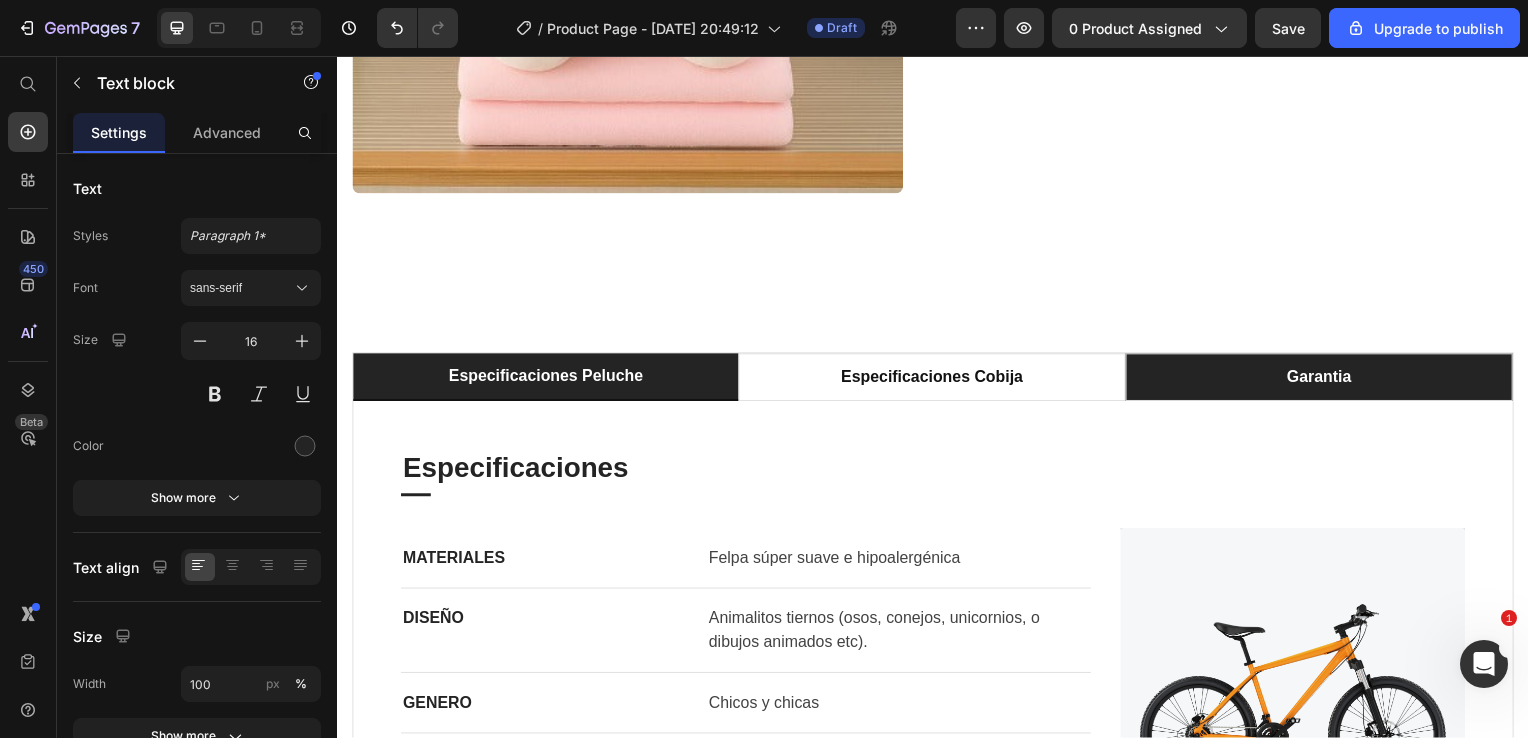 click on "MANUFACTURER PART NUMBER" at bounding box center (539, 769) 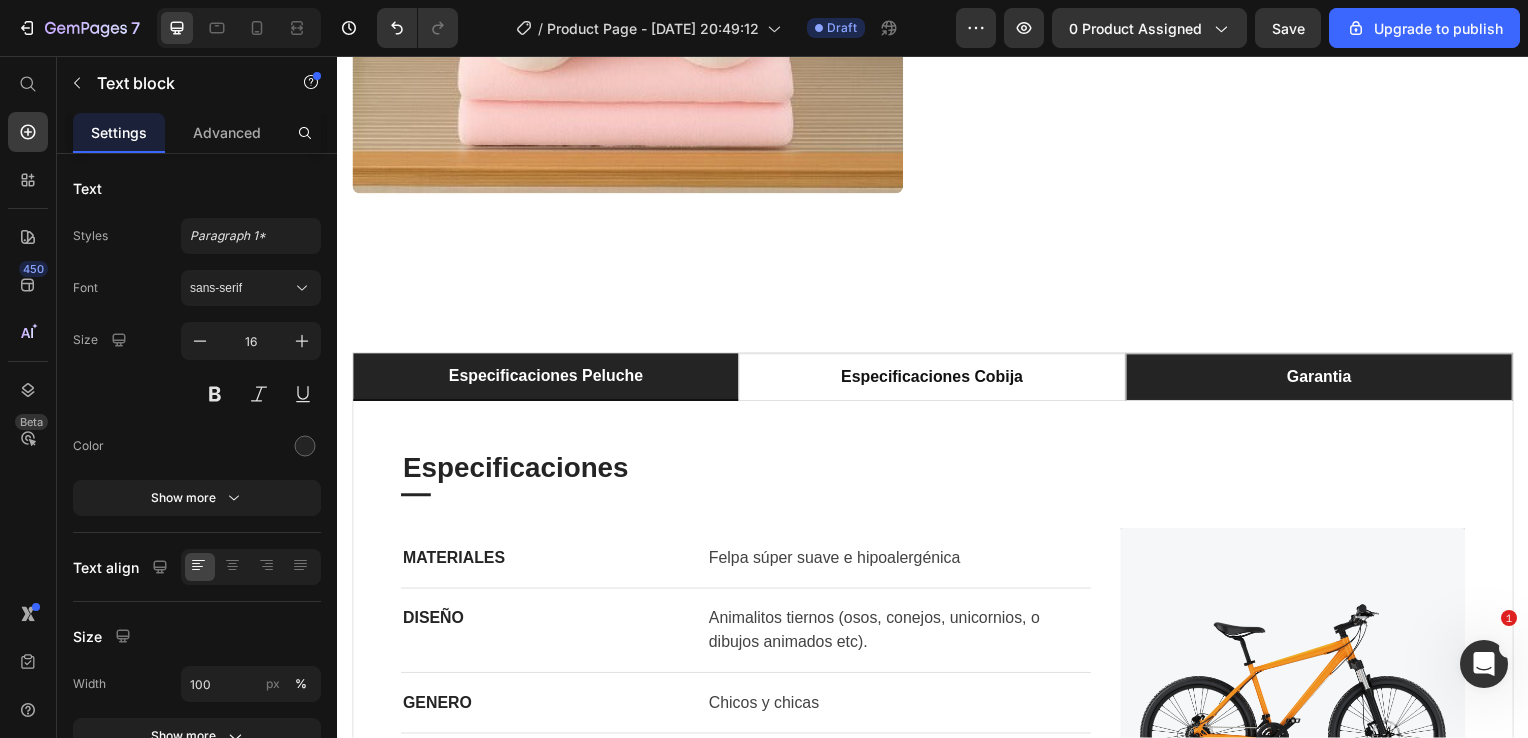 click on "HEMOTON" at bounding box center (902, 854) 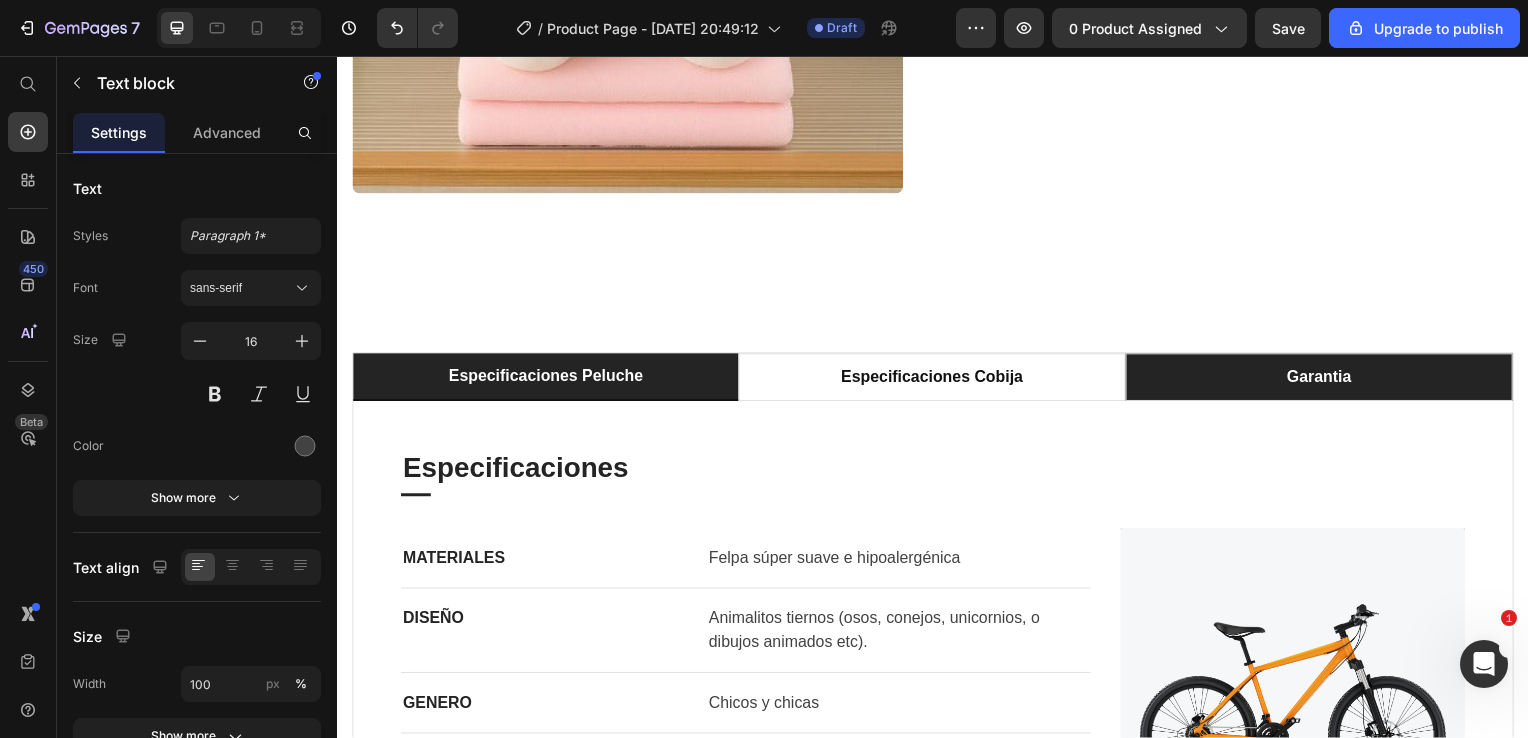 click at bounding box center [866, 821] 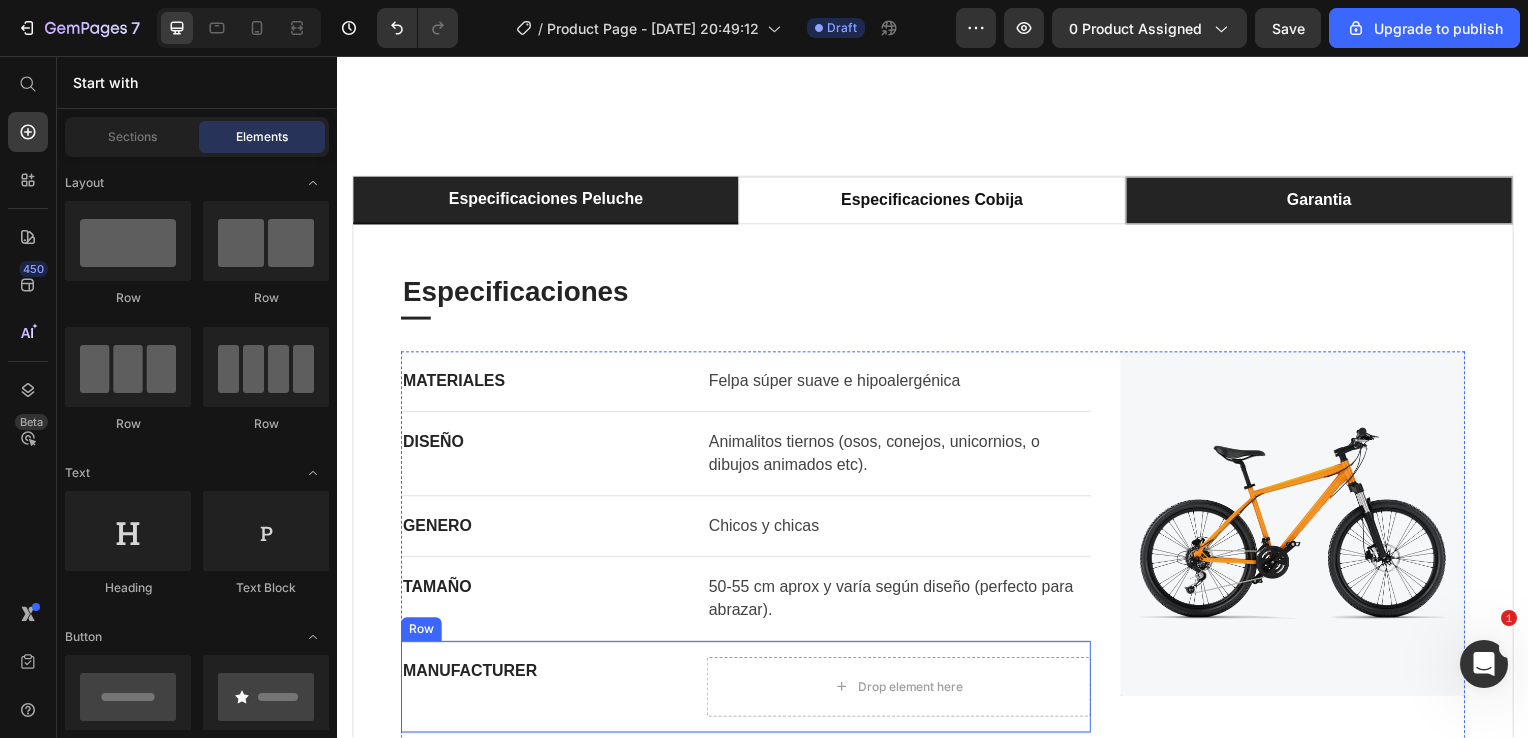 scroll, scrollTop: 15636, scrollLeft: 0, axis: vertical 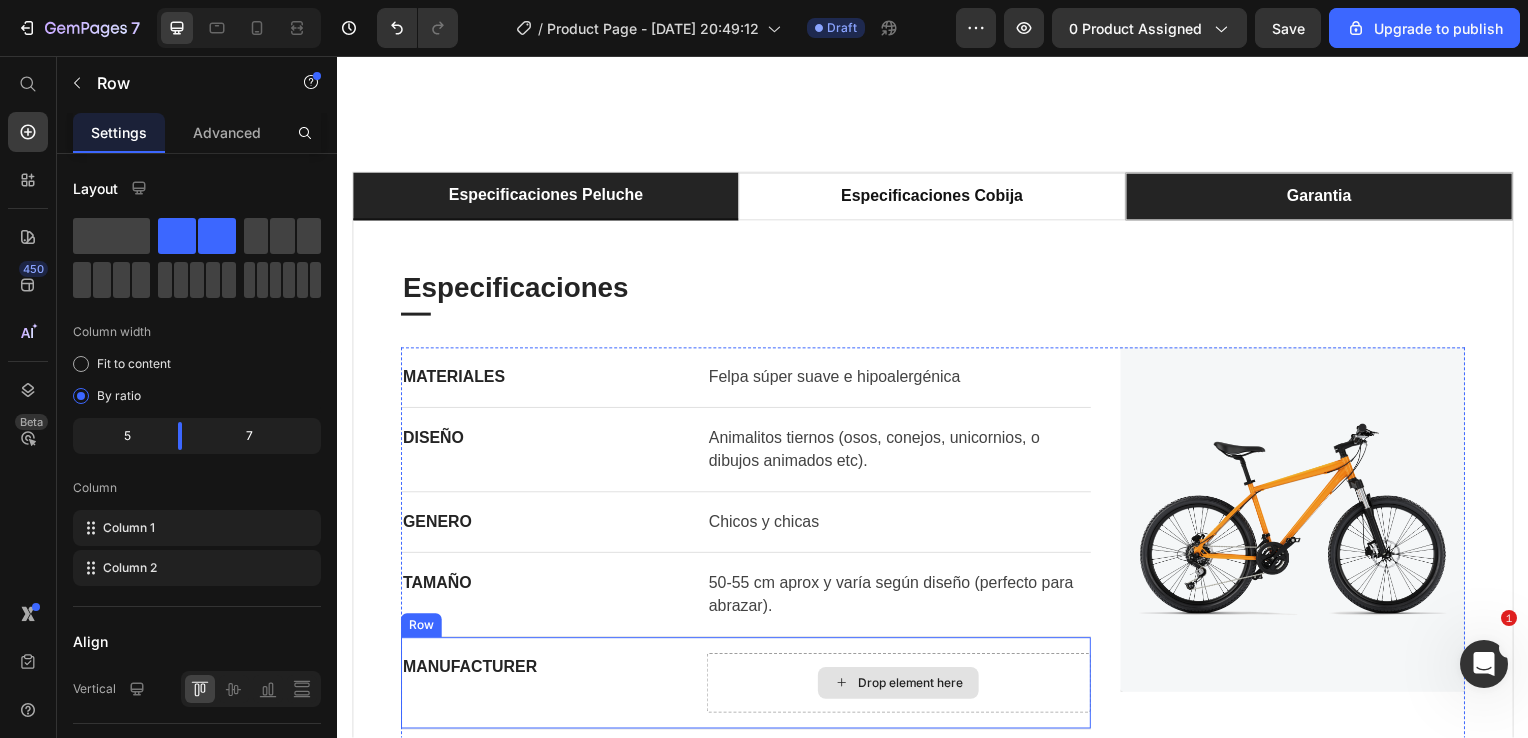 click on "Drop element here" at bounding box center [902, 688] 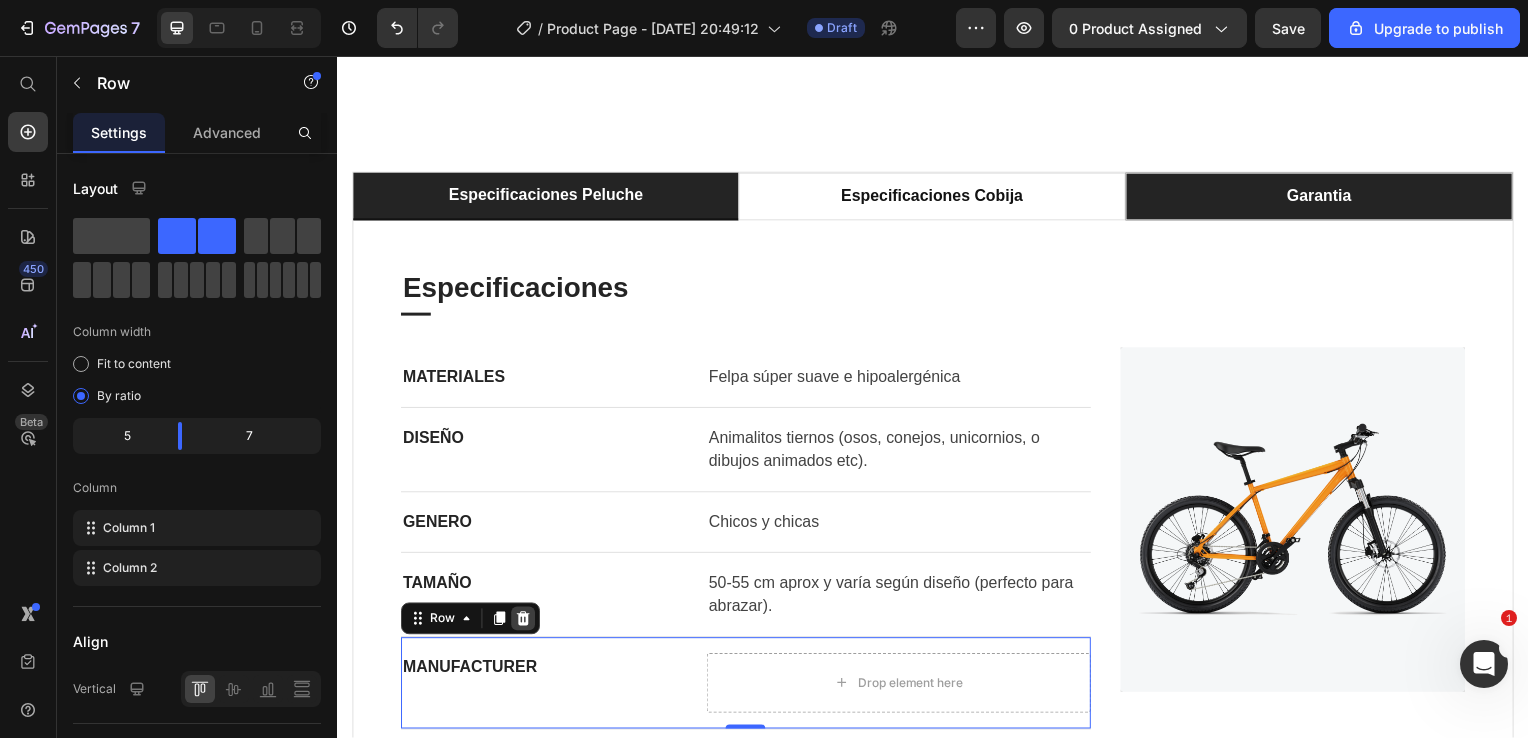 click 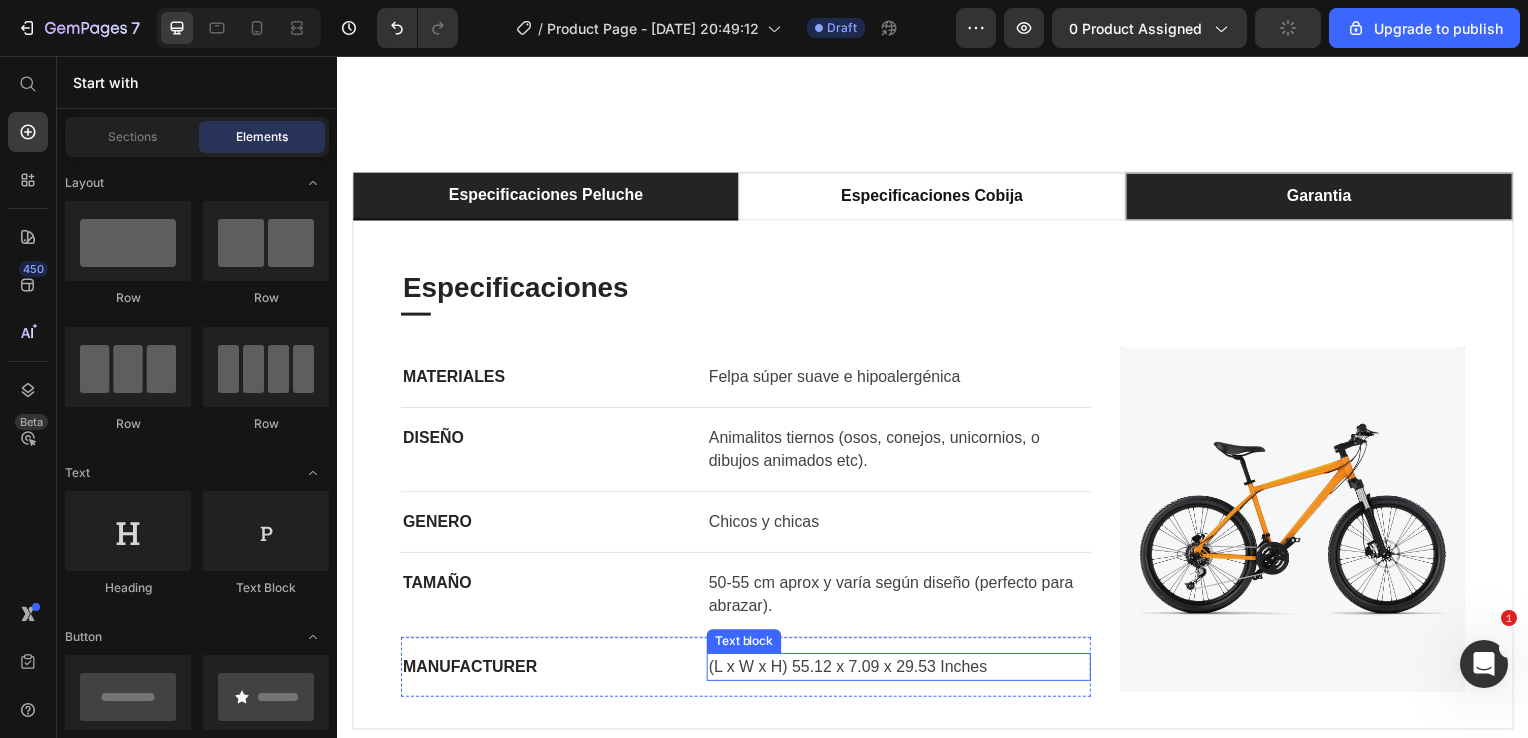 click on "(L x W x H) 55.12 x 7.09 x 29.53 Inches" at bounding box center (902, 672) 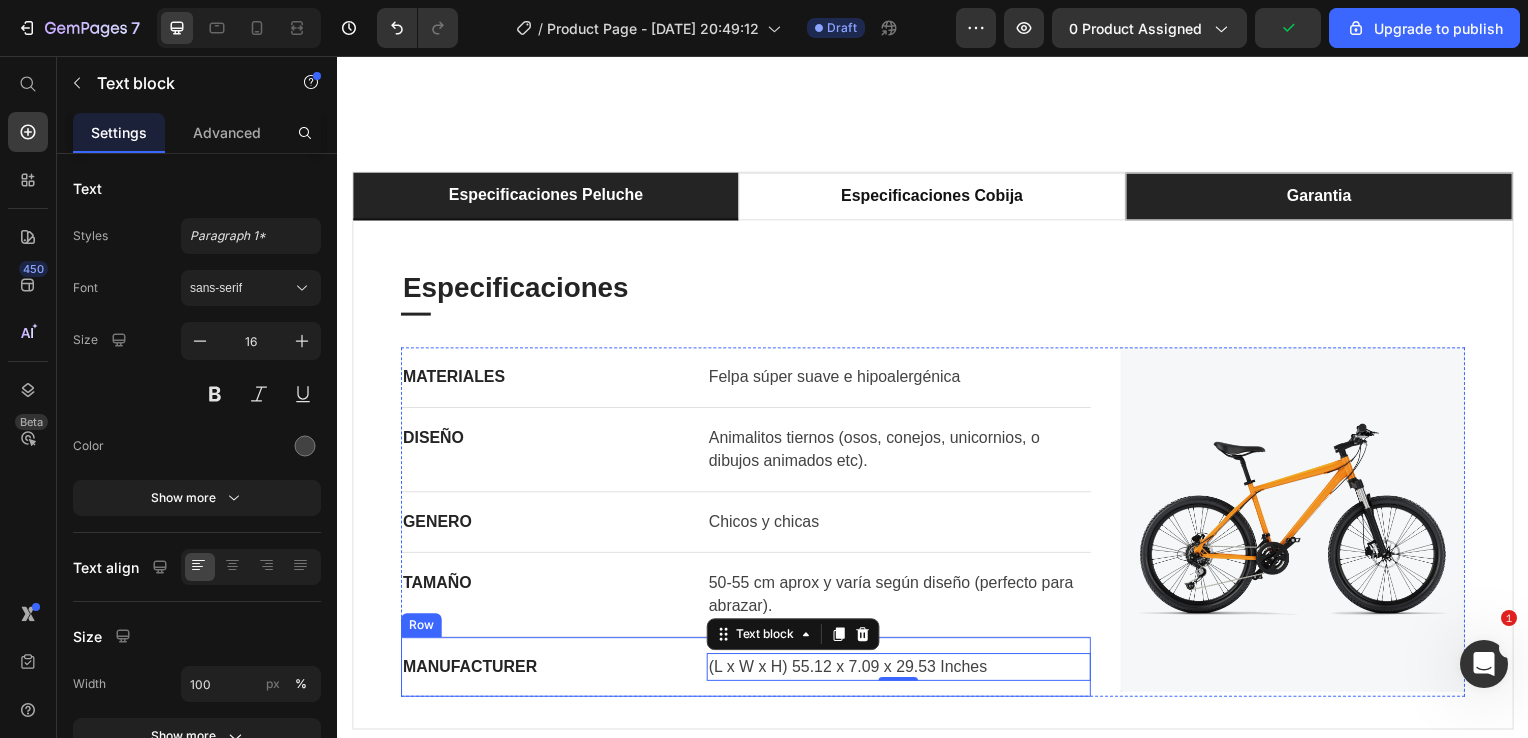 click on "MANUFACTURER Text block (L x W x H) 55.12 x 7.09 x 29.53 Inches Text block   0 Row" at bounding box center [748, 672] 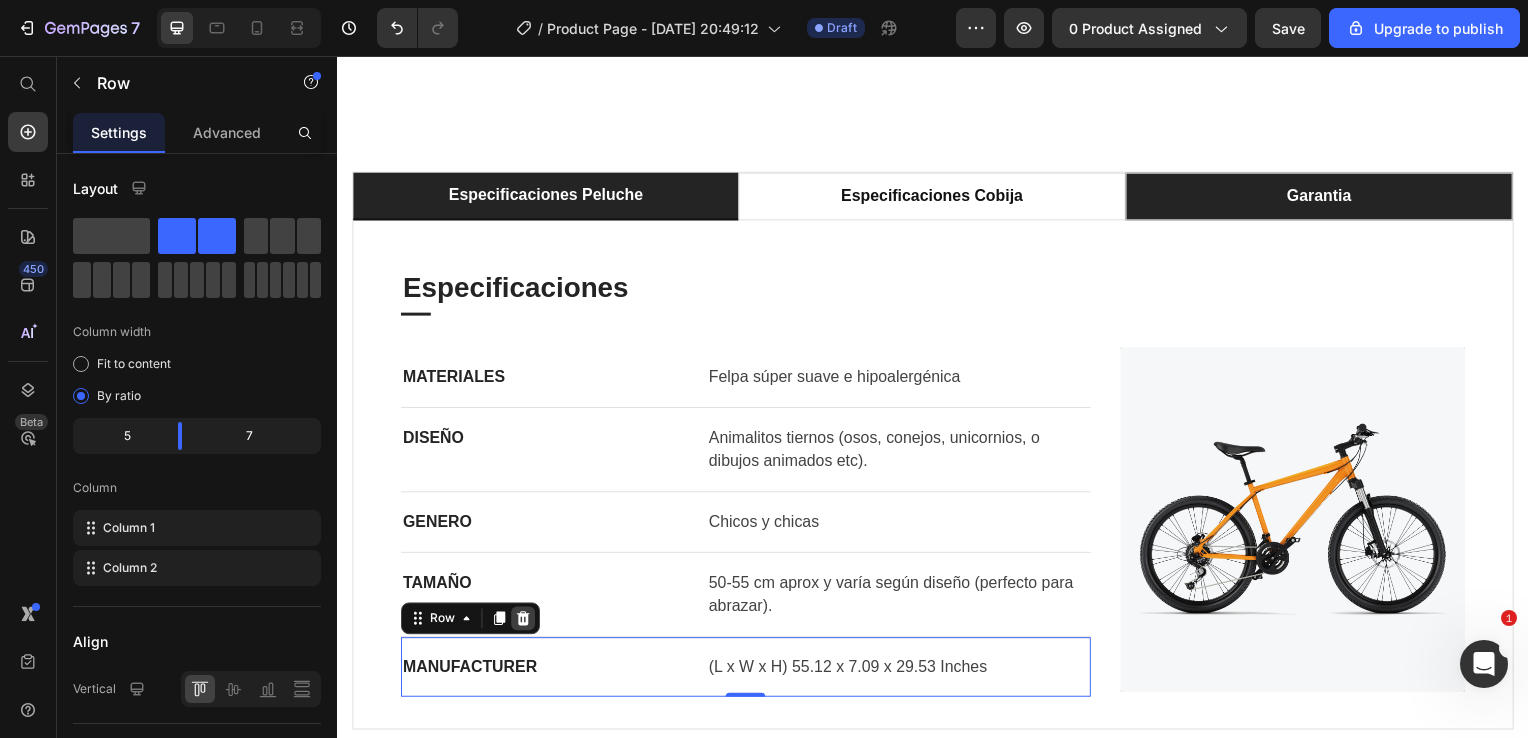 click at bounding box center [524, 623] 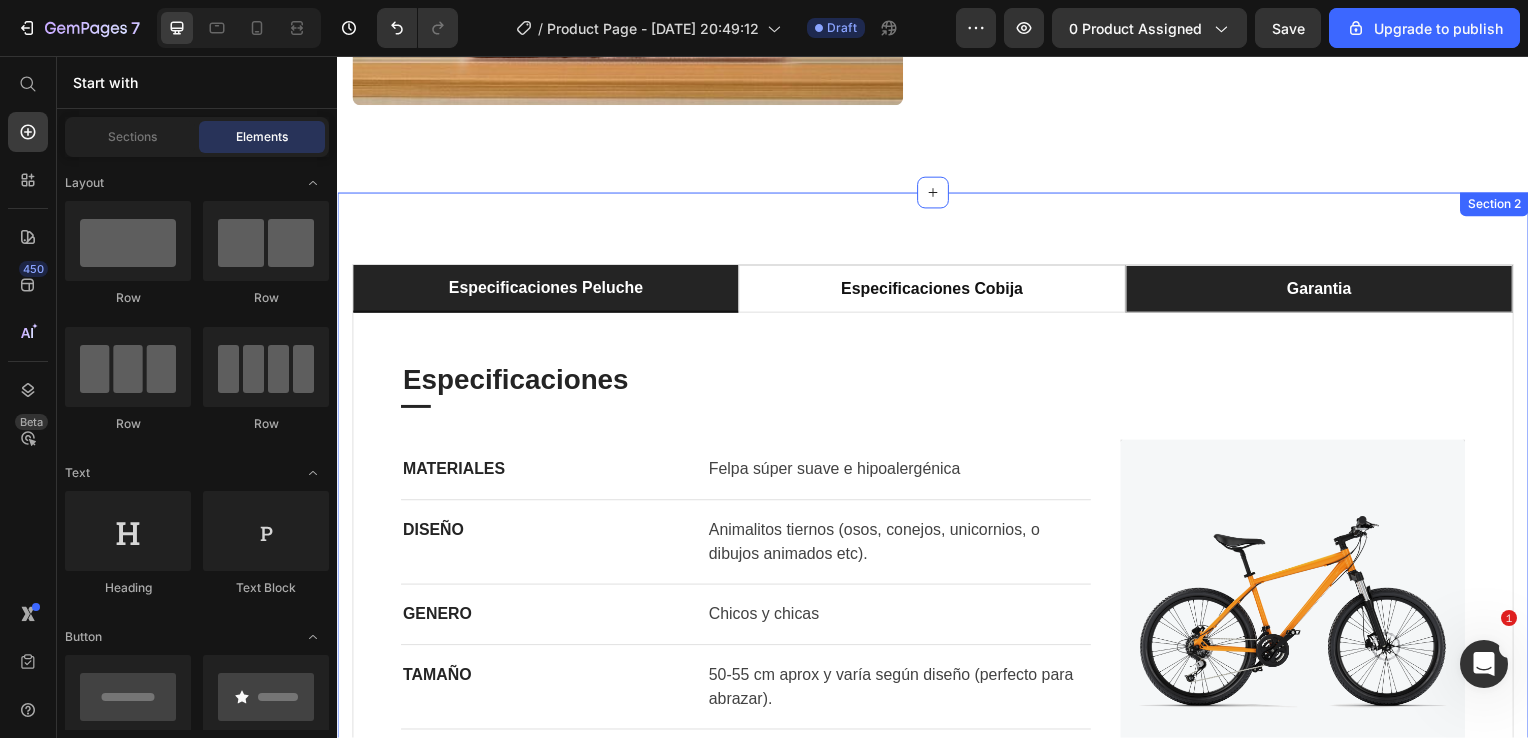 scroll, scrollTop: 15540, scrollLeft: 0, axis: vertical 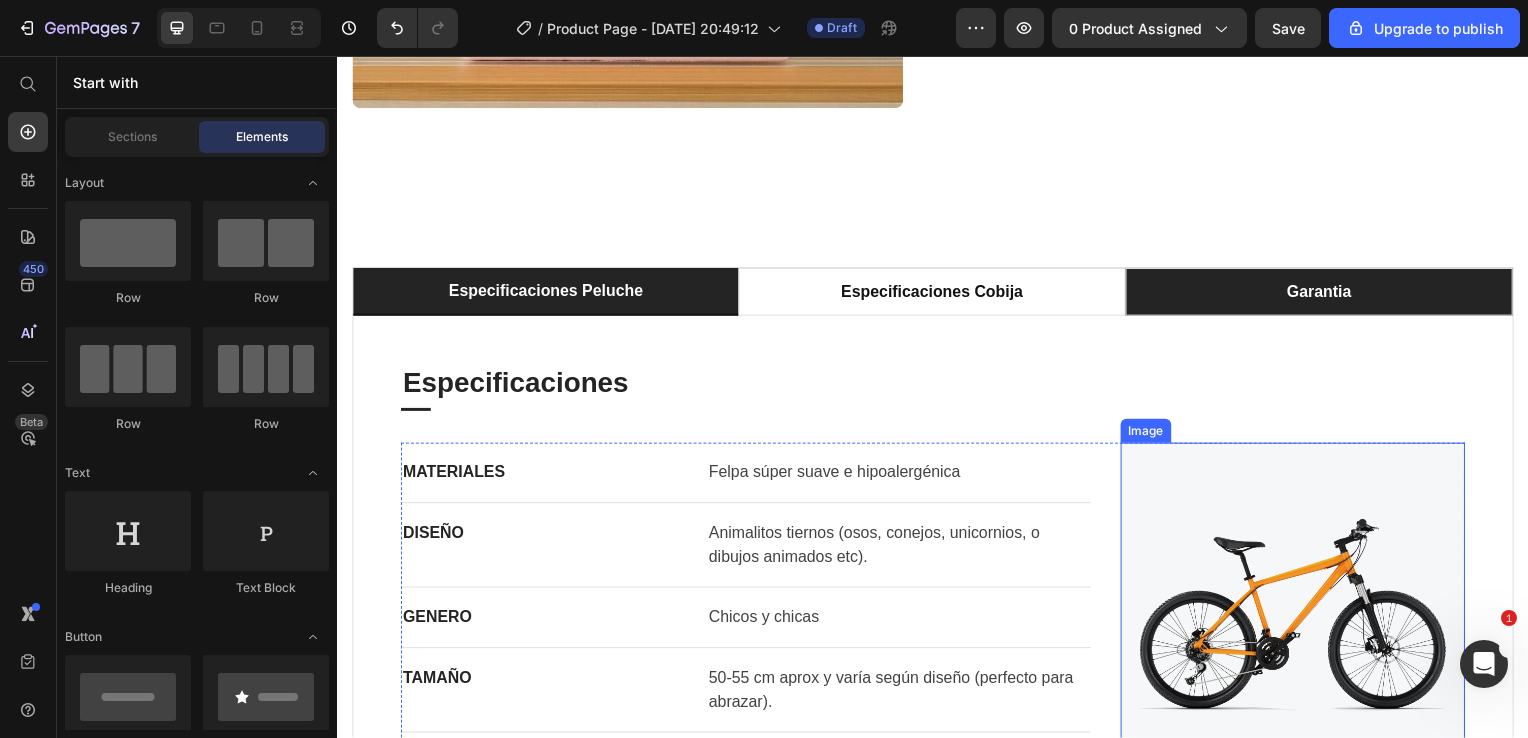 click at bounding box center [1299, 619] 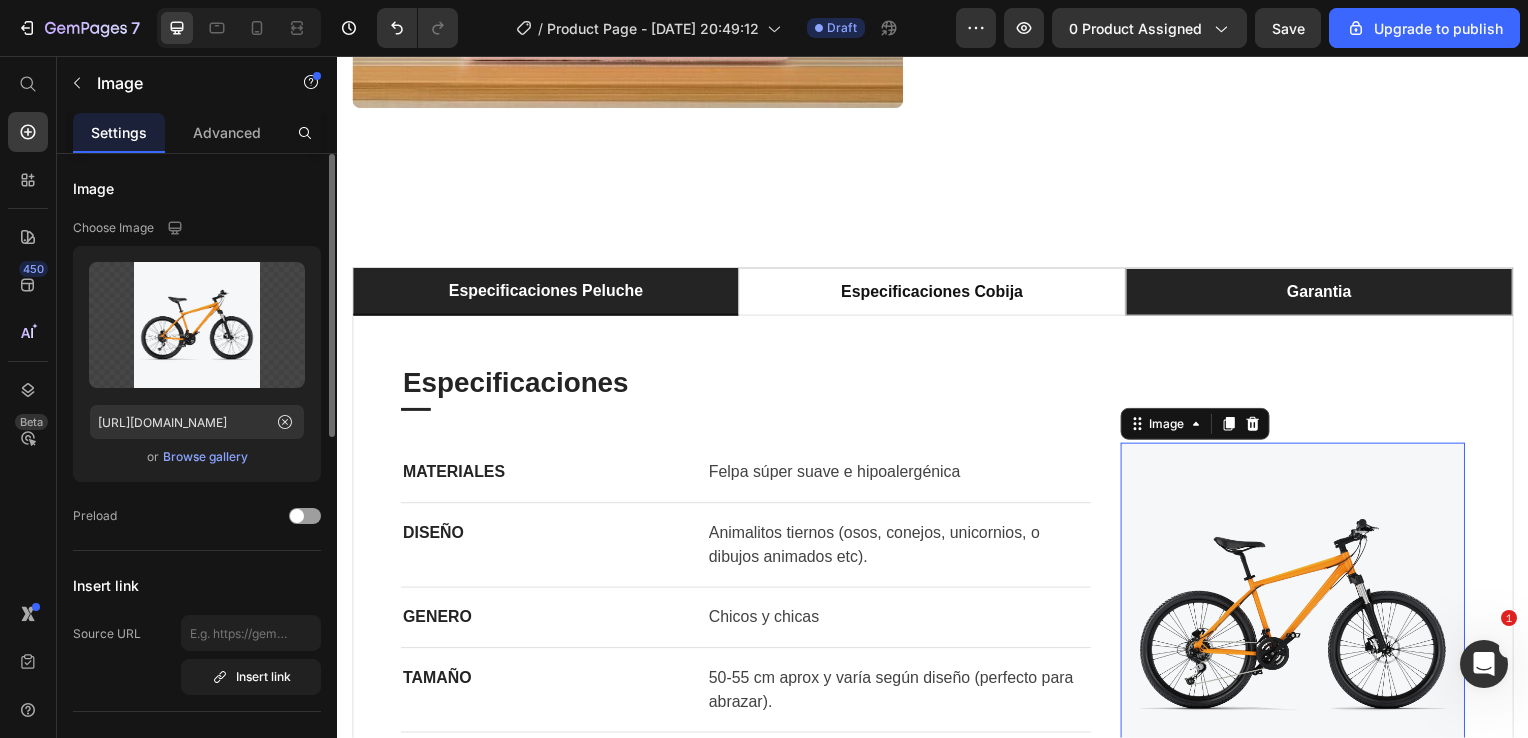 click on "Browse gallery" at bounding box center [205, 457] 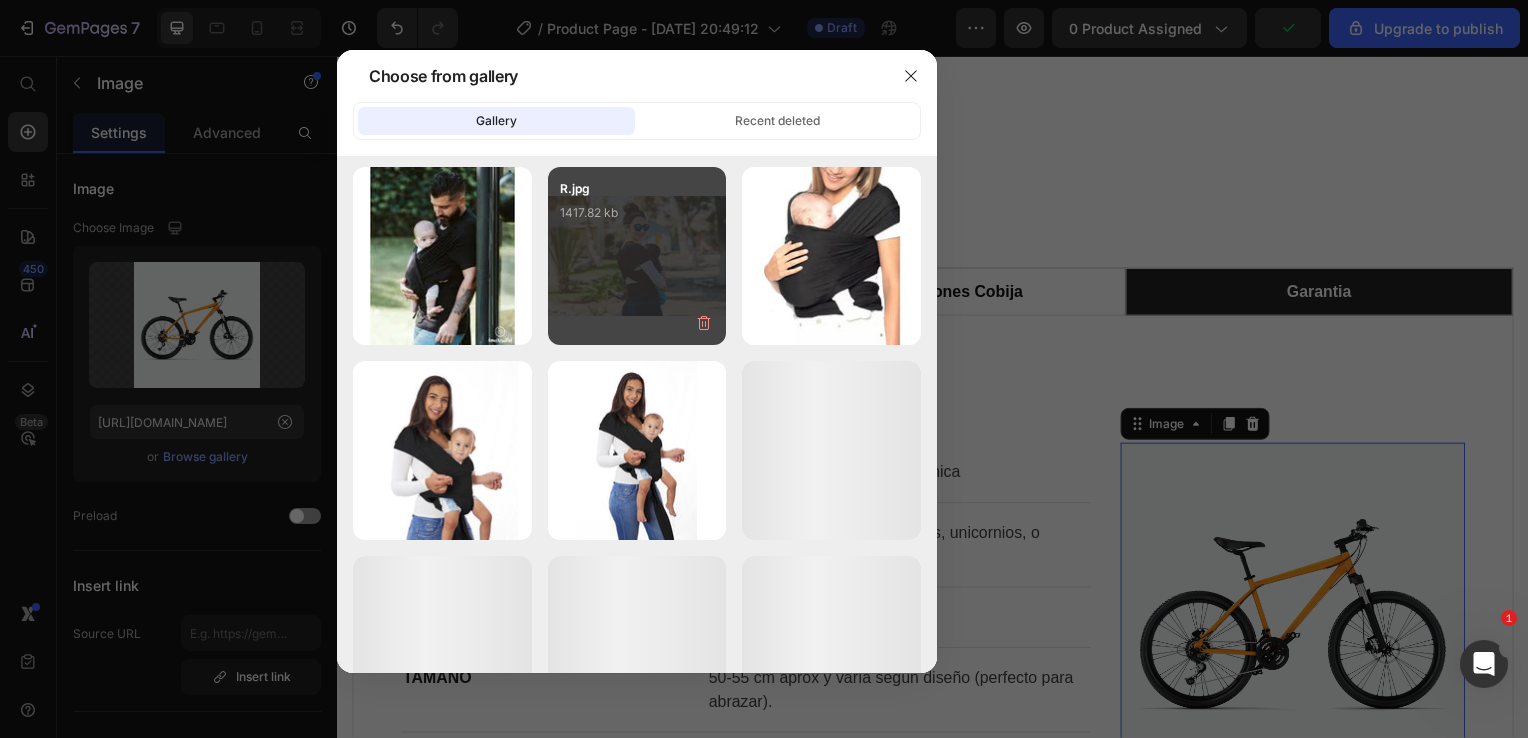 scroll, scrollTop: 0, scrollLeft: 0, axis: both 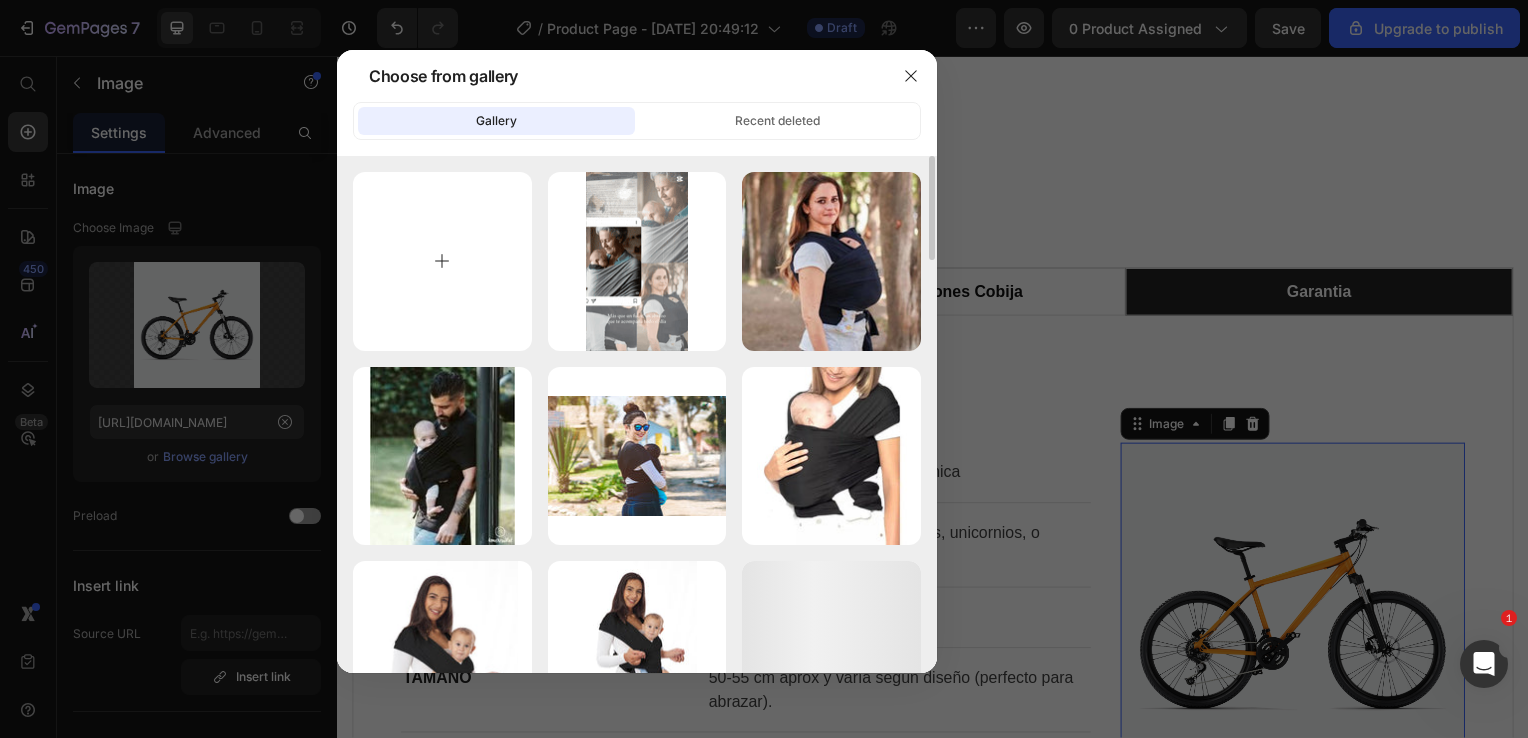 click at bounding box center (442, 261) 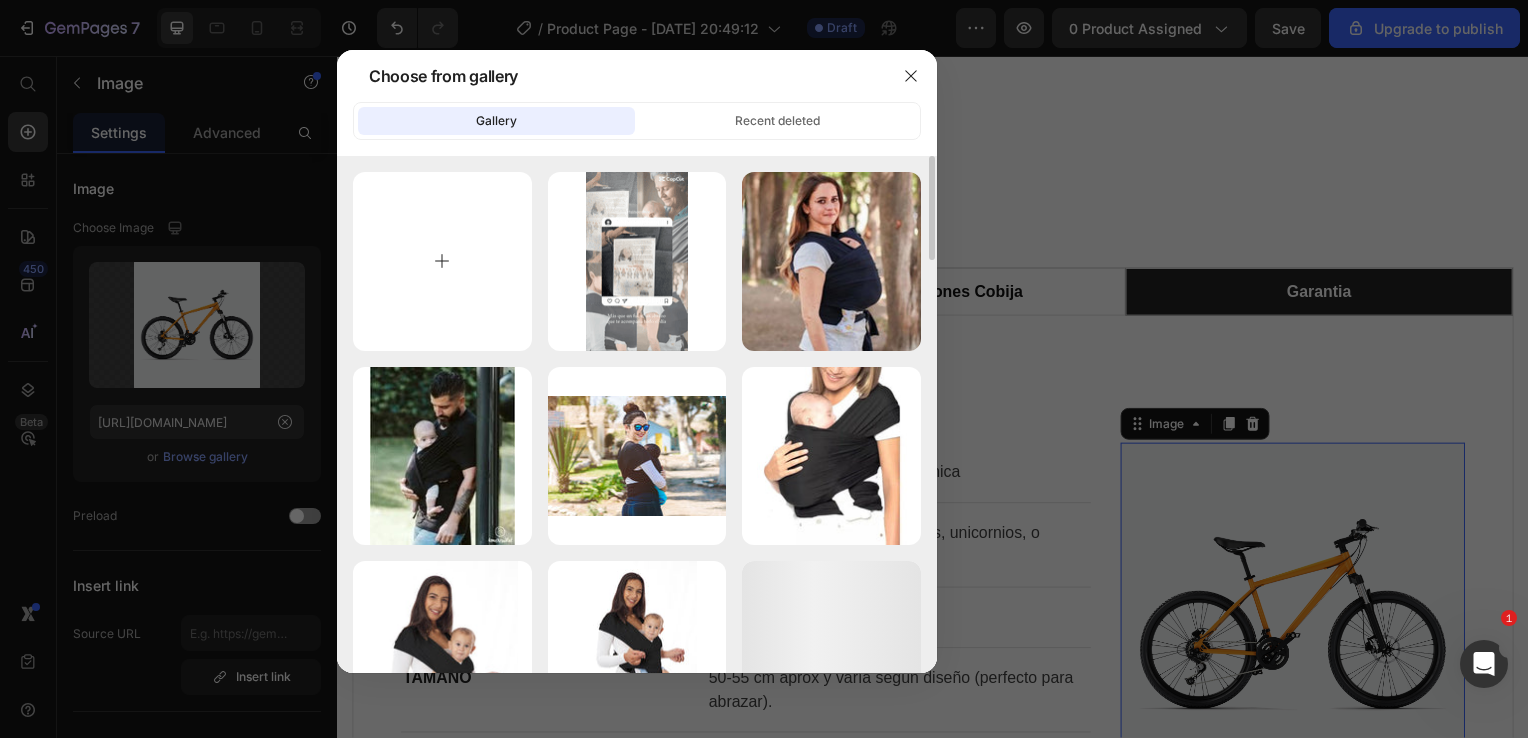 type on "C:\fakepath\WhatsApp Image [DATE] 7.59.40 PM.jpeg" 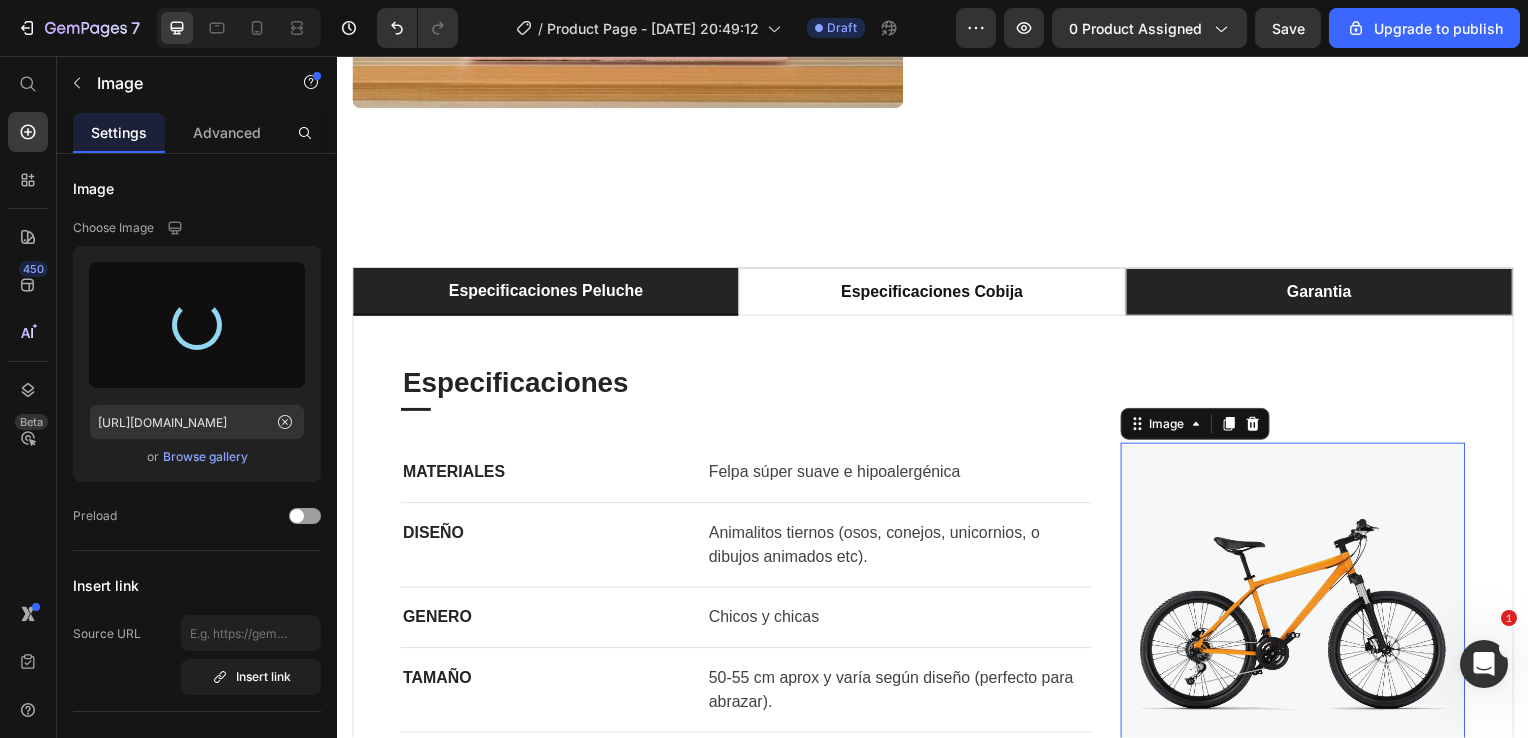 type on "[URL][DOMAIN_NAME]" 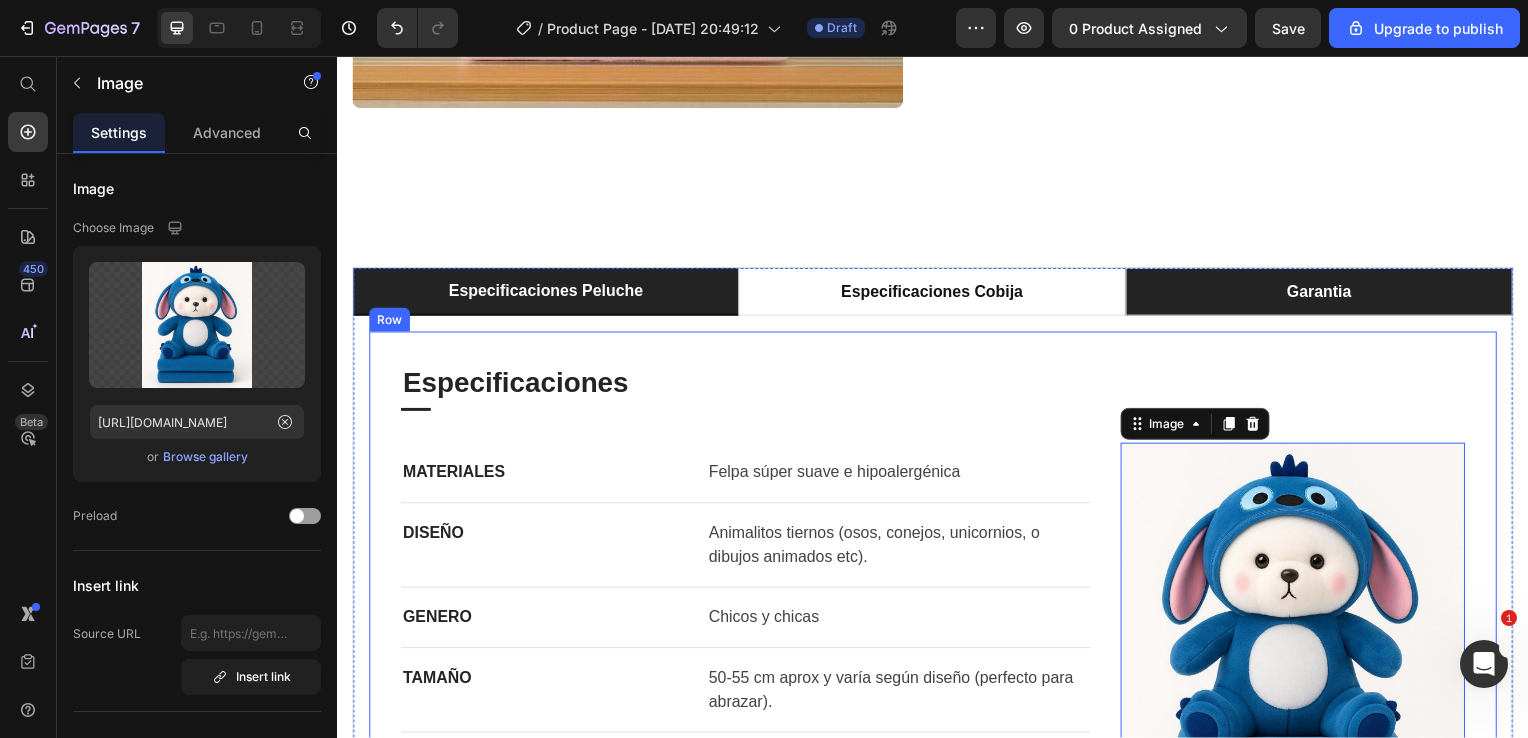 click on "Especificaciones" at bounding box center [937, 386] 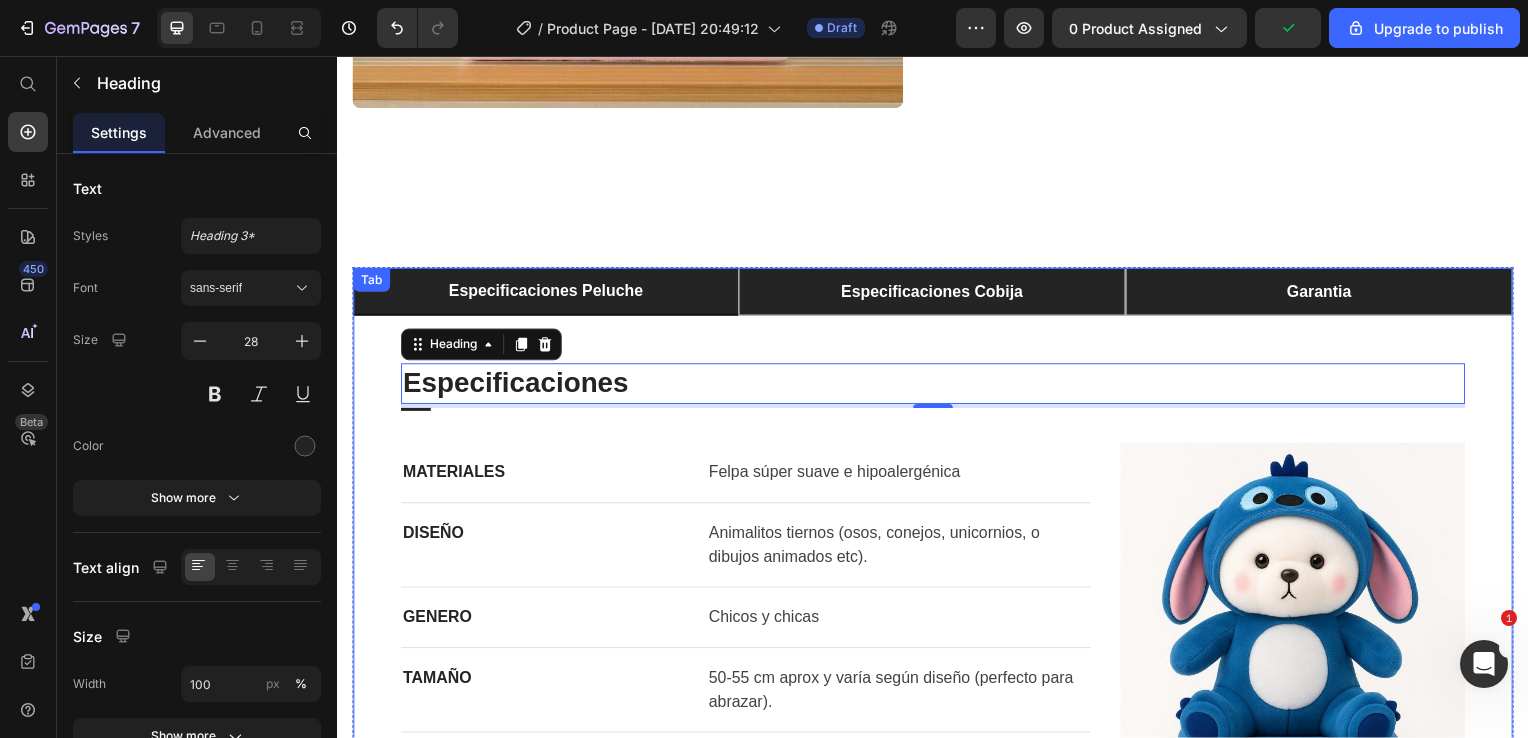 click on "Especificaciones Cobija" at bounding box center (935, 294) 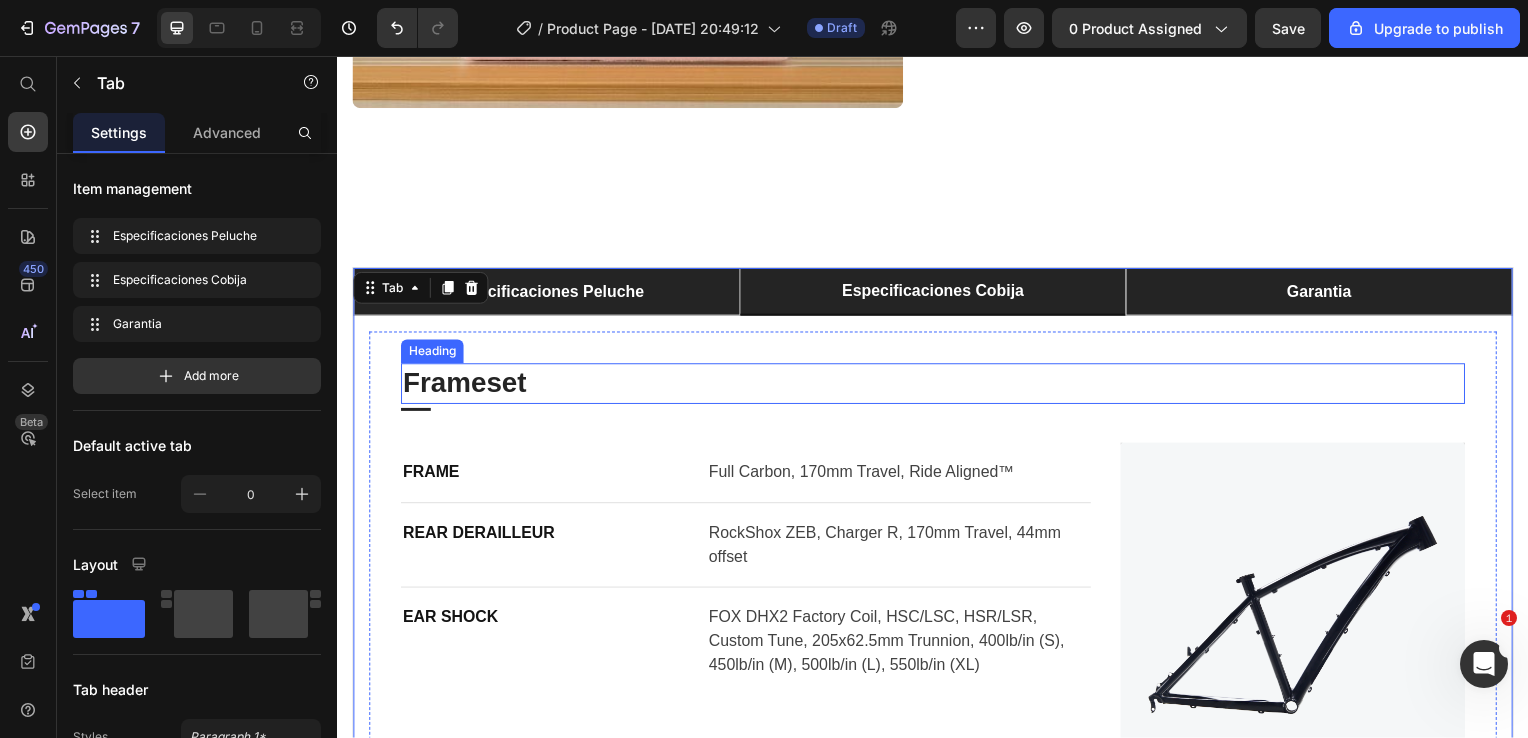 click on "Frameset" at bounding box center (937, 386) 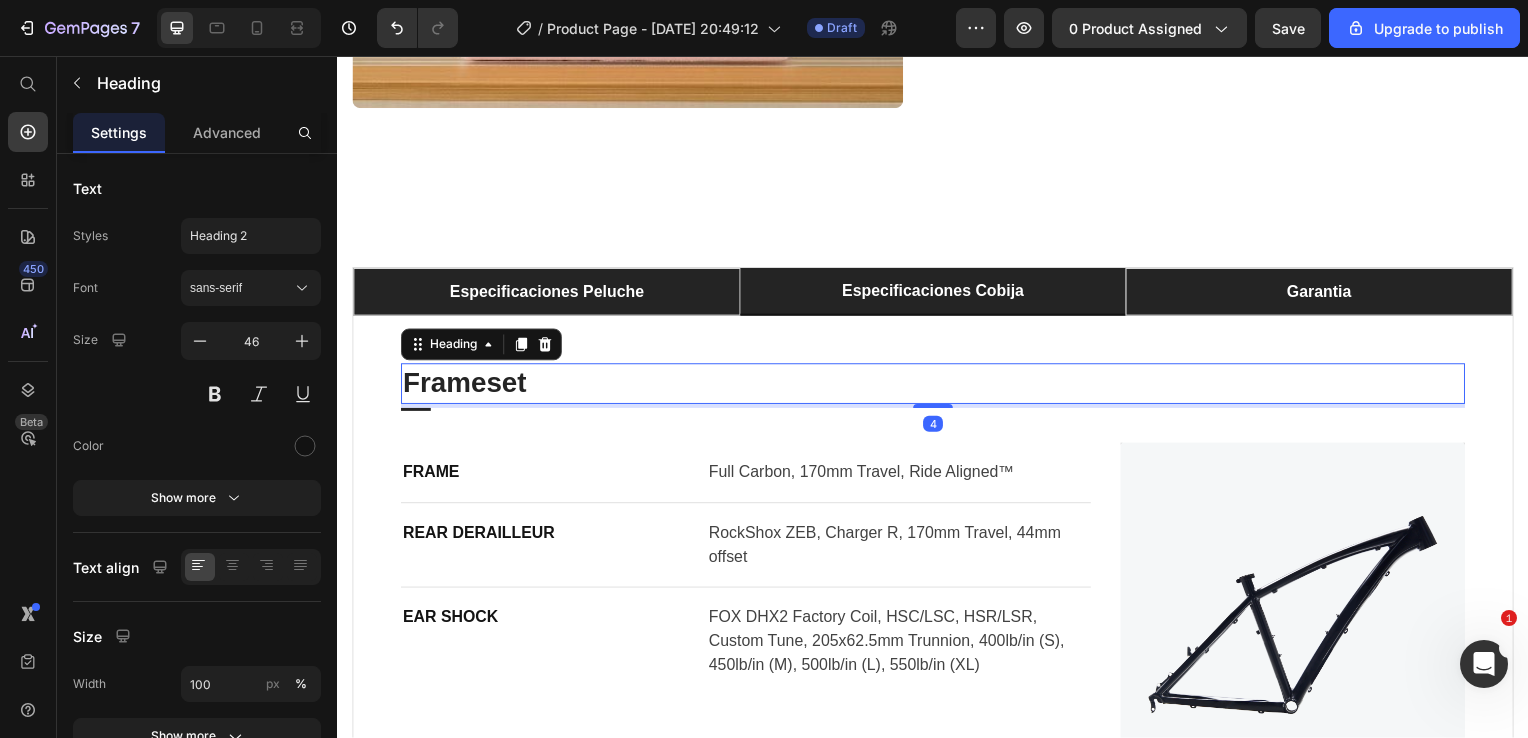 click on "Frameset" at bounding box center [937, 386] 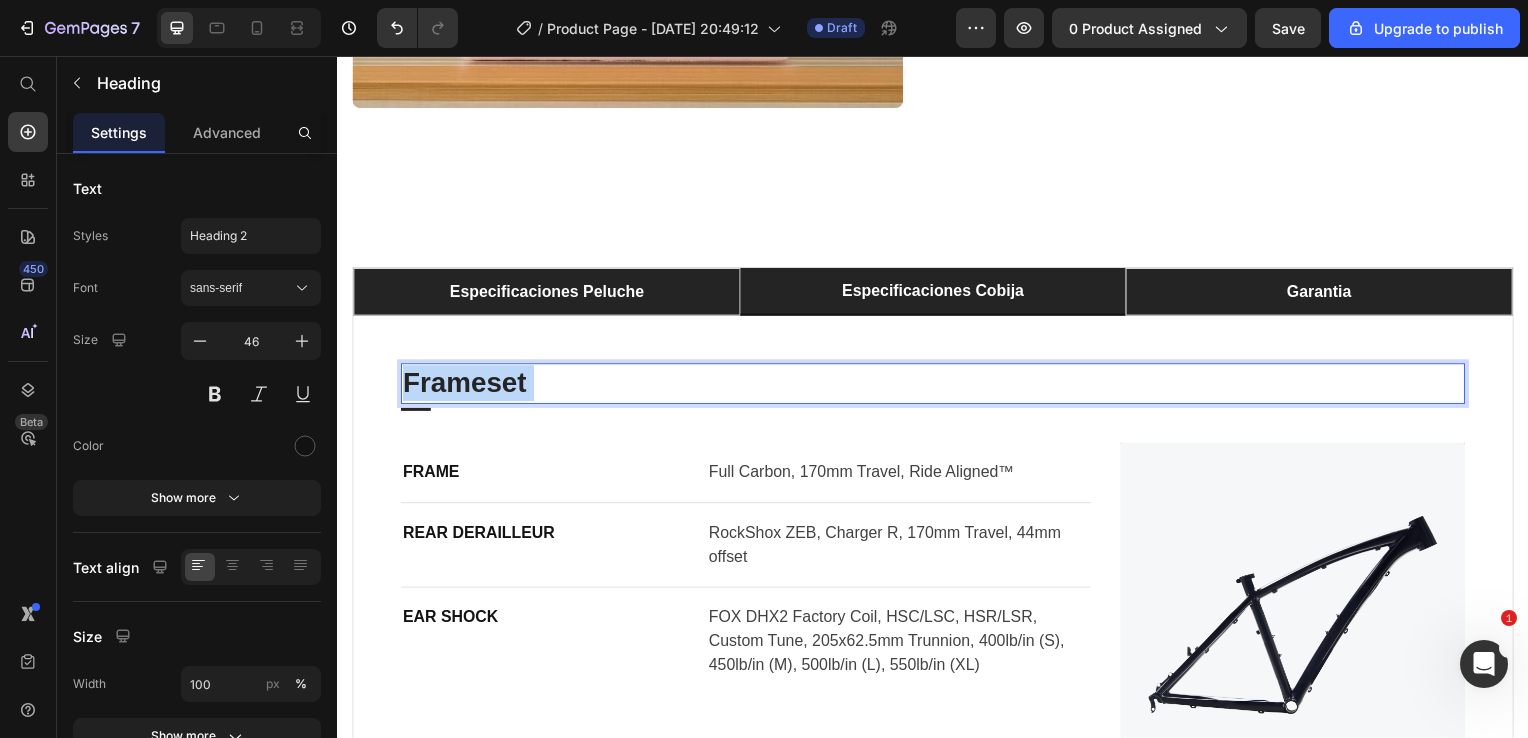 drag, startPoint x: 543, startPoint y: 175, endPoint x: 399, endPoint y: 178, distance: 144.03125 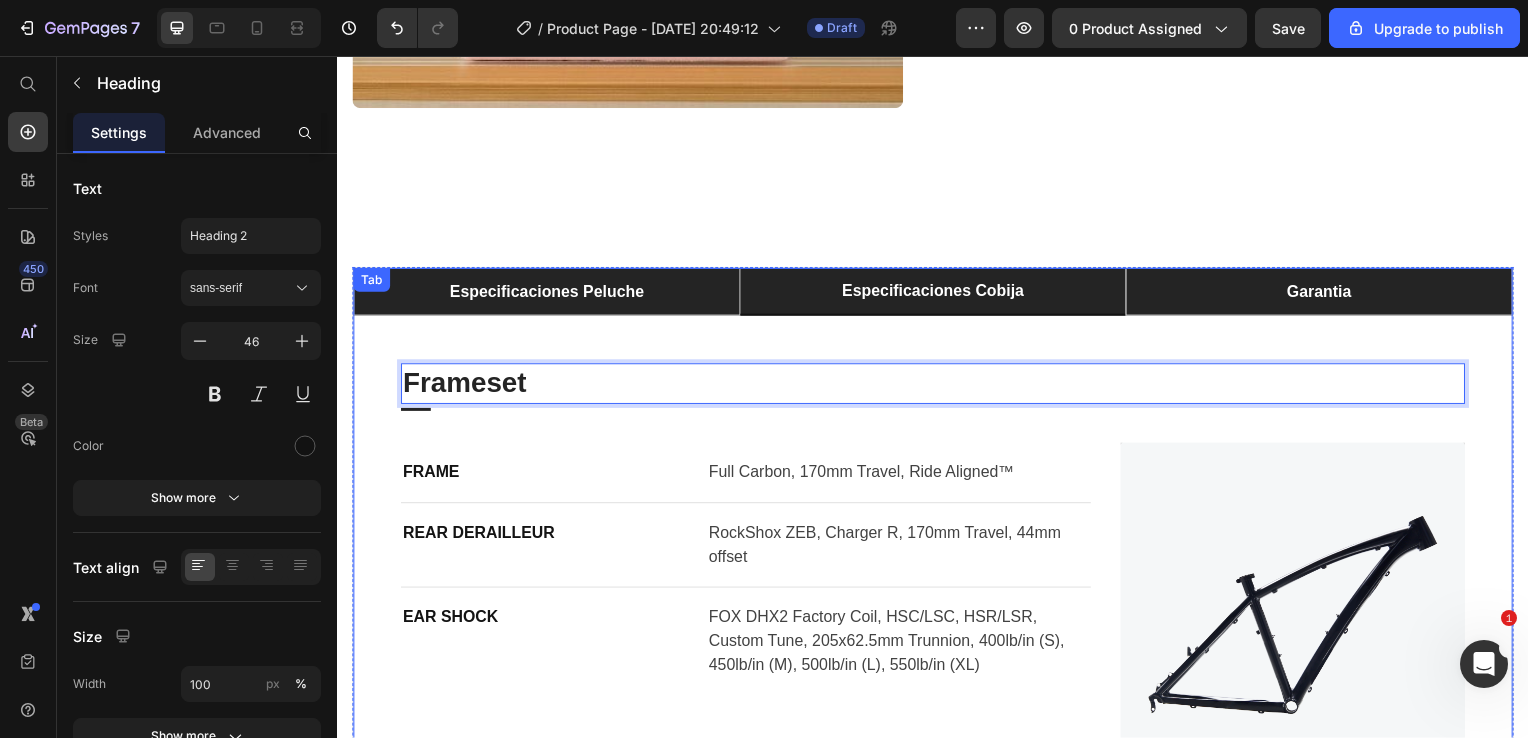 click on "Especificaciones Peluche" at bounding box center (548, 294) 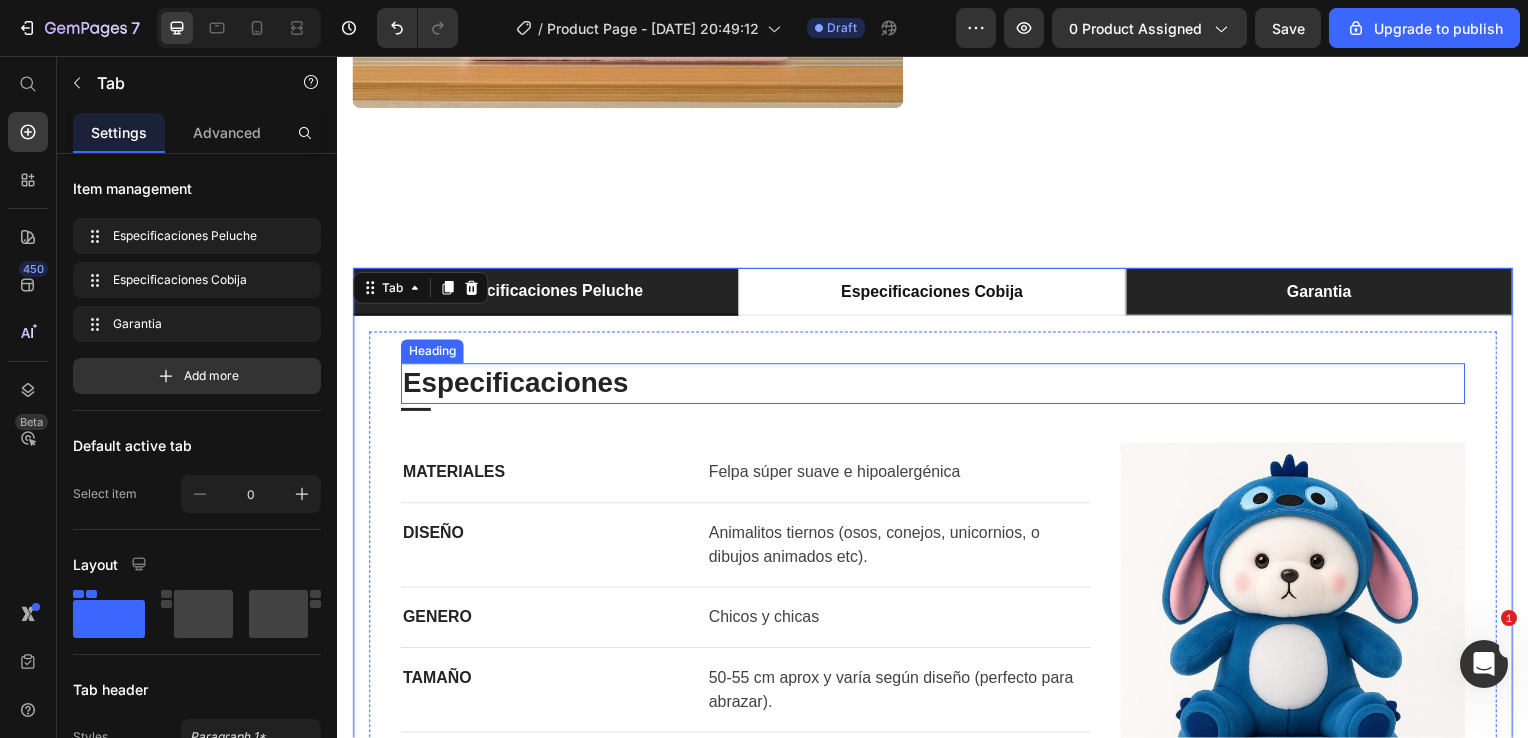 click on "Especificaciones" at bounding box center [937, 386] 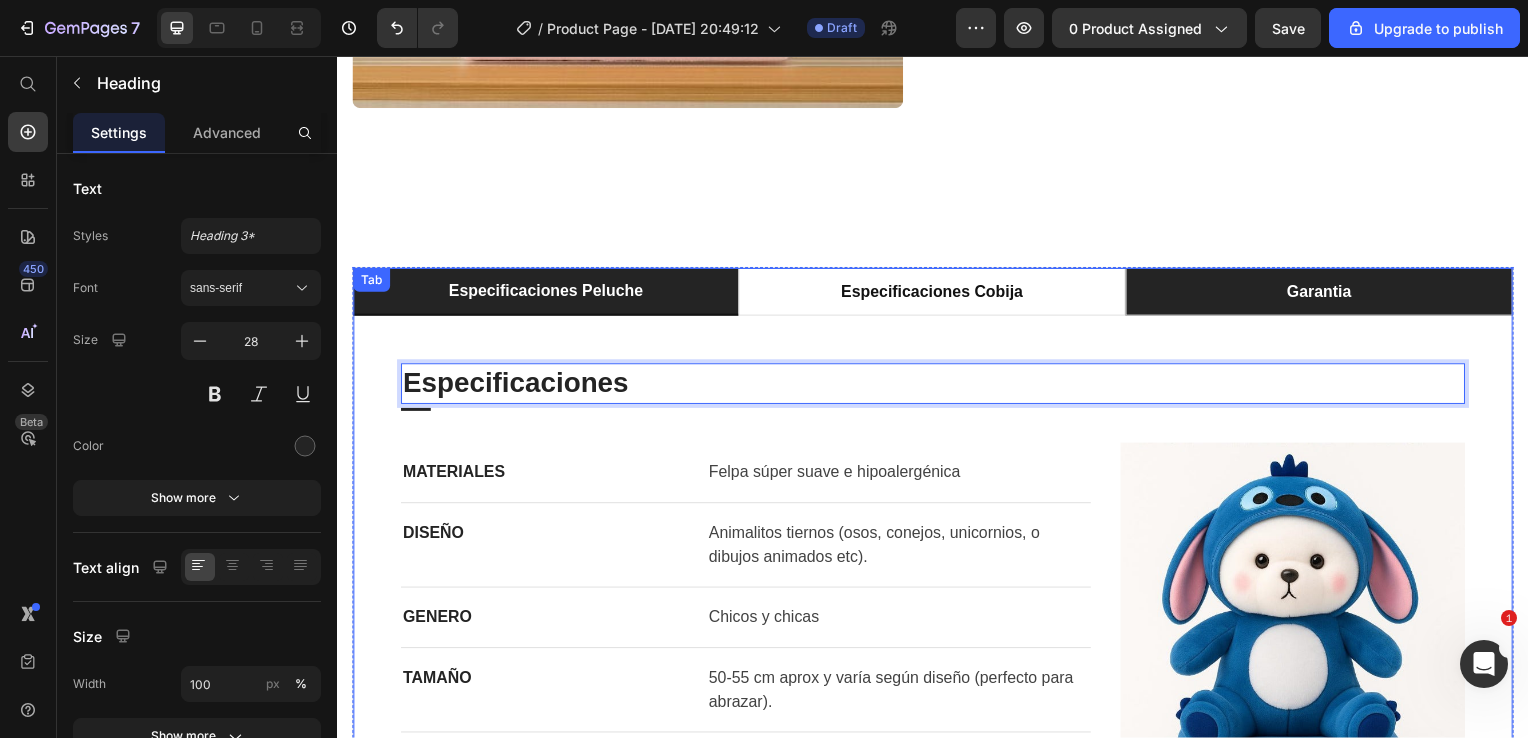 click on "Especificaciones Peluche" at bounding box center [547, 293] 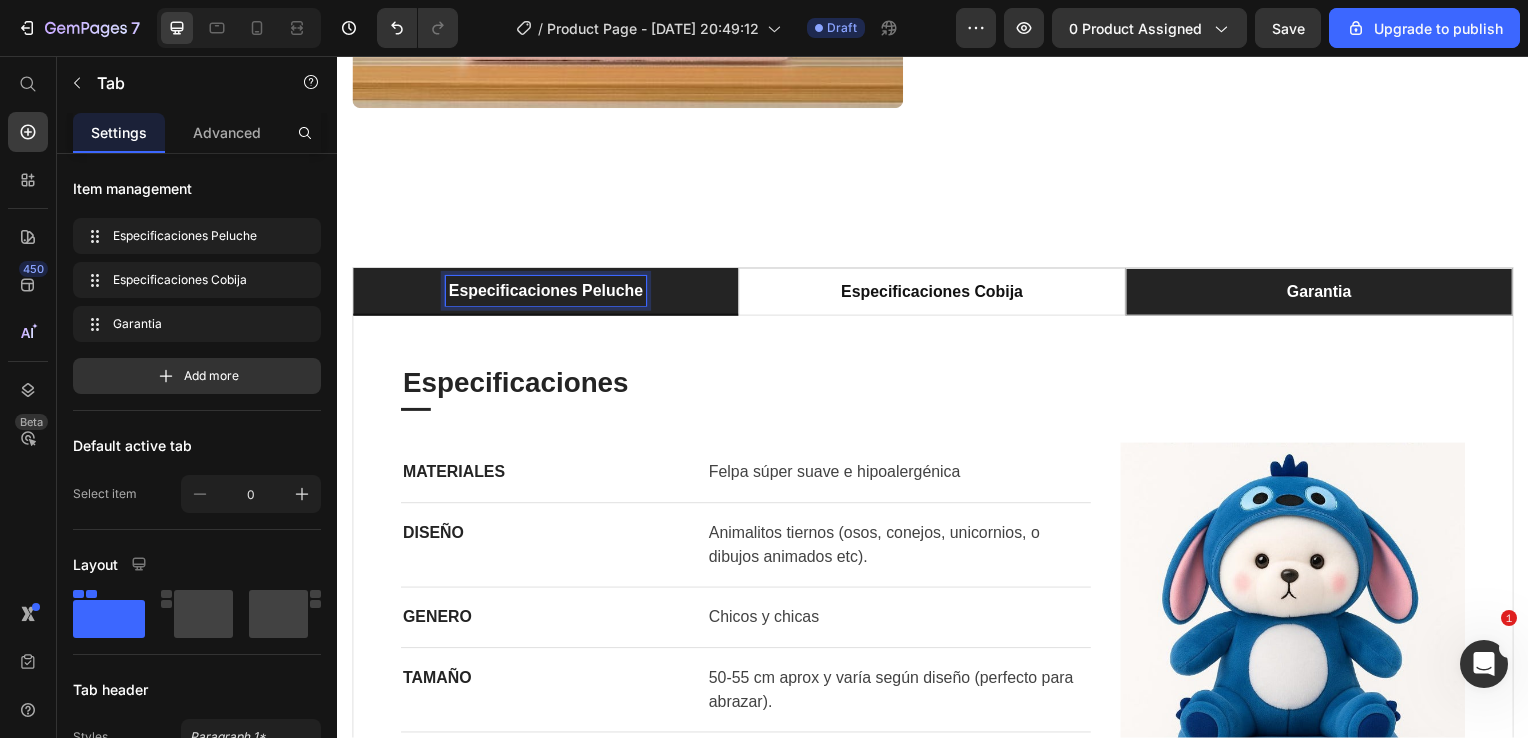 click on "Especificaciones Peluche" at bounding box center [547, 293] 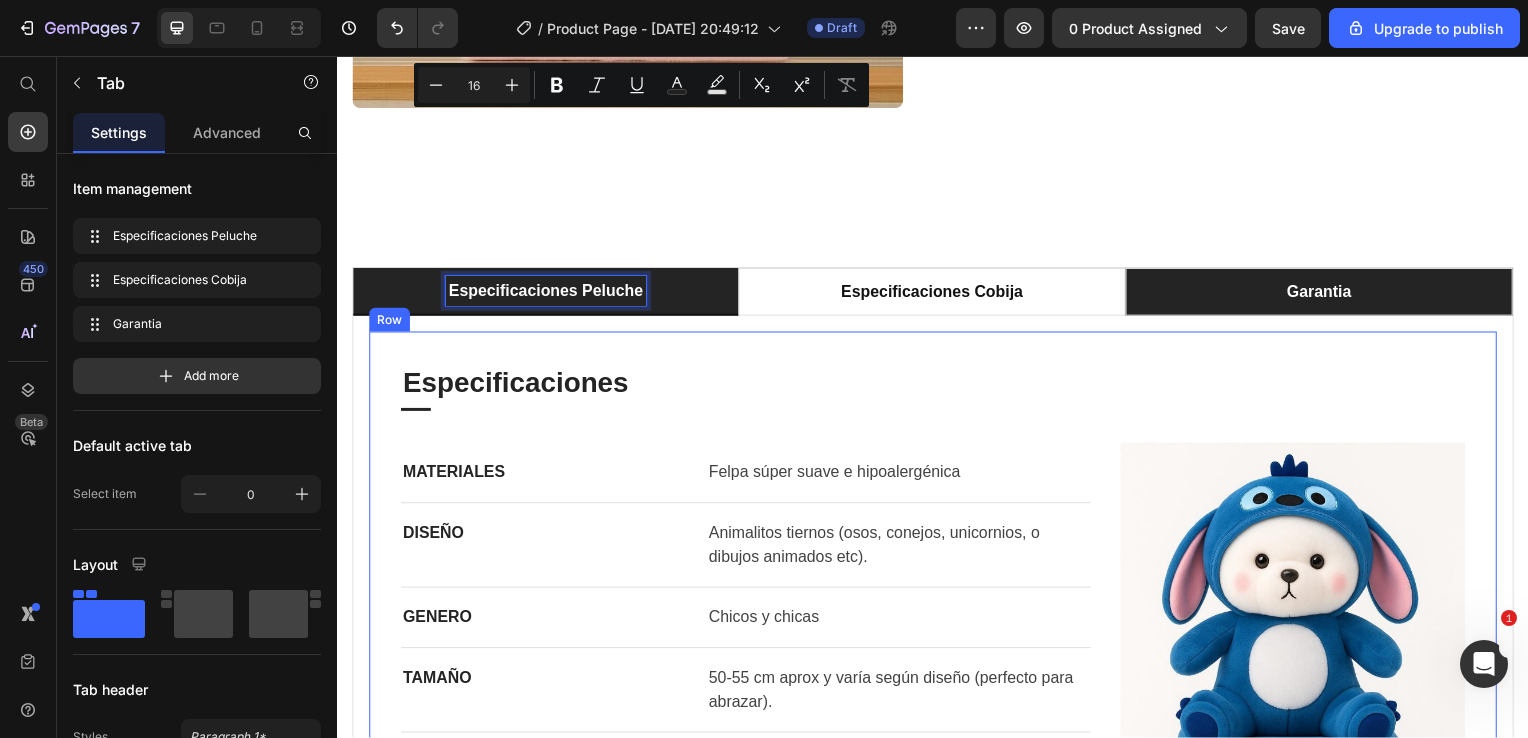 click on "Especificaciones Heading                Title Line MATERIALES Text block Felpa súper suave e hipoalergénica Text block Row DISEÑO Text block Animalitos tiernos (osos, conejos, unicornios, o dibujos animados etc). Text block Row GENERO Text block Chicos y chicas Text block Row TAMAÑO Text block 50-55 cm aprox y varía según diseño (perfecto para abrazar). Text block Row Image Row" at bounding box center [937, 605] 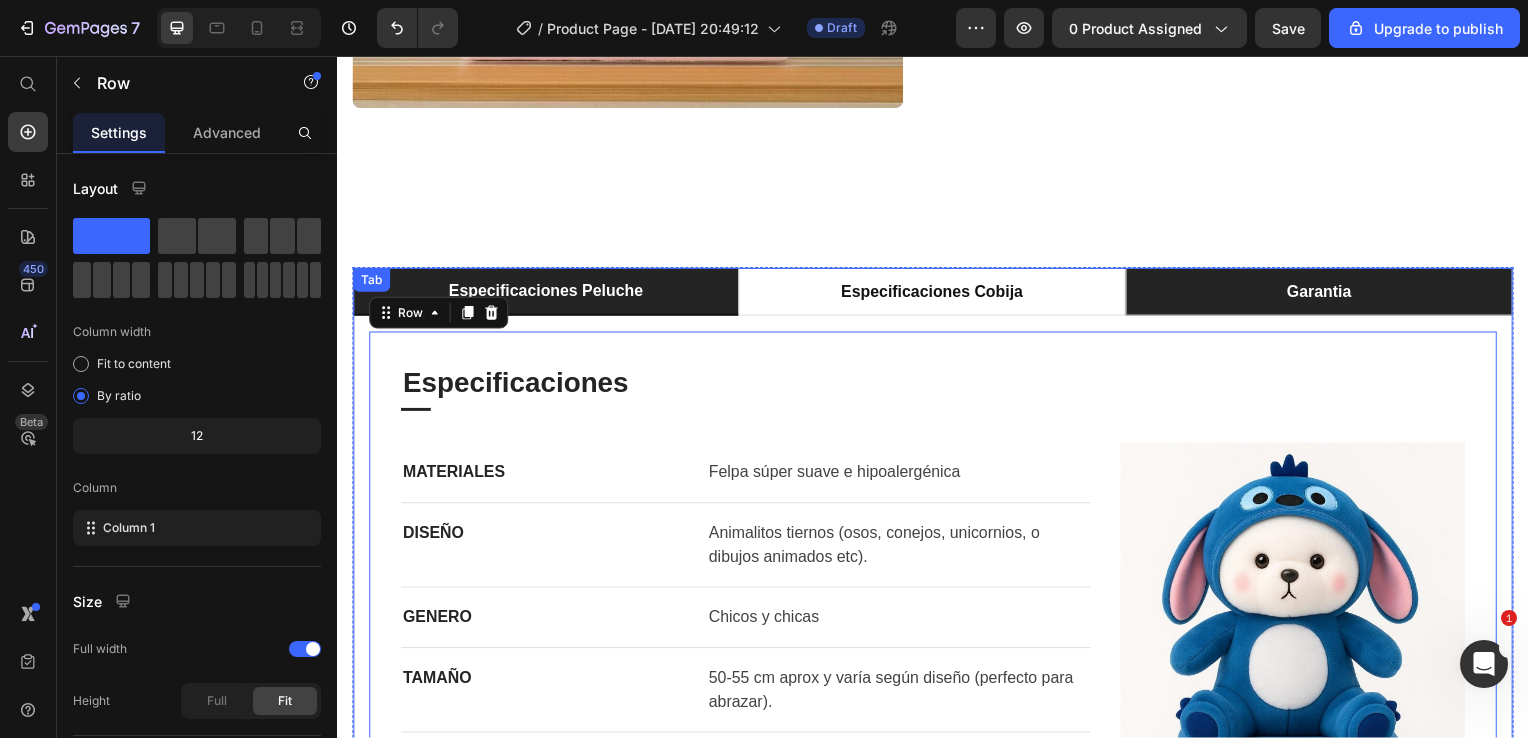 click on "Especificaciones Peluche" at bounding box center [547, 293] 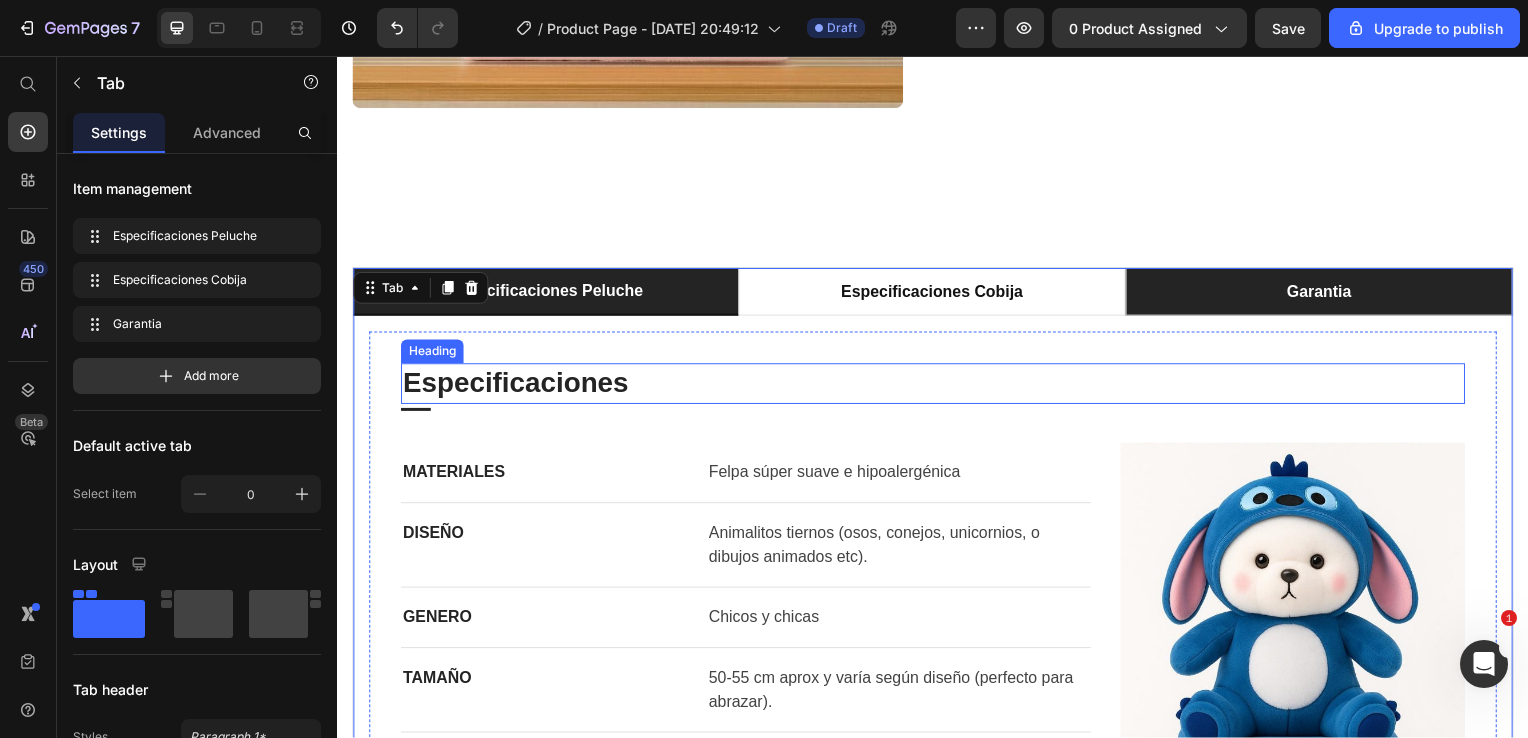 click on "Especificaciones" at bounding box center (937, 386) 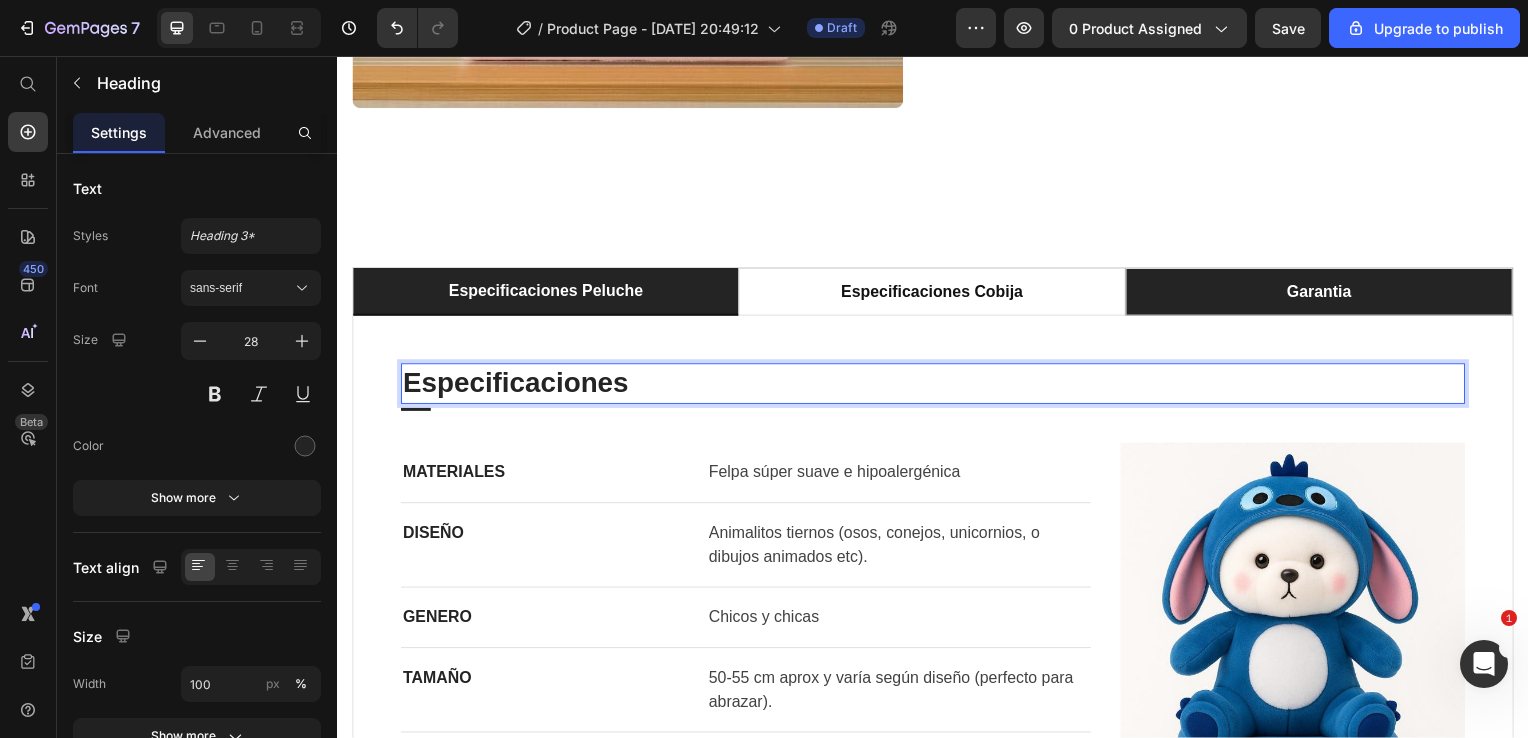 click on "Especificaciones" at bounding box center (937, 386) 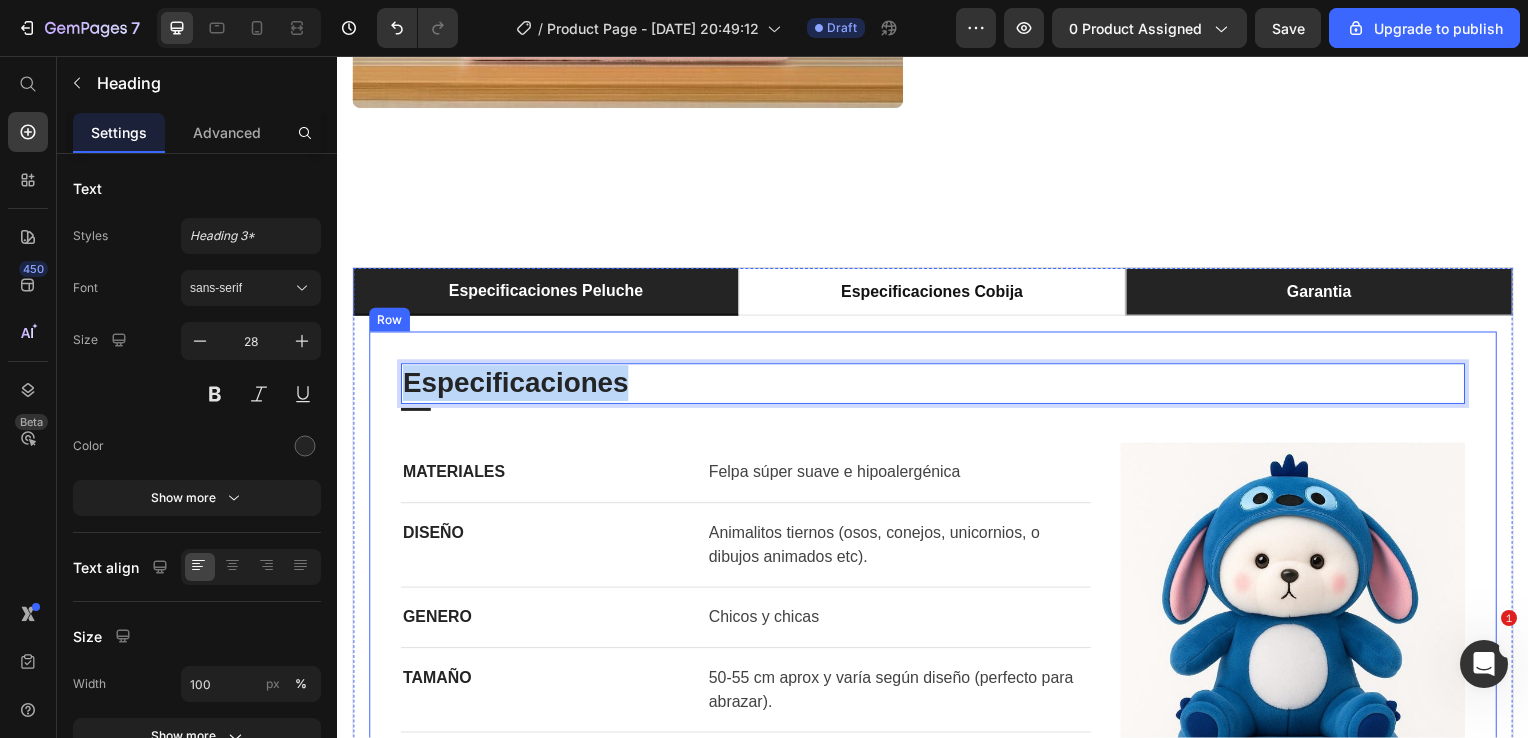 drag, startPoint x: 646, startPoint y: 176, endPoint x: 395, endPoint y: 169, distance: 251.0976 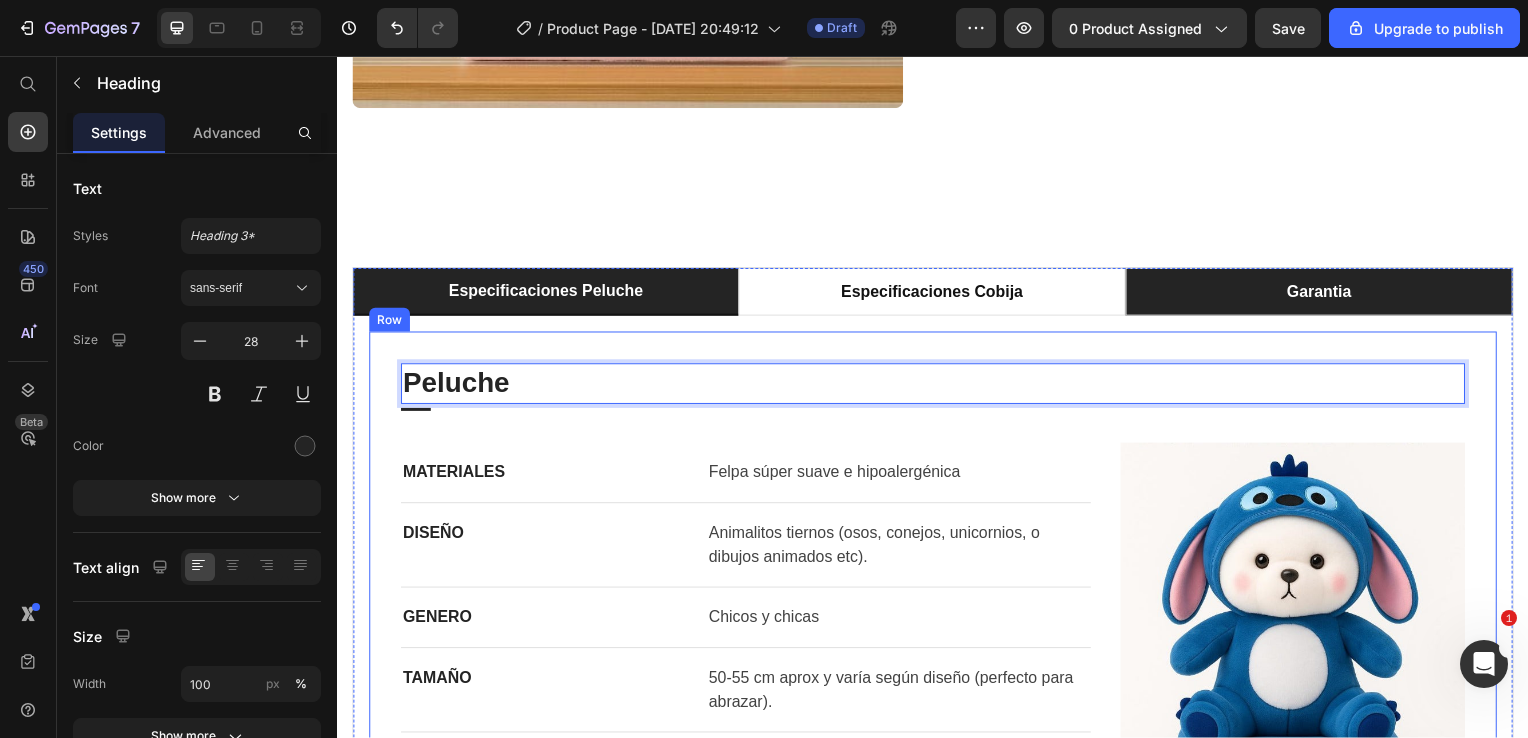 click on "Peluche Heading   4                Title Line MATERIALES Text block Felpa súper suave e hipoalergénica Text block Row DISEÑO Text block Animalitos tiernos (osos, conejos, unicornios, o dibujos animados etc). Text block Row GENERO Text block Chicos y chicas Text block Row TAMAÑO Text block 50-55 cm aprox y varía según diseño (perfecto para abrazar). Text block Row Image Row" at bounding box center (937, 605) 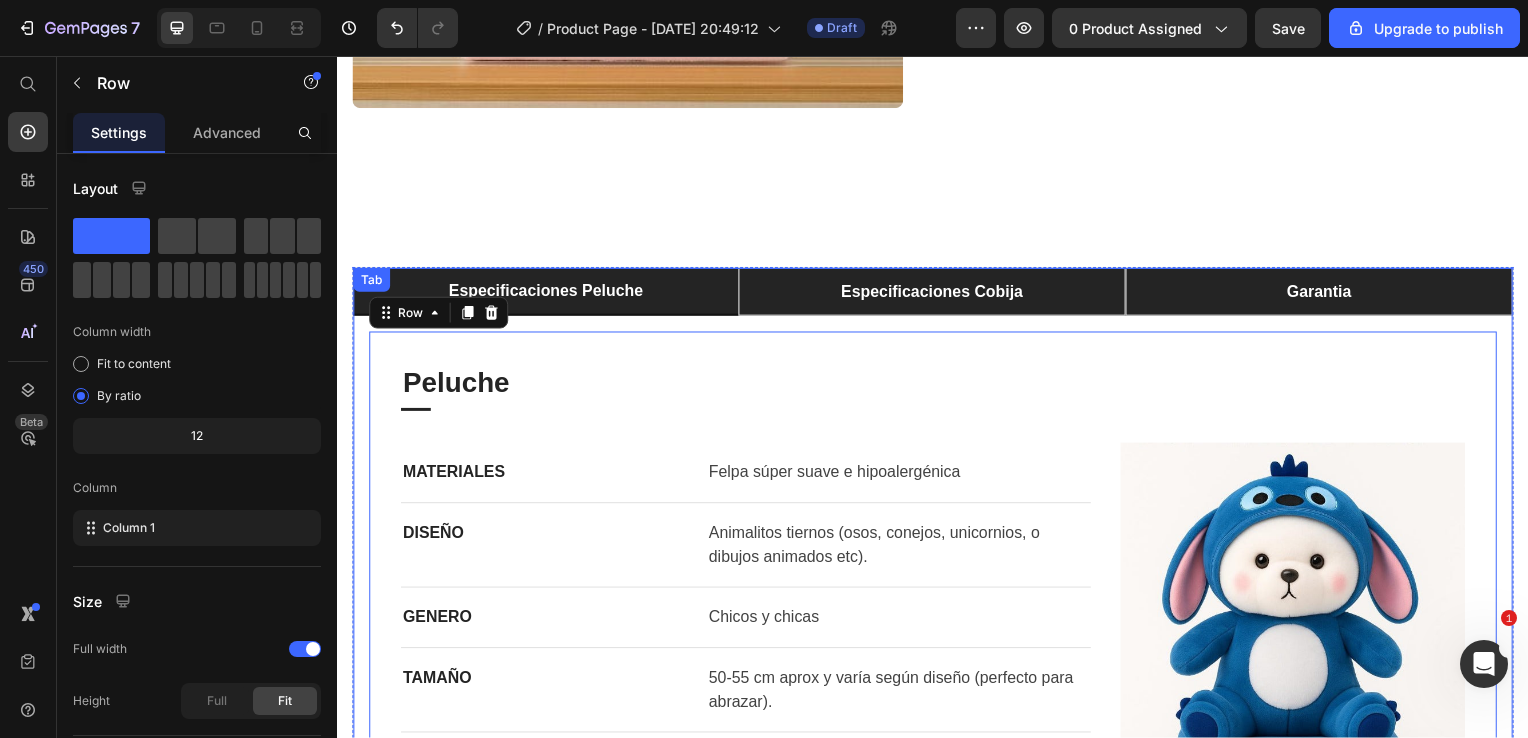 click on "Especificaciones Cobija" at bounding box center [936, 294] 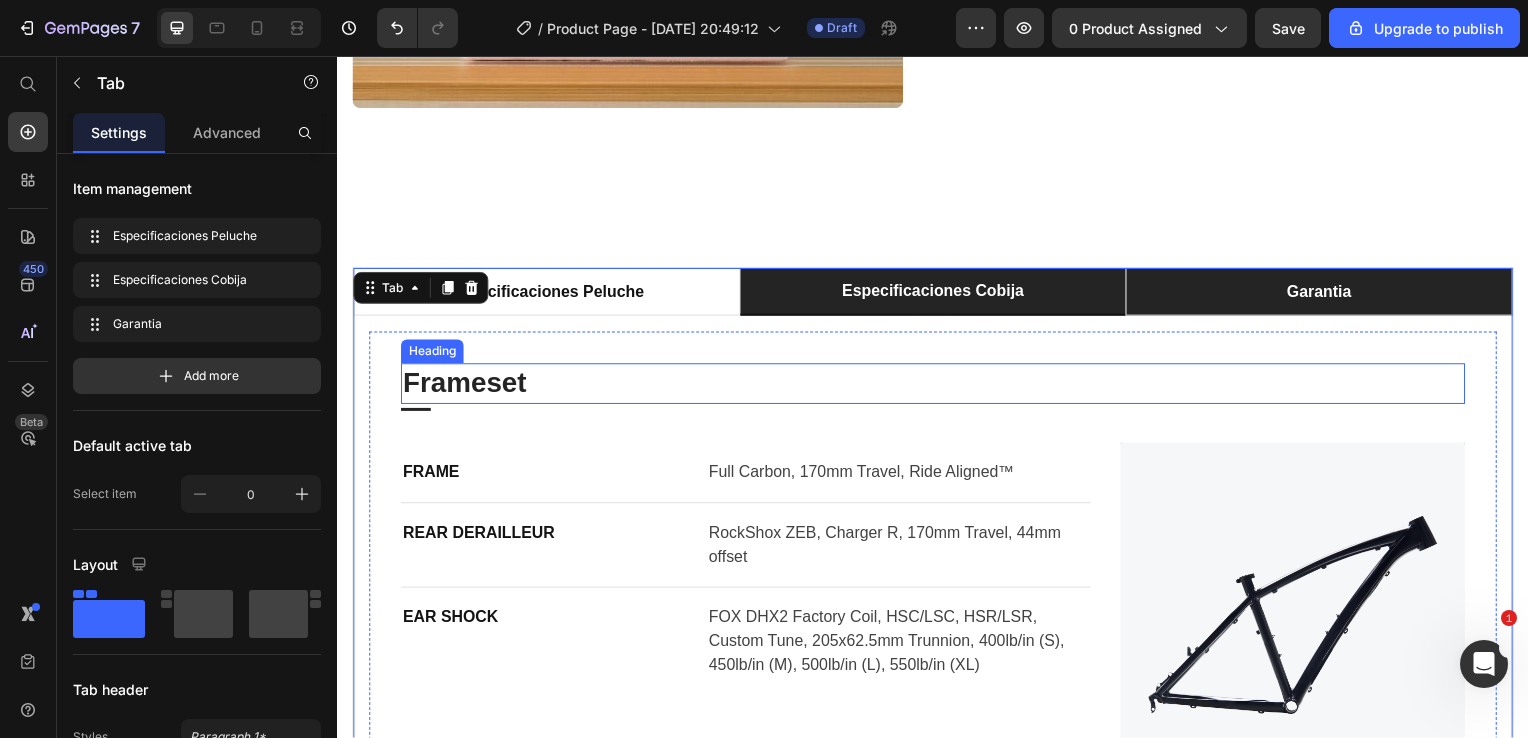 click on "Frameset" at bounding box center [937, 386] 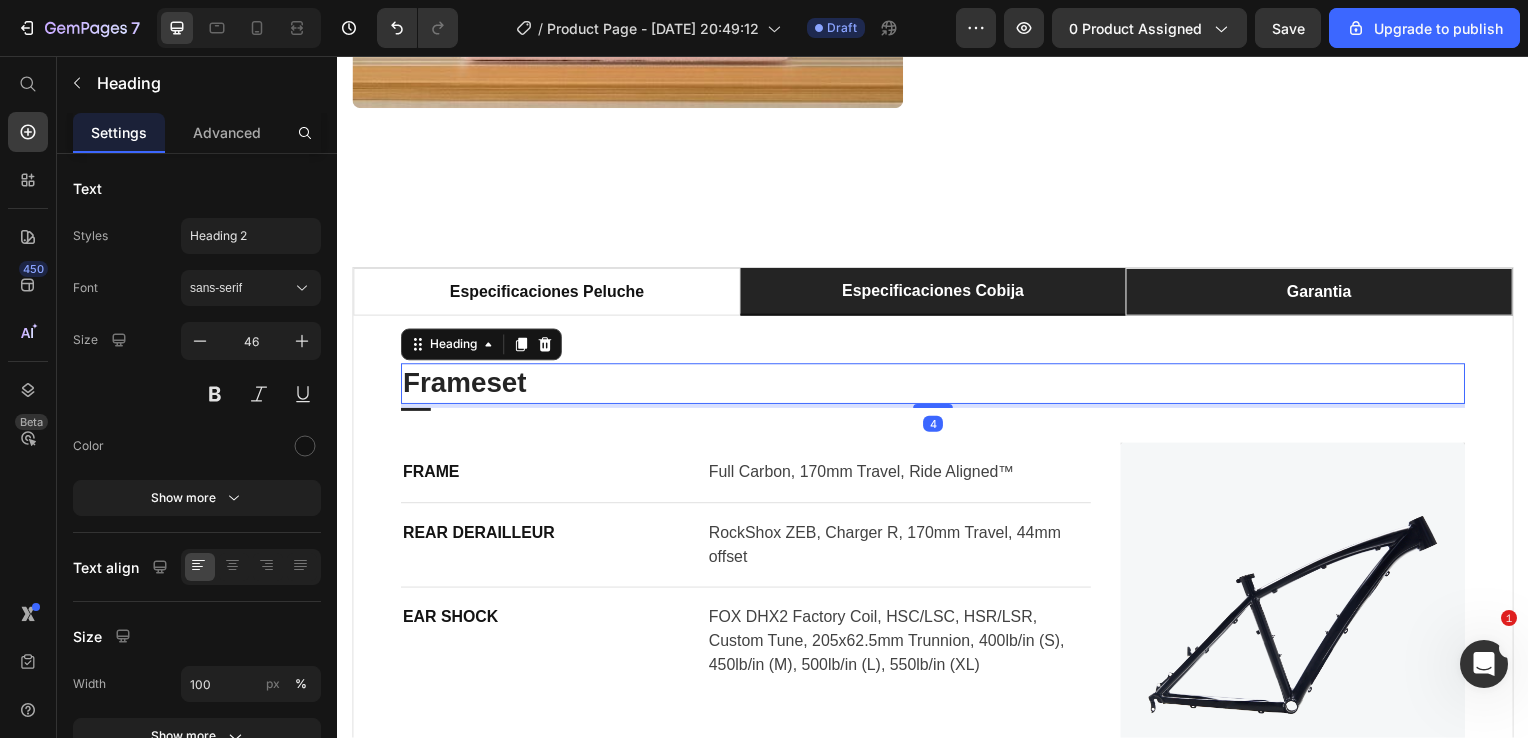 click on "Frameset" at bounding box center [937, 386] 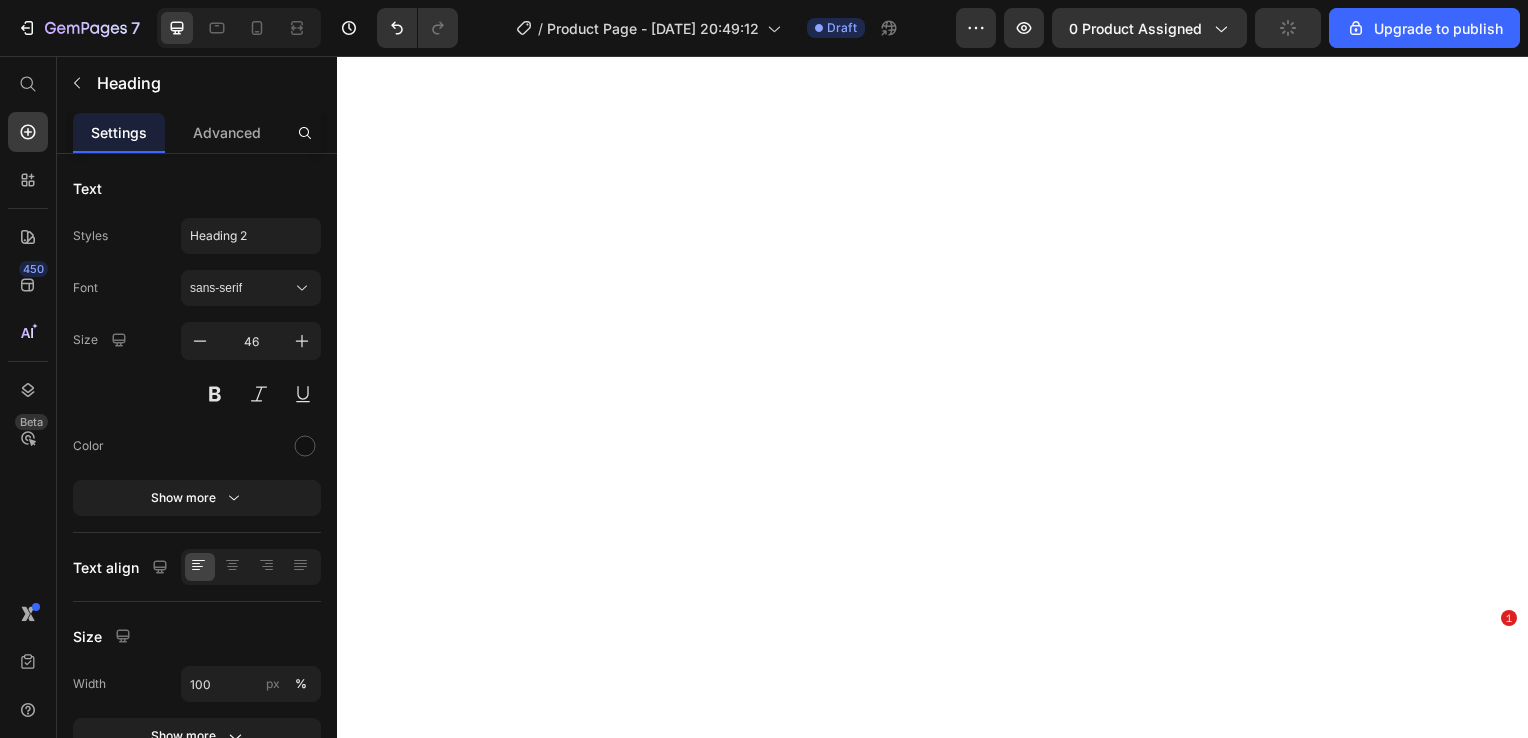 scroll, scrollTop: 0, scrollLeft: 0, axis: both 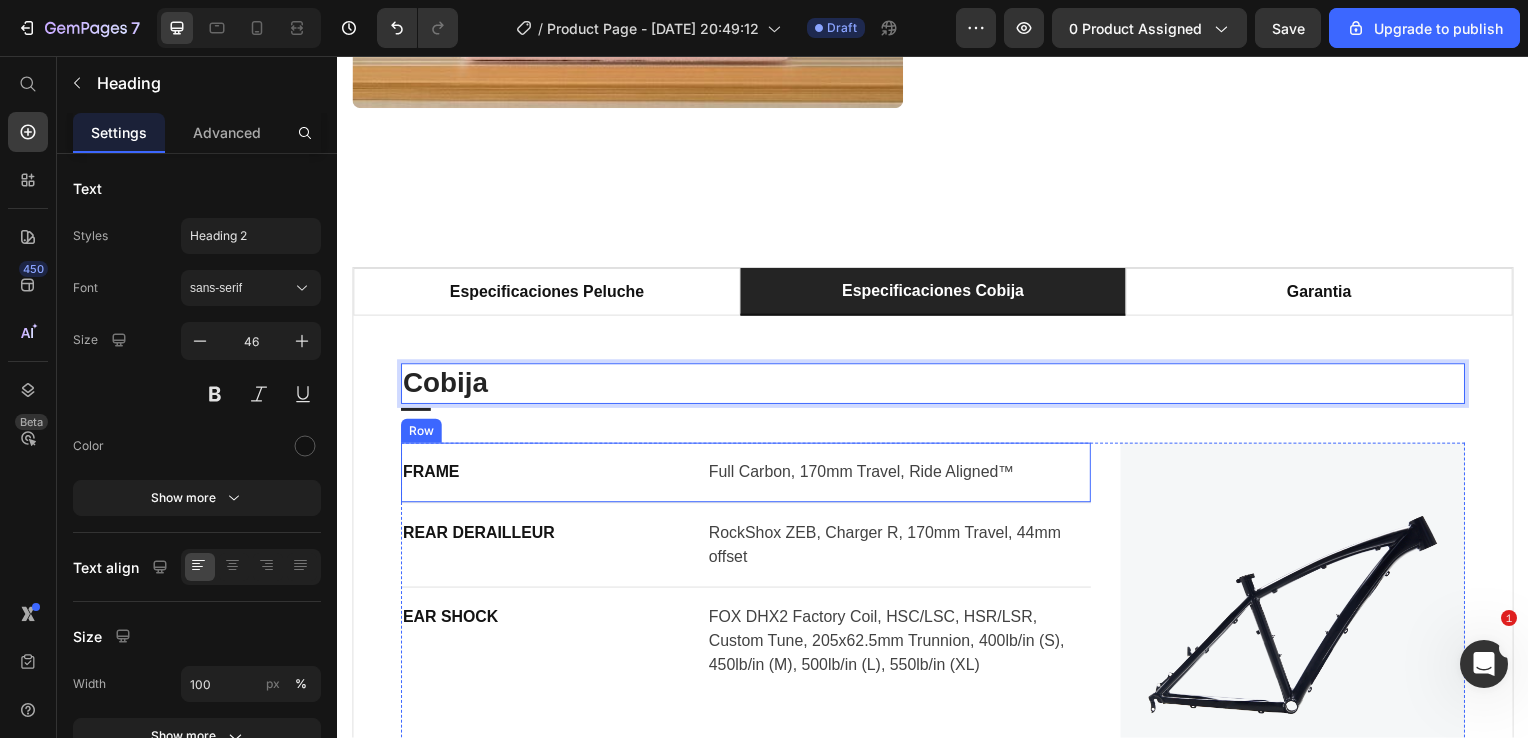 click on "Full Carbon, 170mm Travel, Ride Aligned™" at bounding box center (902, 476) 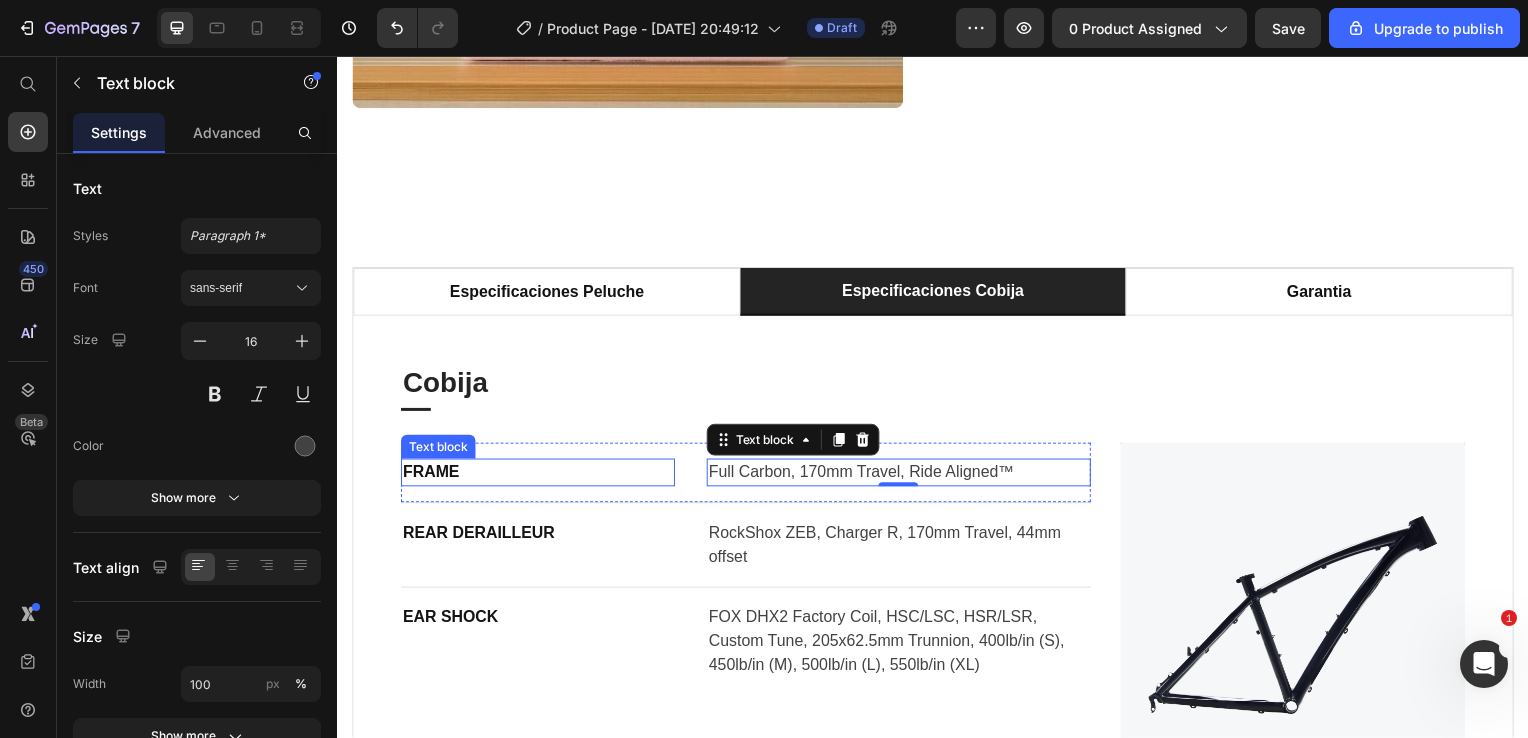 click on "FRAME" at bounding box center (539, 476) 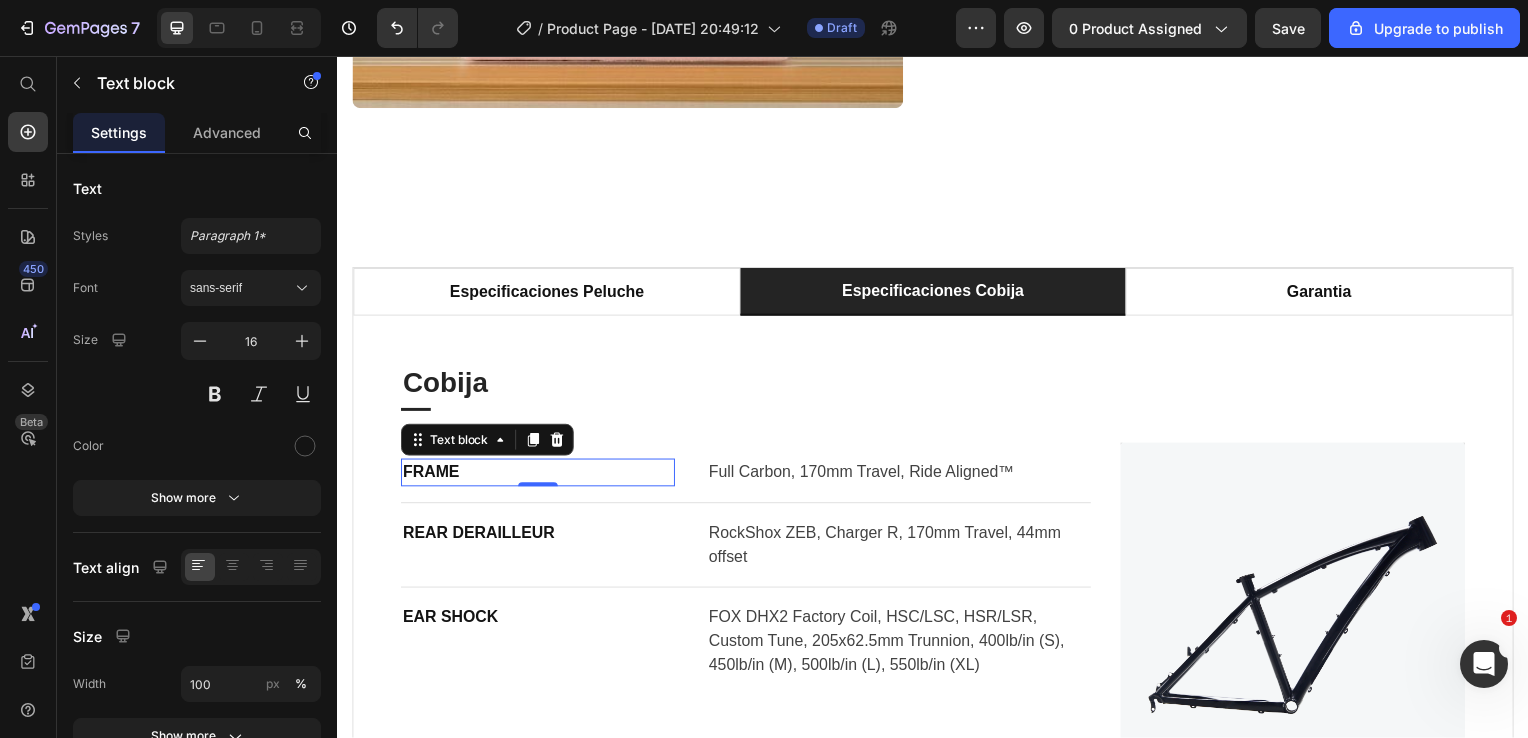 click on "FRAME" at bounding box center [539, 476] 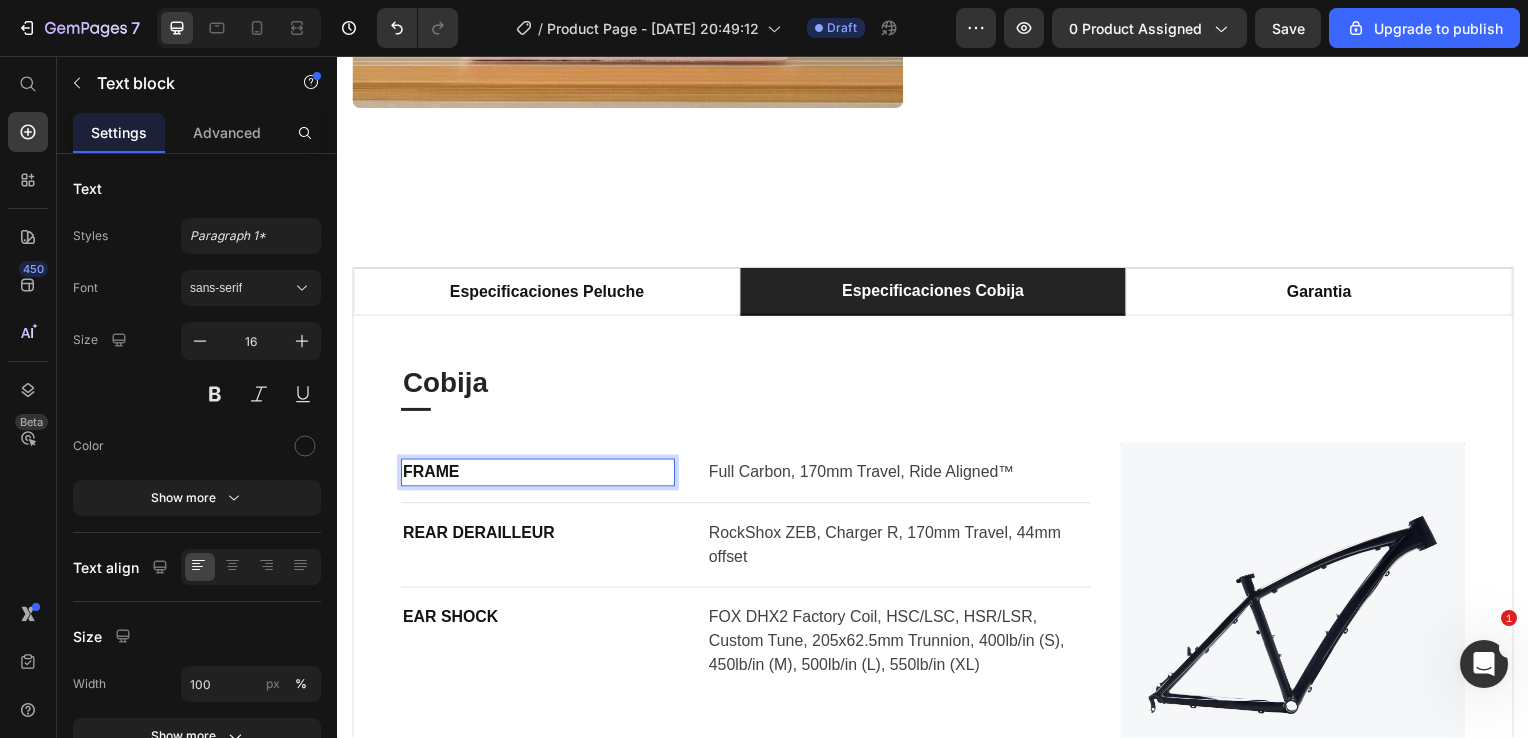 click on "FRAME" at bounding box center [539, 476] 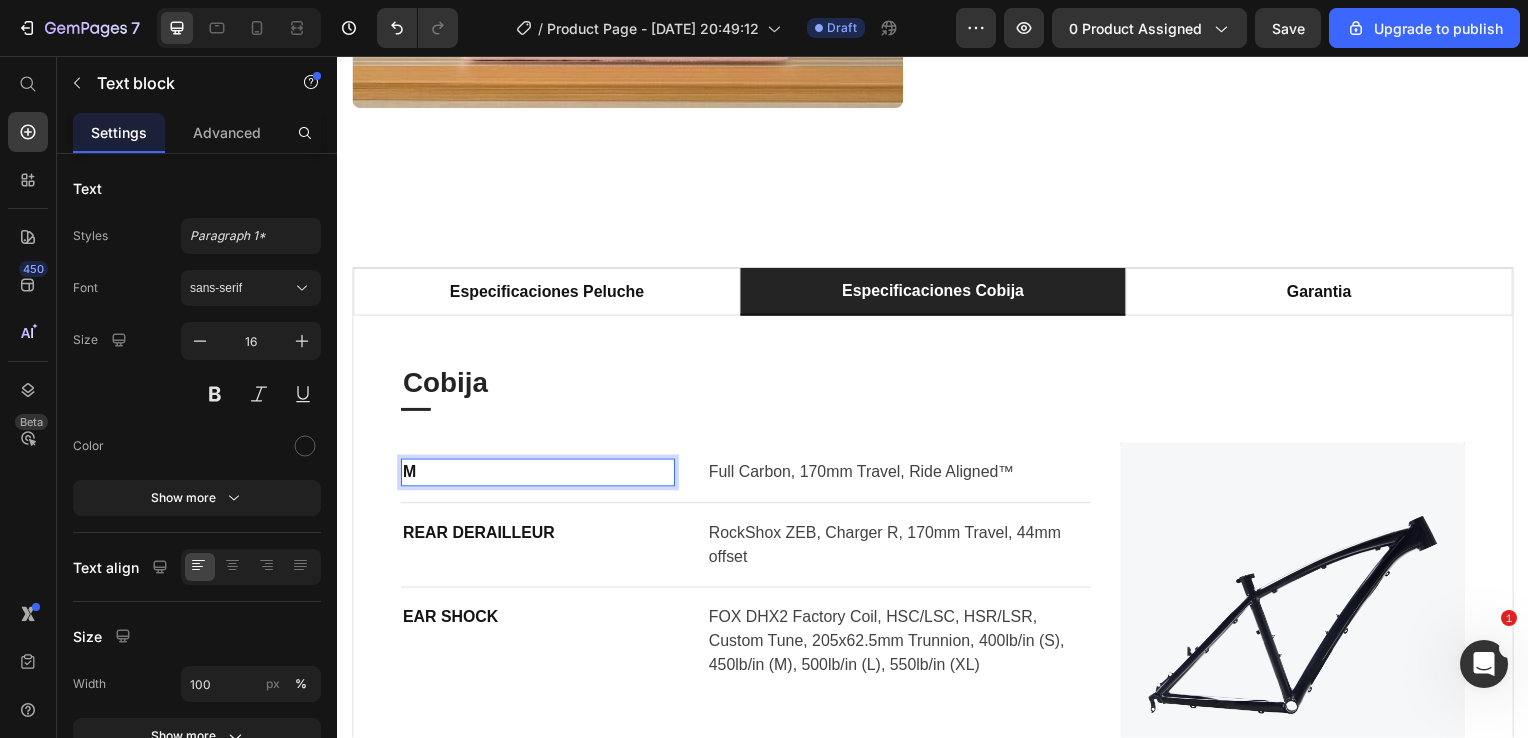 click on "M" at bounding box center [539, 476] 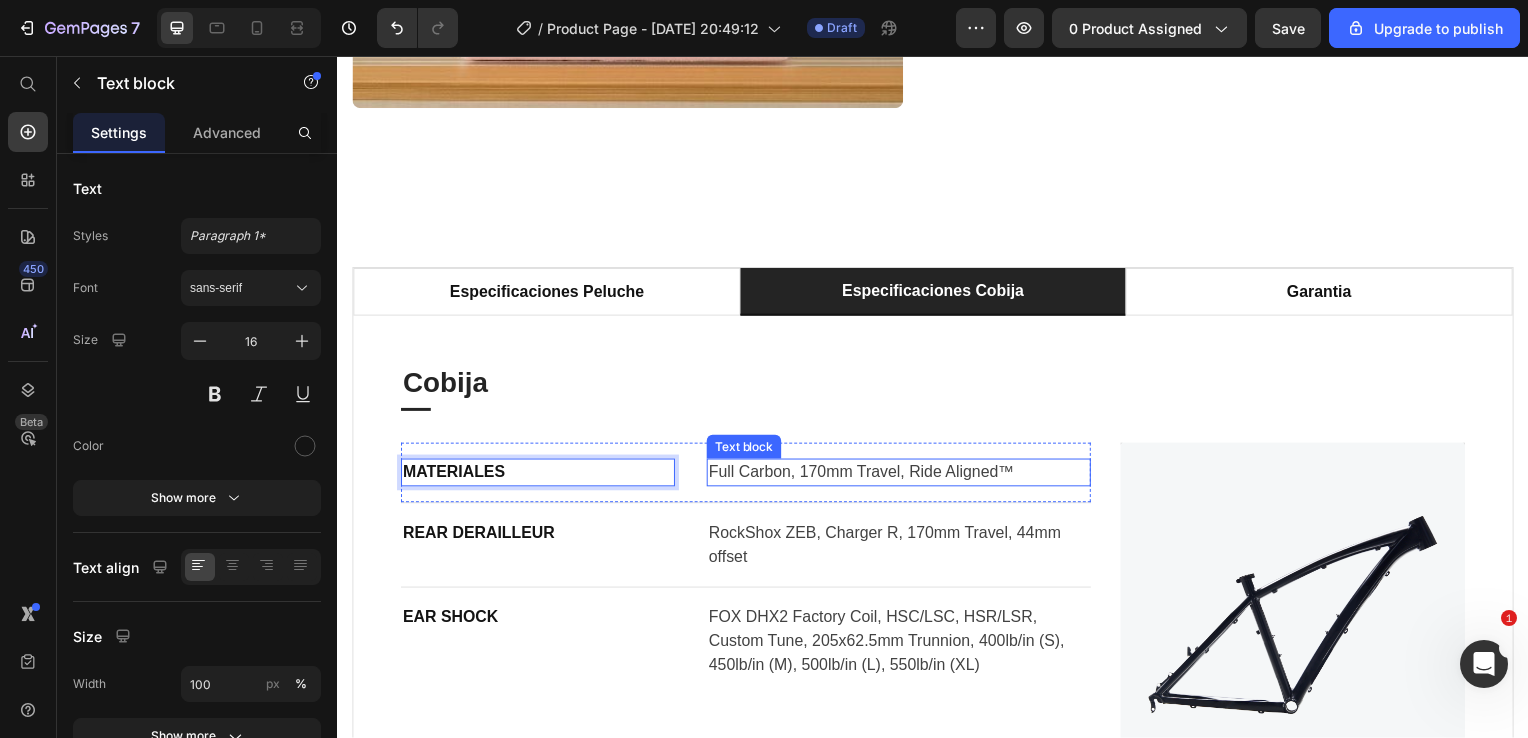 click on "Full Carbon, 170mm Travel, Ride Aligned™" at bounding box center (902, 476) 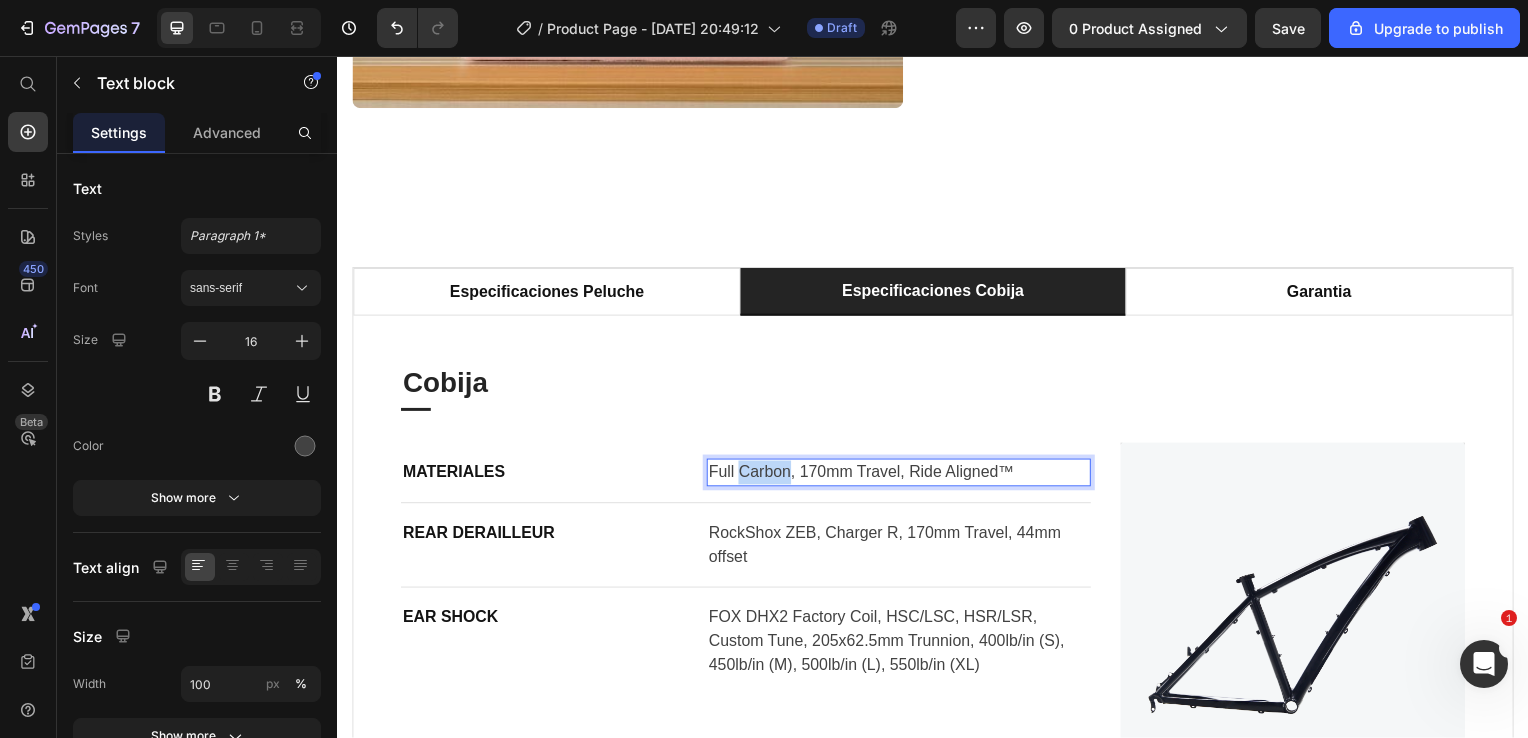 click on "Full Carbon, 170mm Travel, Ride Aligned™" at bounding box center [902, 476] 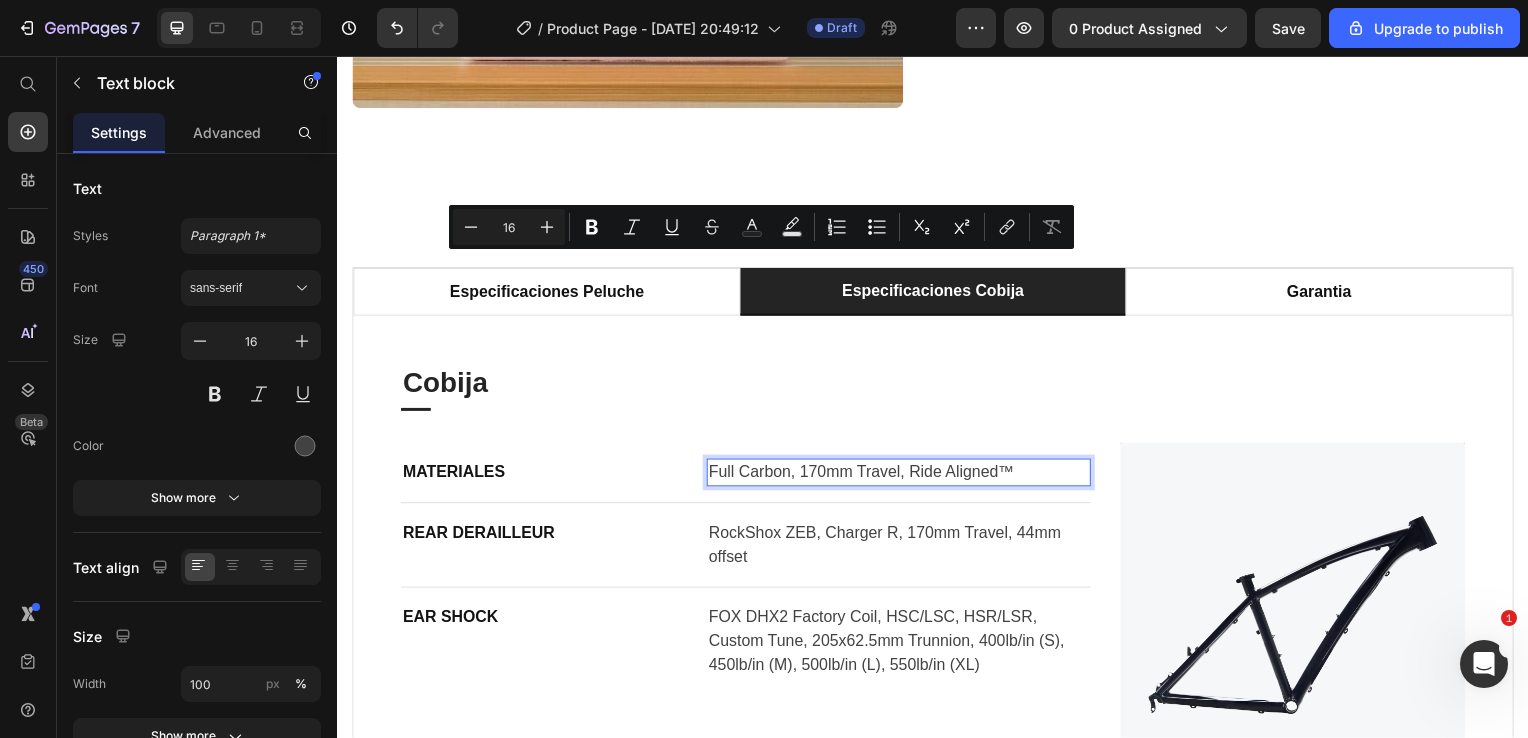 click on "Full Carbon, 170mm Travel, Ride Aligned™" at bounding box center [902, 476] 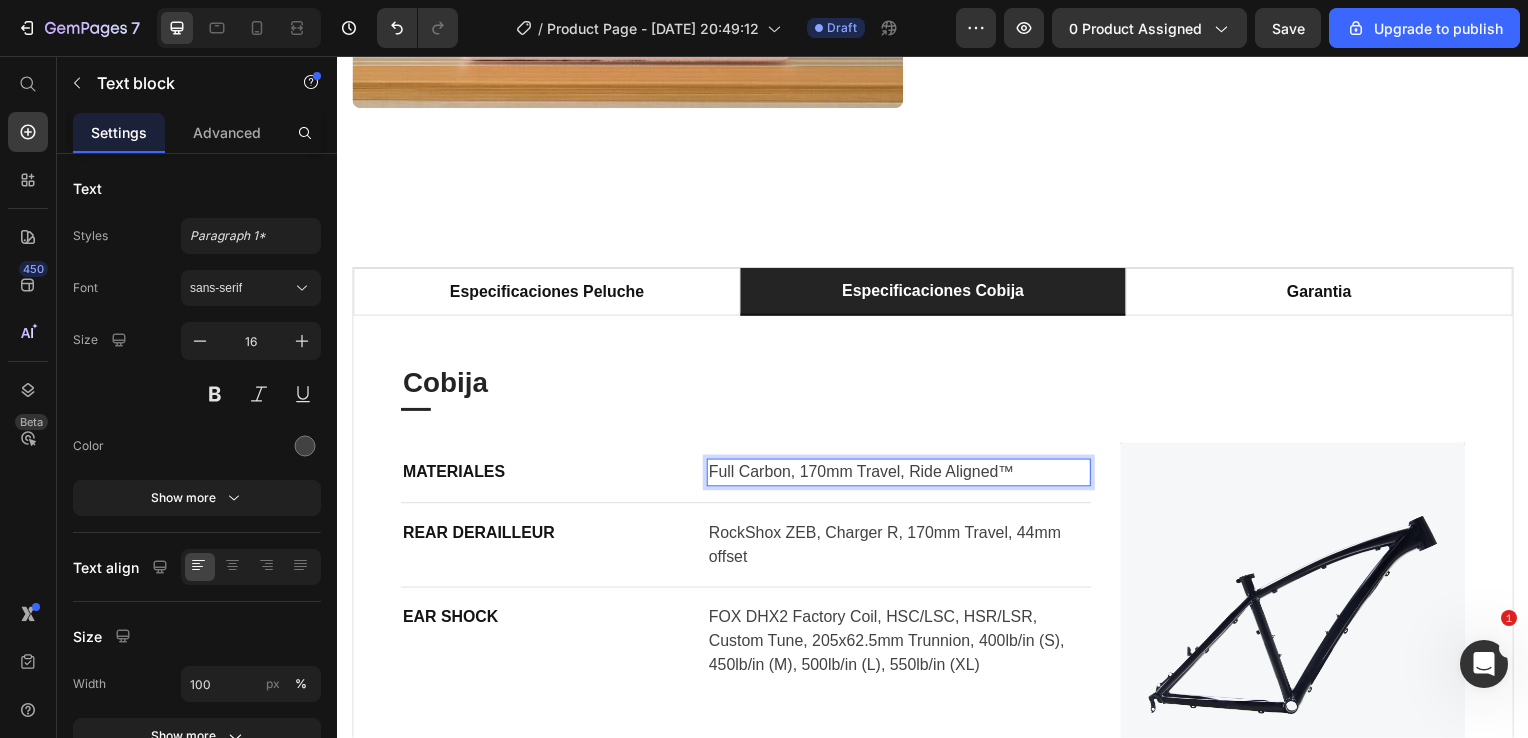 click on "Full Carbon, 170mm Travel, Ride Aligned™" at bounding box center [902, 476] 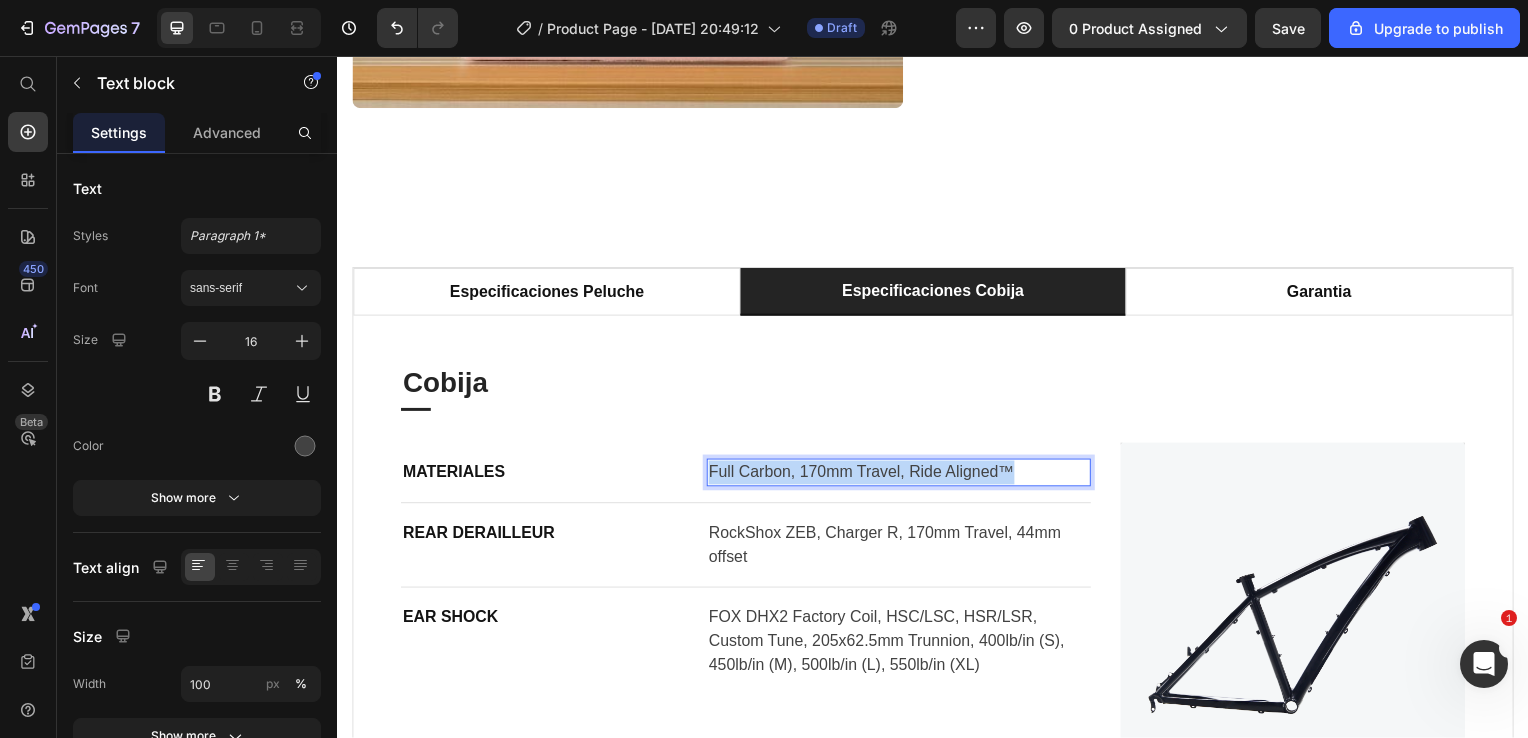 click on "Full Carbon, 170mm Travel, Ride Aligned™" at bounding box center [902, 476] 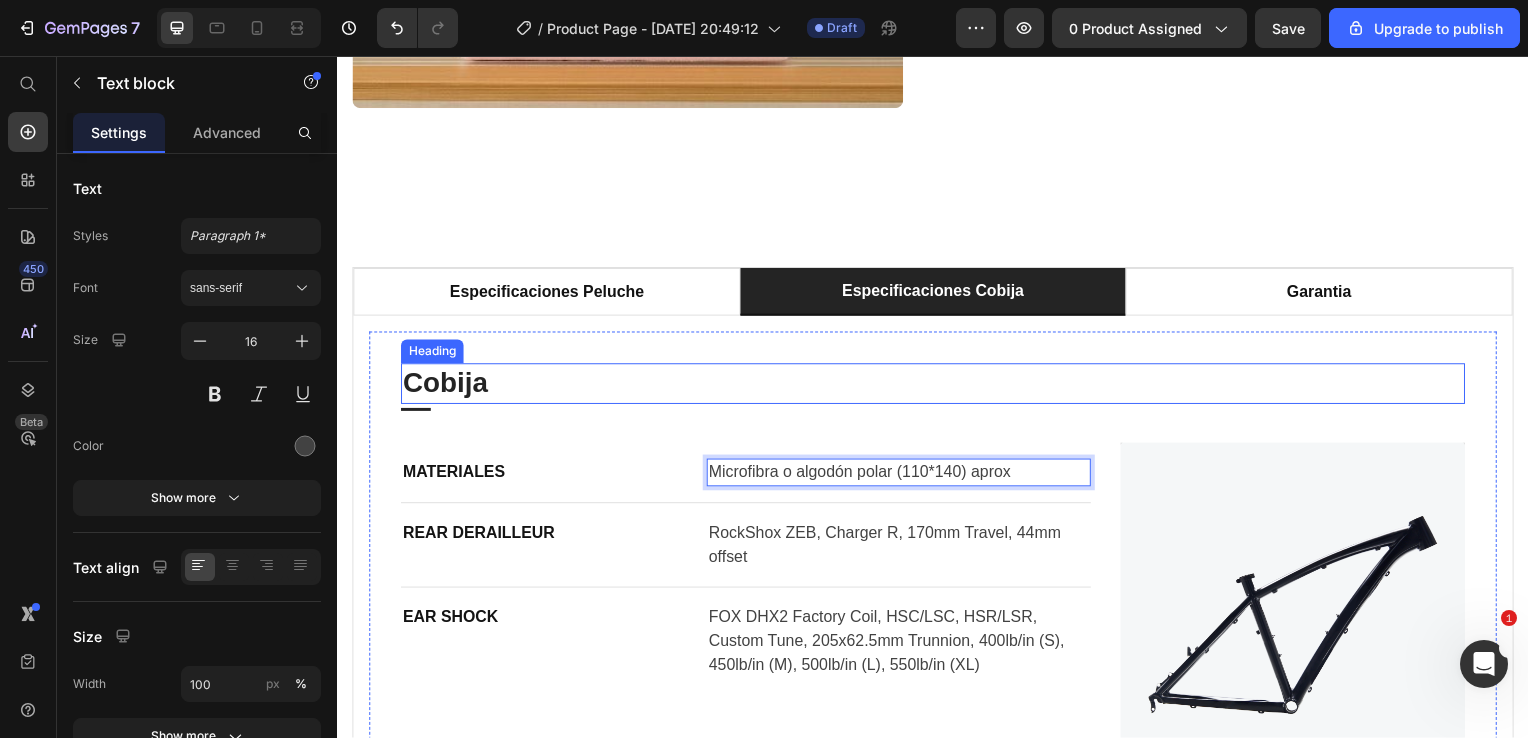 click on "Cobija" at bounding box center (937, 386) 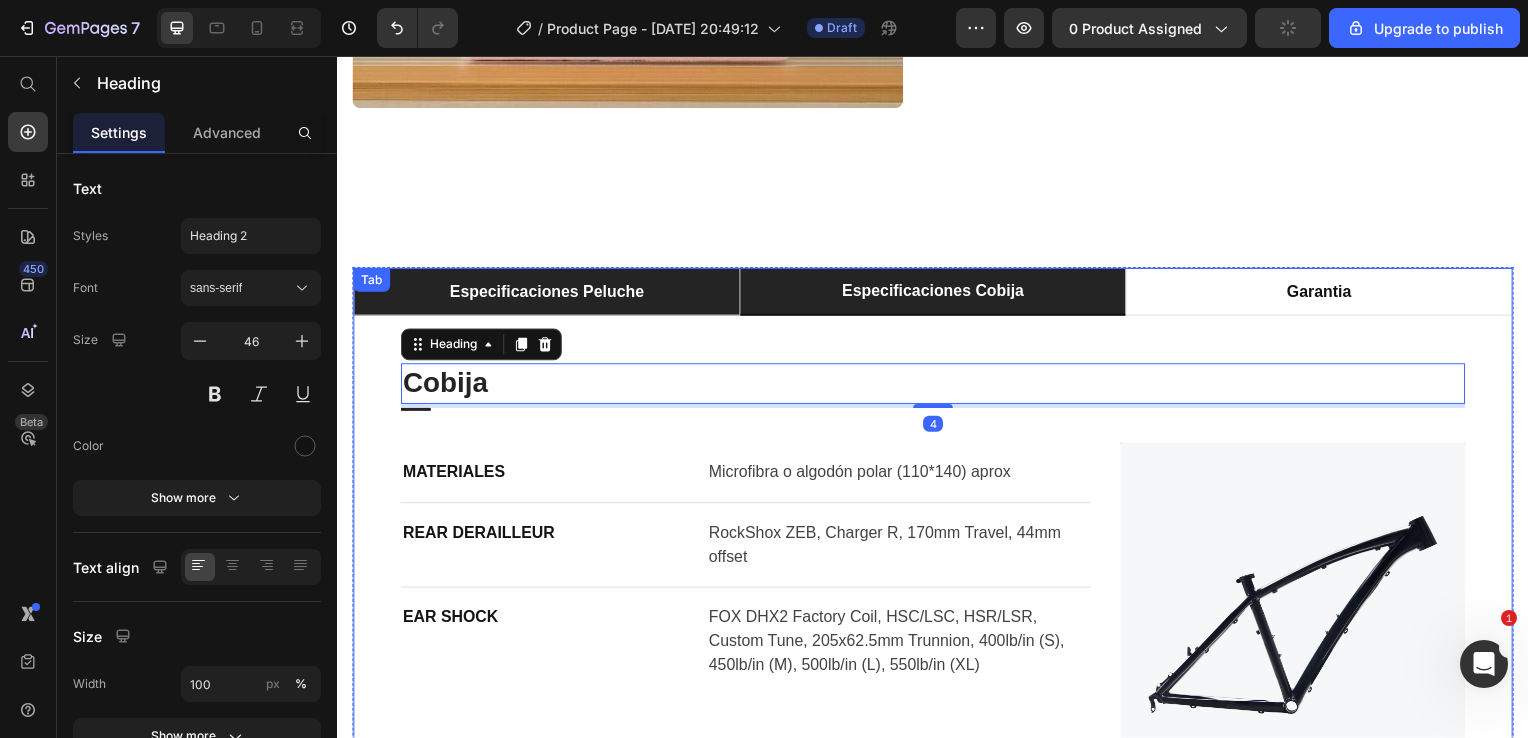 click on "Especificaciones Peluche" at bounding box center [548, 294] 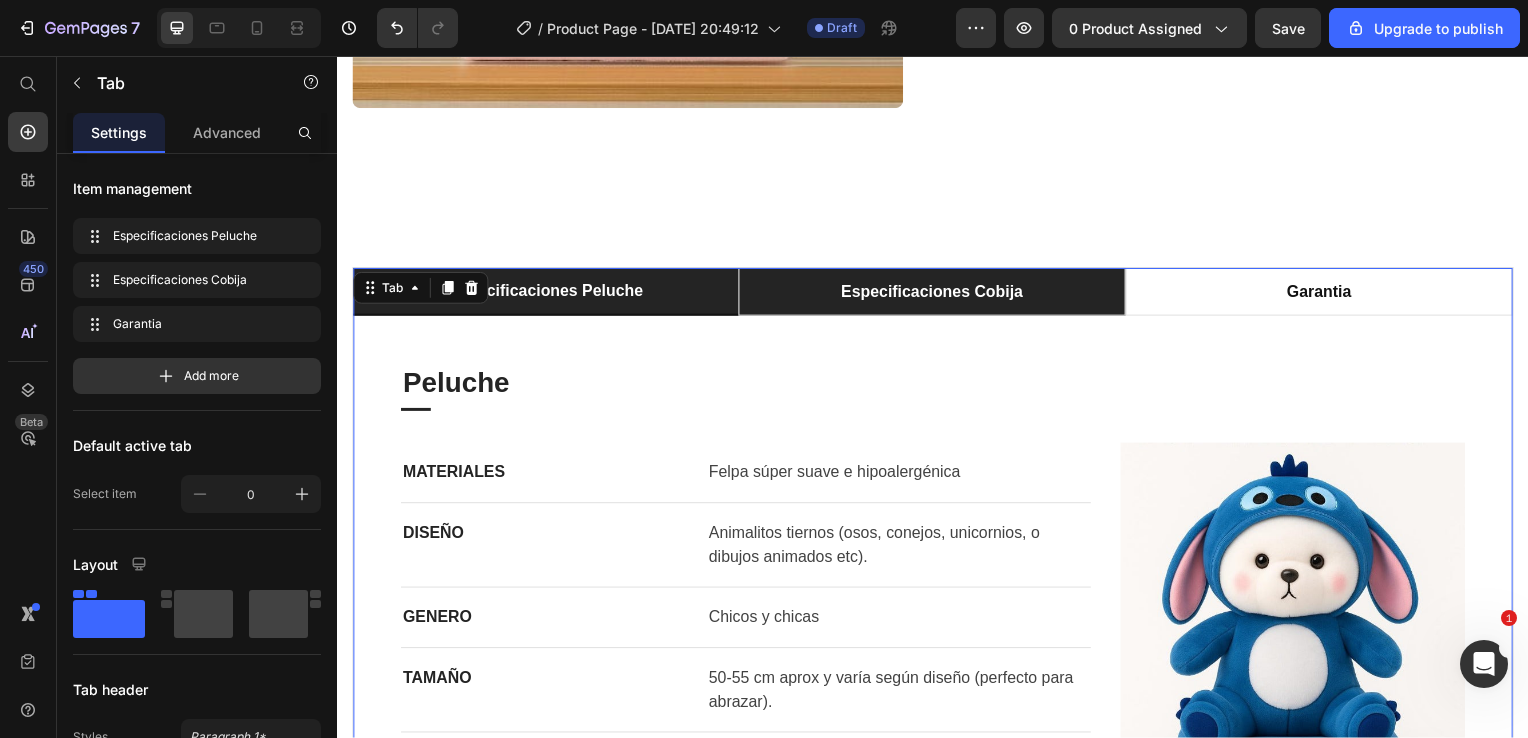 click on "Especificaciones Cobija" at bounding box center [935, 294] 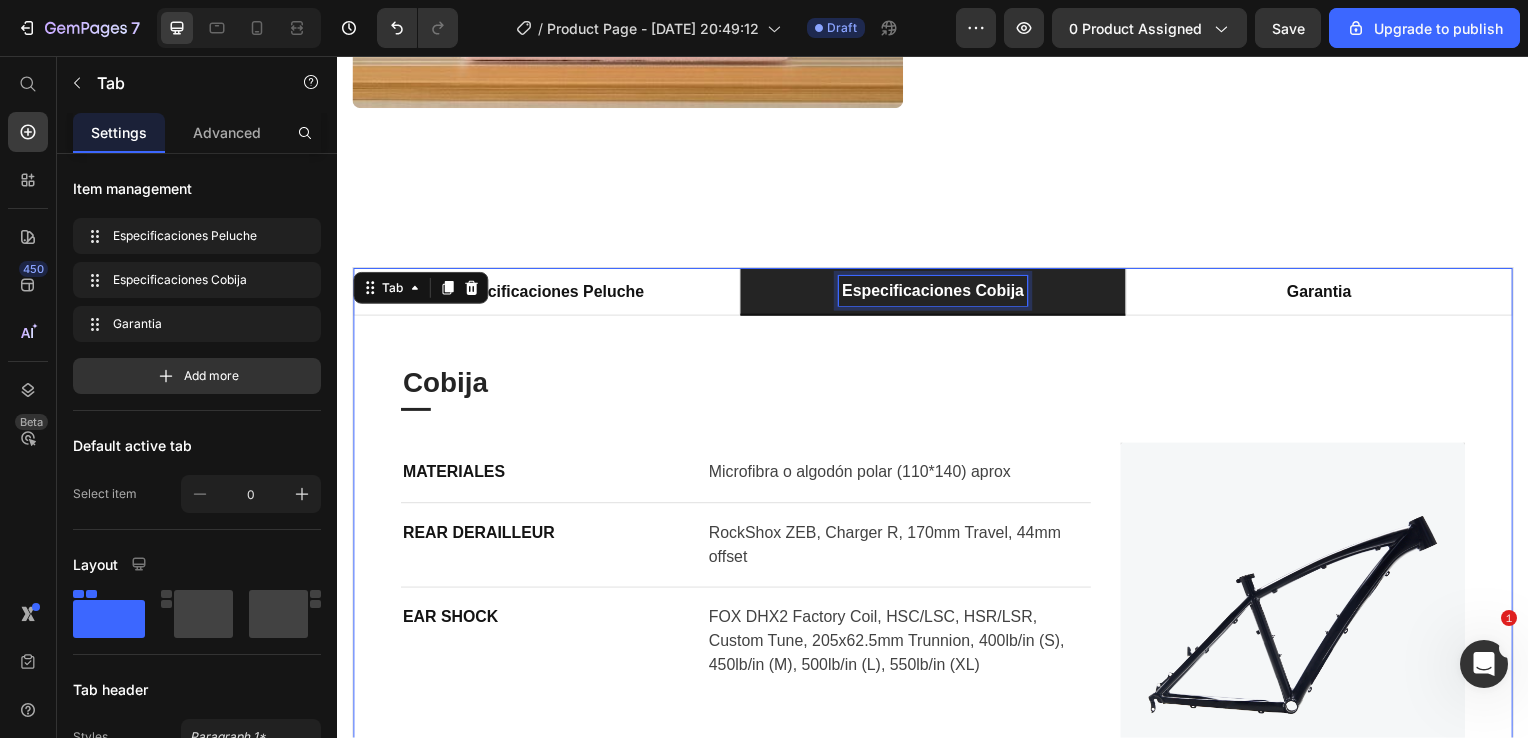 scroll, scrollTop: 15540, scrollLeft: 0, axis: vertical 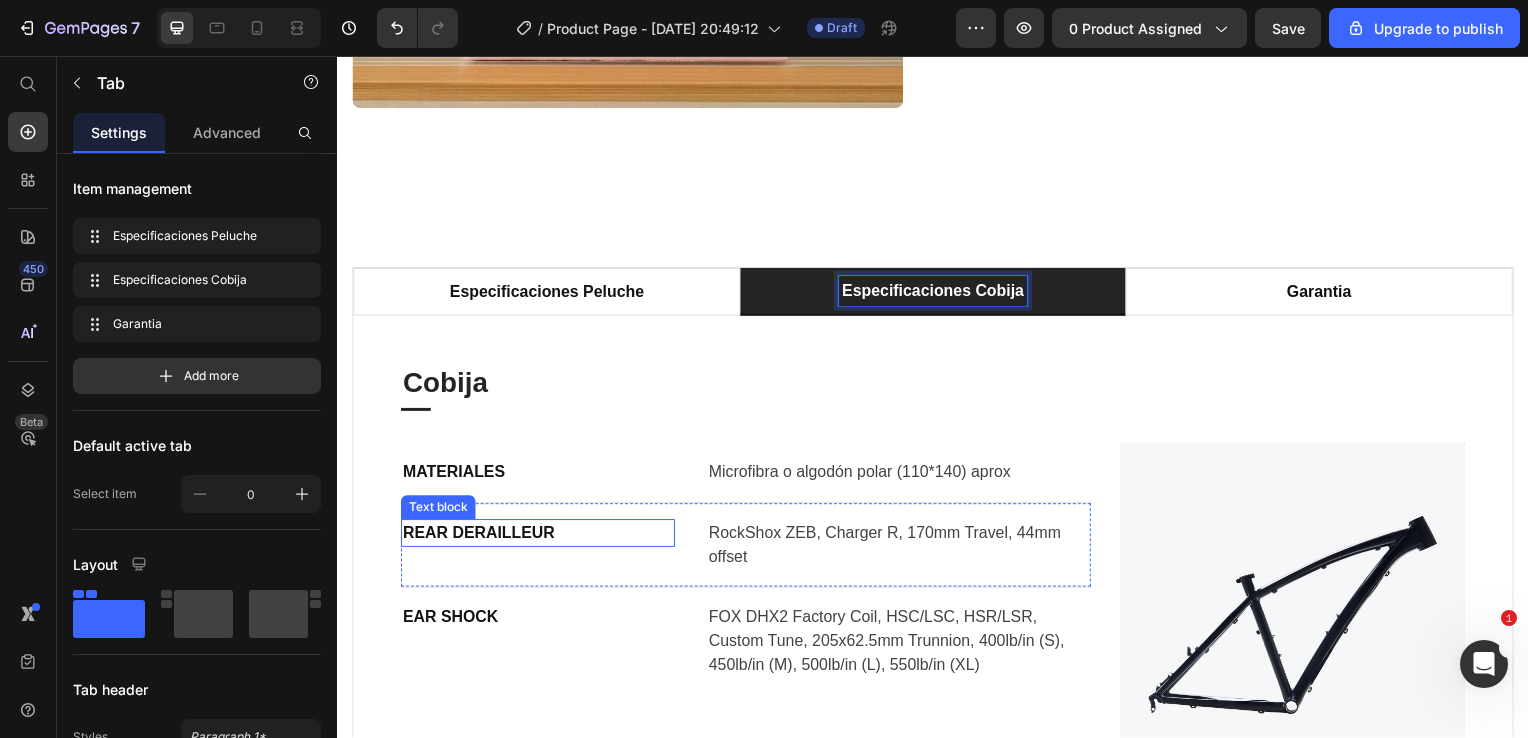 click on "REAR DERAILLEUR" at bounding box center [539, 537] 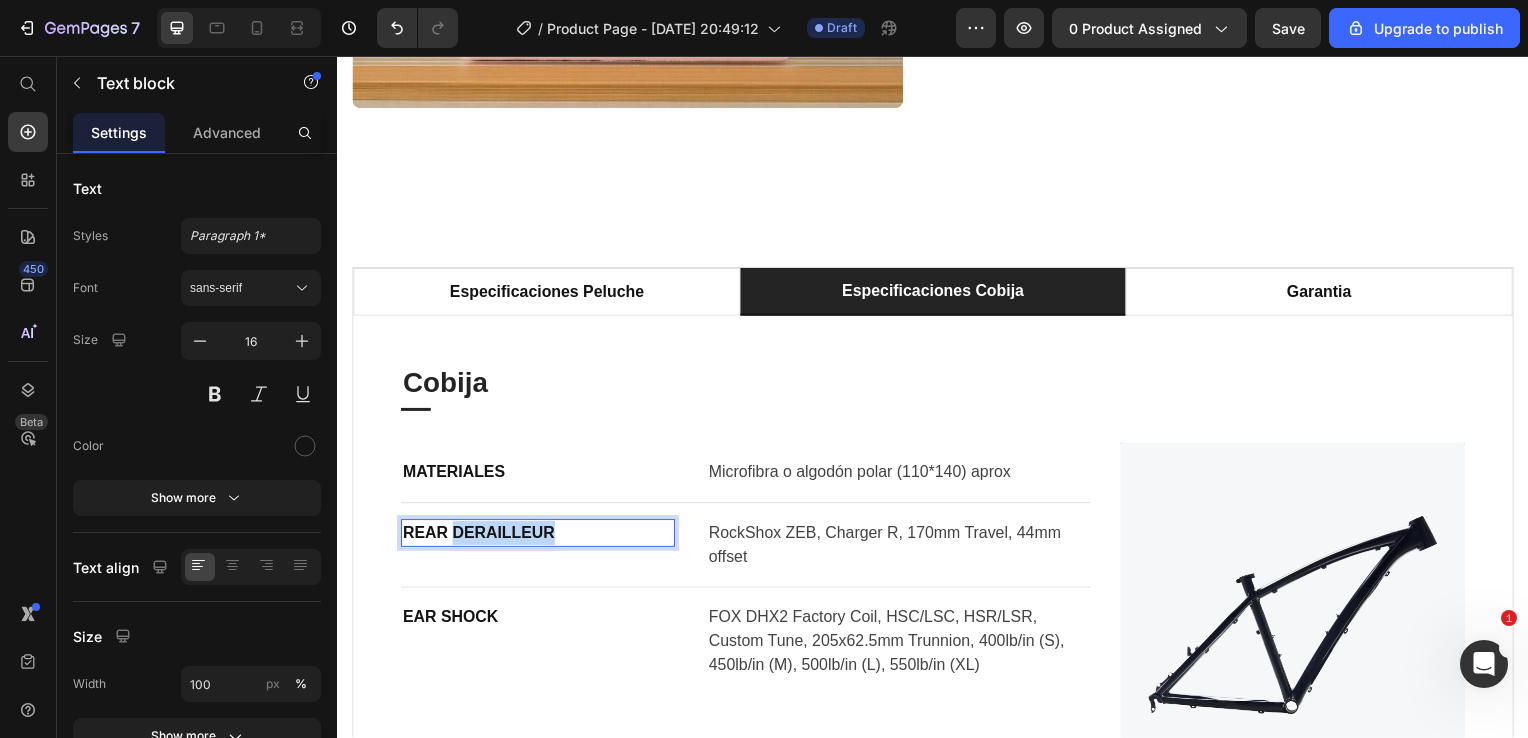 click on "REAR DERAILLEUR" at bounding box center [539, 537] 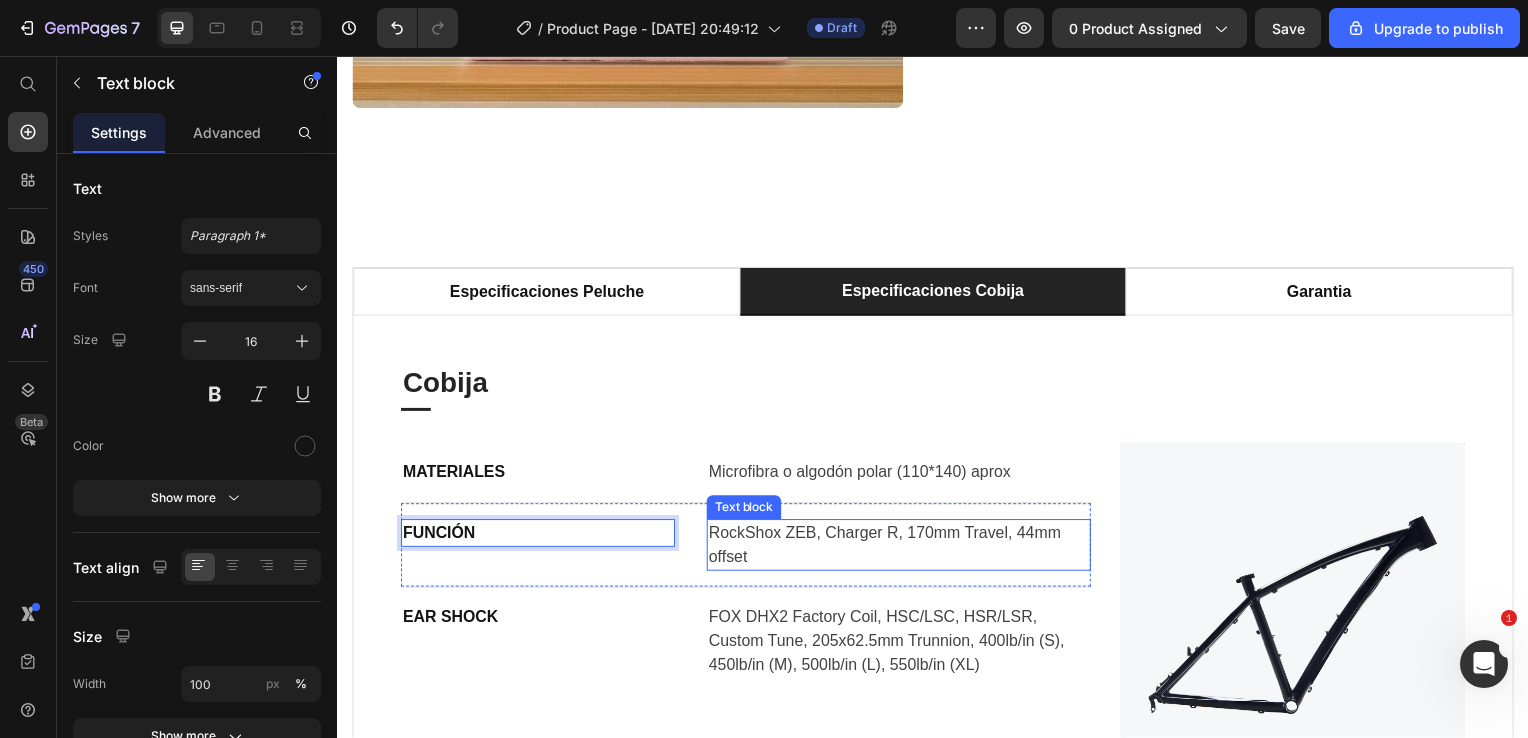 click on "RockShox ZEB, Charger R, 170mm Travel, 44mm offset" at bounding box center [902, 549] 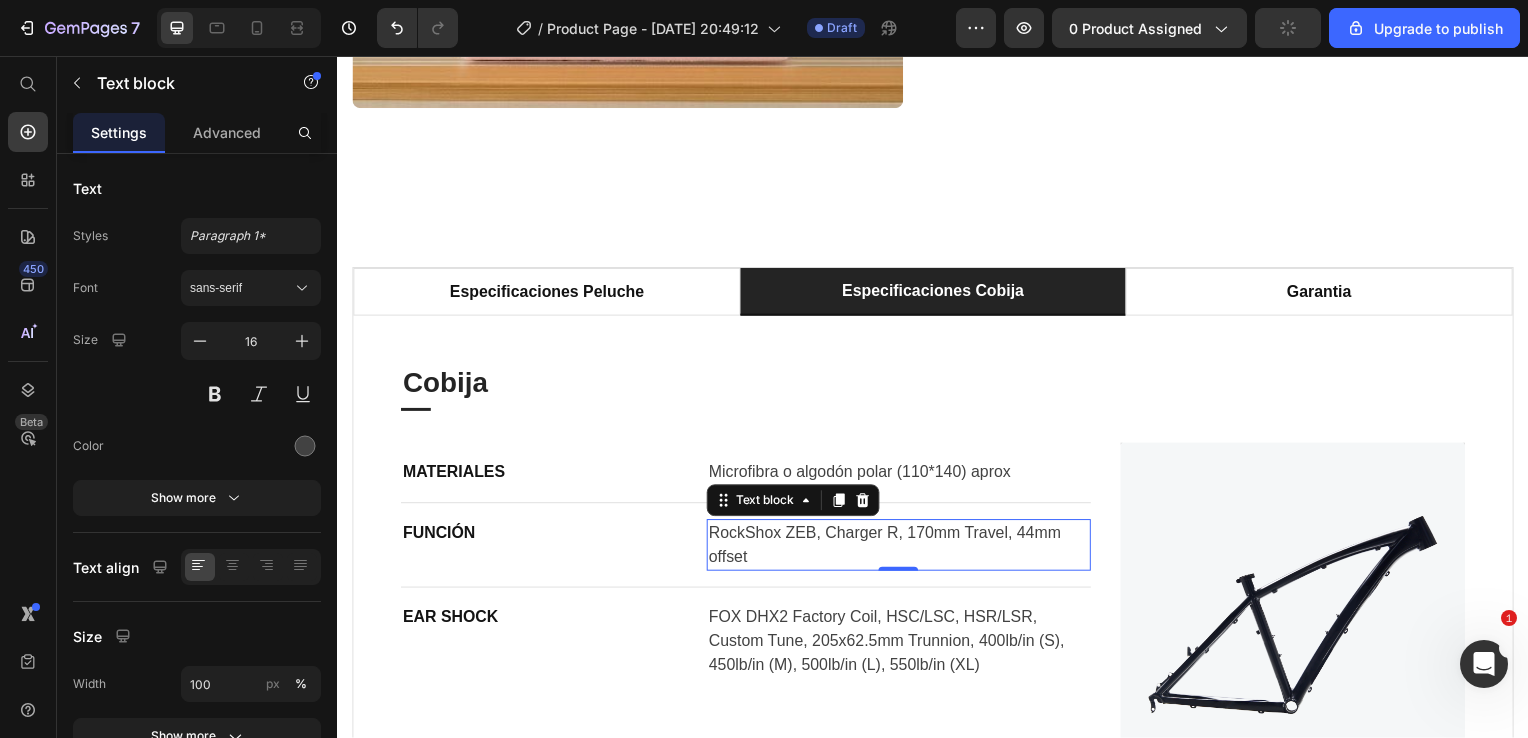 click on "RockShox ZEB, Charger R, 170mm Travel, 44mm offset" at bounding box center (902, 549) 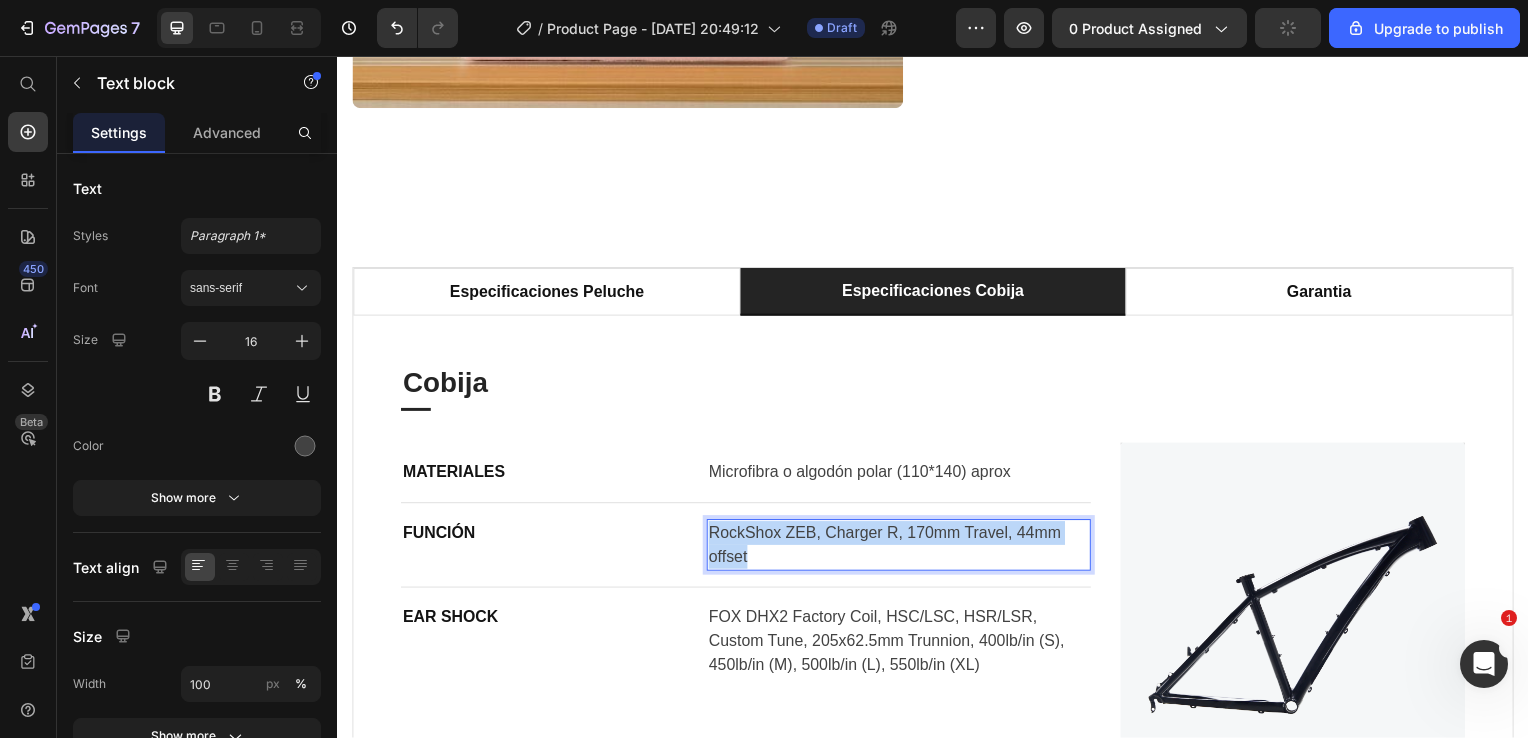 click on "RockShox ZEB, Charger R, 170mm Travel, 44mm offset" at bounding box center [902, 549] 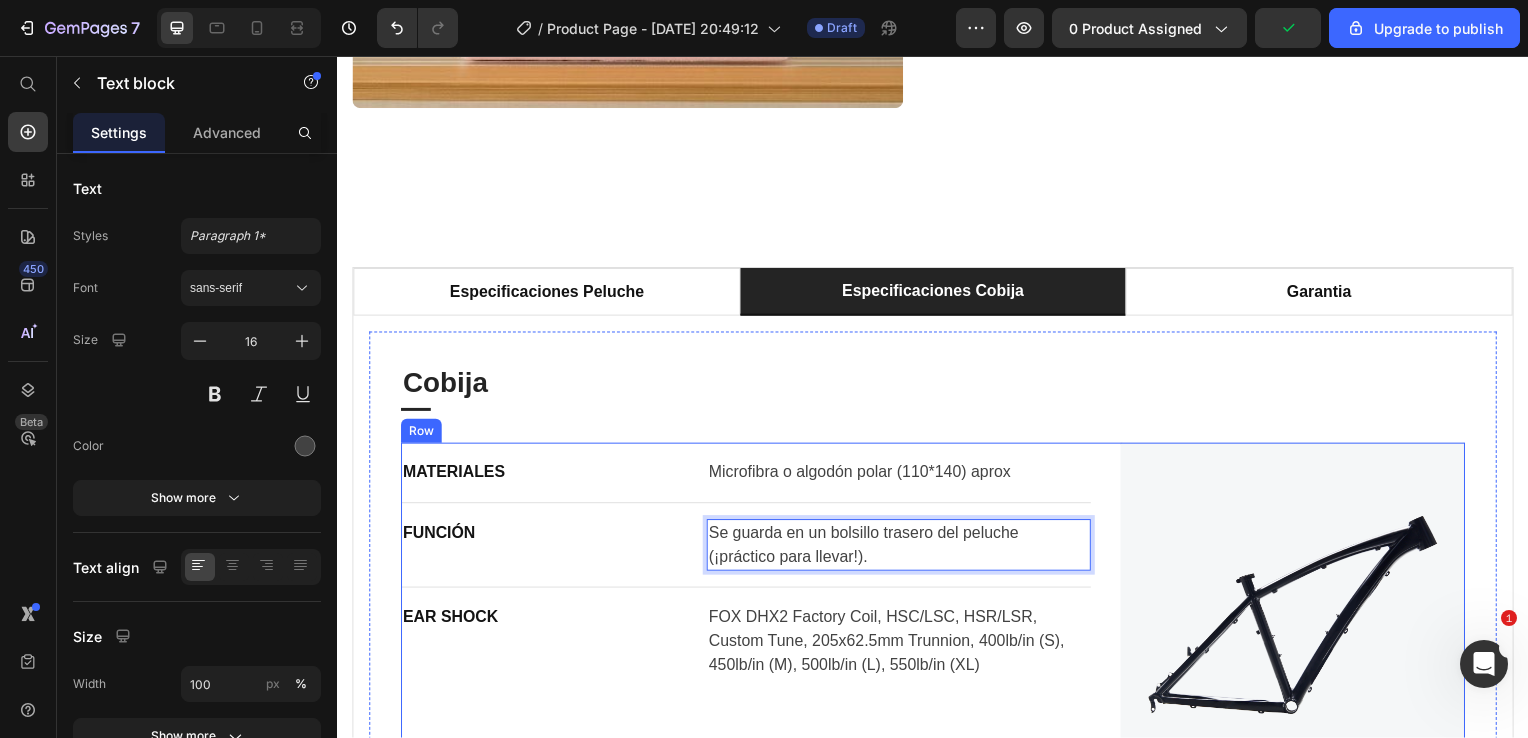 click on "MATERIALES Text block Microfibra o algodón polar (110*140) aprox Text block Row FUNCIÓN Text block Se guarda en un bolsillo trasero del peluche (¡práctico para llevar!). Text block   0 Row EAR SHOCK Text block FOX DHX2 Factory Coil, HSC/LSC, HSR/LSR, Custom Tune, 205x62.5mm Trunnion, 400lb/in (S), 450lb/in (M), 500lb/in (L), 550lb/in (XL) Text block Row Image Row" at bounding box center (937, 619) 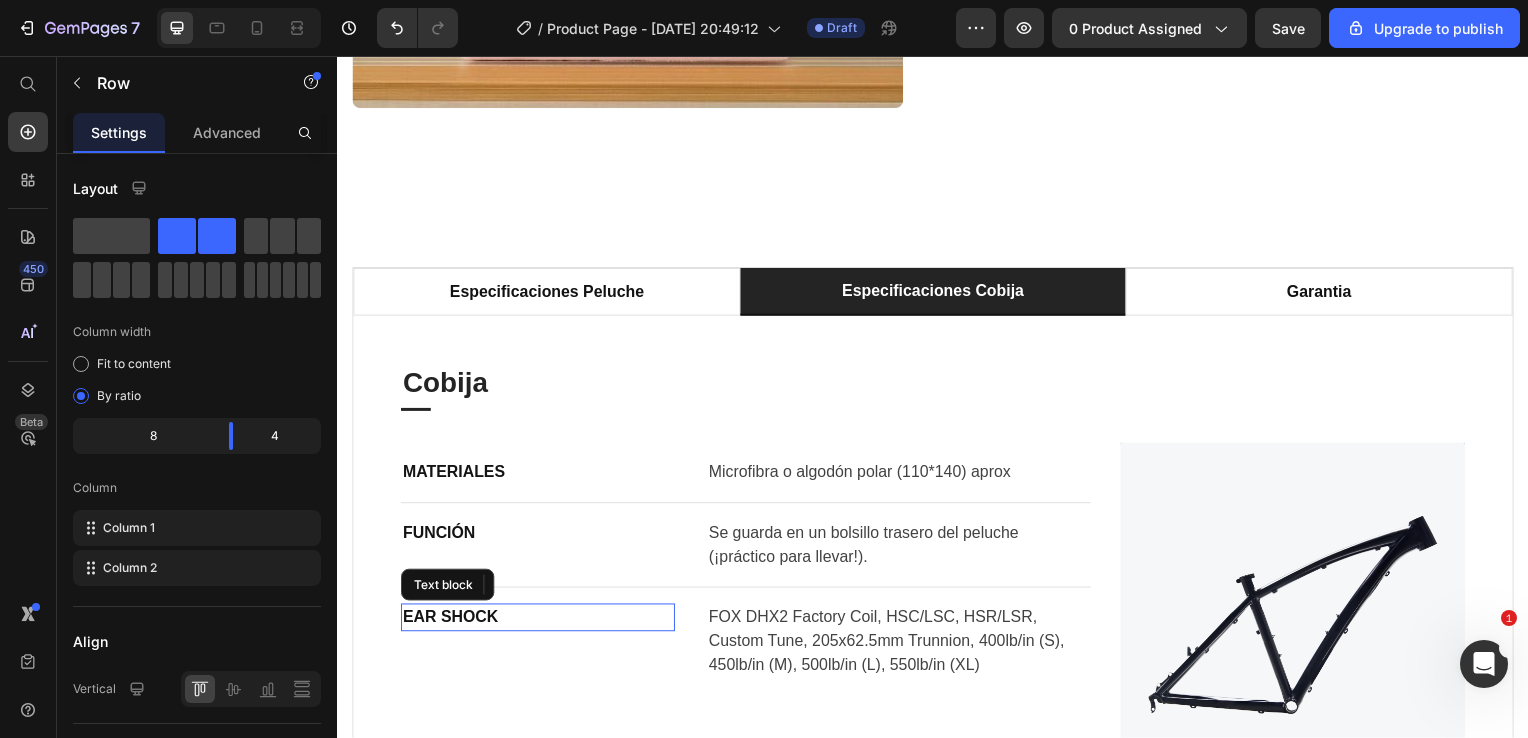 click on "EAR SHOCK" at bounding box center (539, 622) 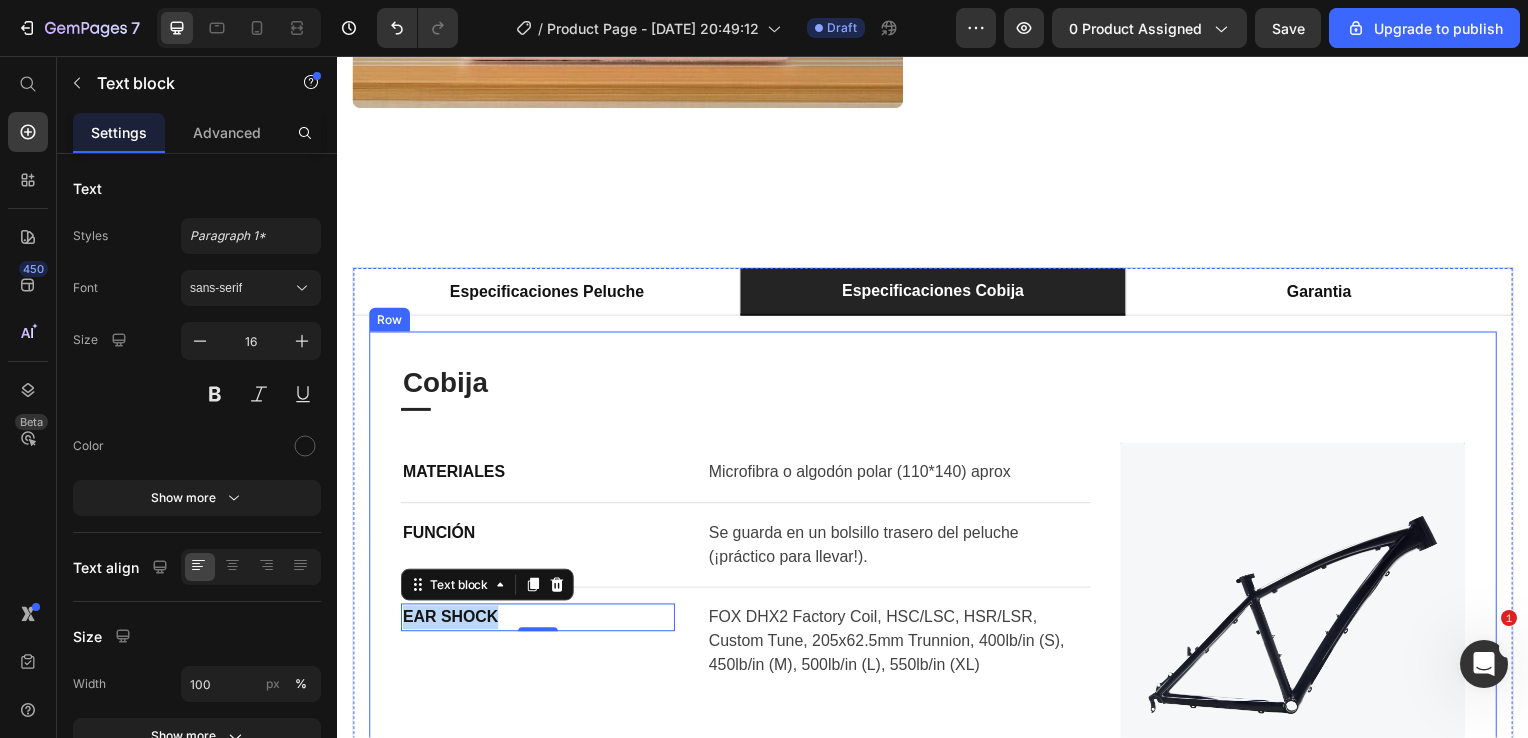 drag, startPoint x: 504, startPoint y: 413, endPoint x: 378, endPoint y: 407, distance: 126.14278 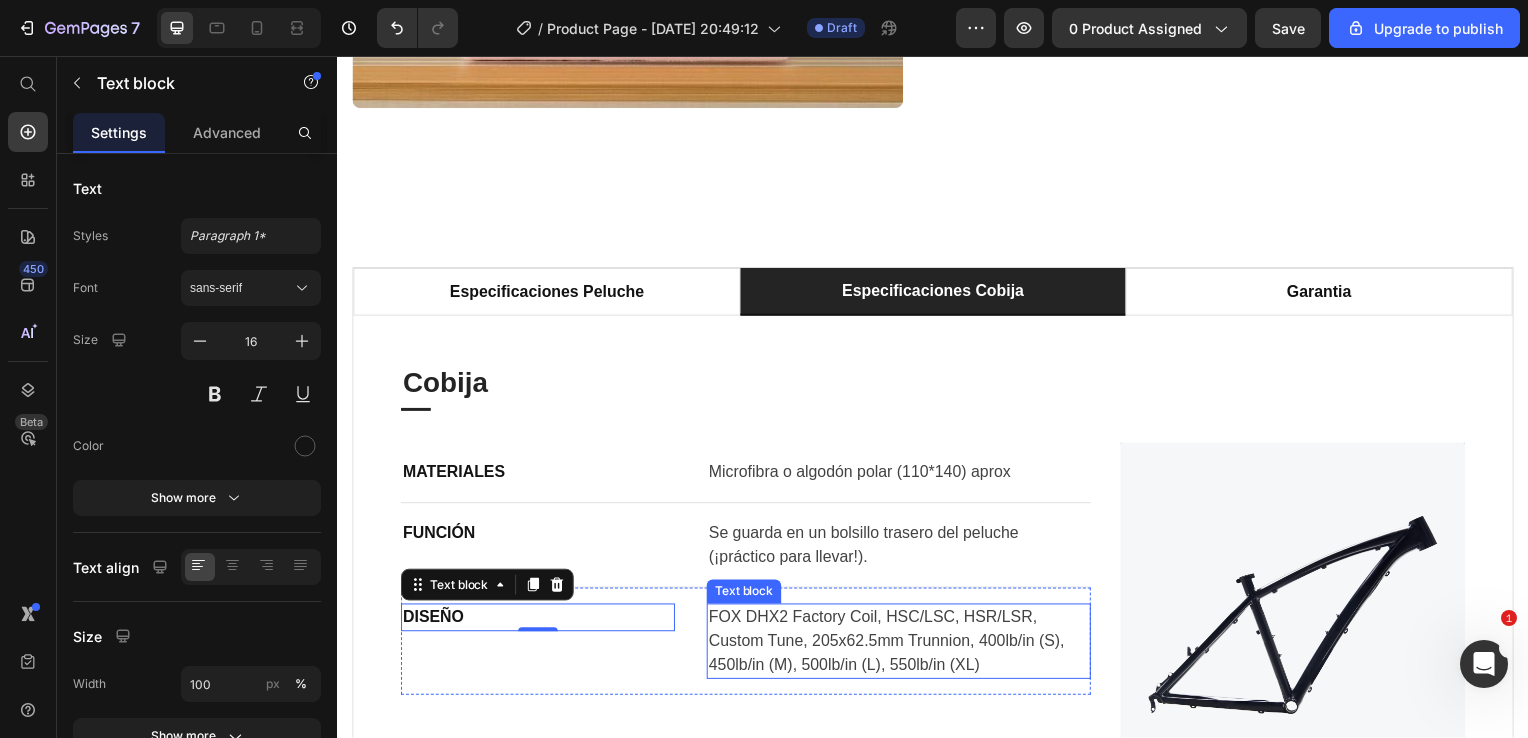 click on "FOX DHX2 Factory Coil, HSC/LSC, HSR/LSR, Custom Tune, 205x62.5mm Trunnion, 400lb/in (S), 450lb/in (M), 500lb/in (L), 550lb/in (XL)" at bounding box center [902, 646] 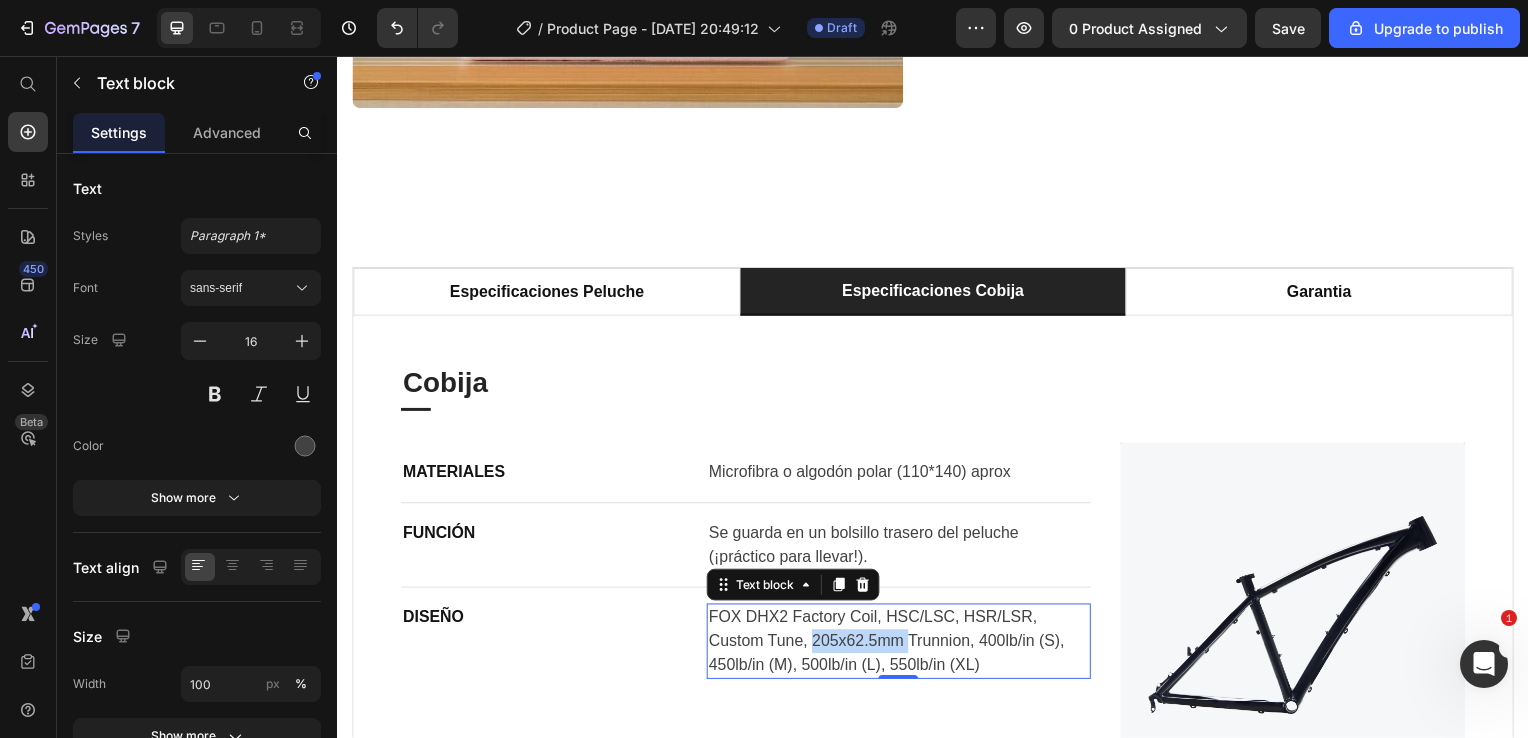 click on "FOX DHX2 Factory Coil, HSC/LSC, HSR/LSR, Custom Tune, 205x62.5mm Trunnion, 400lb/in (S), 450lb/in (M), 500lb/in (L), 550lb/in (XL)" at bounding box center (902, 646) 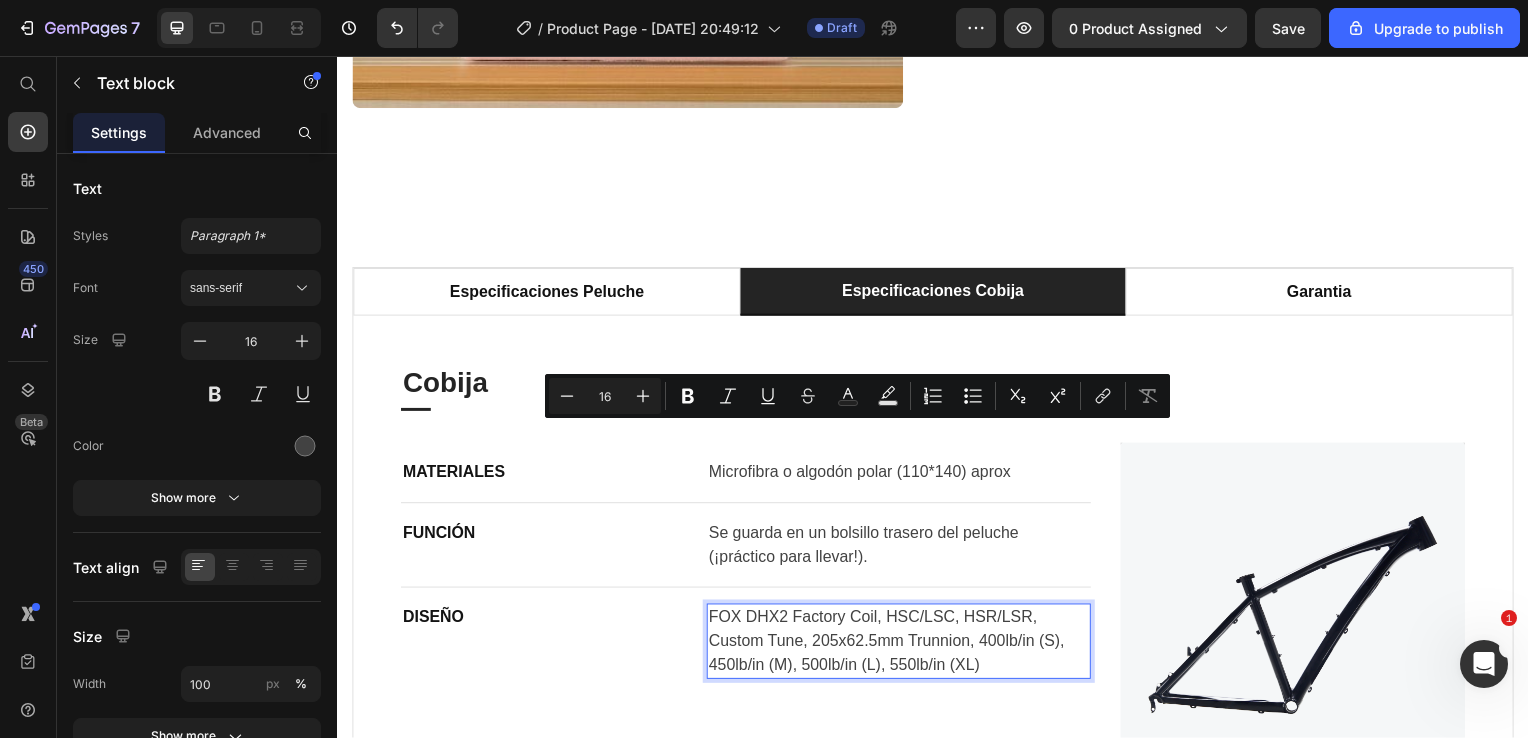 click on "FOX DHX2 Factory Coil, HSC/LSC, HSR/LSR, Custom Tune, 205x62.5mm Trunnion, 400lb/in (S), 450lb/in (M), 500lb/in (L), 550lb/in (XL)" at bounding box center (902, 646) 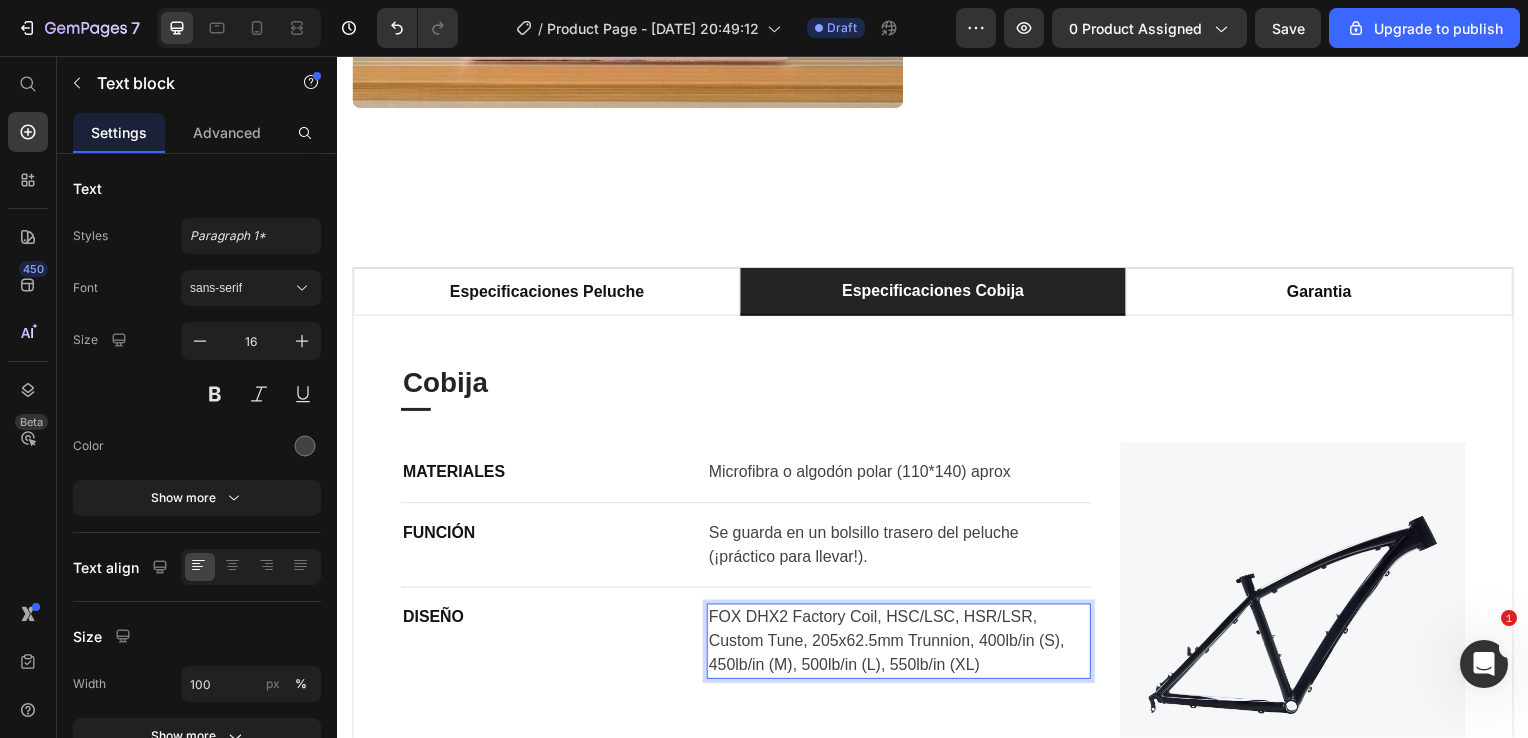 click on "FOX DHX2 Factory Coil, HSC/LSC, HSR/LSR, Custom Tune, 205x62.5mm Trunnion, 400lb/in (S), 450lb/in (M), 500lb/in (L), 550lb/in (XL)" at bounding box center (902, 646) 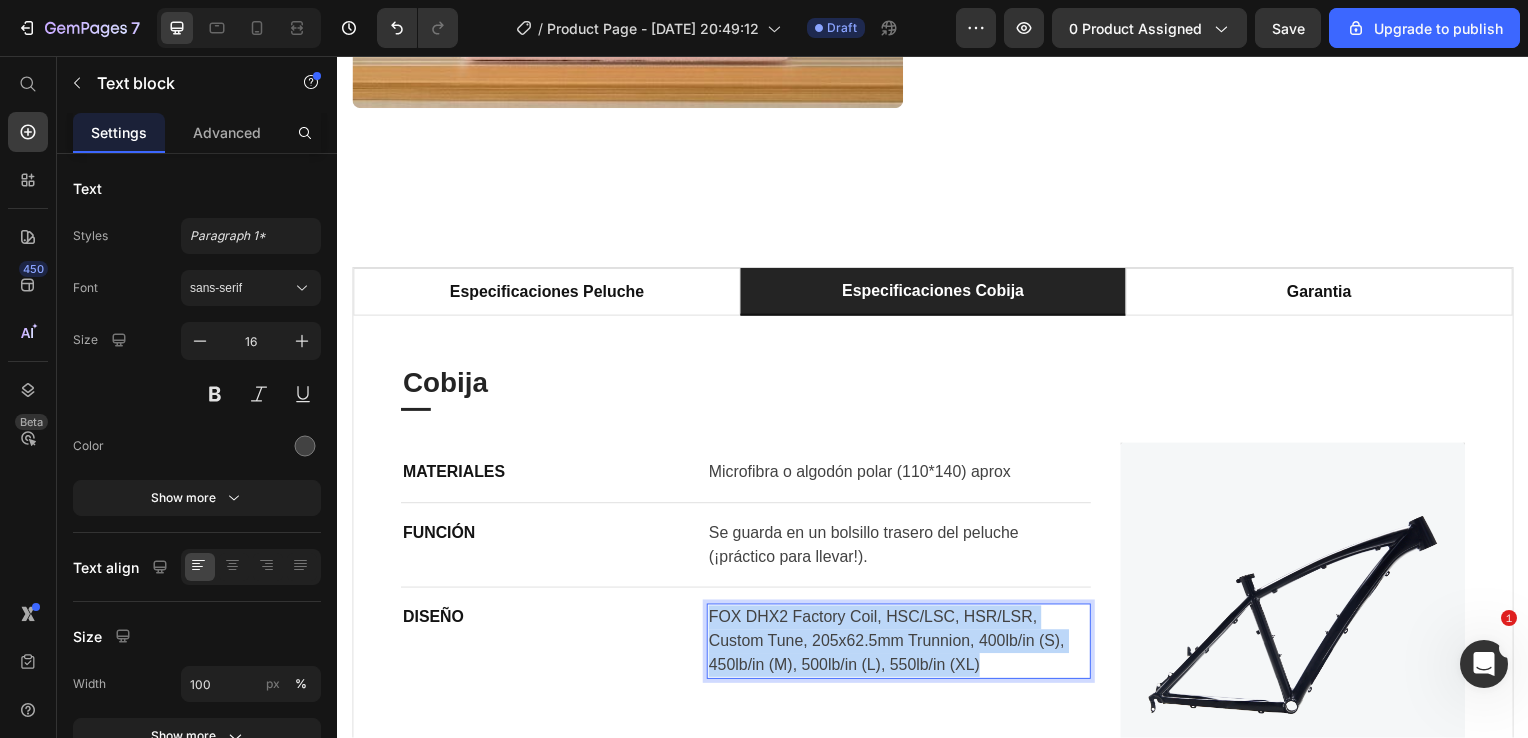 click on "FOX DHX2 Factory Coil, HSC/LSC, HSR/LSR, Custom Tune, 205x62.5mm Trunnion, 400lb/in (S), 450lb/in (M), 500lb/in (L), 550lb/in (XL)" at bounding box center [902, 646] 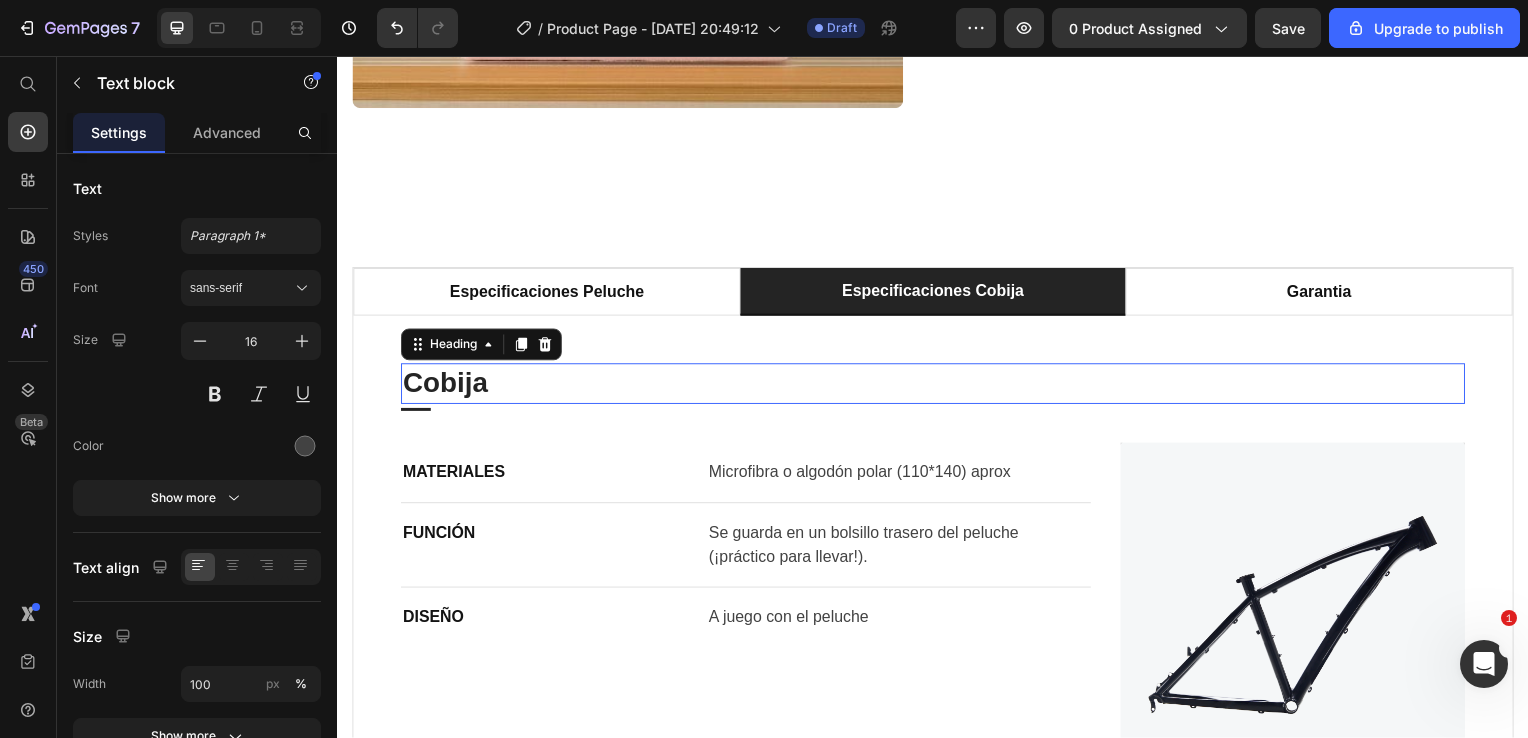 click on "Cobija" at bounding box center [937, 386] 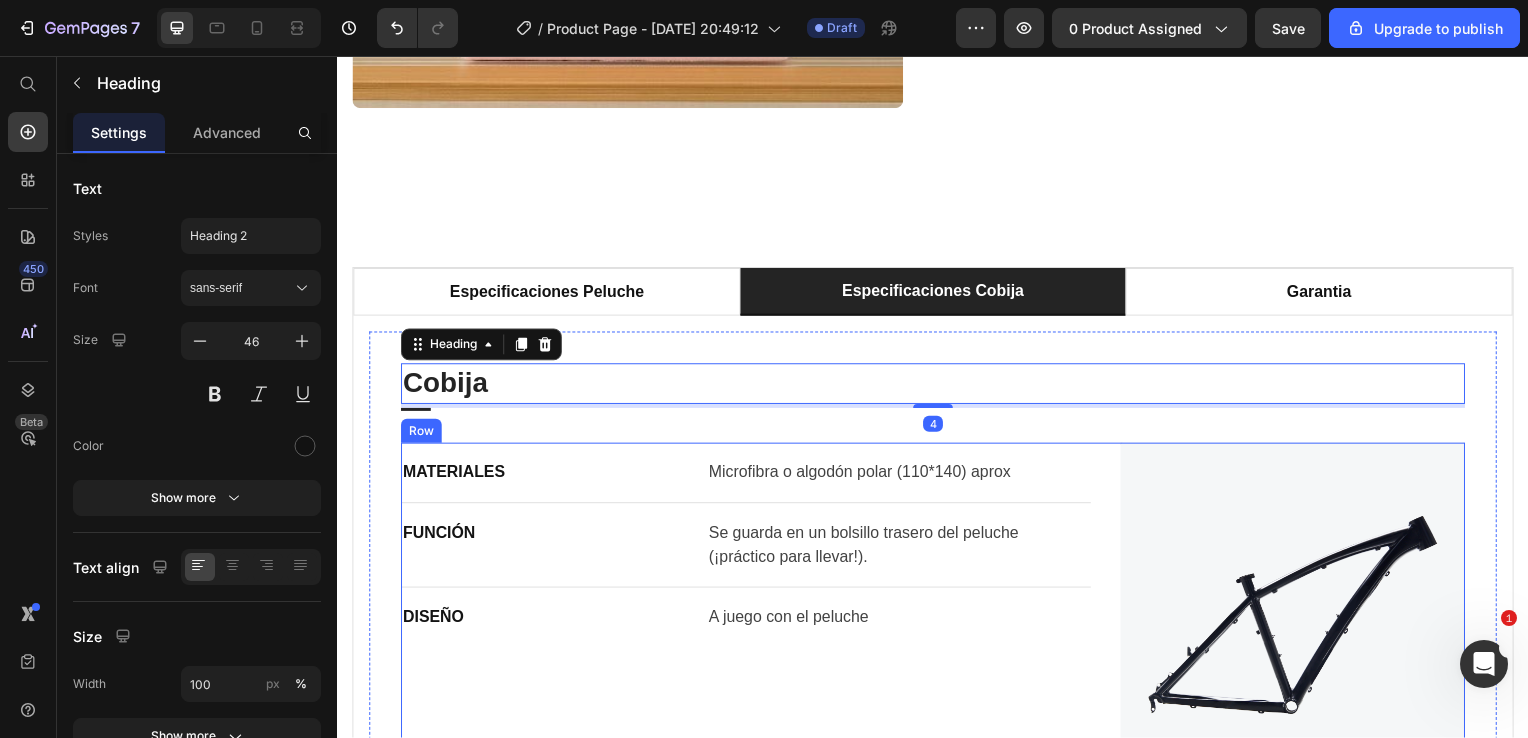 click on "MATERIALES Text block Microfibra o algodón polar (110*140) aprox Text block Row FUNCIÓN Text block Se guarda en un bolsillo trasero del peluche (¡práctico para llevar!). Text block Row DISEÑO Text block A juego con el peluche Text block Row" at bounding box center [748, 619] 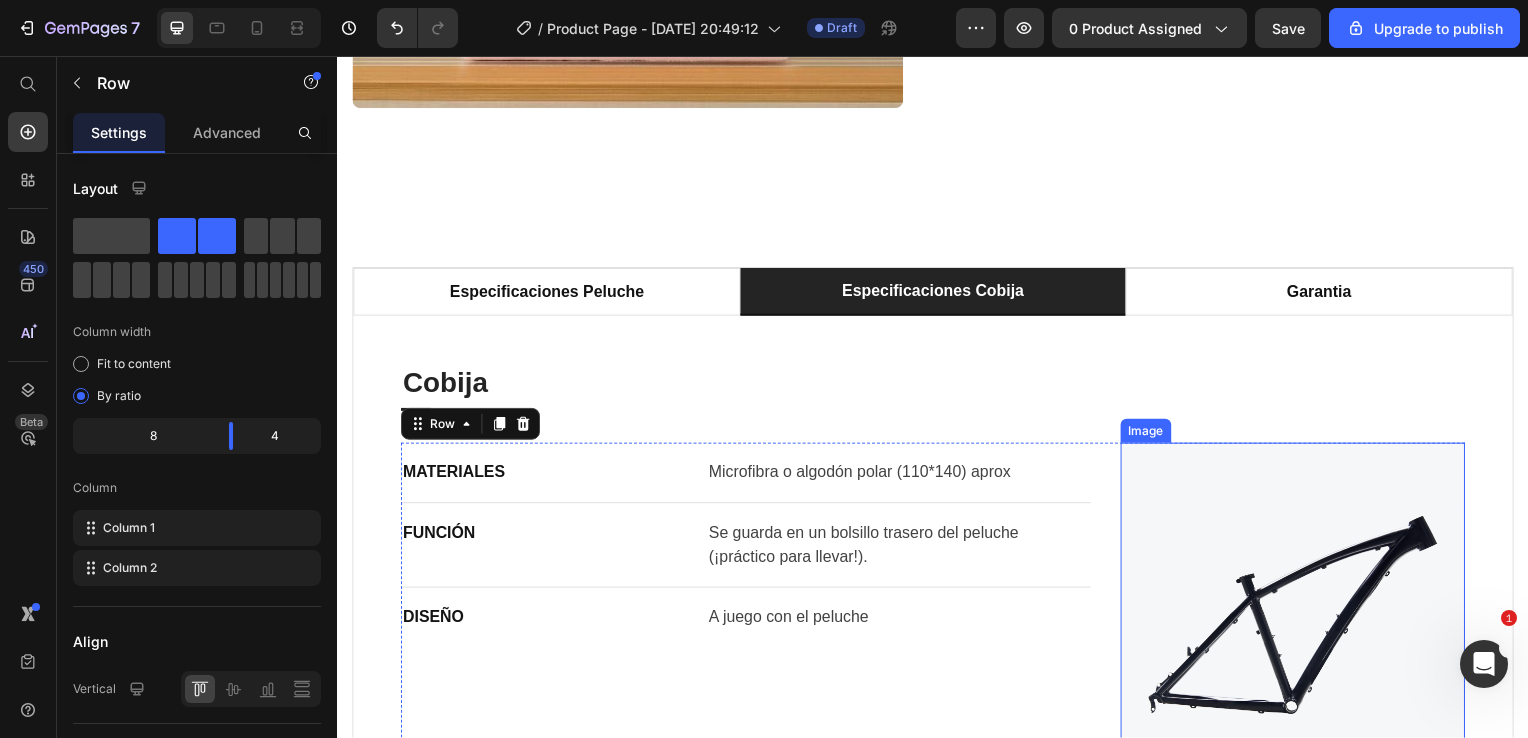 click at bounding box center [1299, 619] 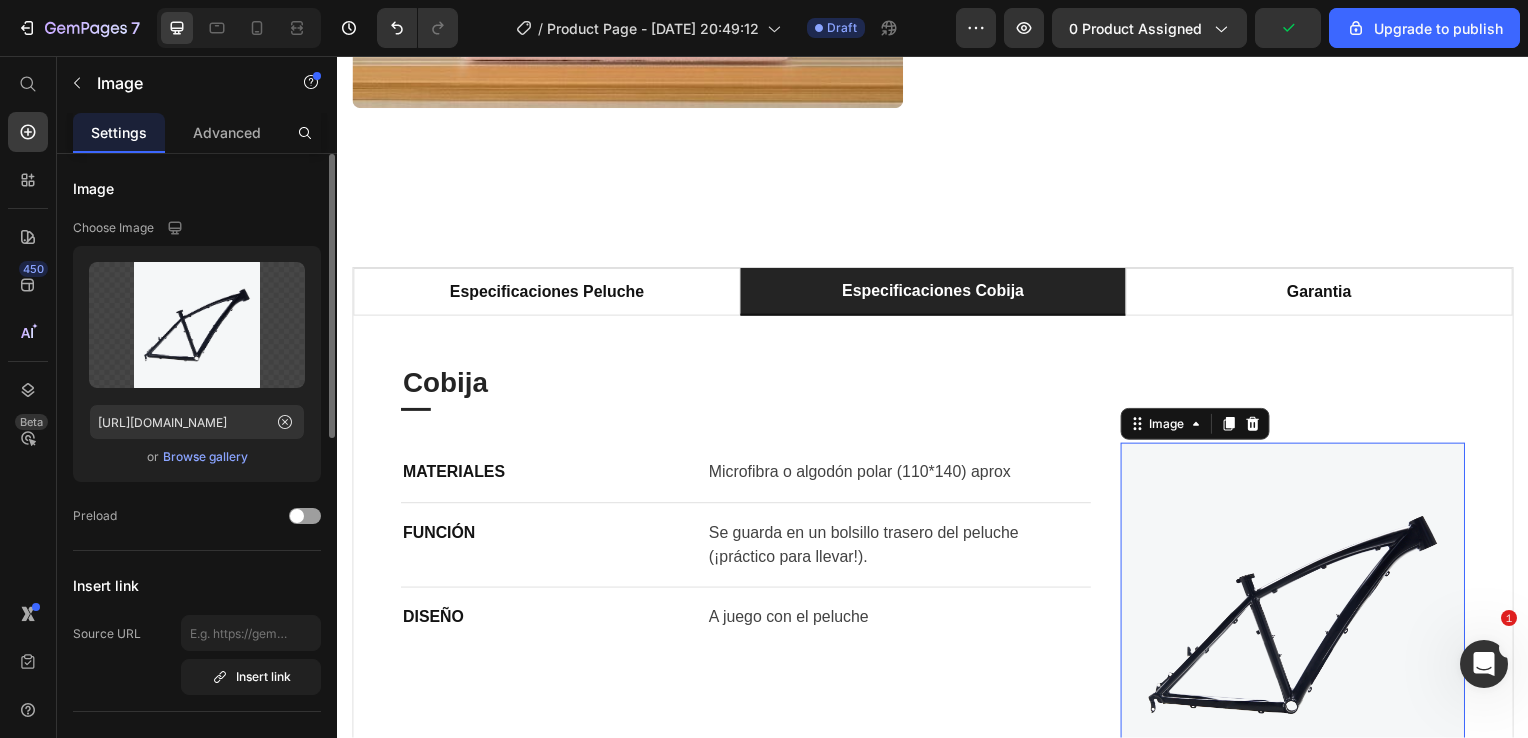 click on "Browse gallery" at bounding box center (205, 457) 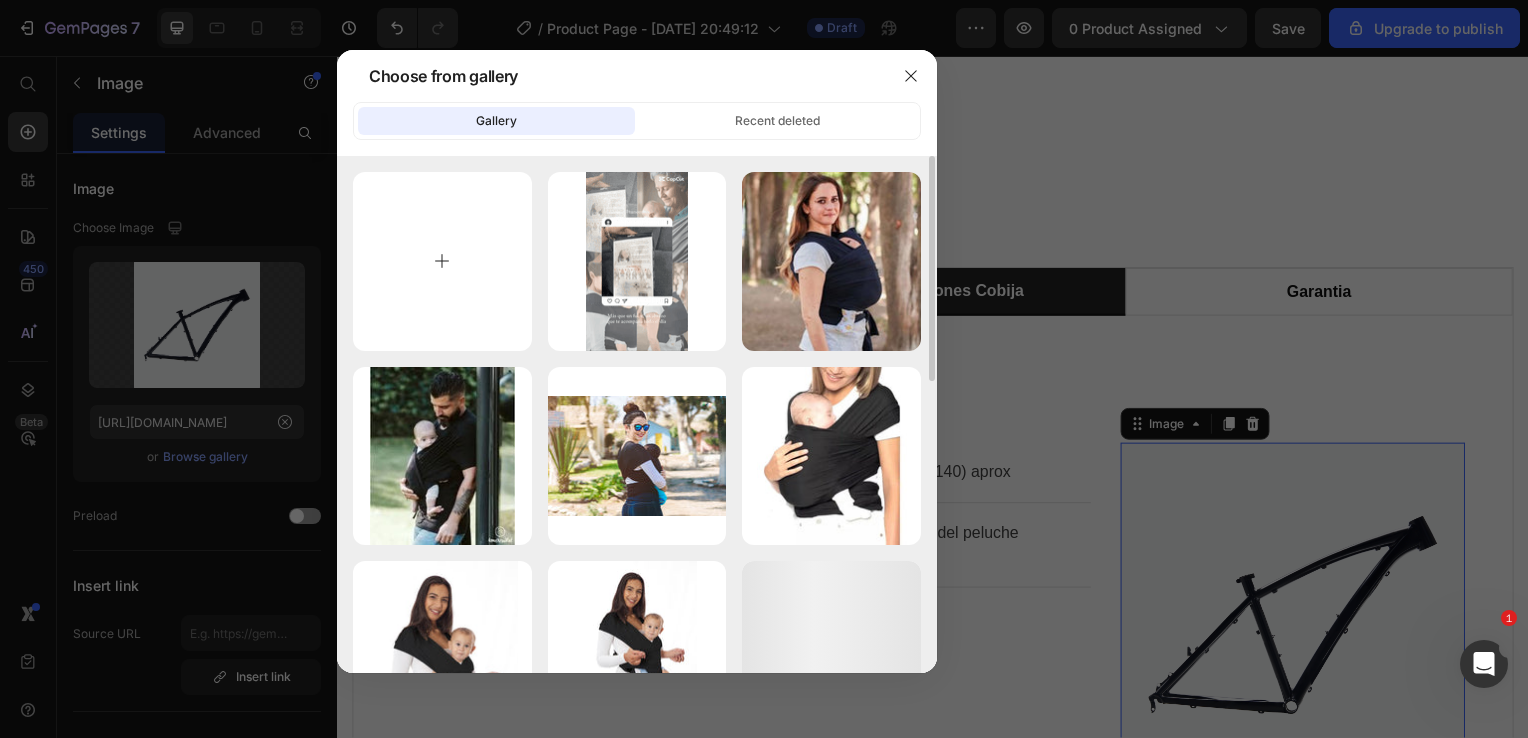 click at bounding box center [442, 261] 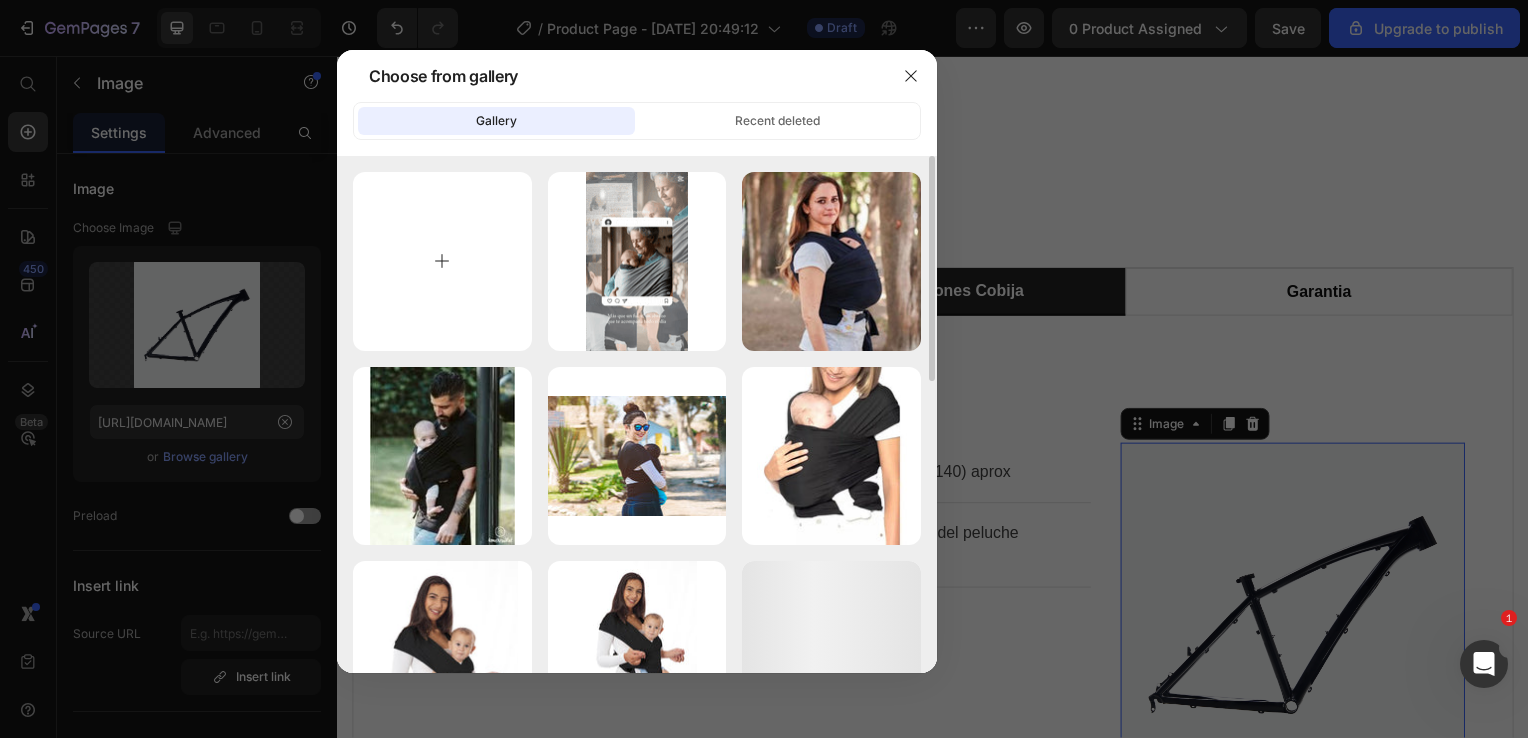 type on "C:\fakepath\WhatsApp Image 2025-07-09 at 8.02.17 PM (1).jpeg" 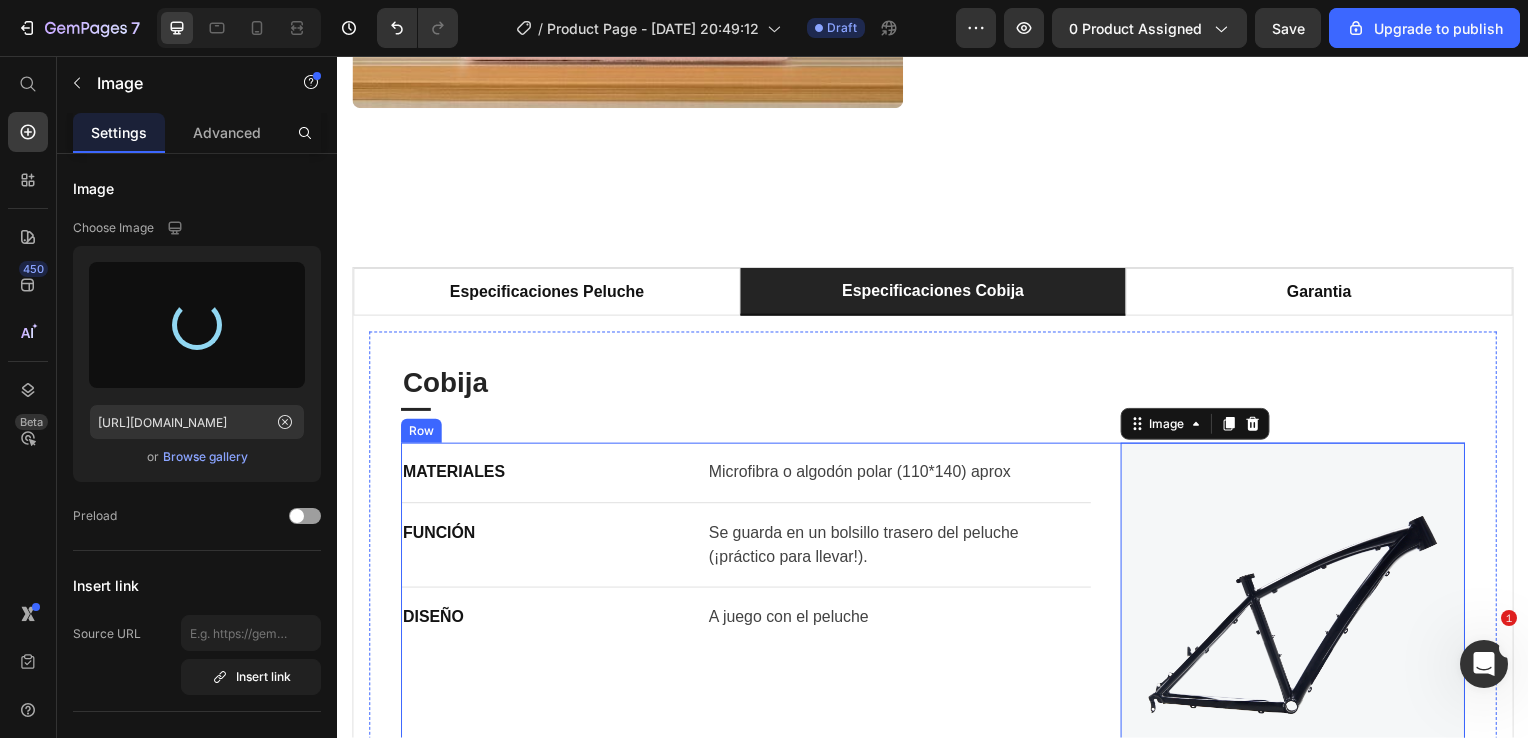 type on "https://cdn.shopify.com/s/files/1/0647/4036/0243/files/gempages_567347318743892901-60438ba3-0ea8-41e2-86e0-03660a0ac522.jpg" 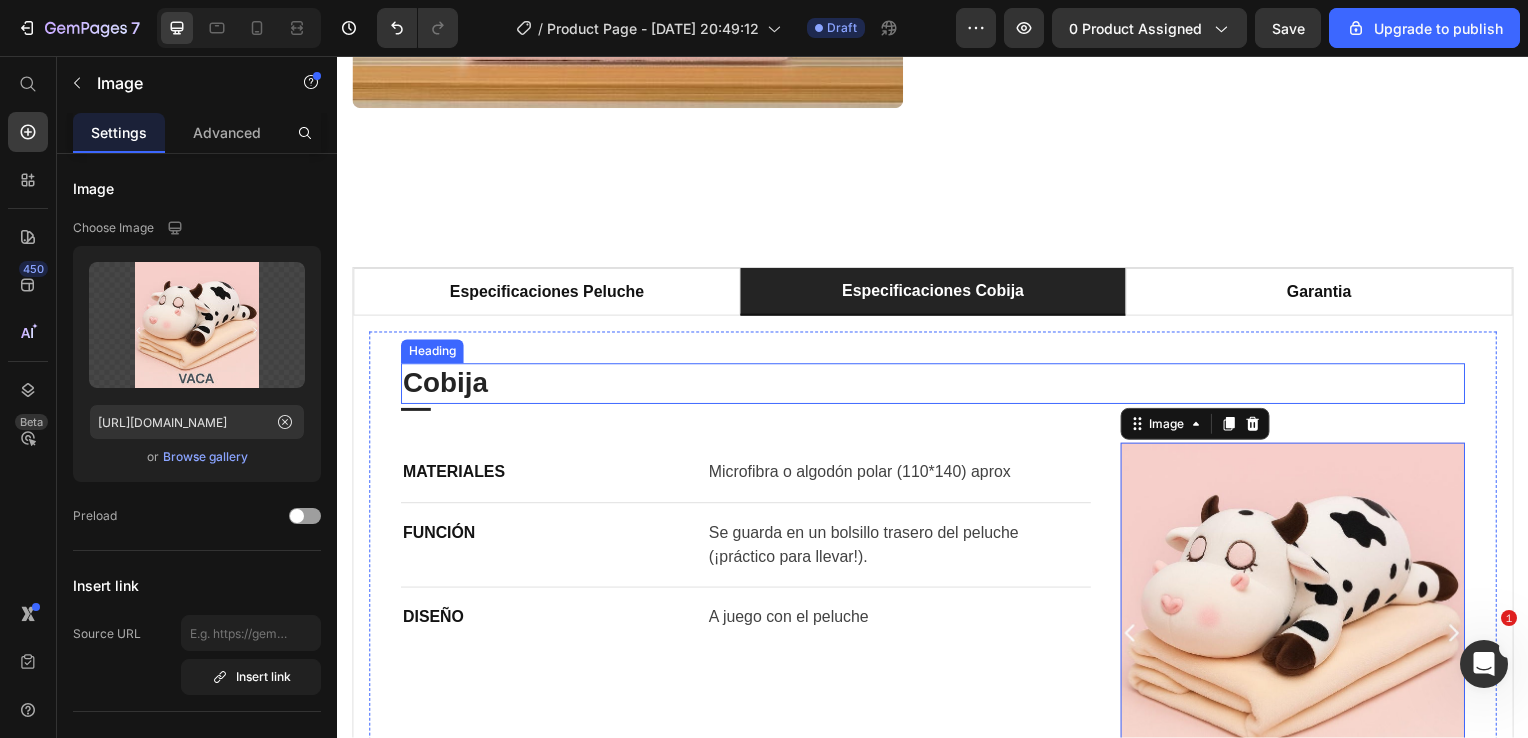 click on "Cobija" at bounding box center [937, 386] 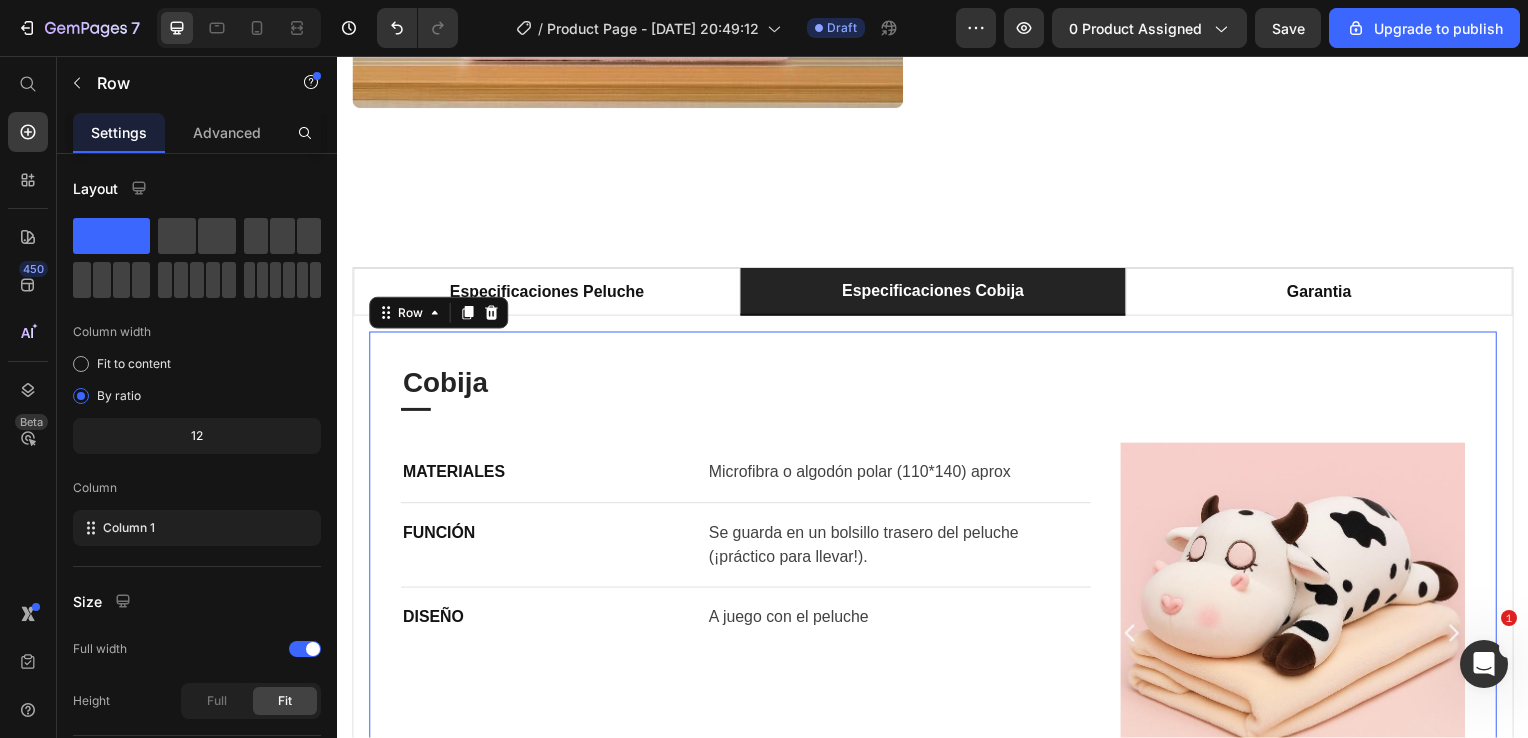 click on "Cobija Heading                Title Line MATERIALES Text block Microfibra o algodón polar (110*140) aprox Text block Row FUNCIÓN Text block Se guarda en un bolsillo trasero del peluche (¡práctico para llevar!). Text block Row DISEÑO Text block A juego con el peluche Text block Row Image Row Row   0" at bounding box center [937, 582] 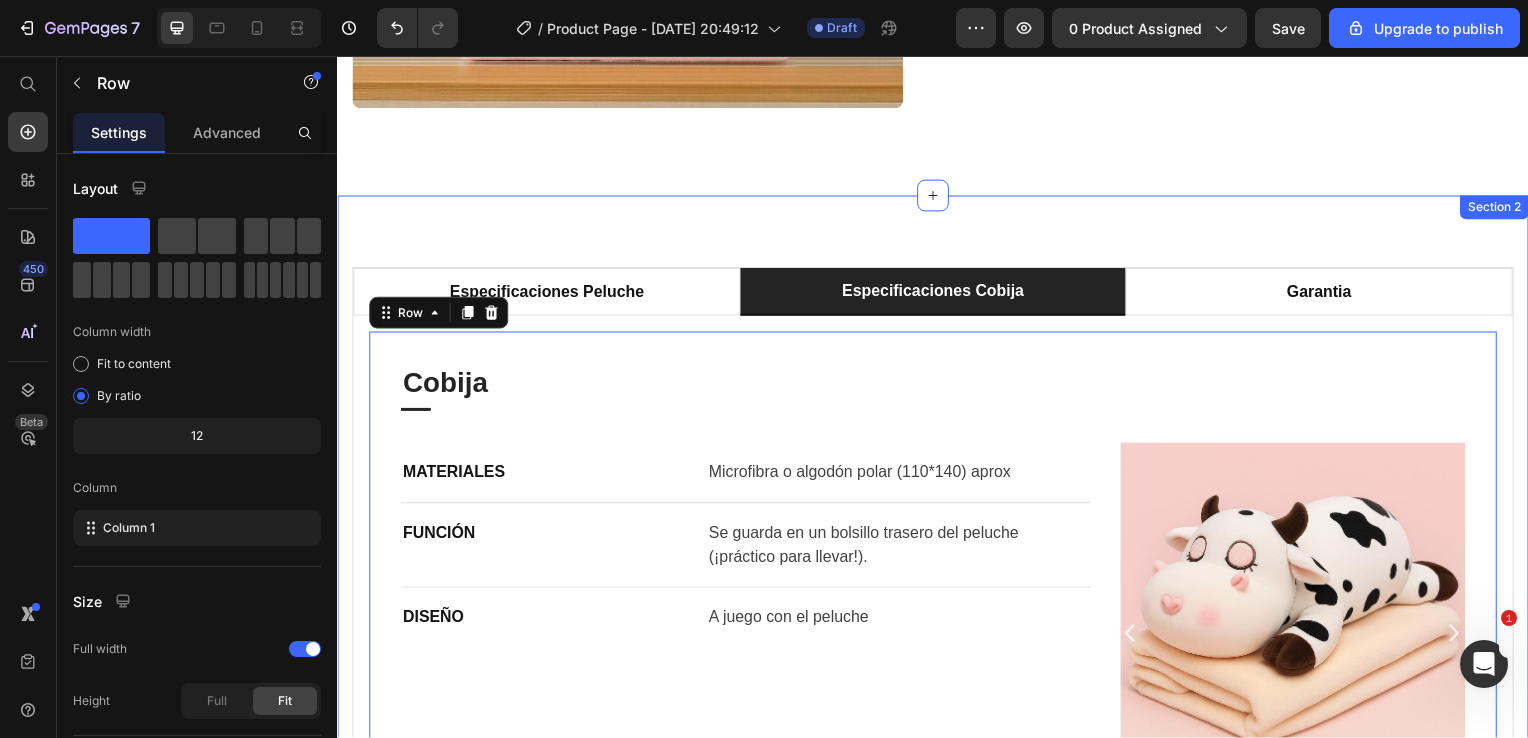 click on "Especificaciones Peluche  Especificaciones Cobija Garantia Peluche Heading                Title Line MATERIALES Text block Felpa súper suave e hipoalergénica Text block Row DISEÑO Text block Animalitos tiernos (osos, conejos, unicornios, o dibujos animados etc). Text block Row GENERO Text block Chicos y chicas Text block Row TAMAÑO Text block 50-55 cm aprox y varía según diseño (perfecto para abrazar). Text block Row Image Row Row Cobija Heading                Title Line MATERIALES Text block Microfibra o algodón polar (110*140) aprox Text block Row FUNCIÓN Text block Se guarda en un bolsillo trasero del peluche (¡práctico para llevar!). Text block Row DISEÑO Text block A juego con el peluche Text block Row Image Row Row   0
Tab Row Section 2" at bounding box center (937, 550) 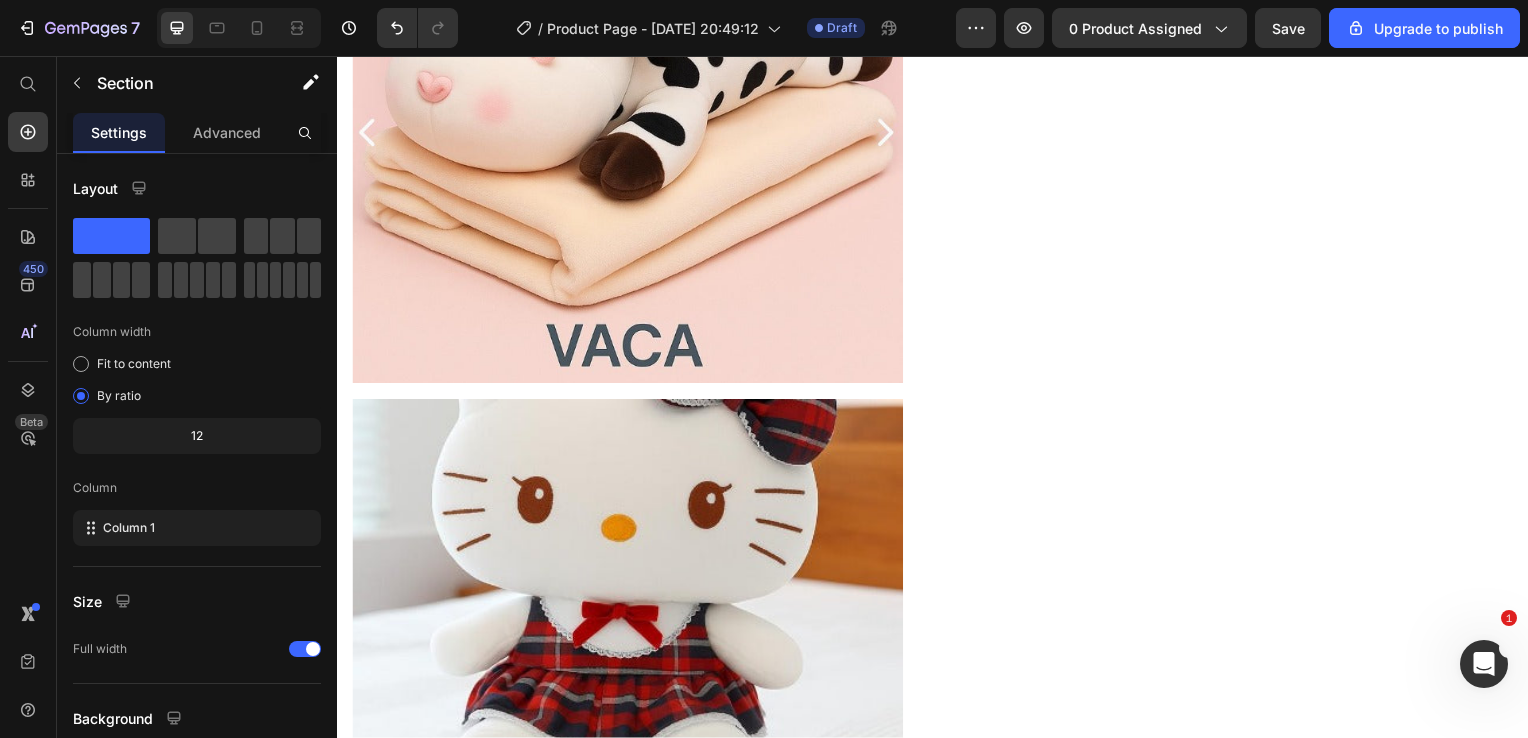 scroll, scrollTop: 13549, scrollLeft: 0, axis: vertical 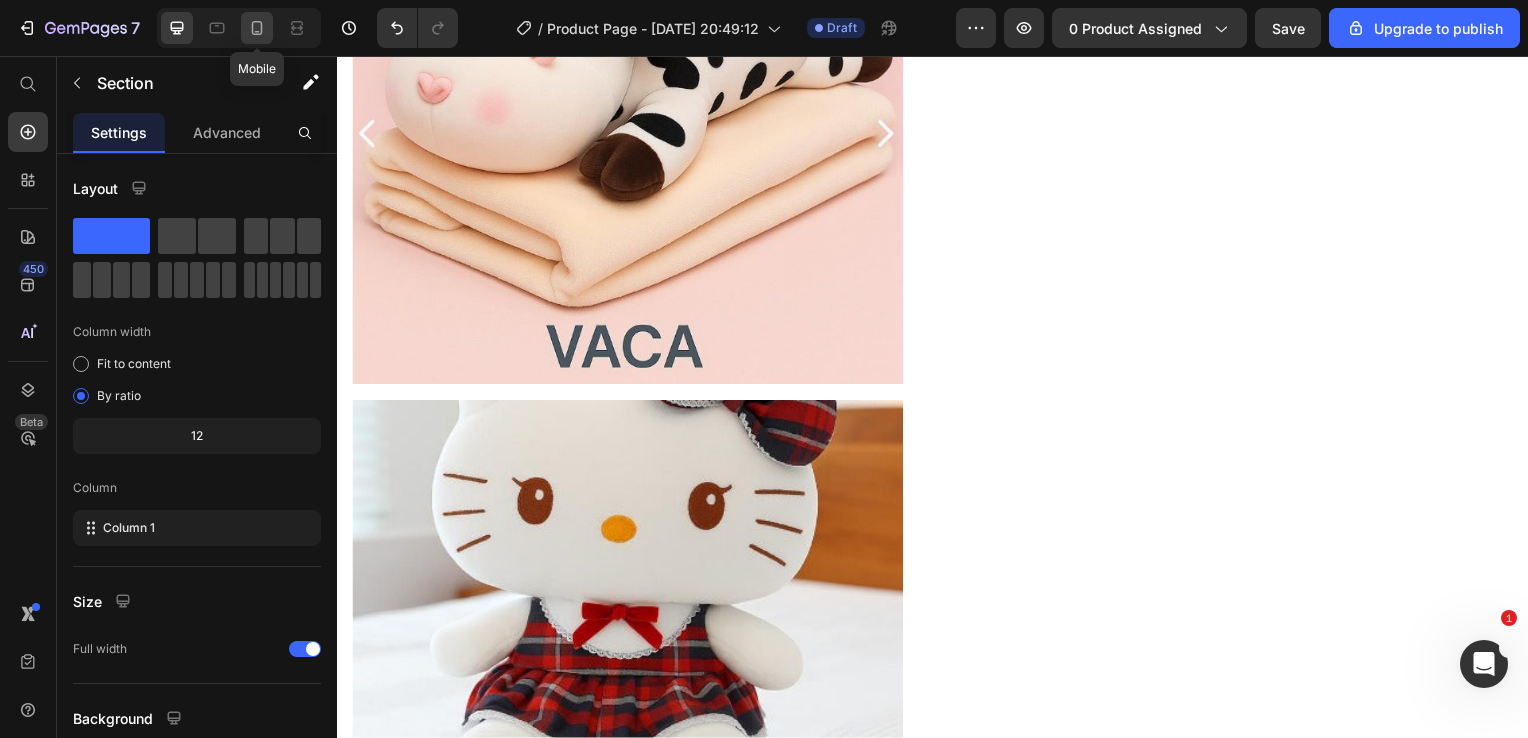 click 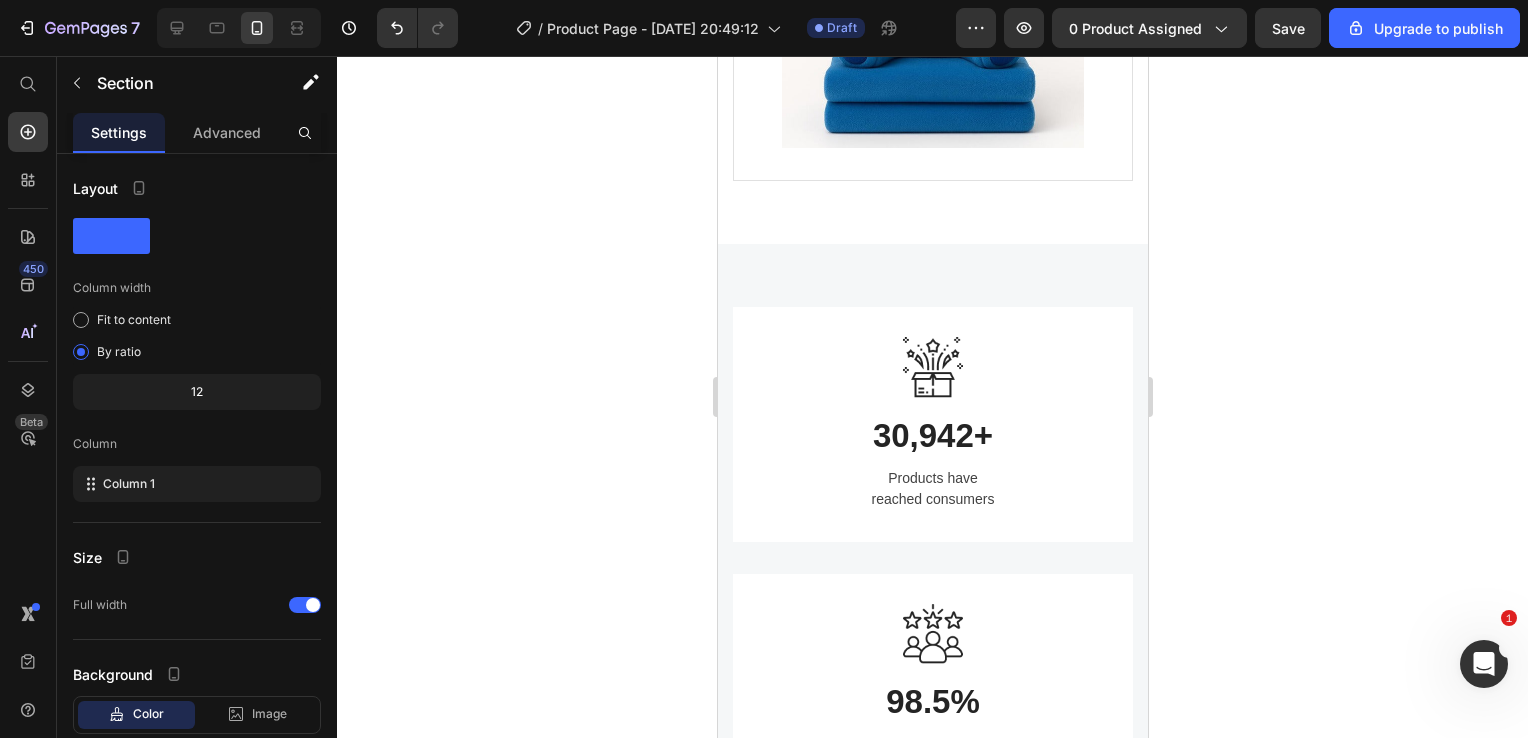 select on "OSO GORRITO PANDA" 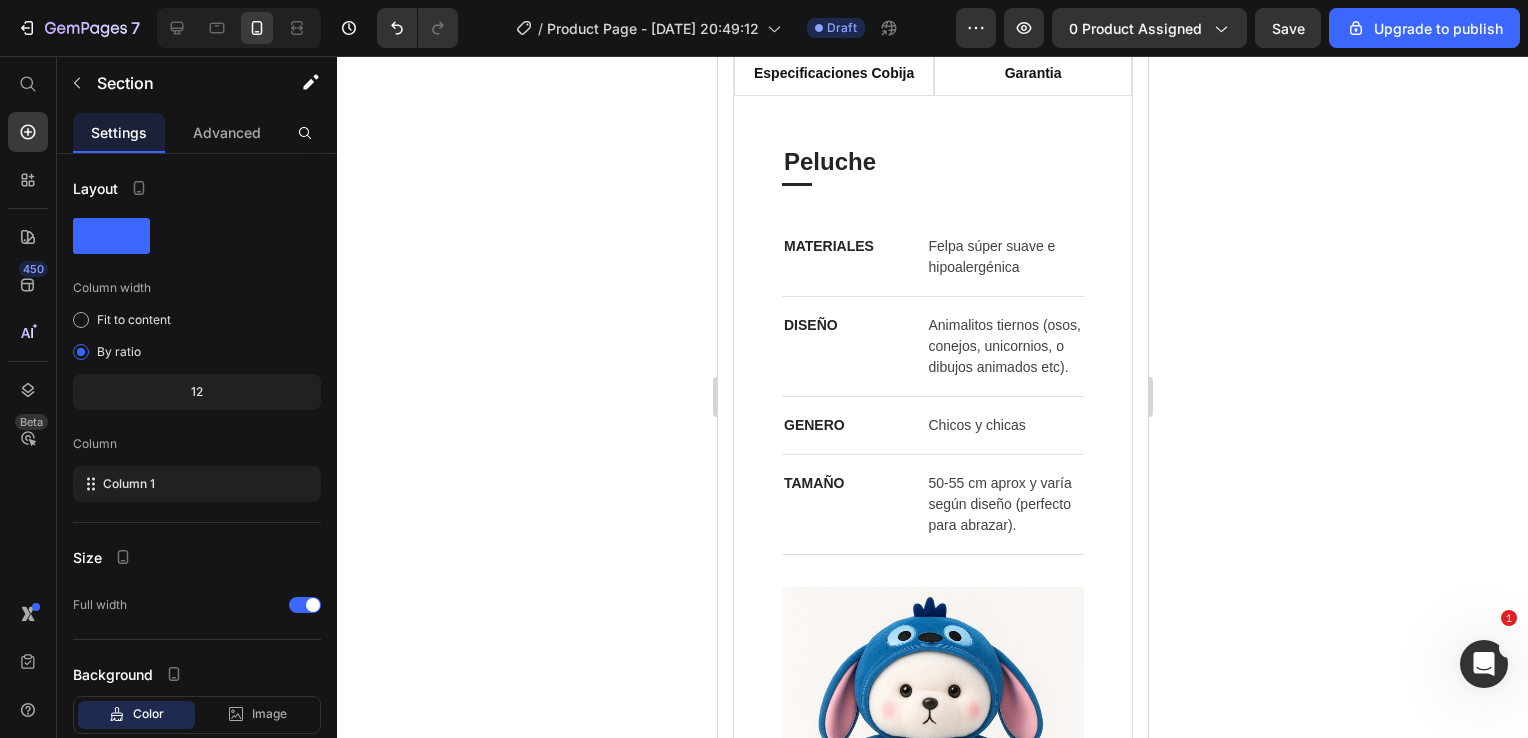 scroll, scrollTop: 2248, scrollLeft: 0, axis: vertical 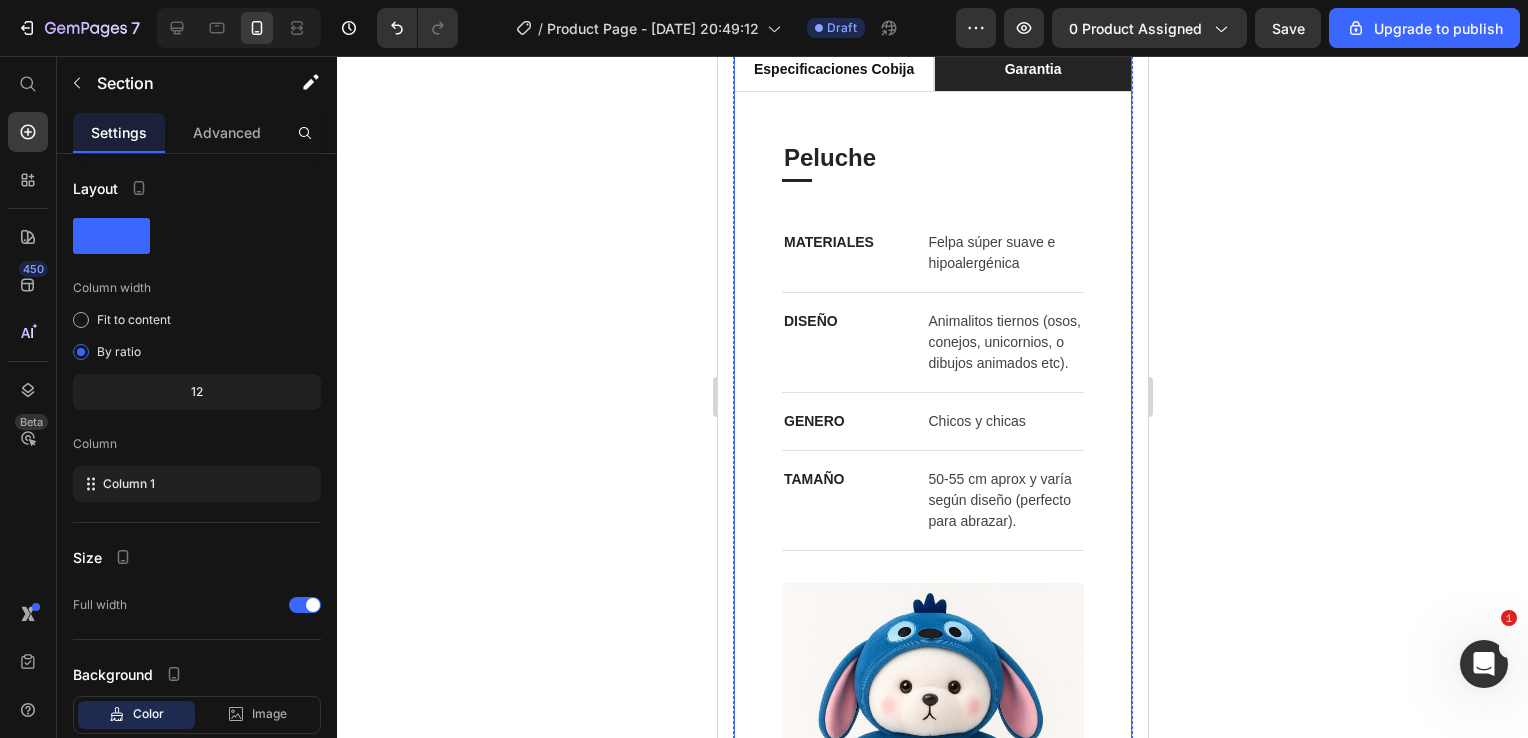click on "Garantia" at bounding box center [1032, 69] 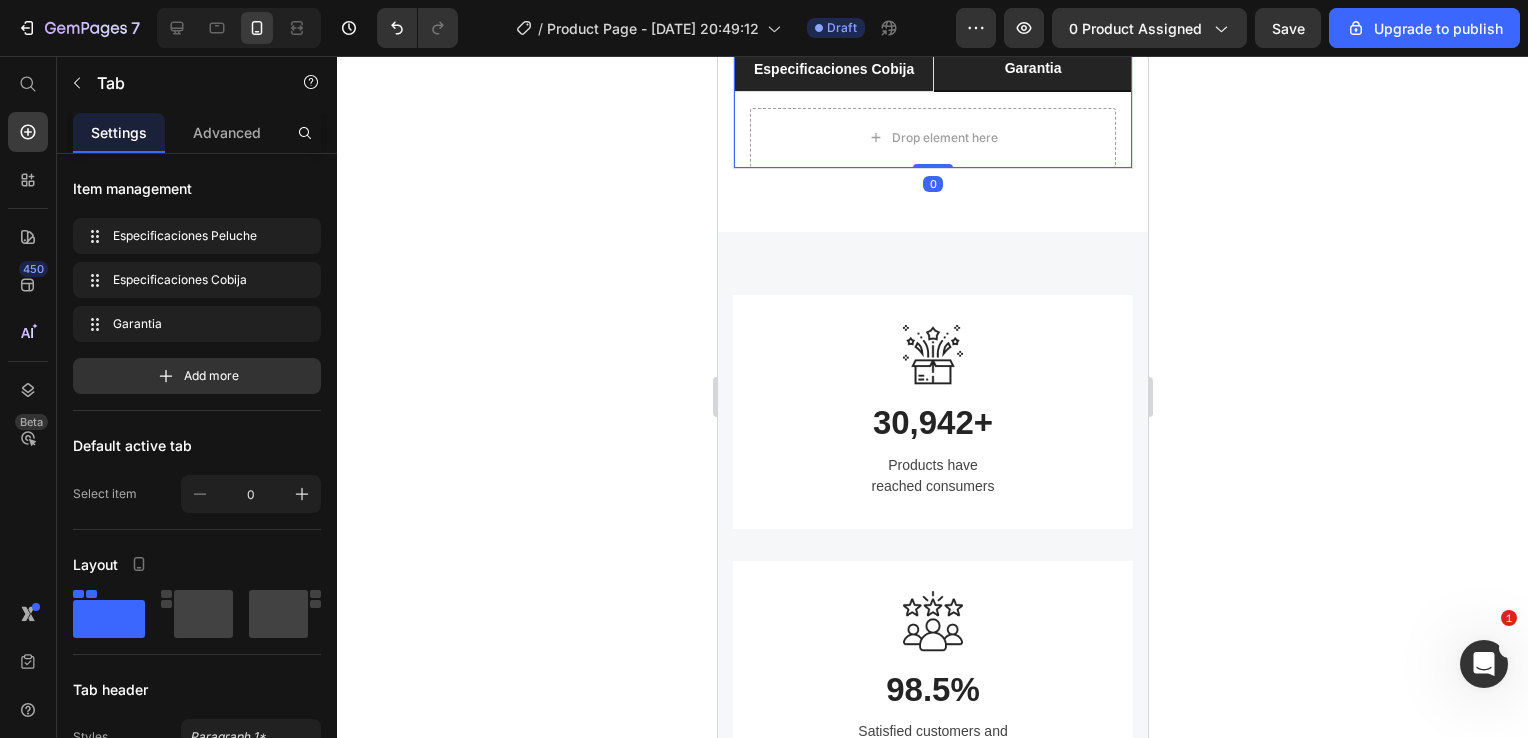 click on "Especificaciones Cobija" at bounding box center (833, 69) 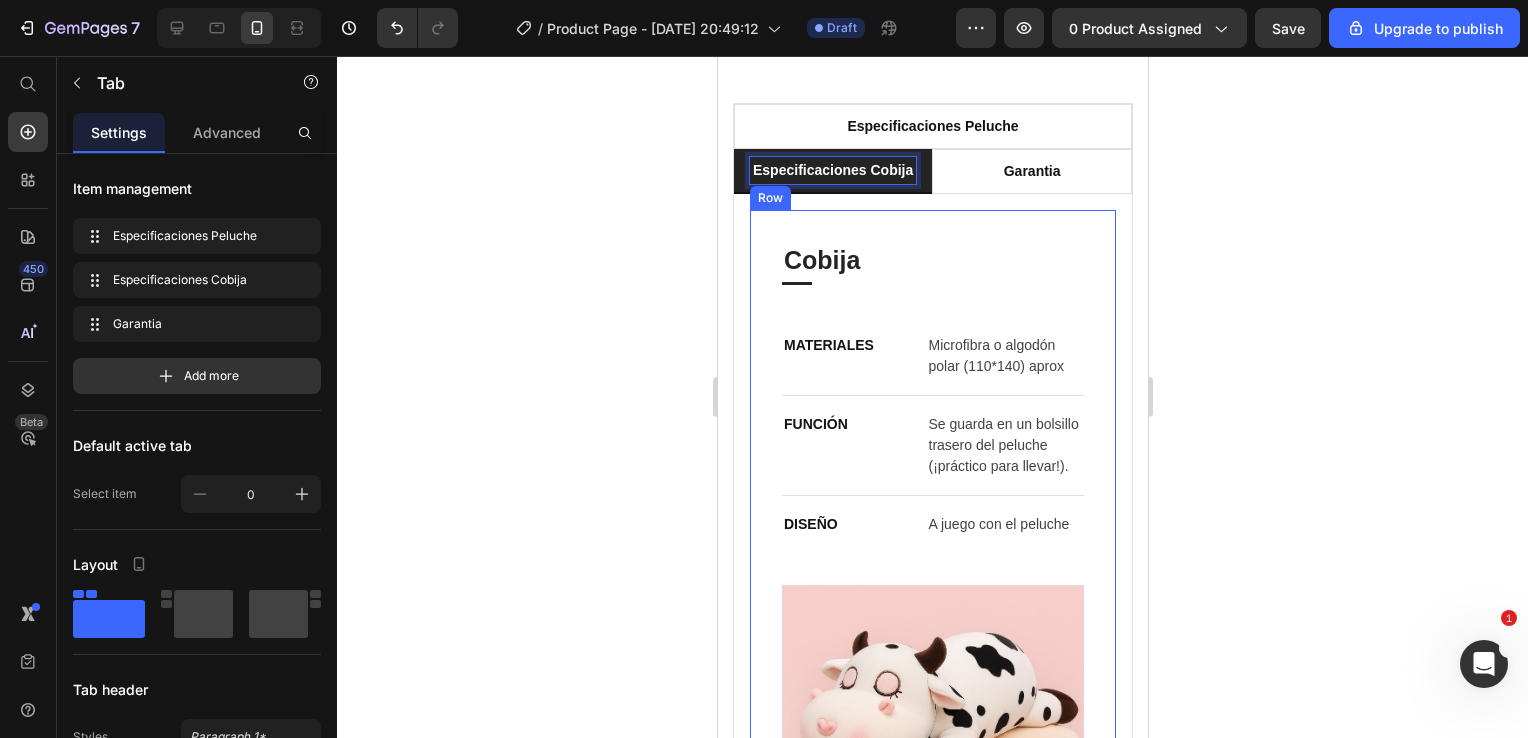 scroll, scrollTop: 2128, scrollLeft: 0, axis: vertical 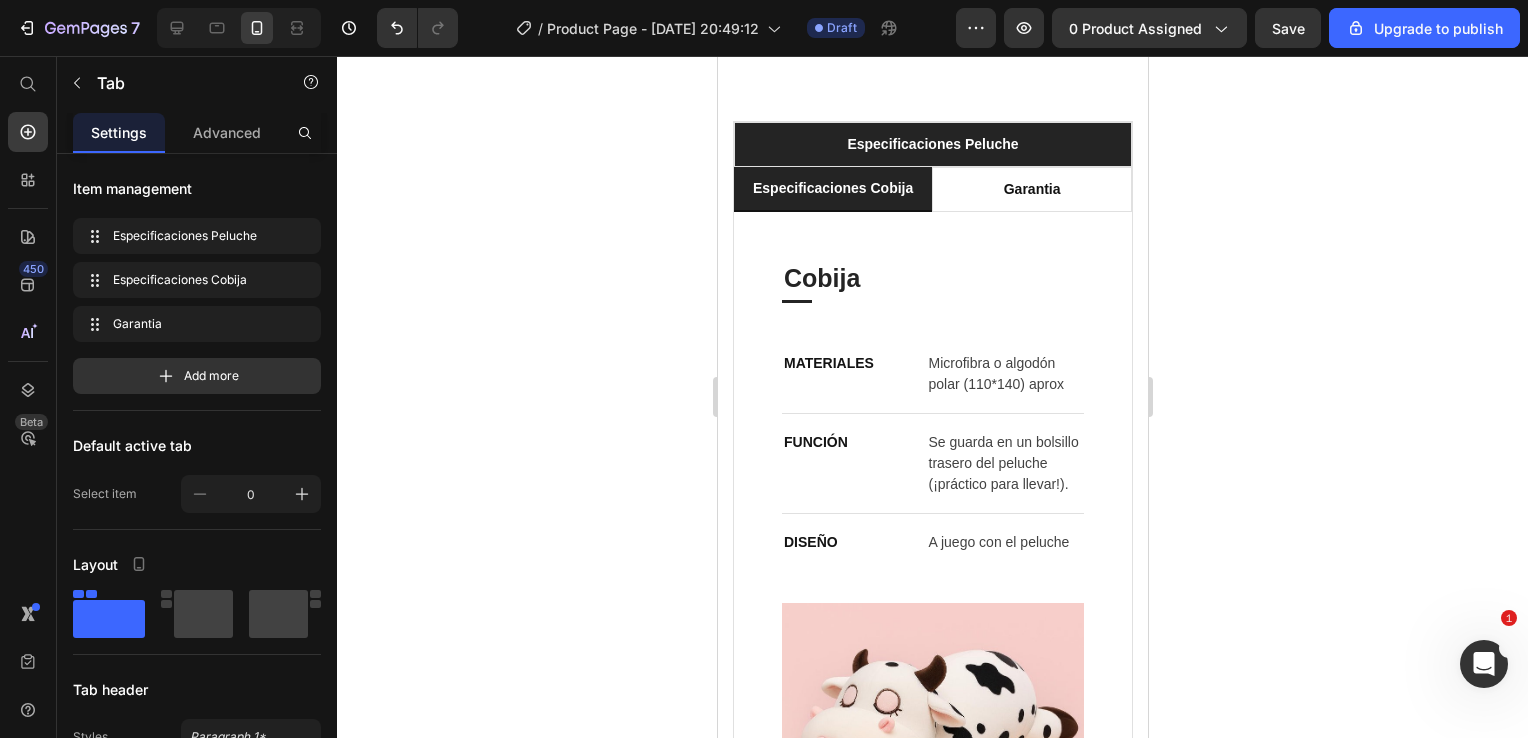 click on "Especificaciones Peluche" at bounding box center [932, 144] 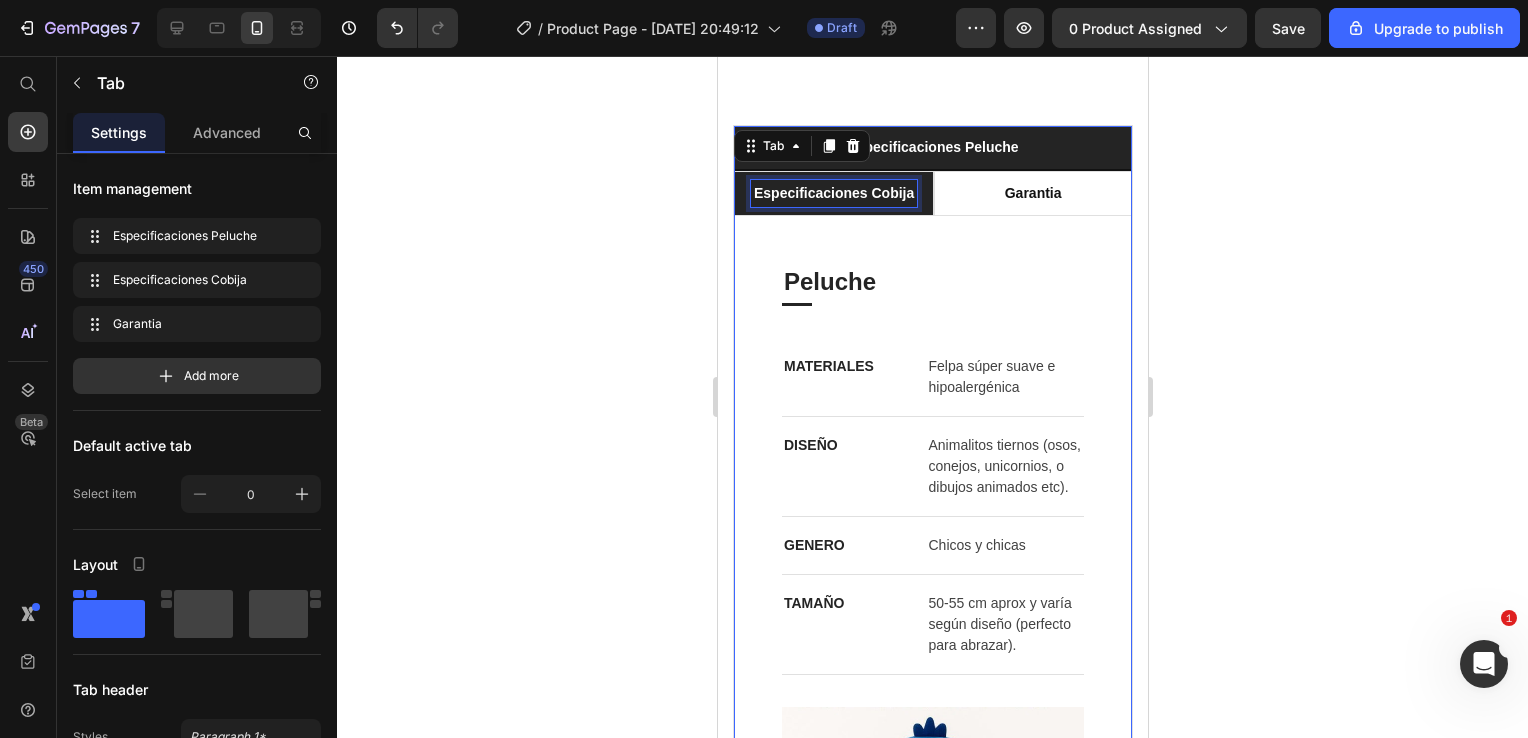 click on "Especificaciones Cobija" at bounding box center (833, 193) 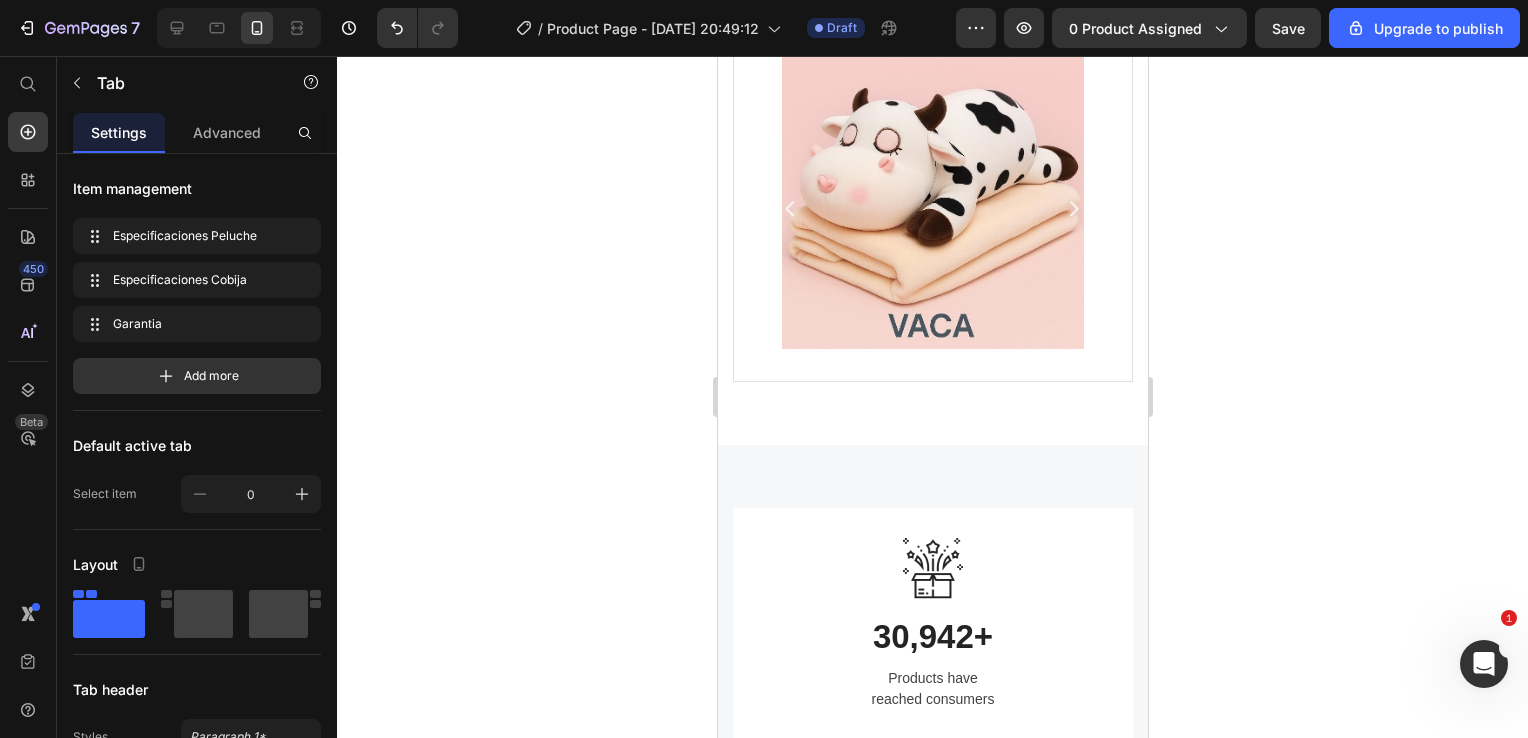 select on "OSO GORRITO PANDA" 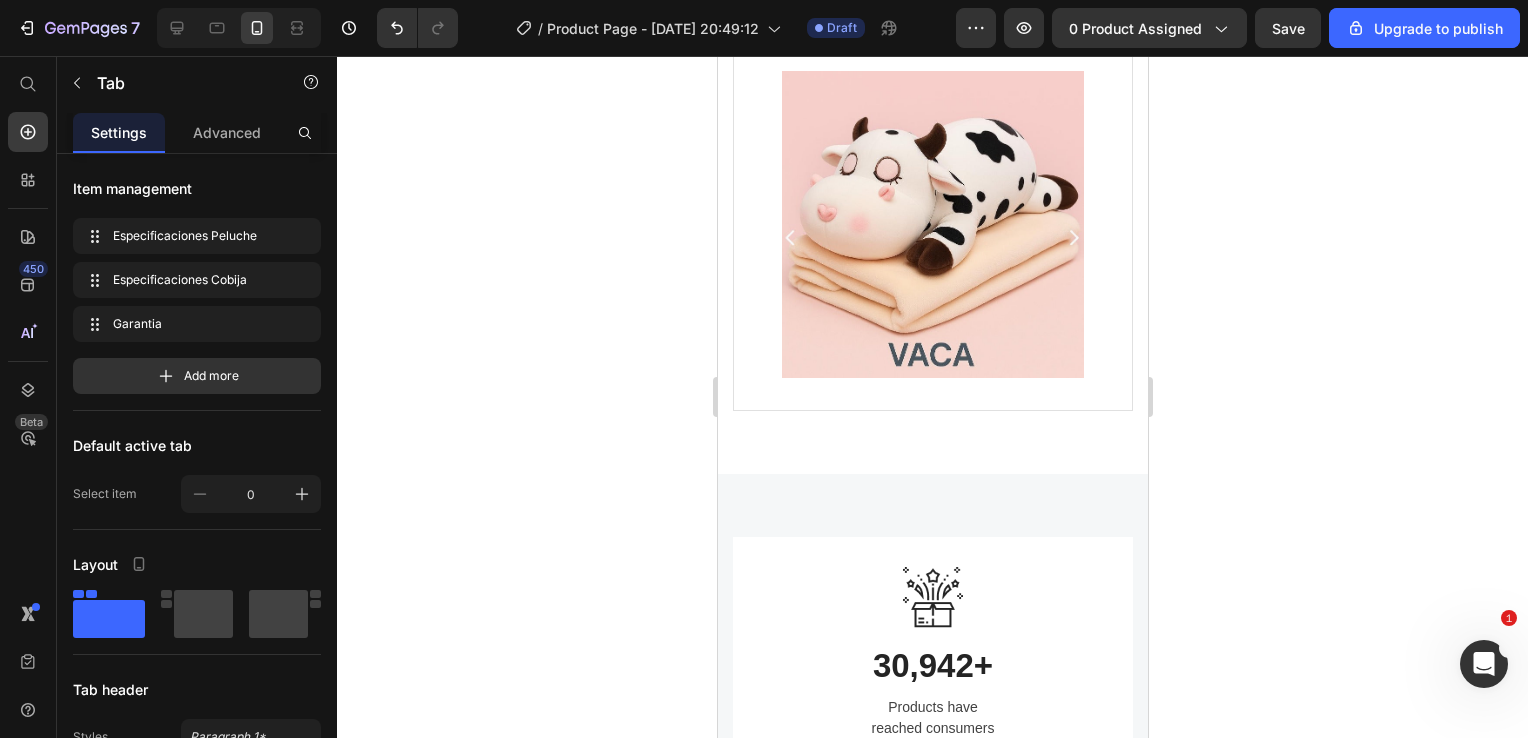 select on "OSO GORRITO PANDA" 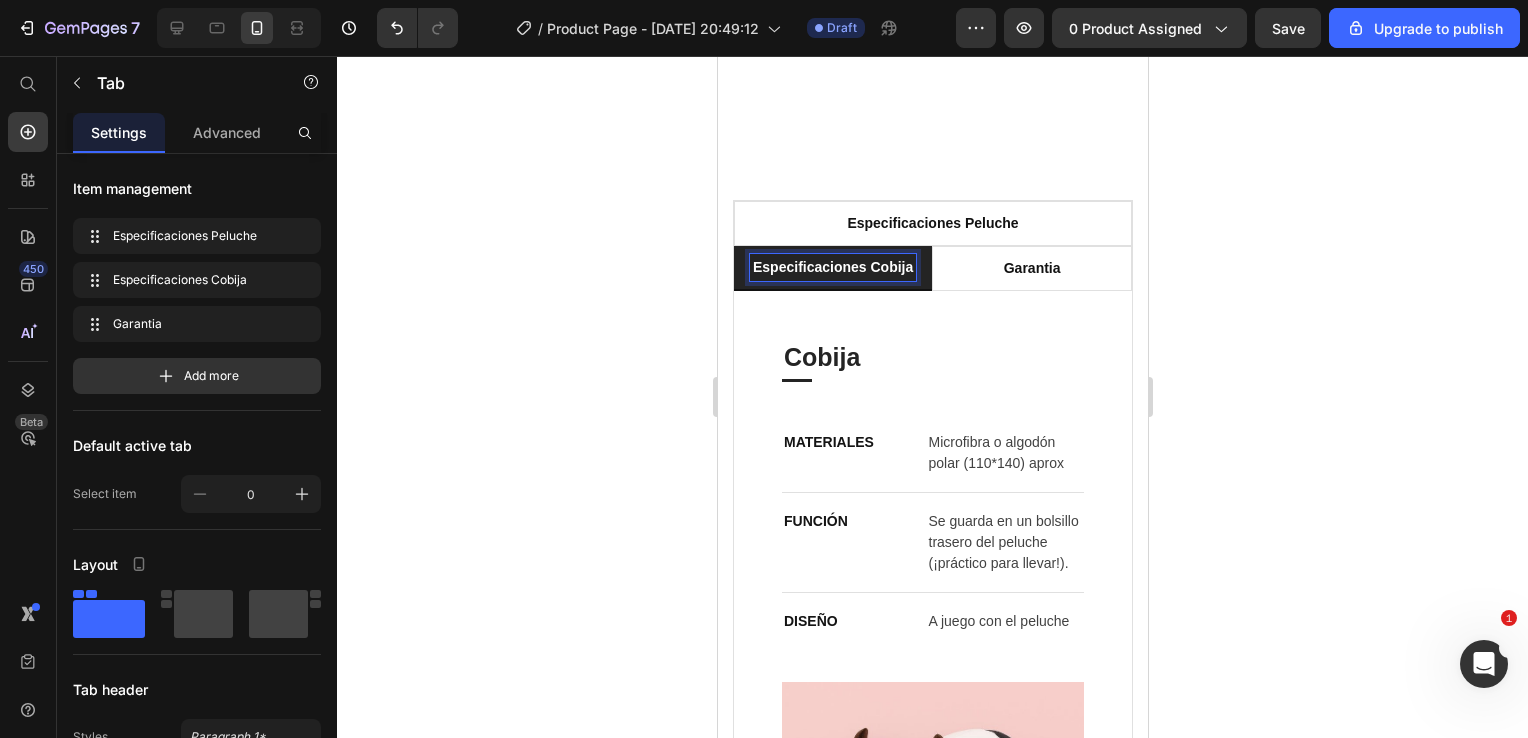 scroll, scrollTop: 2048, scrollLeft: 0, axis: vertical 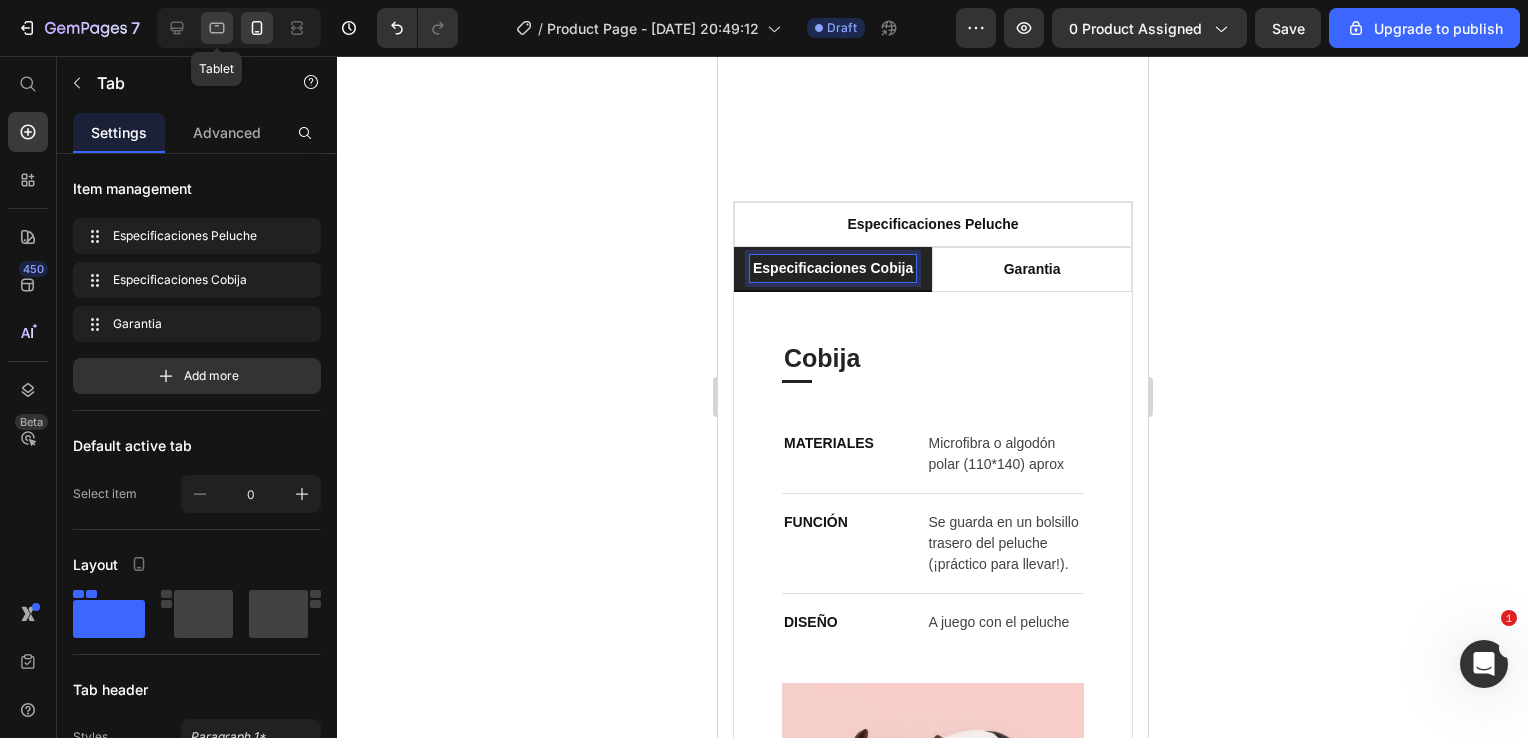 click 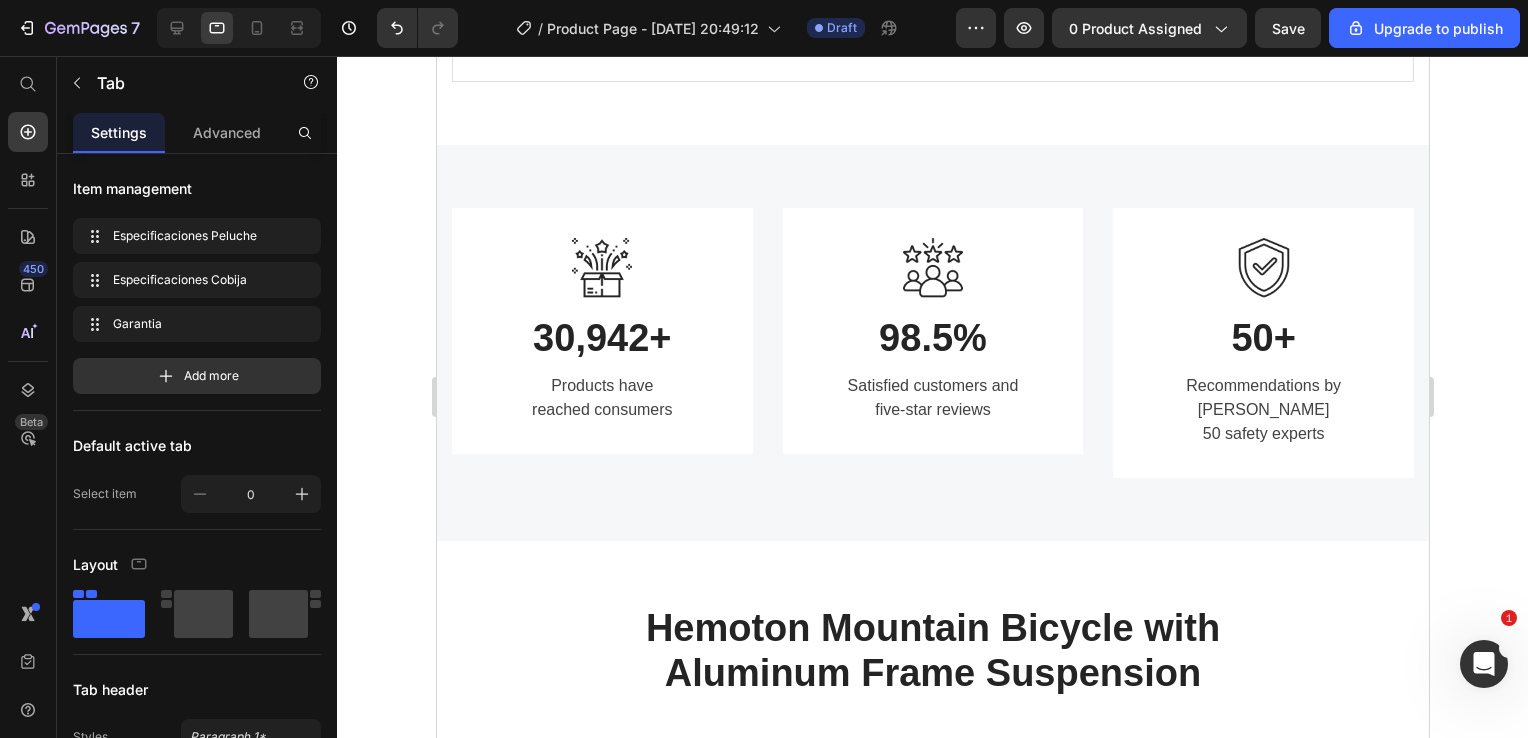 select on "OSO GORRITO PANDA" 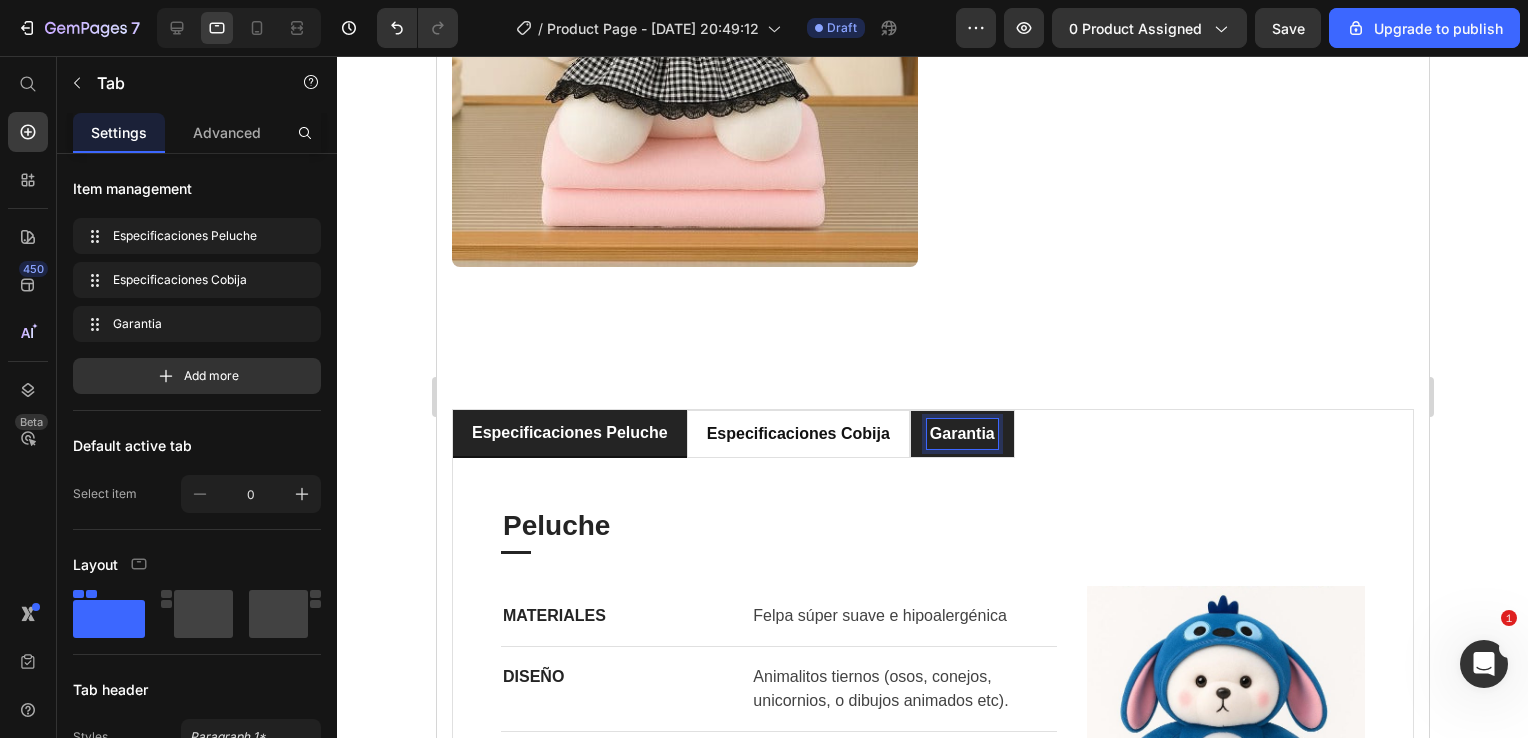 click on "Garantia" at bounding box center [961, 434] 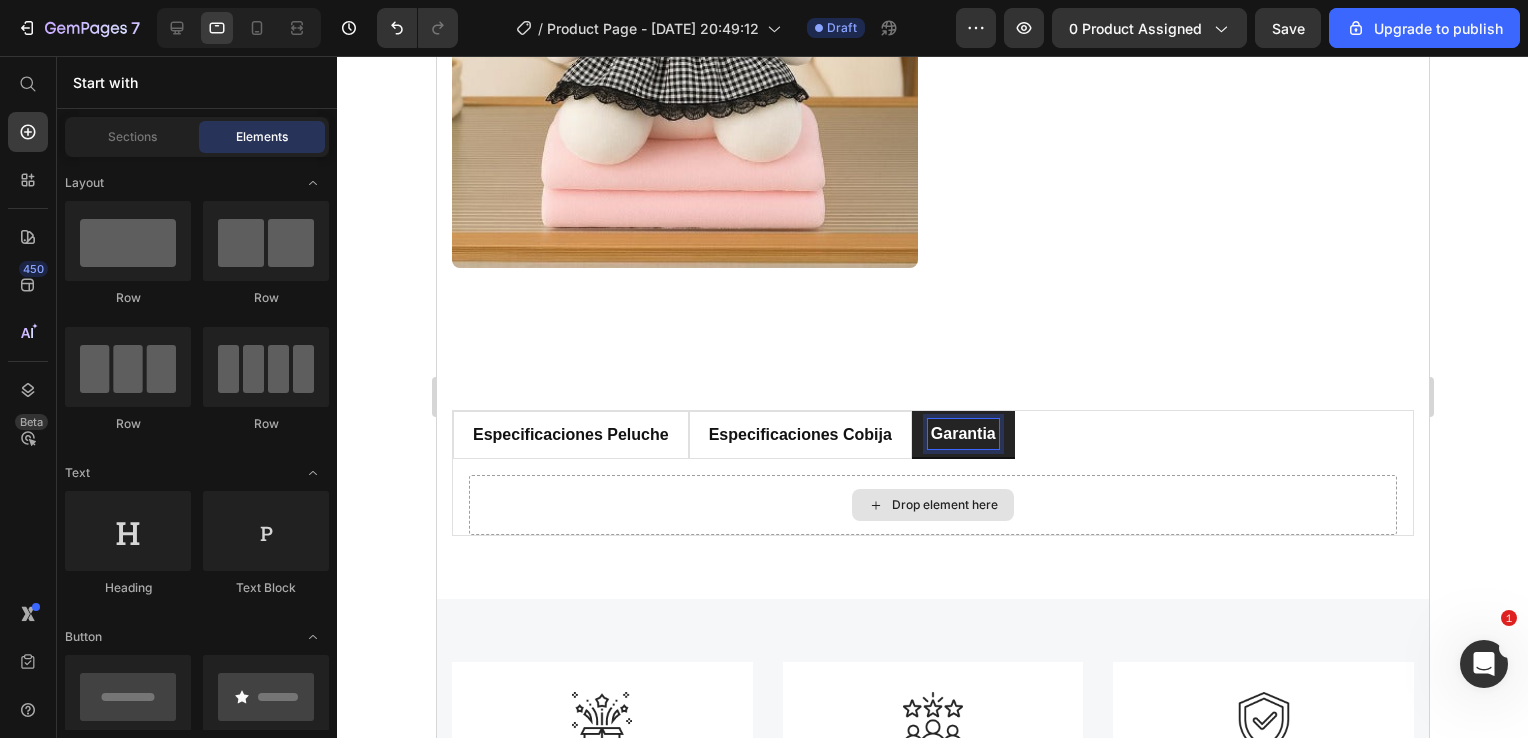click on "Drop element here" at bounding box center (944, 505) 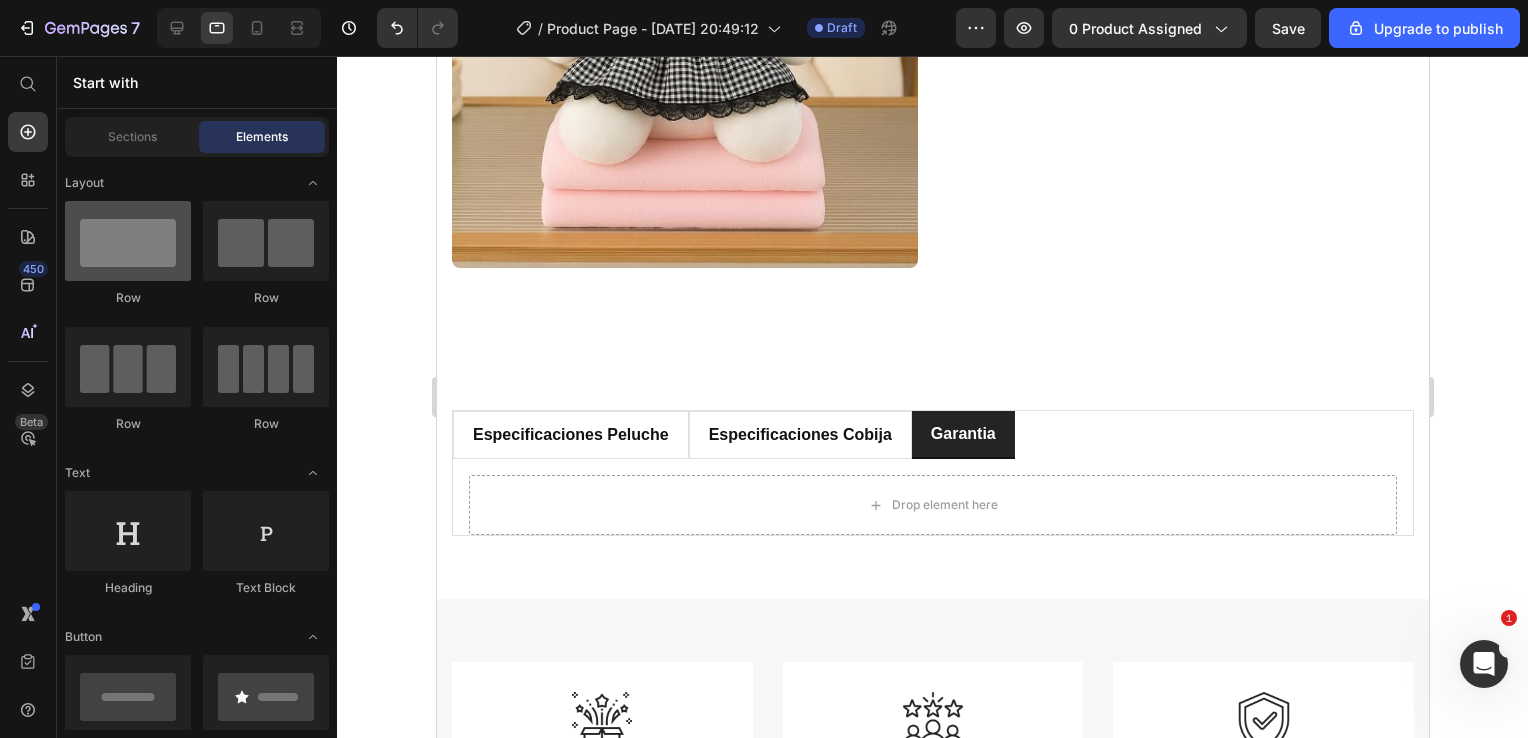 click at bounding box center (128, 241) 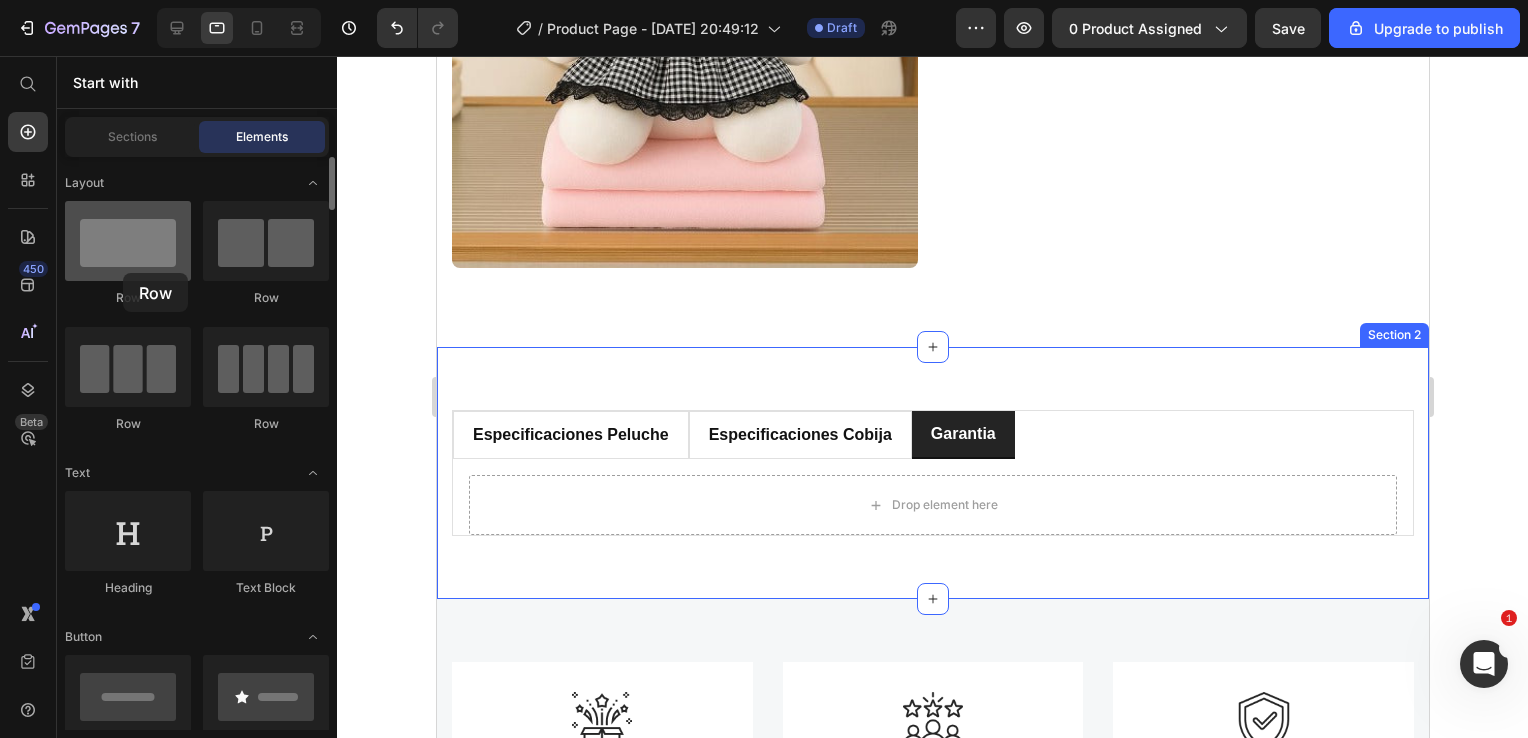 click at bounding box center (128, 241) 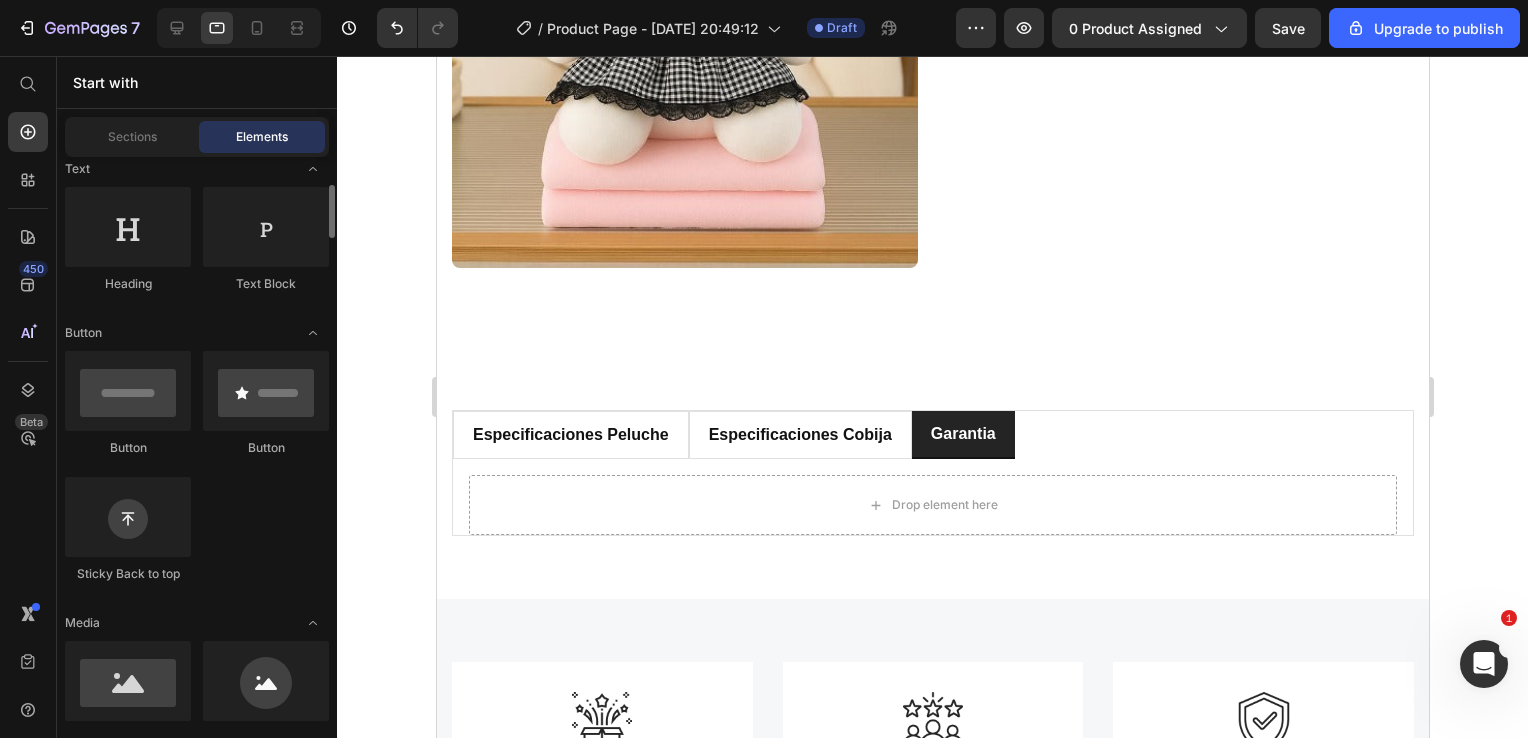 scroll, scrollTop: 304, scrollLeft: 0, axis: vertical 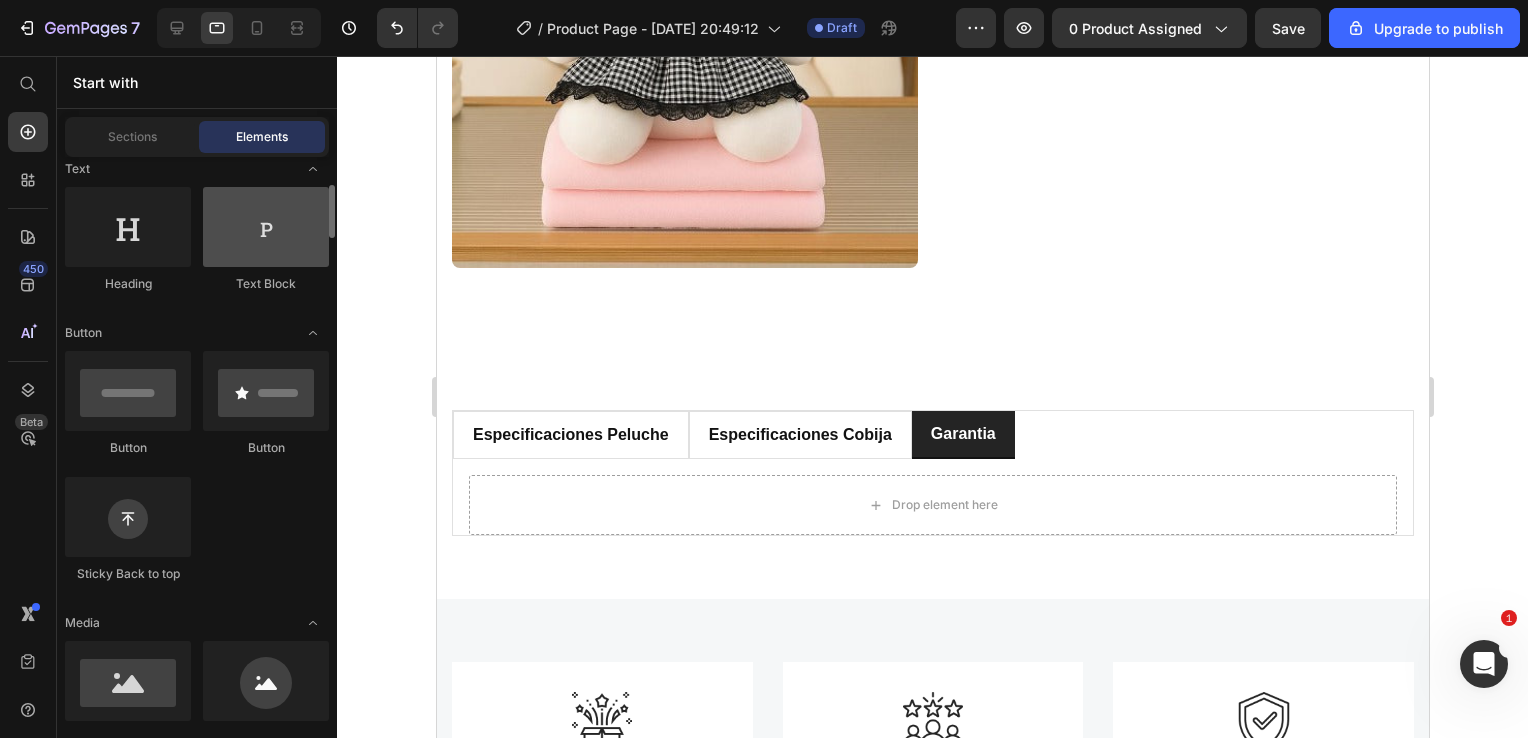 click at bounding box center [266, 227] 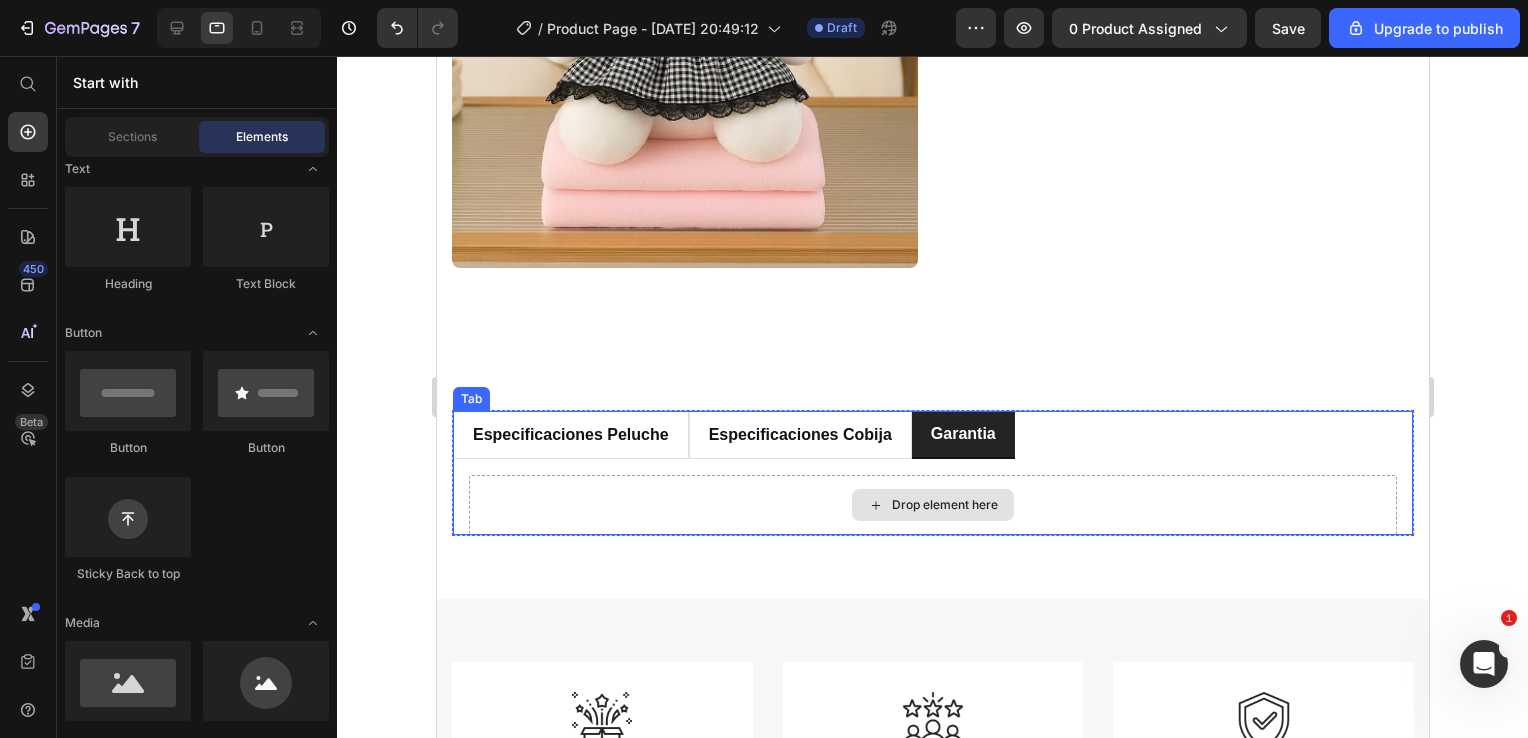 click on "Drop element here" at bounding box center (944, 505) 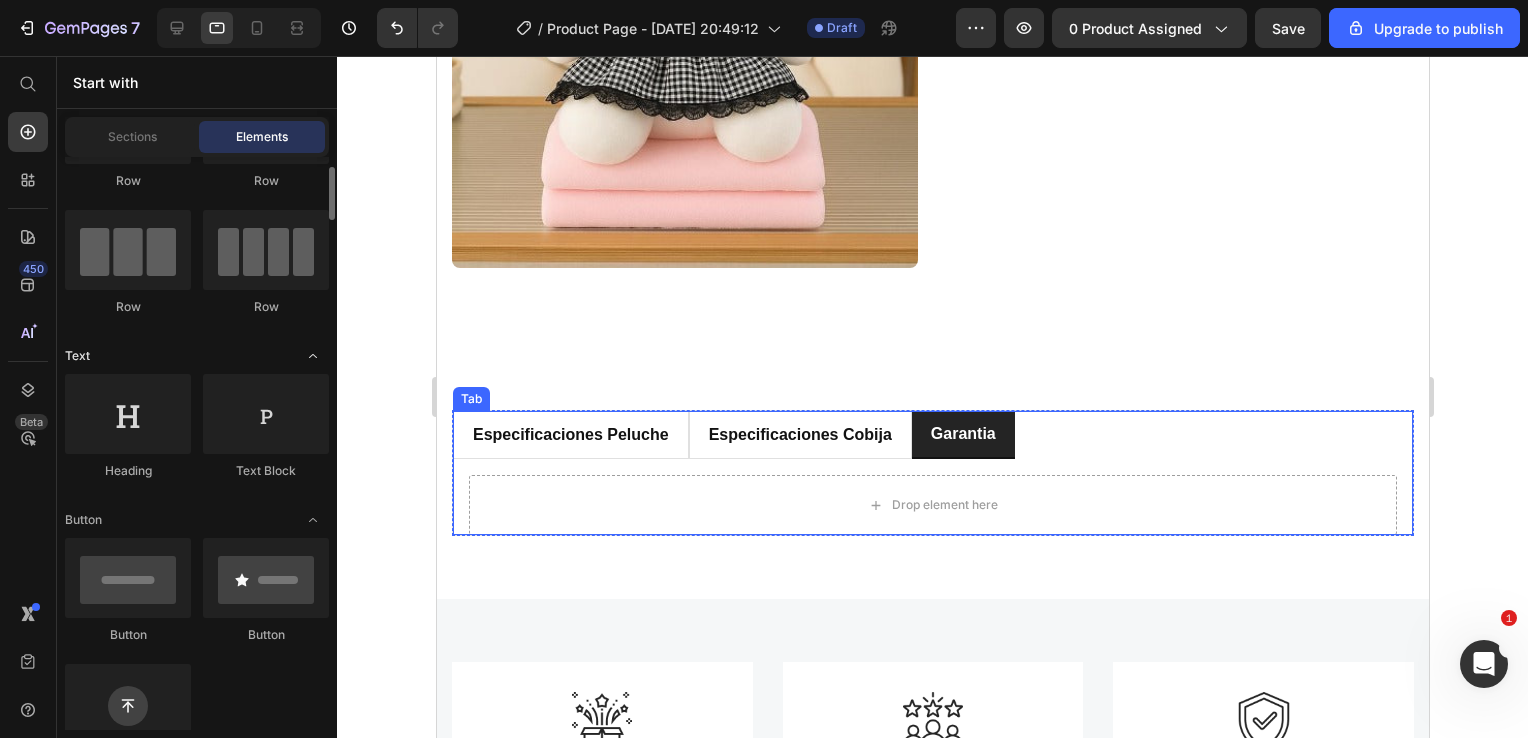 scroll, scrollTop: 0, scrollLeft: 0, axis: both 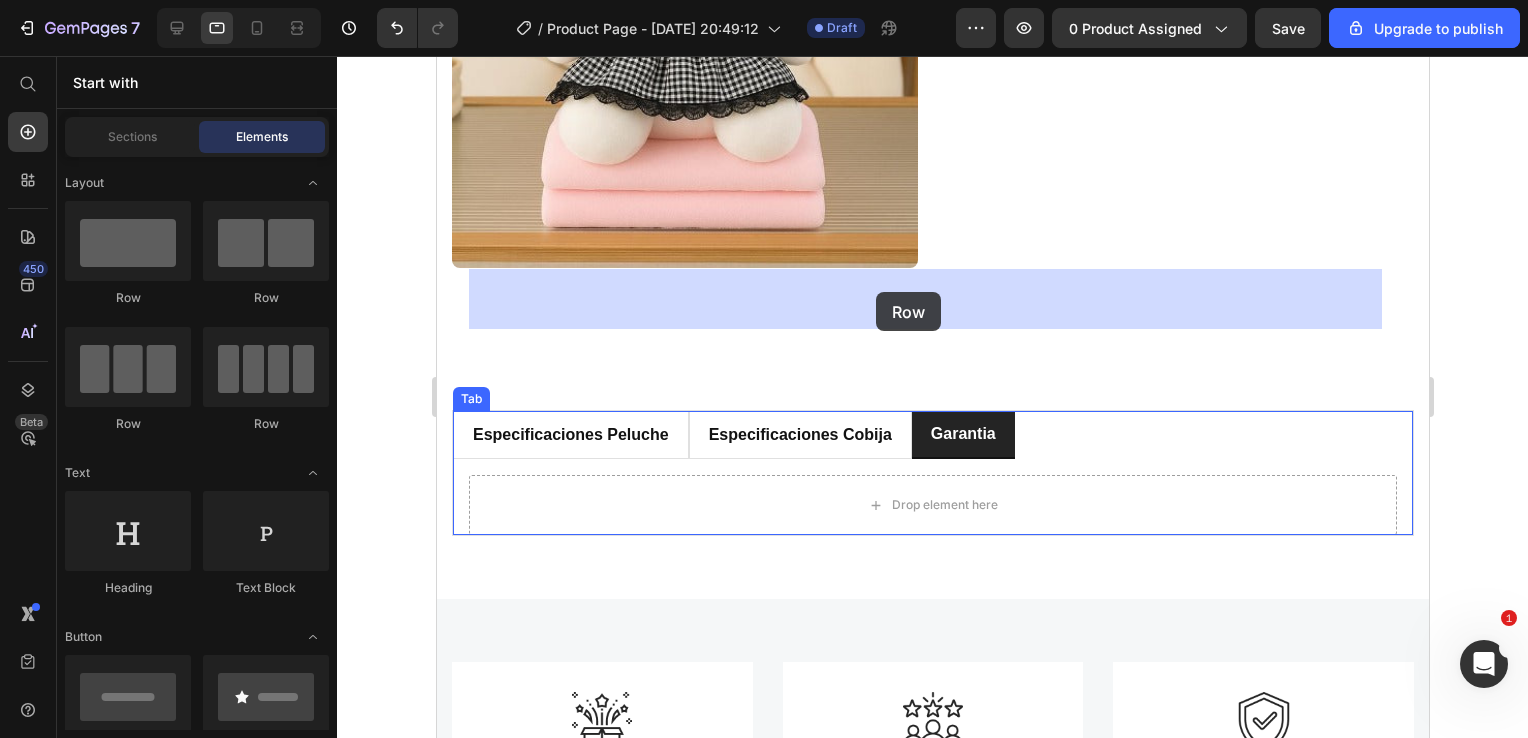 drag, startPoint x: 579, startPoint y: 320, endPoint x: 875, endPoint y: 292, distance: 297.32138 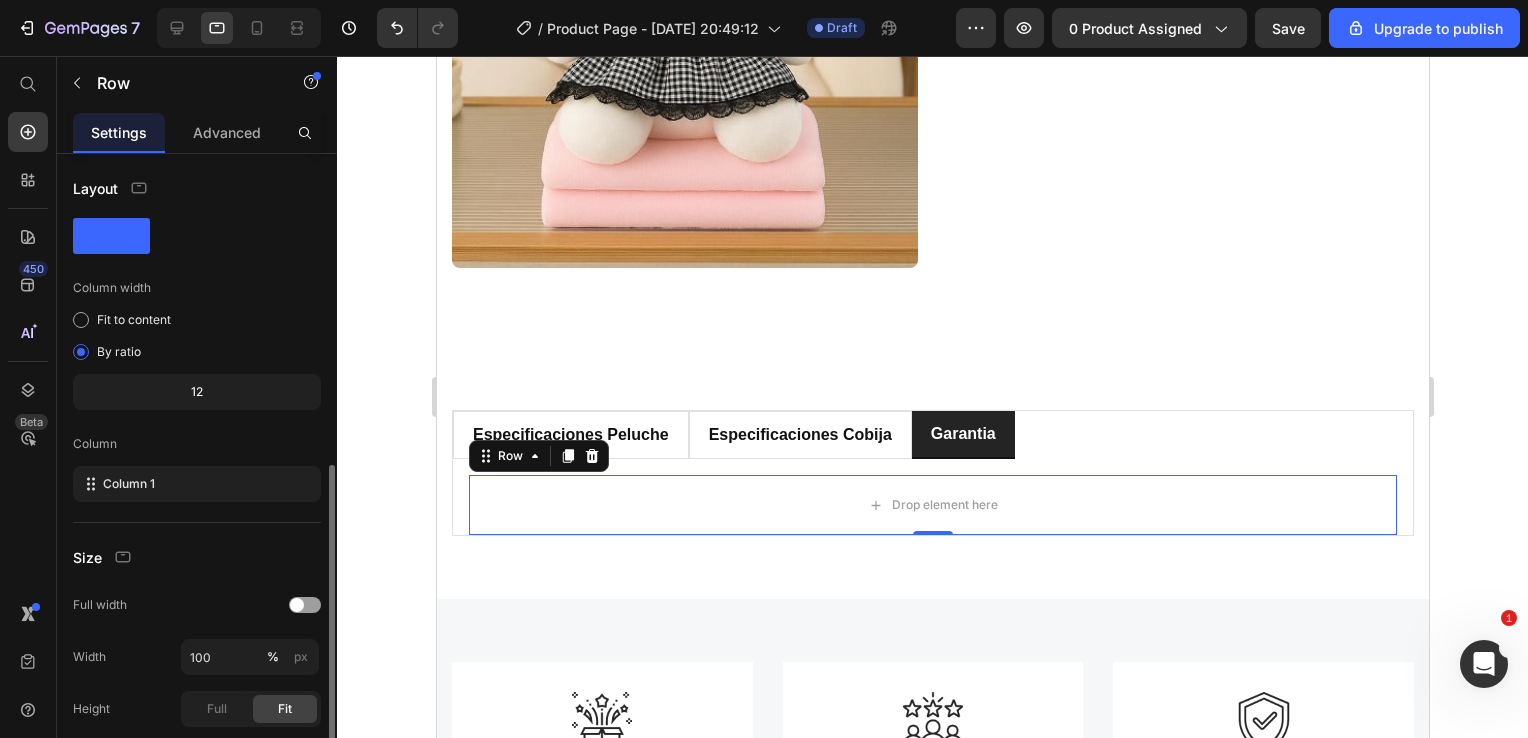 scroll, scrollTop: 224, scrollLeft: 0, axis: vertical 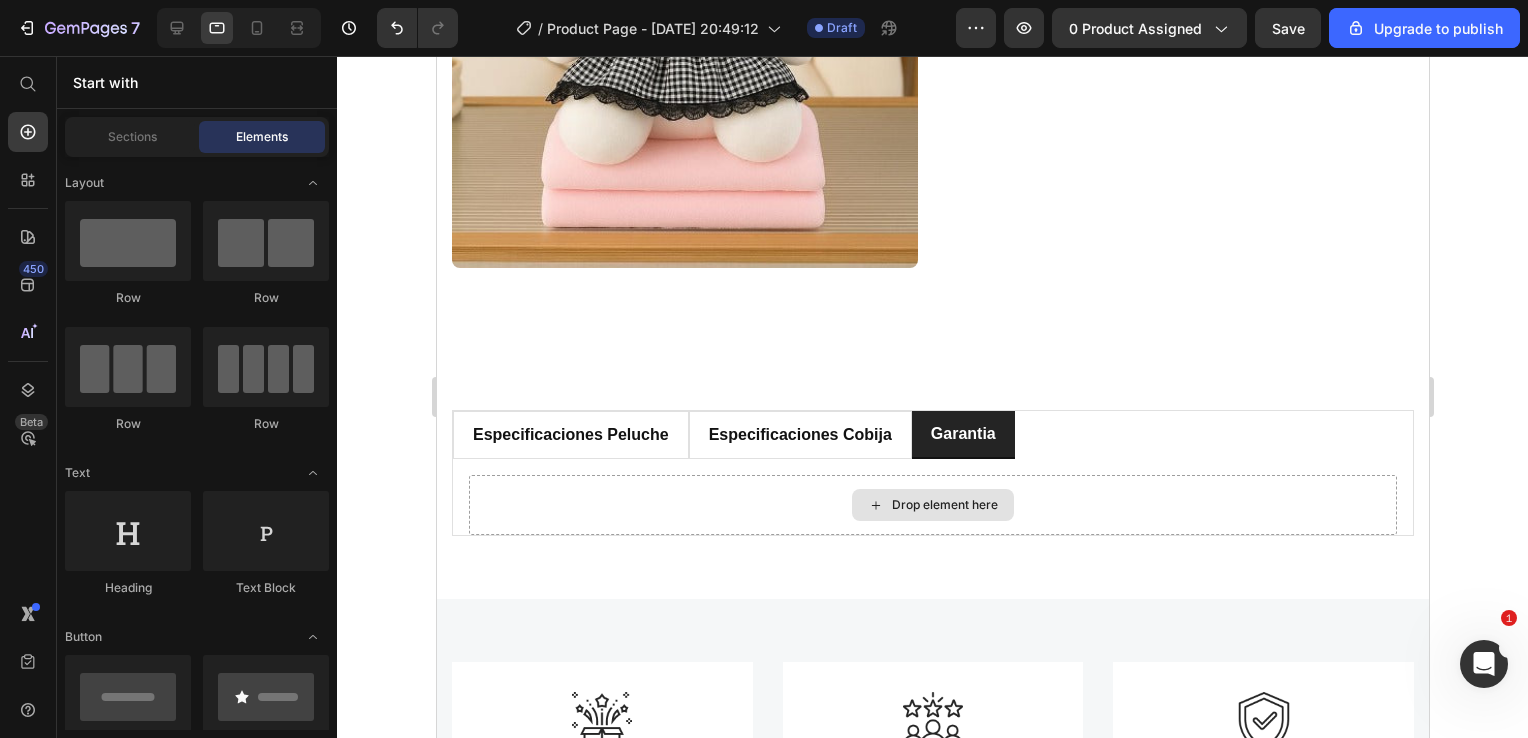 click on "Drop element here" at bounding box center [944, 505] 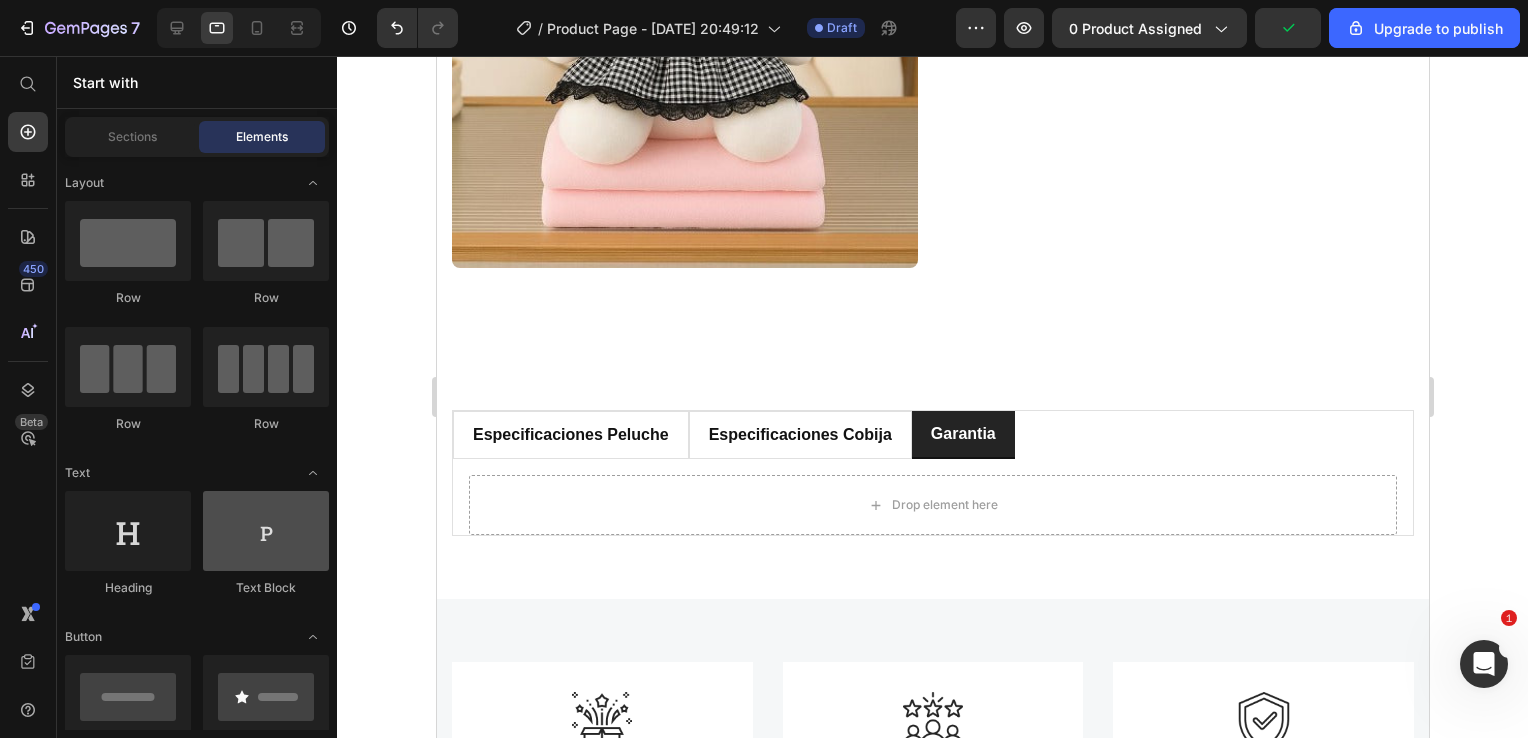 click at bounding box center [266, 531] 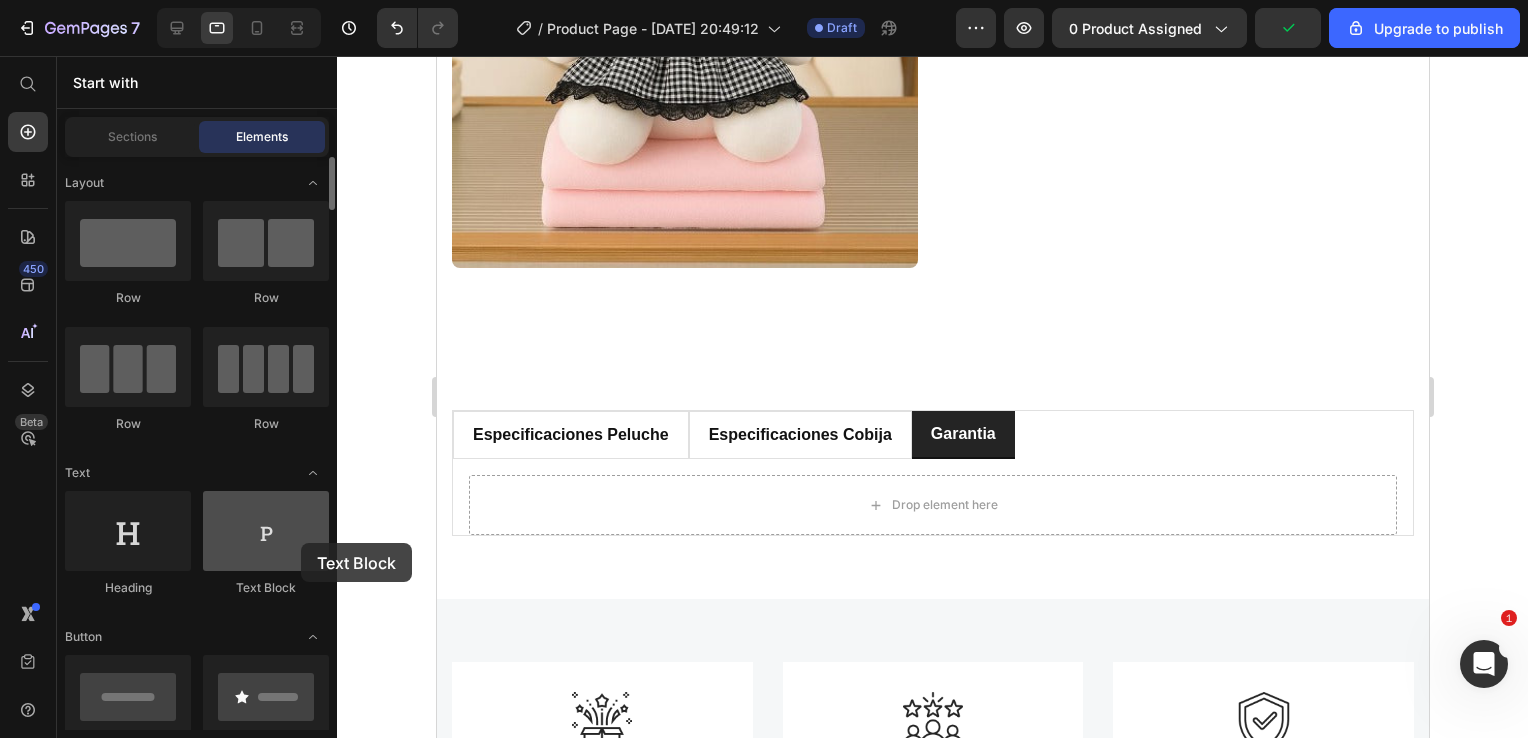 click at bounding box center [266, 531] 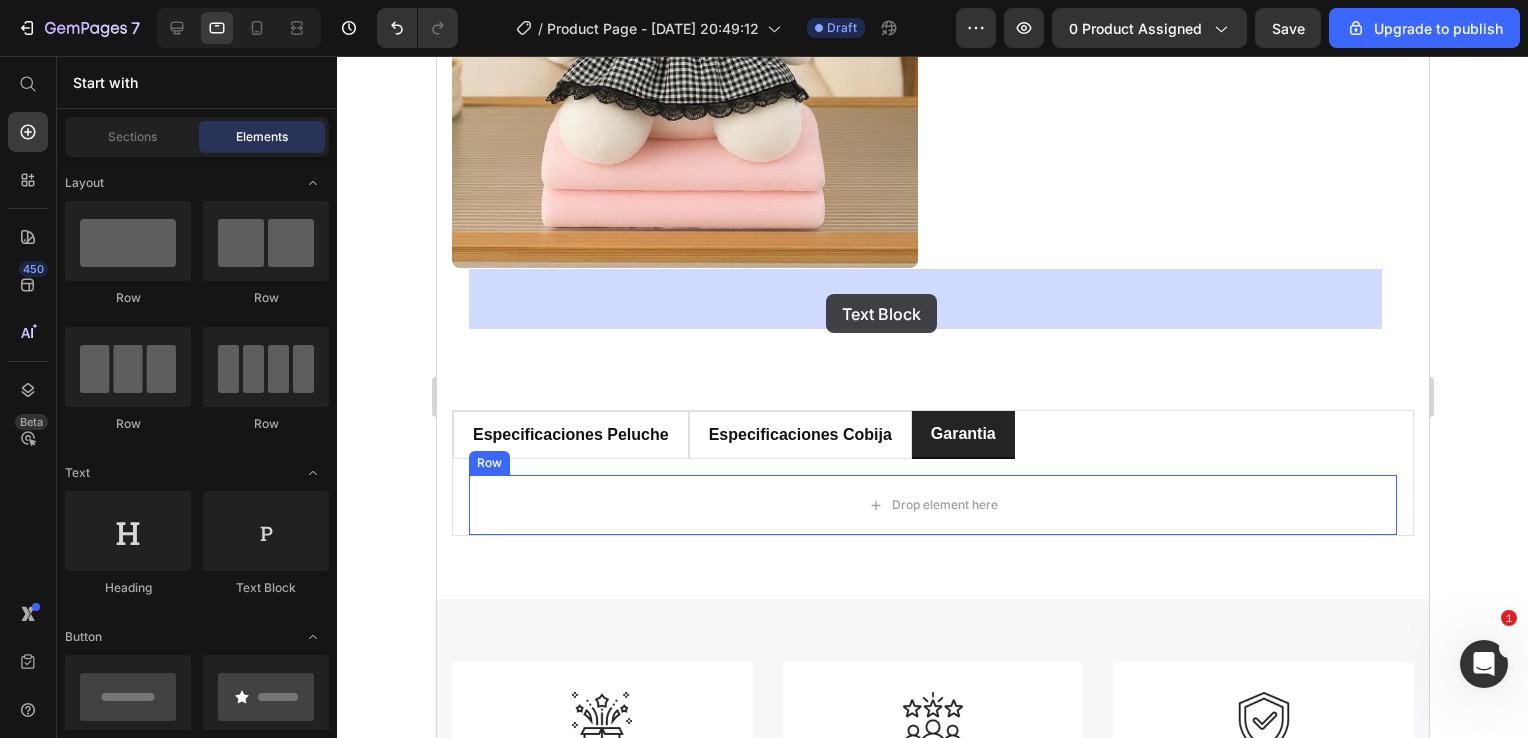 drag, startPoint x: 737, startPoint y: 599, endPoint x: 825, endPoint y: 294, distance: 317.44135 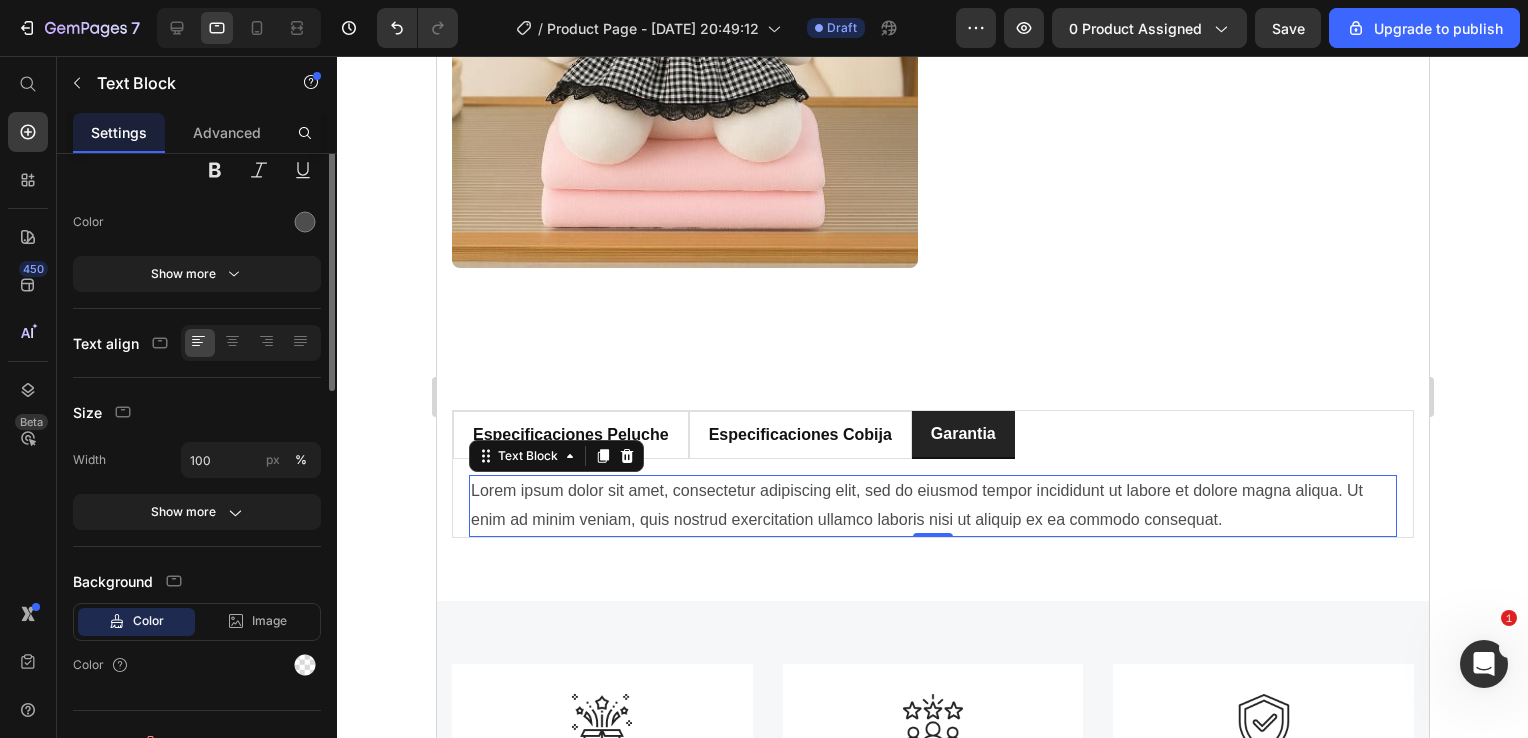 scroll, scrollTop: 0, scrollLeft: 0, axis: both 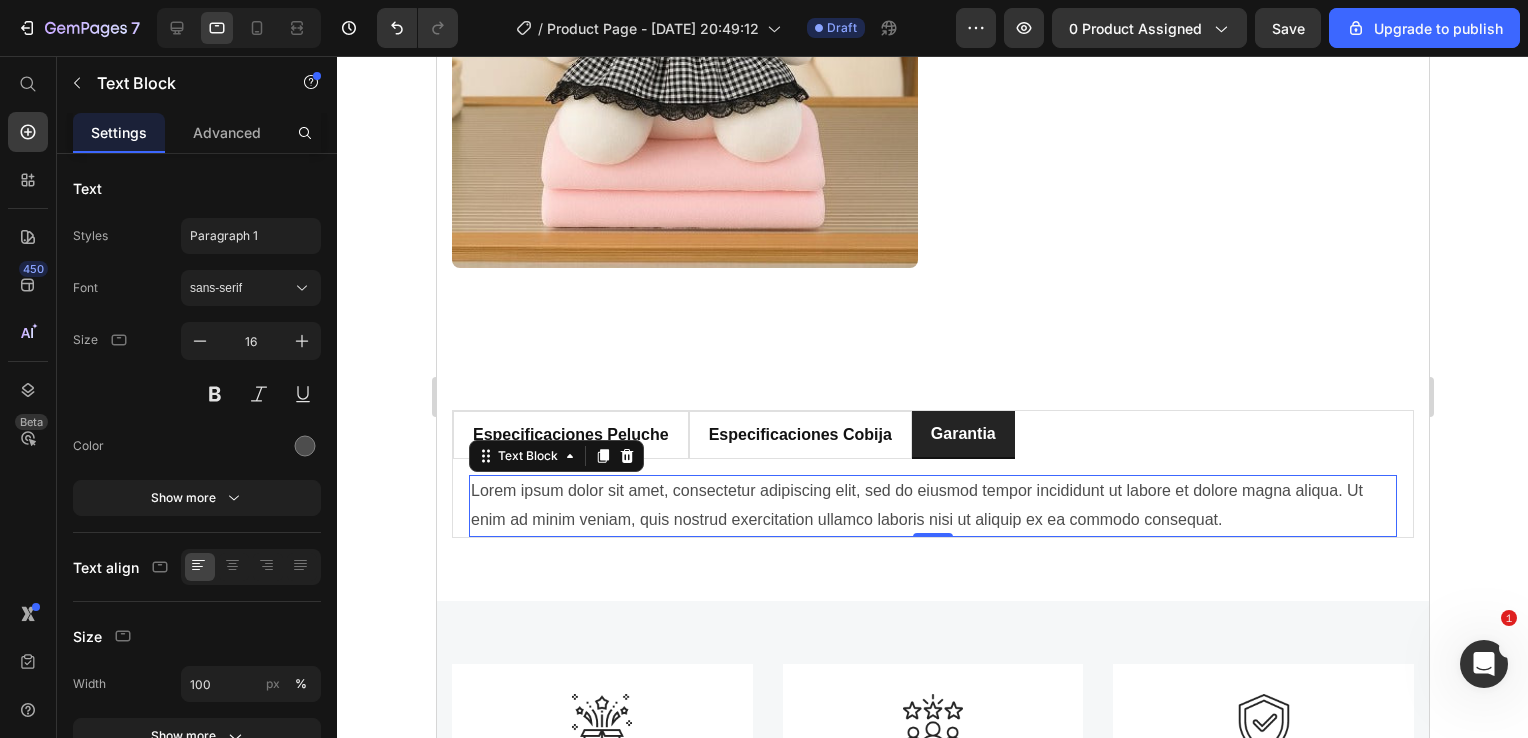 click on "Lorem ipsum dolor sit amet, consectetur adipiscing elit, sed do eiusmod tempor incididunt ut labore et dolore magna aliqua. Ut enim ad minim veniam, quis nostrud exercitation ullamco laboris nisi ut aliquip ex ea commodo consequat." at bounding box center (932, 506) 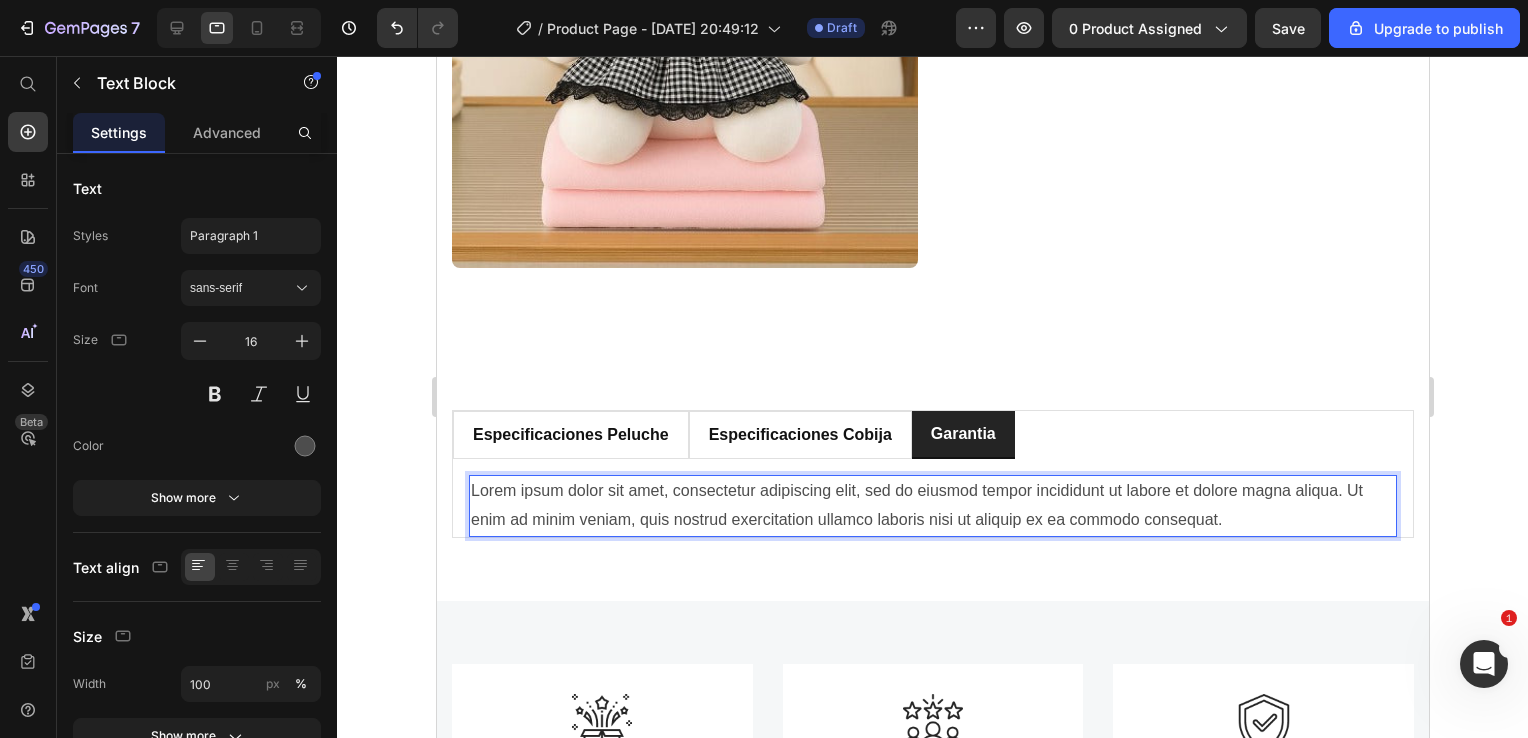 click on "Lorem ipsum dolor sit amet, consectetur adipiscing elit, sed do eiusmod tempor incididunt ut labore et dolore magna aliqua. Ut enim ad minim veniam, quis nostrud exercitation ullamco laboris nisi ut aliquip ex ea commodo consequat." at bounding box center (932, 506) 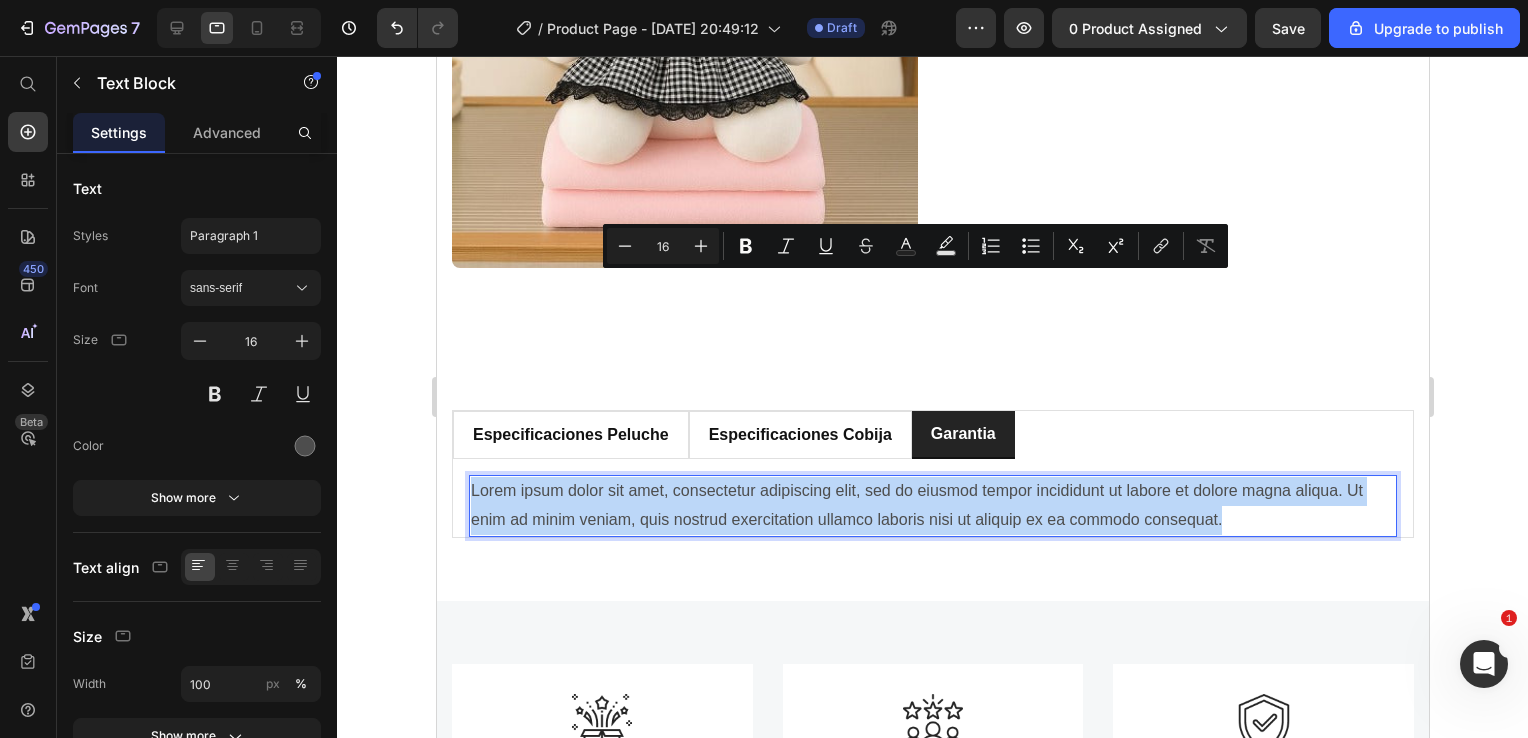 drag, startPoint x: 1224, startPoint y: 311, endPoint x: 864, endPoint y: 327, distance: 360.35538 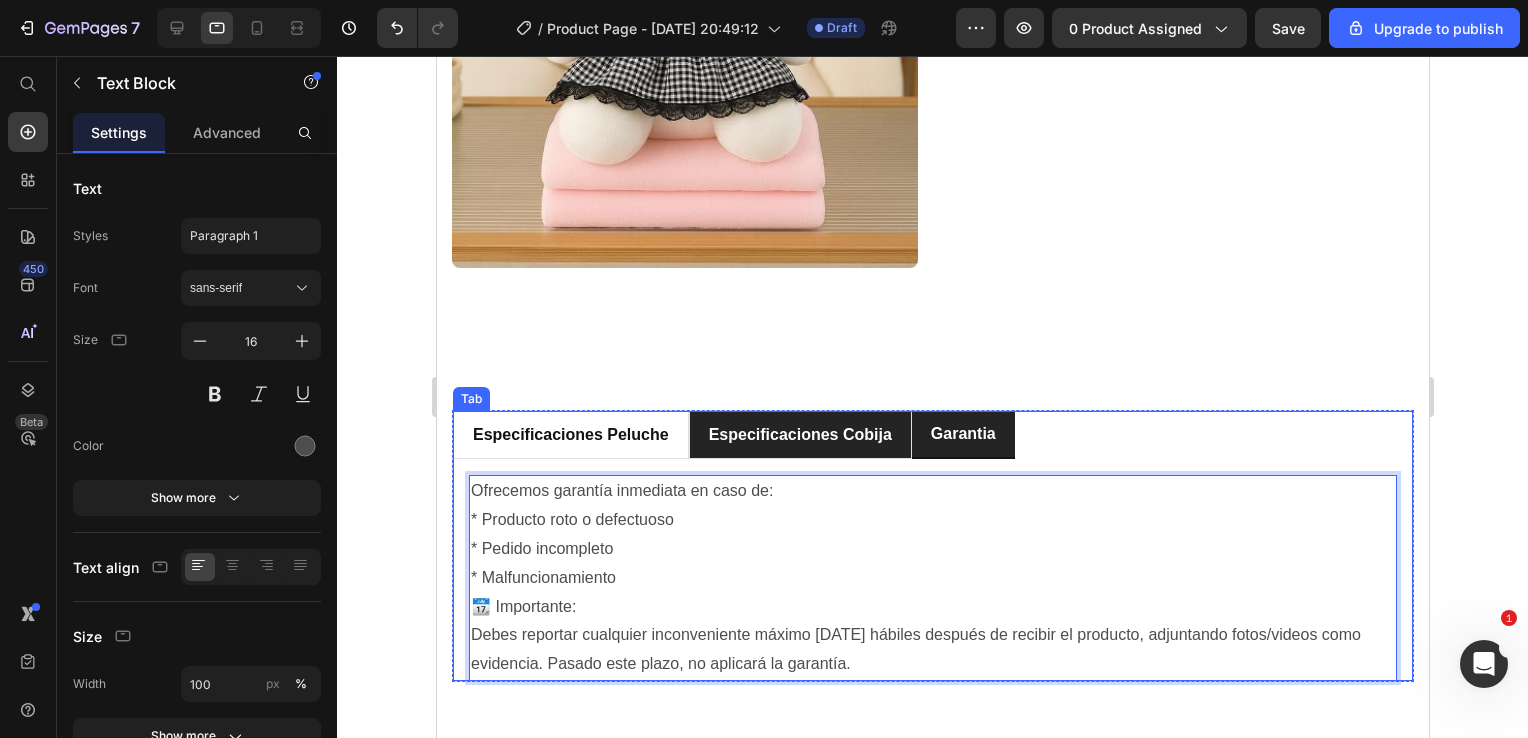 click on "Especificaciones Cobija" at bounding box center (799, 435) 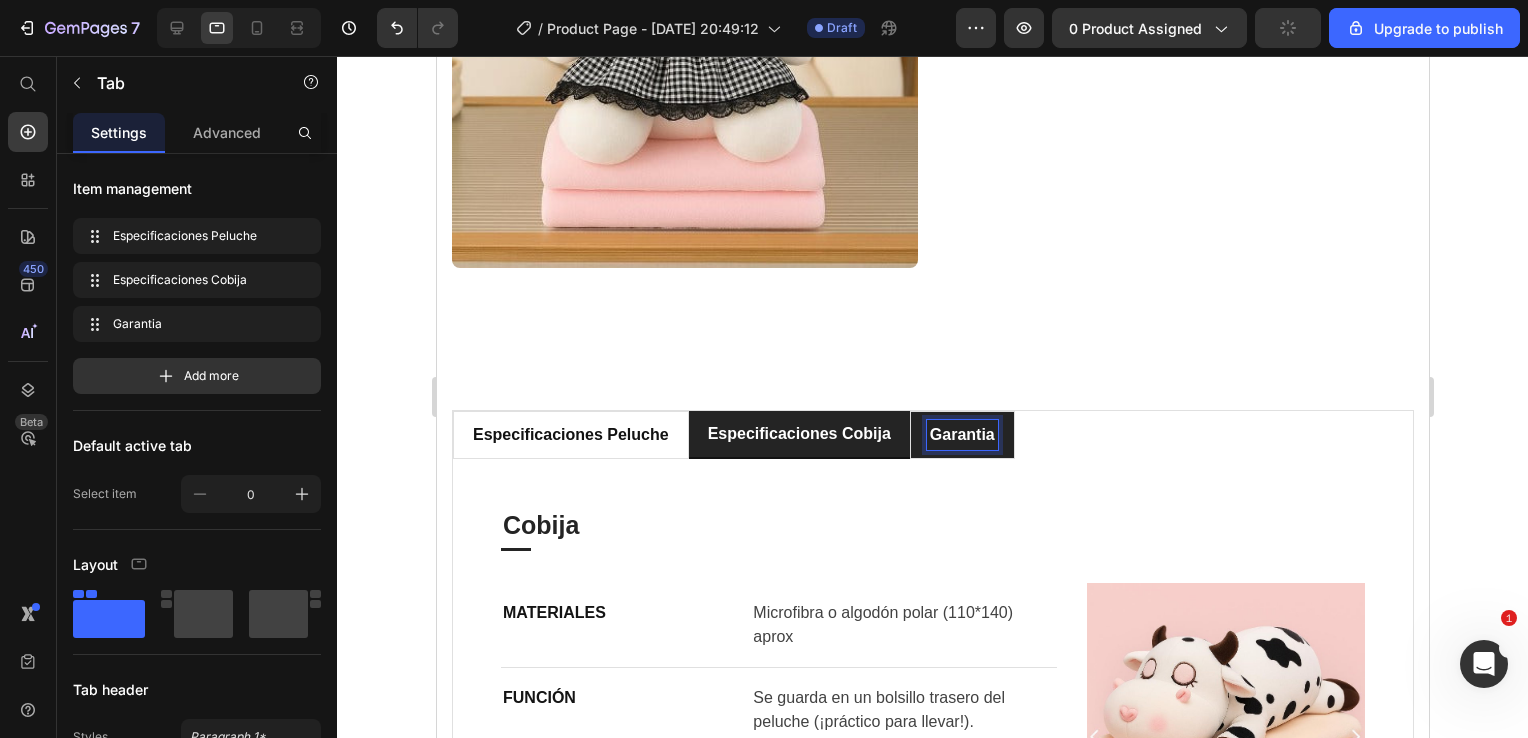click on "Garantia" at bounding box center (961, 435) 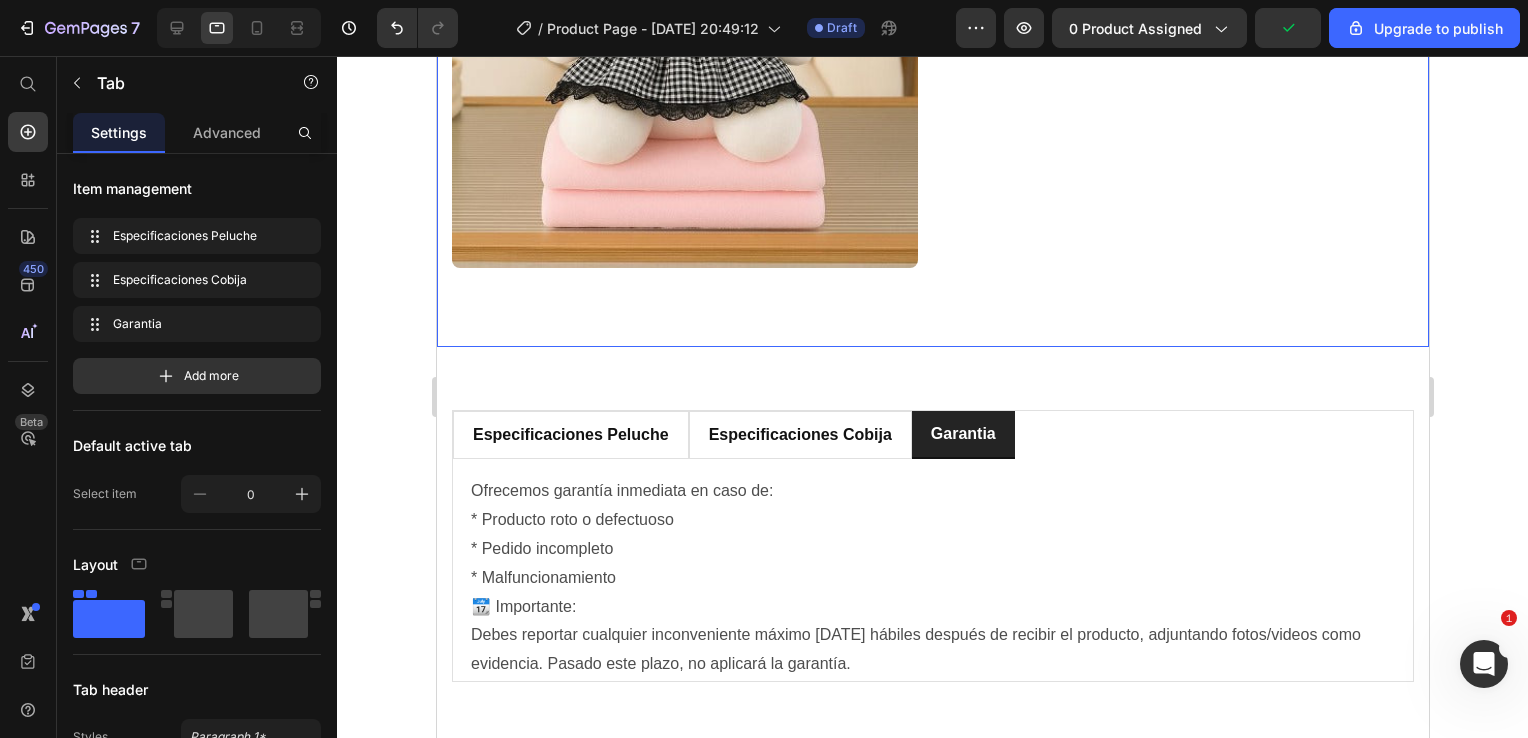 click on "Product Images PELUCHE + COBIJA VIAJERA (P) Title                Icon                Icon                Icon                Icon                Icon Icon List Hoz (129 reviews) Text block Row $150.000,00 (P) Price $0,00 (P) Price                Title Line - 0% OFF (P) Tag Row Row (P) Description Image ENVIOS  Text block Gratis a todo el país Text block Row Image RETORNOS Text block Maximo 2 días despues de la compa Text block Row Image GARANTIA Text block inmediata Text block Row Row DISEÑO LUCIFER ACOSTADO OSO GORRITO PANDA OSO GORRITO AMARILLO KUROMI CLASICO NEGRO KUROMI CLASICO MORADO OSO GORRITO VERDE GATO LUCIFER COLA GRANDE OSO GORRITO LOTSO STITCH AZUL LOBO RAYAS ROSA STITCH MORADO LOTSO MAMUT KUROMI NEGRA FALDA ROJA KUROMI ROSA FALDA ROJA HELLO KITTY ROJA VACA KUROMI PIJAMA TIBURON 2 LOBO RAYAS GRIS POKEMON HOJA POKEMON AGUA OSO GORRITO AZUL OSO GORRITO MORADO POKEMON FUEGO POKEMON SNORLAX WHINNIE POOH OSO GORRITO FRESA POKEMON PSYDUCK TORO FERNDINAND HELLO KITTY KUROMI PIJAMA TIBURON 1 1 Row Row" at bounding box center [932, -6223] 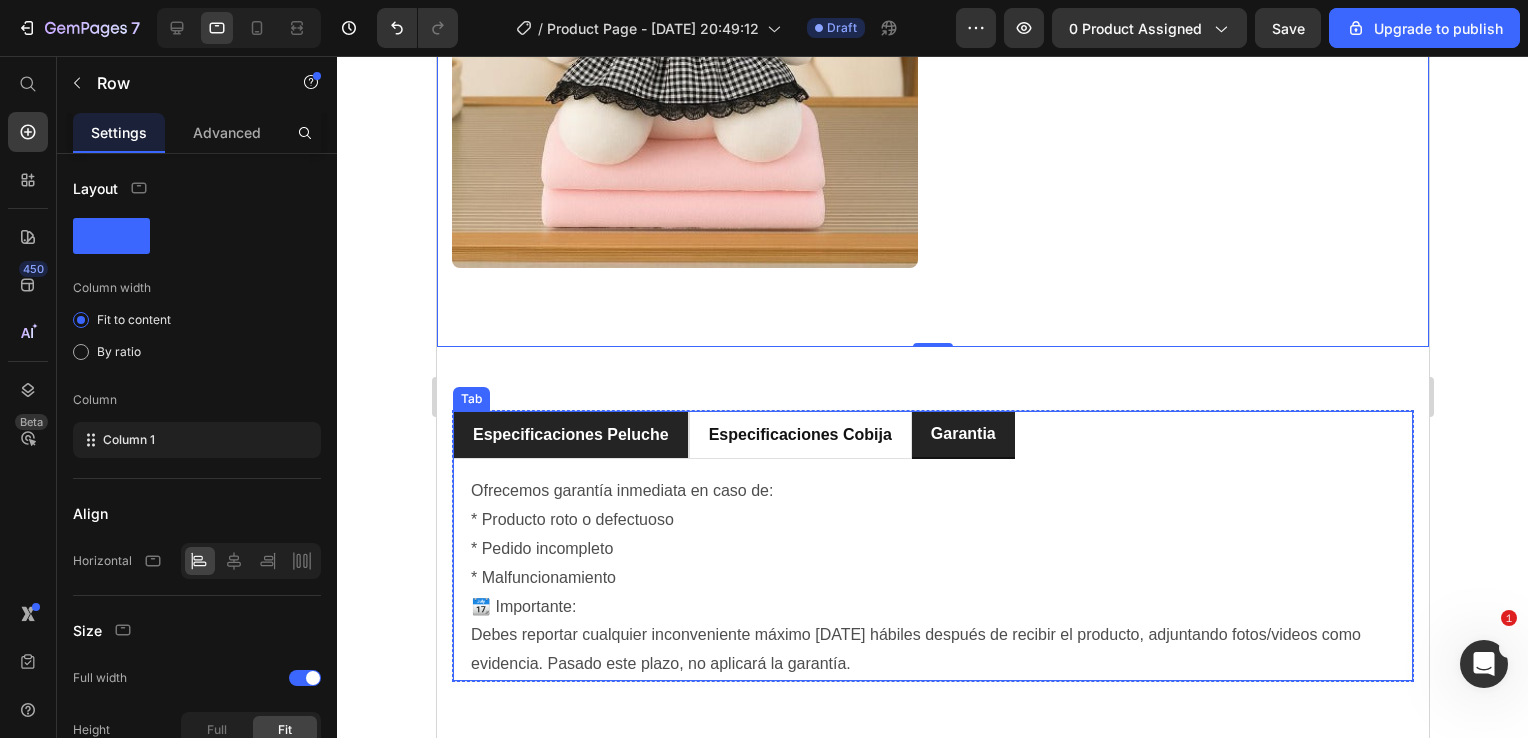 click on "Especificaciones Peluche" at bounding box center [570, 435] 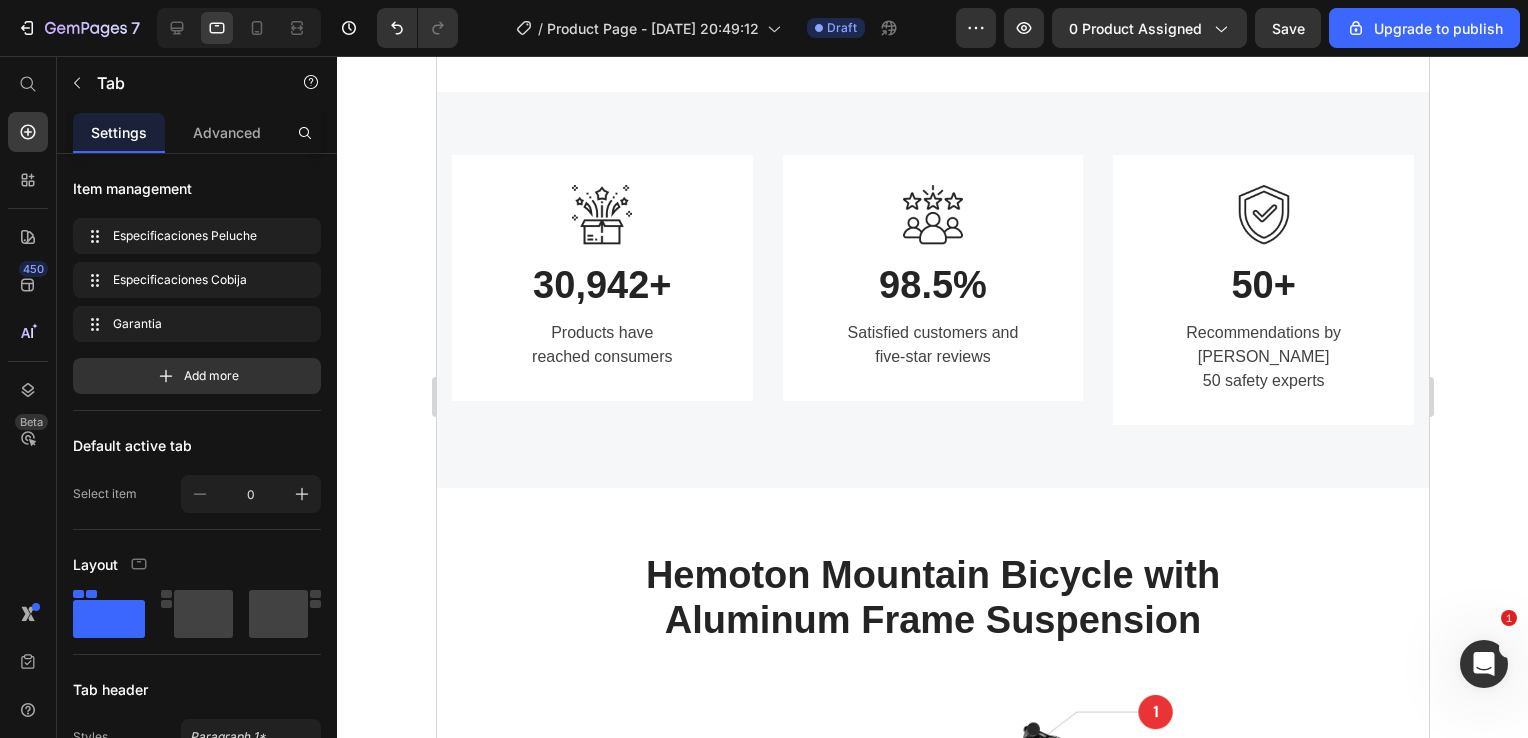scroll, scrollTop: 13681, scrollLeft: 0, axis: vertical 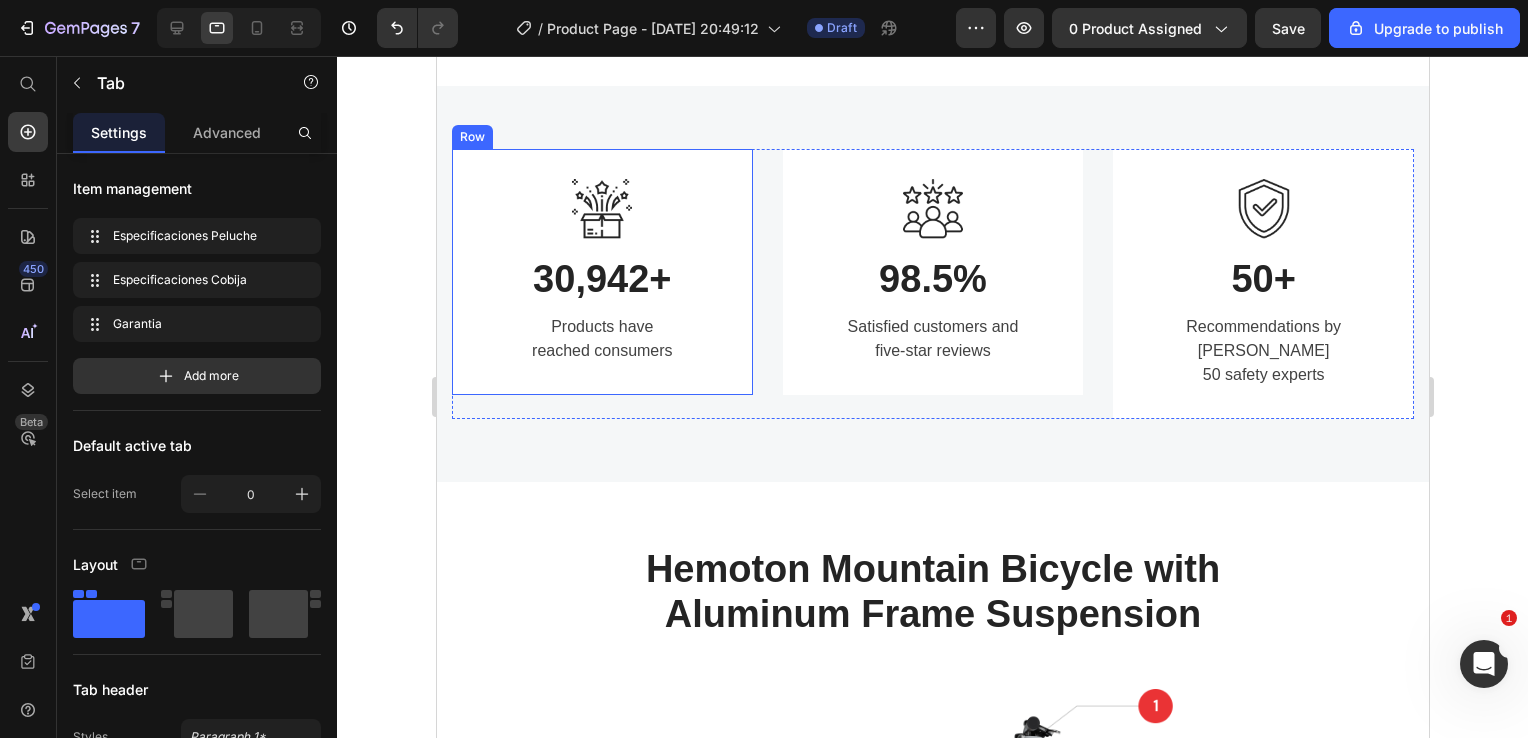 click at bounding box center [601, 209] 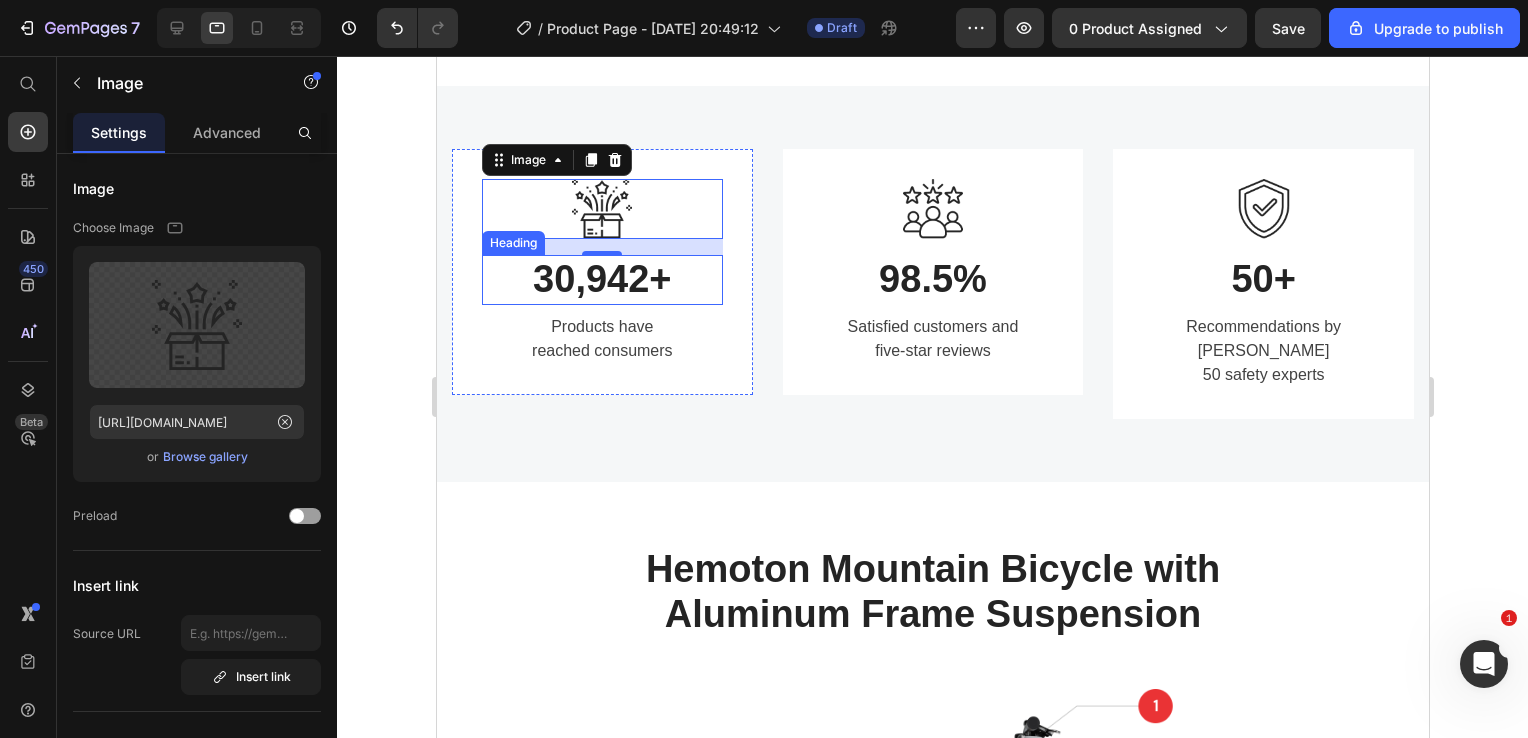 click on "30,942+" at bounding box center (601, 280) 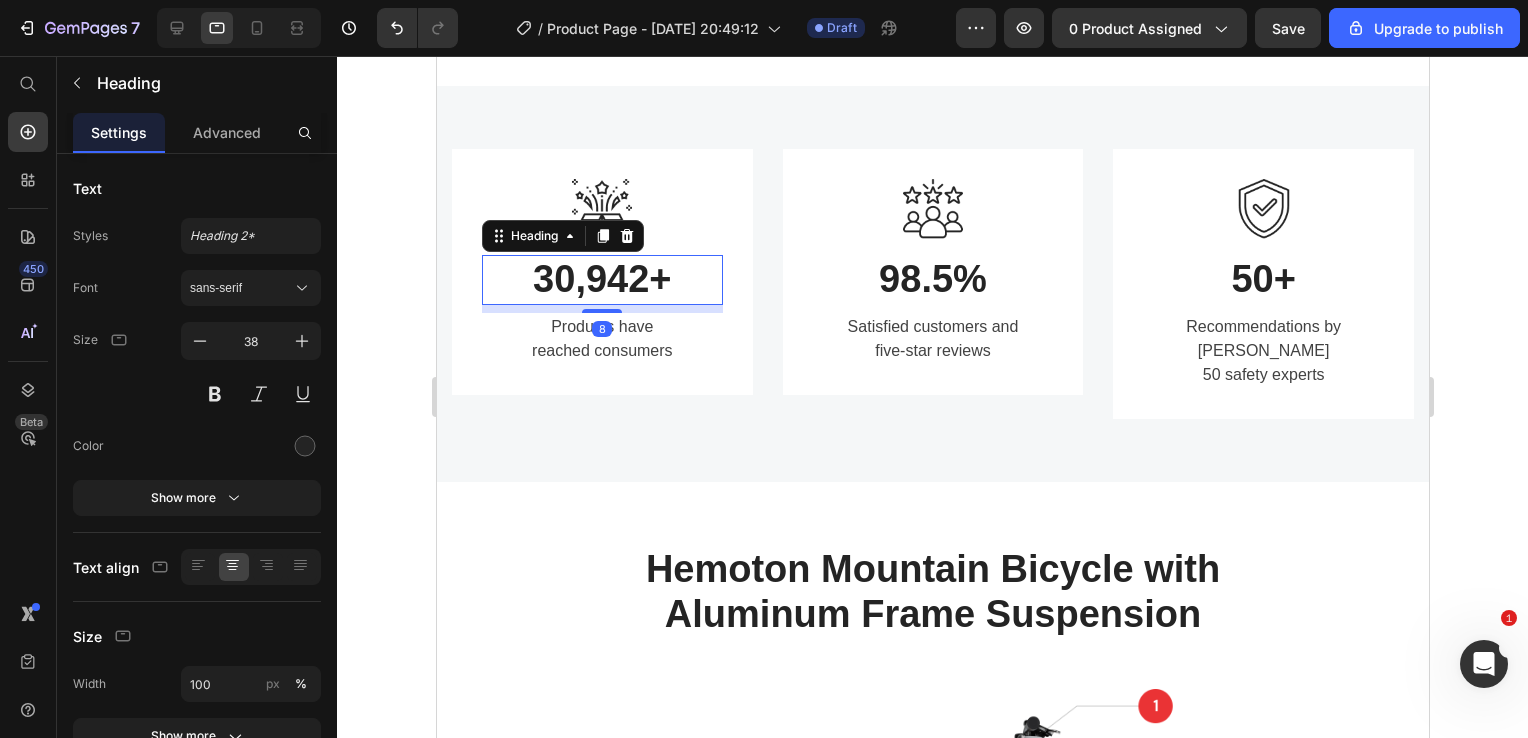 click on "30,942+" at bounding box center [601, 280] 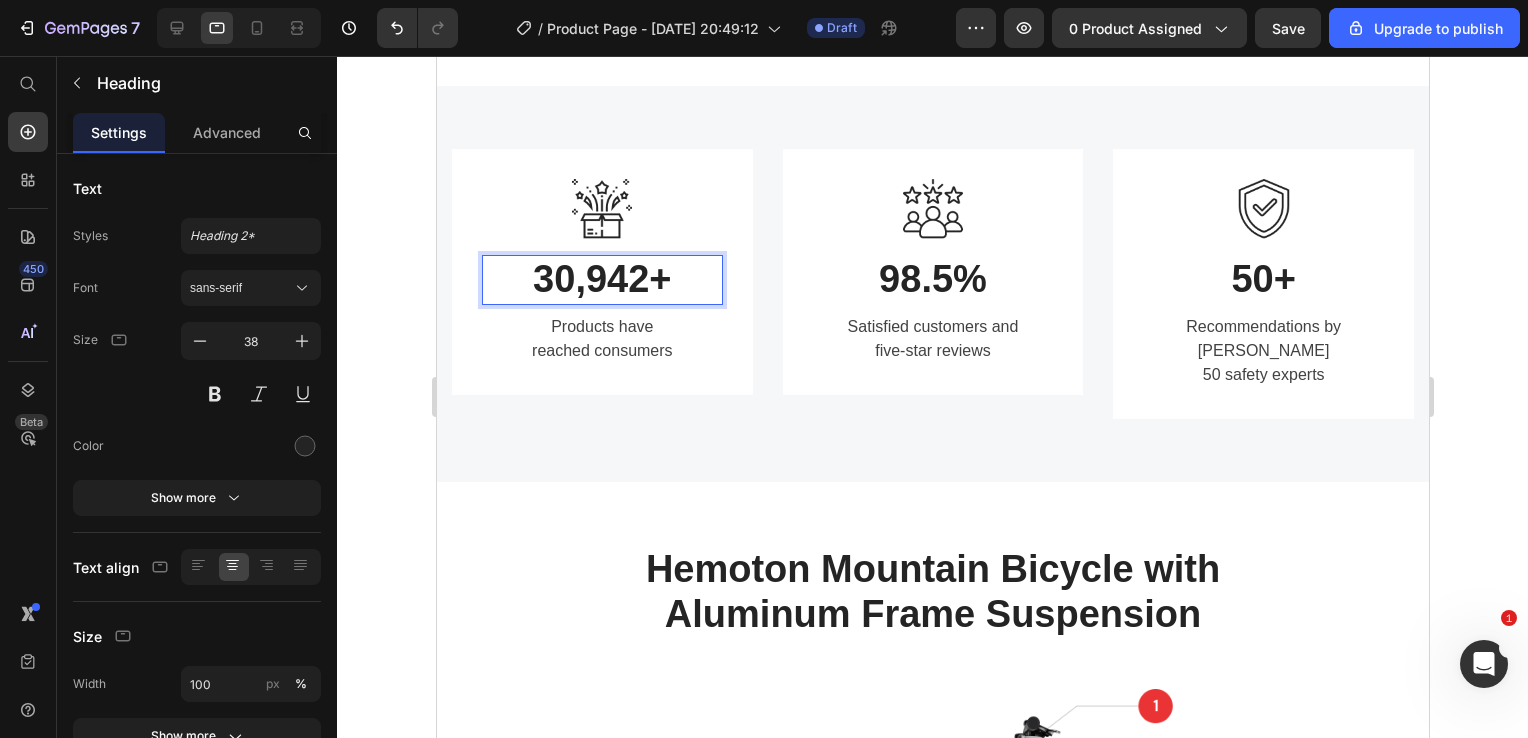 click on "30,942+" at bounding box center (601, 280) 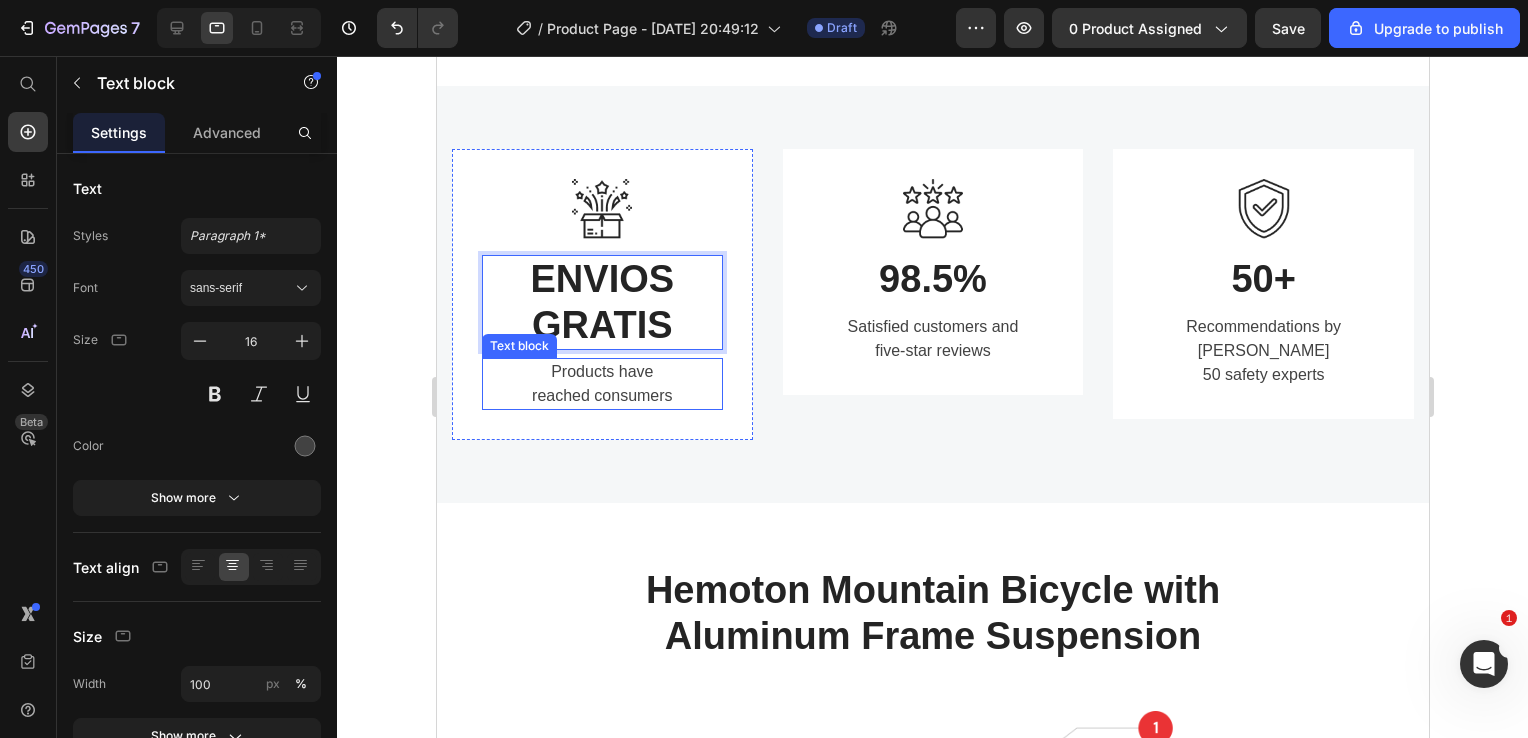 click on "Products have reached consumers" at bounding box center [601, 384] 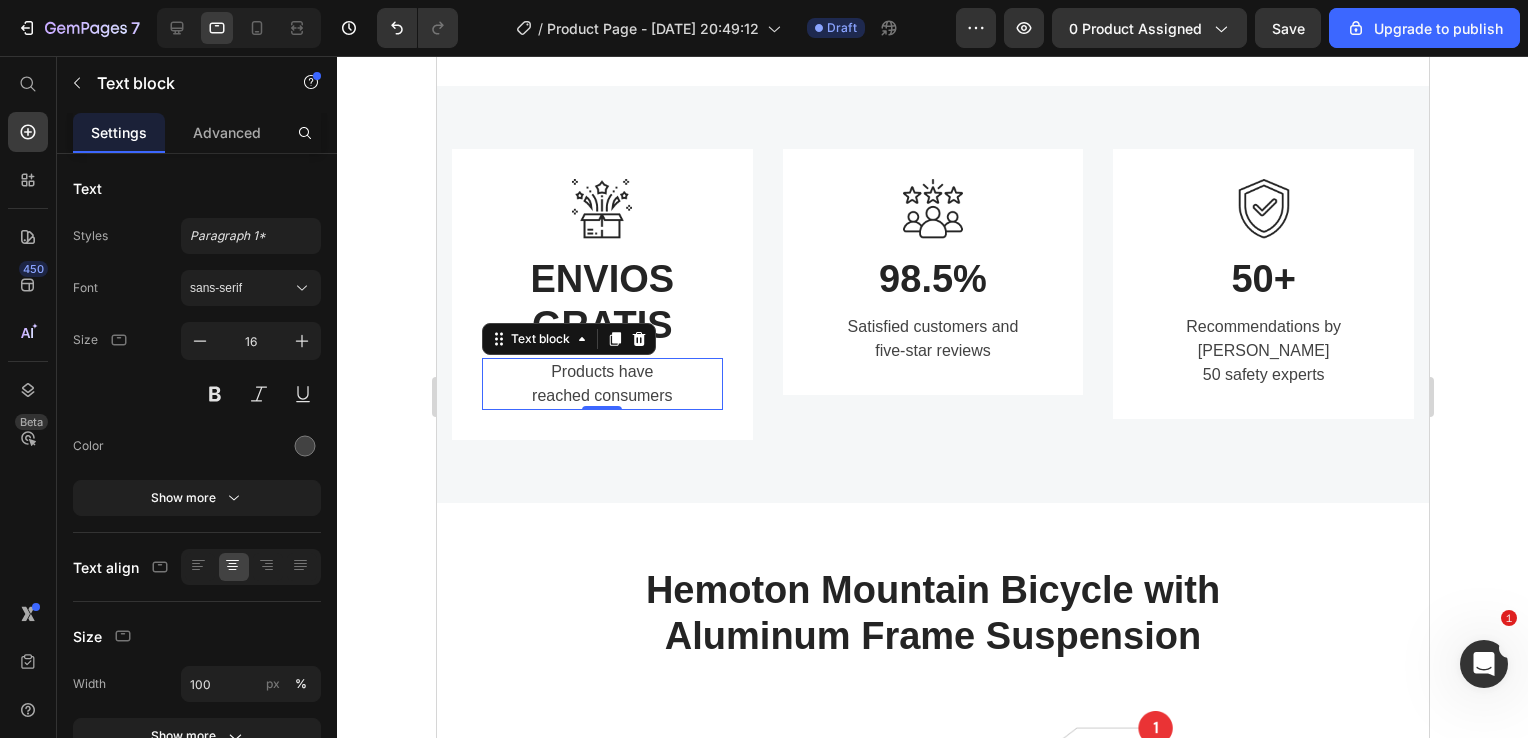 click on "Products have reached consumers" at bounding box center (601, 384) 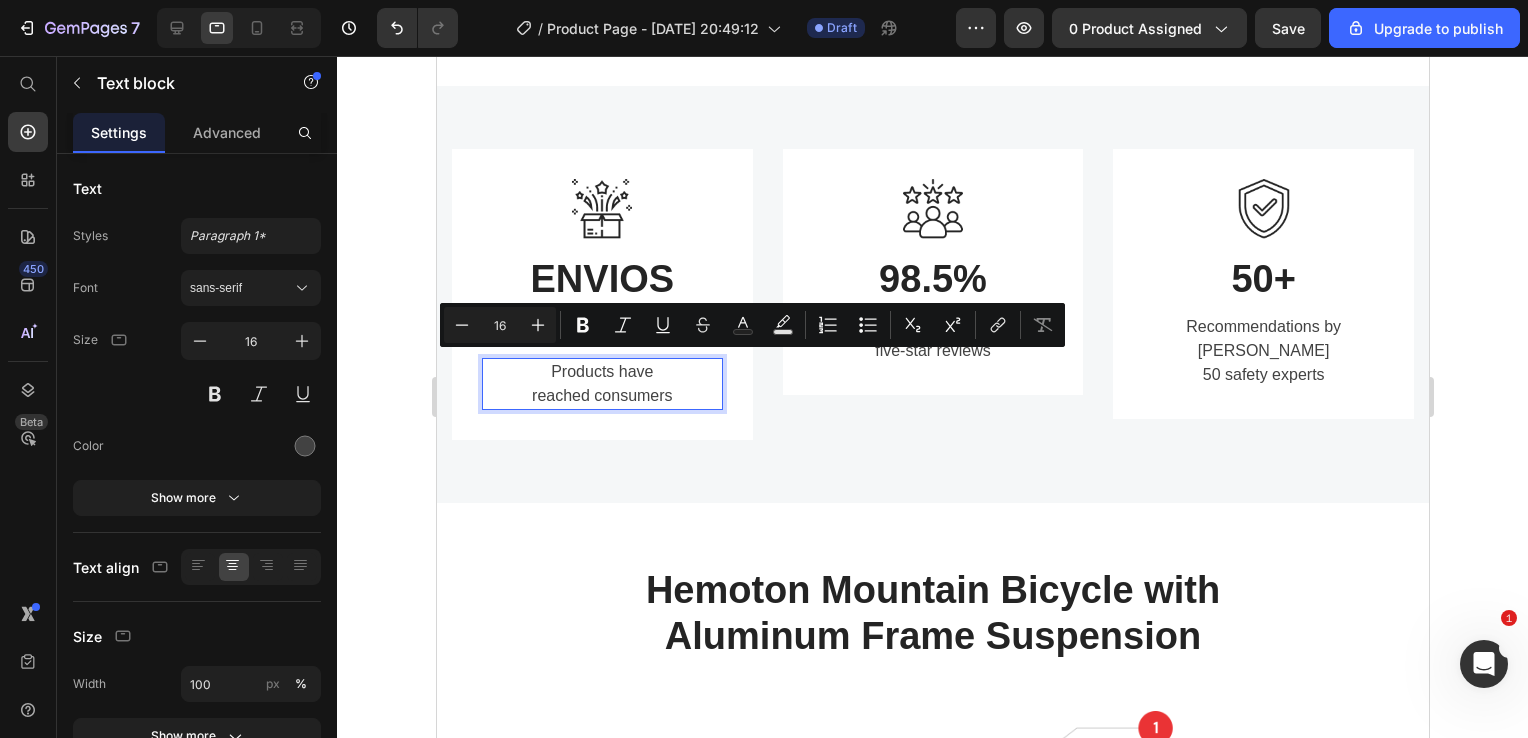 click on "Products have reached consumers" at bounding box center [601, 384] 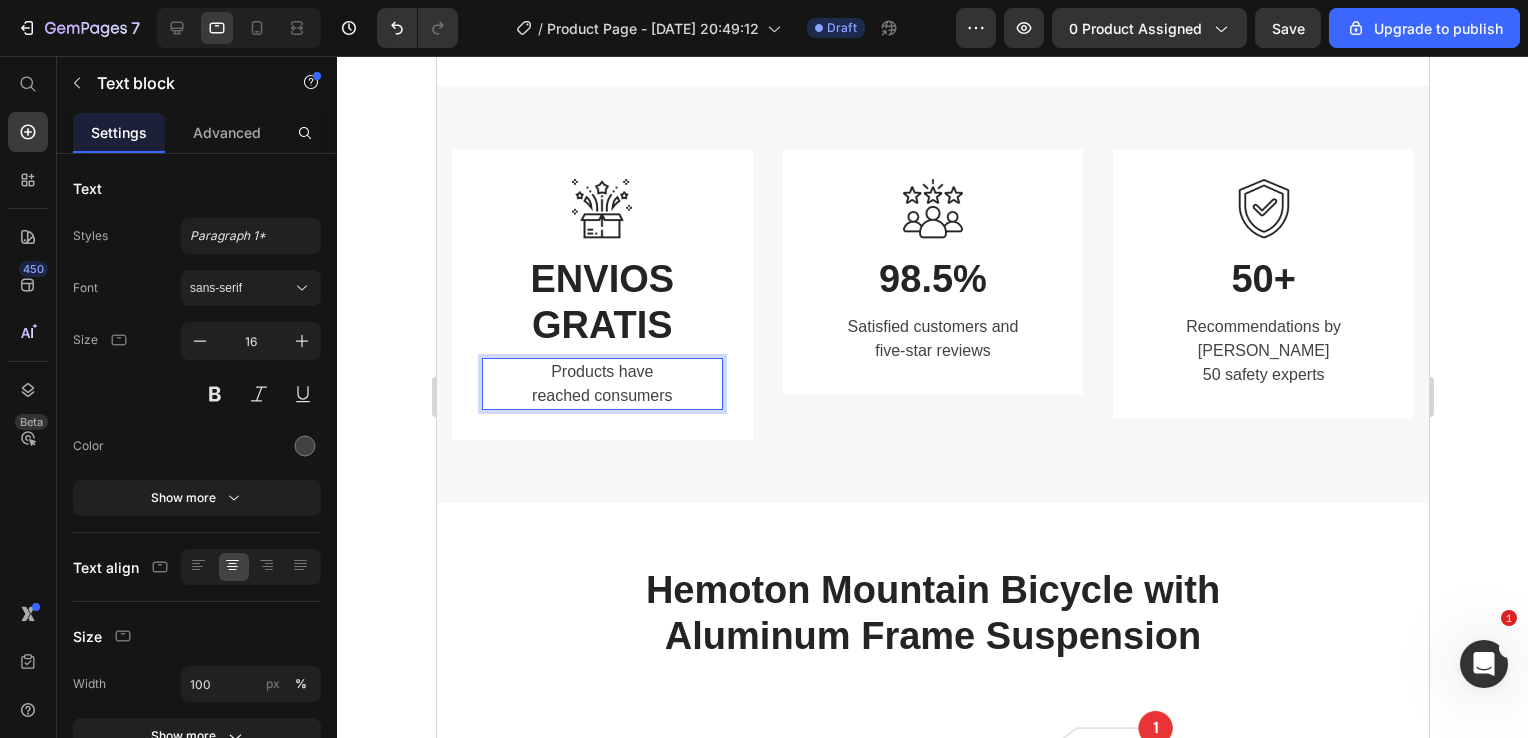 click on "Products have reached consumers" at bounding box center (601, 384) 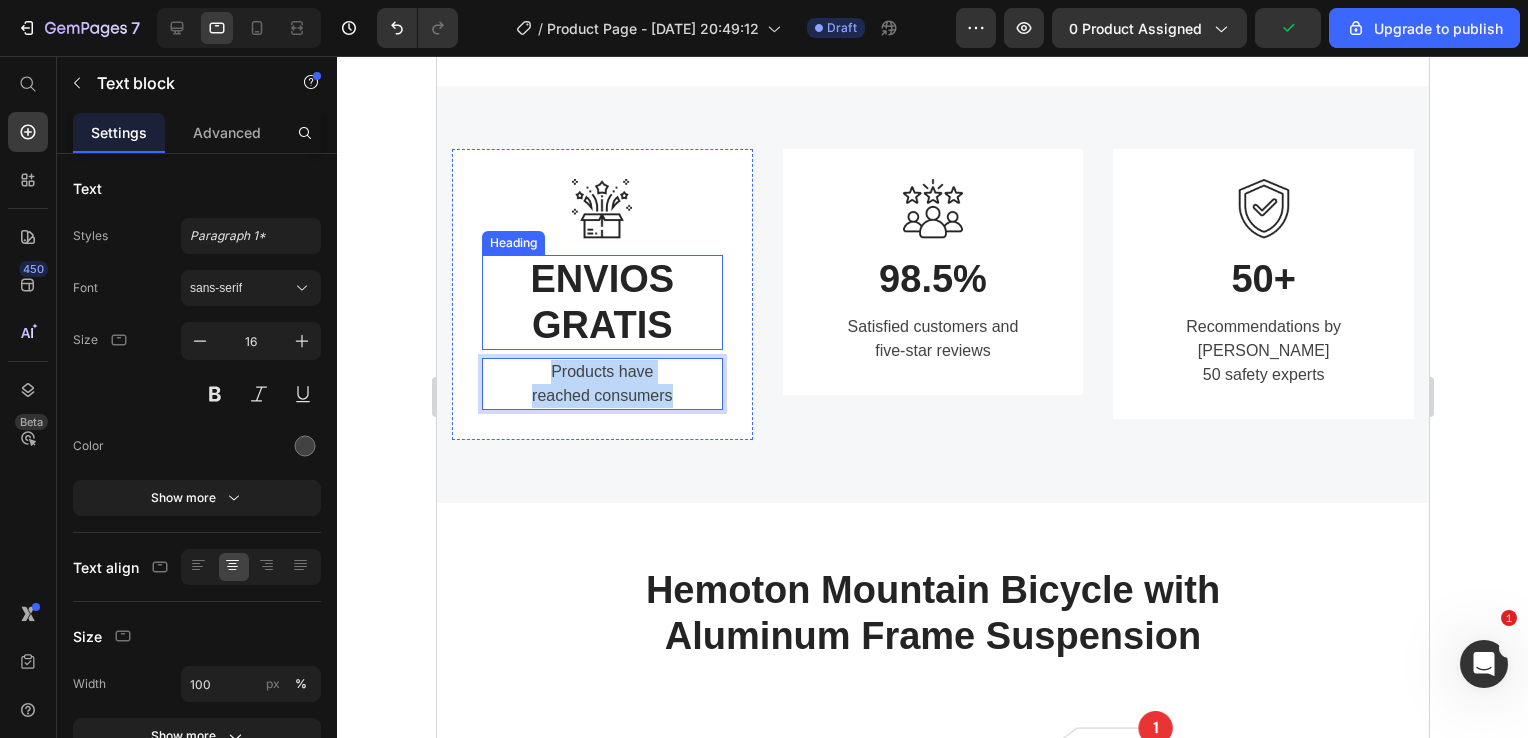 drag, startPoint x: 689, startPoint y: 390, endPoint x: 529, endPoint y: 342, distance: 167.0449 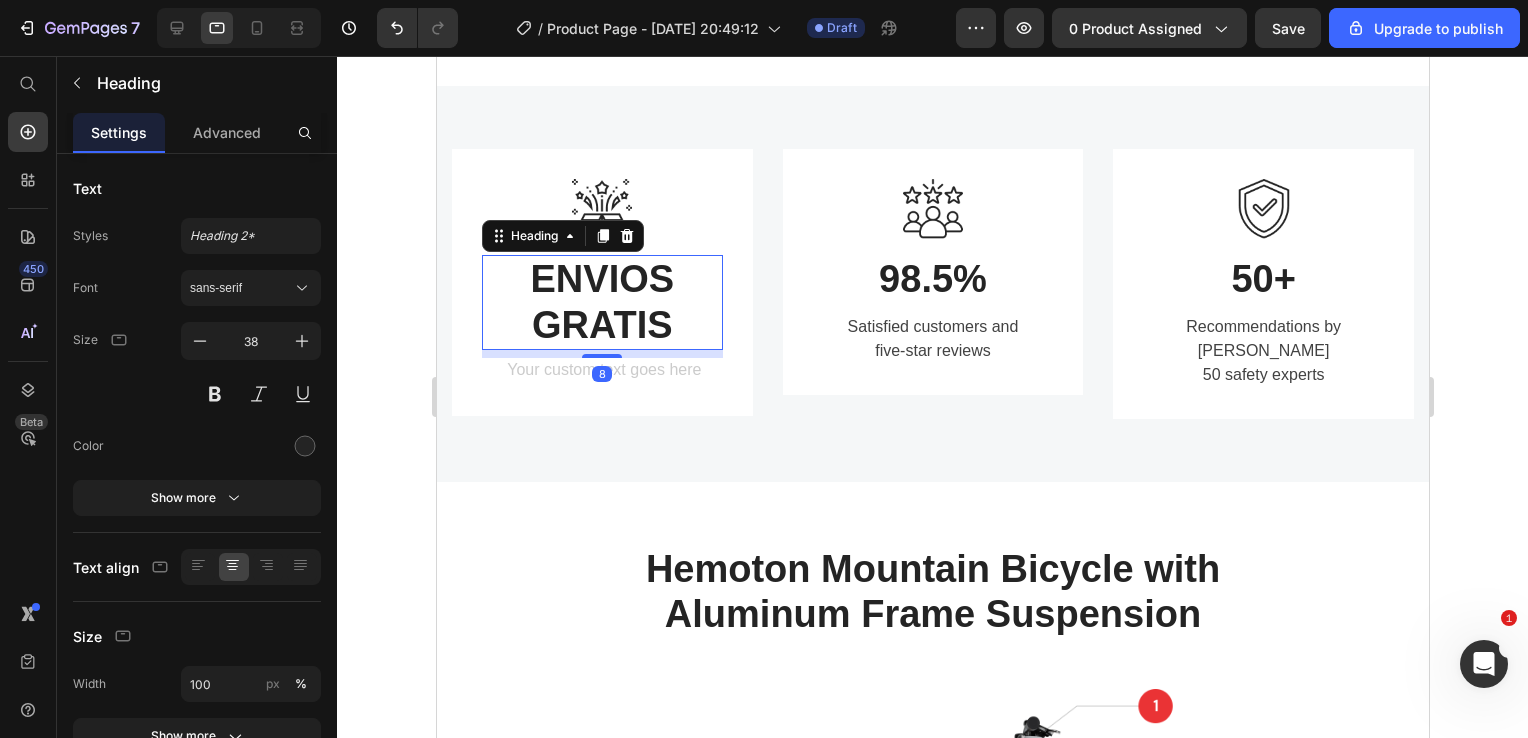 click on "ENVIOS GRATIS" at bounding box center [601, 302] 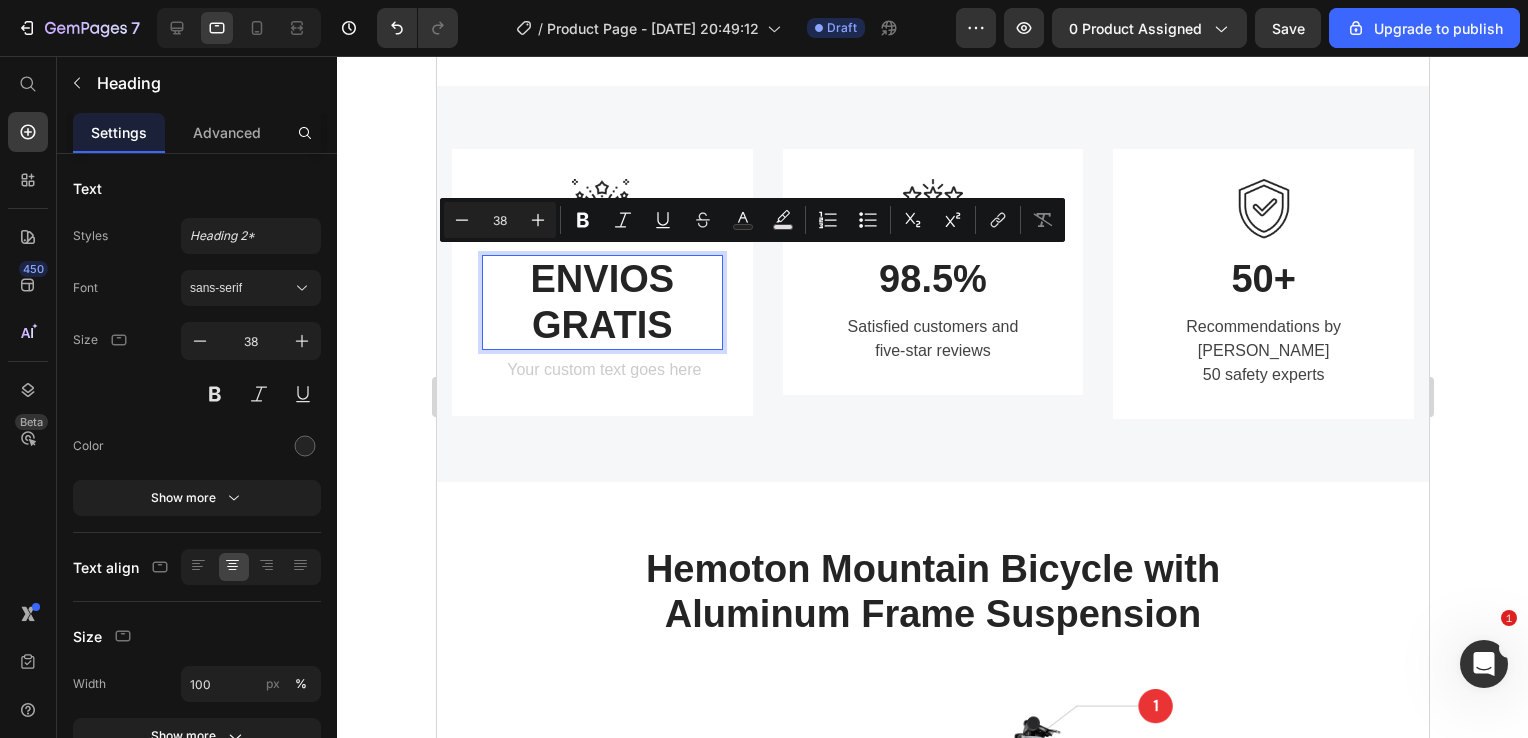 click on "ENVIOS GRATIS" at bounding box center (601, 302) 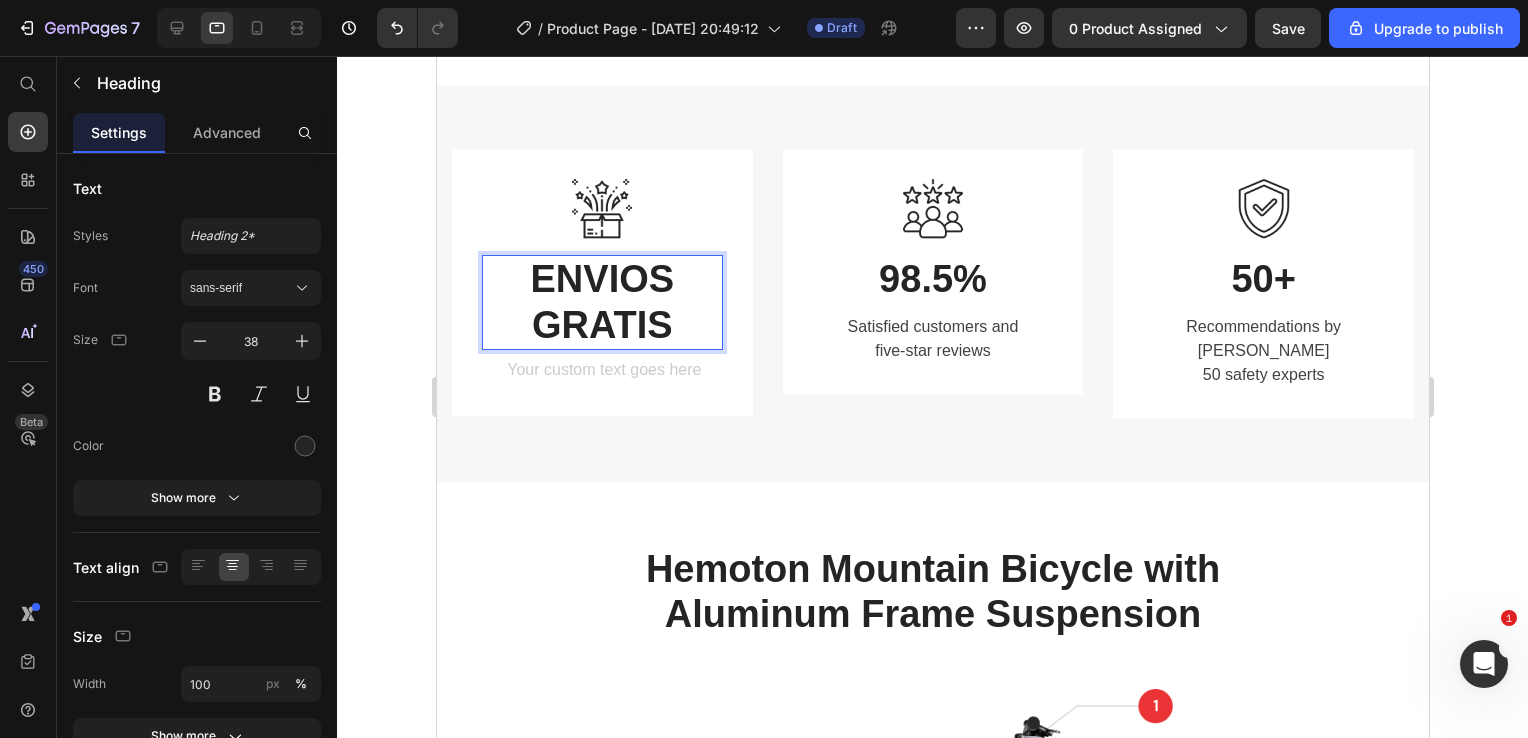 click on "ENVIOS GRATIS" at bounding box center (601, 302) 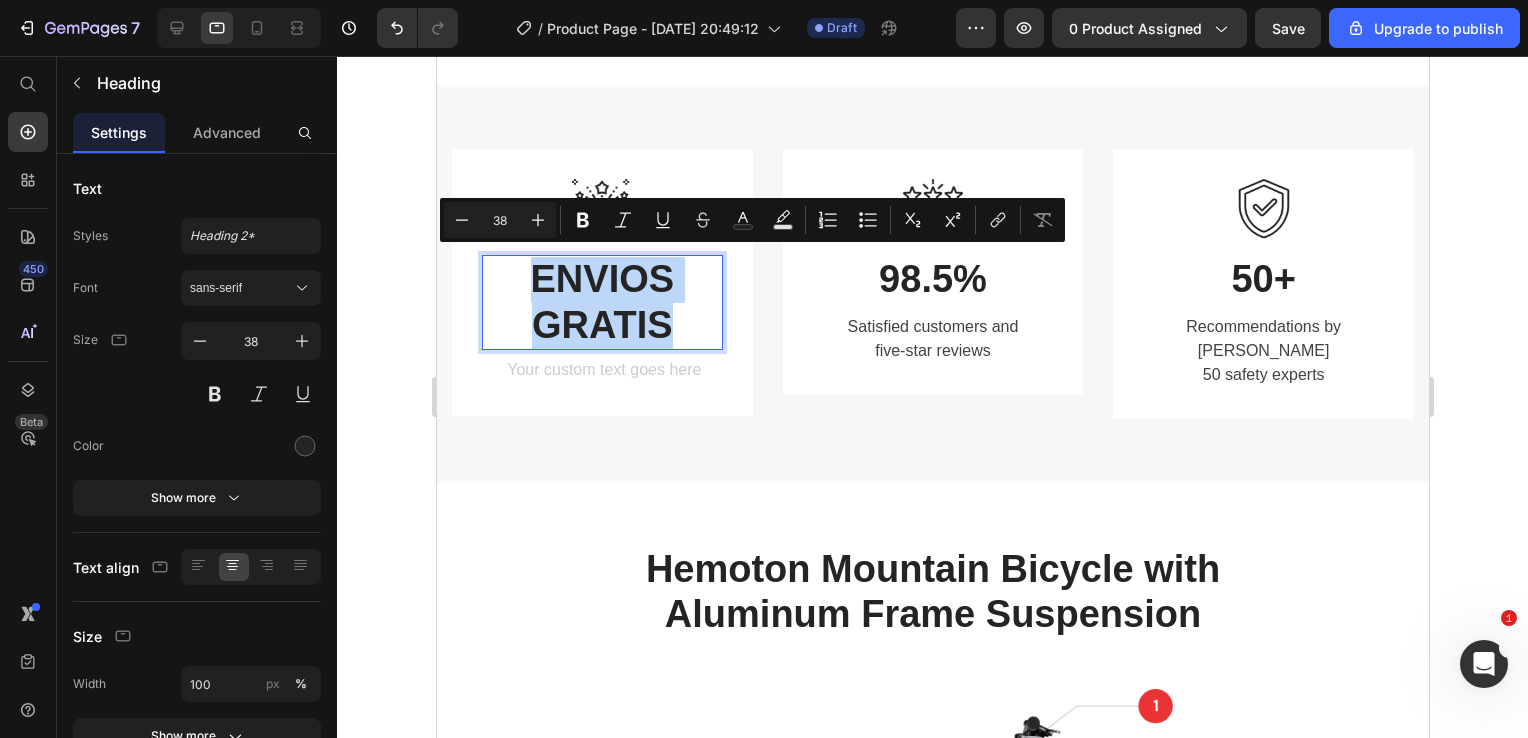 drag, startPoint x: 669, startPoint y: 317, endPoint x: 568, endPoint y: 291, distance: 104.292854 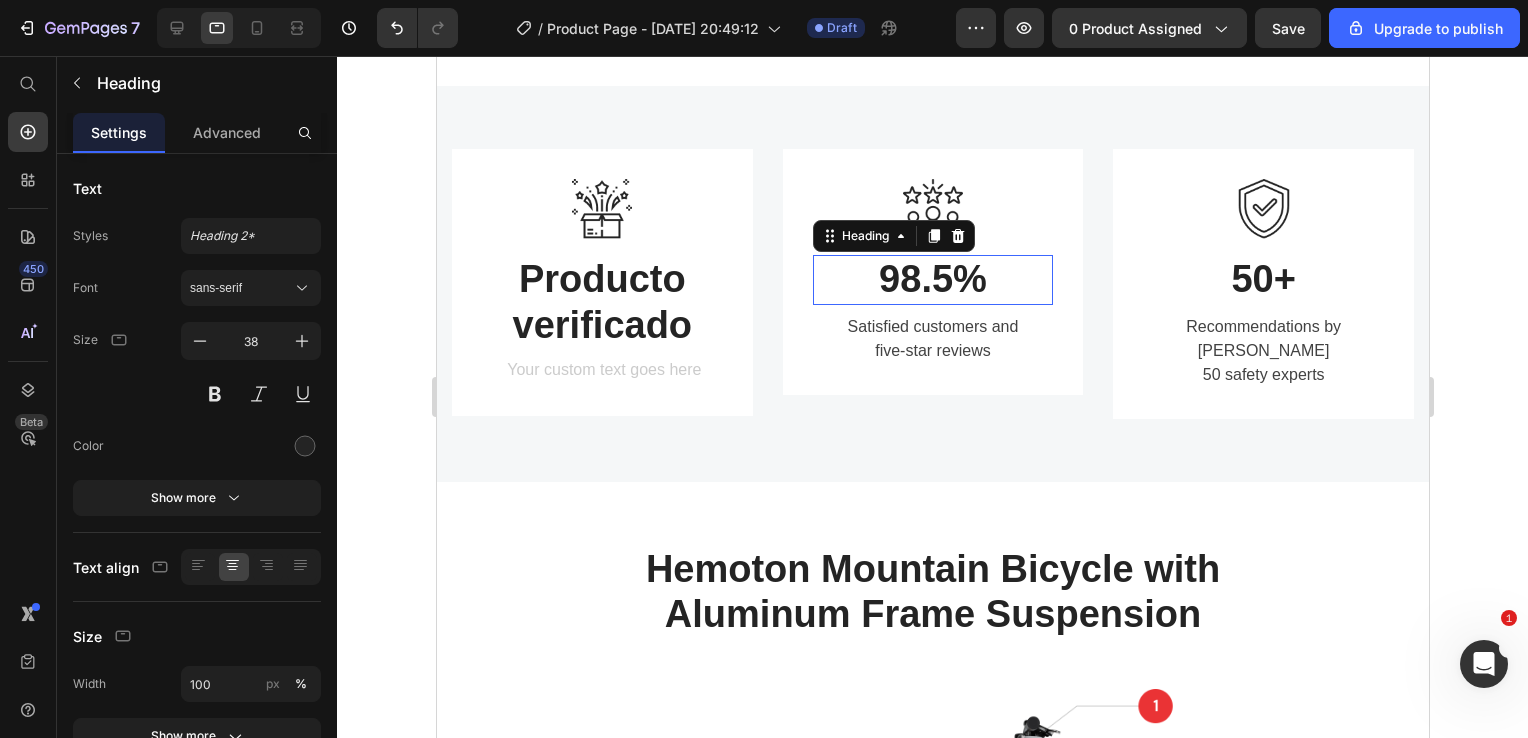 click on "98.5%" at bounding box center [932, 280] 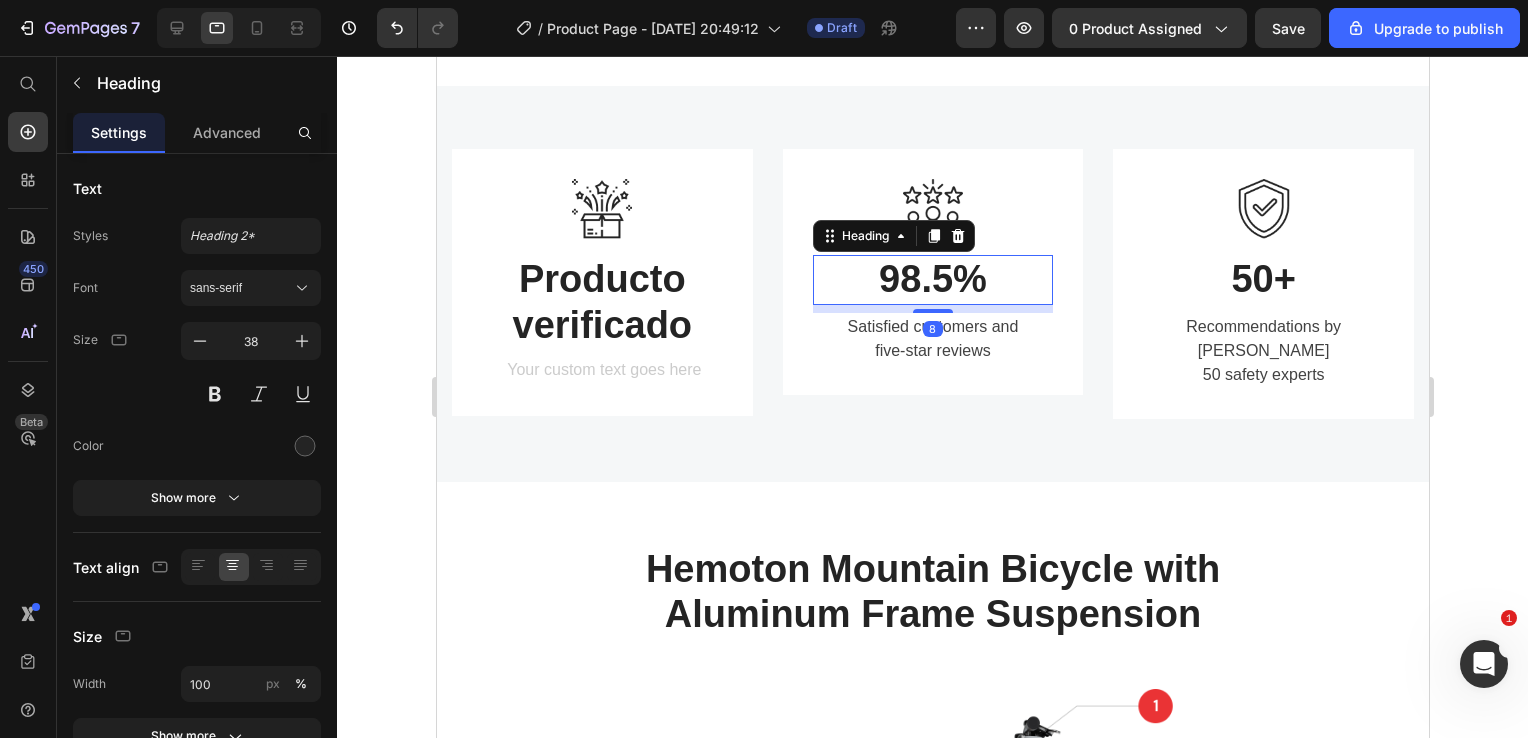 click on "98.5%" at bounding box center [932, 280] 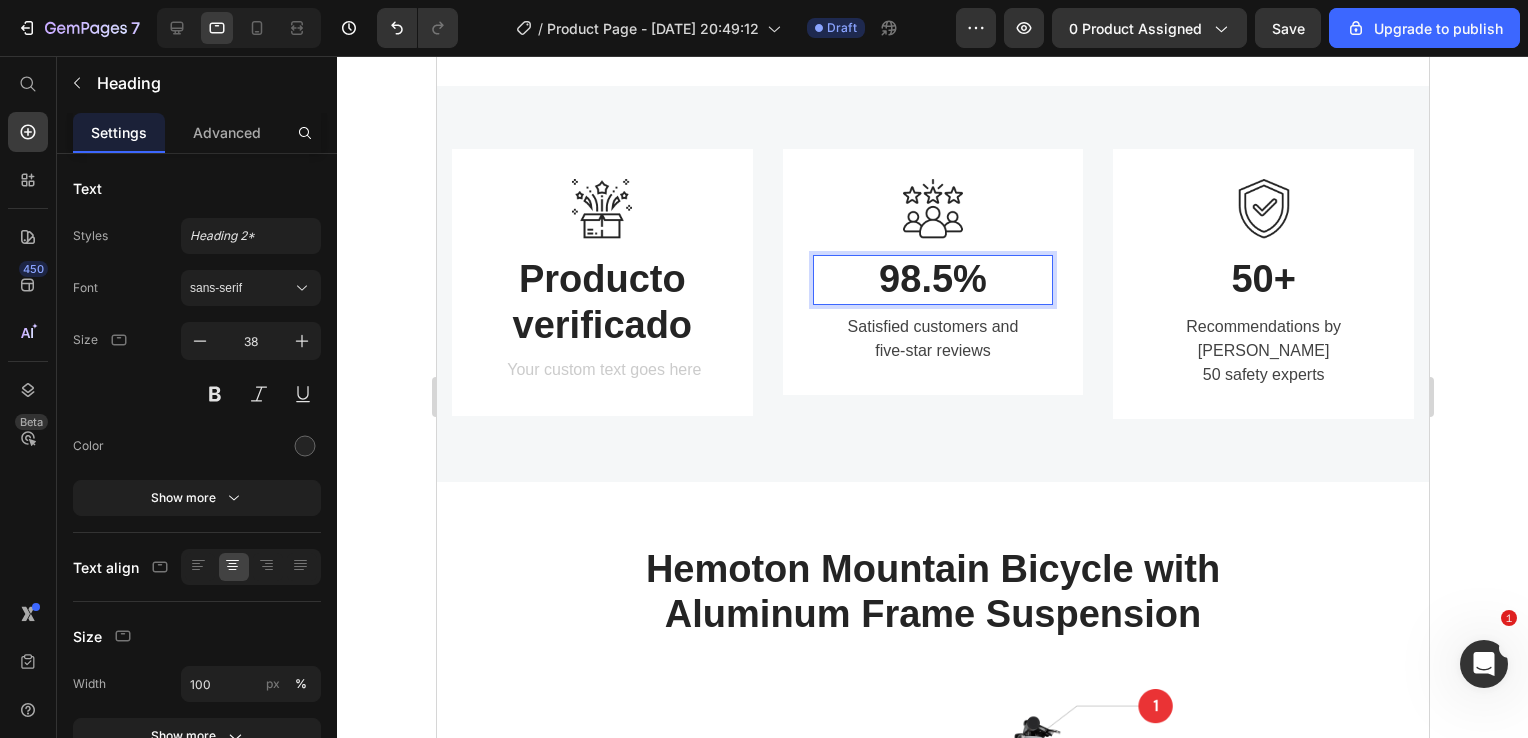 click on "98.5%" at bounding box center [932, 280] 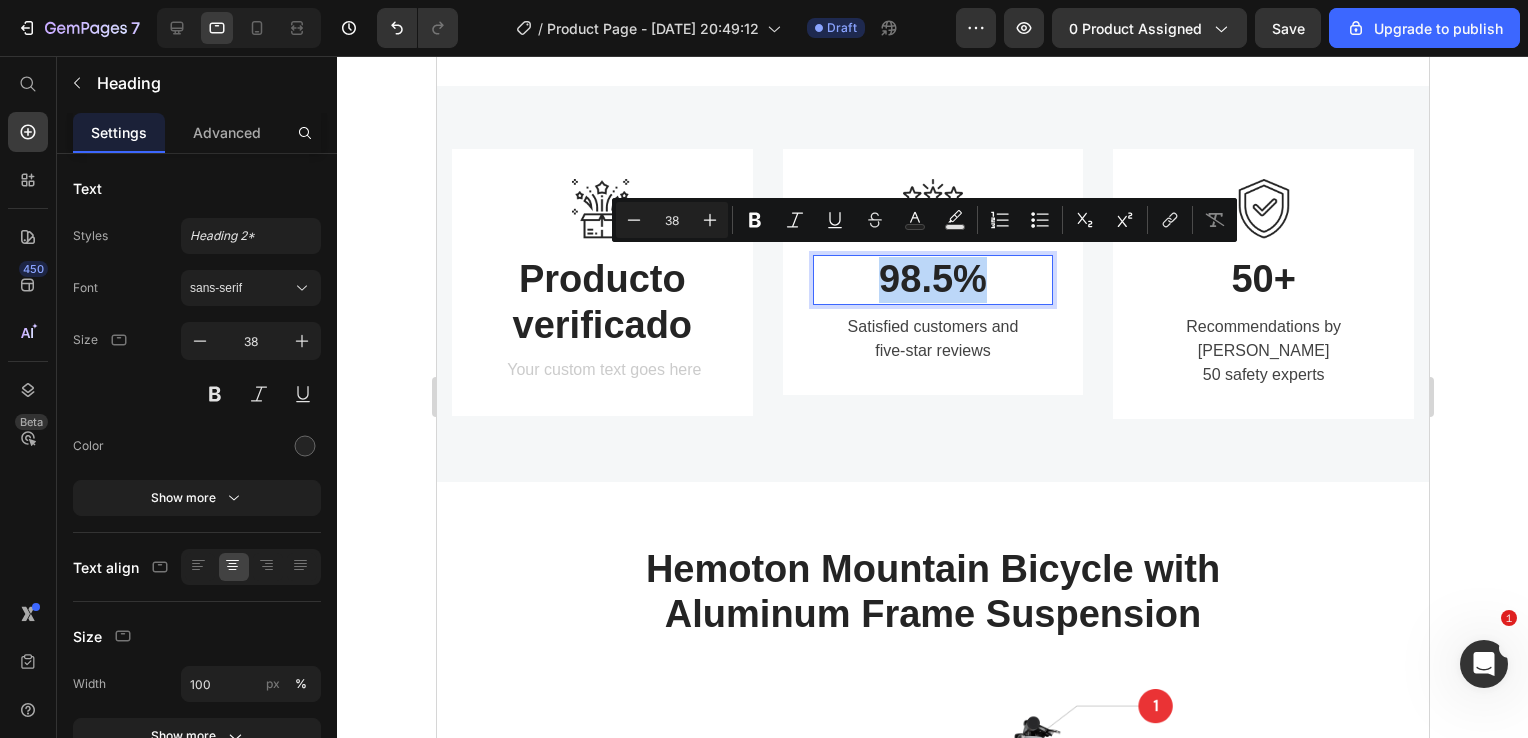 drag, startPoint x: 993, startPoint y: 276, endPoint x: 929, endPoint y: 282, distance: 64.28063 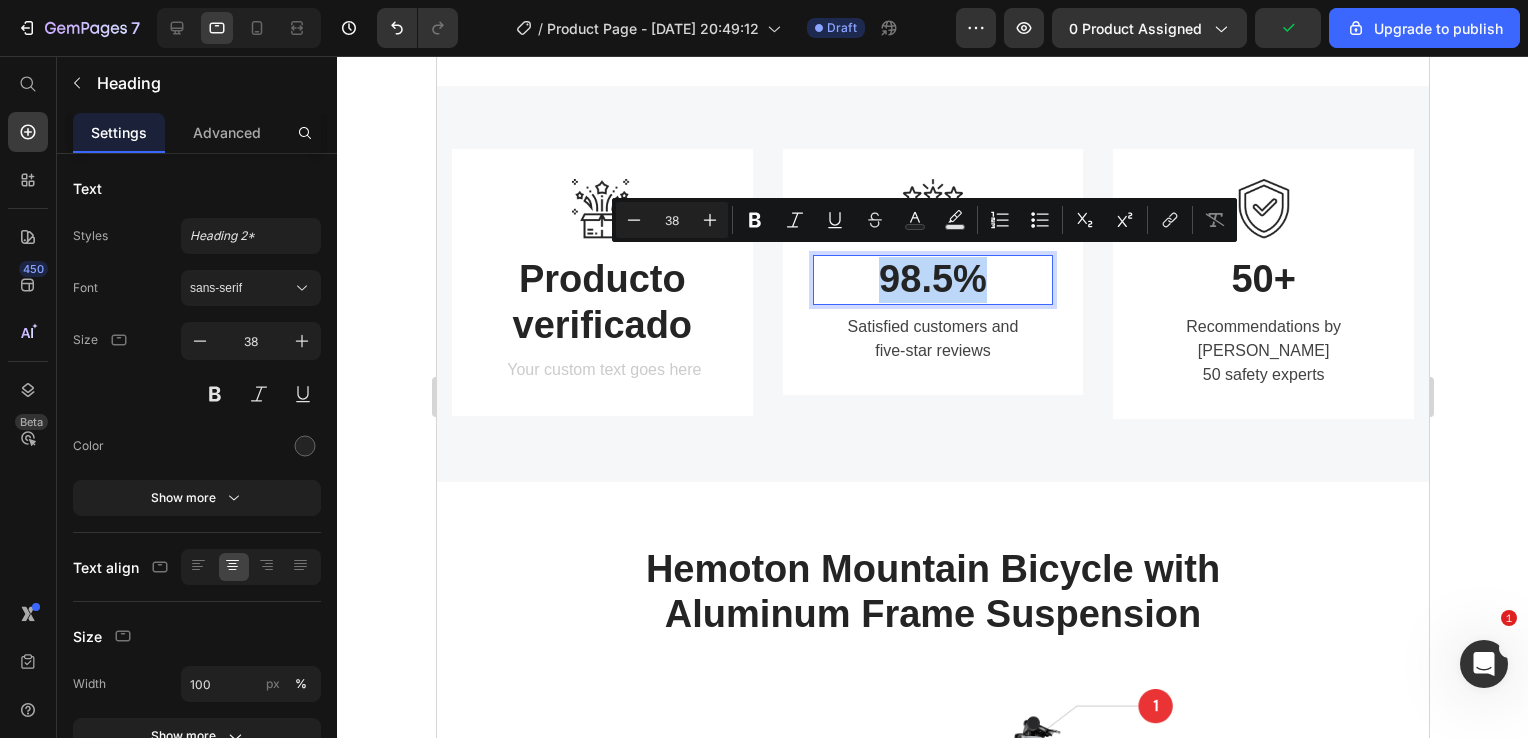 click on "98.5%" at bounding box center (932, 280) 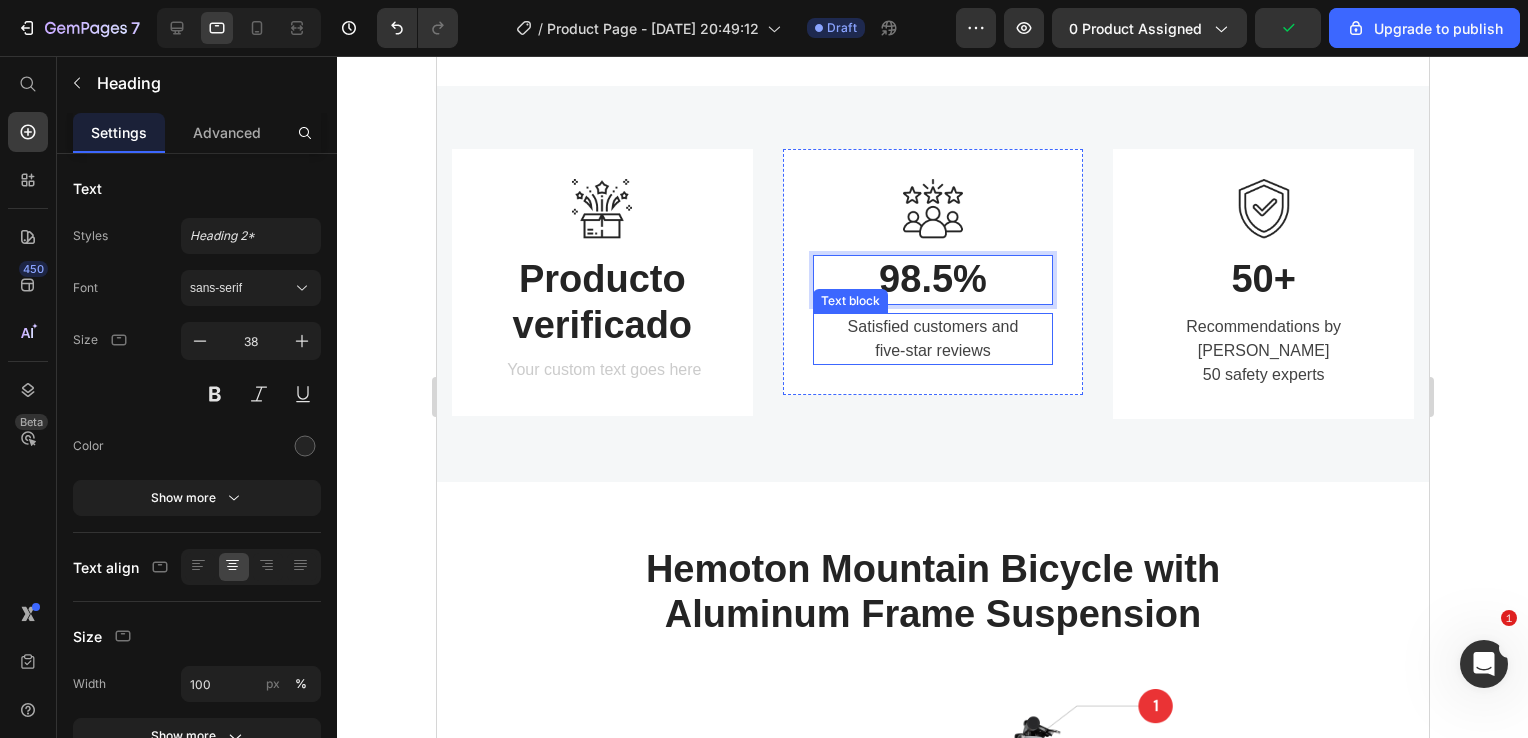 click on "Satisfied customers and five-star reviews" at bounding box center (932, 339) 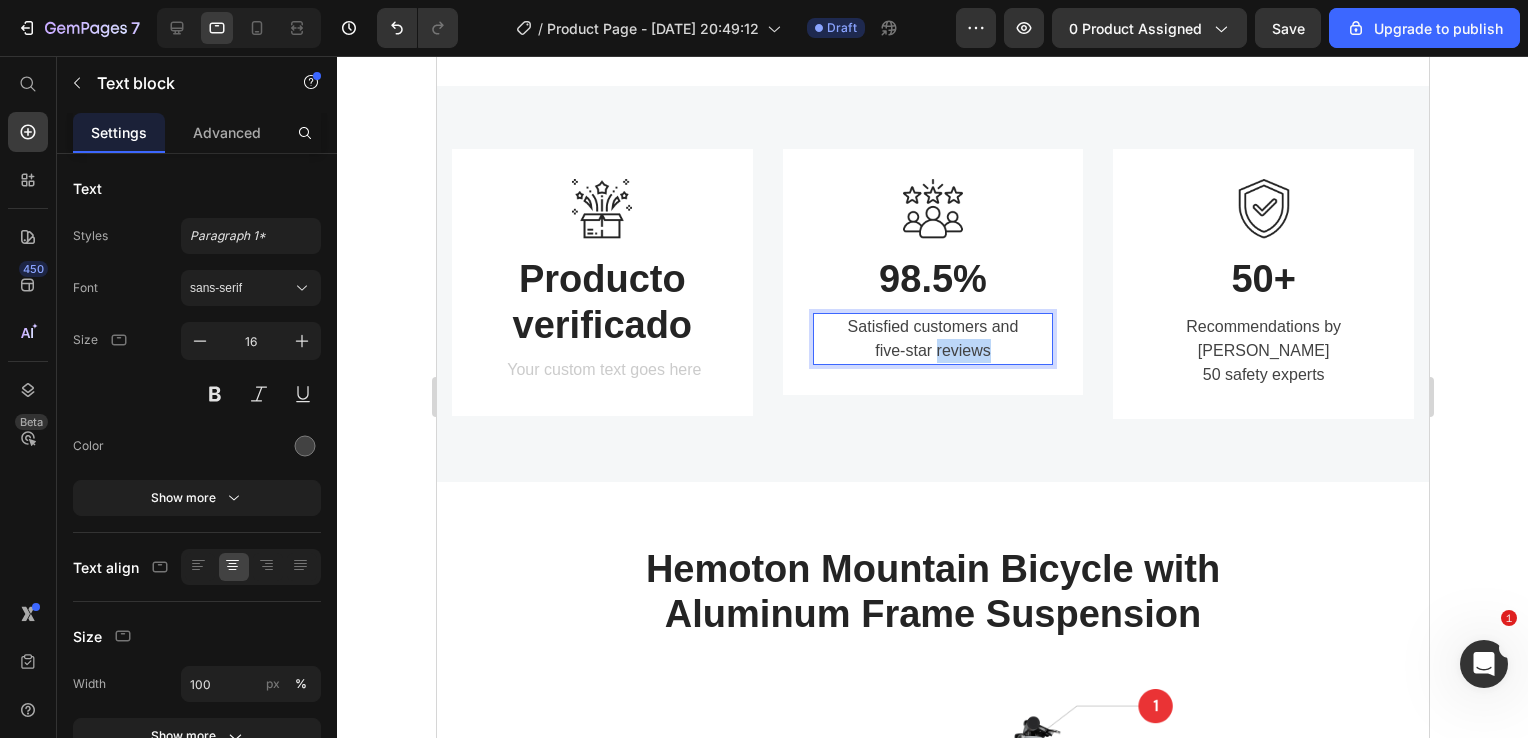 click on "Satisfied customers and five-star reviews" at bounding box center (932, 339) 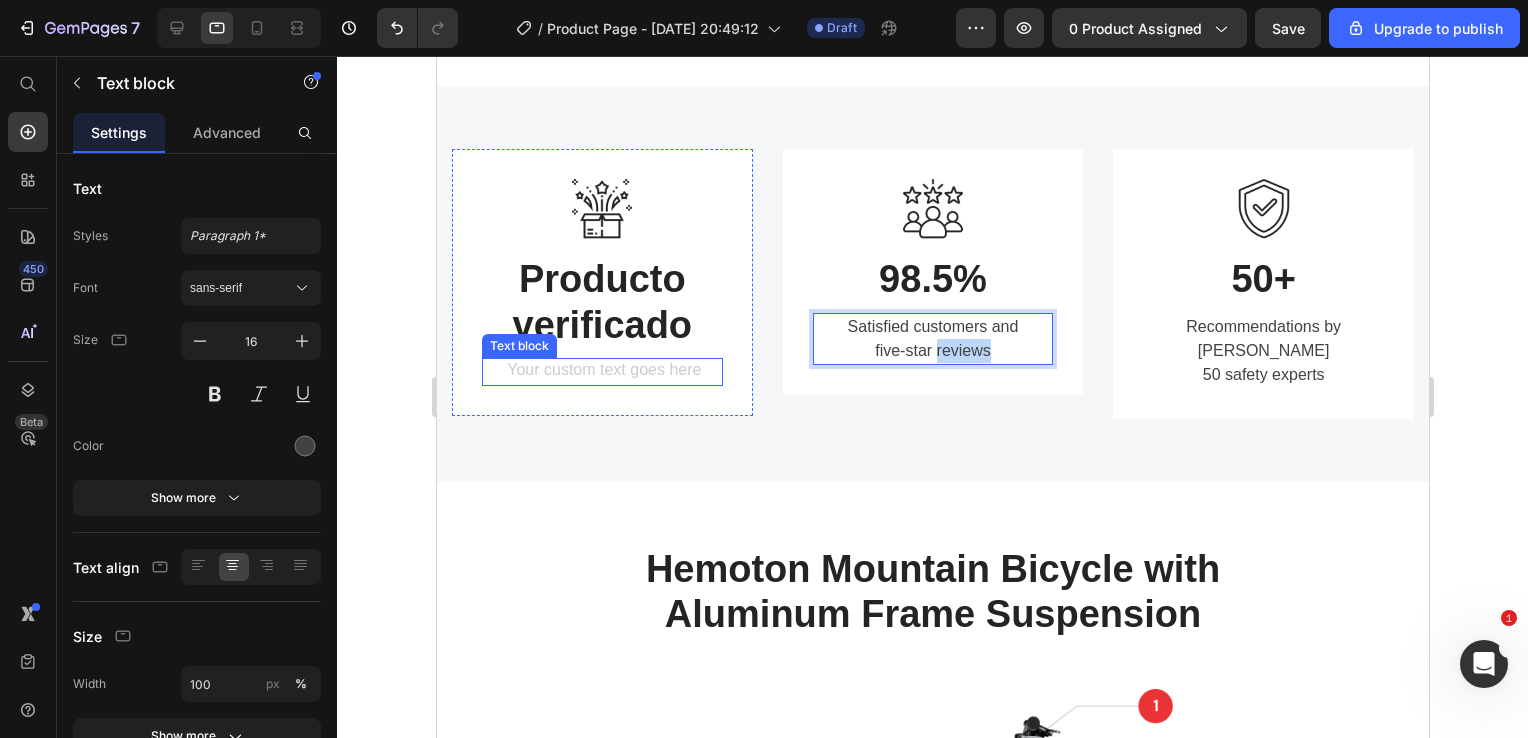 click at bounding box center [601, 372] 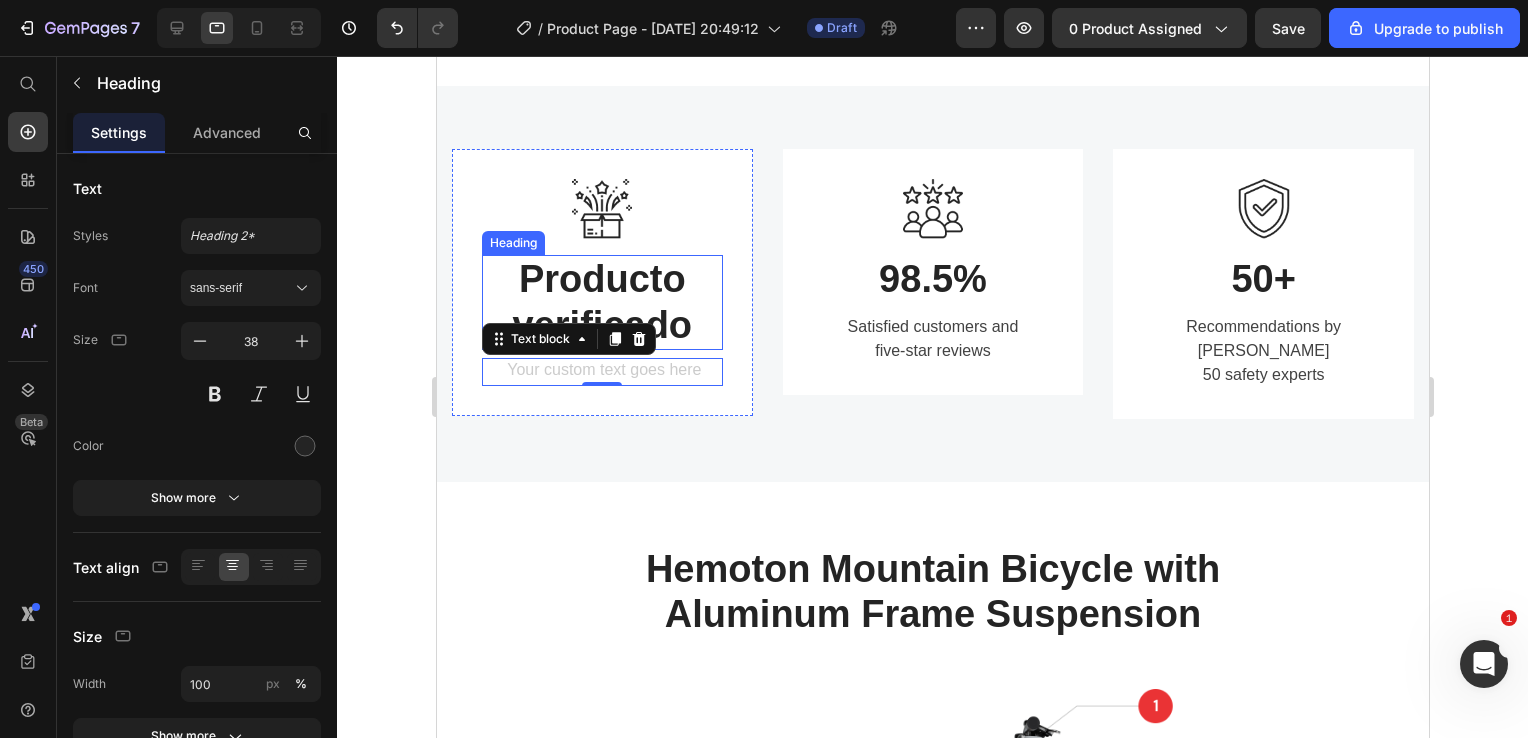 click on "Producto verificado" at bounding box center (601, 302) 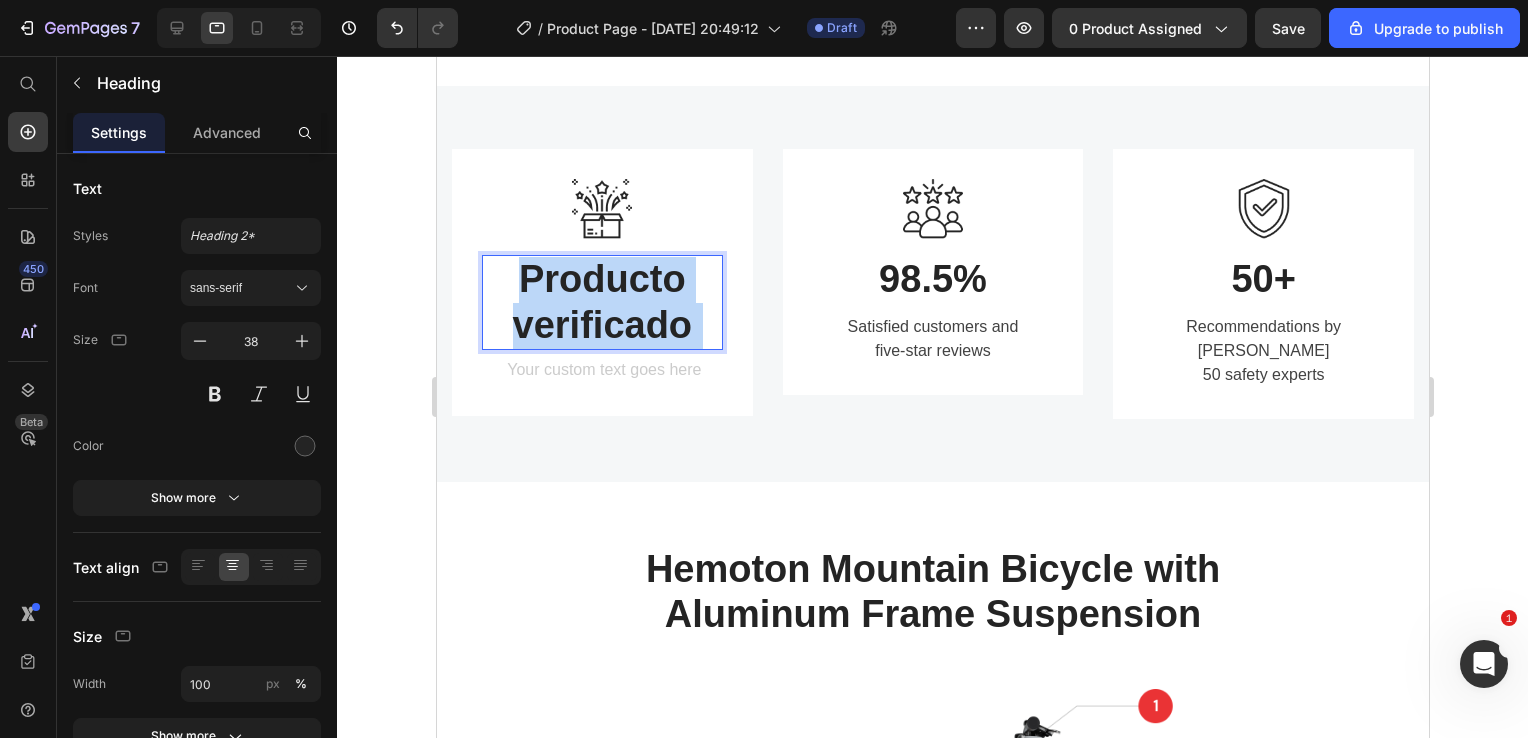 drag, startPoint x: 691, startPoint y: 322, endPoint x: 497, endPoint y: 262, distance: 203.0665 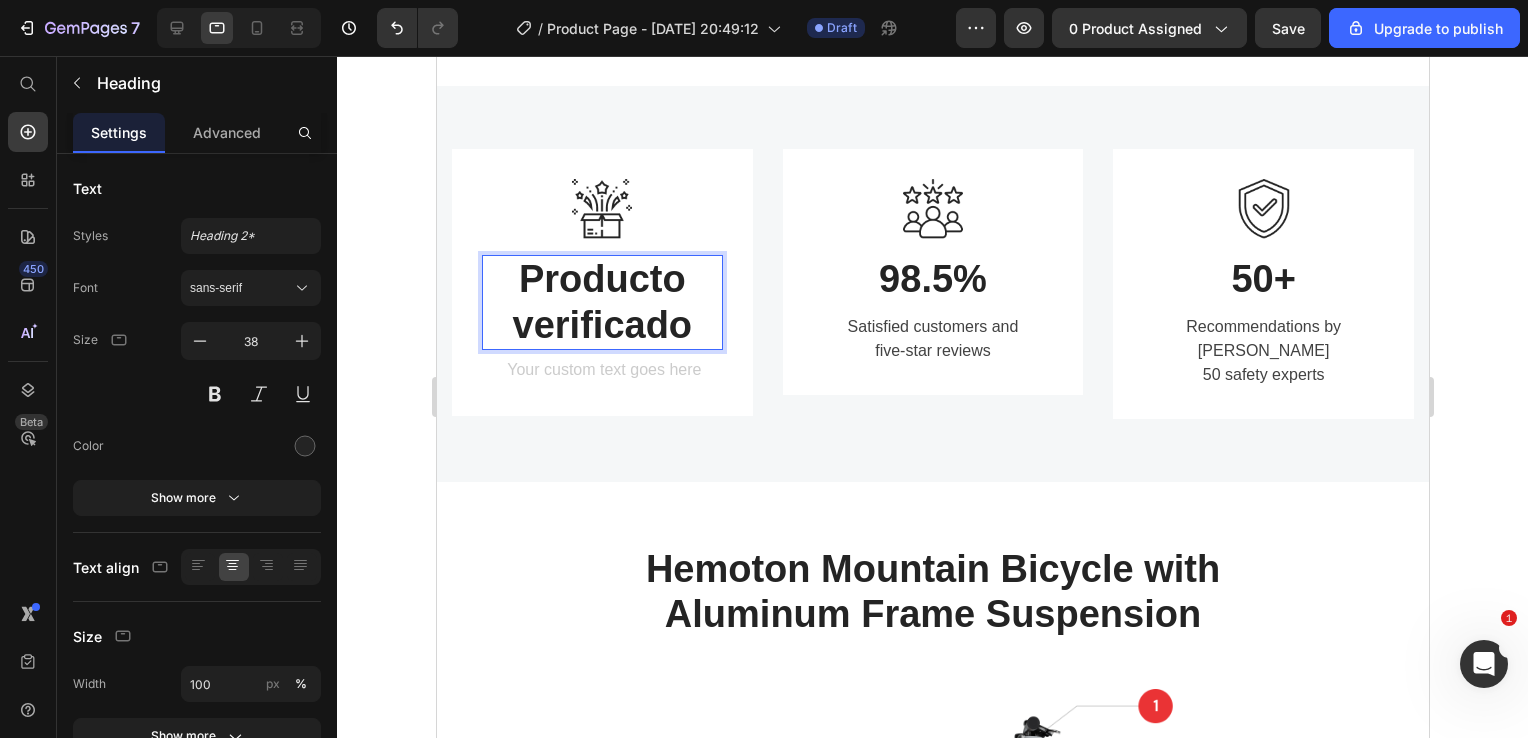 click on "Producto verificado" at bounding box center [601, 302] 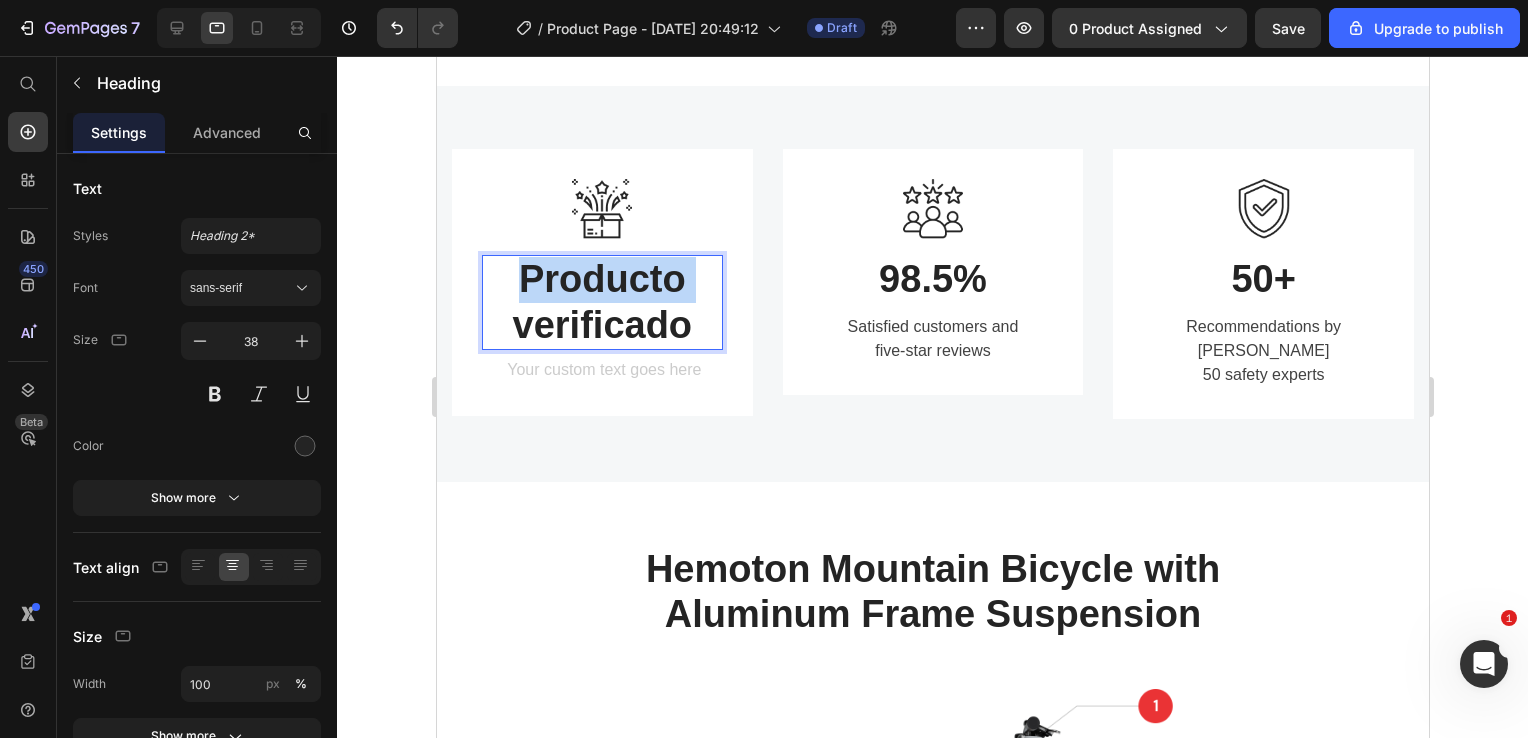 click on "Producto verificado" at bounding box center (601, 302) 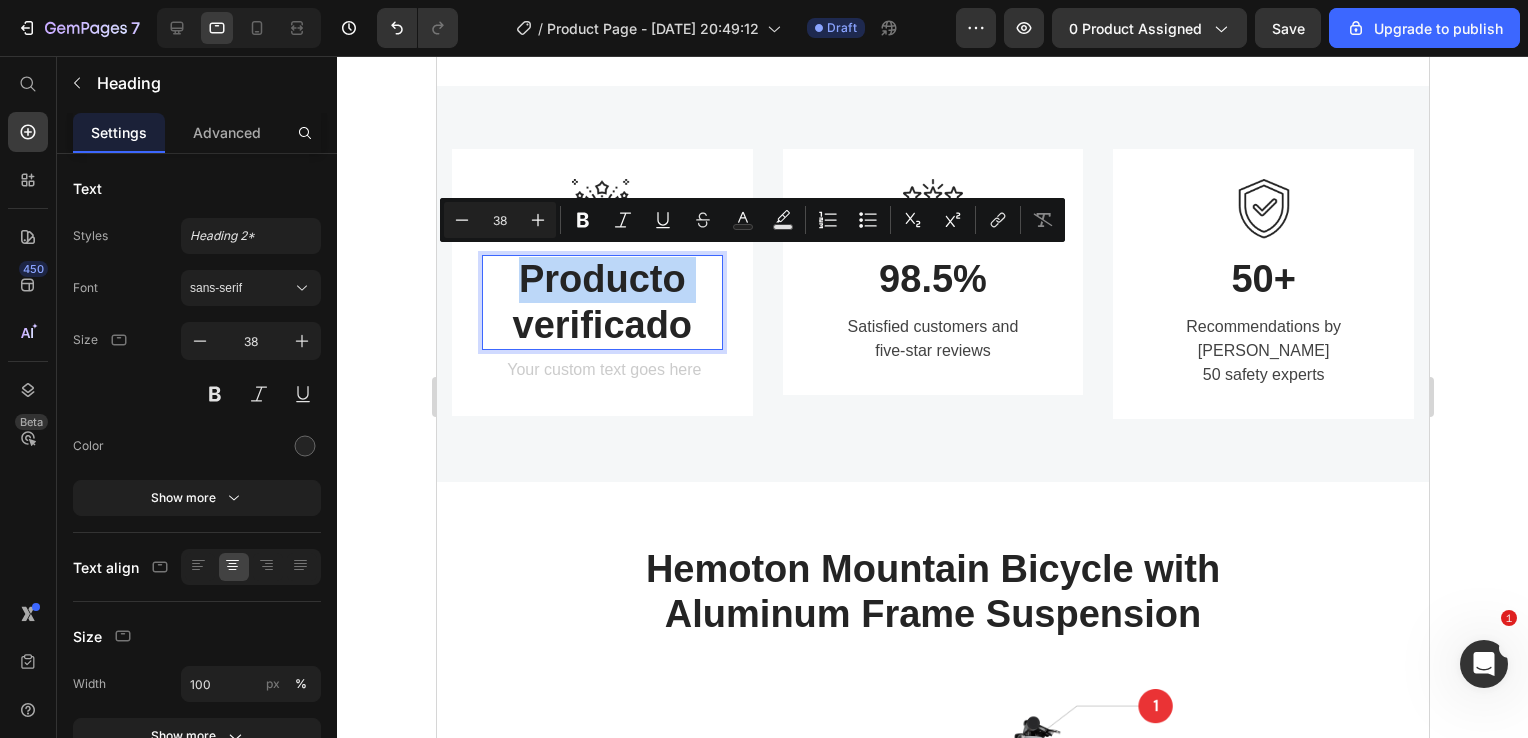 click on "Producto verificado" at bounding box center (601, 302) 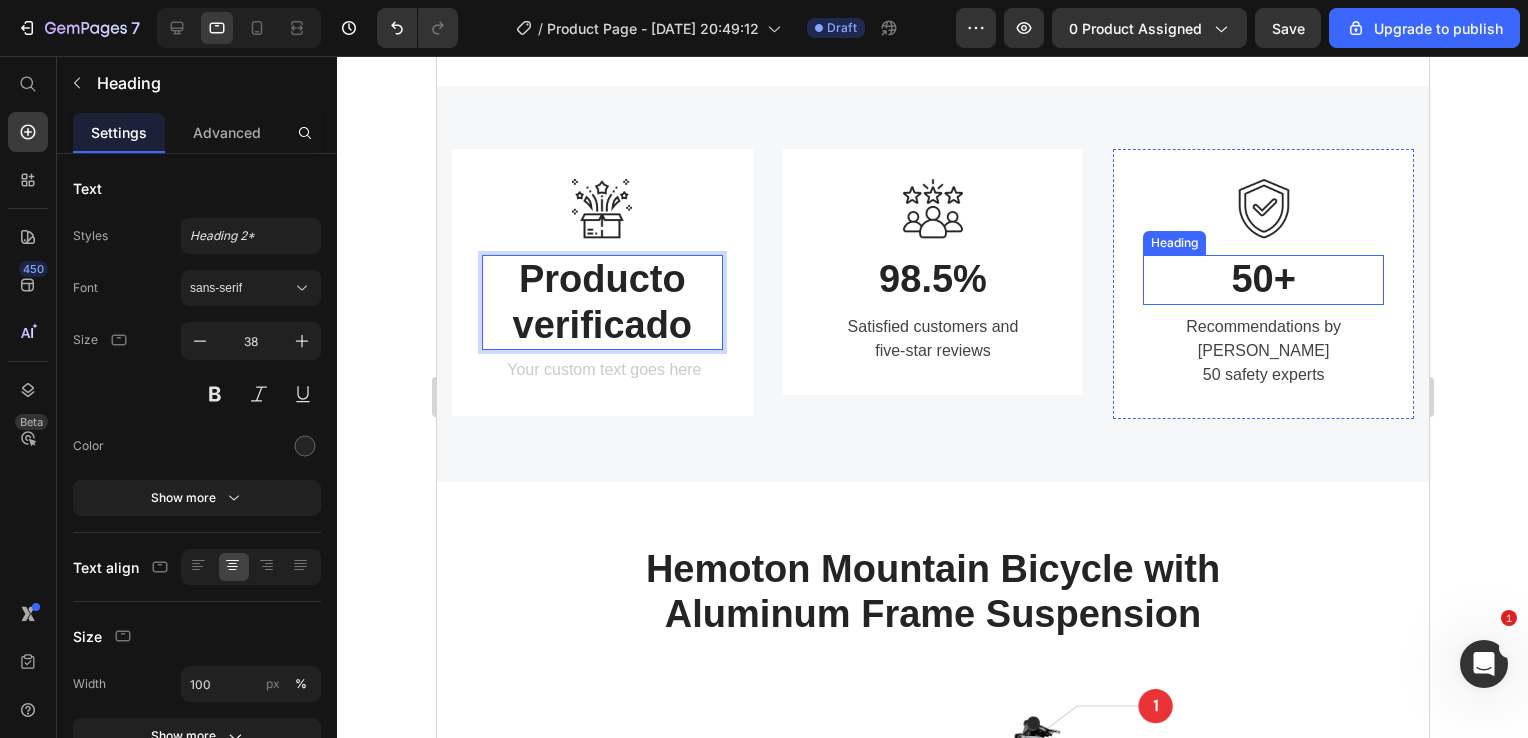 click on "50+" at bounding box center [1262, 280] 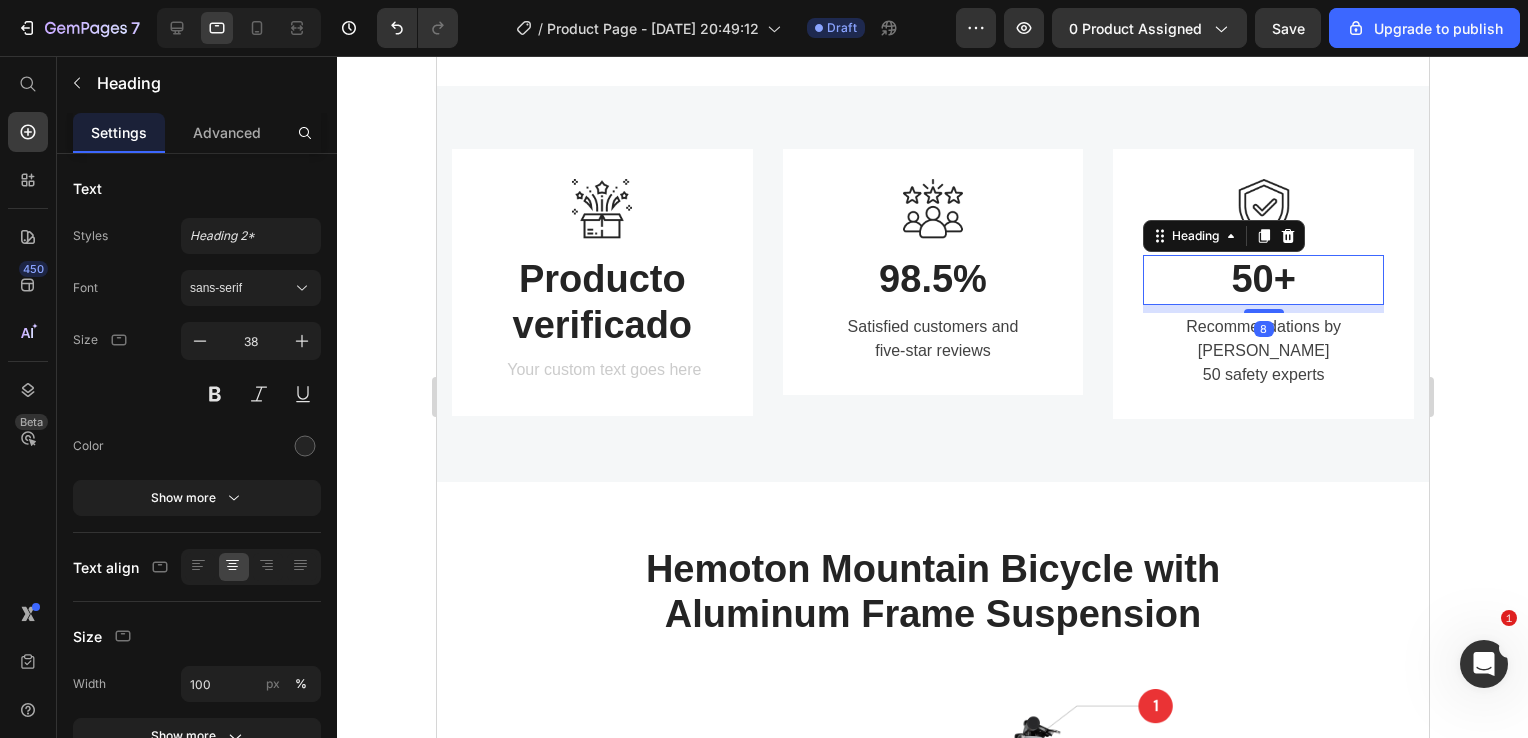 click on "50+" at bounding box center (1262, 280) 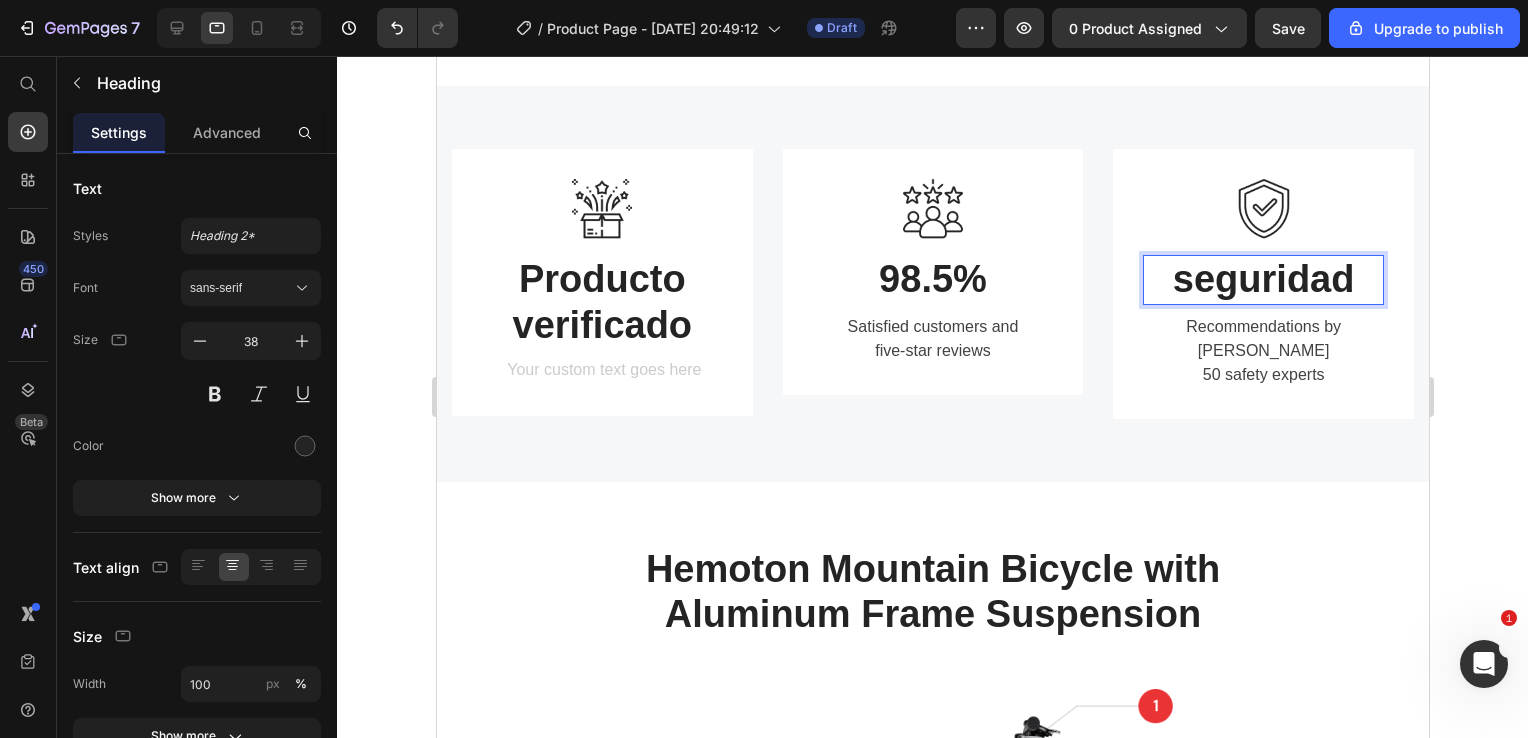 click on "seguridad" at bounding box center [1262, 280] 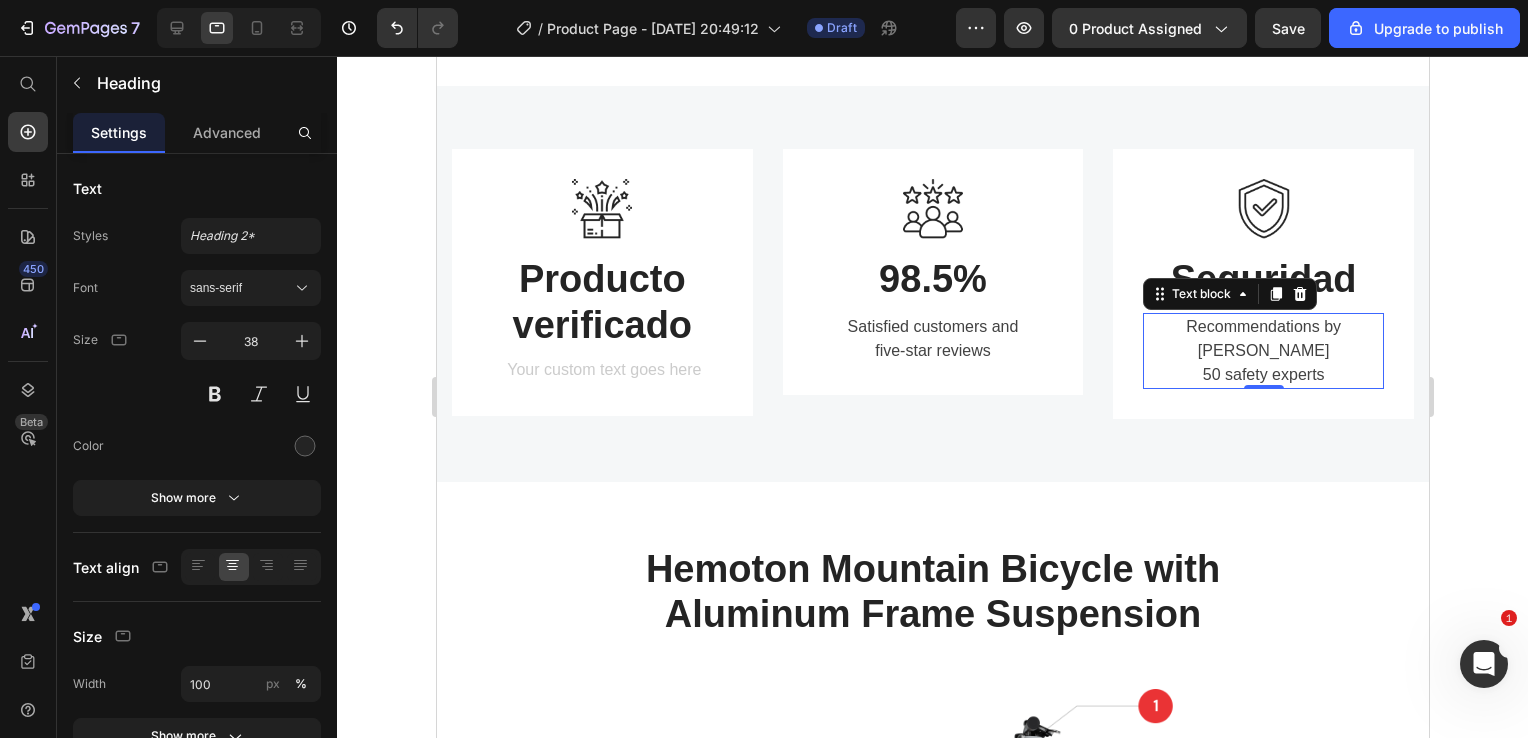 click on "Recommendations by over 50 safety experts" at bounding box center [1262, 351] 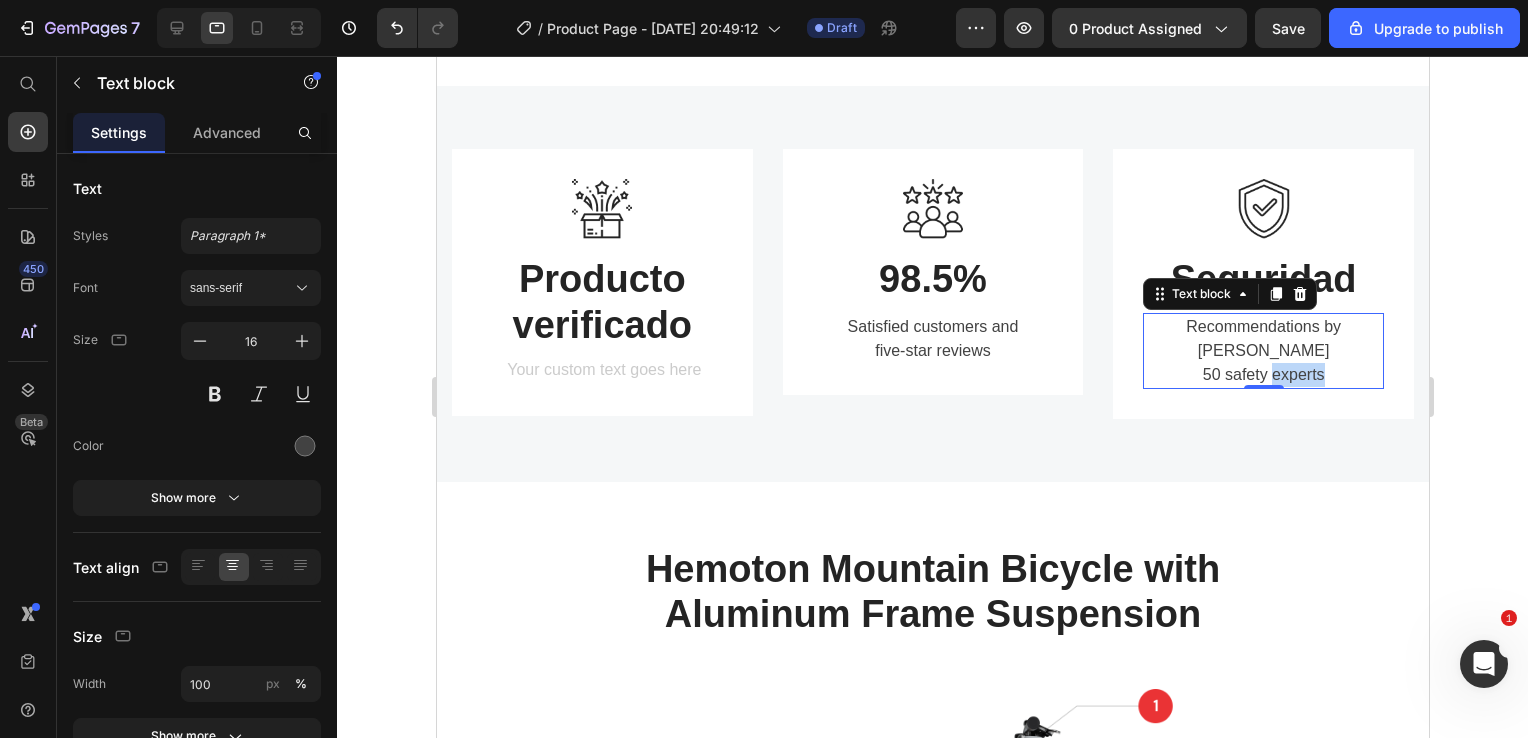 click on "Recommendations by over 50 safety experts" at bounding box center (1262, 351) 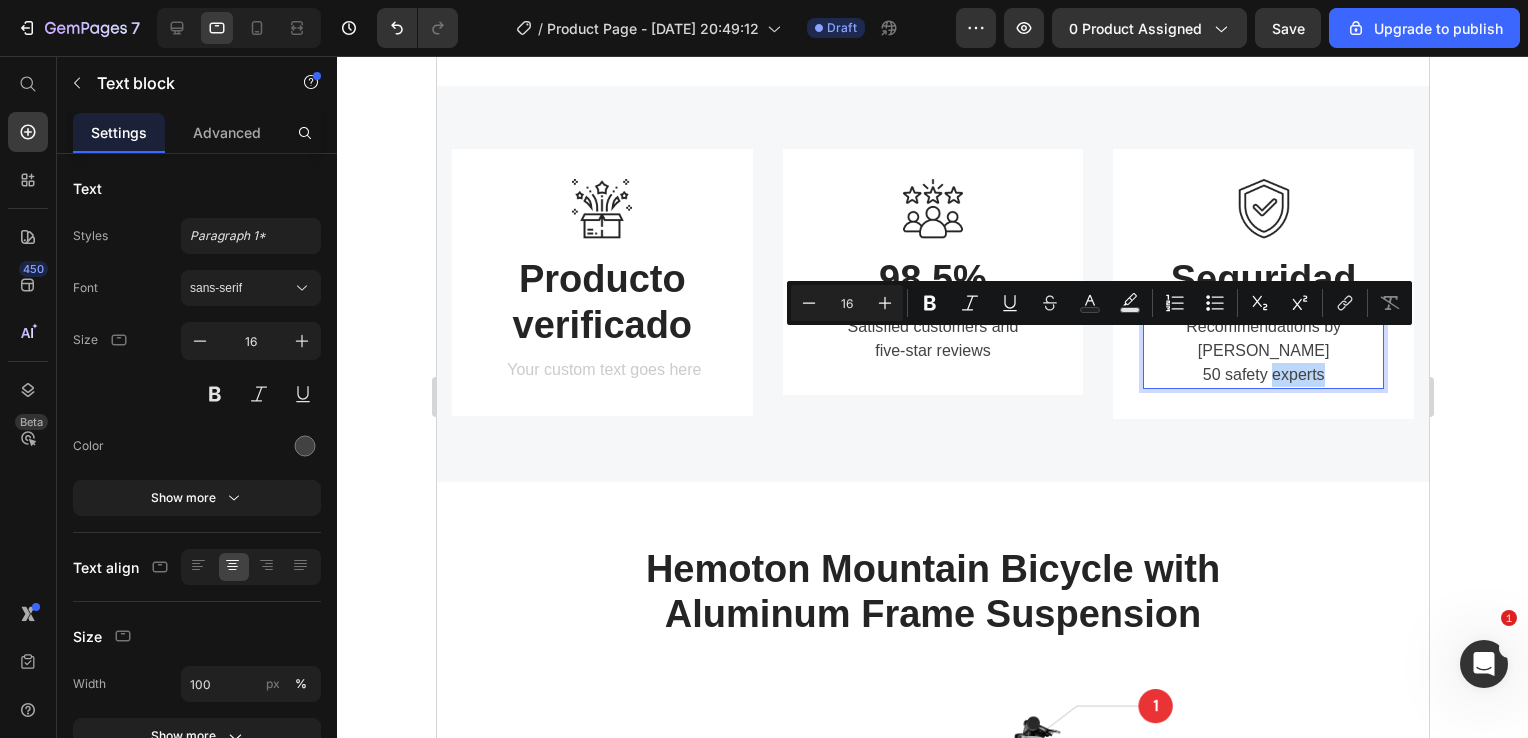 click on "Recommendations by over 50 safety experts" at bounding box center (1262, 351) 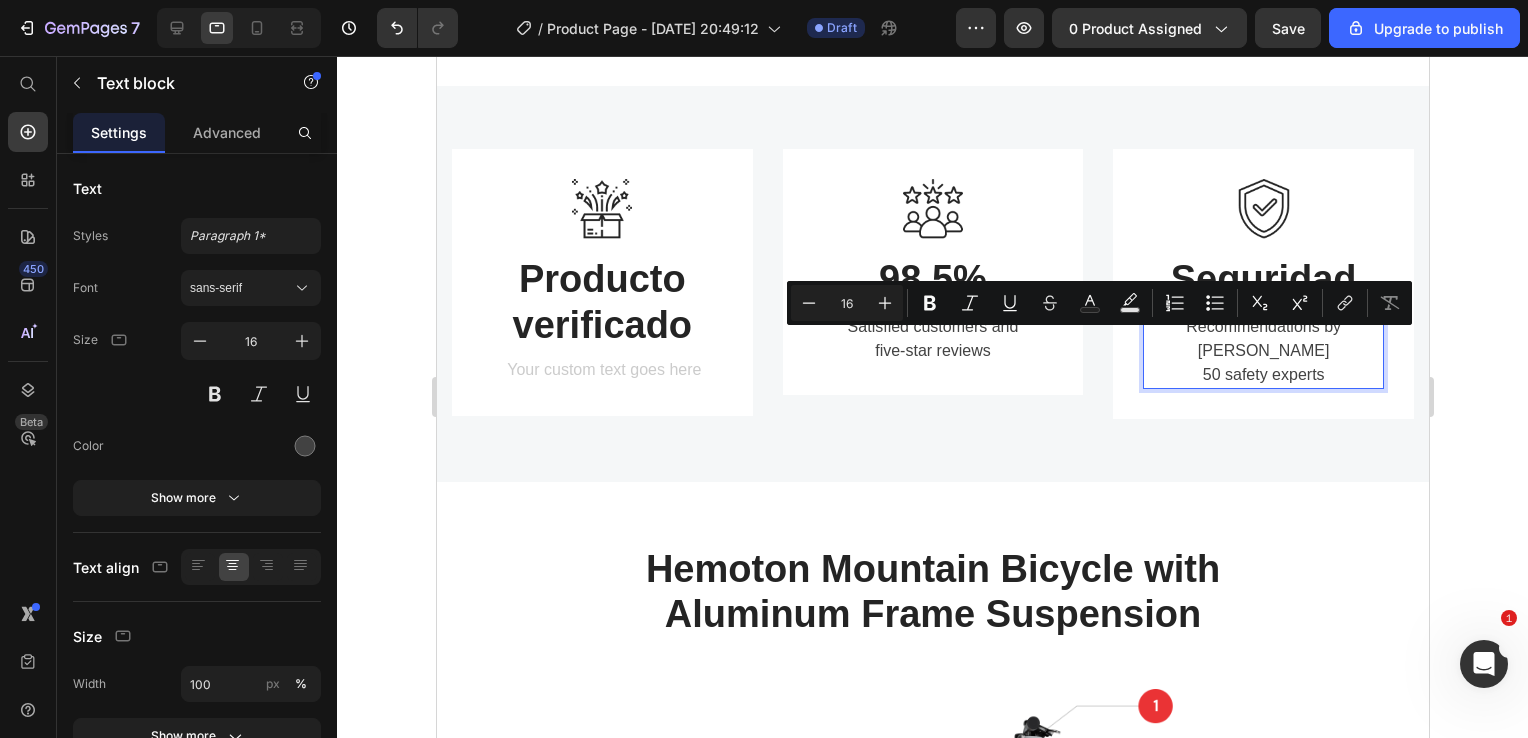 click on "Recommendations by over 50 safety experts" at bounding box center [1262, 351] 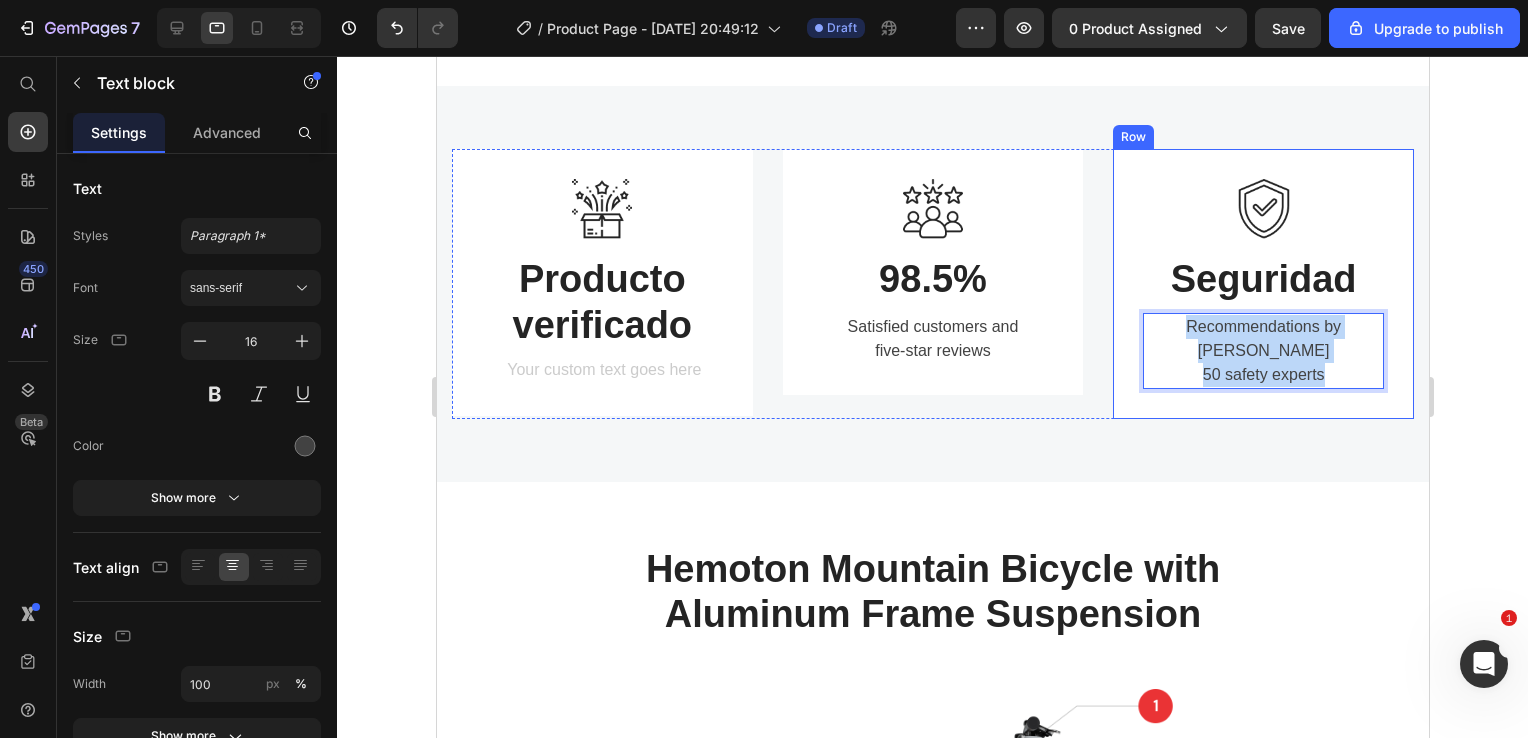 drag, startPoint x: 1321, startPoint y: 345, endPoint x: 1156, endPoint y: 298, distance: 171.5634 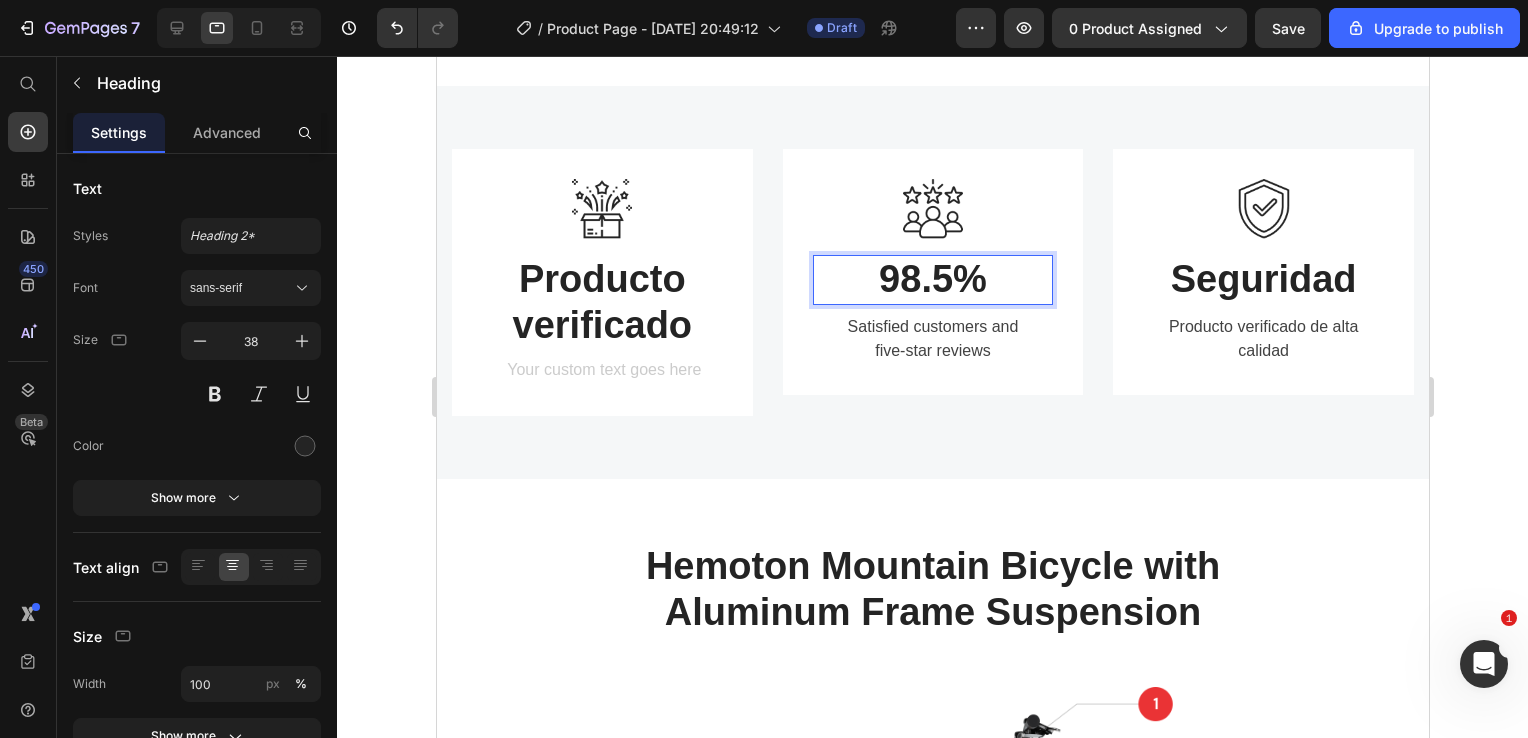 click on "98.5%" at bounding box center (932, 280) 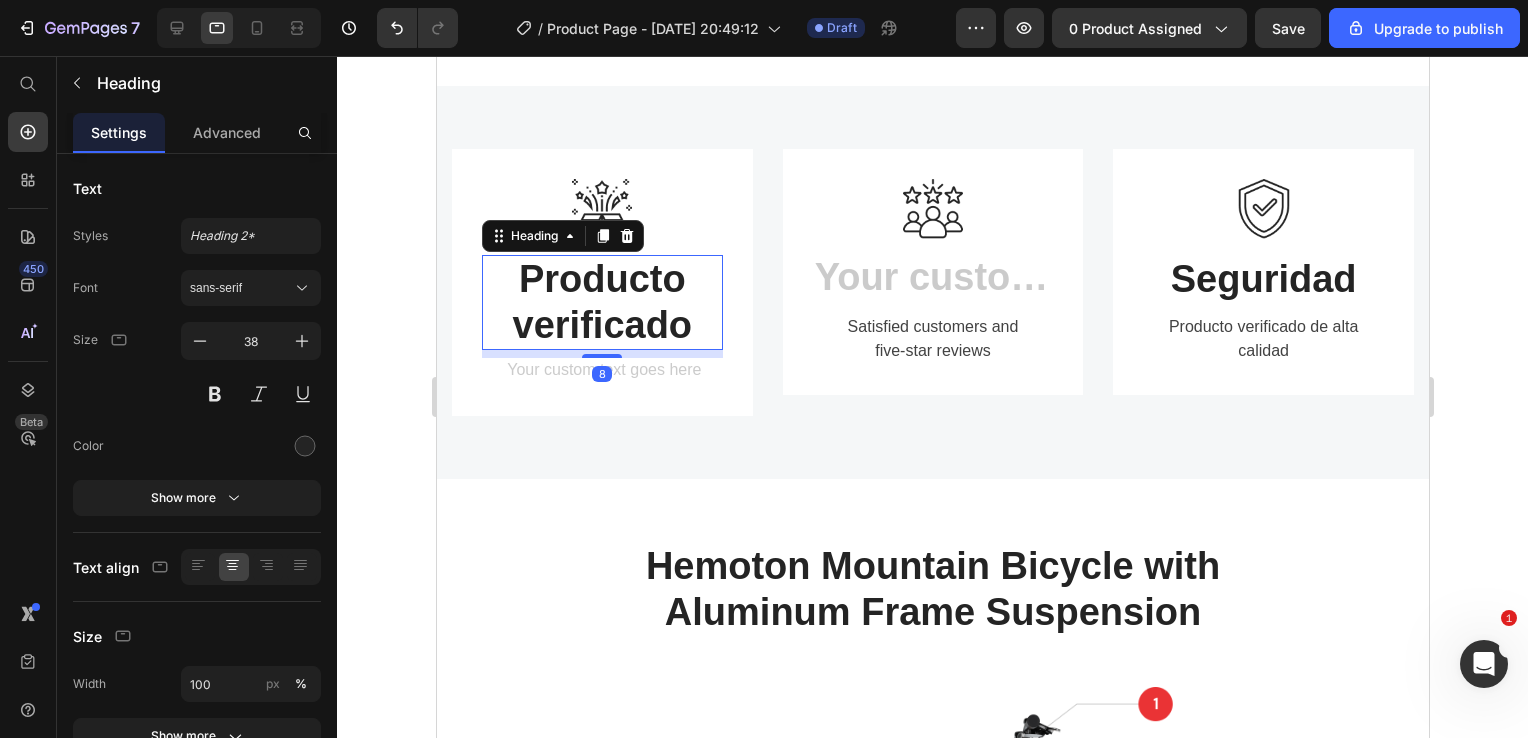 click on "Producto verificado" at bounding box center [601, 302] 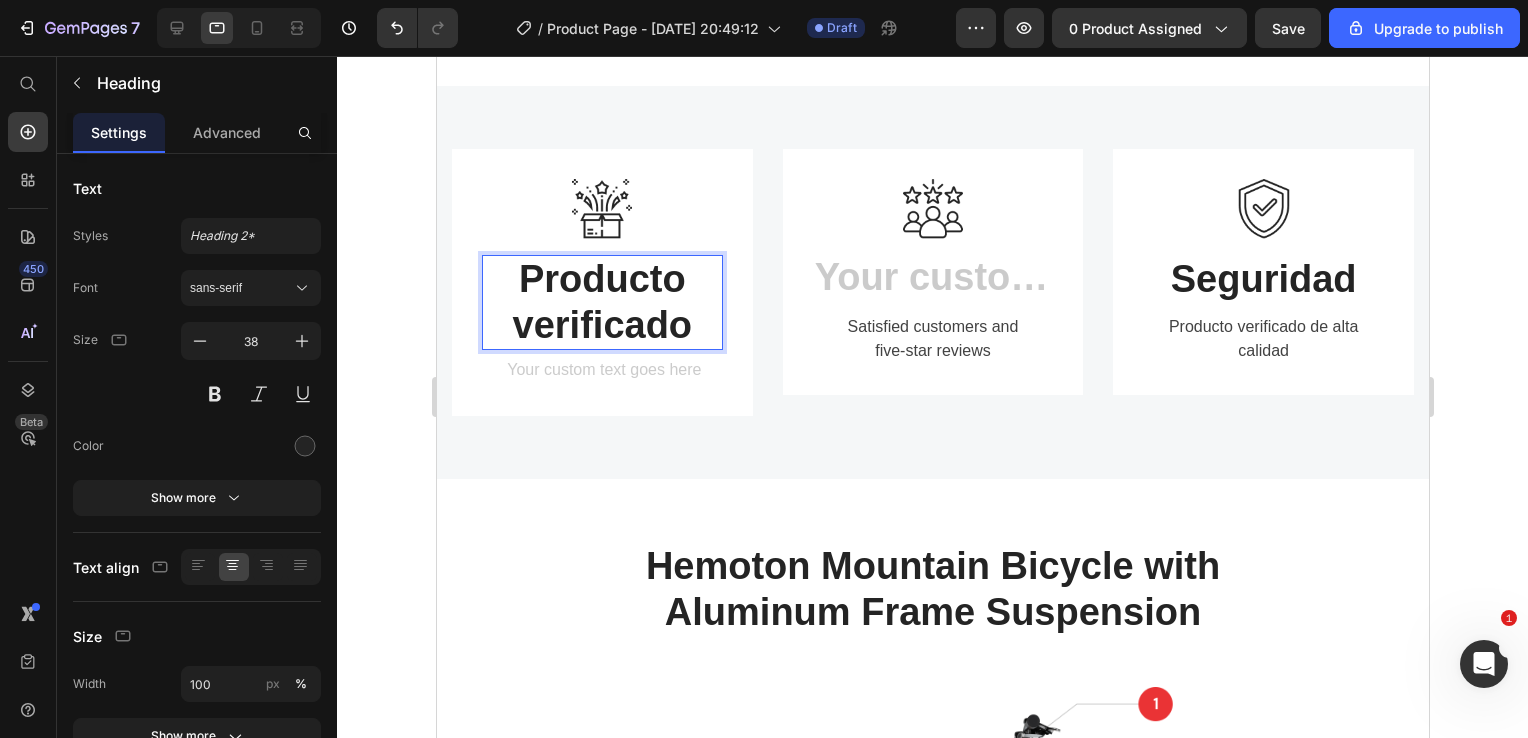 click on "Producto verificado" at bounding box center [601, 302] 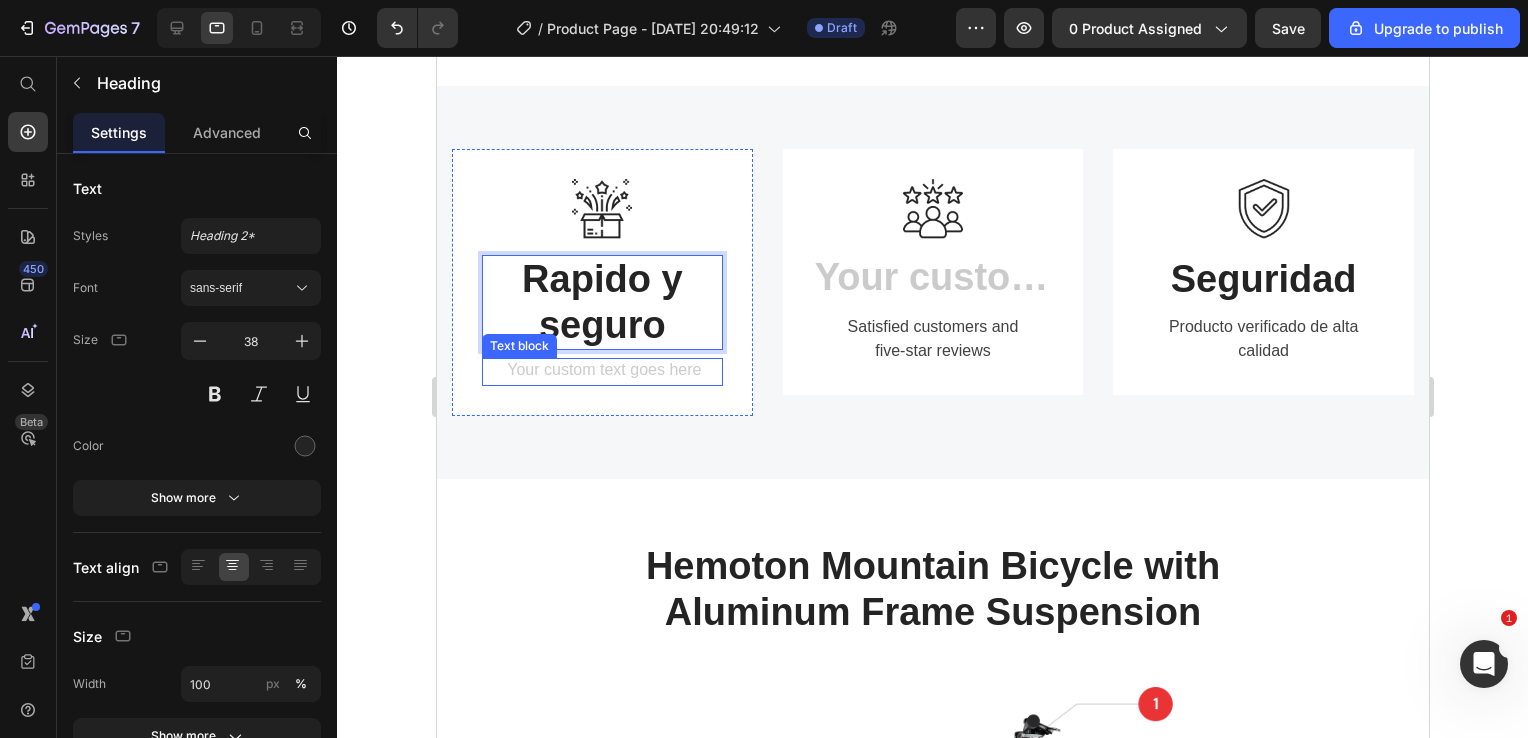 click at bounding box center (601, 372) 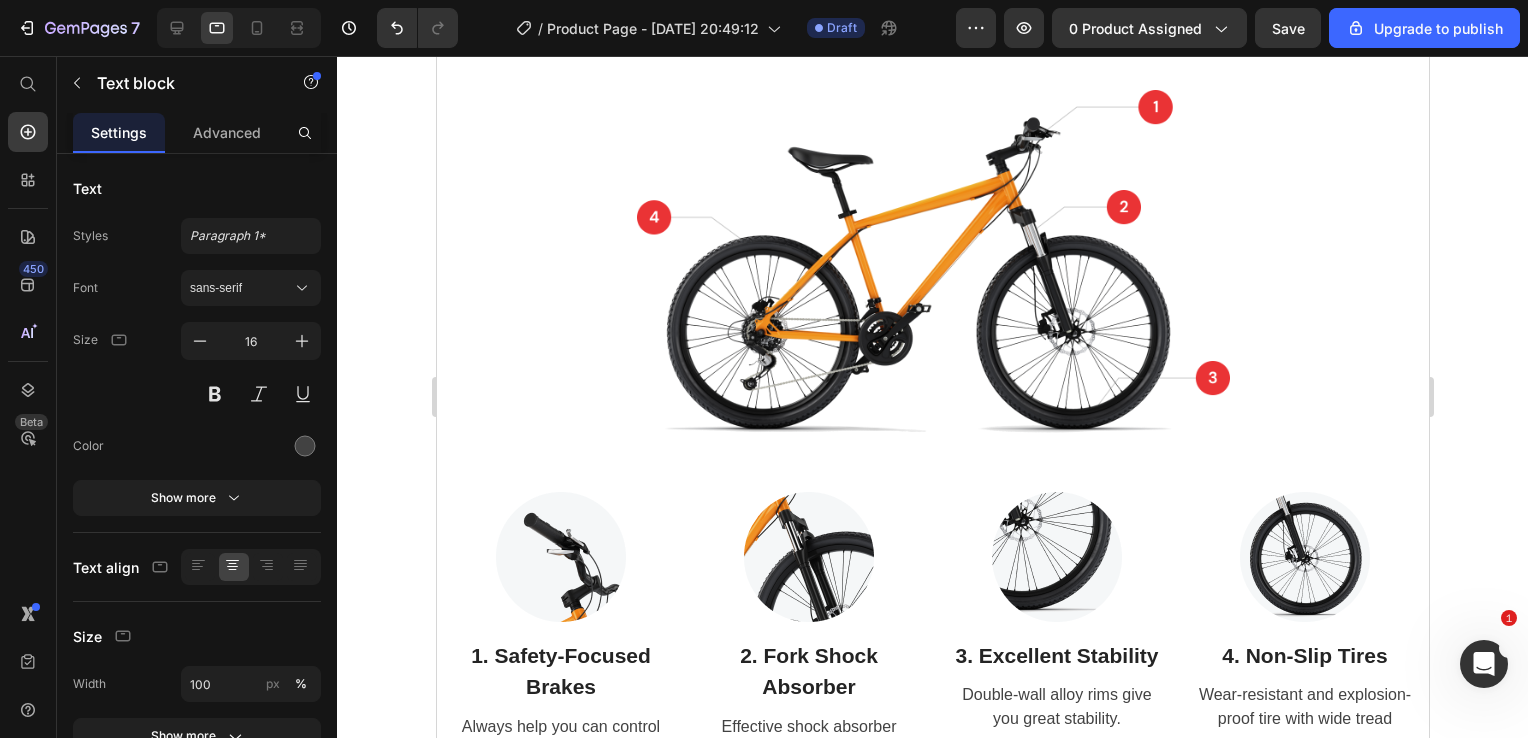 scroll, scrollTop: 13764, scrollLeft: 0, axis: vertical 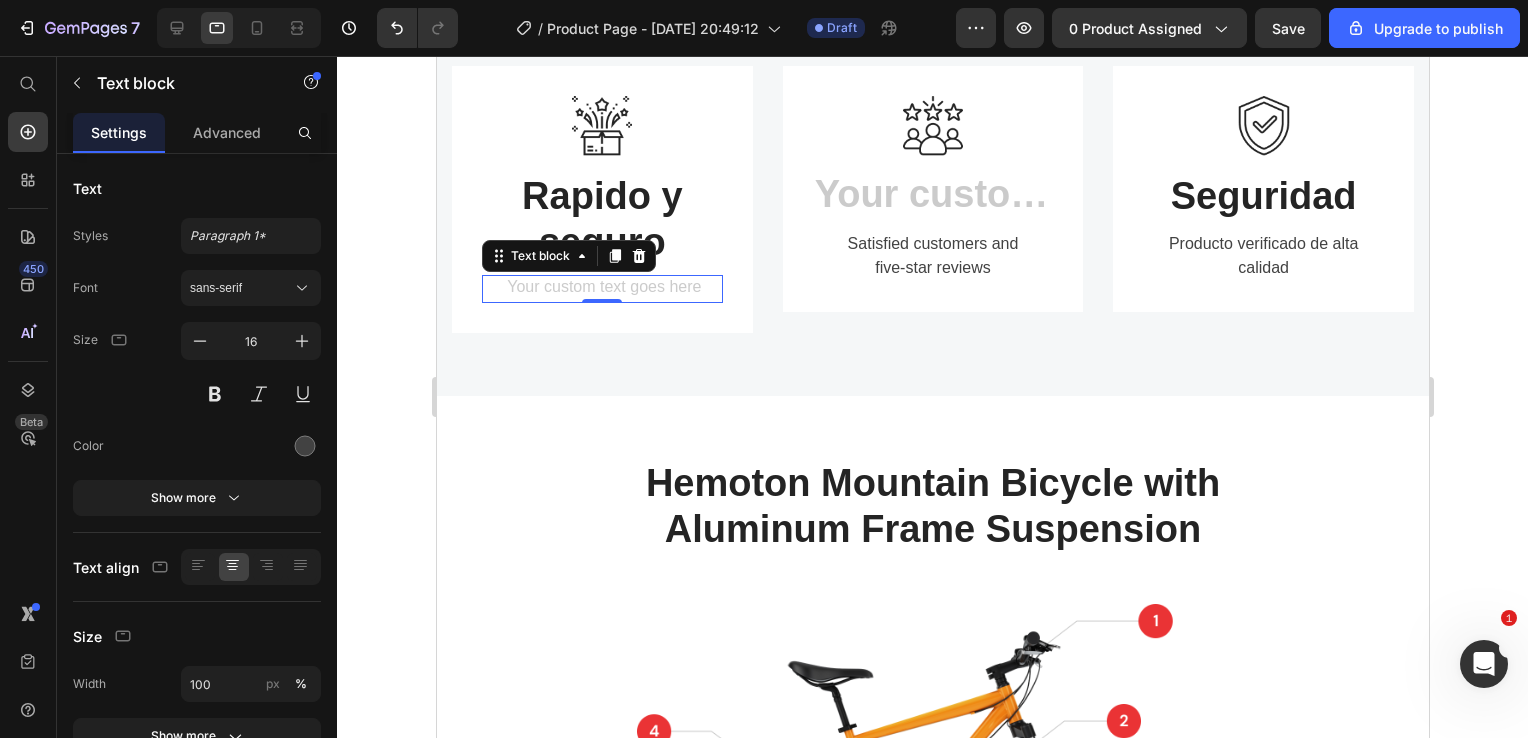 click at bounding box center (601, 289) 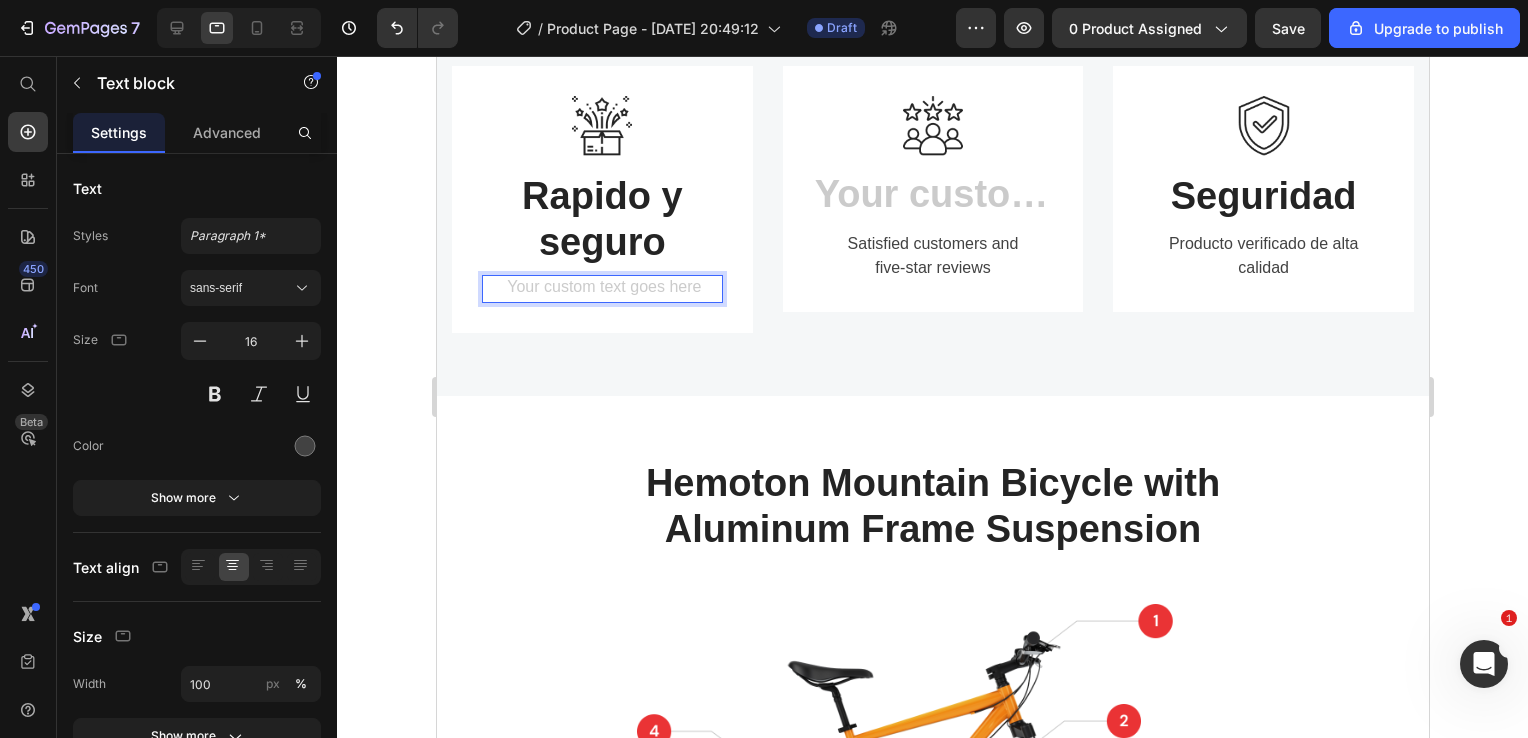 click at bounding box center [601, 289] 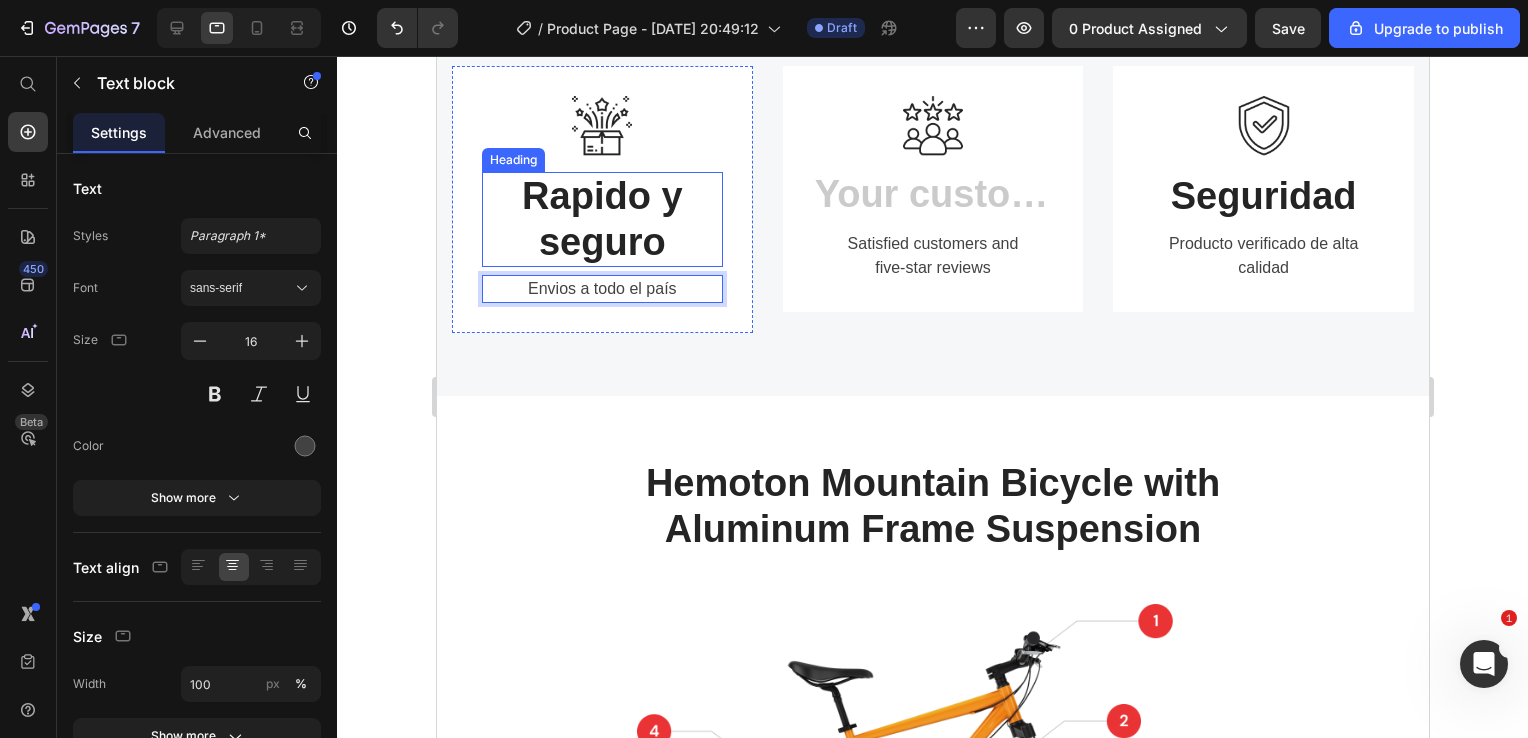 click on "Rapido y seguro" at bounding box center (601, 219) 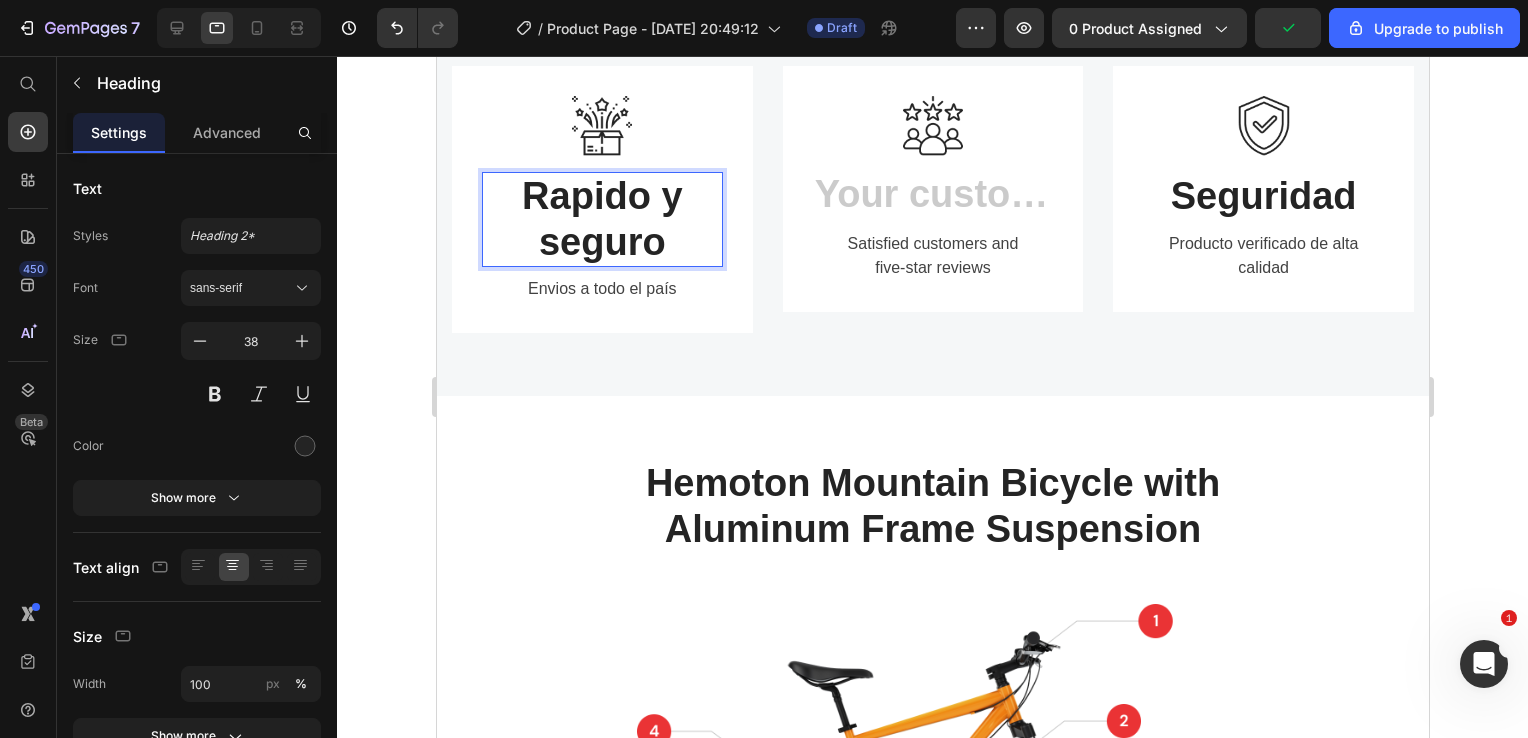 click on "Rapido y seguro" at bounding box center (601, 219) 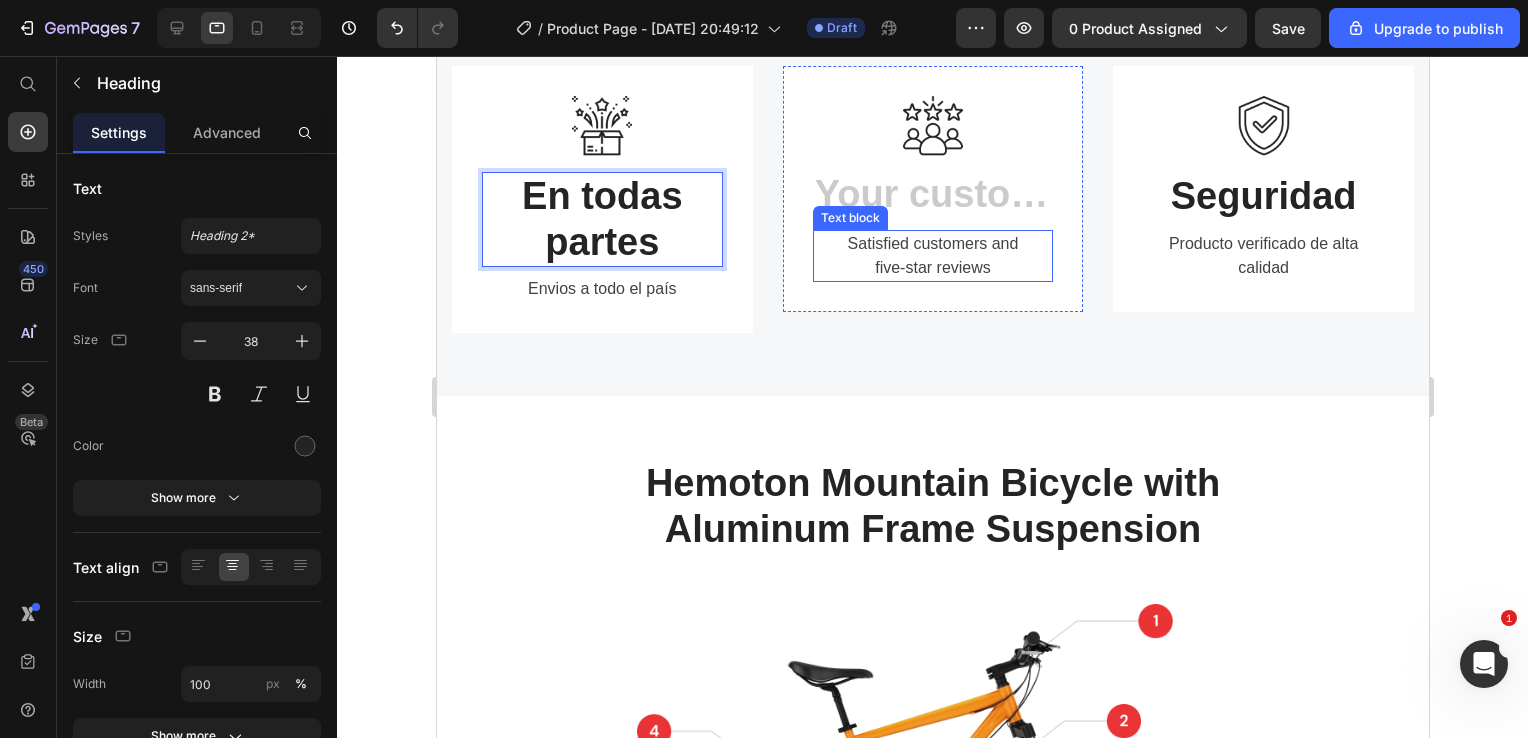 click on "Satisfied customers and five-star reviews" at bounding box center (932, 256) 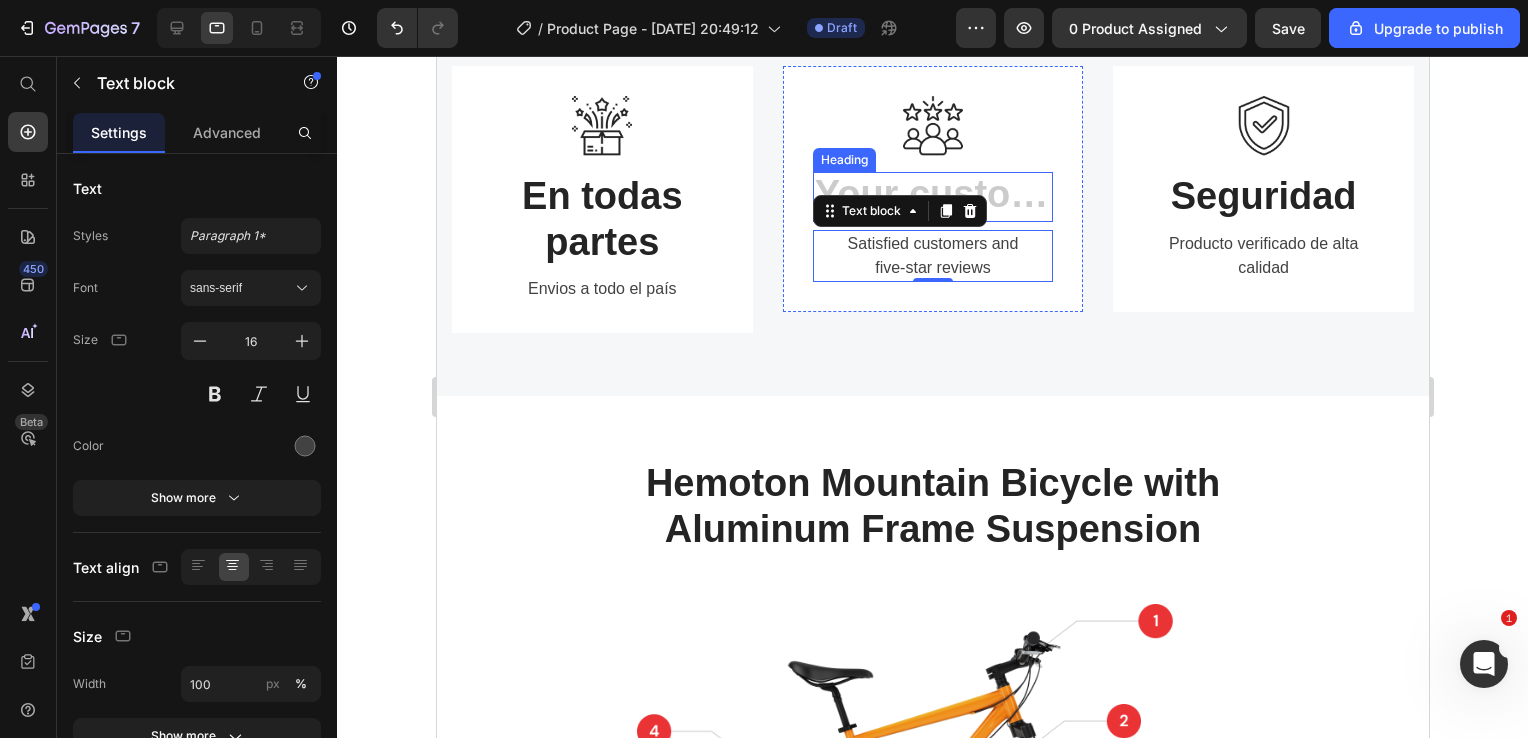 click at bounding box center [932, 197] 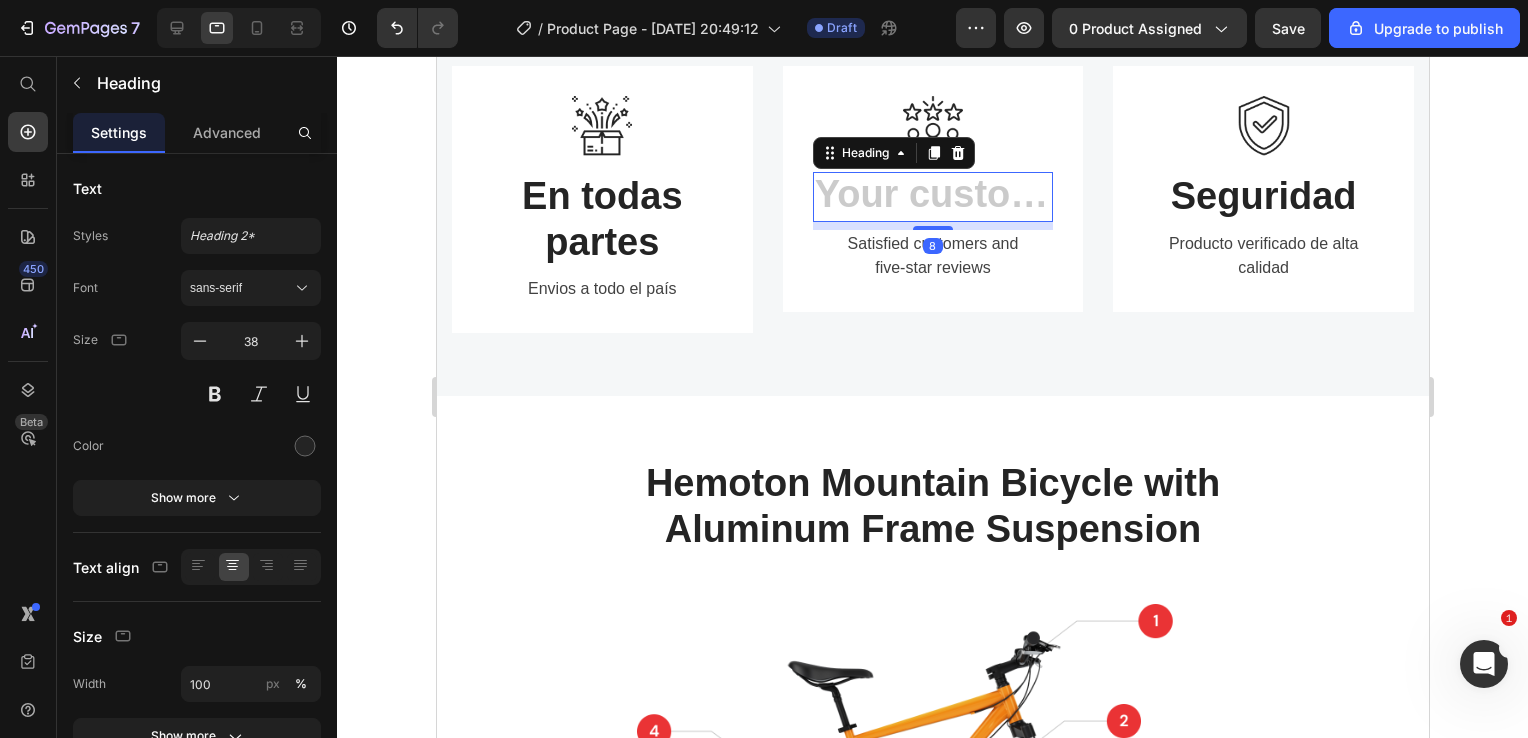 click at bounding box center [932, 197] 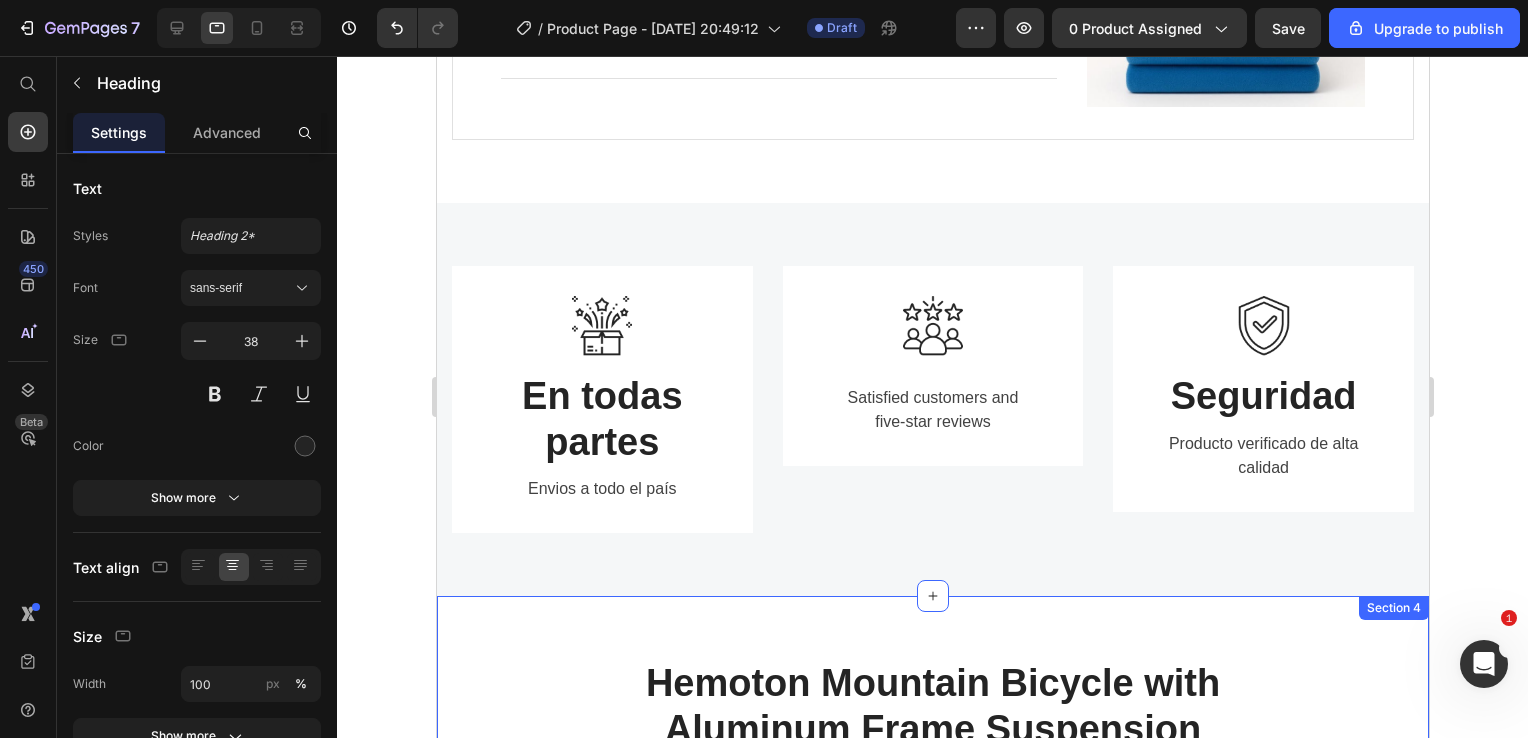 scroll, scrollTop: 13564, scrollLeft: 0, axis: vertical 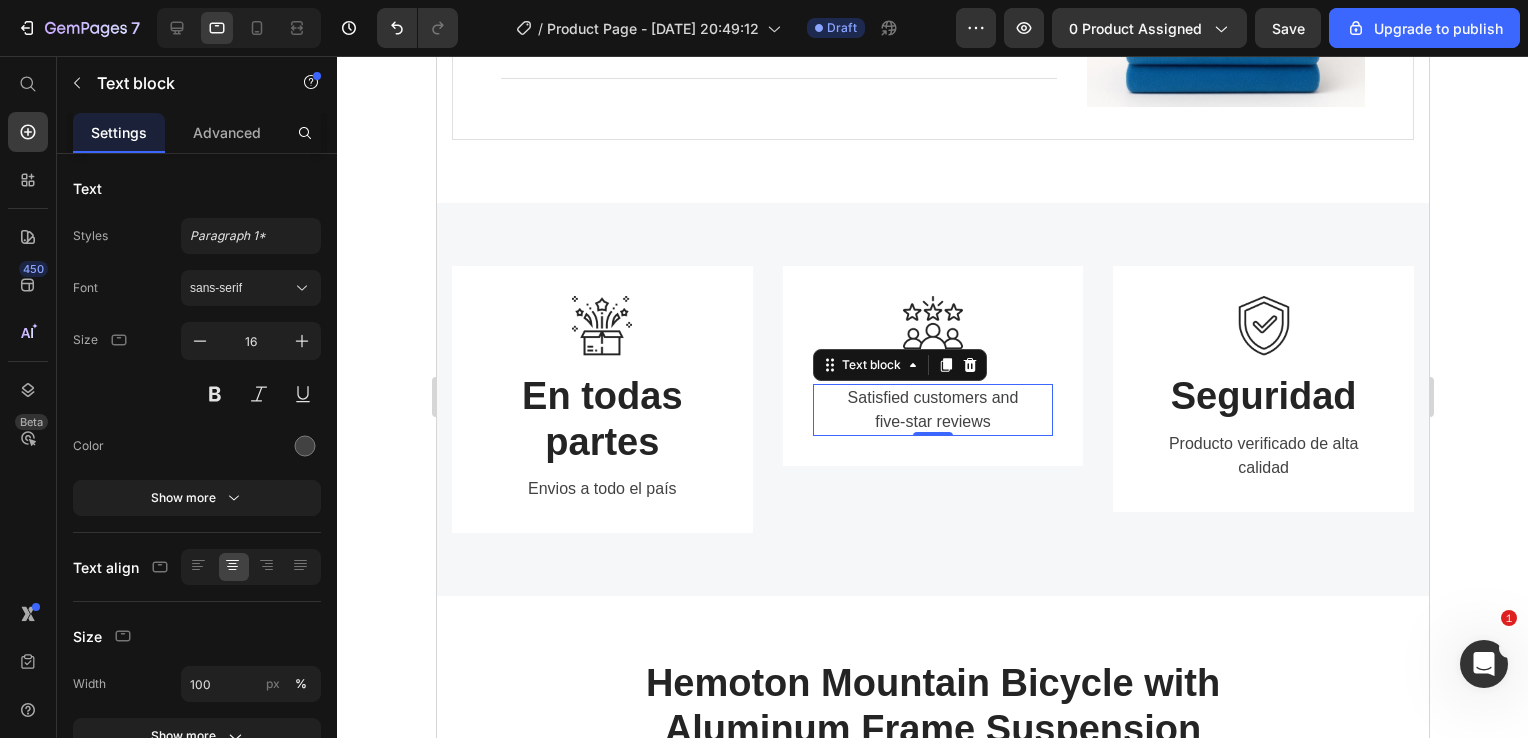 click on "Satisfied customers and five-star reviews" at bounding box center [932, 410] 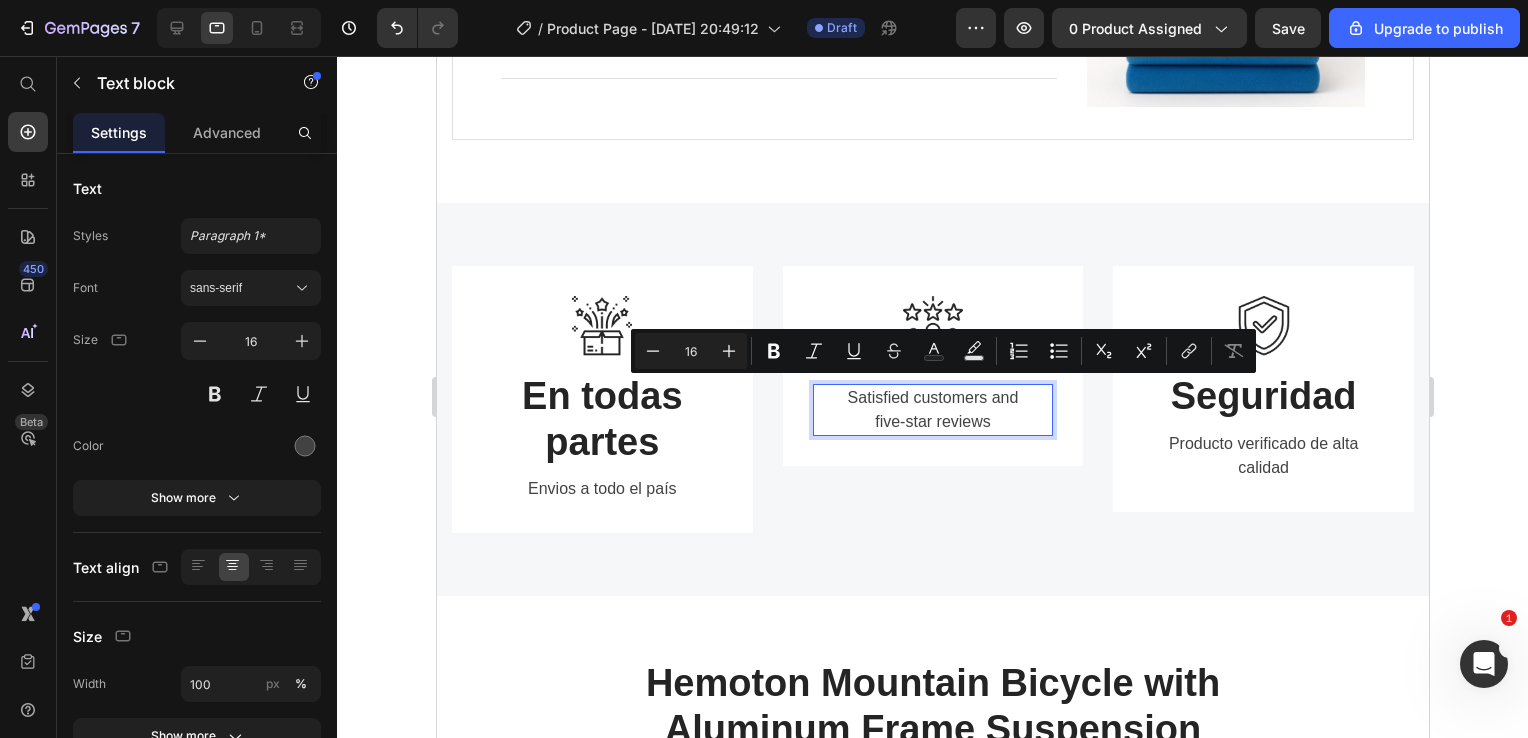 click on "Satisfied customers and five-star reviews" at bounding box center (932, 410) 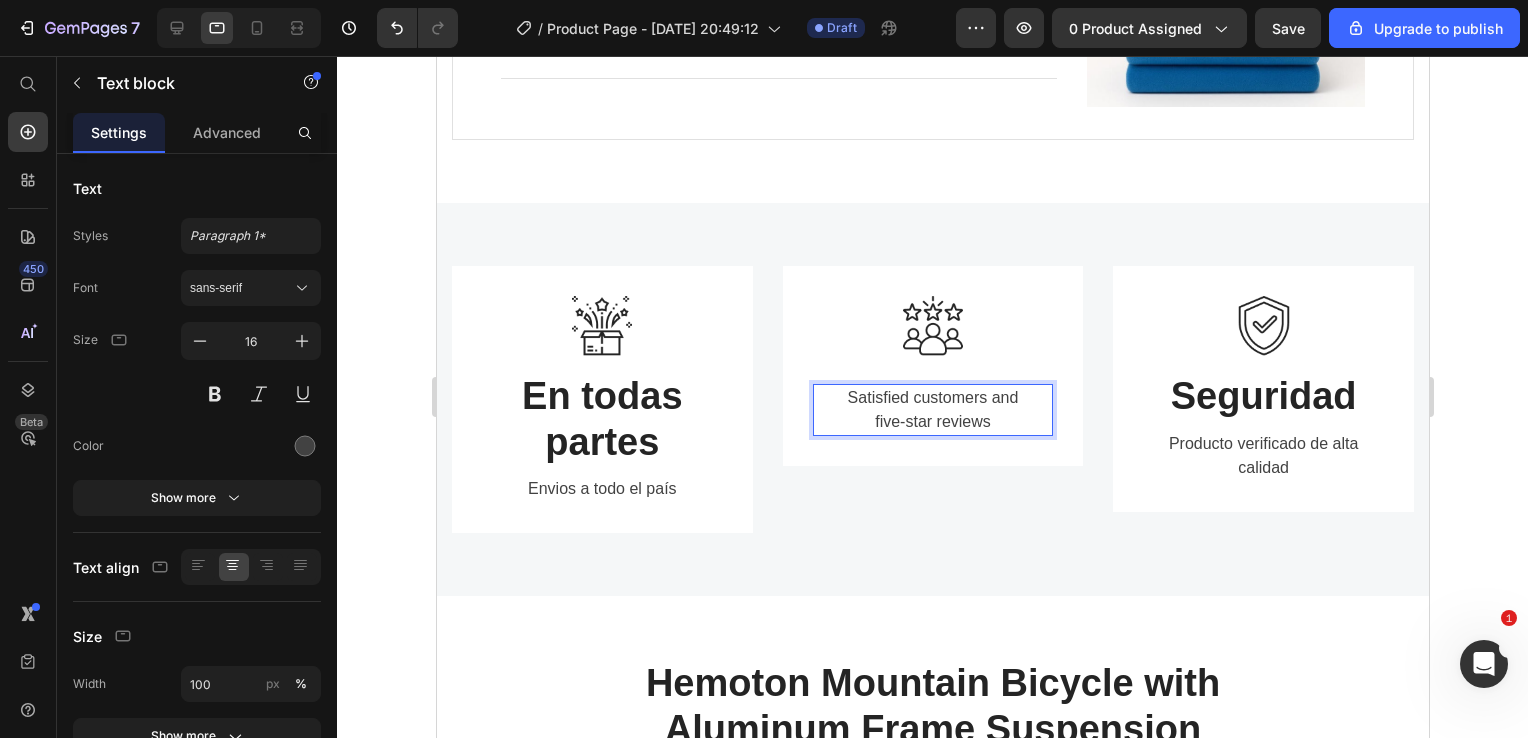 click on "Satisfied customers and five-star reviews" at bounding box center [932, 410] 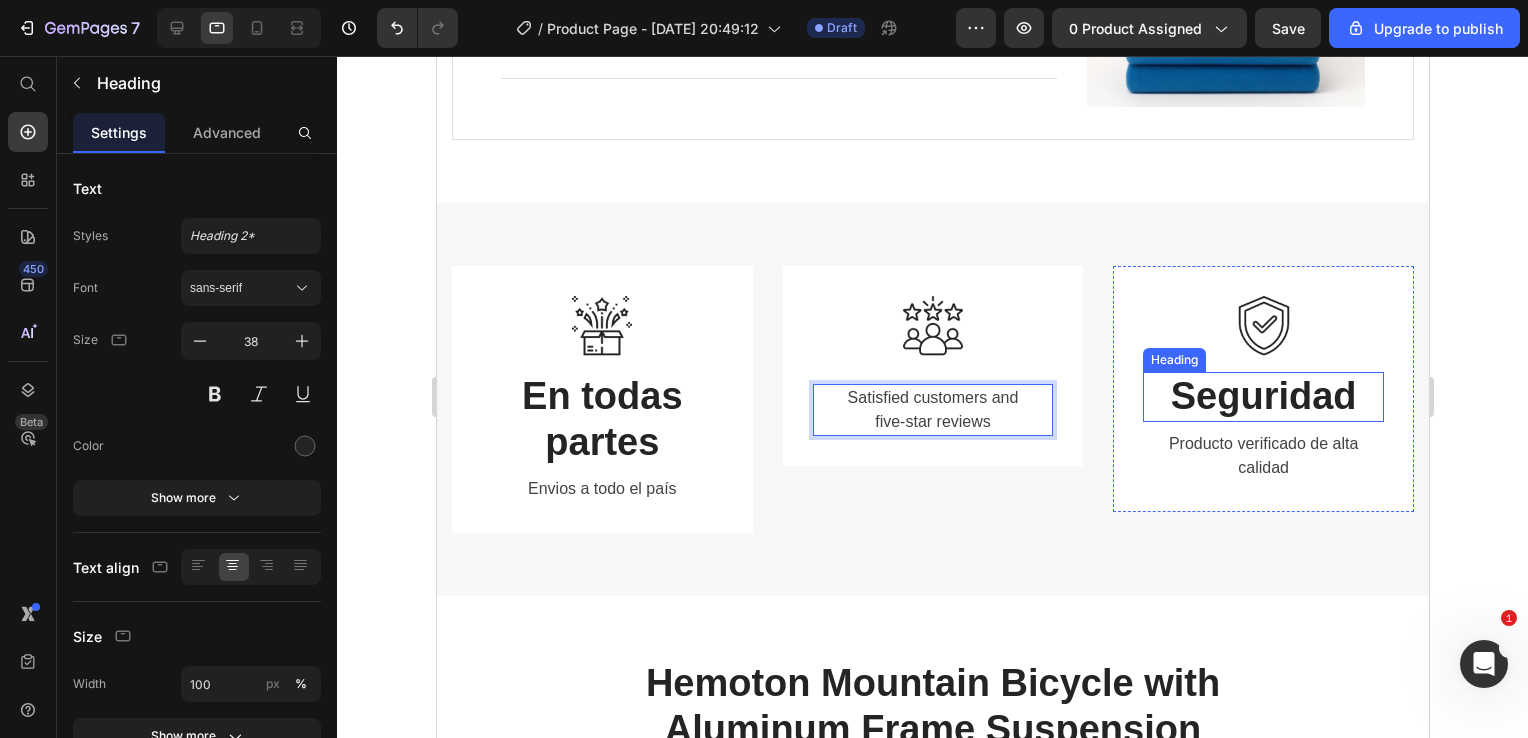 click on "Seguridad" at bounding box center (1262, 397) 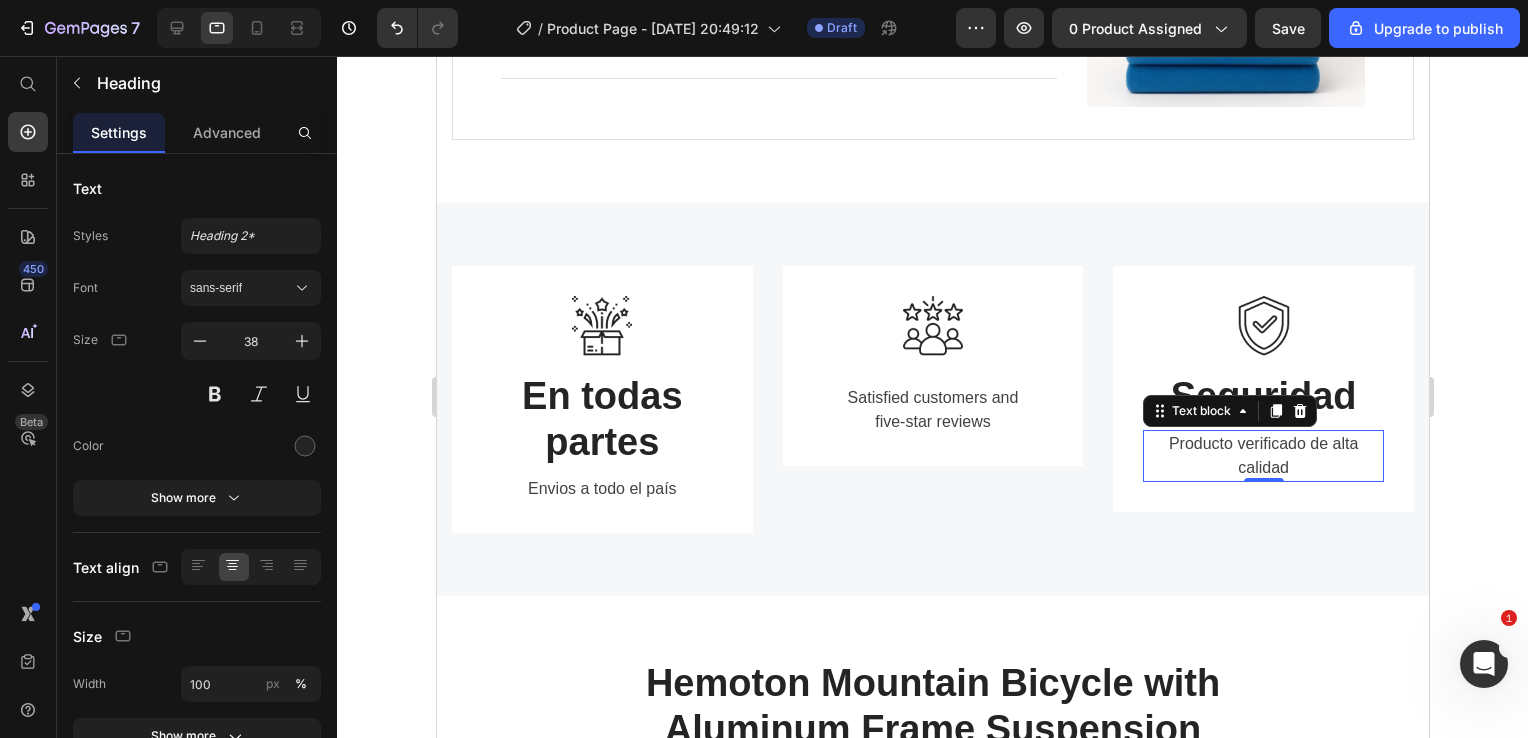 click on "Producto verificado de alta calidad" at bounding box center (1262, 456) 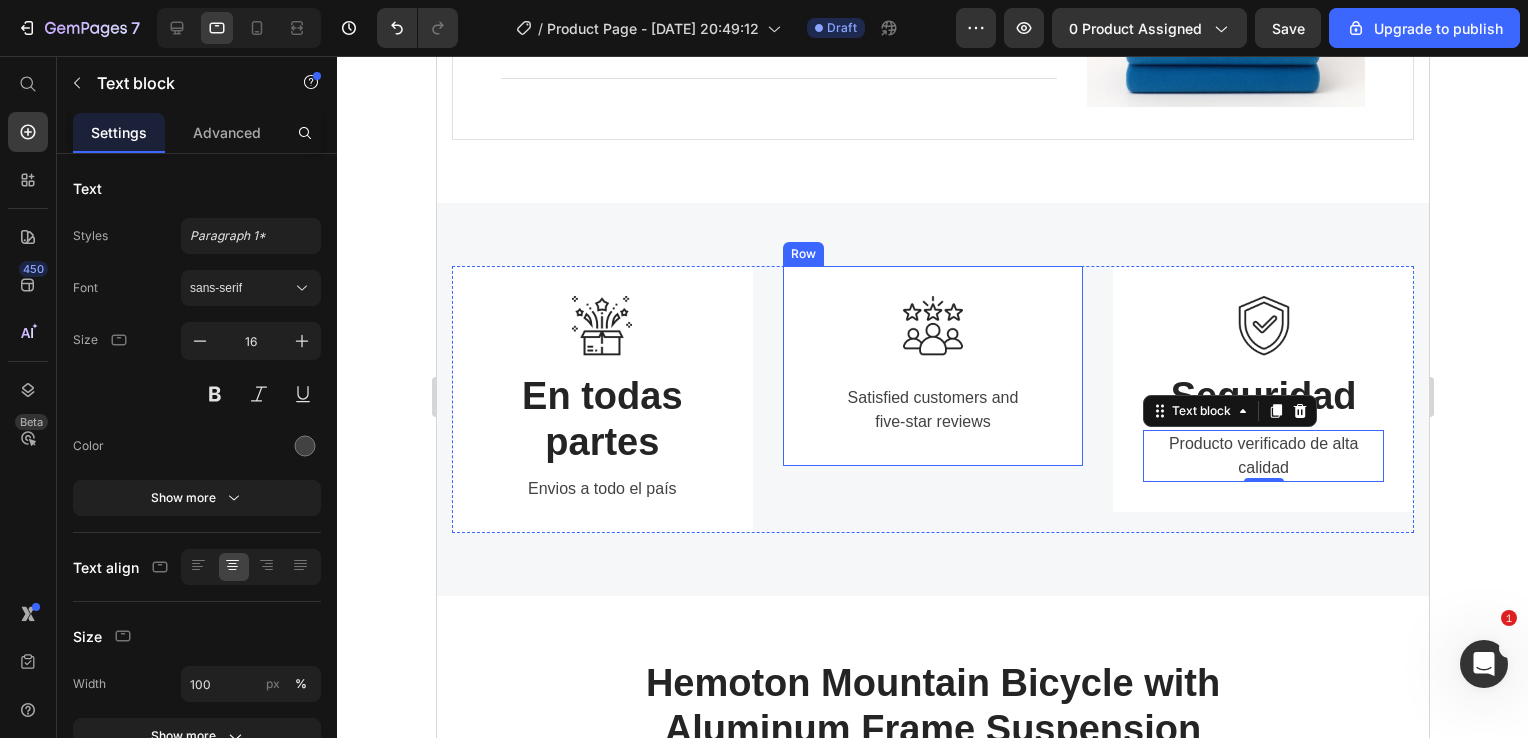 click on "Satisfied customers and five-star reviews" at bounding box center (932, 410) 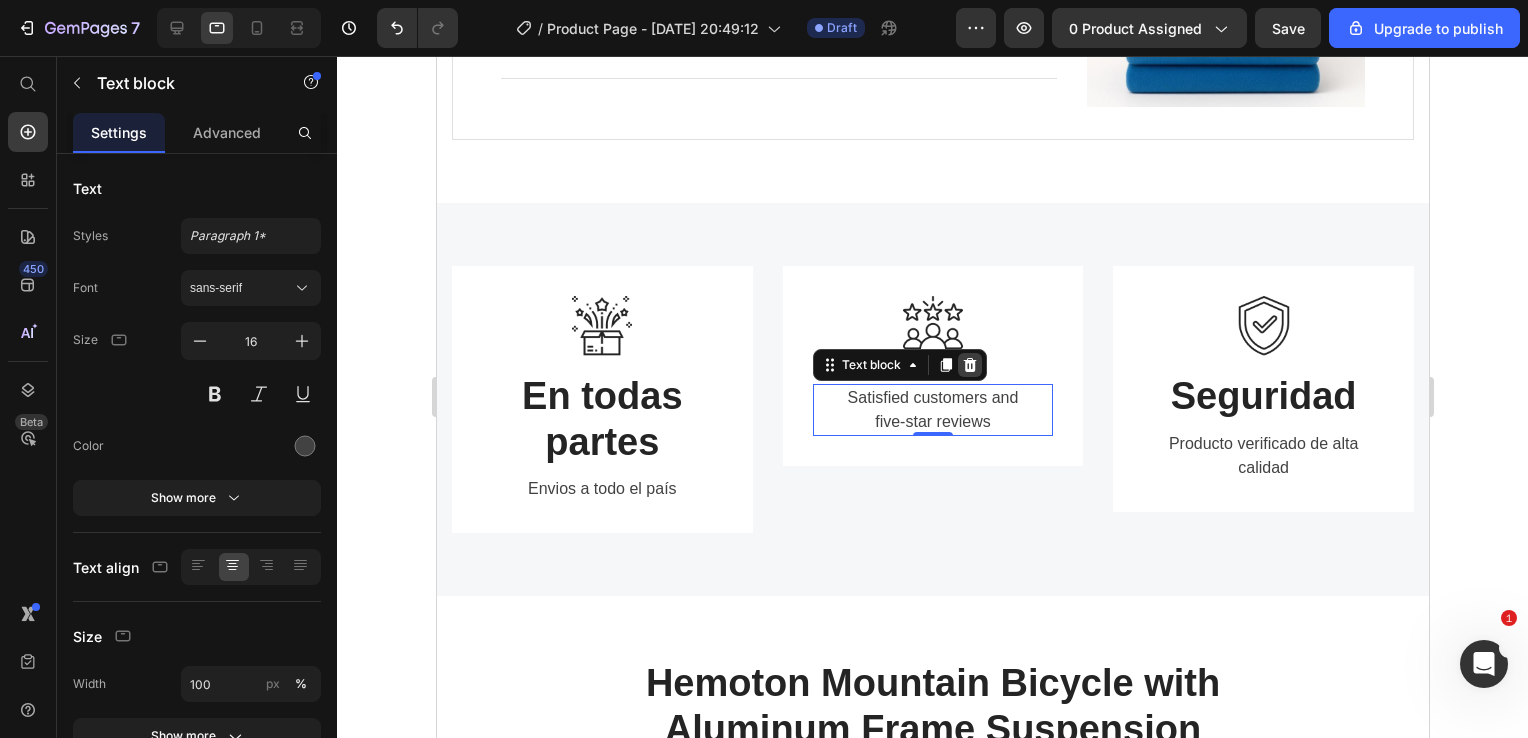 click 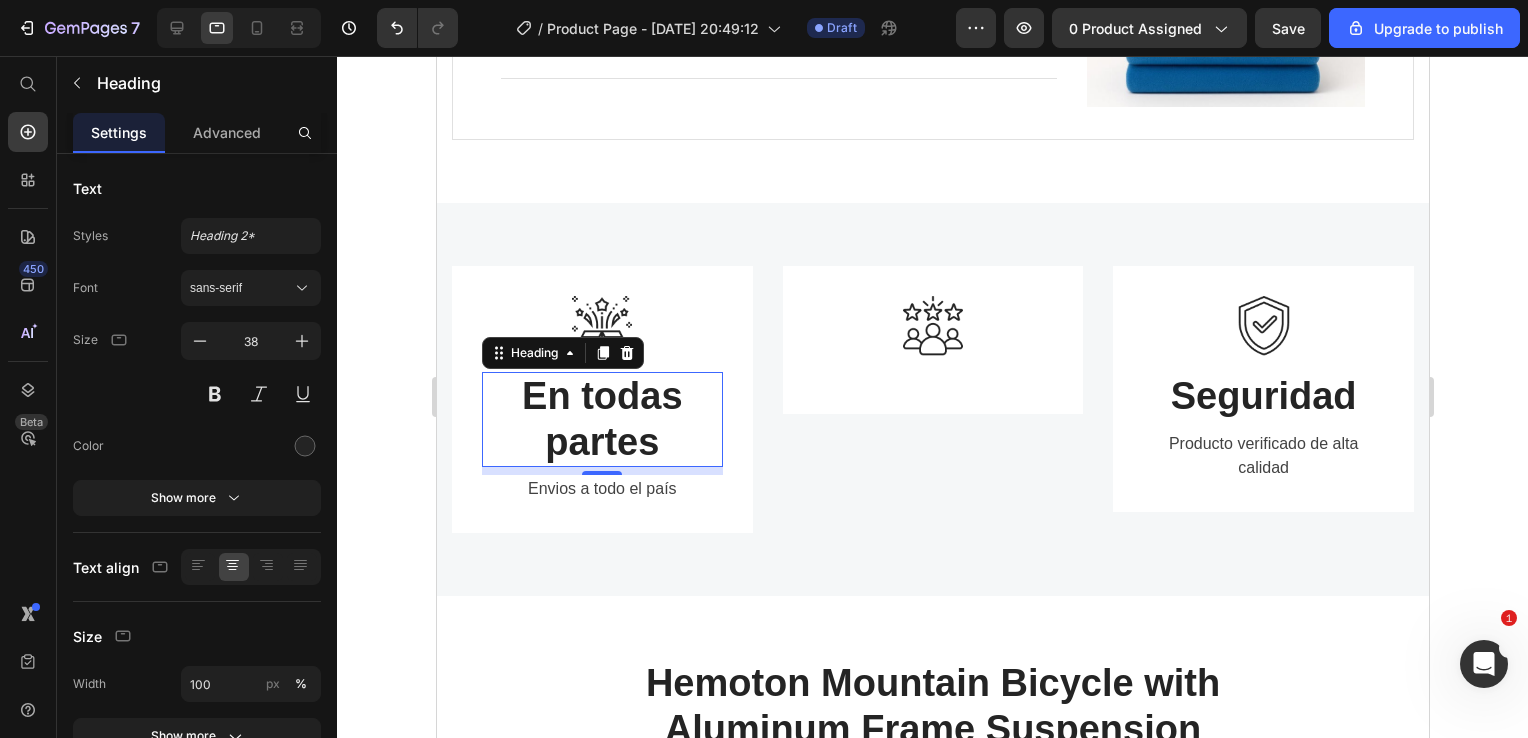click on "En todas partes" at bounding box center (601, 419) 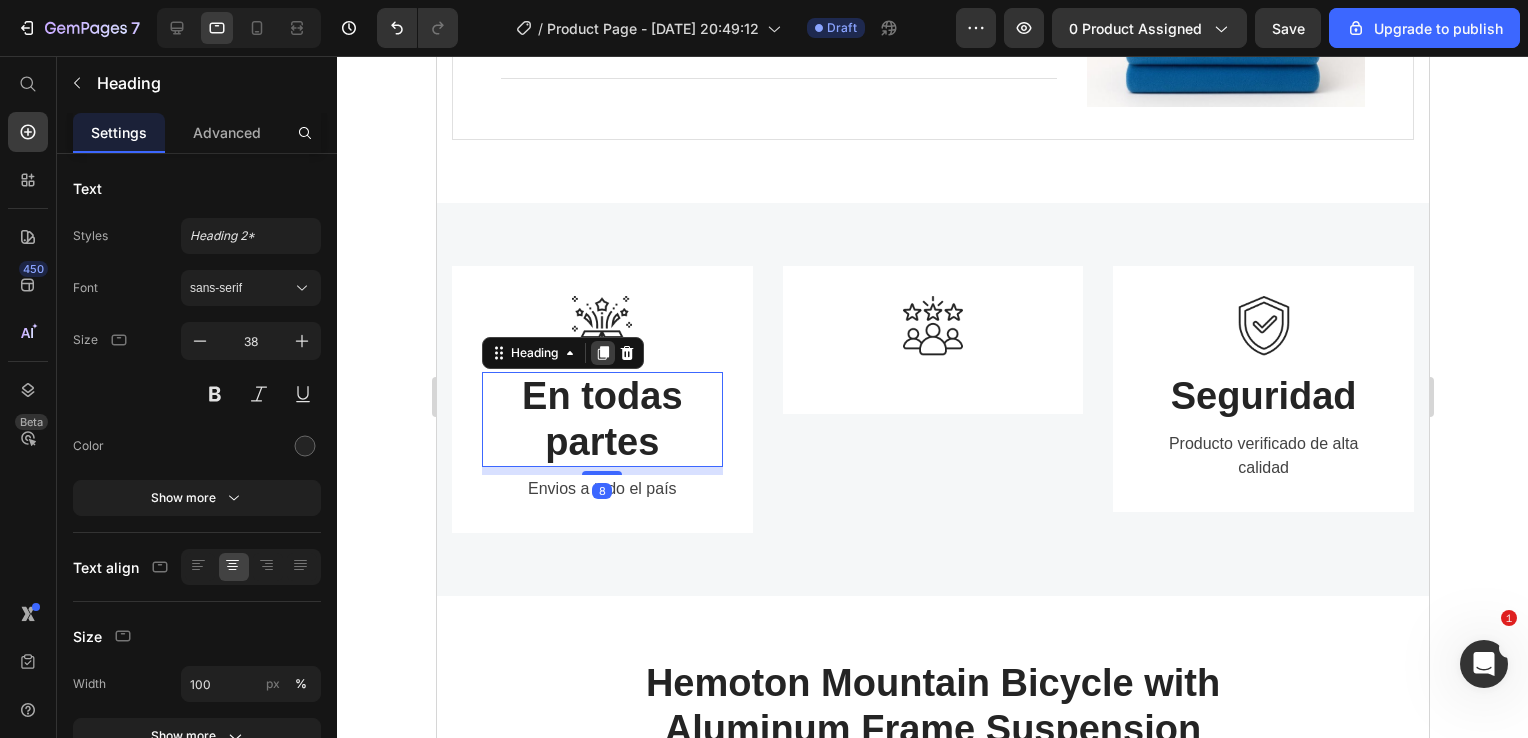 click 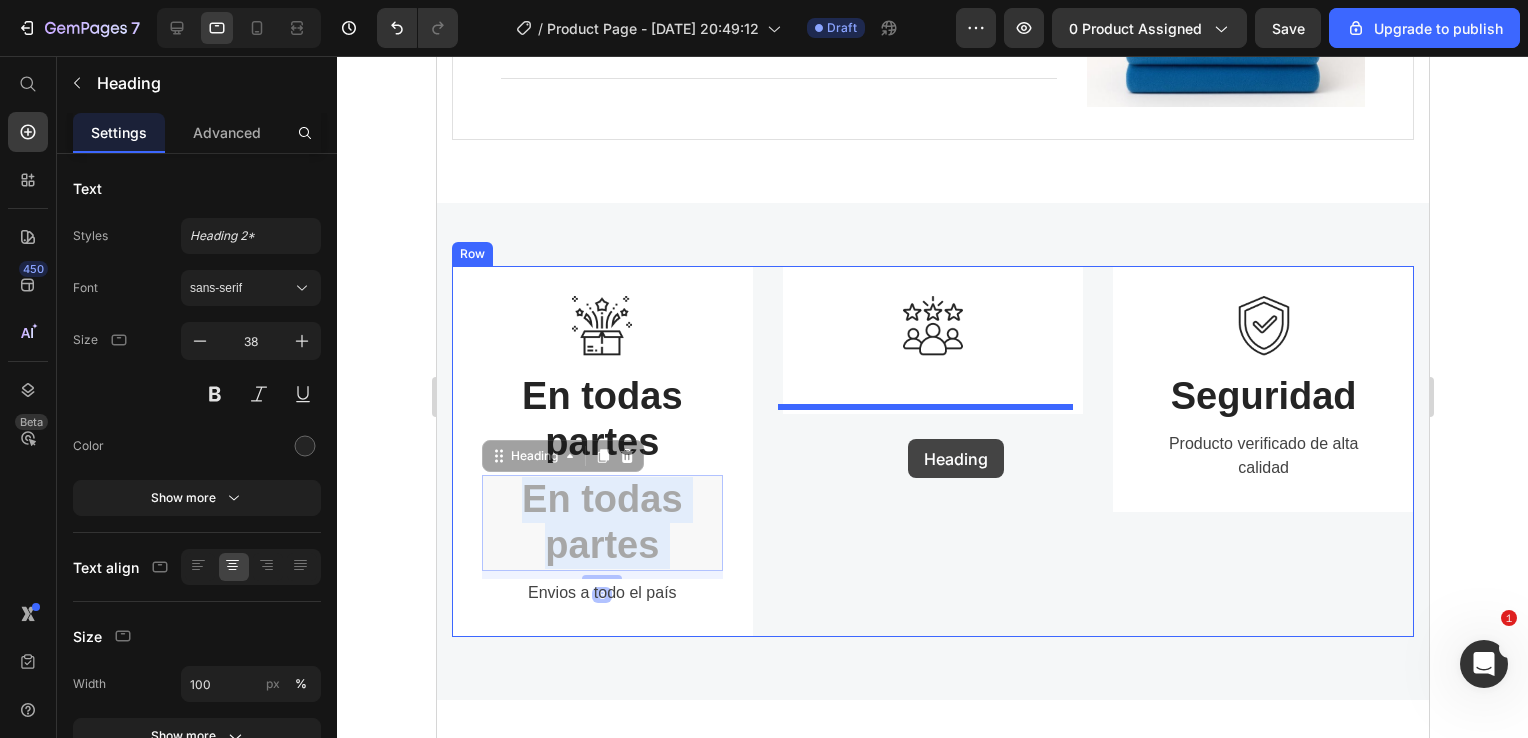 drag, startPoint x: 665, startPoint y: 488, endPoint x: 907, endPoint y: 439, distance: 246.91092 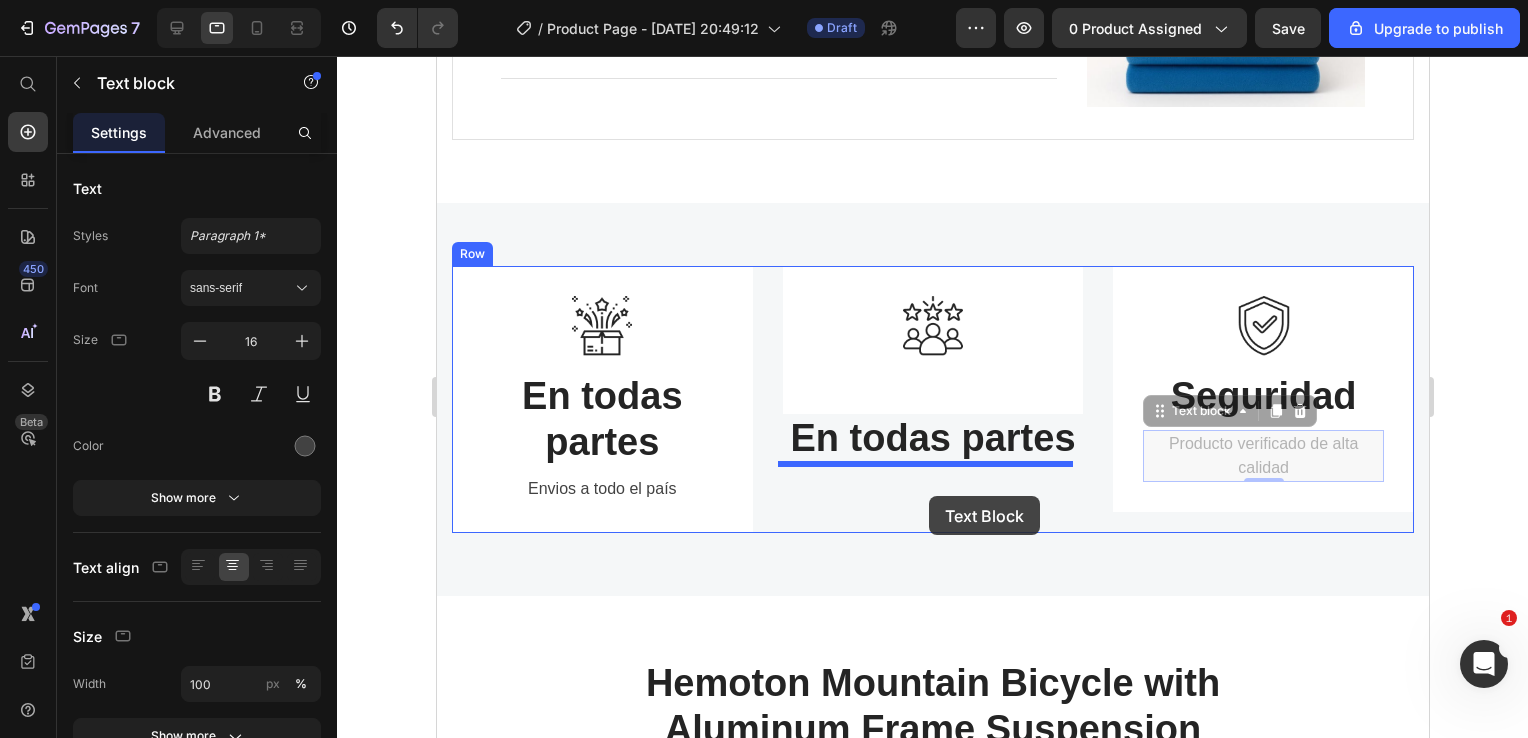 drag, startPoint x: 1211, startPoint y: 447, endPoint x: 928, endPoint y: 496, distance: 287.21072 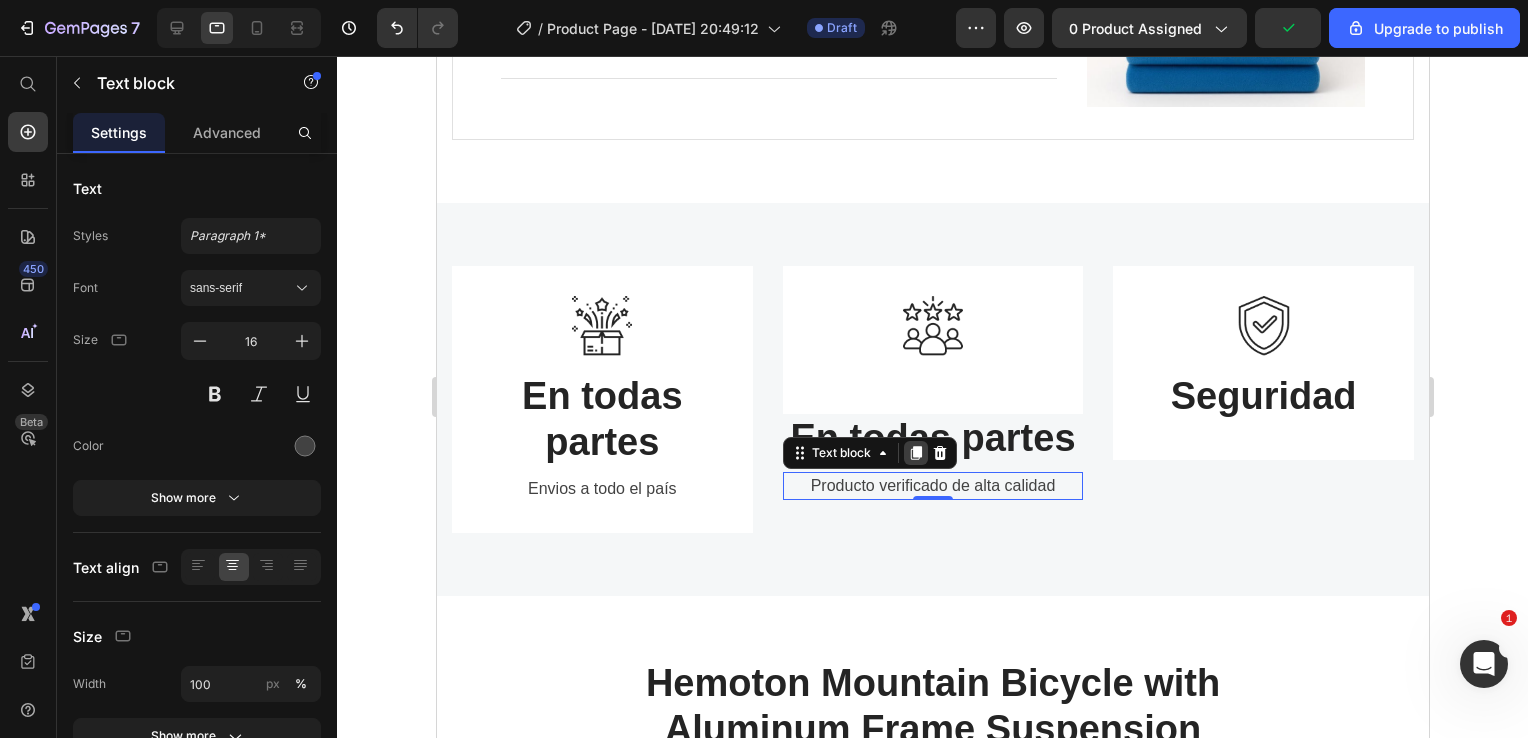 click 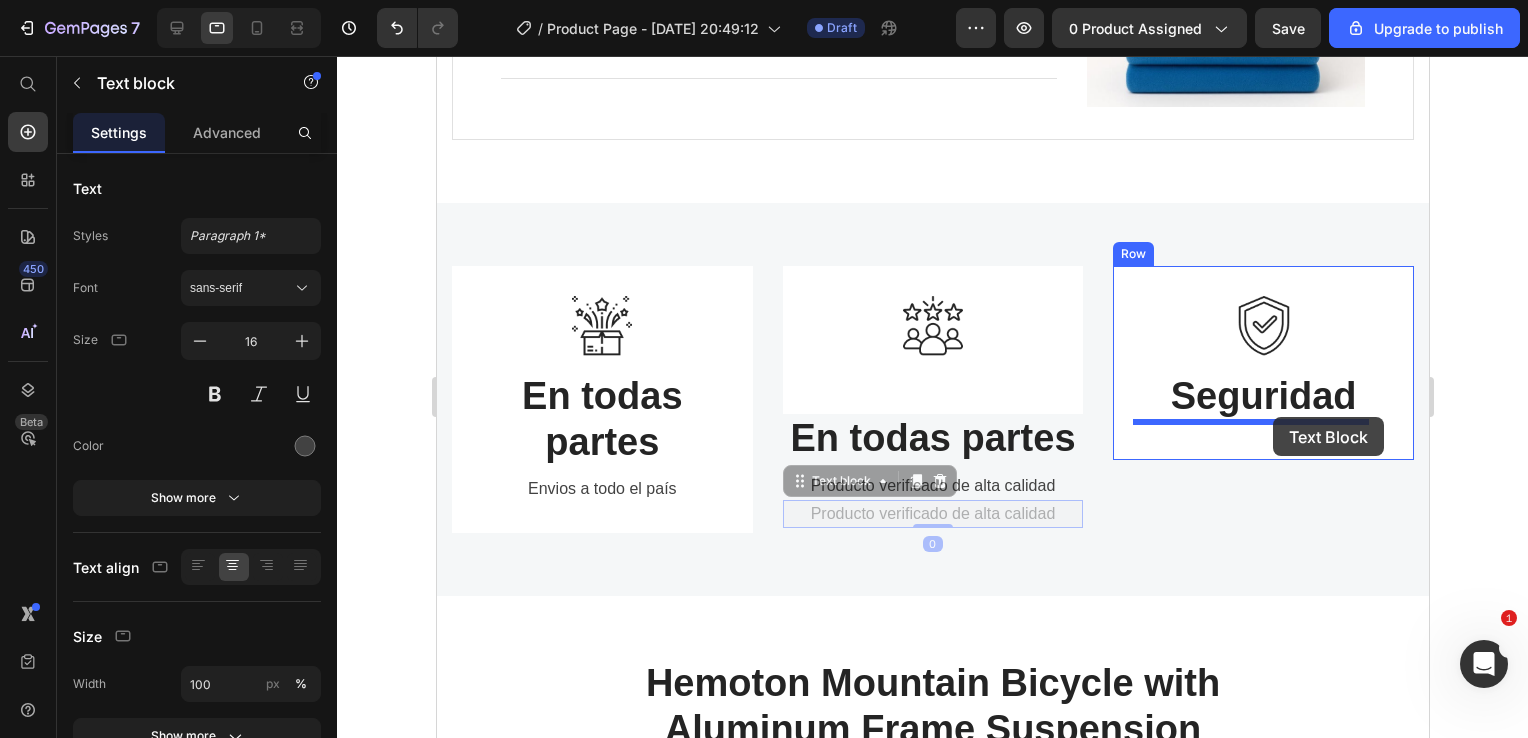 drag, startPoint x: 1027, startPoint y: 500, endPoint x: 1272, endPoint y: 417, distance: 258.6774 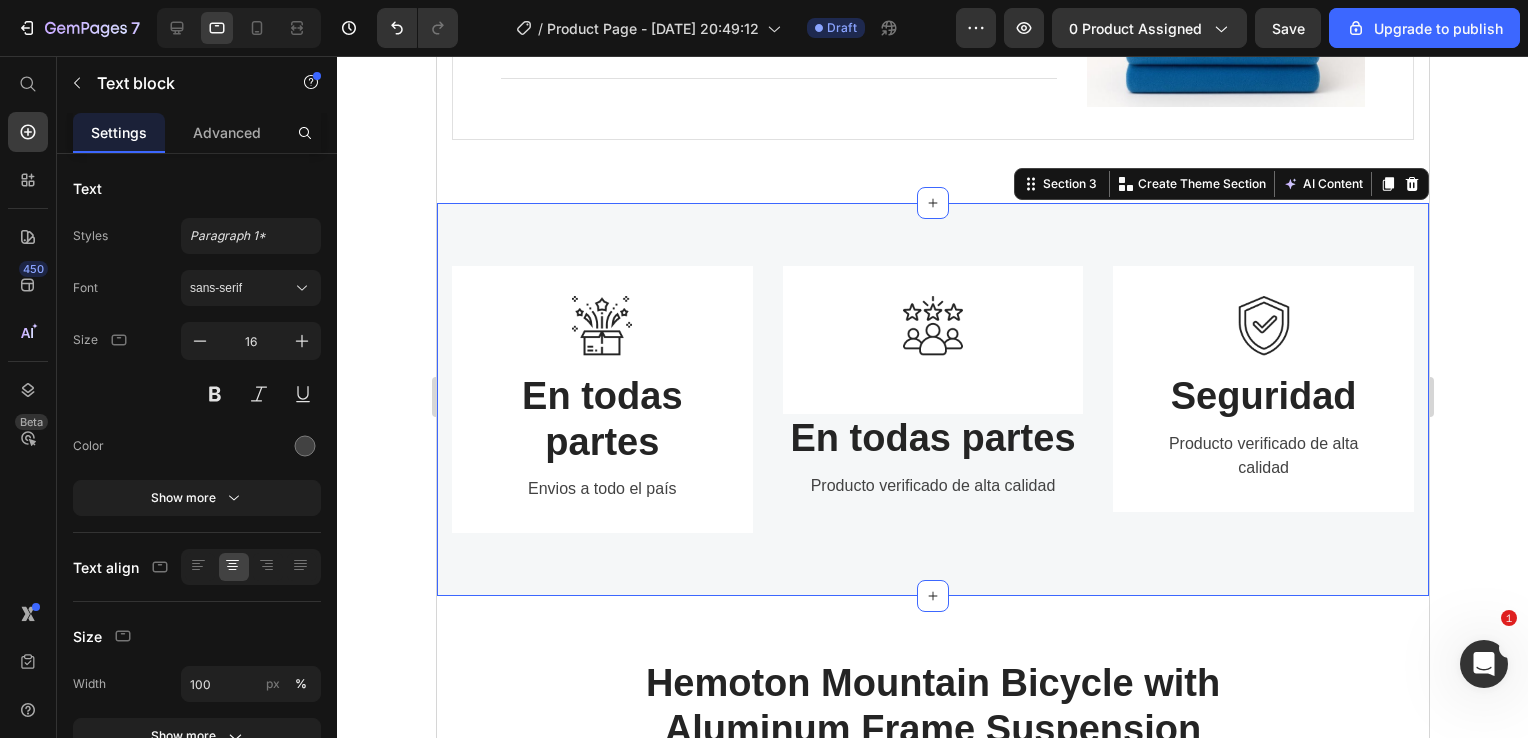 click on "Image En todas partes Heading Envios a todo el país Text block Row Image Heading Row En todas partes Heading Producto verificado de alta calidad Text block Image Seguridad Heading Producto verificado de alta calidad Text block Row Row Section 3   You can create reusable sections Create Theme Section AI Content Write with GemAI What would you like to describe here? Tone and Voice Persuasive Product Show more Generate" at bounding box center [932, 400] 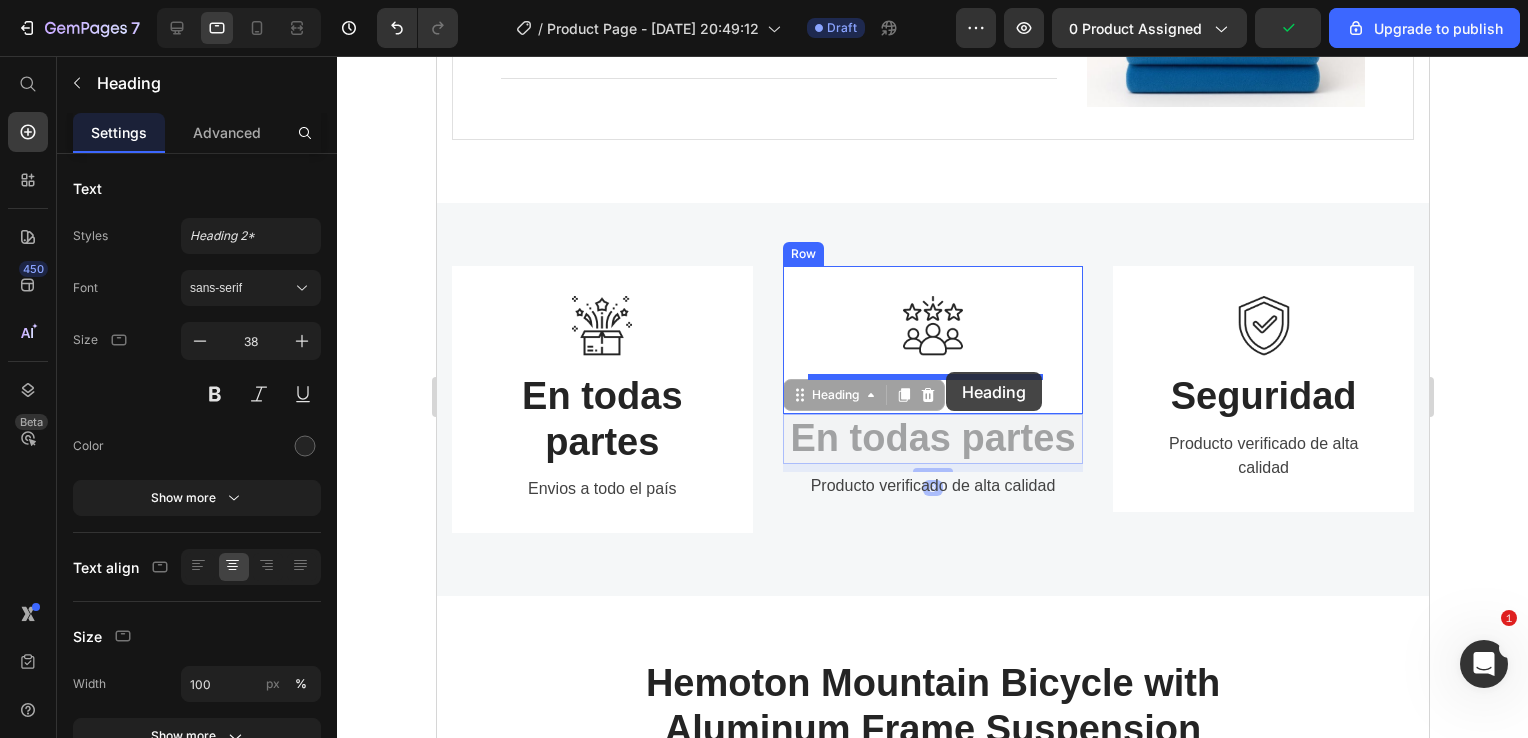 drag, startPoint x: 939, startPoint y: 426, endPoint x: 944, endPoint y: 374, distance: 52.23983 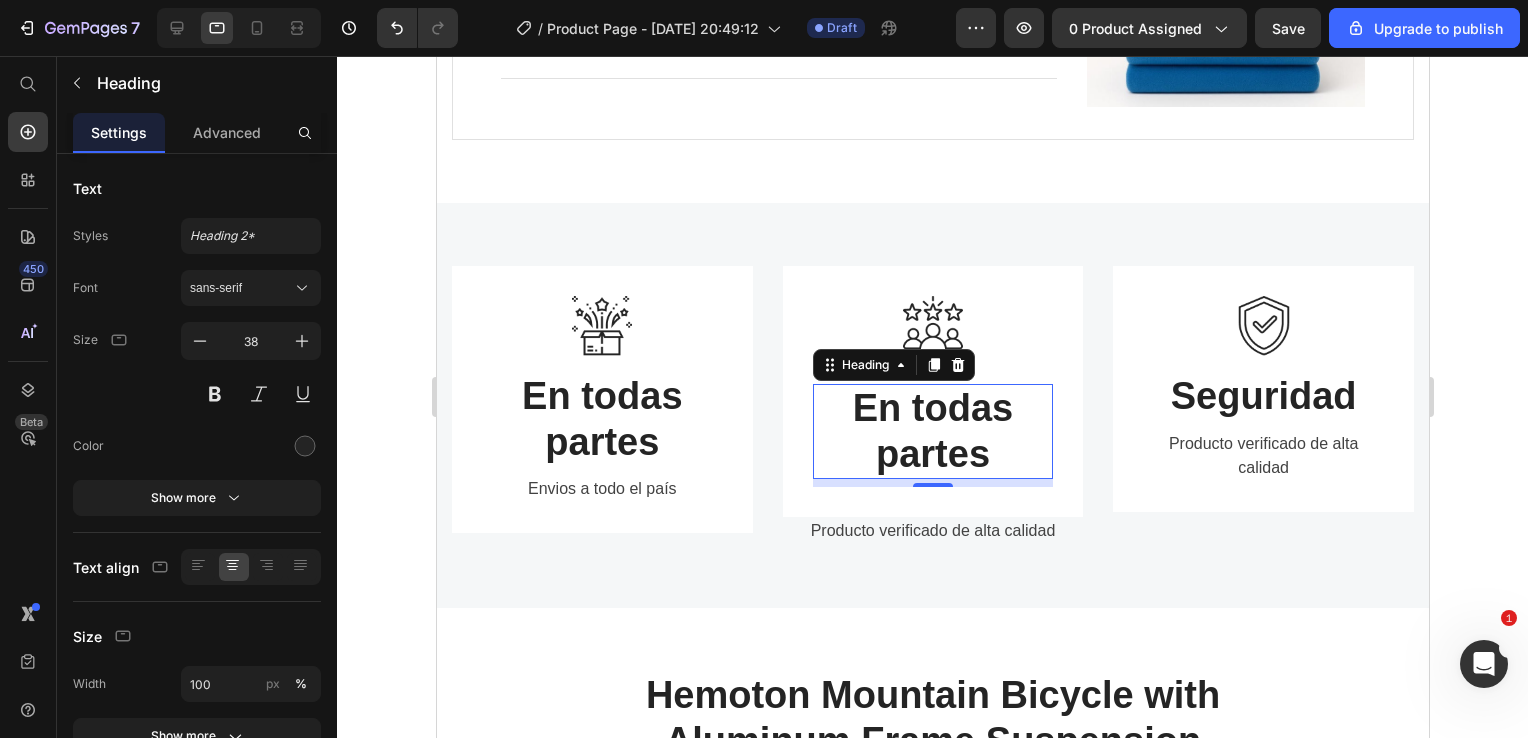 click on "En todas partes" at bounding box center (932, 431) 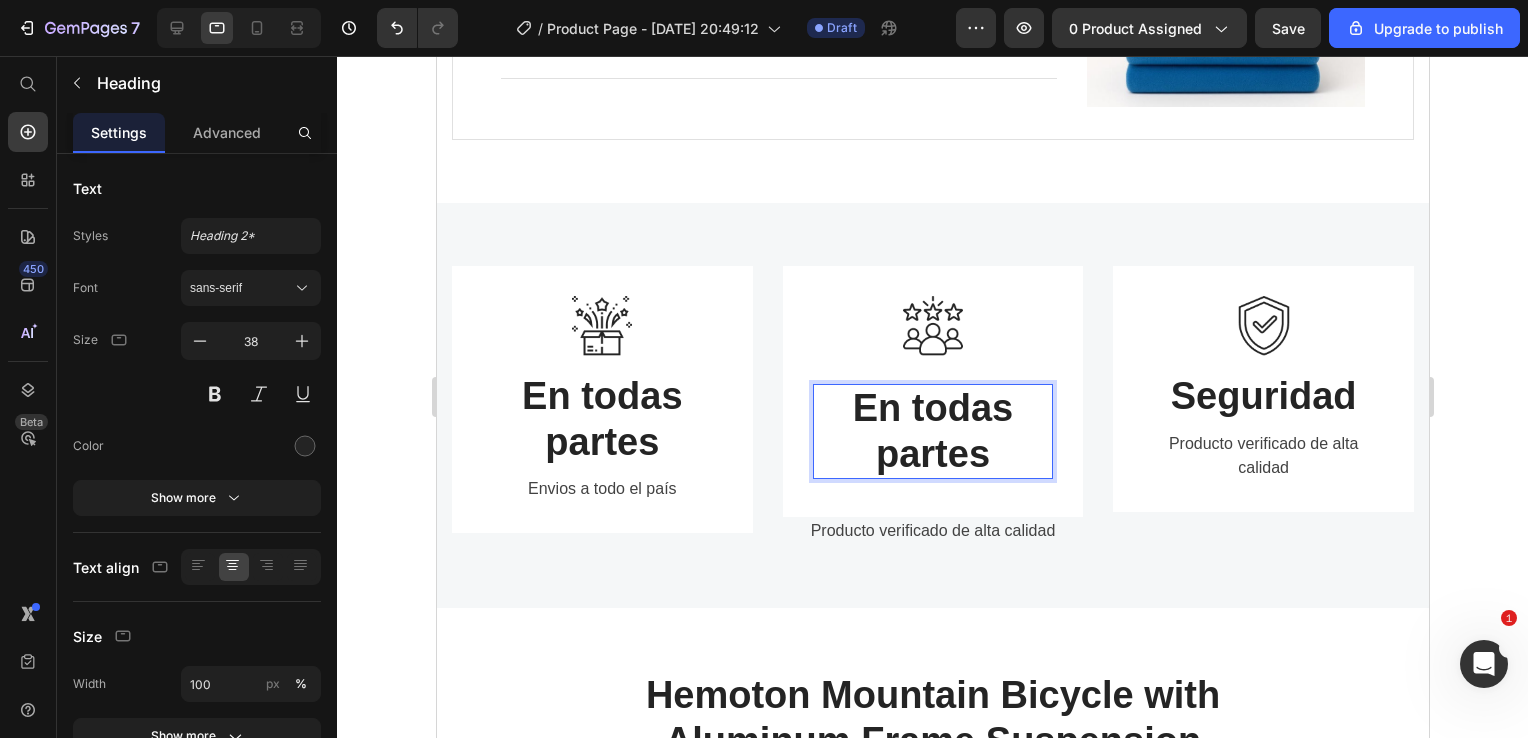 click on "En todas partes" at bounding box center [932, 431] 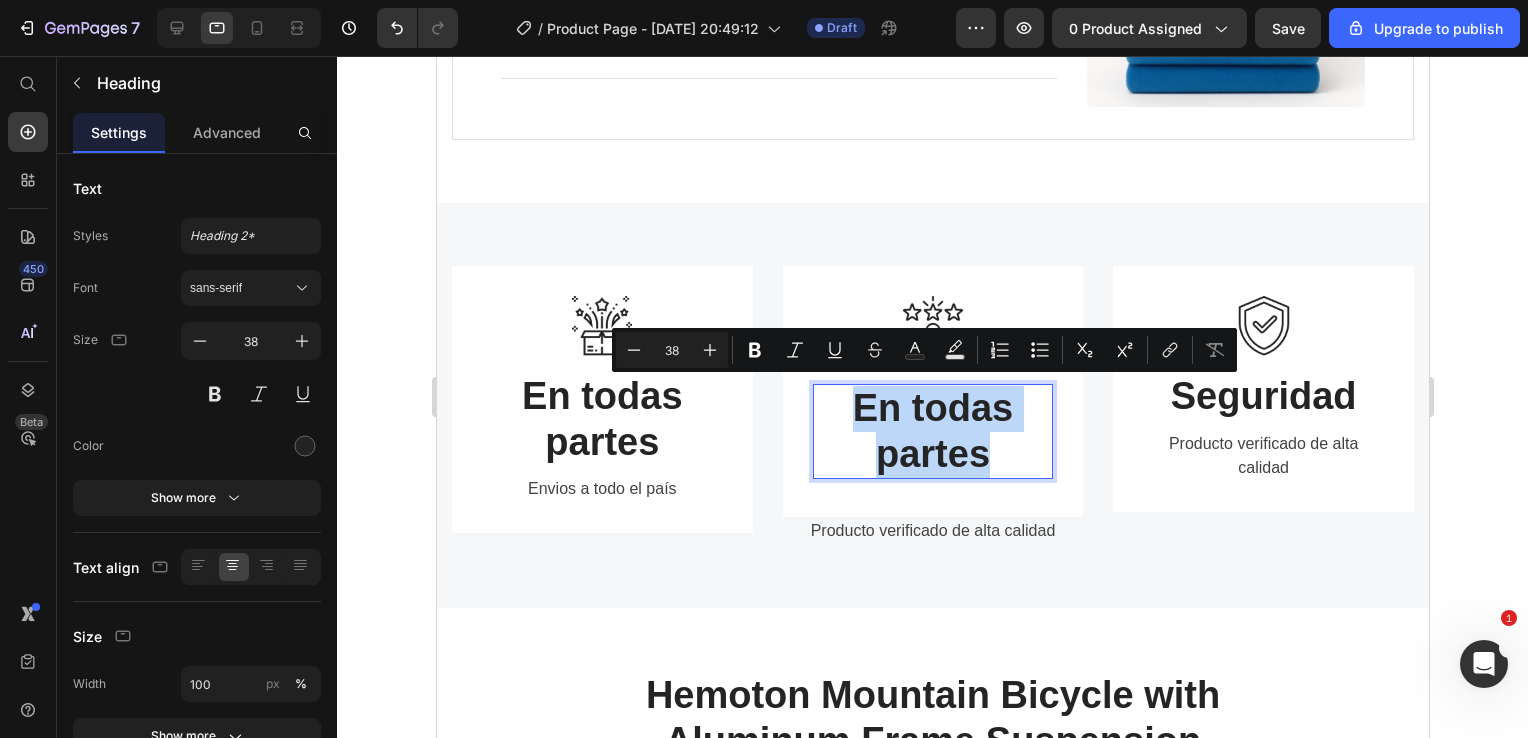 drag, startPoint x: 997, startPoint y: 442, endPoint x: 886, endPoint y: 422, distance: 112.78741 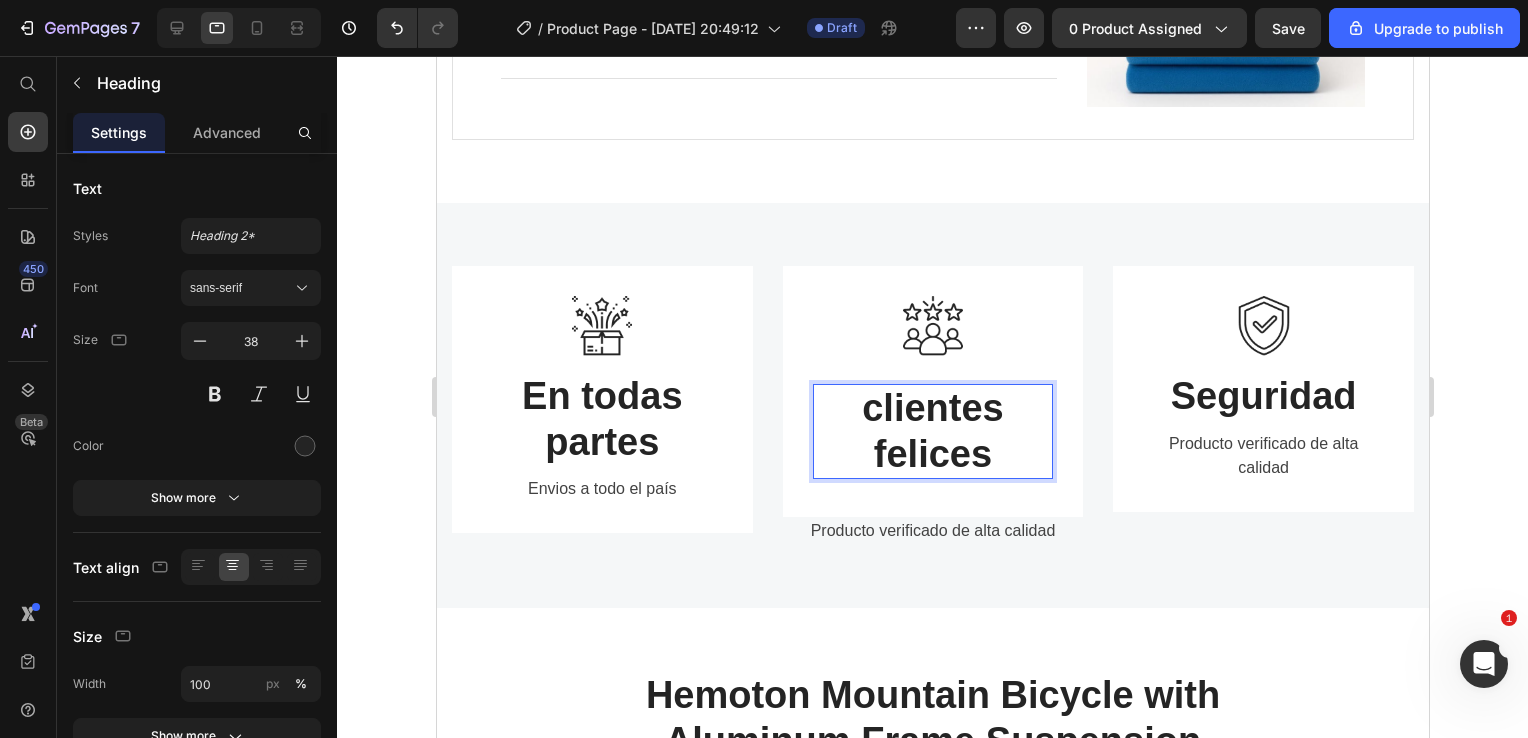 click on "clientes felices" at bounding box center [932, 431] 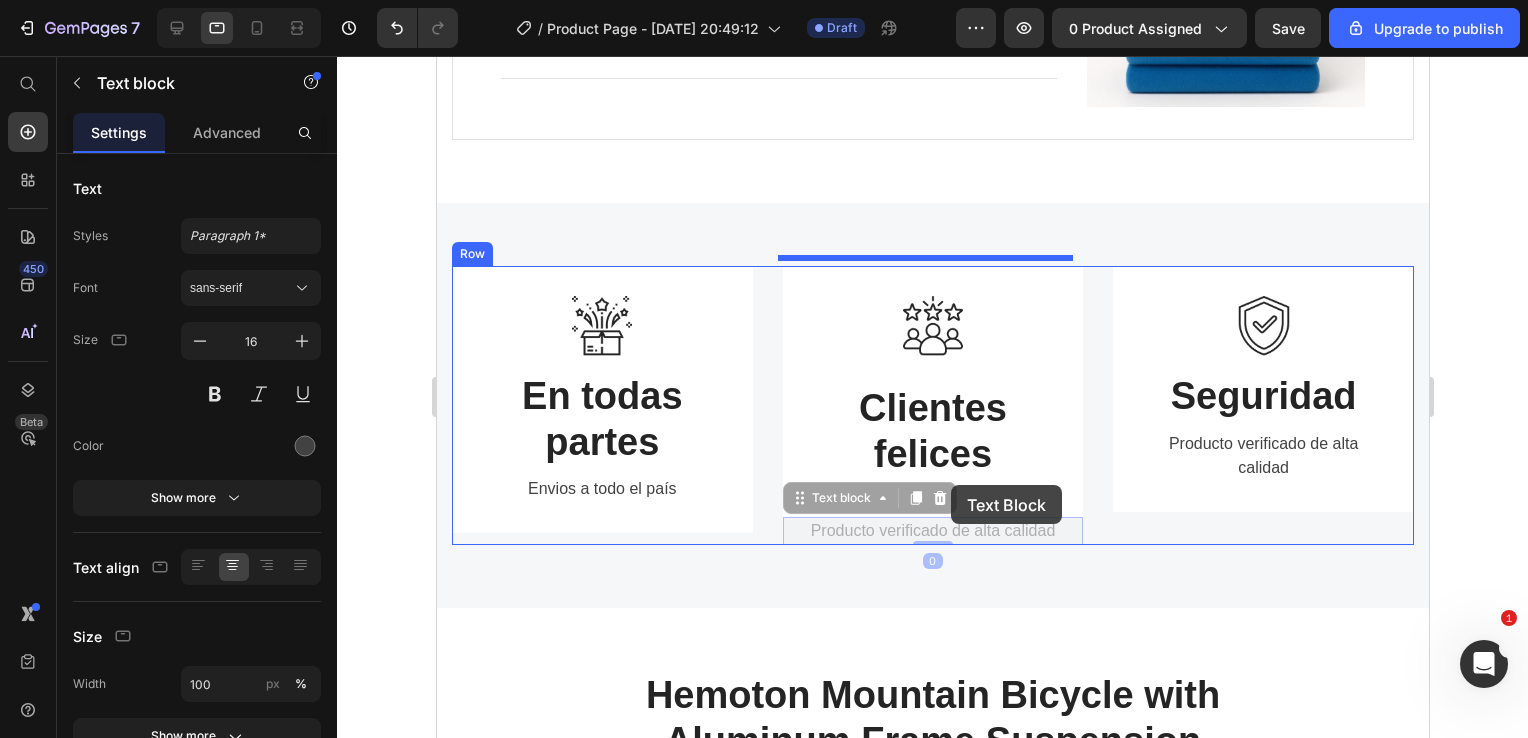 drag, startPoint x: 940, startPoint y: 526, endPoint x: 950, endPoint y: 485, distance: 42.201897 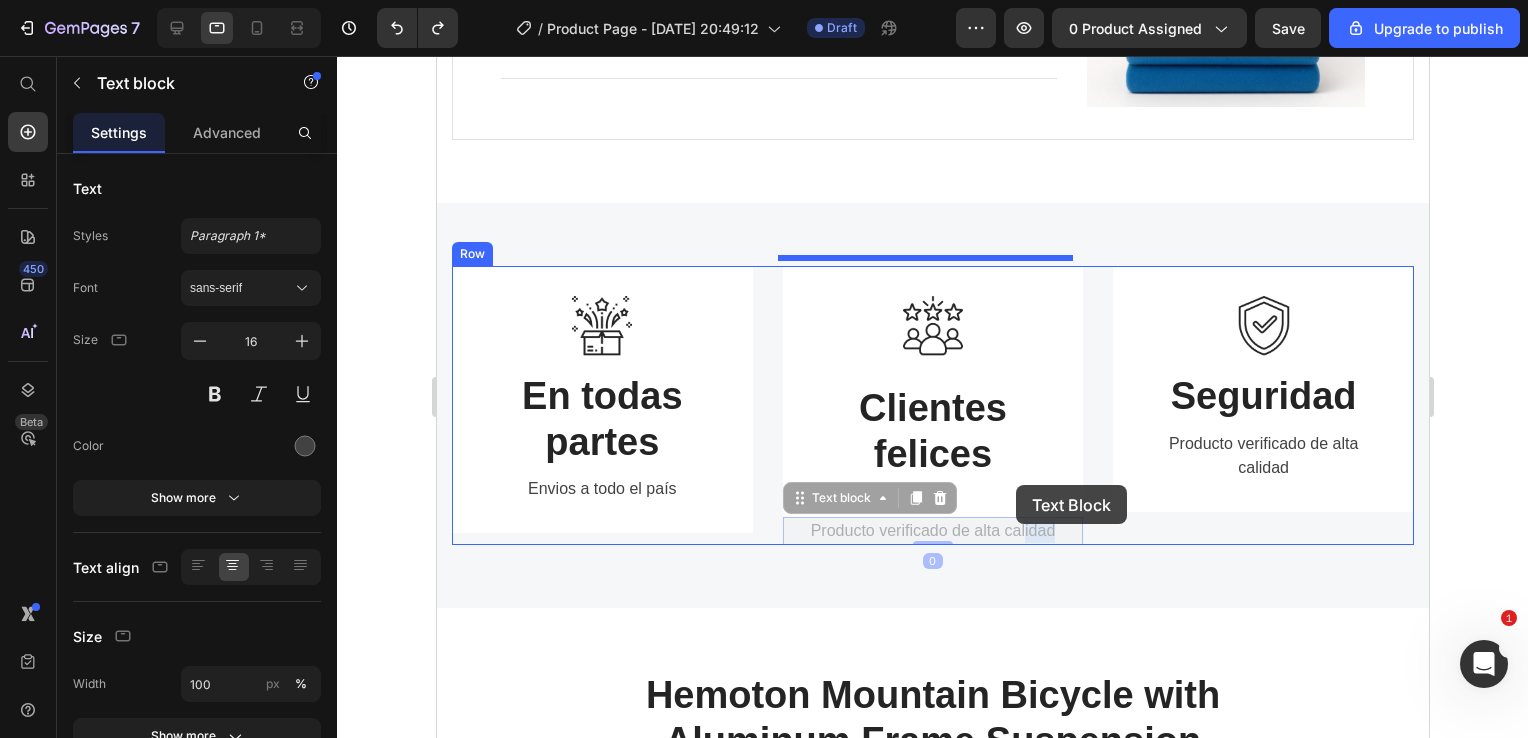 drag, startPoint x: 1064, startPoint y: 527, endPoint x: 1015, endPoint y: 485, distance: 64.53681 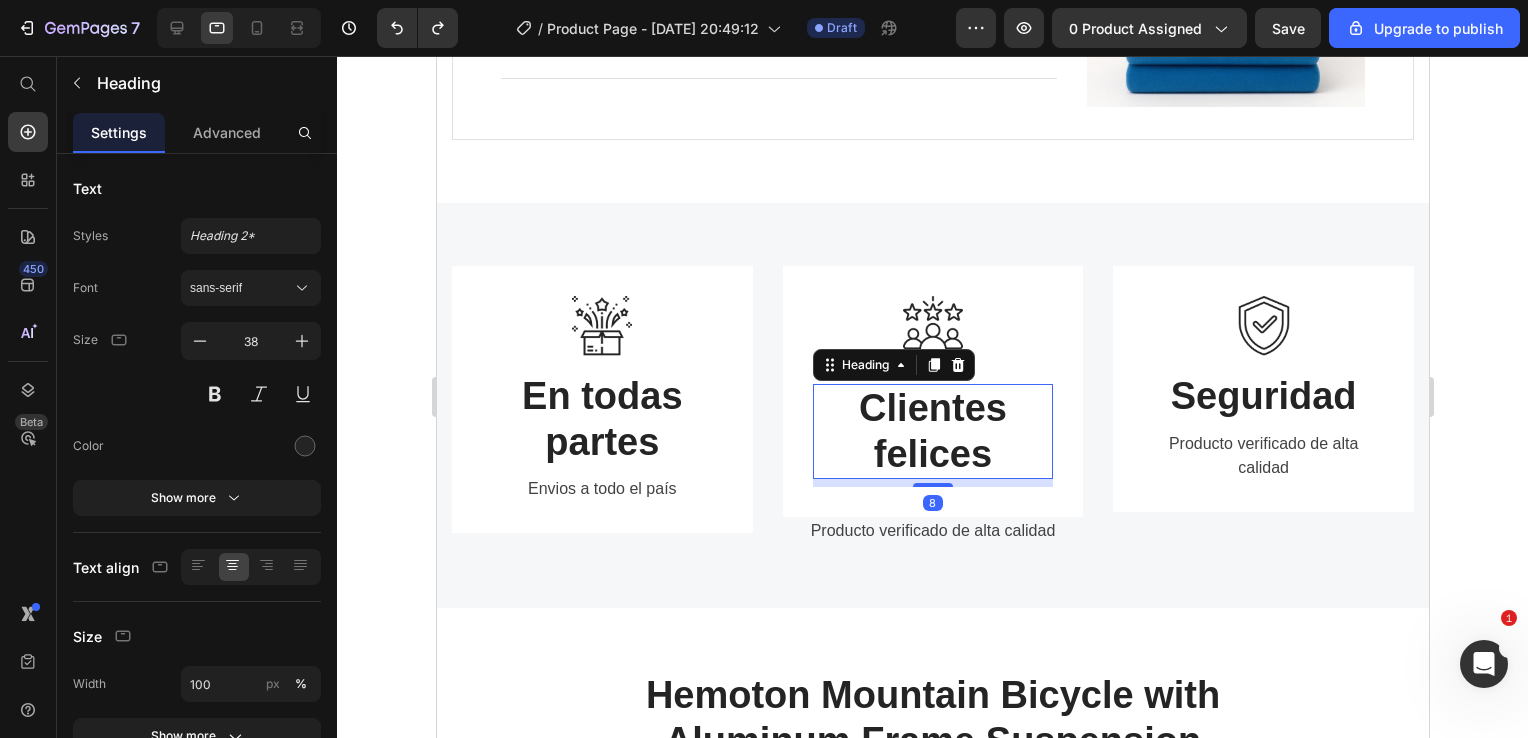 click on "Clientes felices" at bounding box center [932, 431] 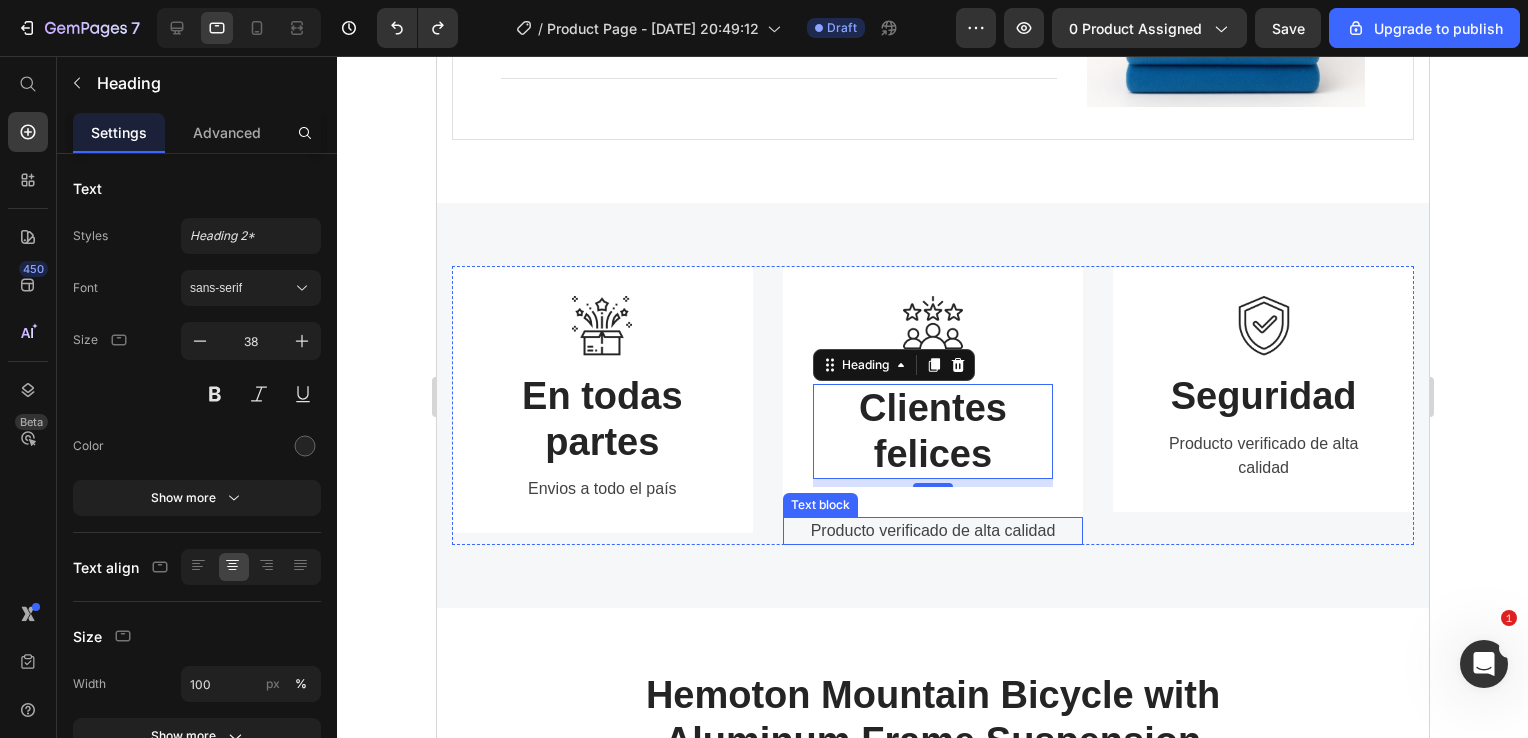click on "Producto verificado de alta calidad" at bounding box center (932, 531) 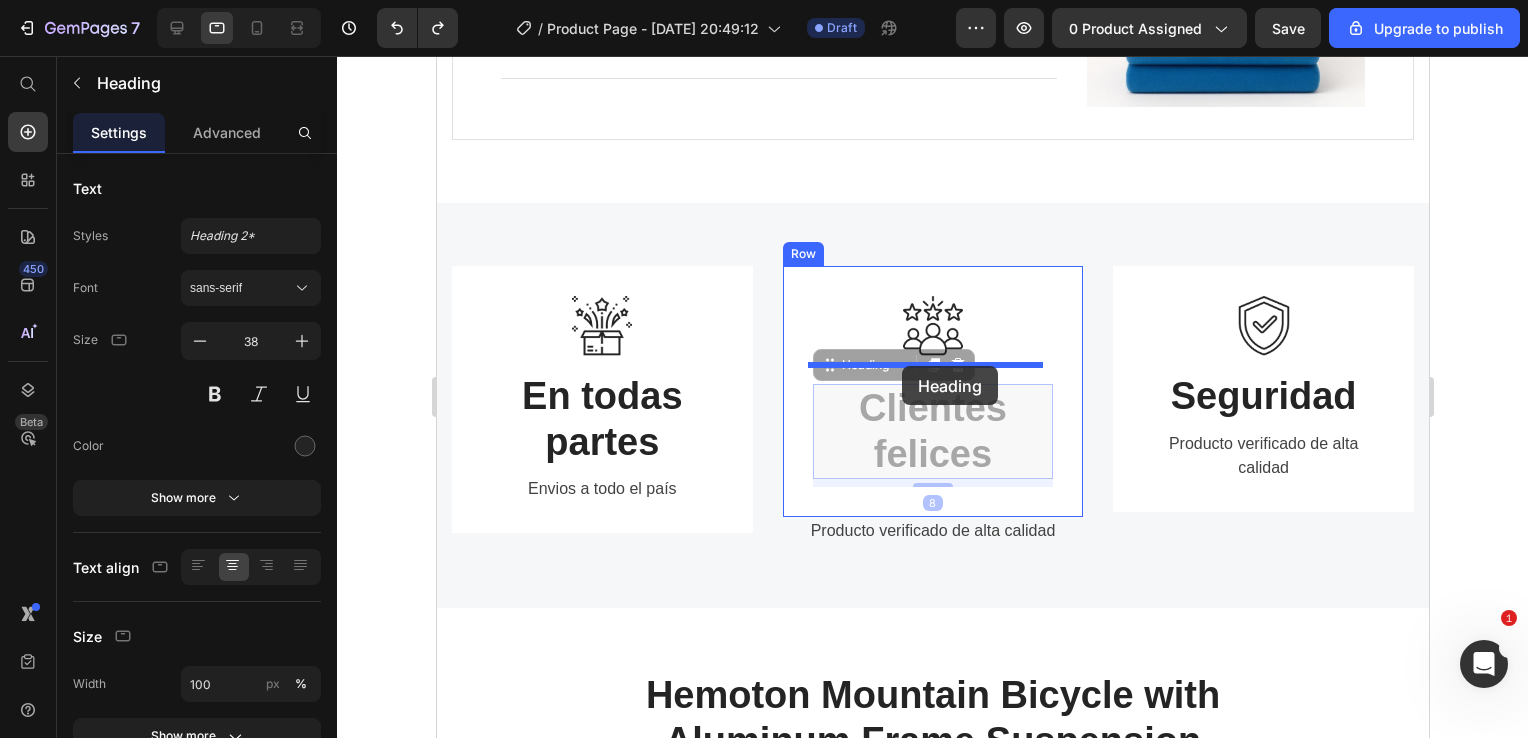 drag, startPoint x: 908, startPoint y: 411, endPoint x: 901, endPoint y: 366, distance: 45.54119 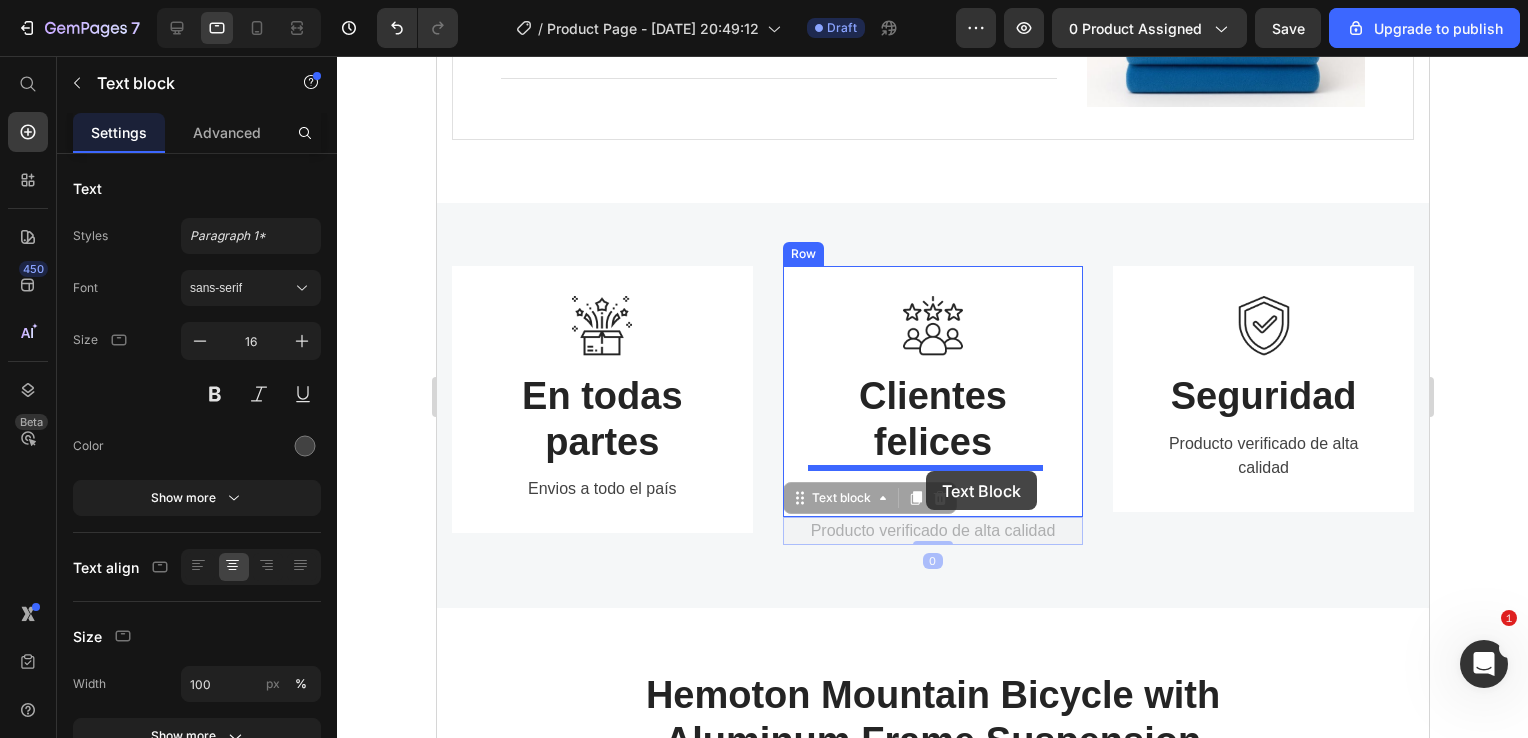 drag, startPoint x: 919, startPoint y: 522, endPoint x: 925, endPoint y: 471, distance: 51.351727 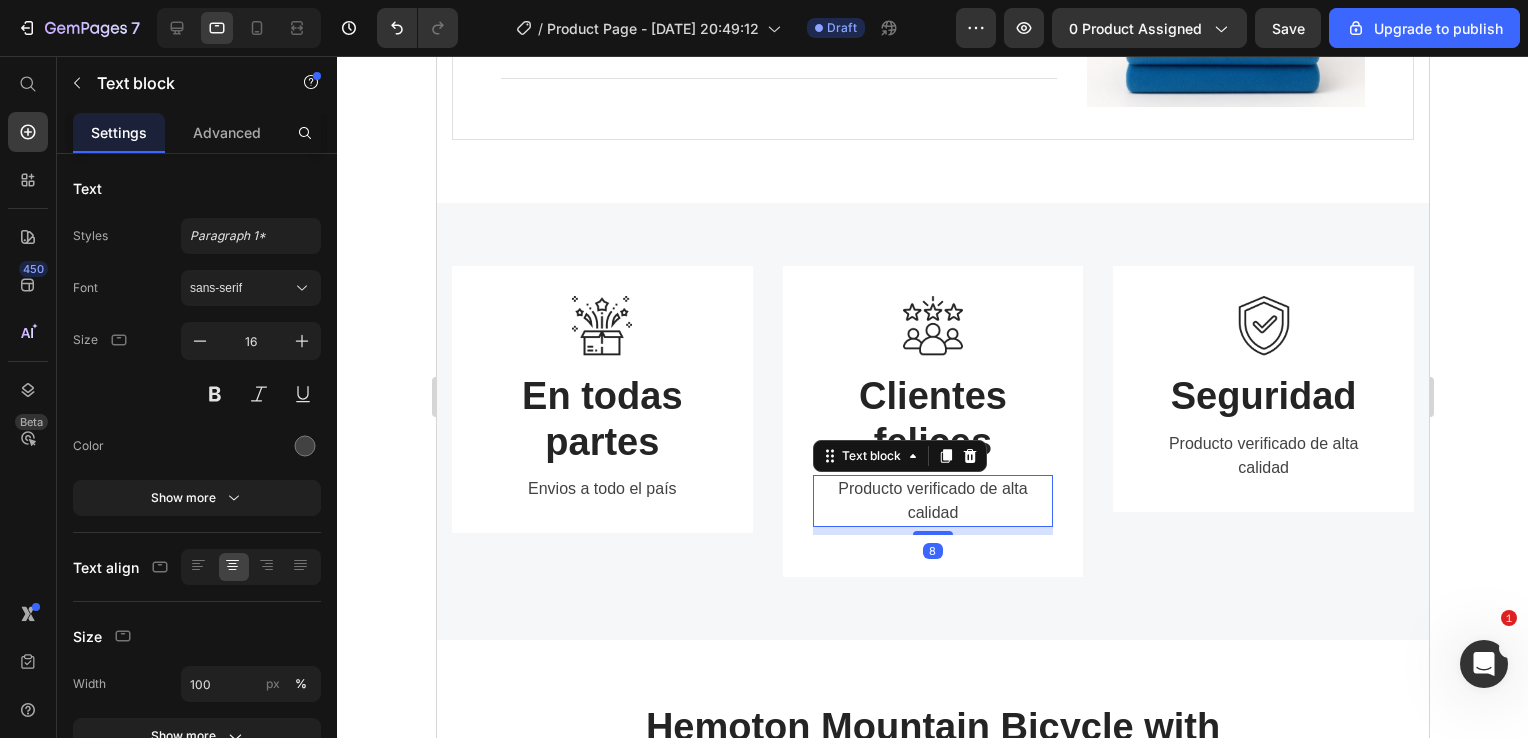 click on "Producto verificado de alta calidad" at bounding box center (932, 501) 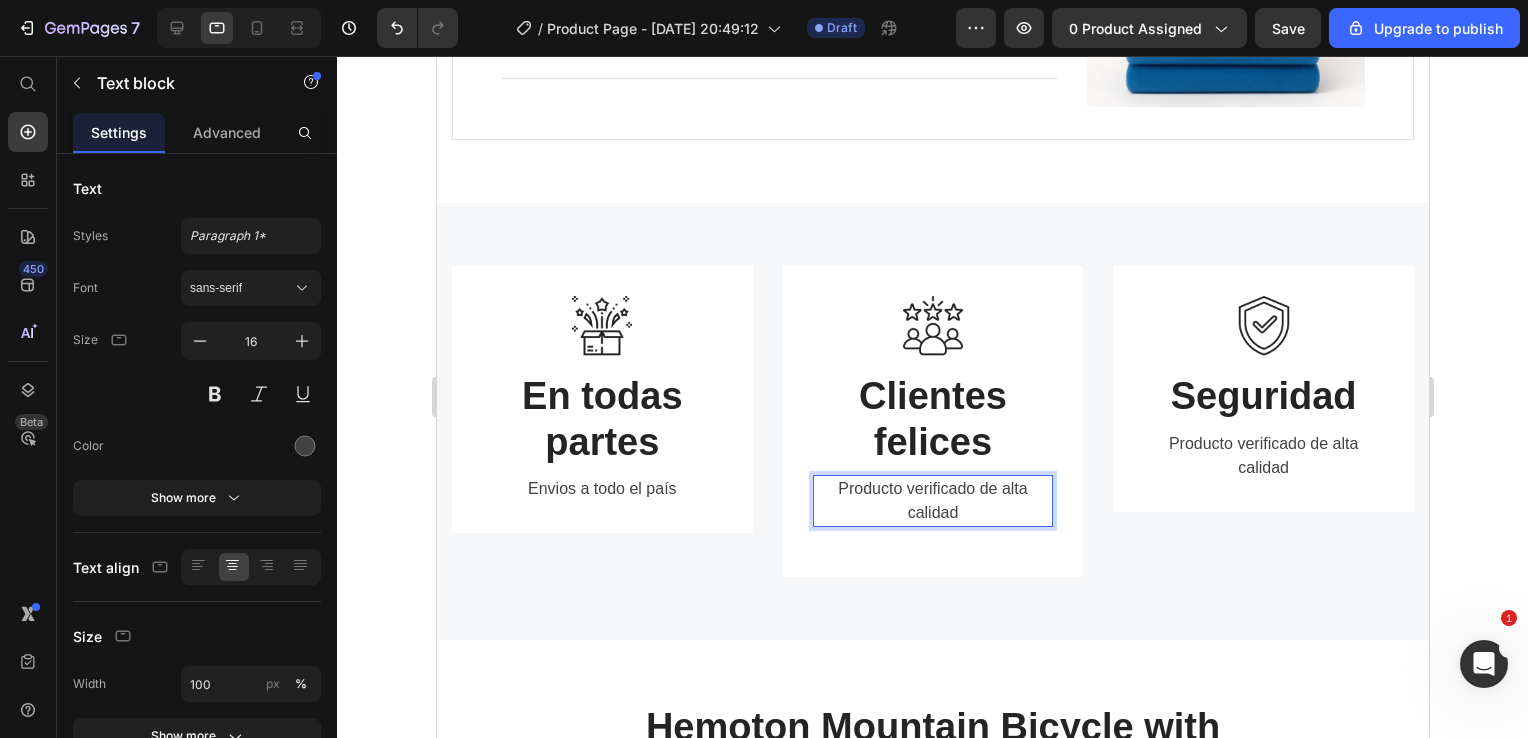 click on "Producto verificado de alta calidad" at bounding box center (932, 501) 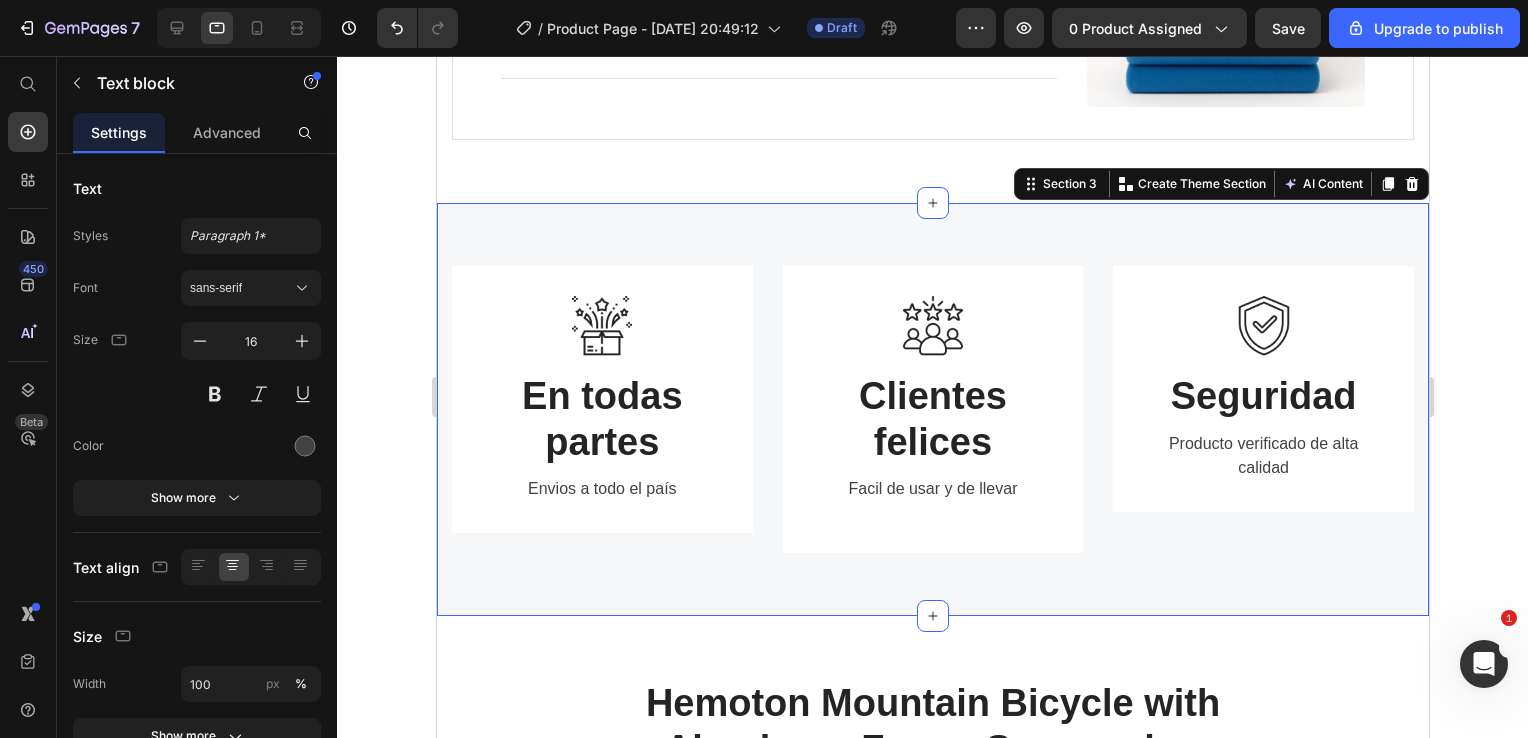click on "Image En todas partes Heading Envios a todo el país Text block Row Image Clientes felices Heading Facil de usar y de llevar Text block Heading Row Image Seguridad Heading Producto verificado de alta calidad Text block Row Row Section 3   You can create reusable sections Create Theme Section AI Content Write with GemAI What would you like to describe here? Tone and Voice Persuasive Product PELUCHE + COBIJA VIAJERA Show more Generate" at bounding box center [932, 410] 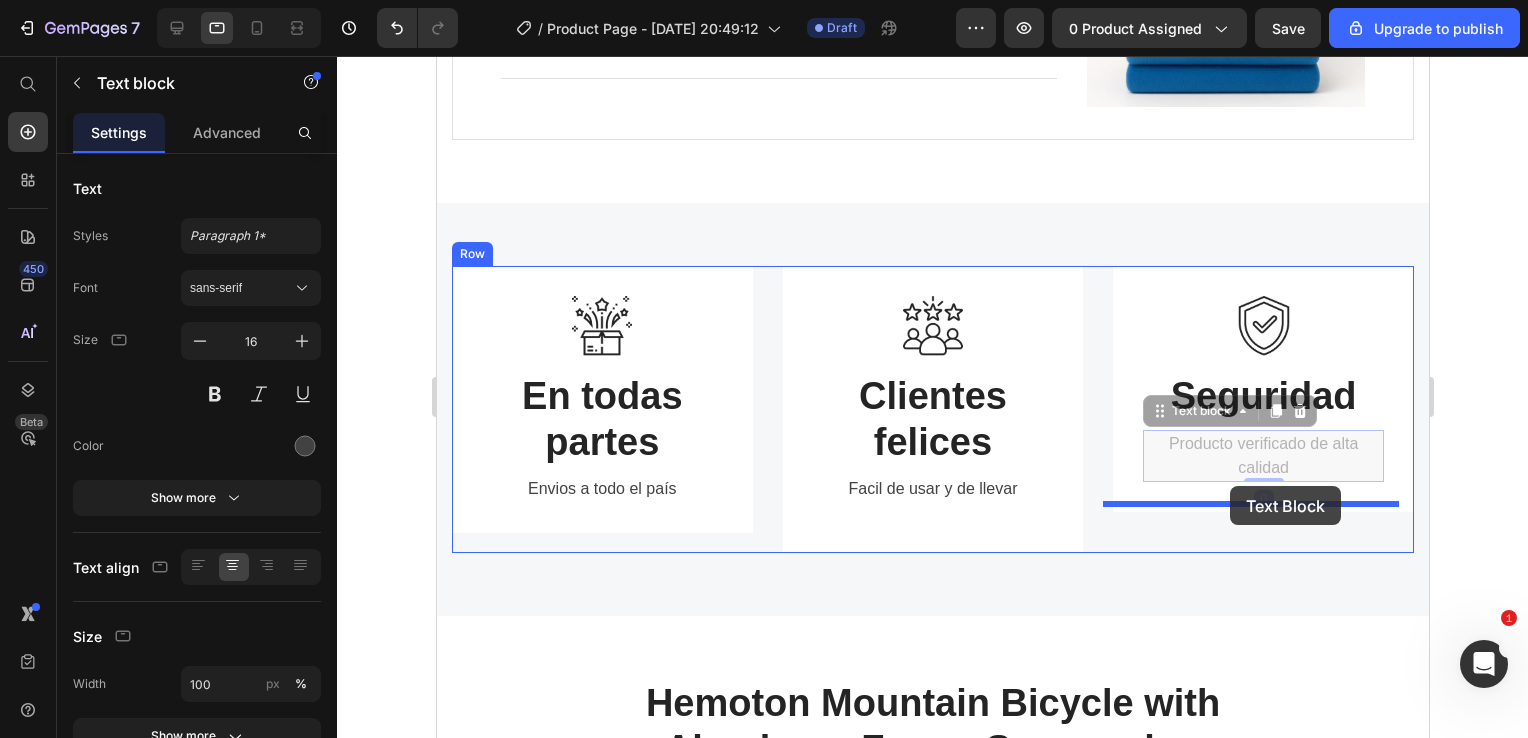 drag, startPoint x: 1237, startPoint y: 431, endPoint x: 1229, endPoint y: 486, distance: 55.578773 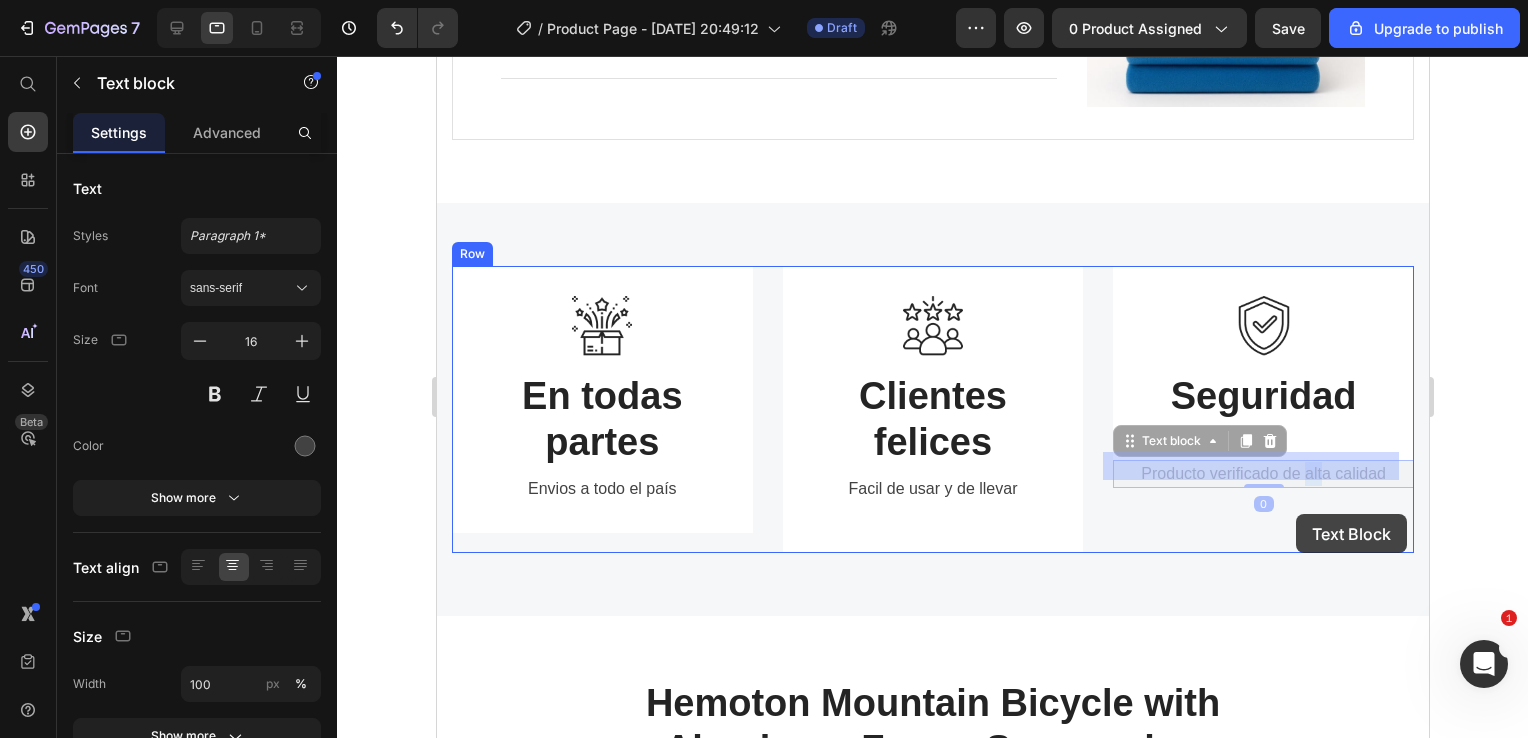 drag, startPoint x: 1307, startPoint y: 460, endPoint x: 1295, endPoint y: 514, distance: 55.31727 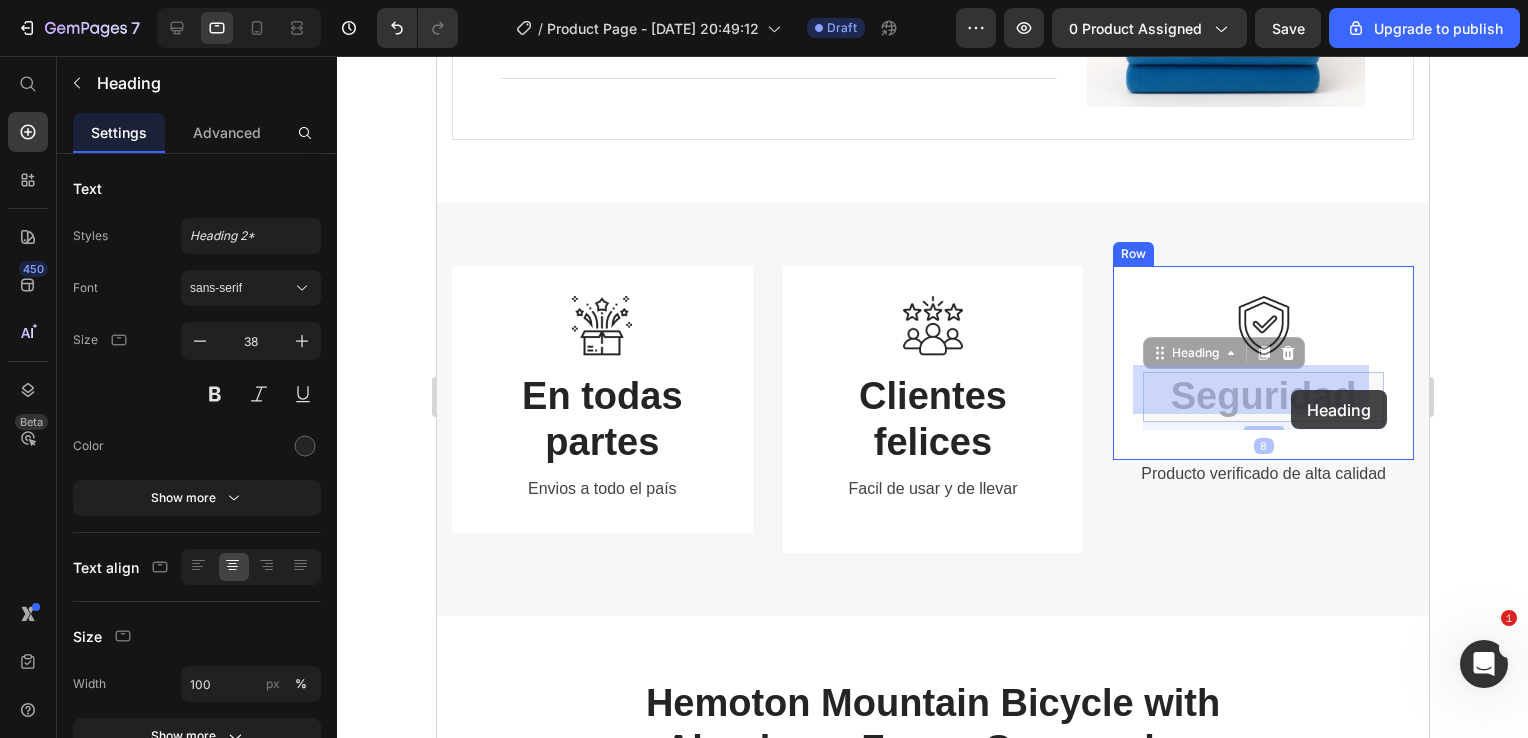drag, startPoint x: 1301, startPoint y: 389, endPoint x: 1290, endPoint y: 390, distance: 11.045361 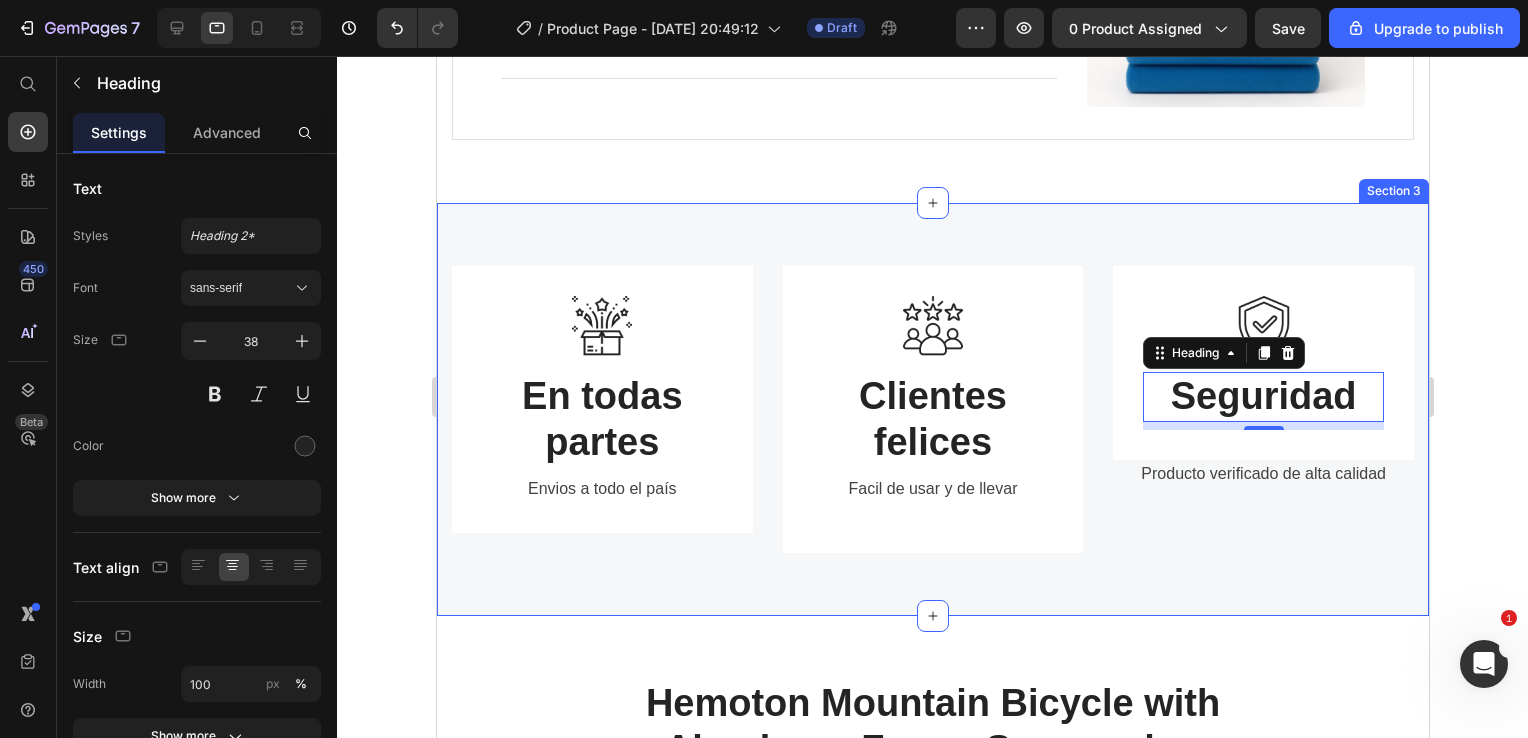 click on "Image En todas partes Heading Envios a todo el país Text block Row Image Clientes felices Heading Facil de usar y de llevar Text block Heading Row Image Seguridad Heading   8 Row Producto verificado de alta calidad Text block Row Section 3" at bounding box center (932, 410) 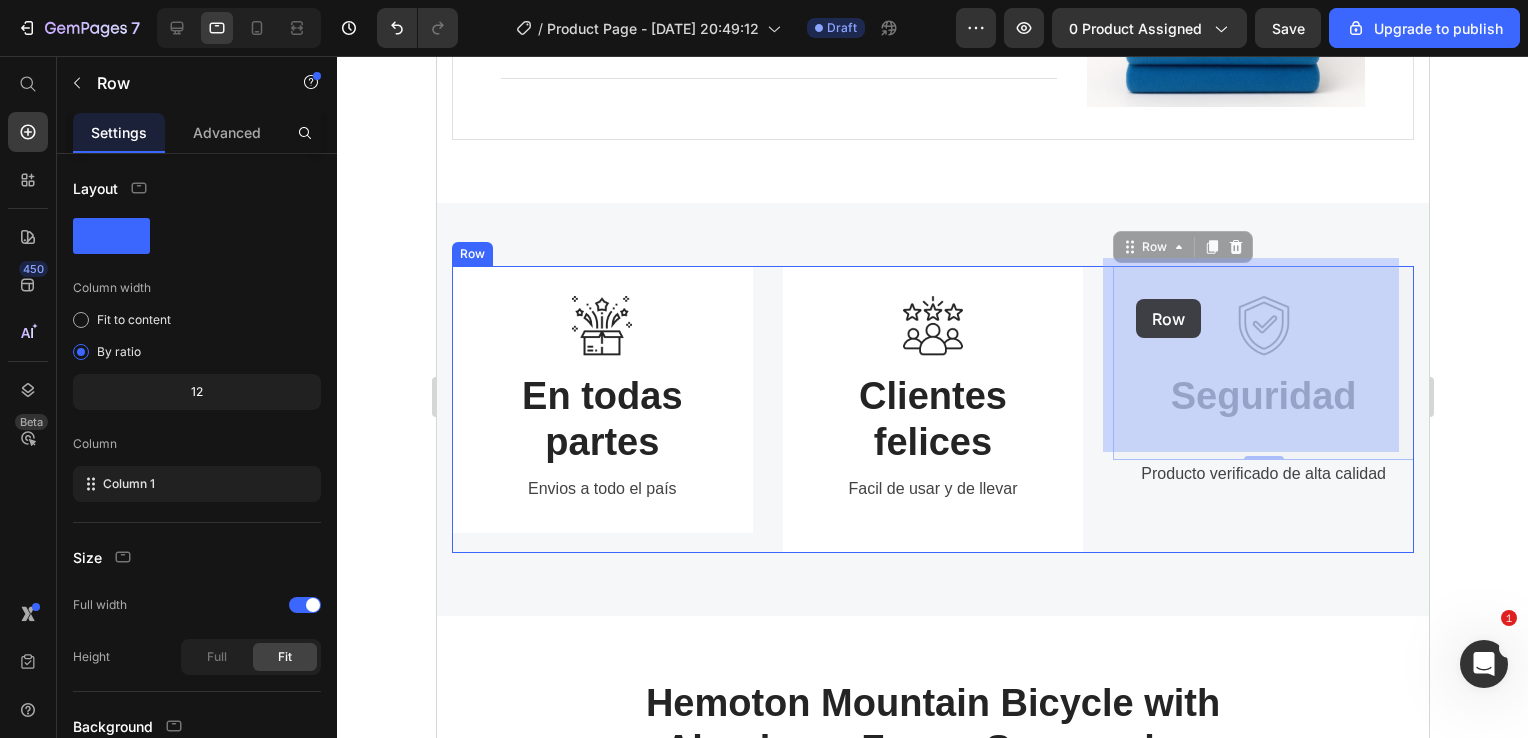 drag, startPoint x: 1137, startPoint y: 280, endPoint x: 1135, endPoint y: 299, distance: 19.104973 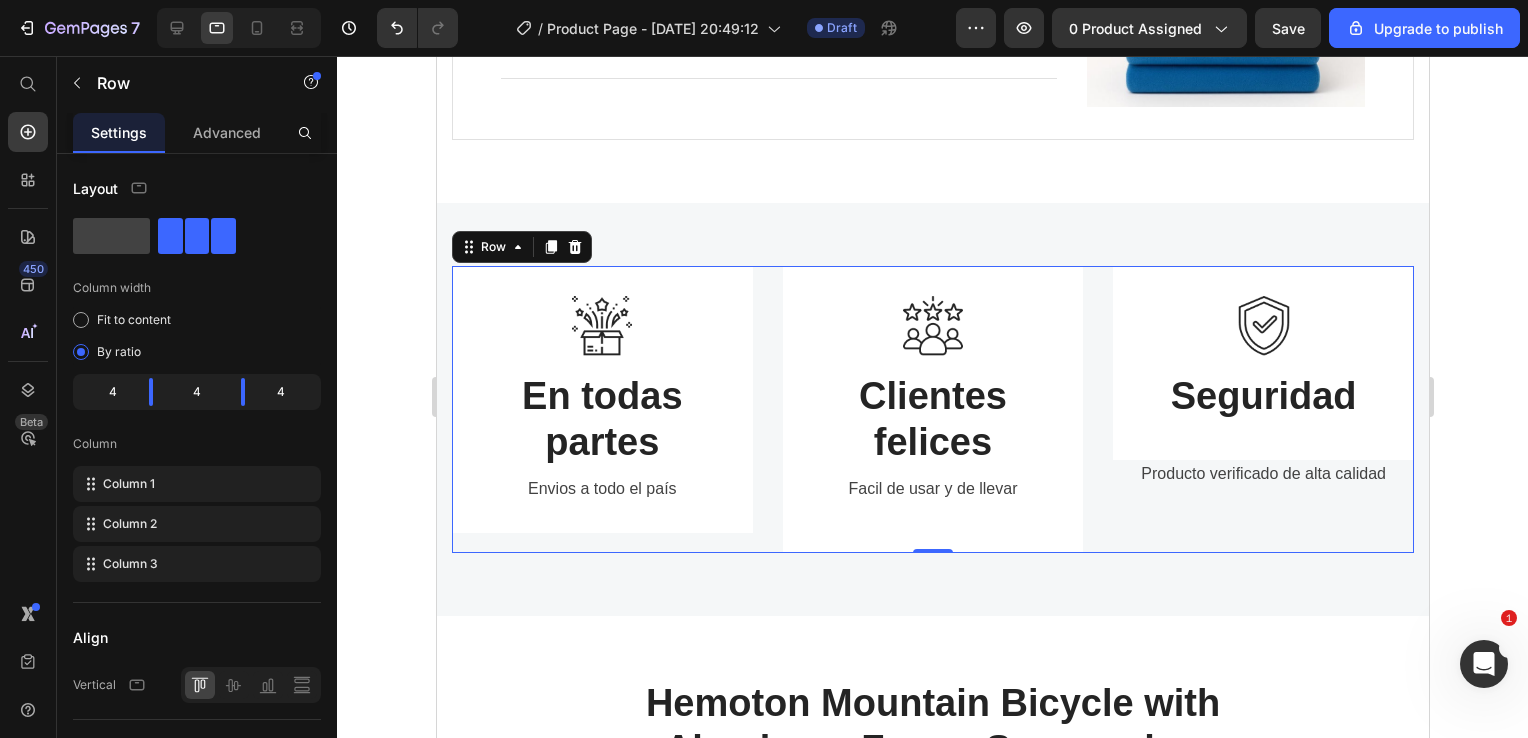 click on "Image Seguridad Heading Row Producto verificado de alta calidad Text block" at bounding box center [1262, 410] 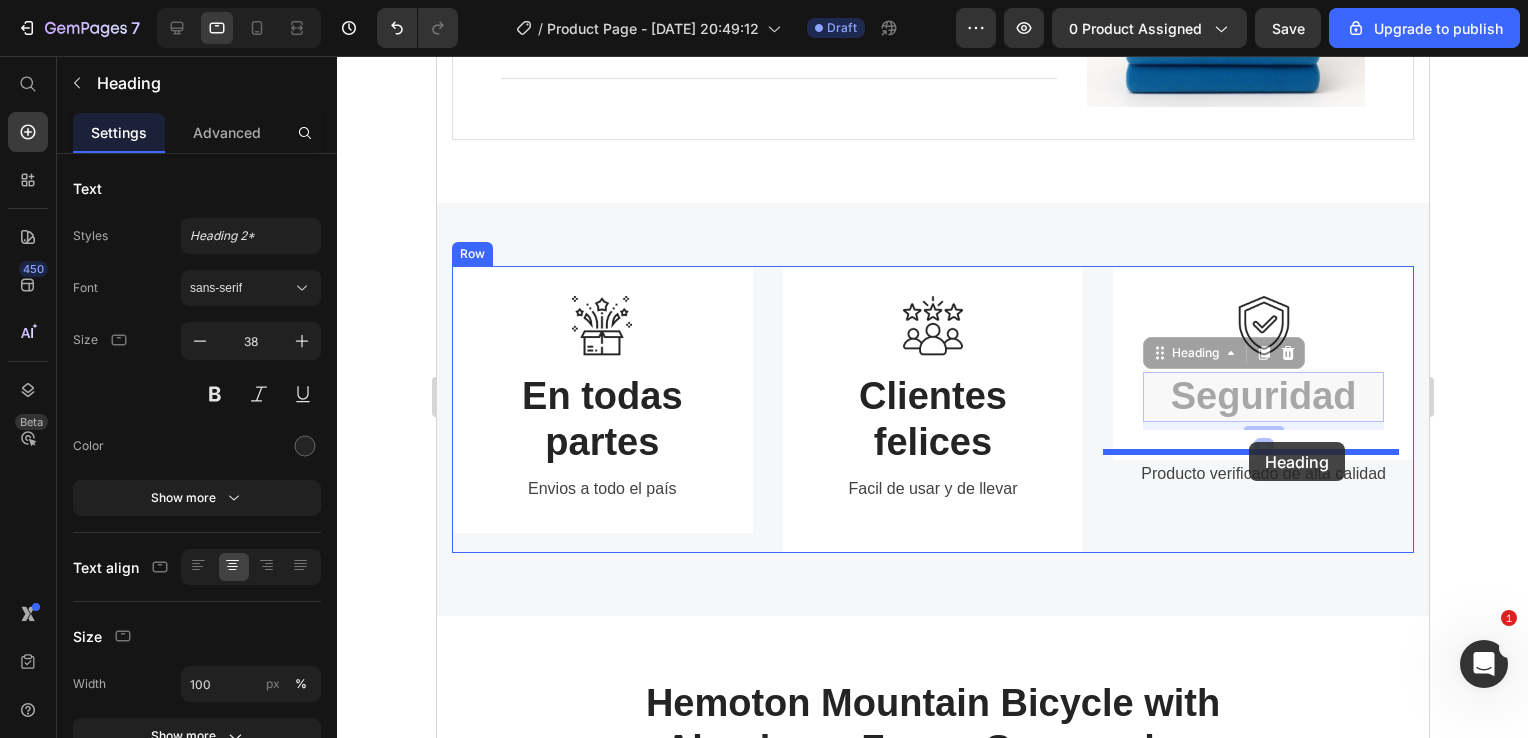 drag, startPoint x: 1257, startPoint y: 398, endPoint x: 1248, endPoint y: 442, distance: 44.911022 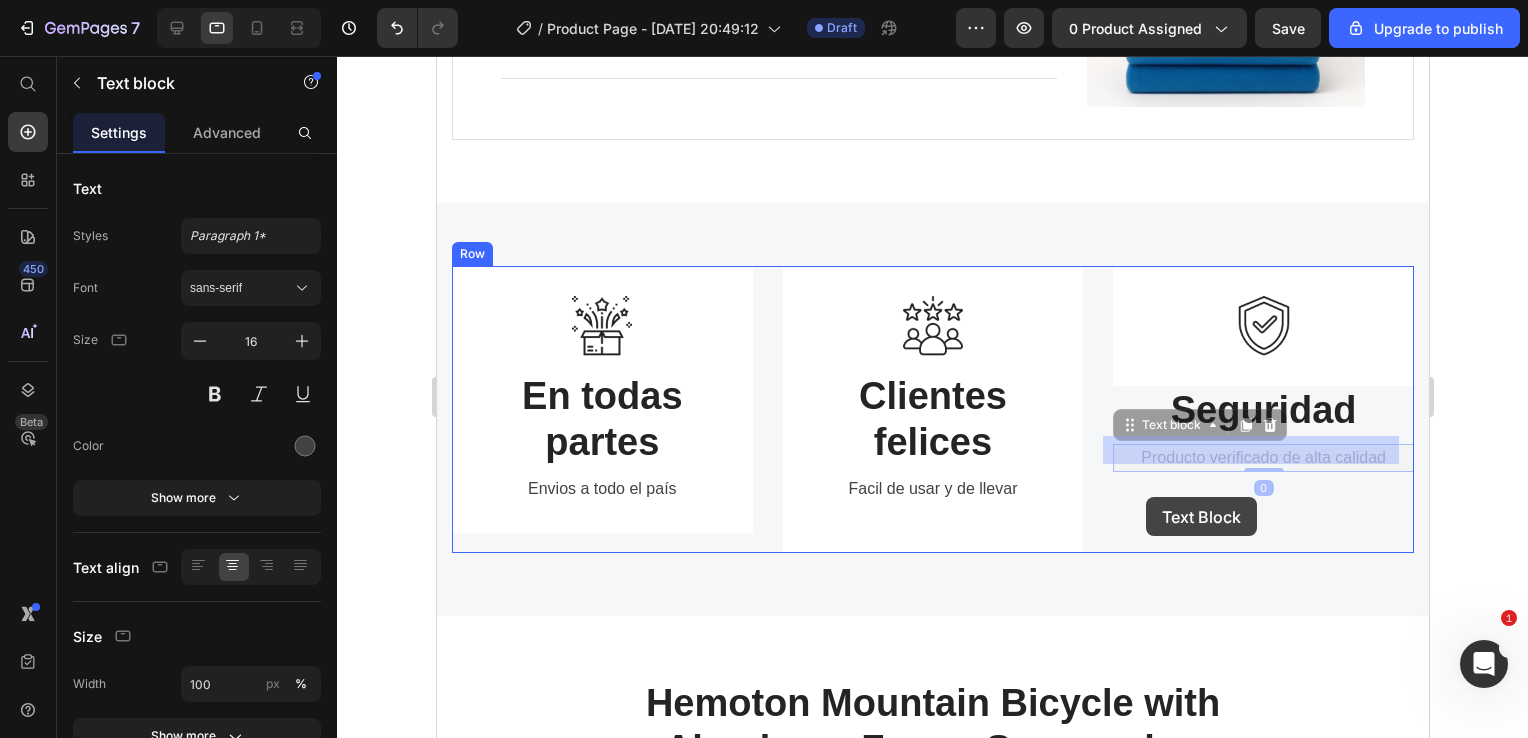 drag, startPoint x: 1185, startPoint y: 453, endPoint x: 1145, endPoint y: 497, distance: 59.464275 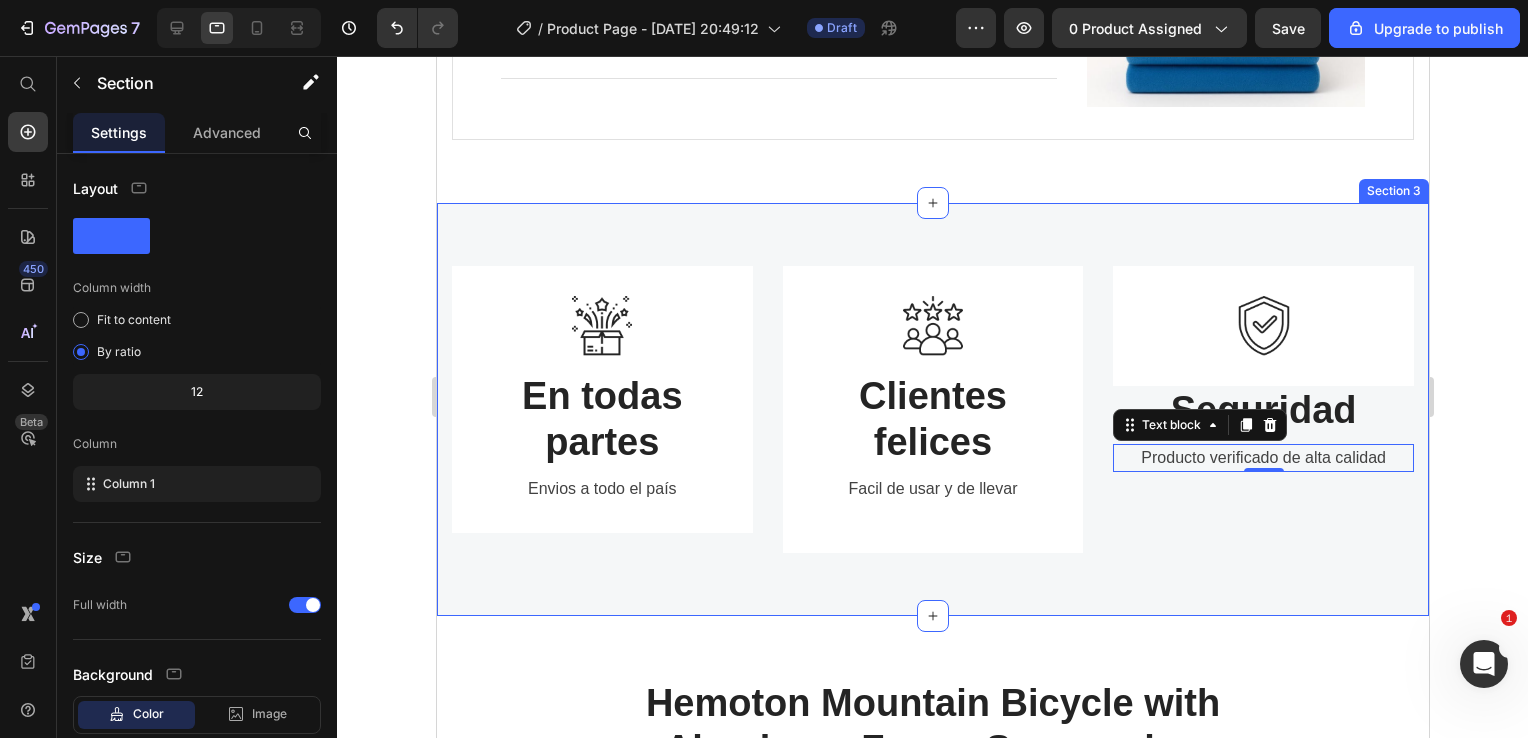click on "Image En todas partes Heading Envios a todo el país Text block Row Image Clientes felices Heading Facil de usar y de llevar Text block Heading Row Image Row Seguridad Heading Producto verificado de alta calidad Text block   0 Row Section 3" at bounding box center (932, 410) 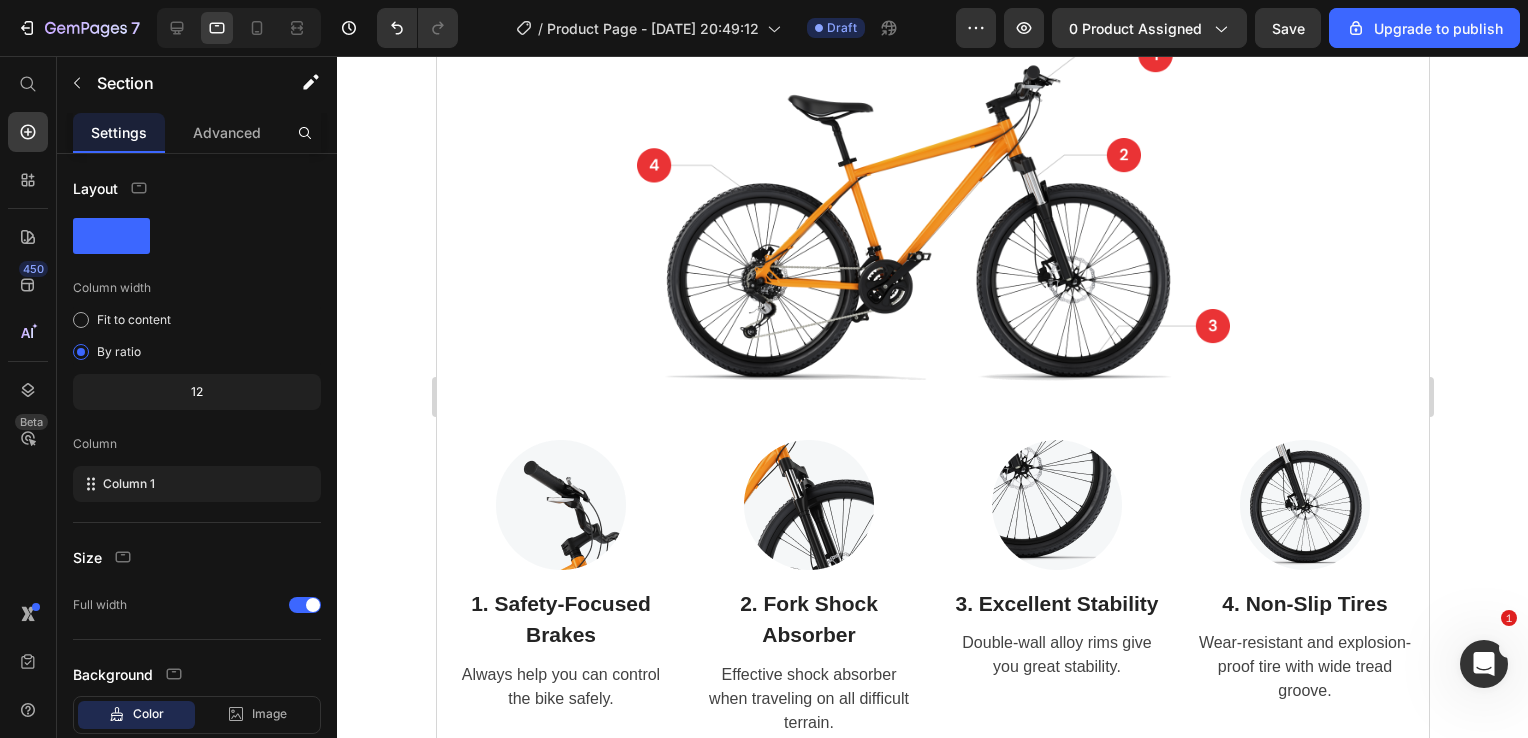 scroll, scrollTop: 13899, scrollLeft: 0, axis: vertical 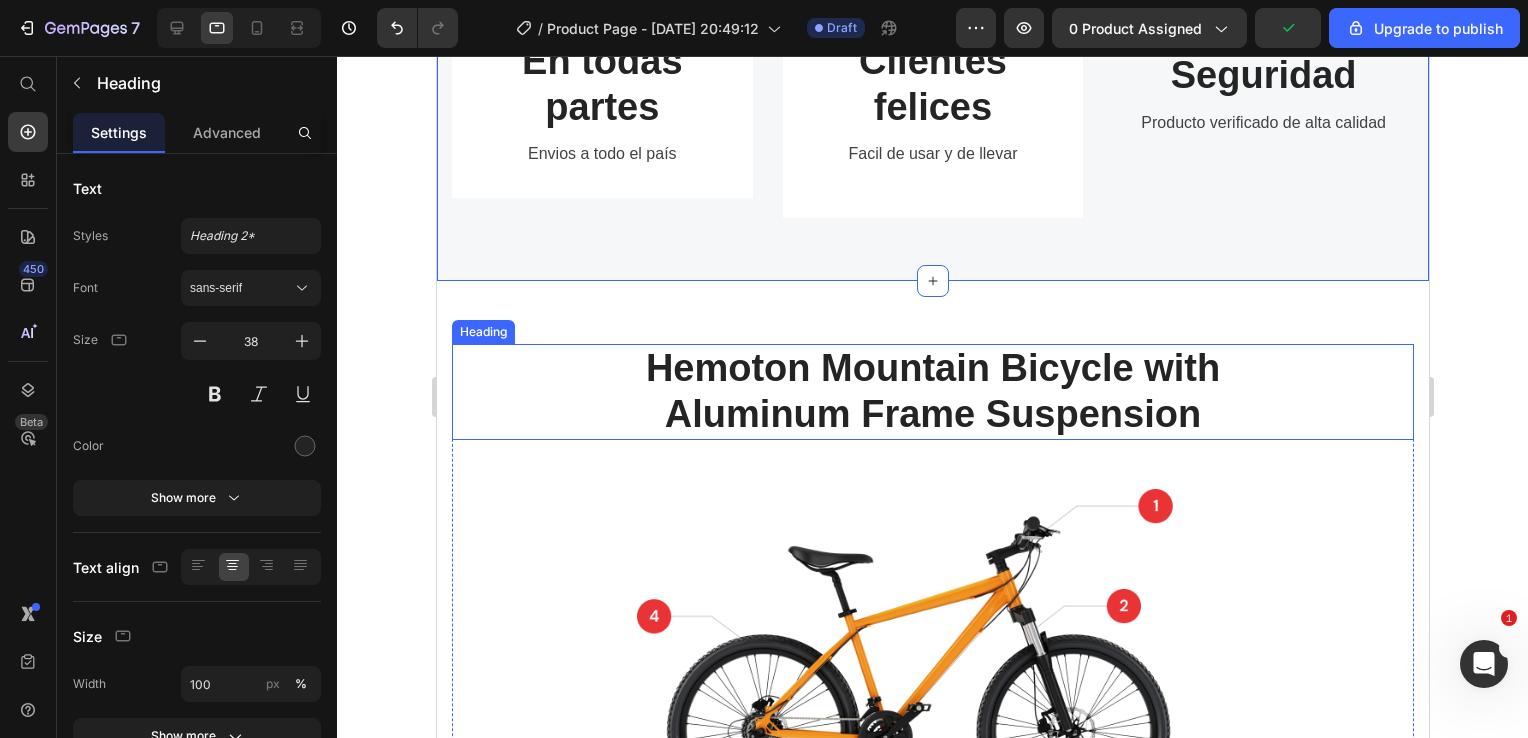 click on "Hemoton Mountain Bicycle with Aluminum Frame Suspension" at bounding box center (932, 391) 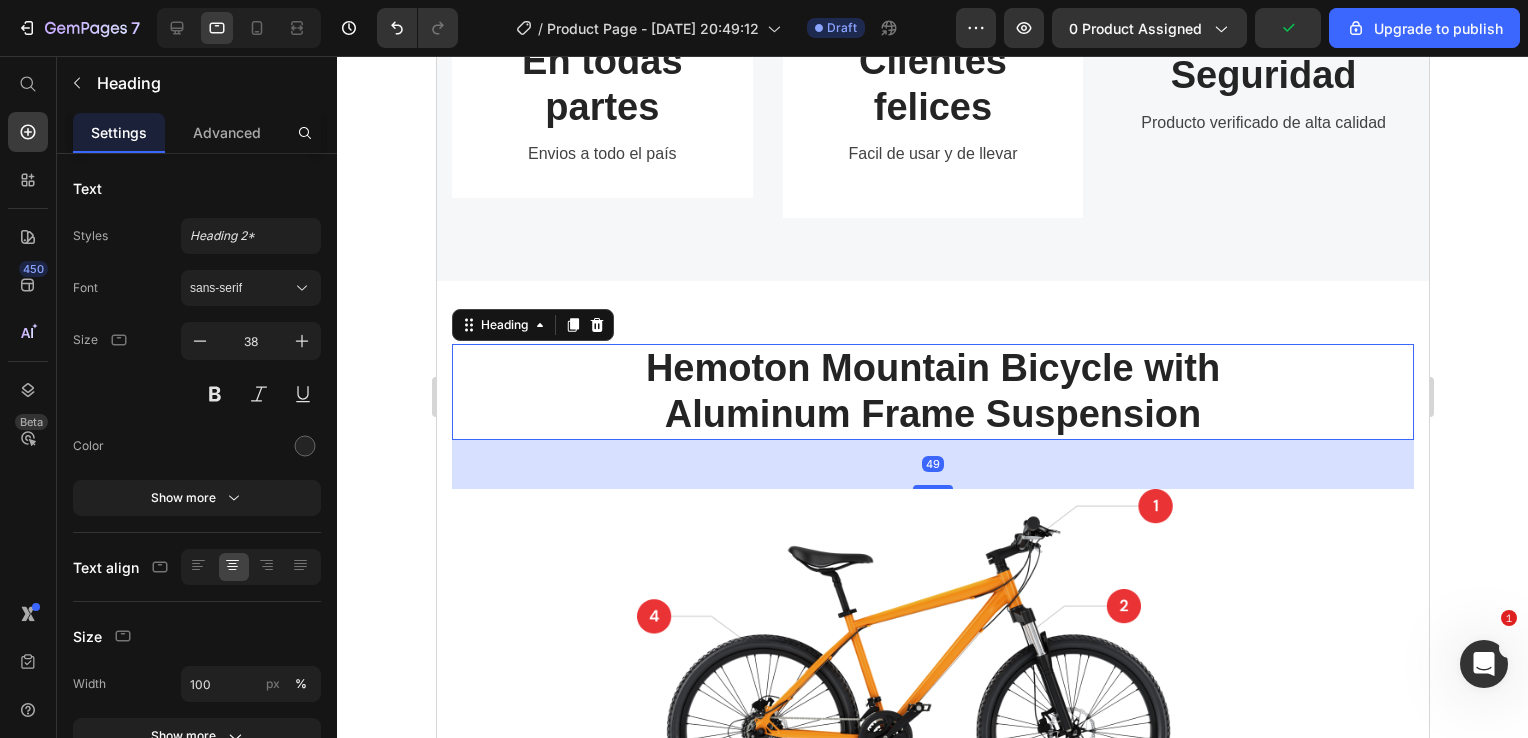 click on "Hemoton Mountain Bicycle with Aluminum Frame Suspension" at bounding box center (932, 391) 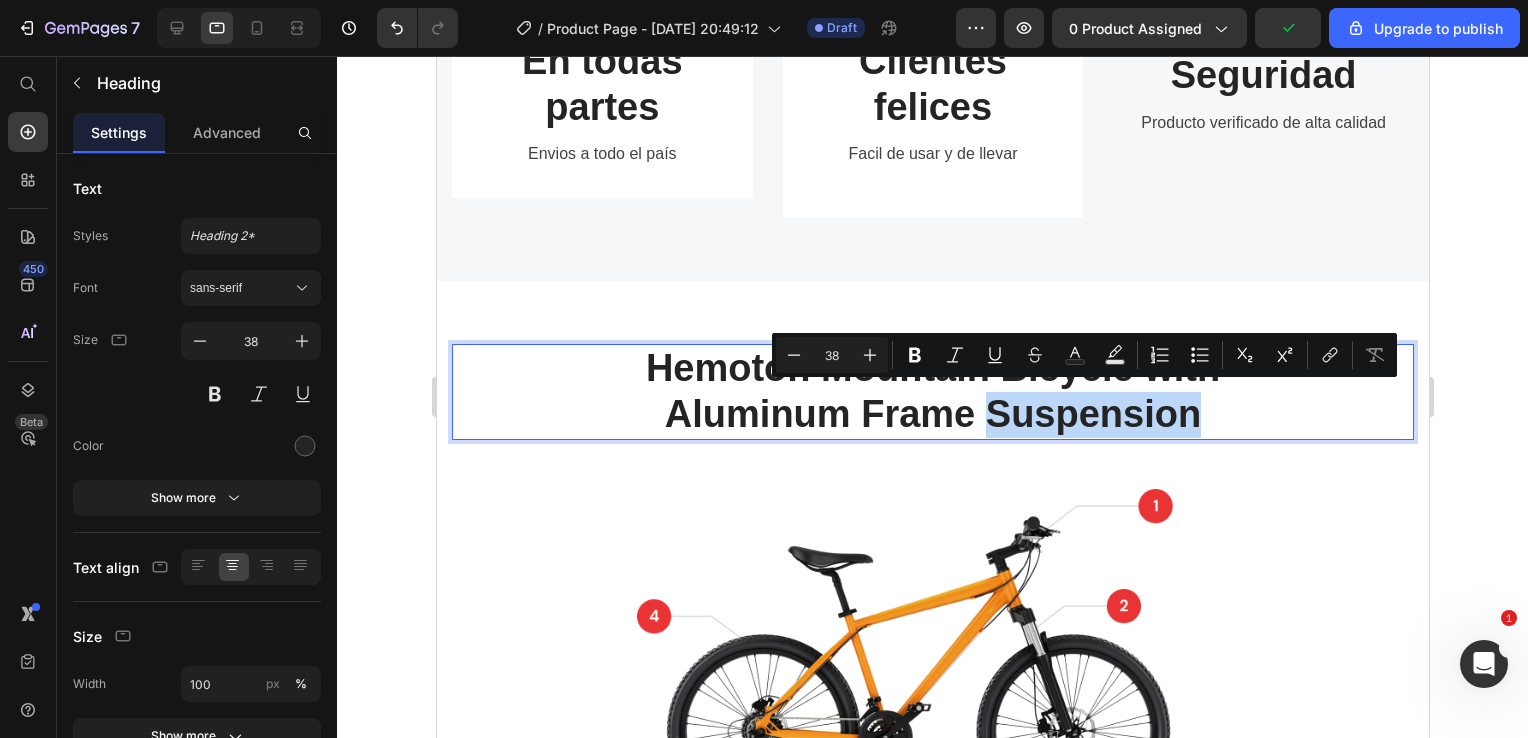 click on "Hemoton Mountain Bicycle with Aluminum Frame Suspension" at bounding box center [932, 391] 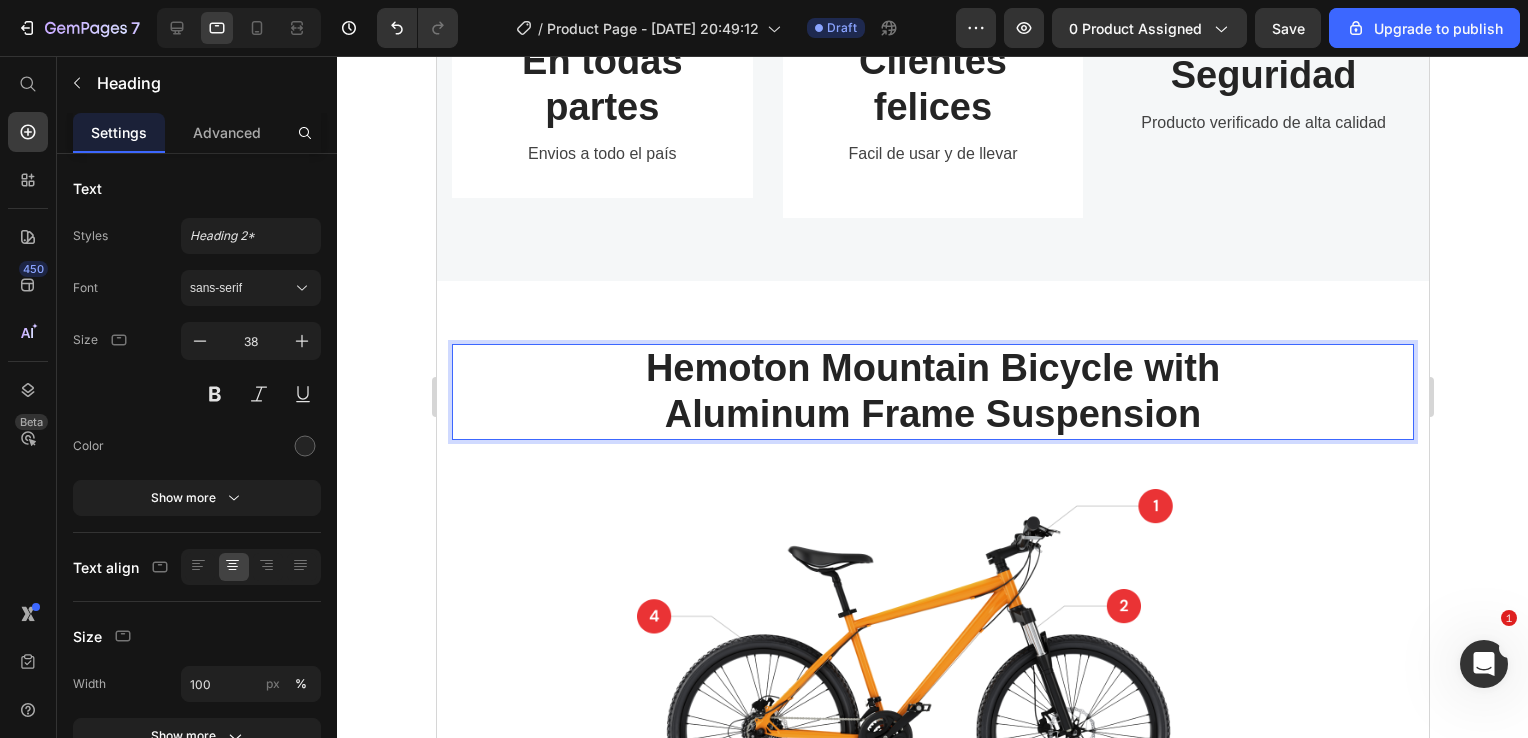 click on "Hemoton Mountain Bicycle with Aluminum Frame Suspension" at bounding box center (932, 391) 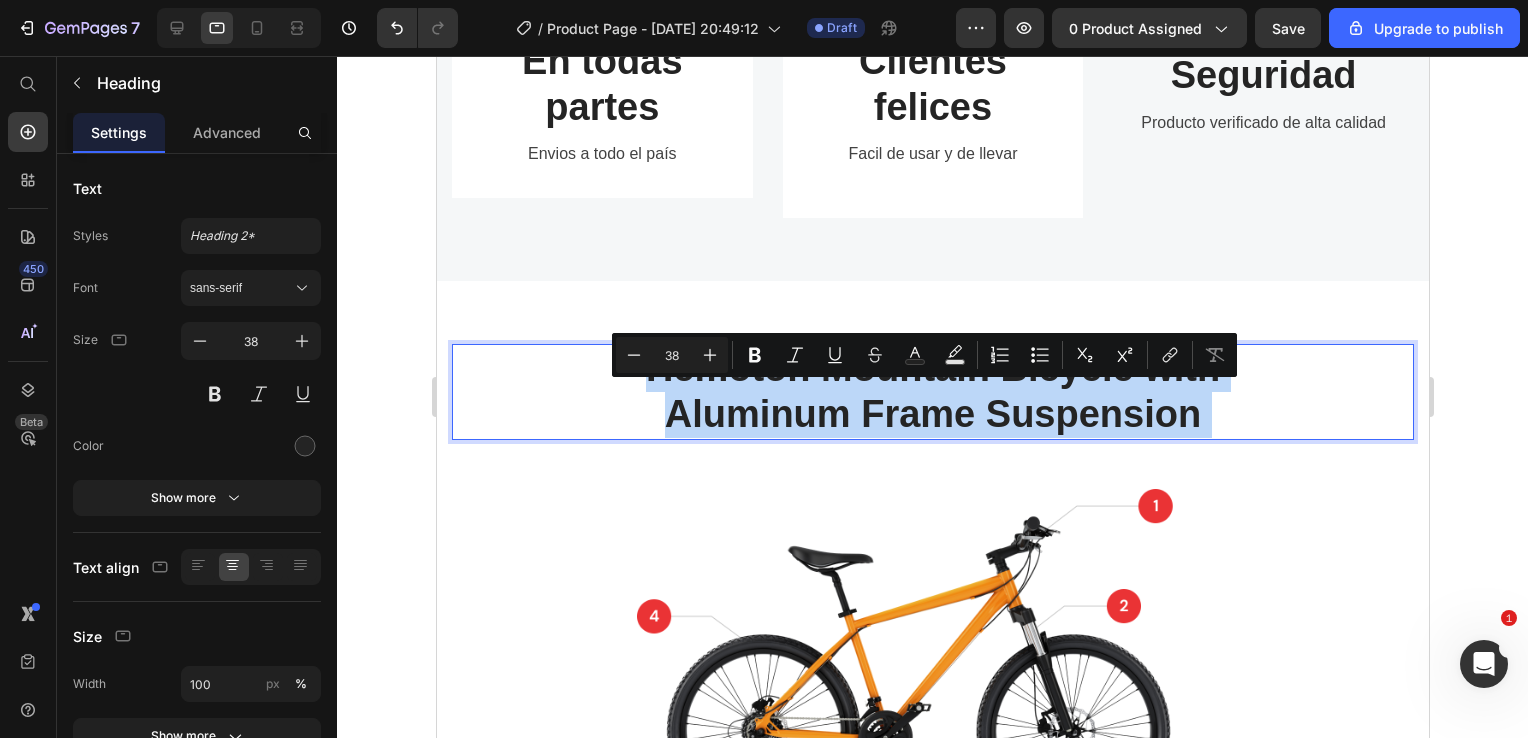 drag, startPoint x: 1198, startPoint y: 399, endPoint x: 690, endPoint y: 374, distance: 508.61478 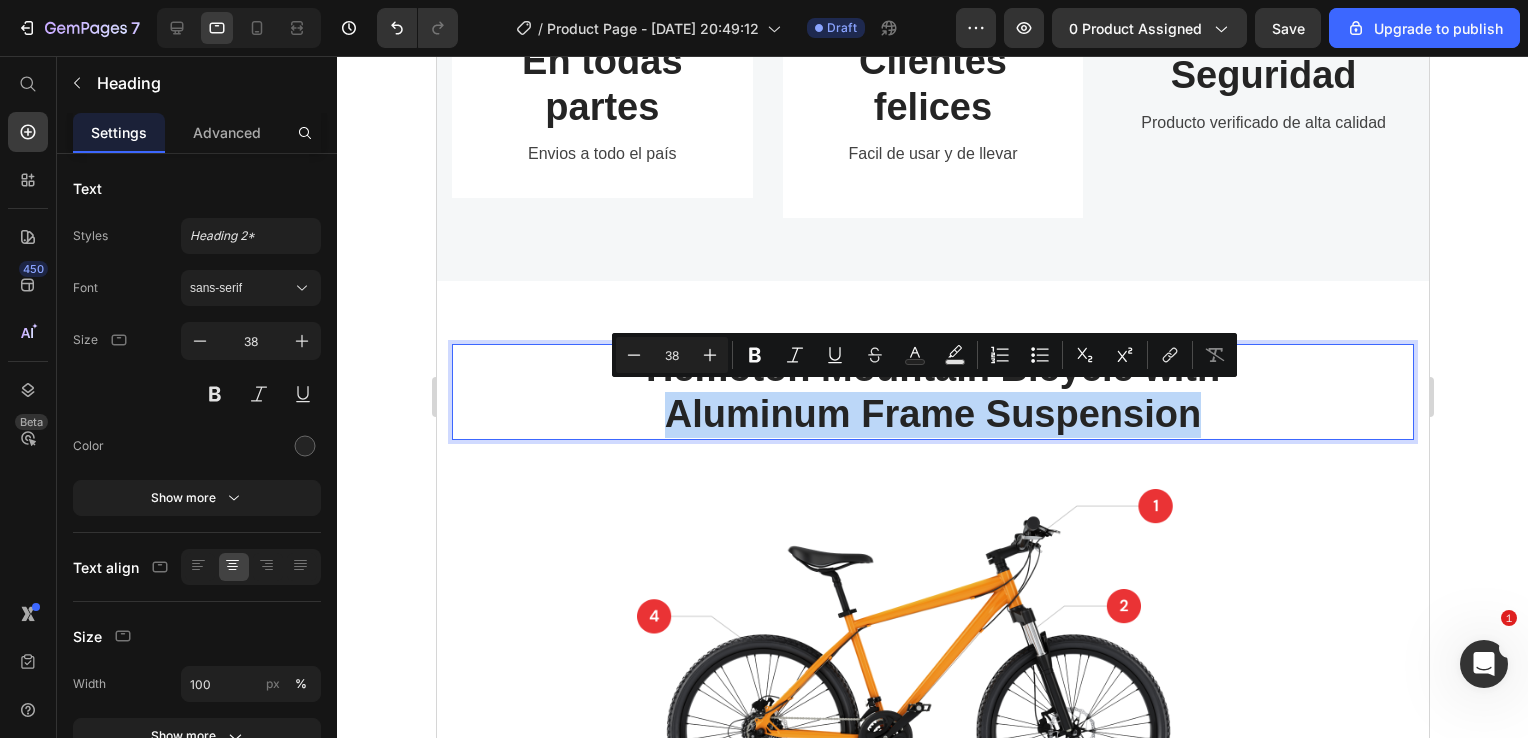 click on "Hemoton Mountain Bicycle with Aluminum Frame Suspension" at bounding box center [932, 391] 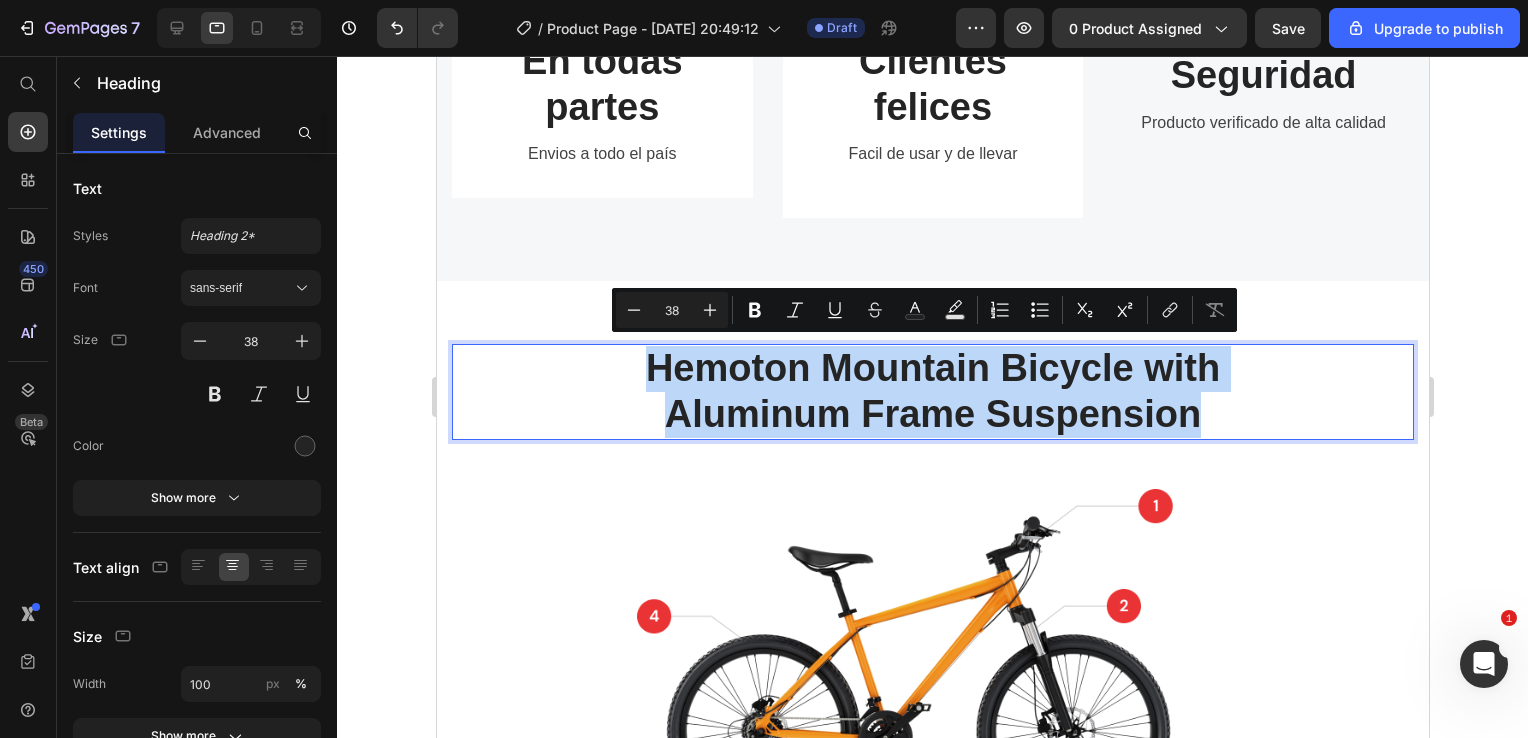 drag, startPoint x: 619, startPoint y: 346, endPoint x: 1183, endPoint y: 414, distance: 568.0845 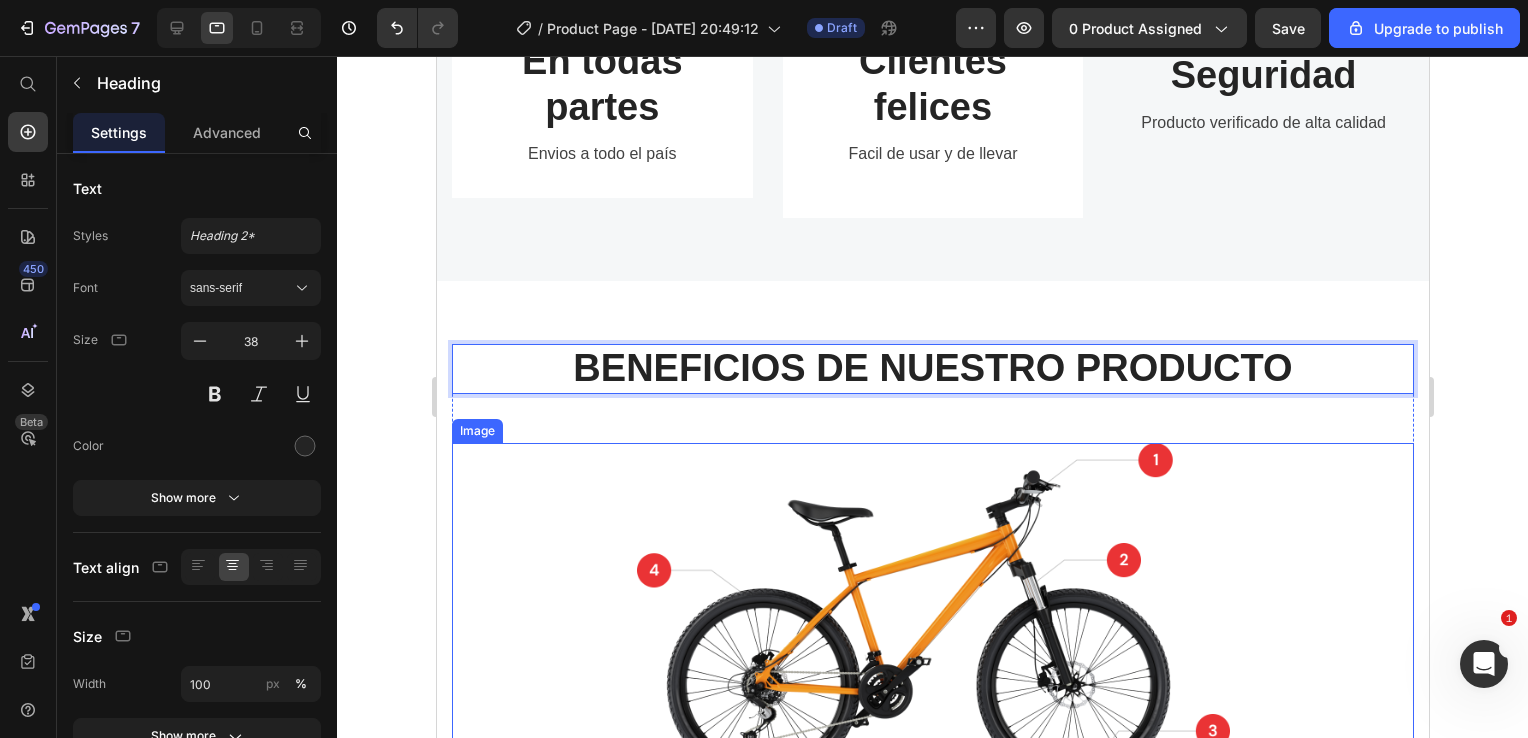 click at bounding box center [932, 619] 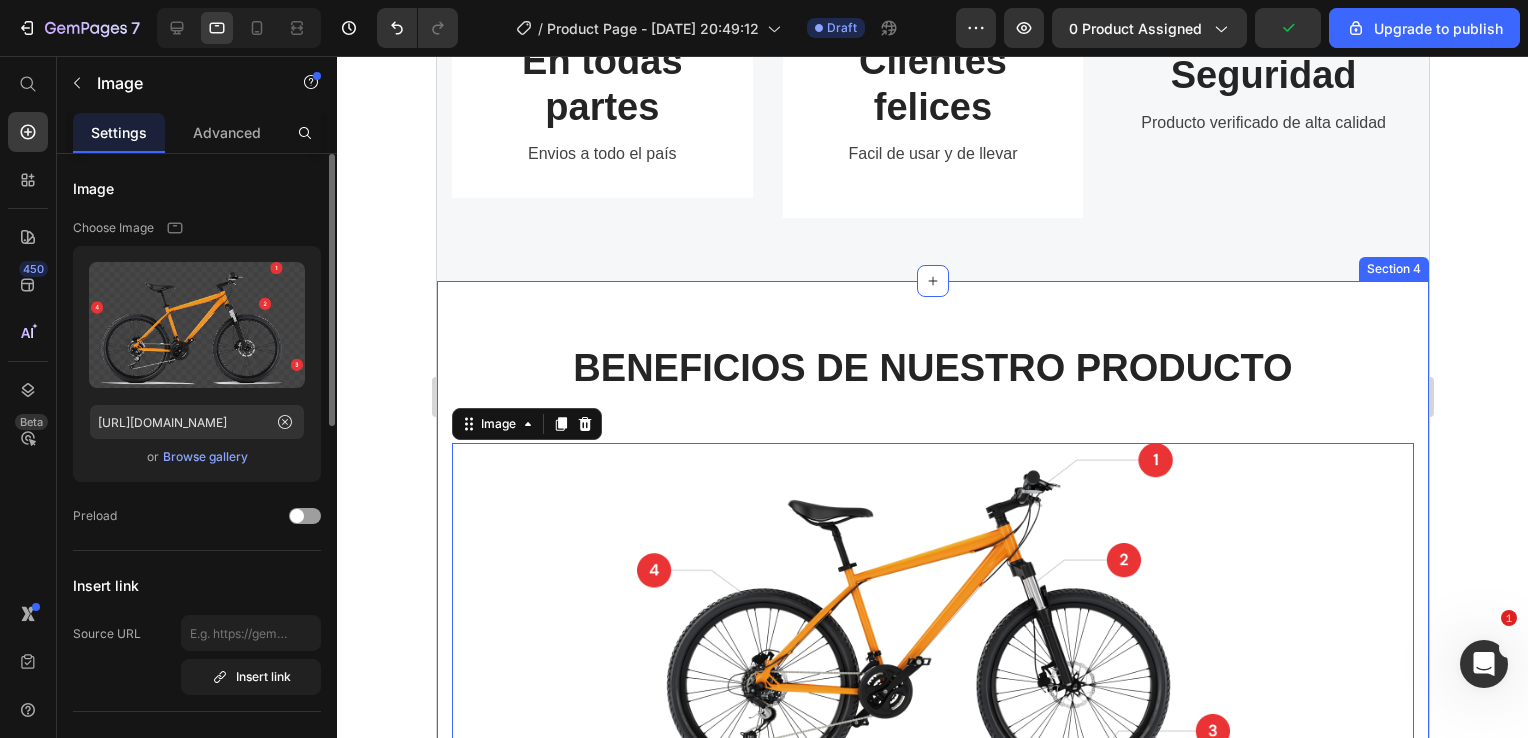 click on "Browse gallery" at bounding box center [205, 457] 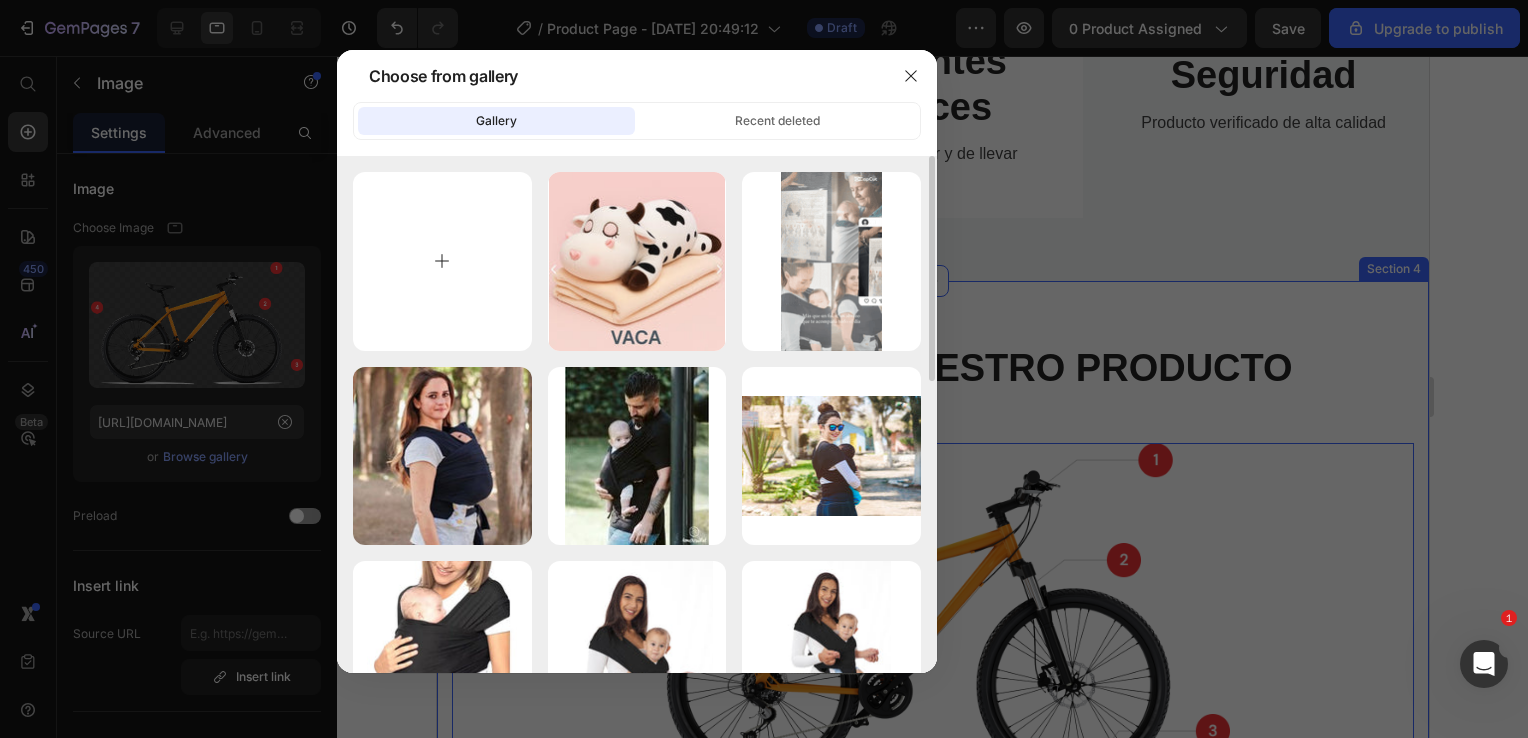 click at bounding box center (442, 261) 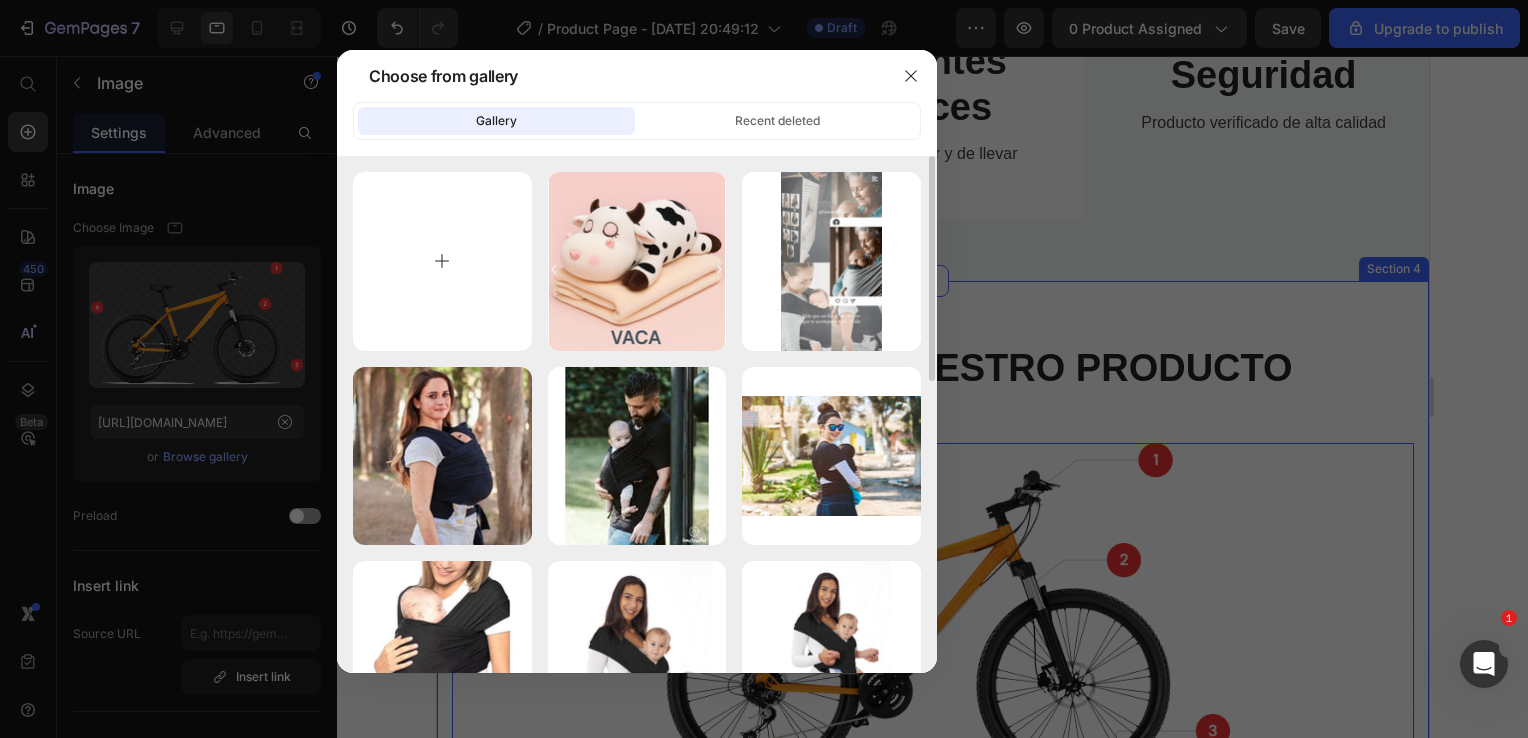 type on "C:\fakepath\WhatsApp Image 2025-07-09 at 7.58.45 PM.jpeg" 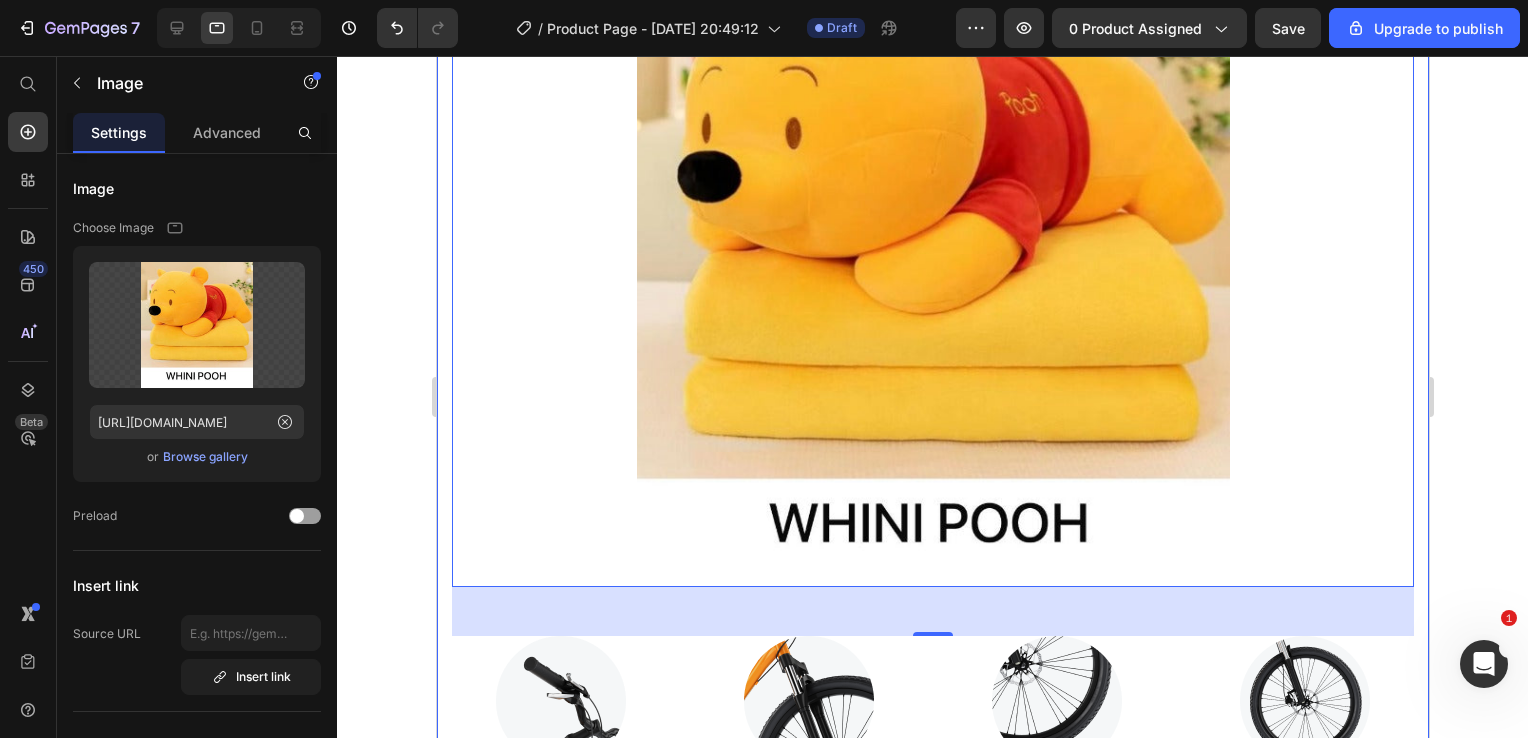 scroll, scrollTop: 14414, scrollLeft: 0, axis: vertical 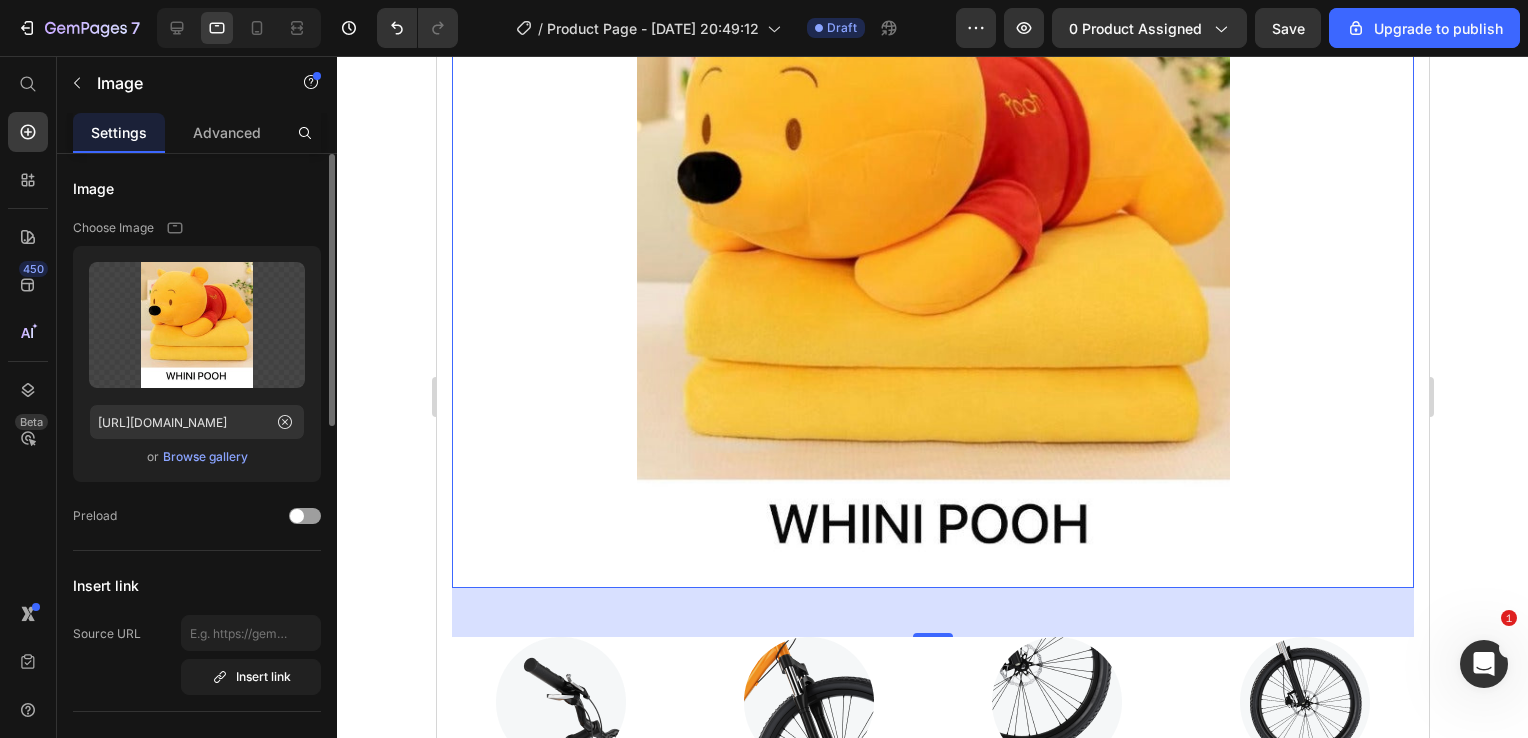 click on "Browse gallery" at bounding box center [205, 457] 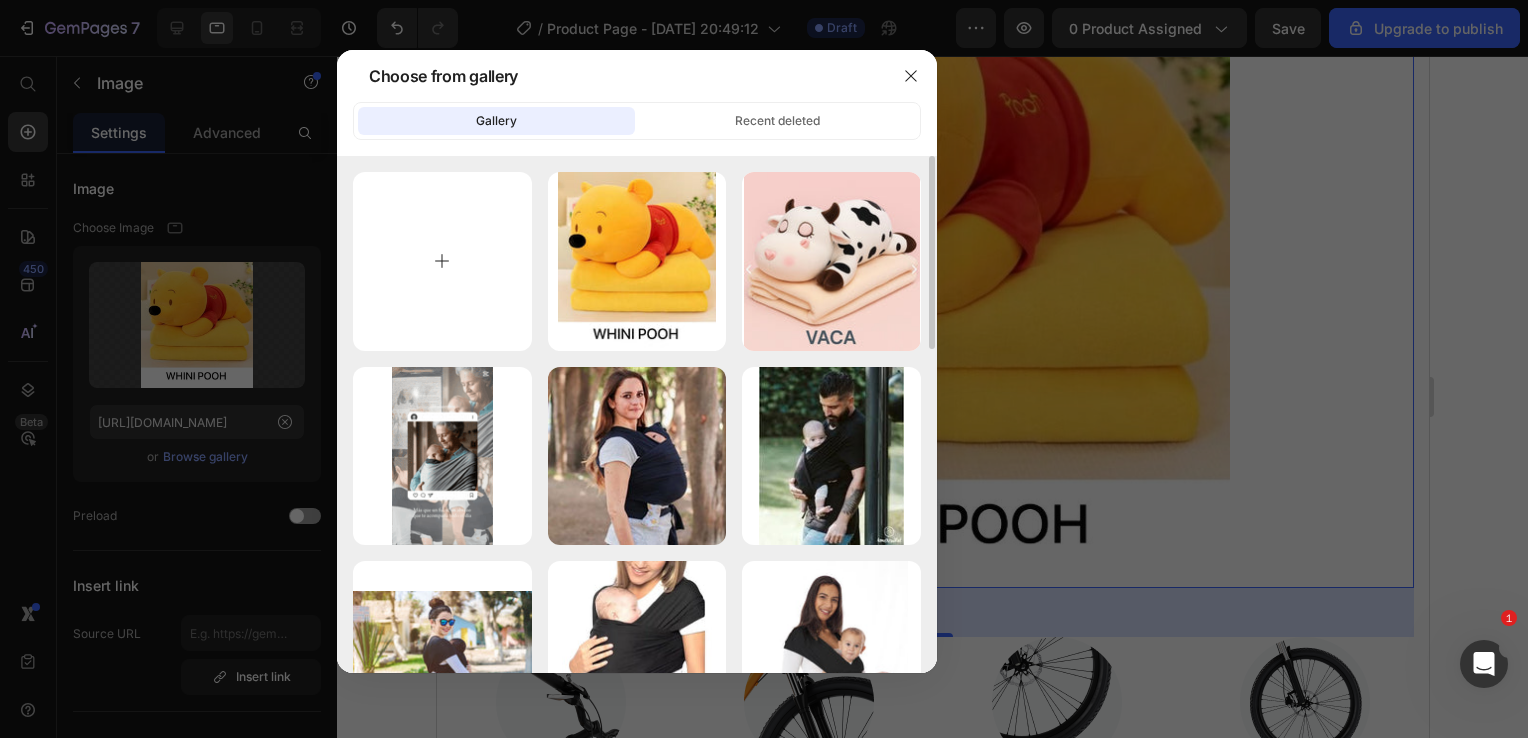 click at bounding box center [442, 261] 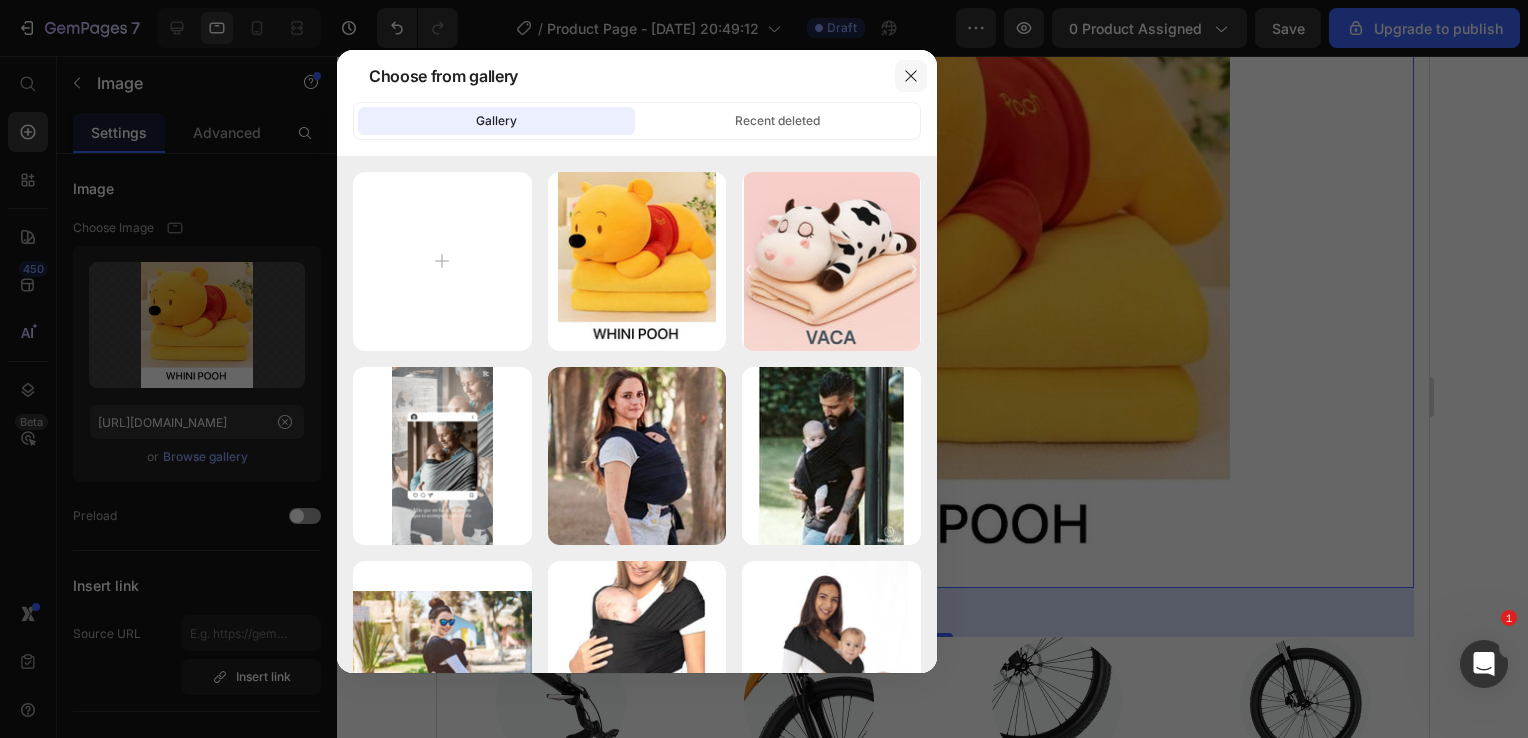 click at bounding box center (911, 76) 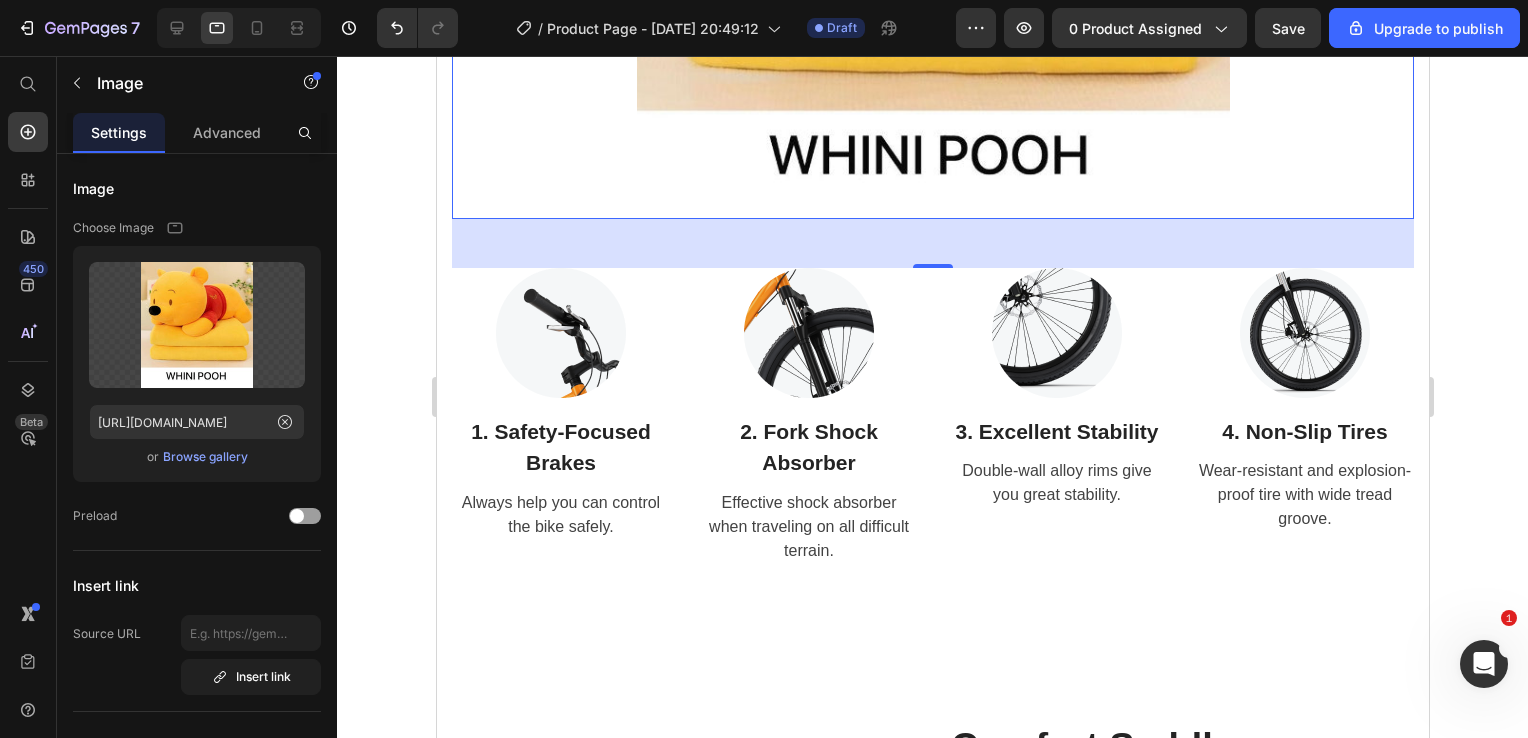 scroll, scrollTop: 14796, scrollLeft: 0, axis: vertical 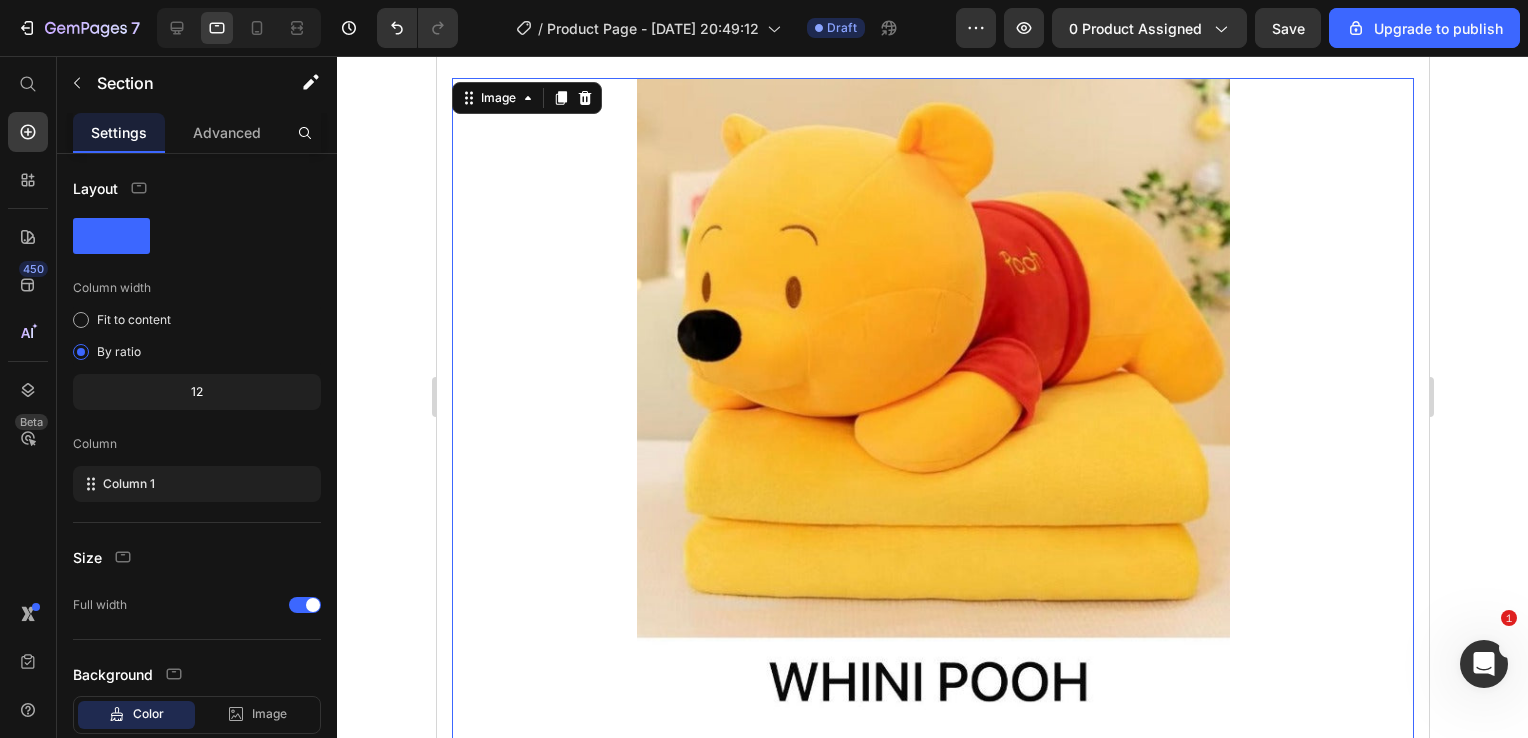 click at bounding box center [932, 411] 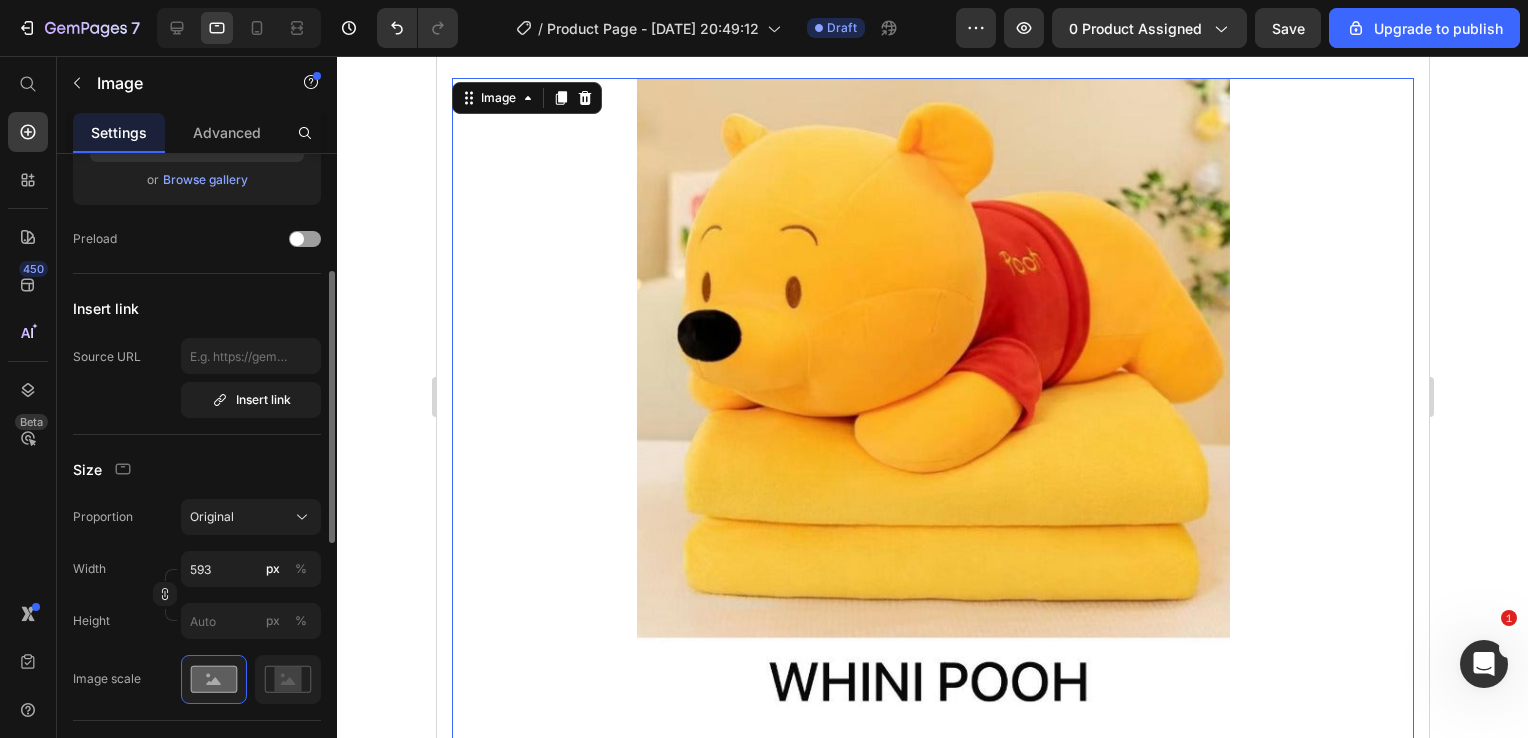 scroll, scrollTop: 276, scrollLeft: 0, axis: vertical 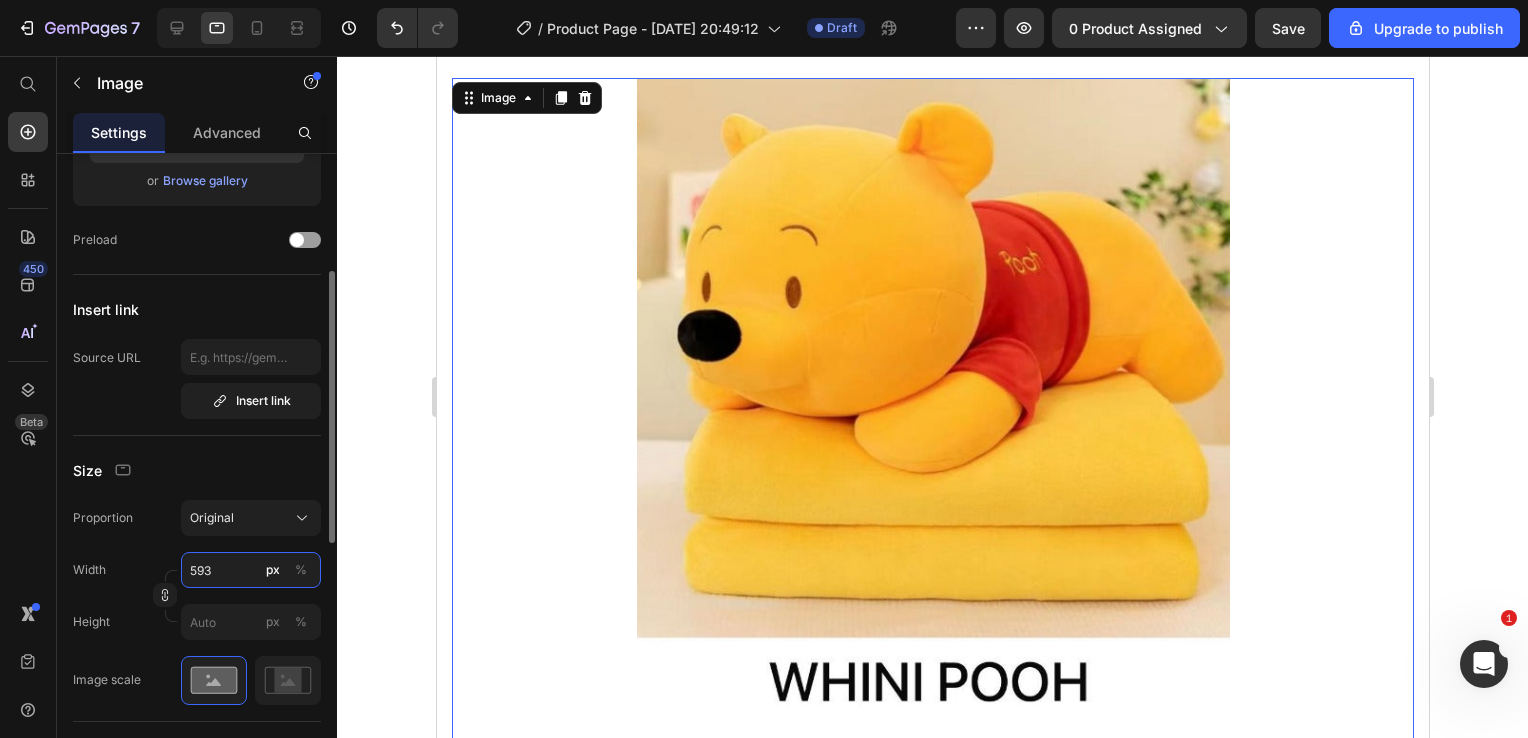 click on "593" at bounding box center (251, 570) 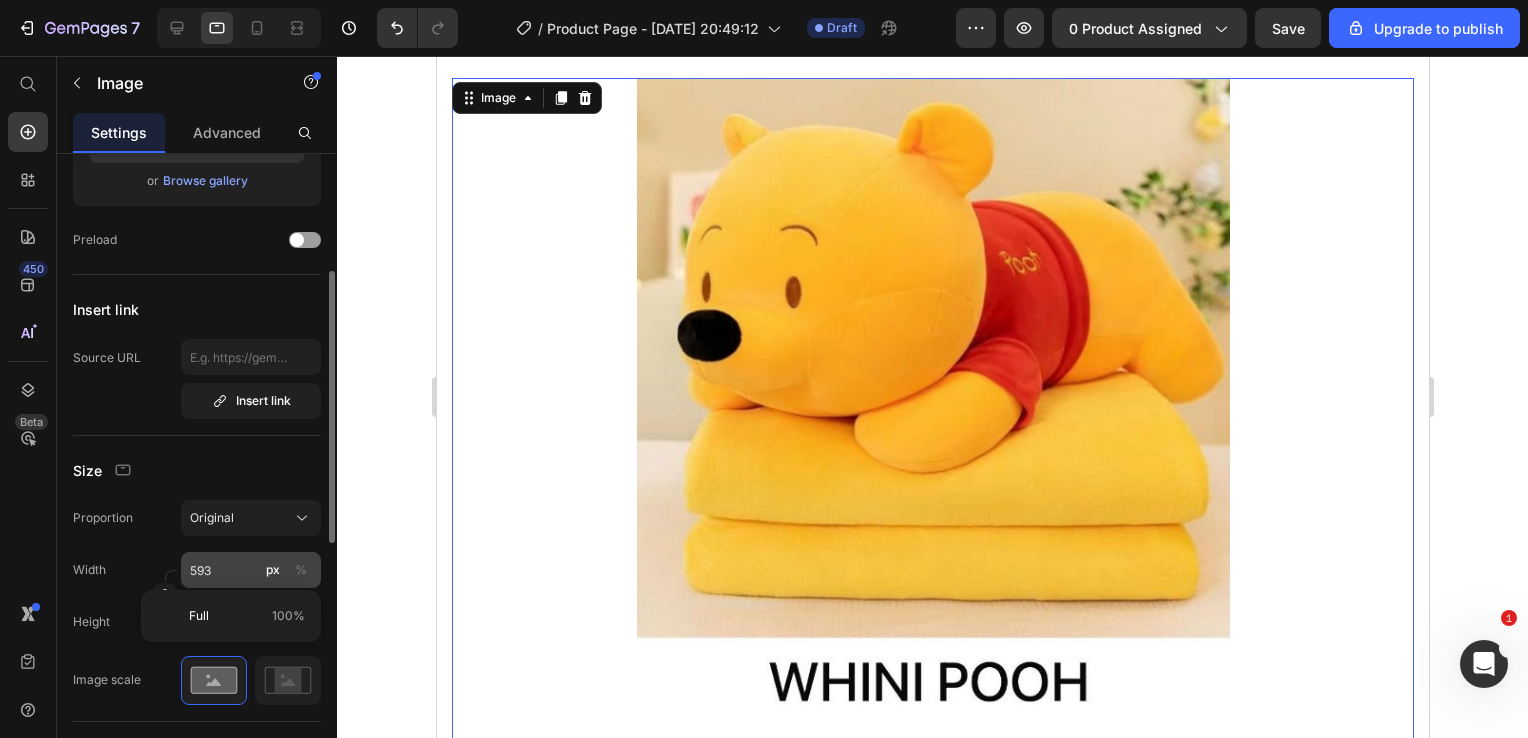 click on "%" 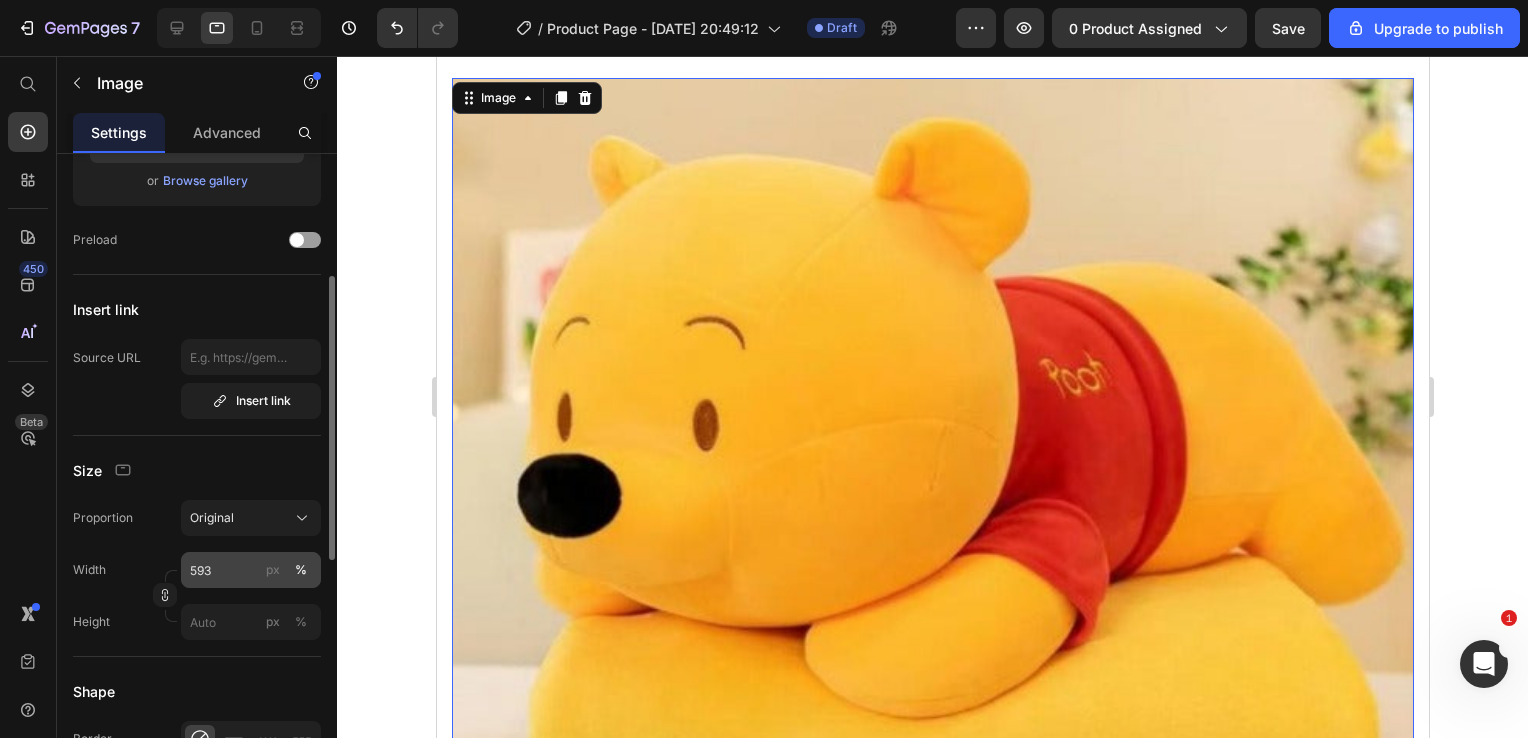 click on "px" at bounding box center [273, 570] 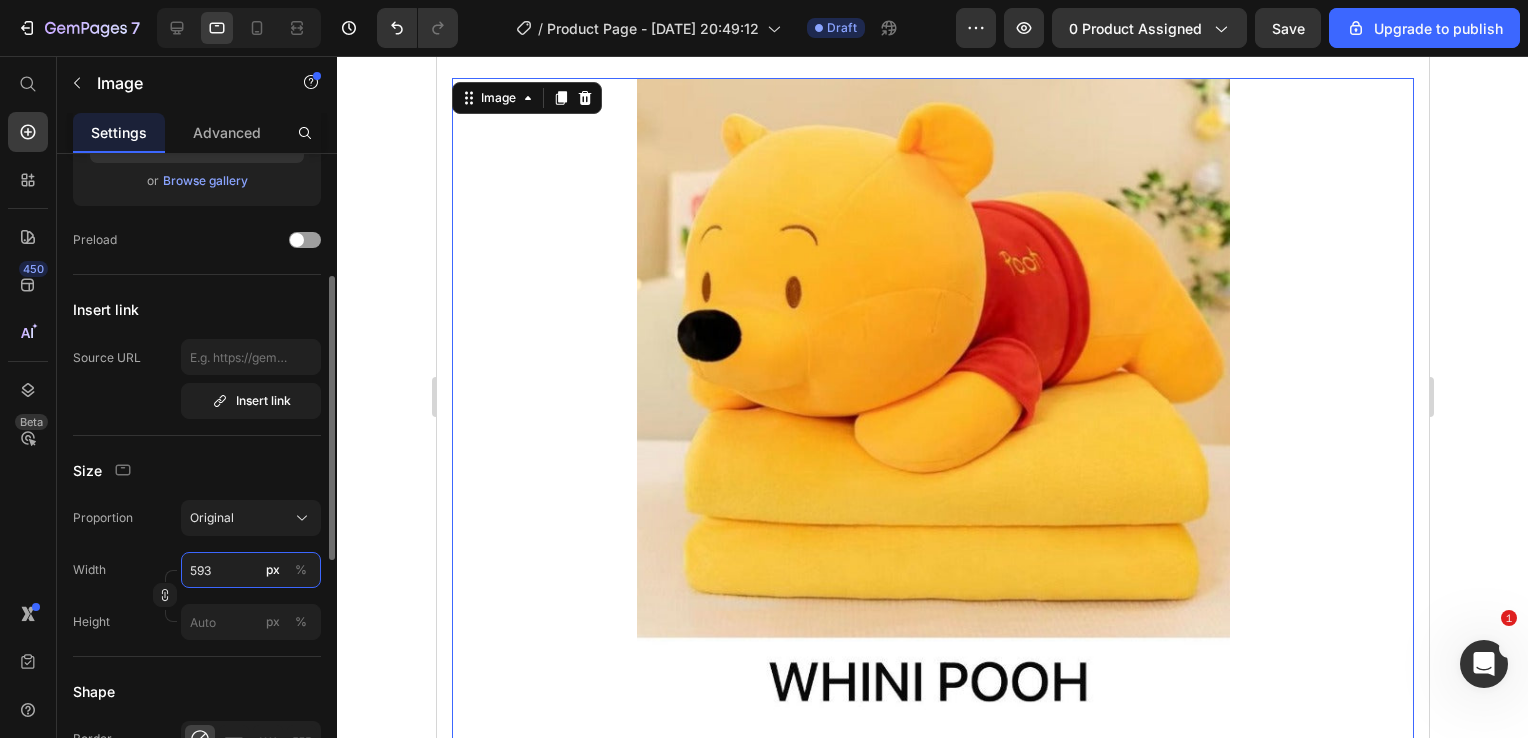 click on "593" at bounding box center (251, 570) 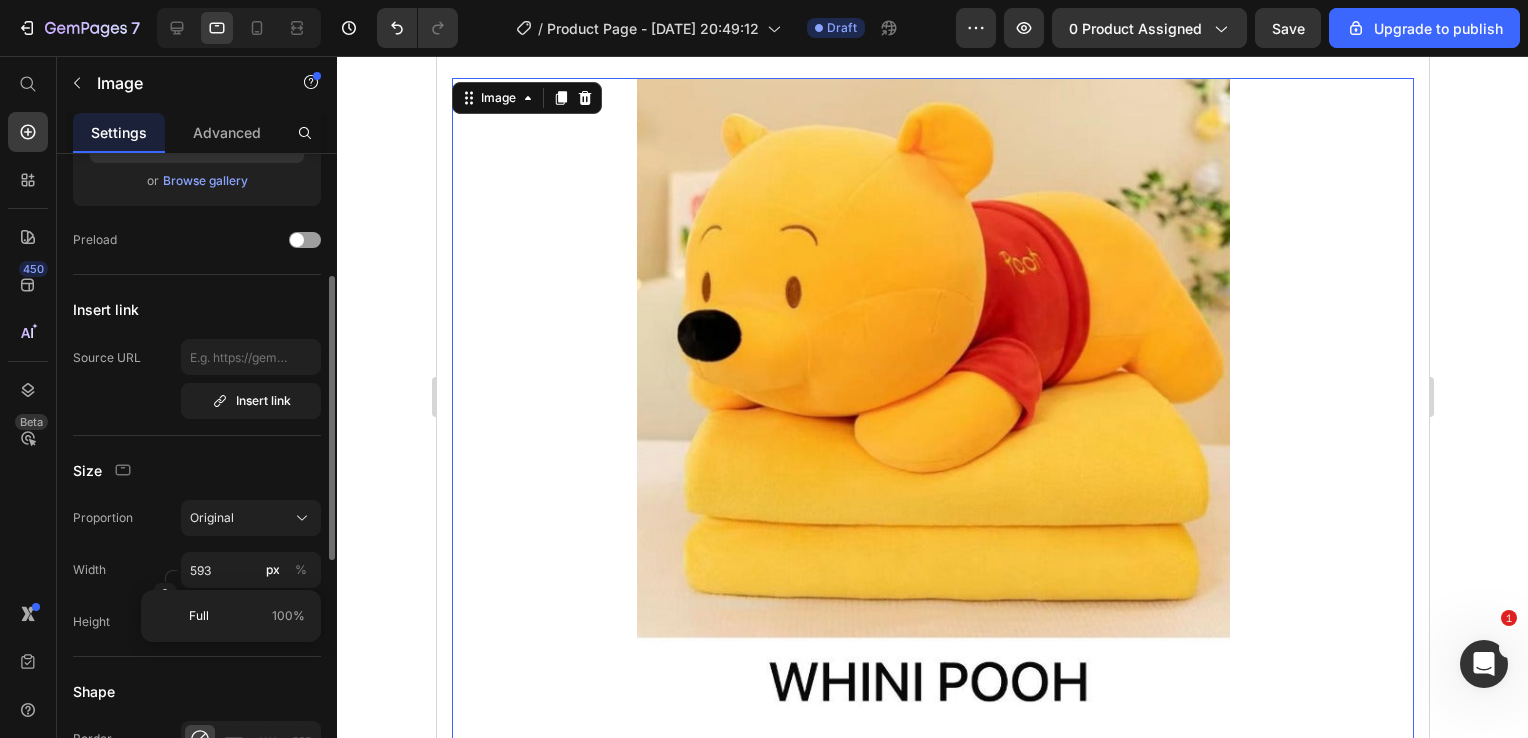 click on "Width 593 px %" at bounding box center (197, 570) 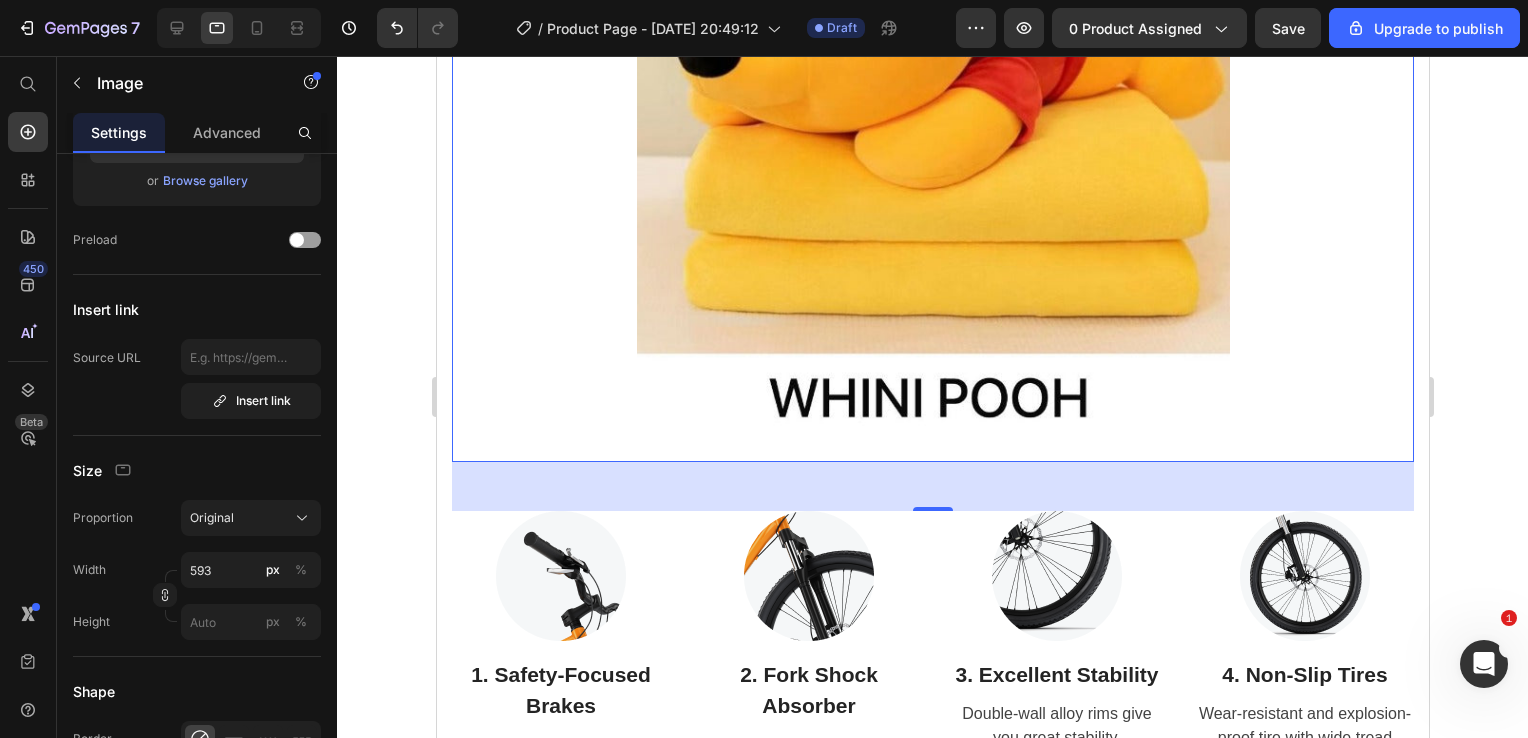 scroll, scrollTop: 14700, scrollLeft: 0, axis: vertical 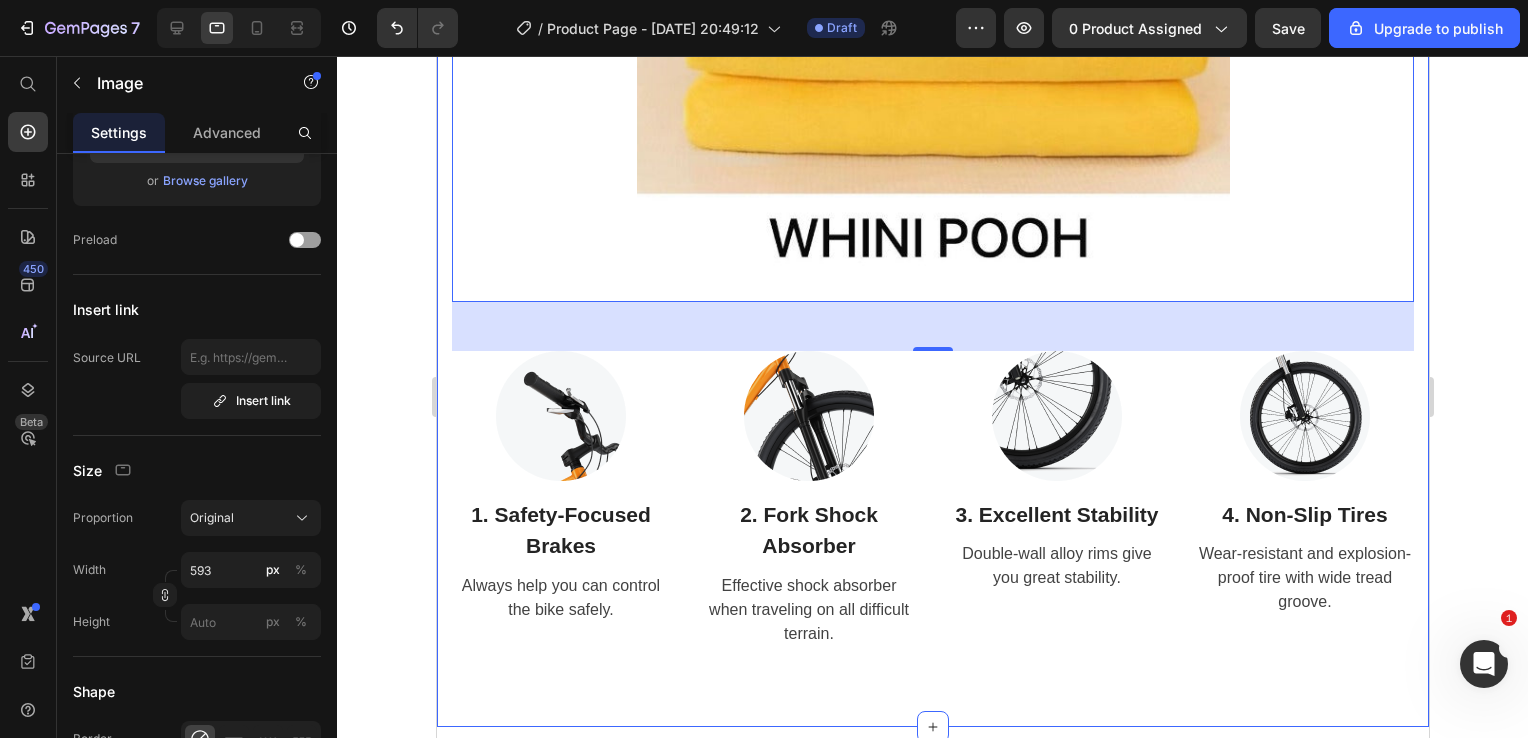 click on "BENEFICIOS DE NUESTRO PRODUCTO Heading Image   49 Row Image 1. Safety-Focused Brakes Heading Always help you can control the bike safely. Text block Row Image 2. Fork Shock Absorber Heading Effective shock absorber when traveling on all difficult terrain. Text block Row Image 3. Excellent Stability Heading Double-wall alloy rims give you great stability. Text block Row Image 4. Non-Slip Tires Heading Wear-resistant and explosion-proof tire with wide tread groove. Text block Row Row" at bounding box center (932, 100) 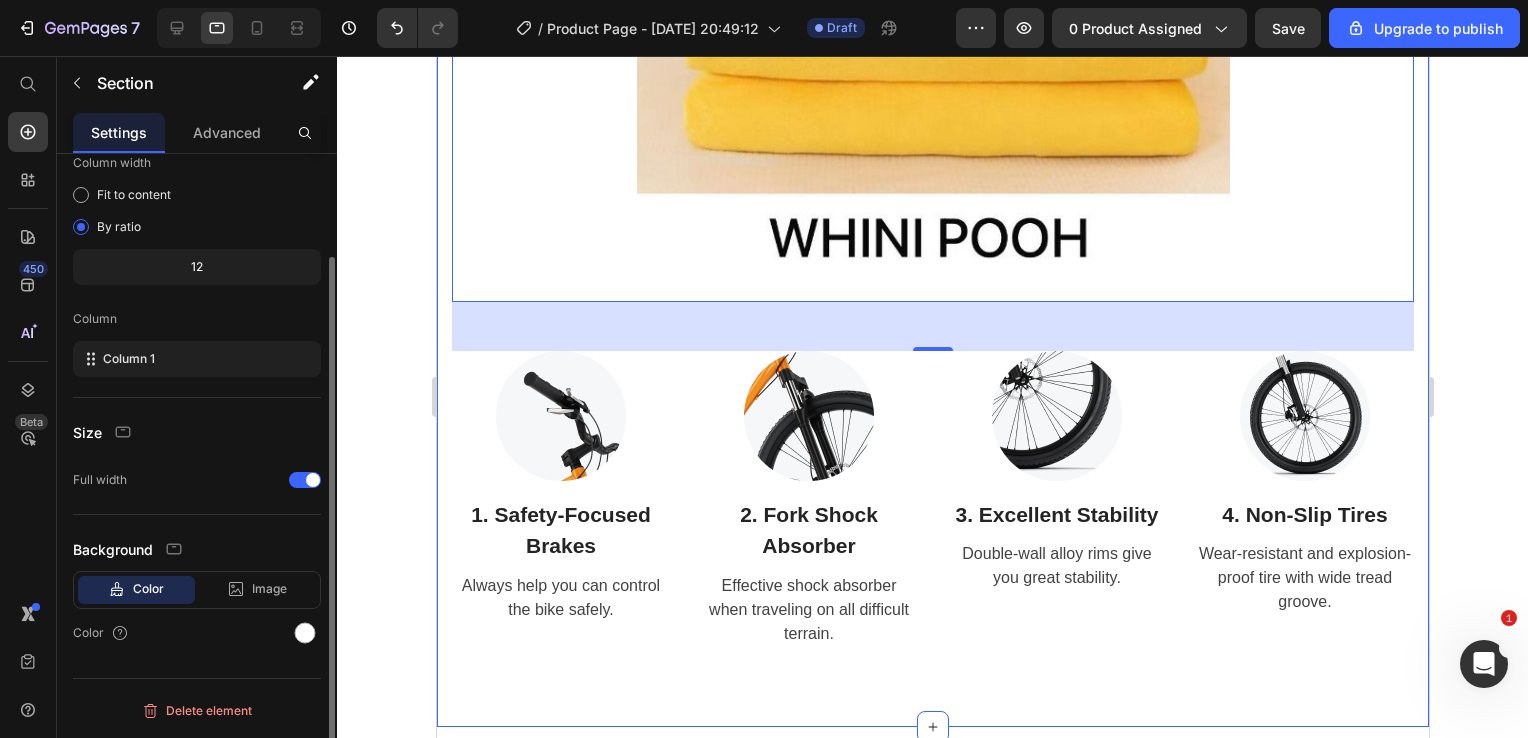 scroll, scrollTop: 0, scrollLeft: 0, axis: both 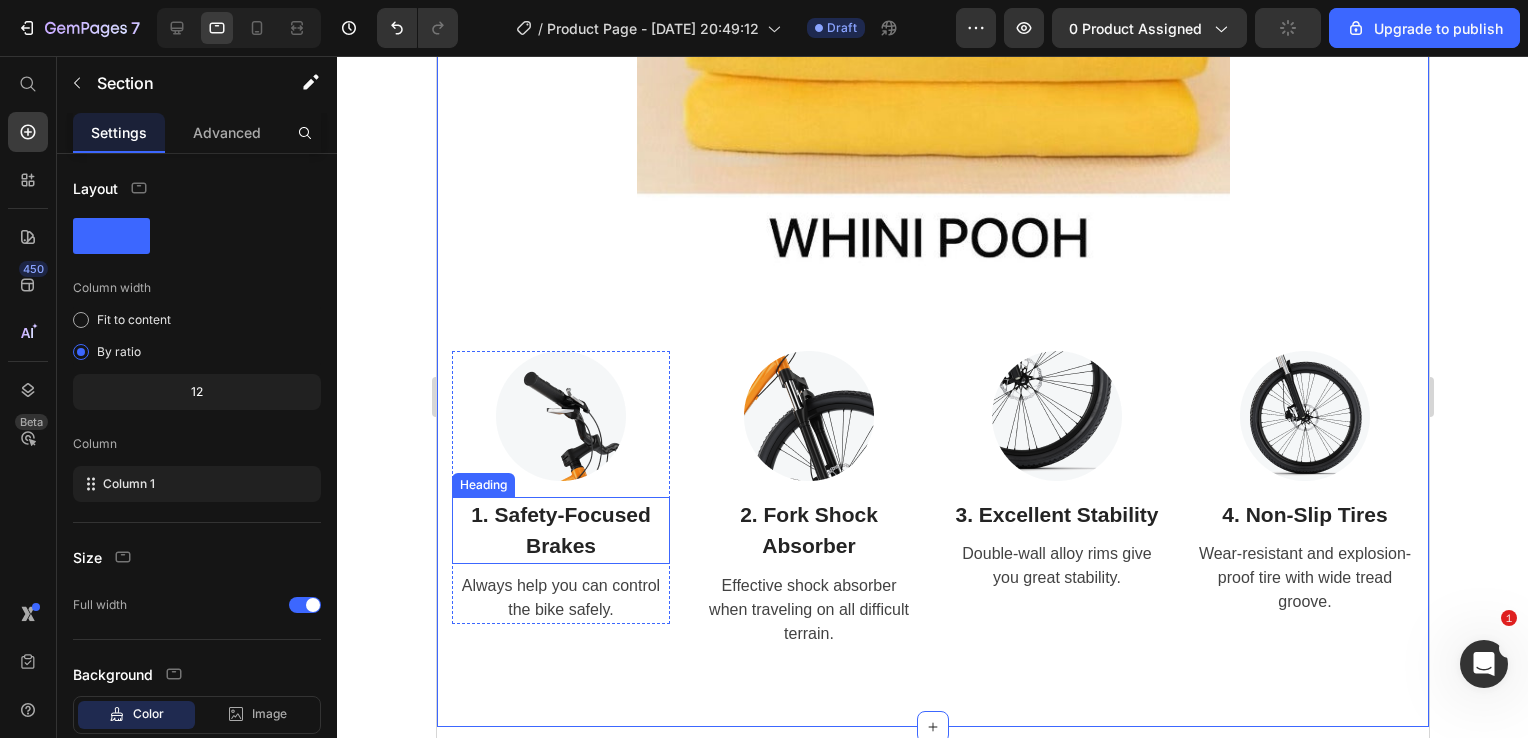 click on "1. Safety-Focused Brakes" at bounding box center (560, 530) 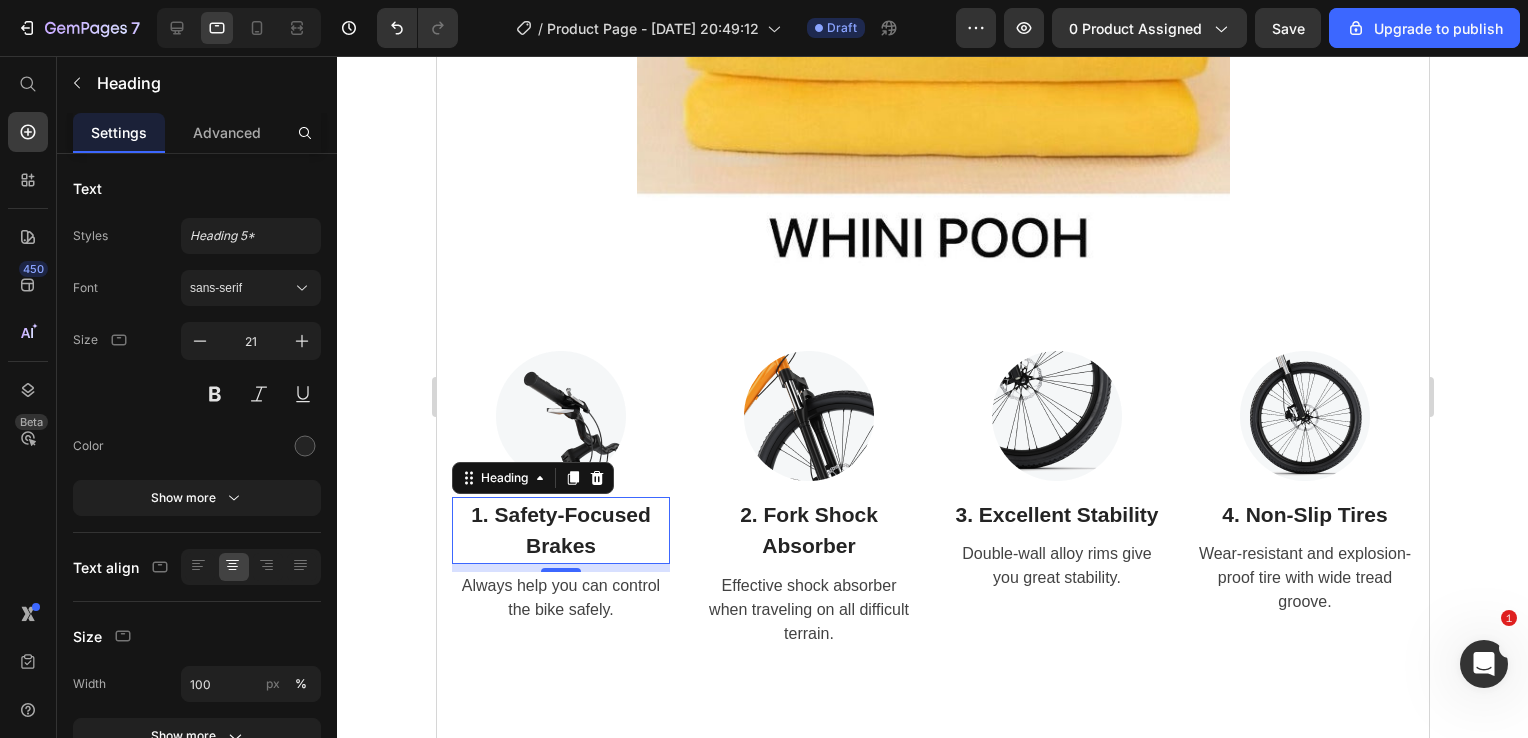 click on "1. Safety-Focused Brakes" at bounding box center [560, 530] 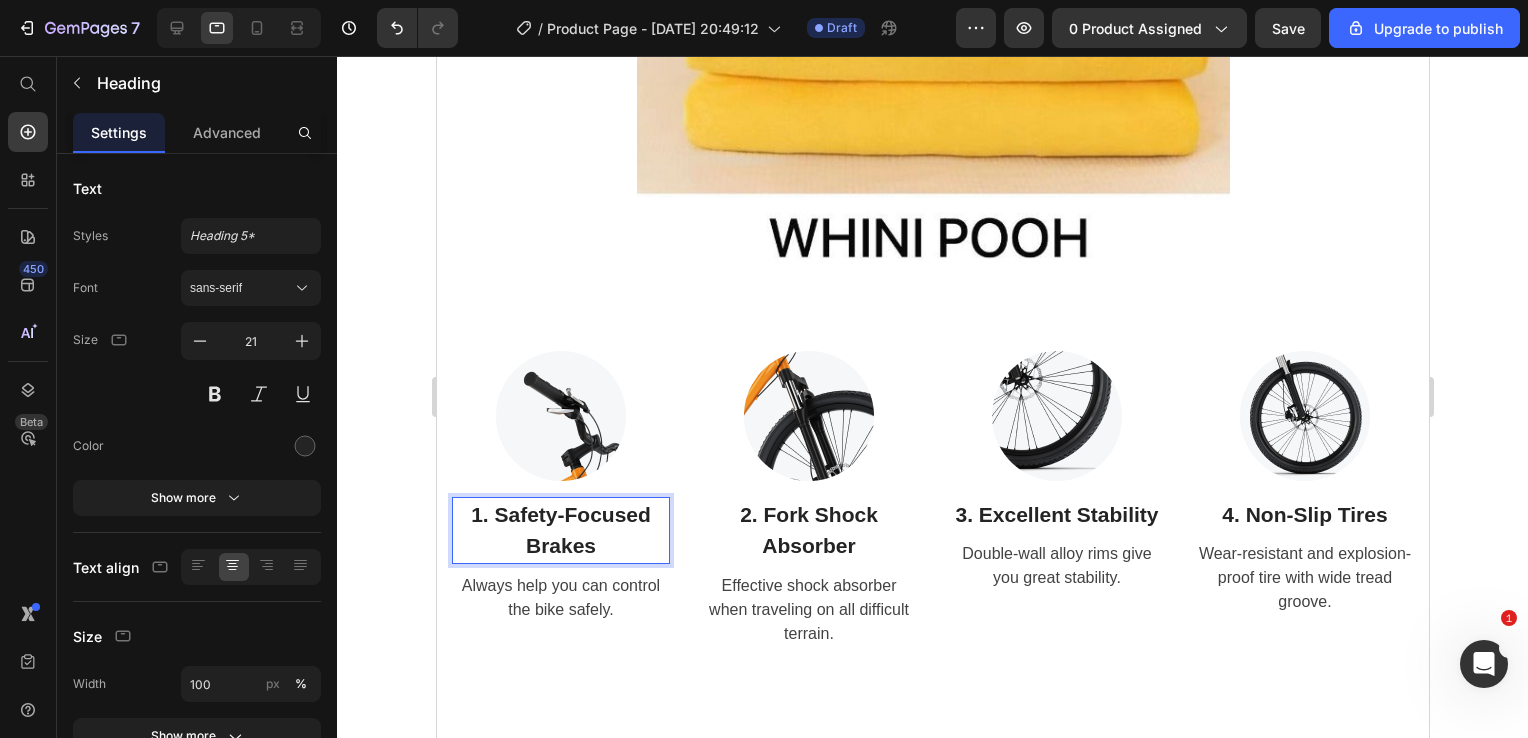 click on "1. Safety-Focused Brakes" at bounding box center [560, 530] 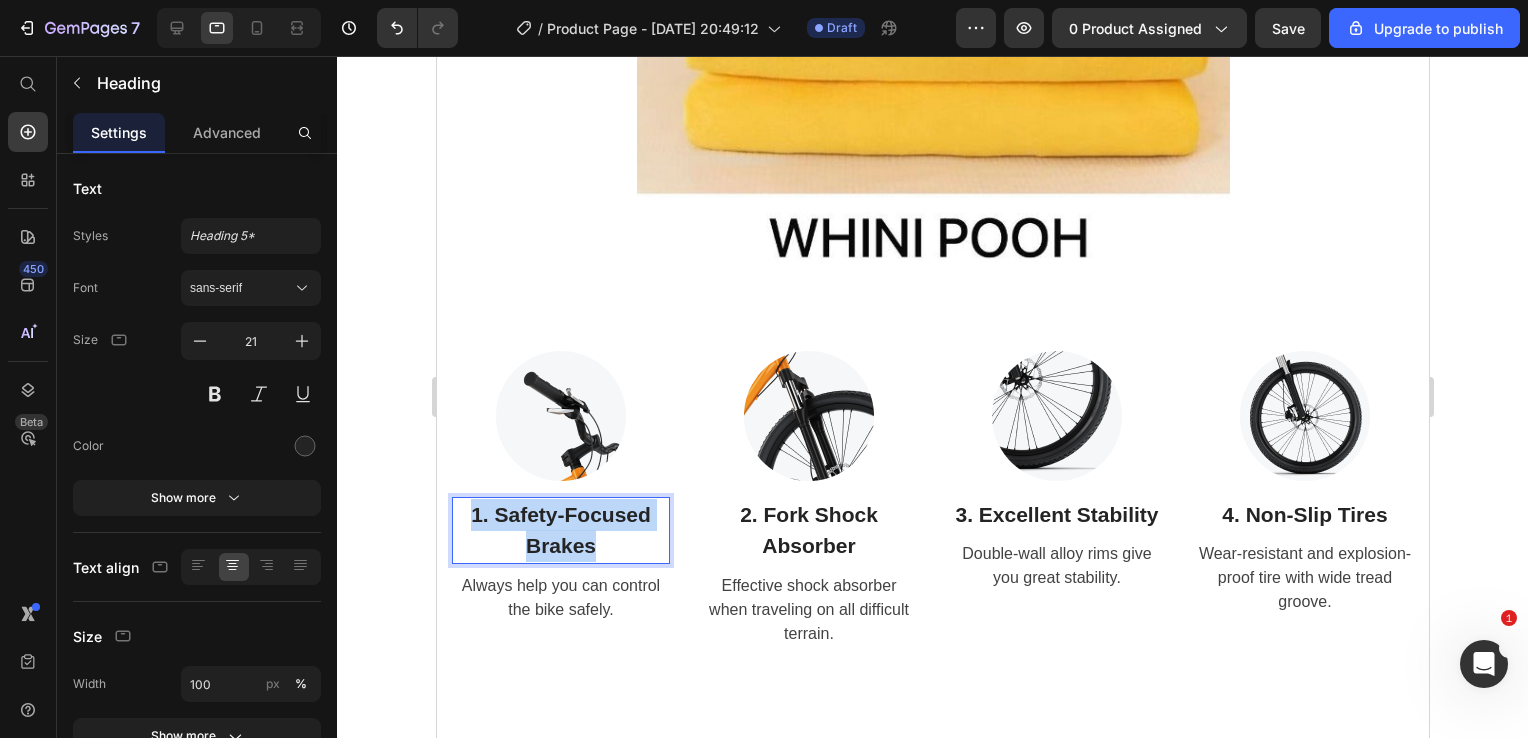 drag, startPoint x: 606, startPoint y: 547, endPoint x: 457, endPoint y: 509, distance: 153.7693 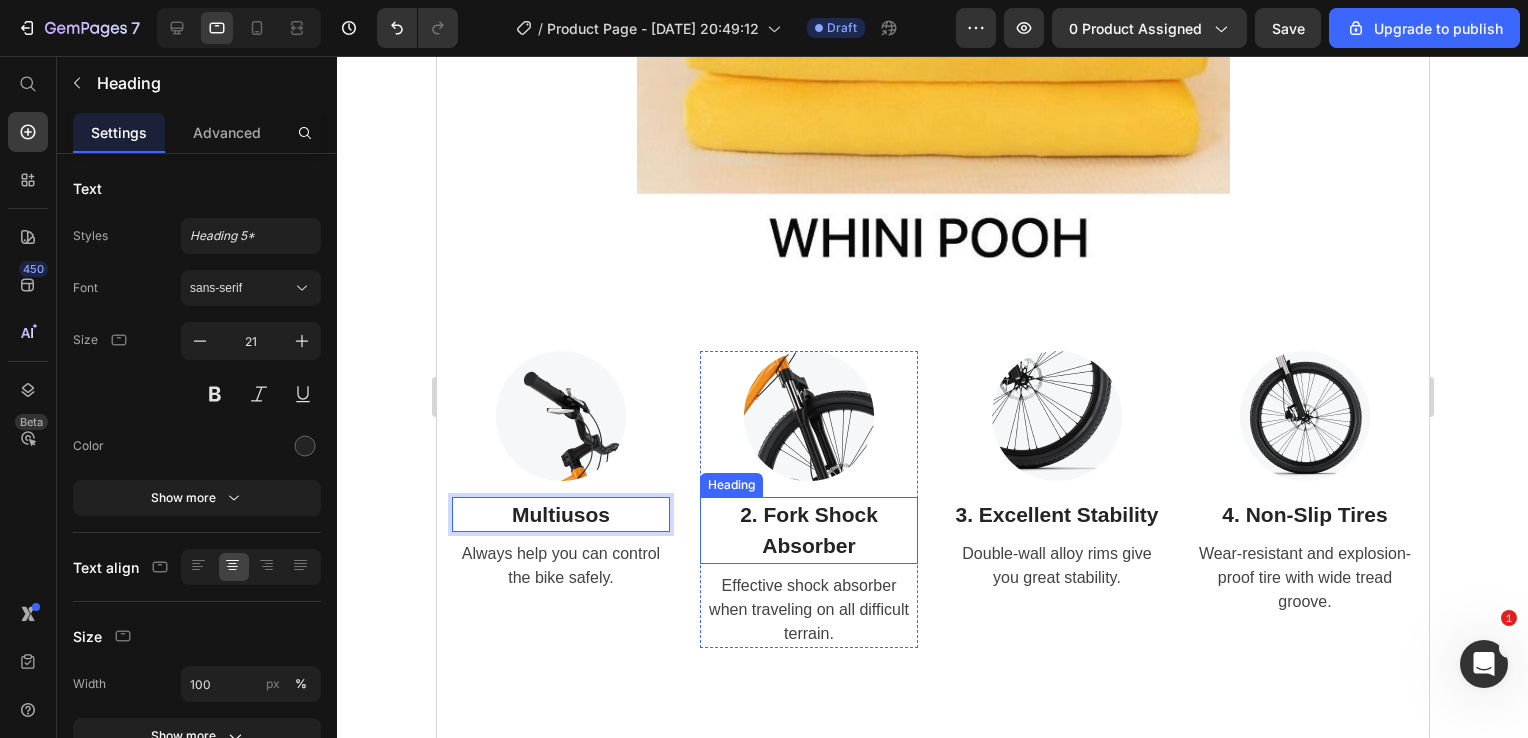 click on "2. Fork Shock Absorber" at bounding box center [808, 530] 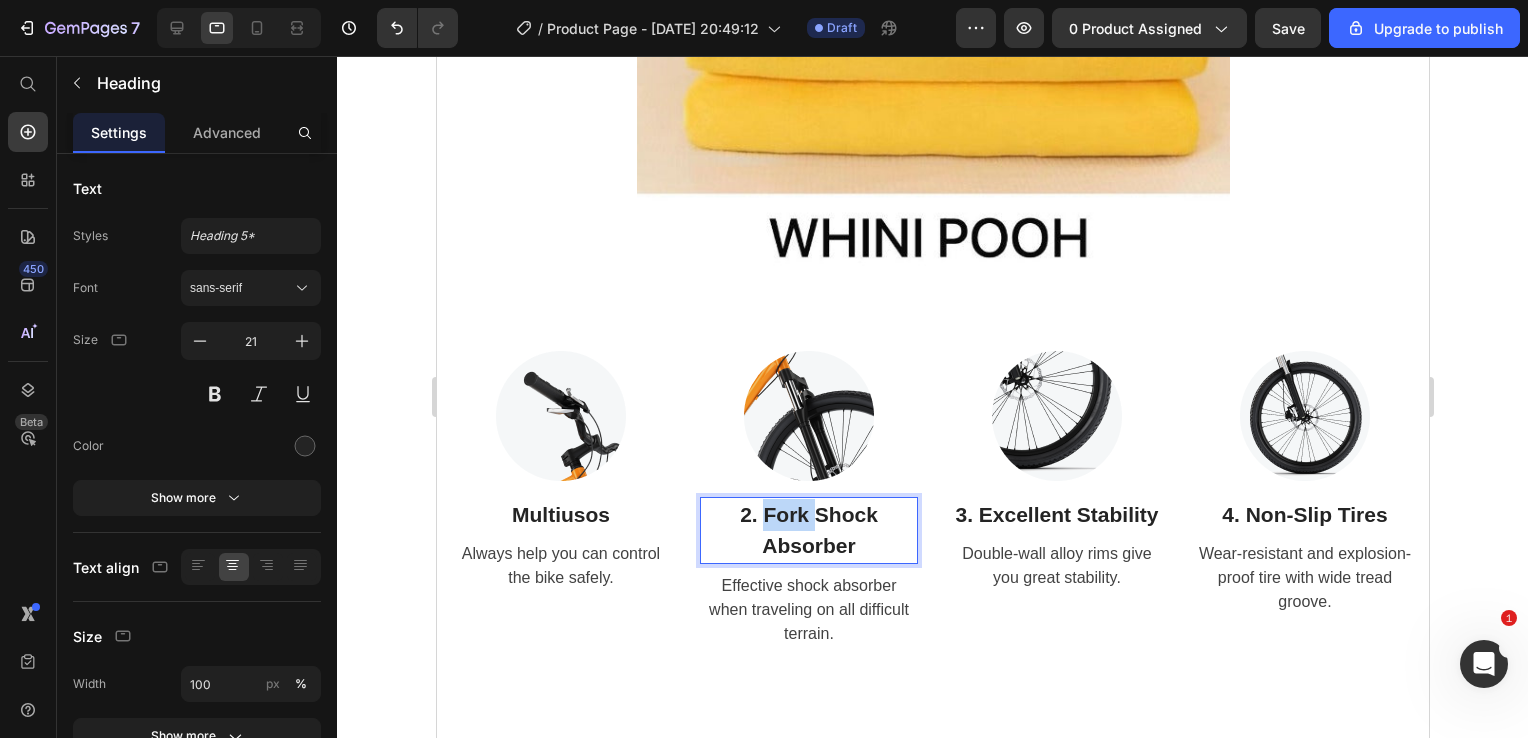 click on "2. Fork Shock Absorber" at bounding box center [808, 530] 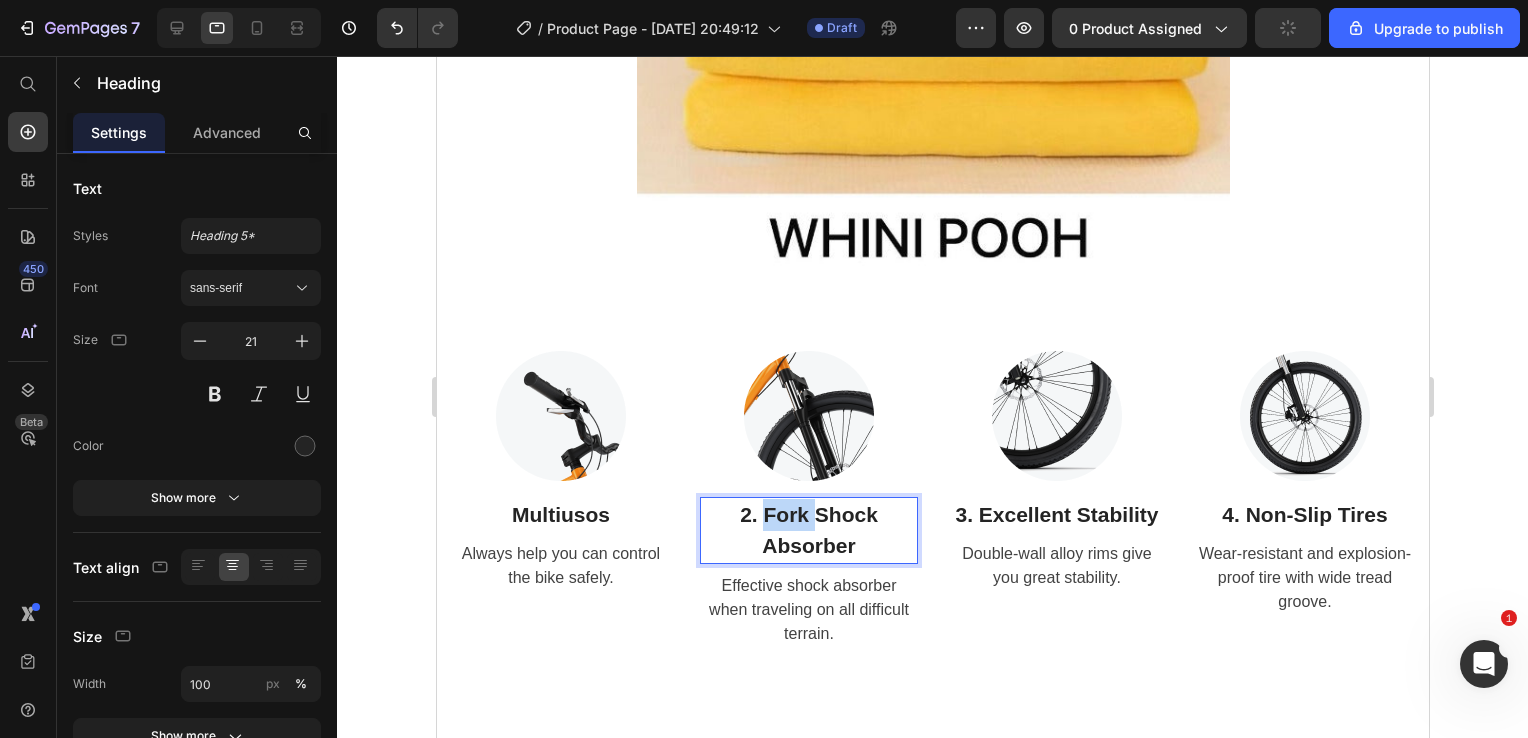 click on "2. Fork Shock Absorber" at bounding box center [808, 530] 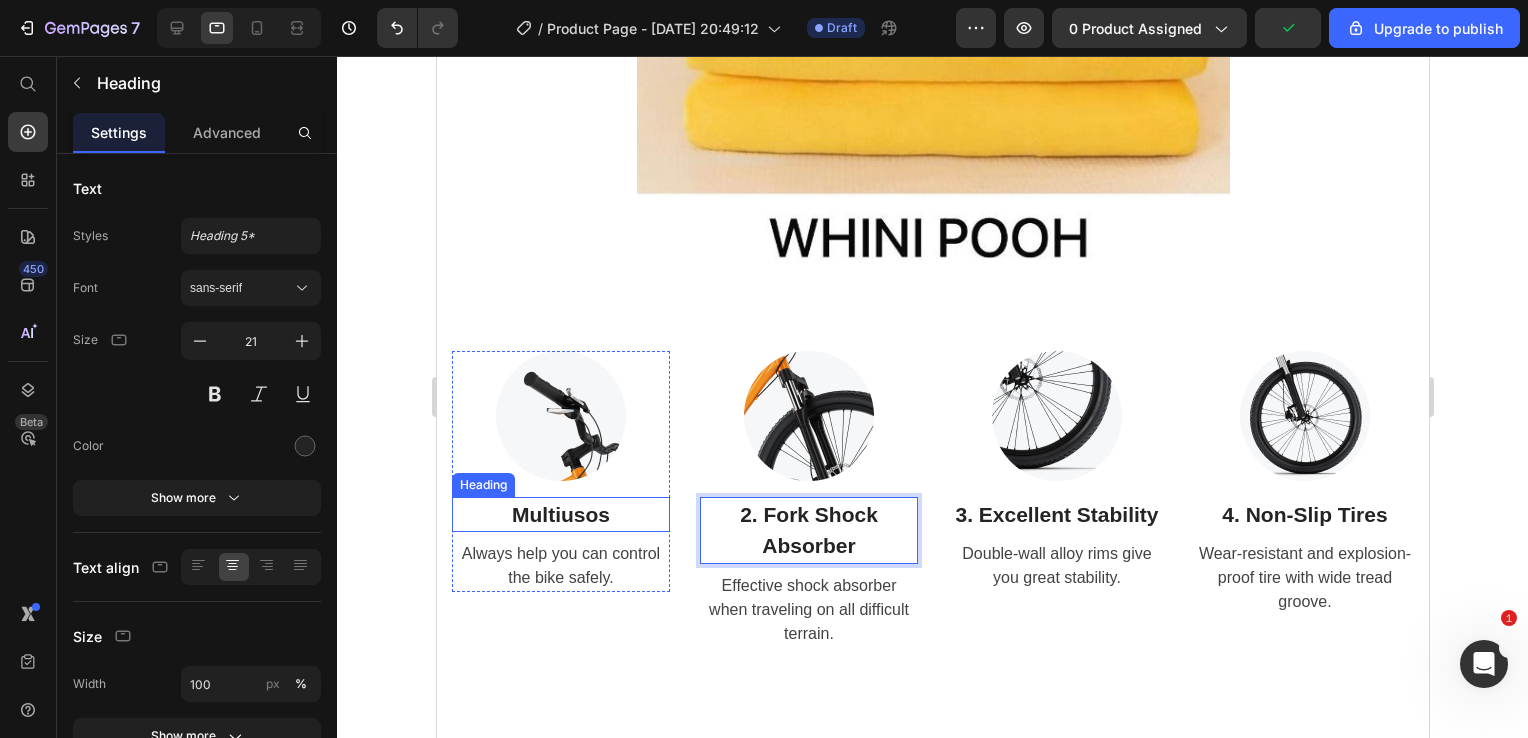 click on "Multiusos" at bounding box center [560, 515] 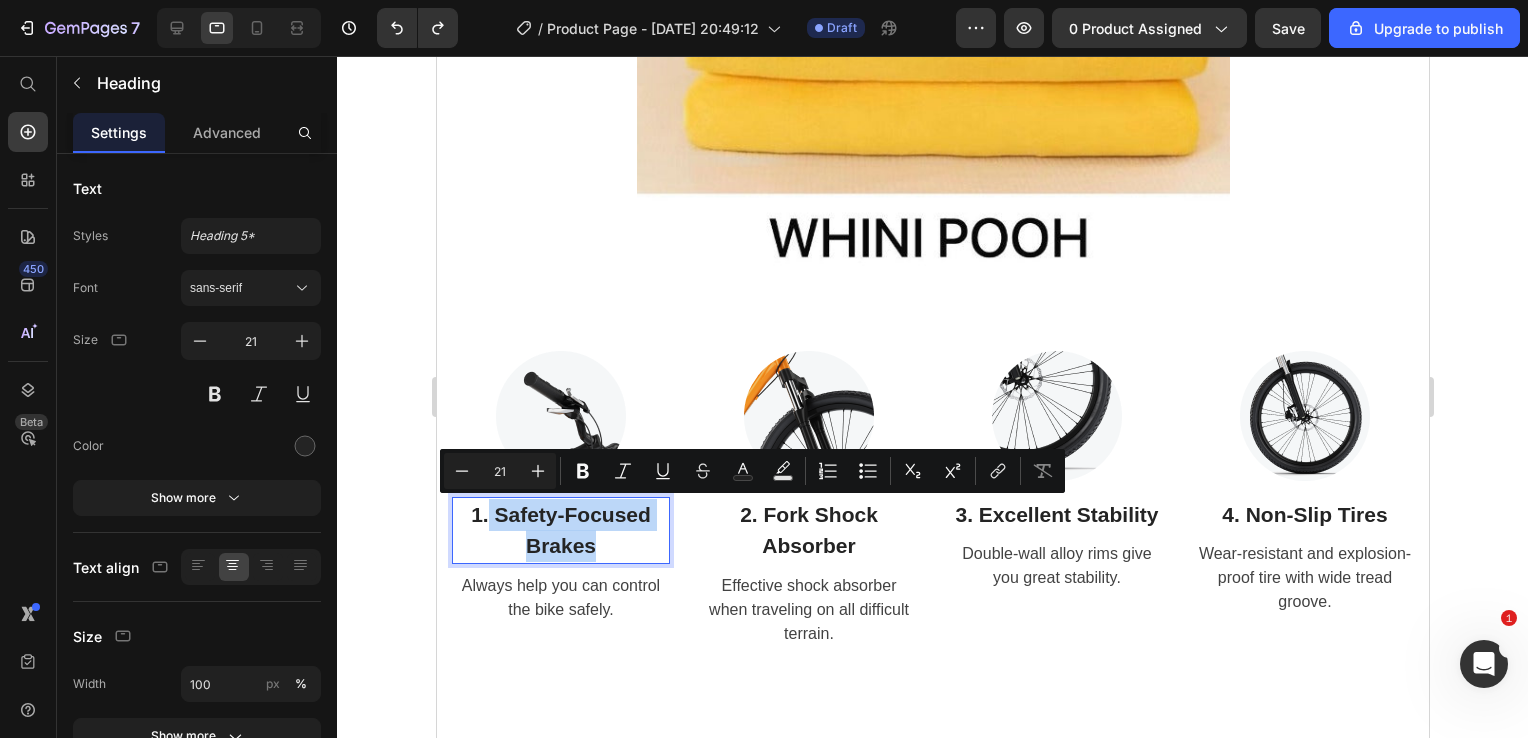 drag, startPoint x: 596, startPoint y: 537, endPoint x: 485, endPoint y: 508, distance: 114.72576 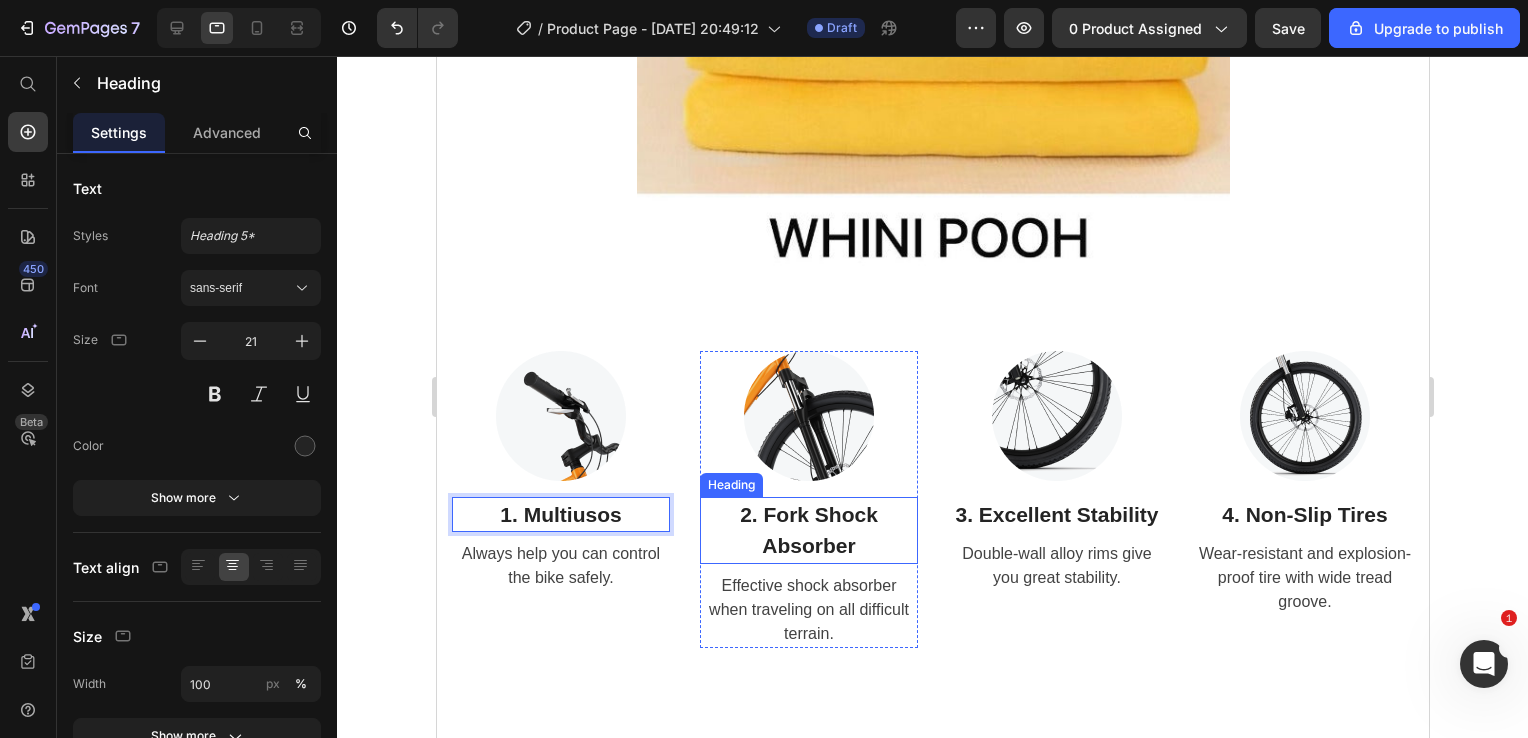 click on "2. Fork Shock Absorber" at bounding box center [808, 530] 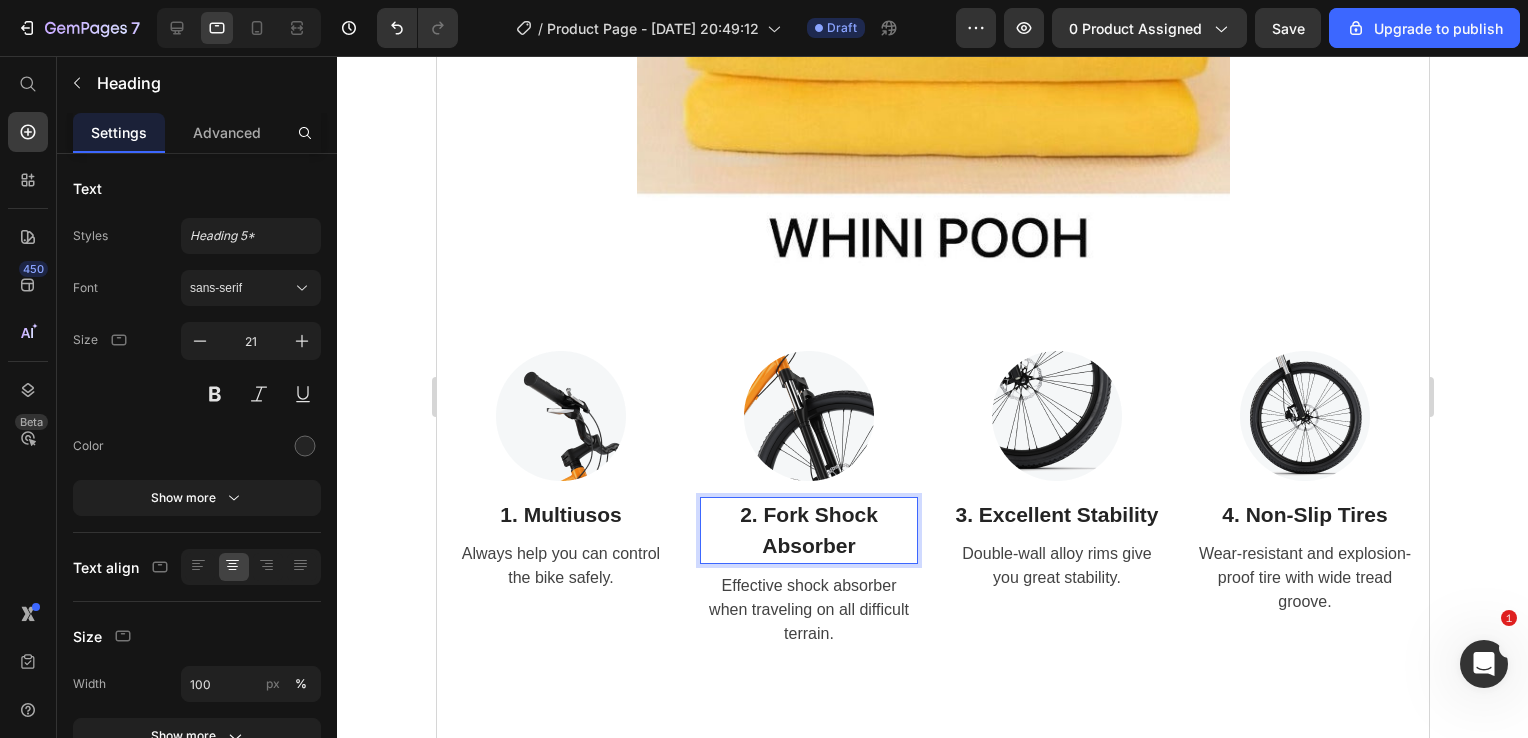 click on "2. Fork Shock Absorber" at bounding box center (808, 530) 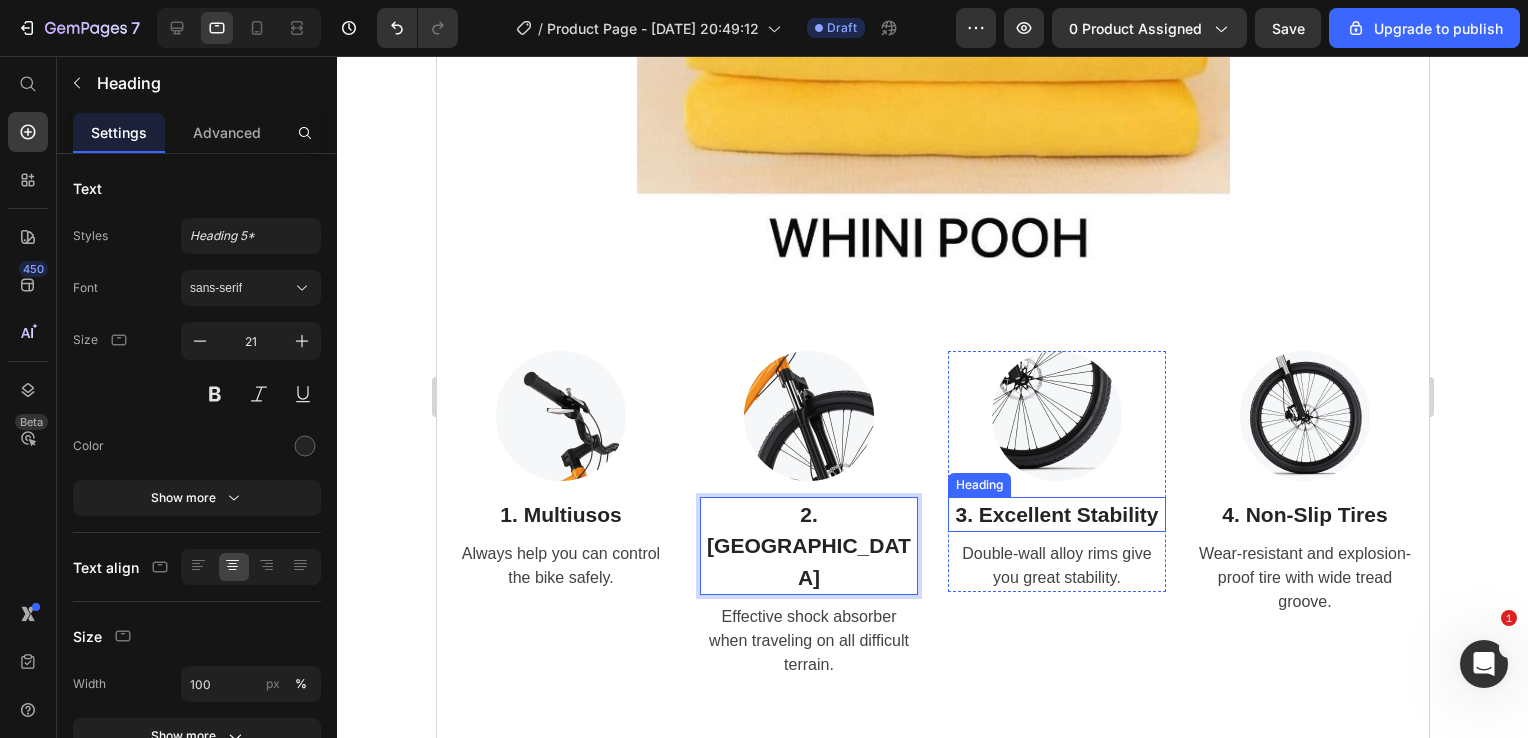click on "3. Excellent Stability" at bounding box center (1056, 515) 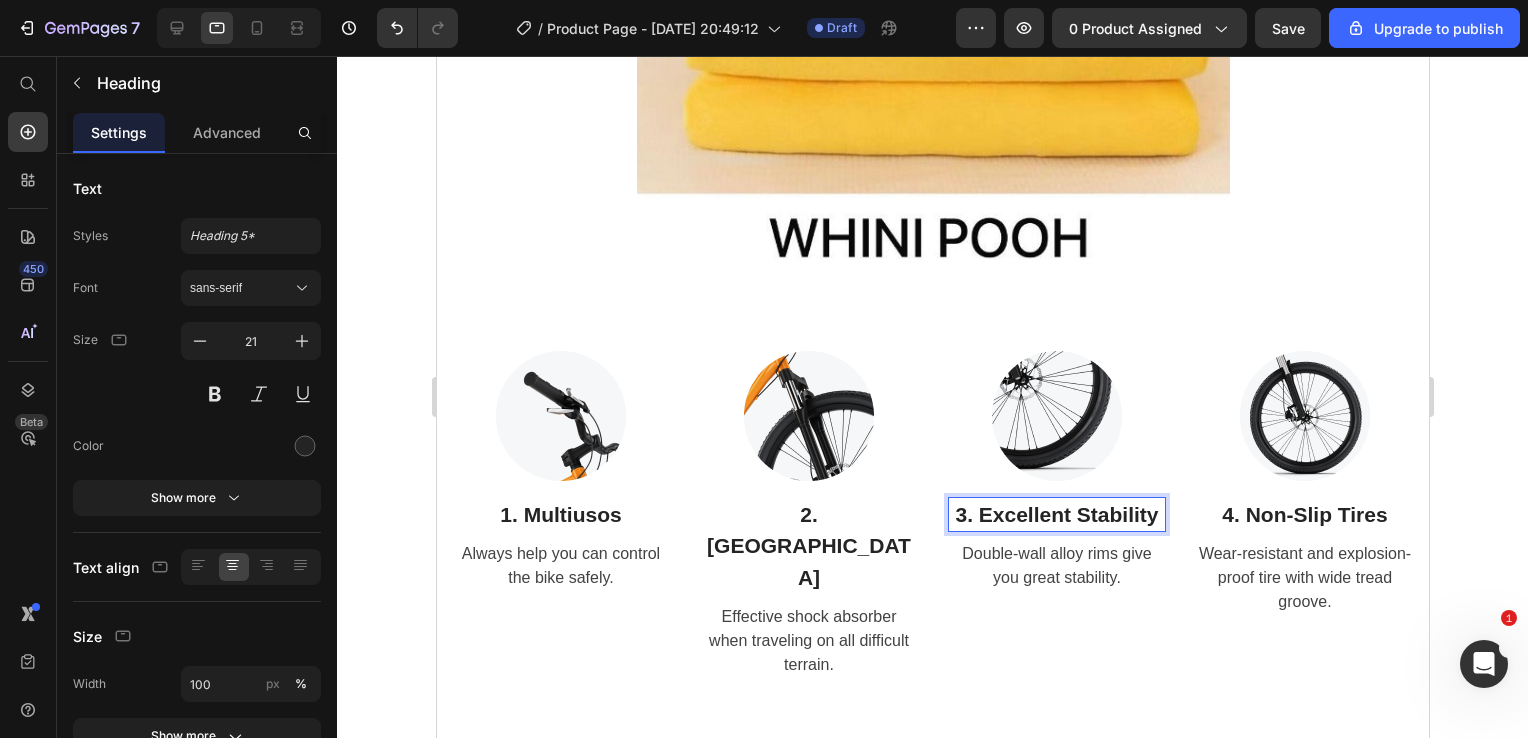 click on "3. Excellent Stability" at bounding box center [1056, 515] 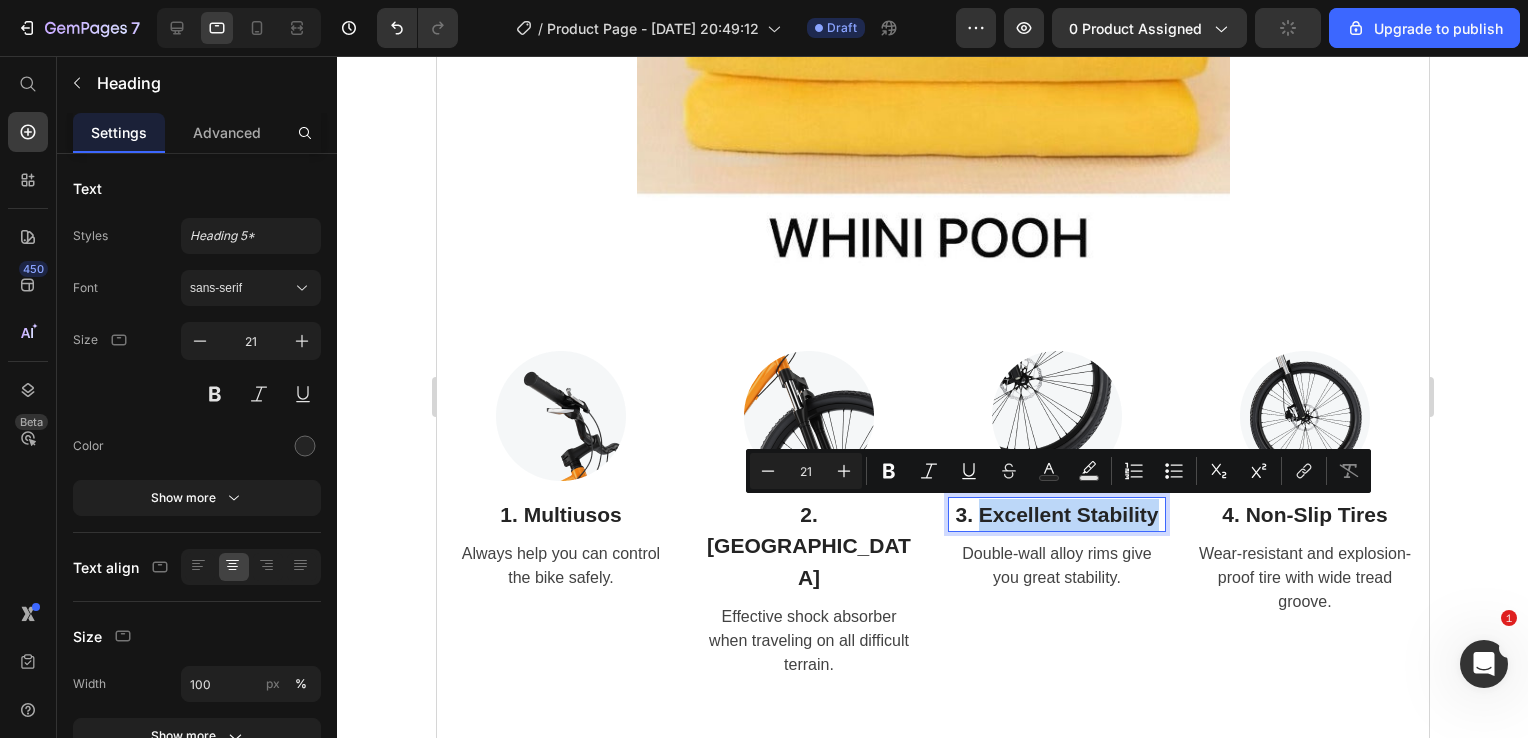 drag, startPoint x: 1149, startPoint y: 513, endPoint x: 974, endPoint y: 514, distance: 175.00285 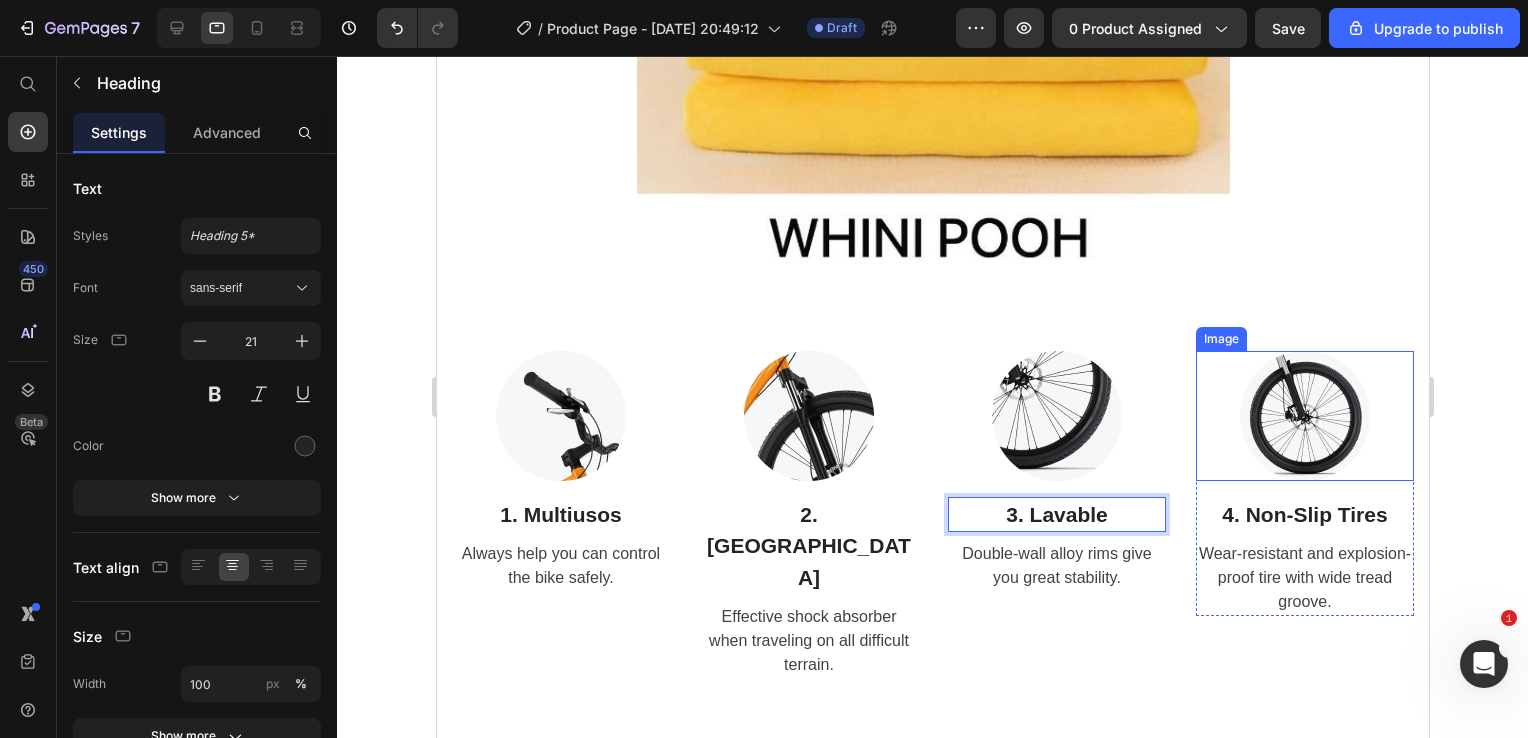click at bounding box center (1304, 416) 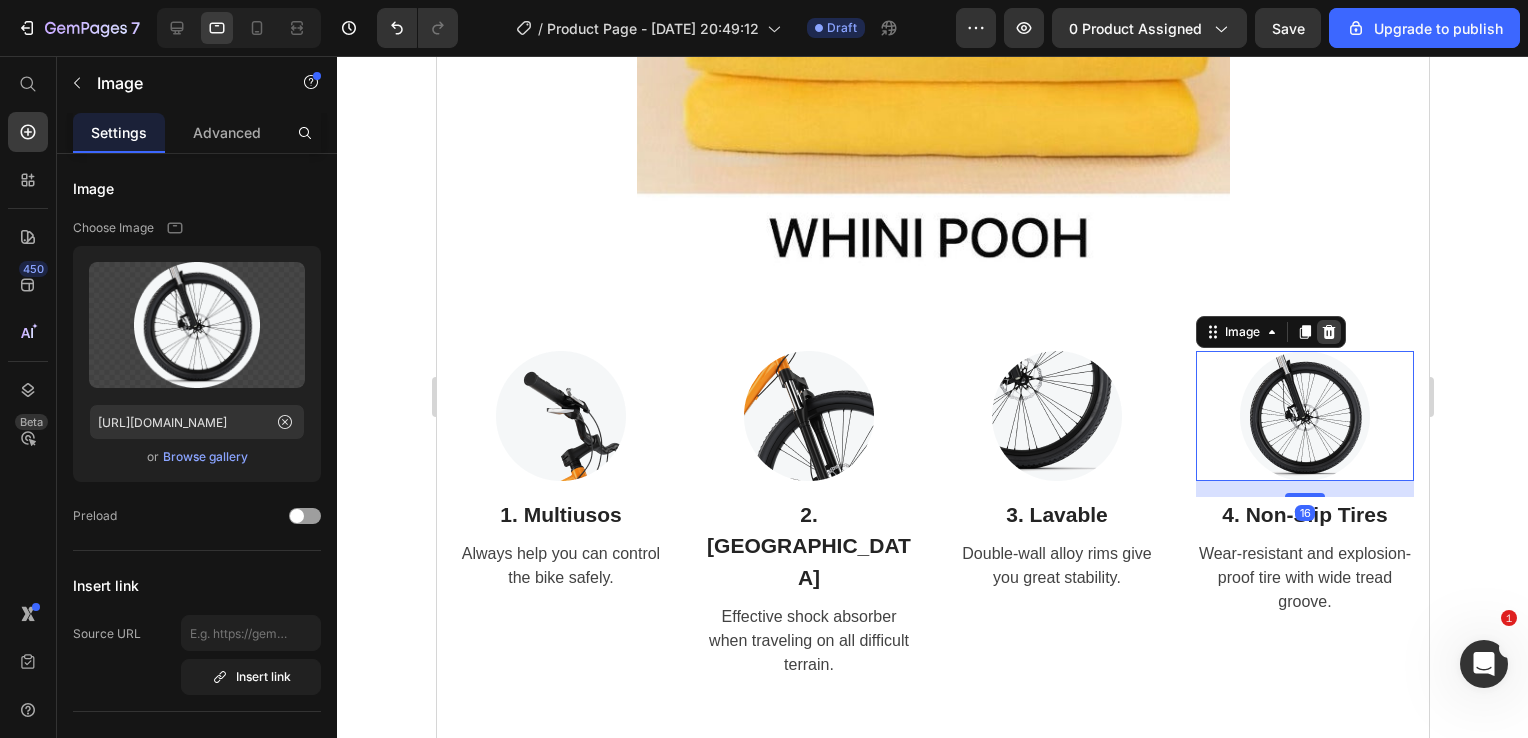 click 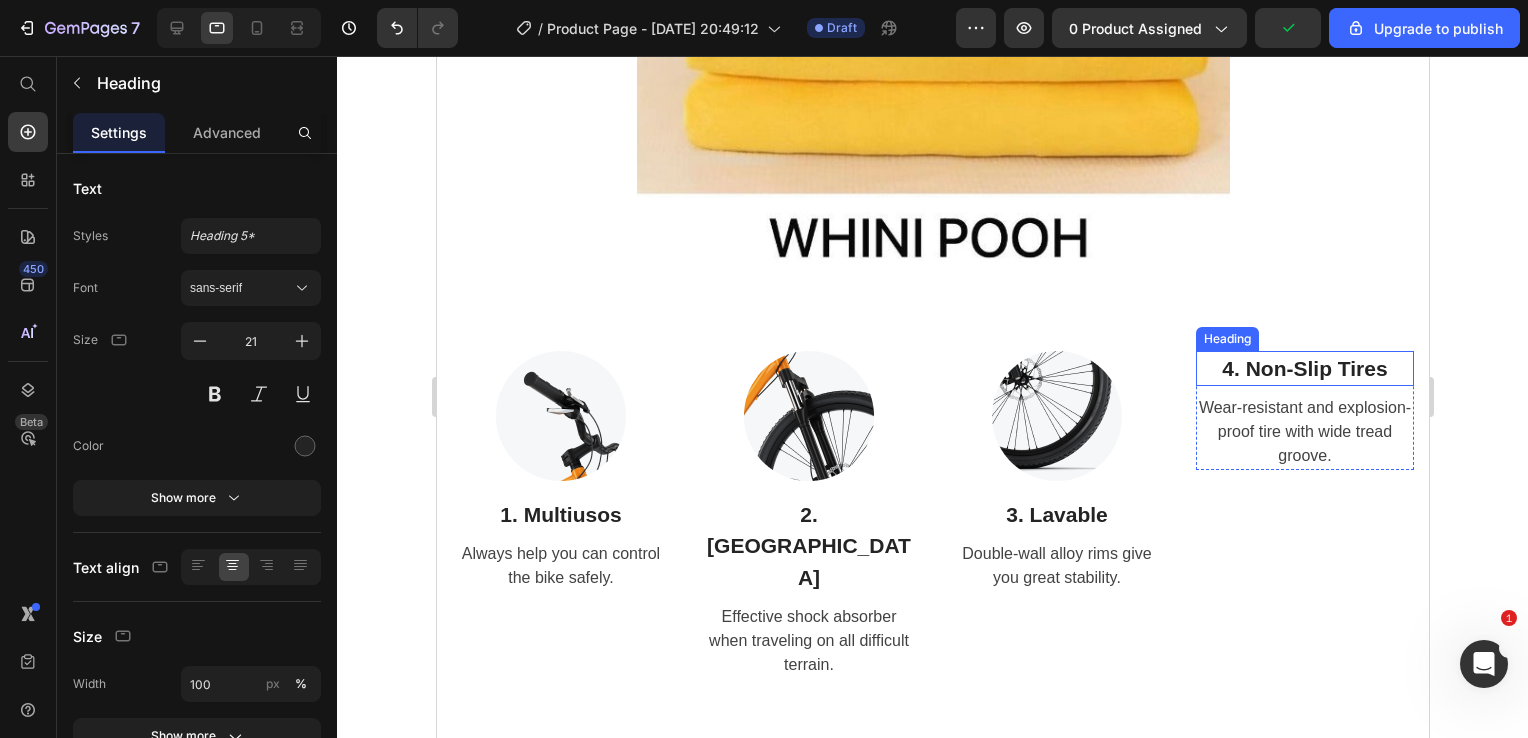 click on "4. Non-Slip Tires" at bounding box center [1304, 369] 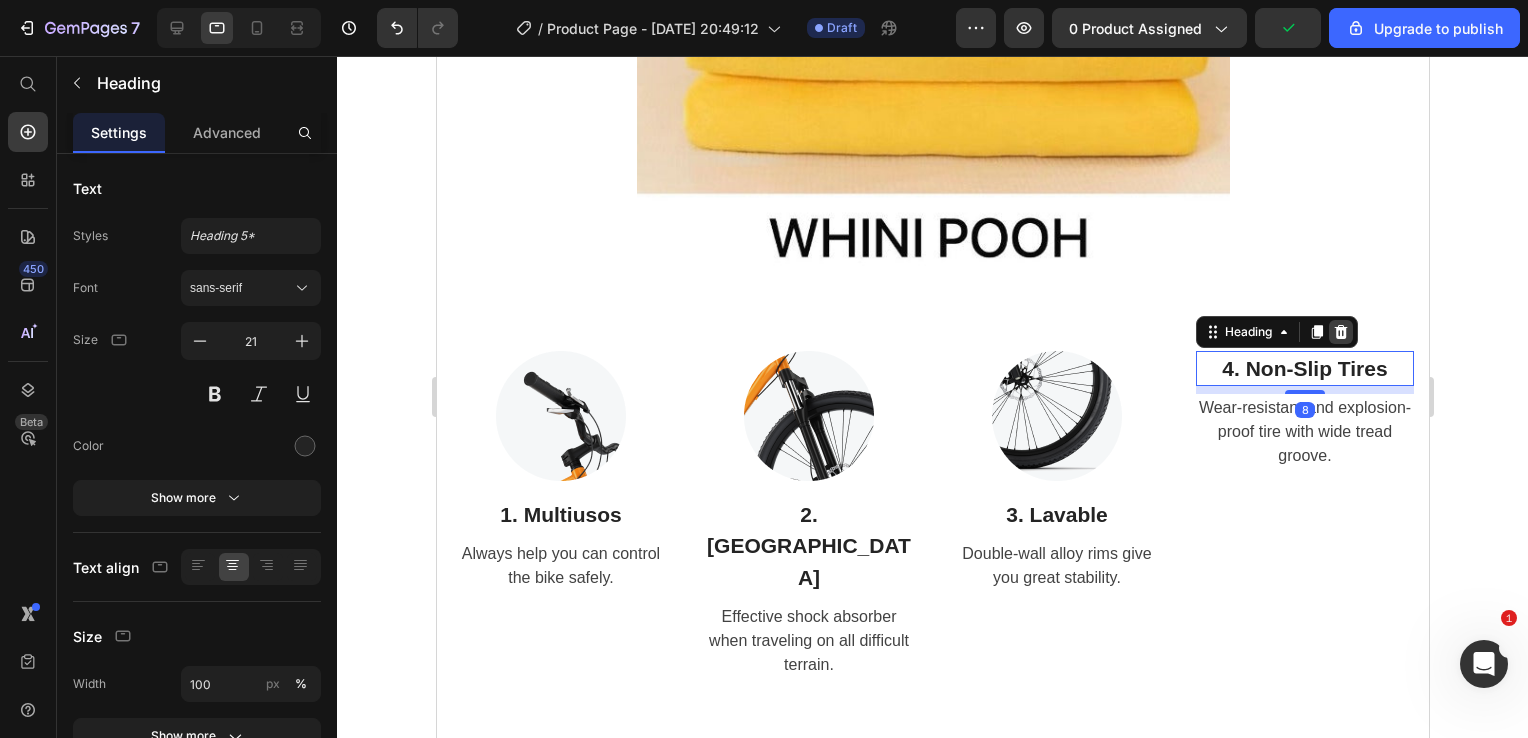 click 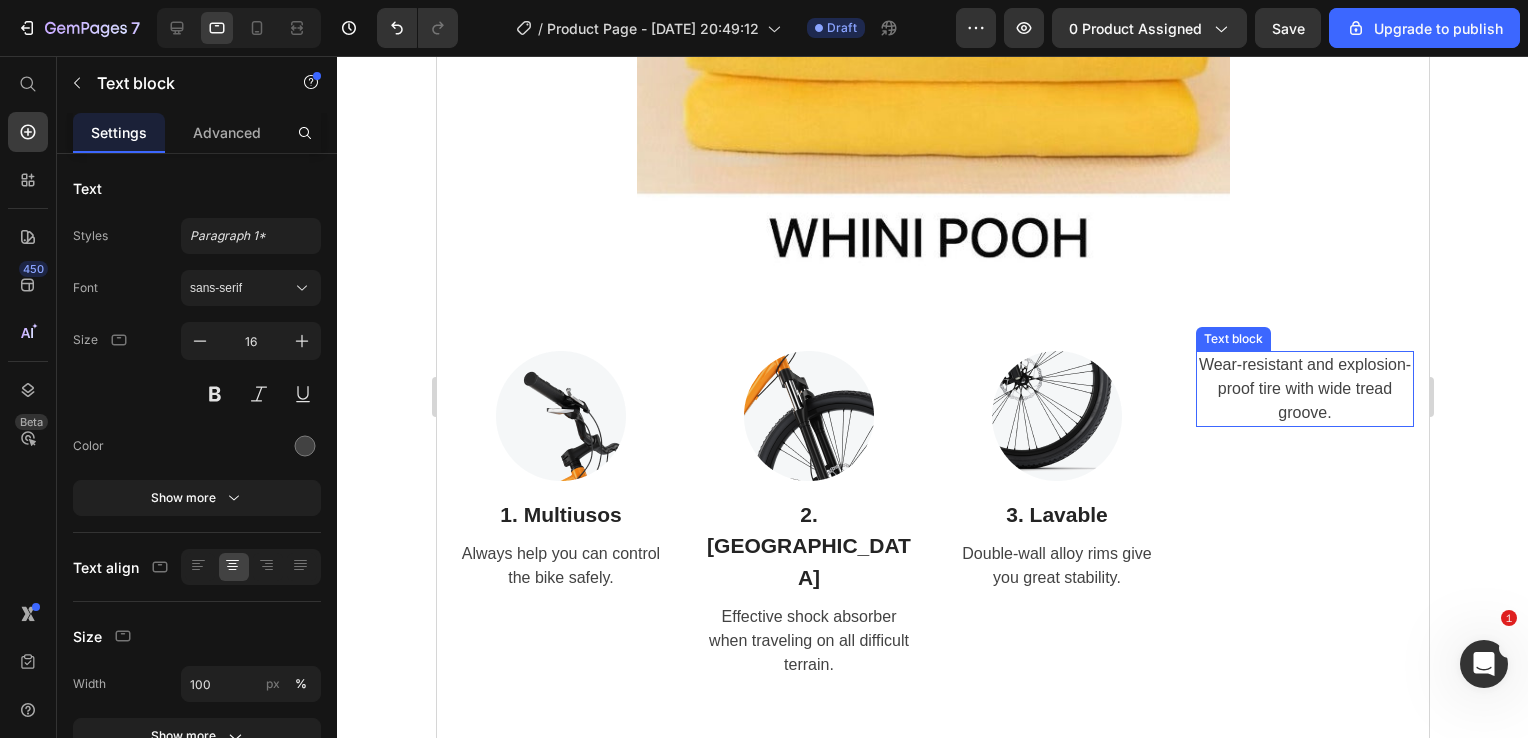 click on "Wear-resistant and explosion-proof tire with wide tread groove." at bounding box center [1304, 389] 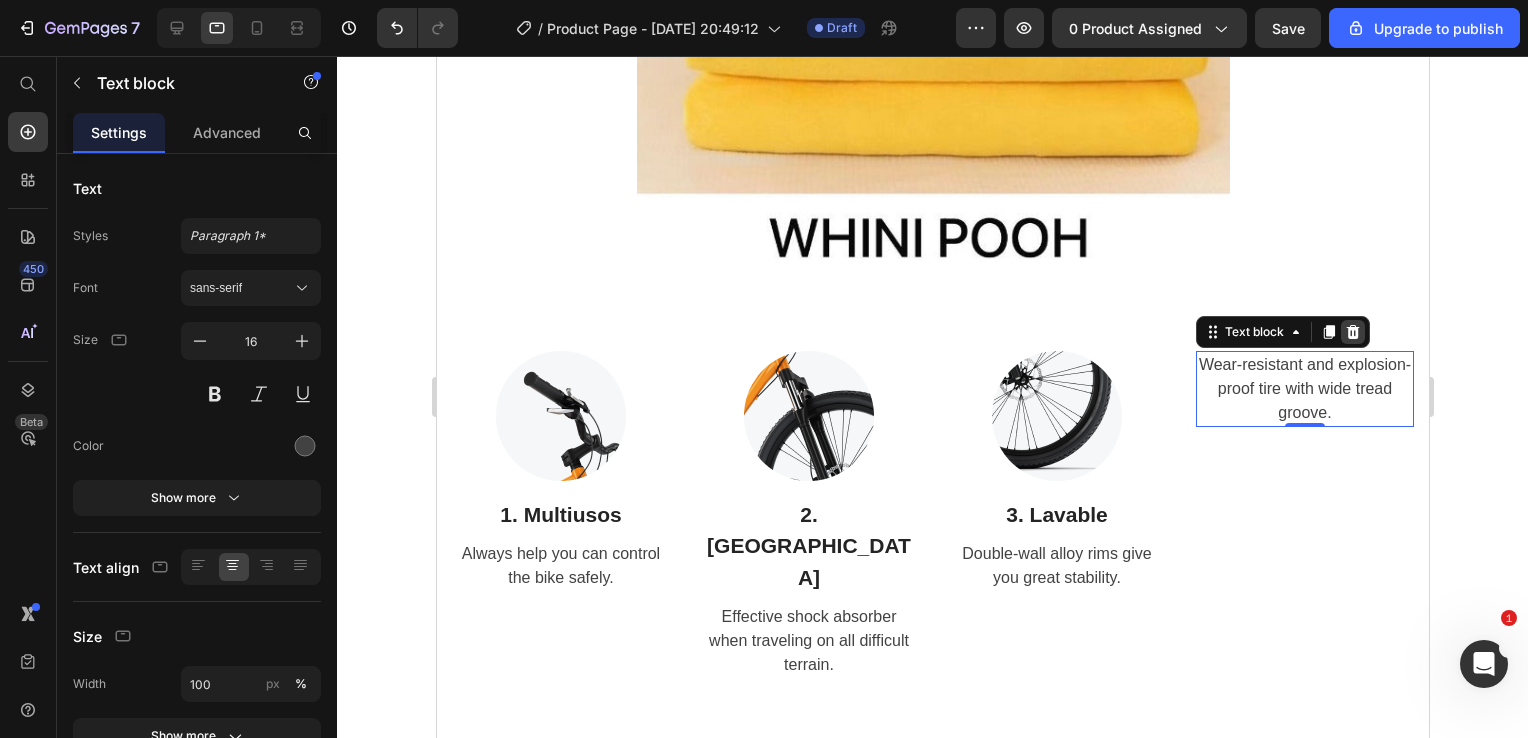 click 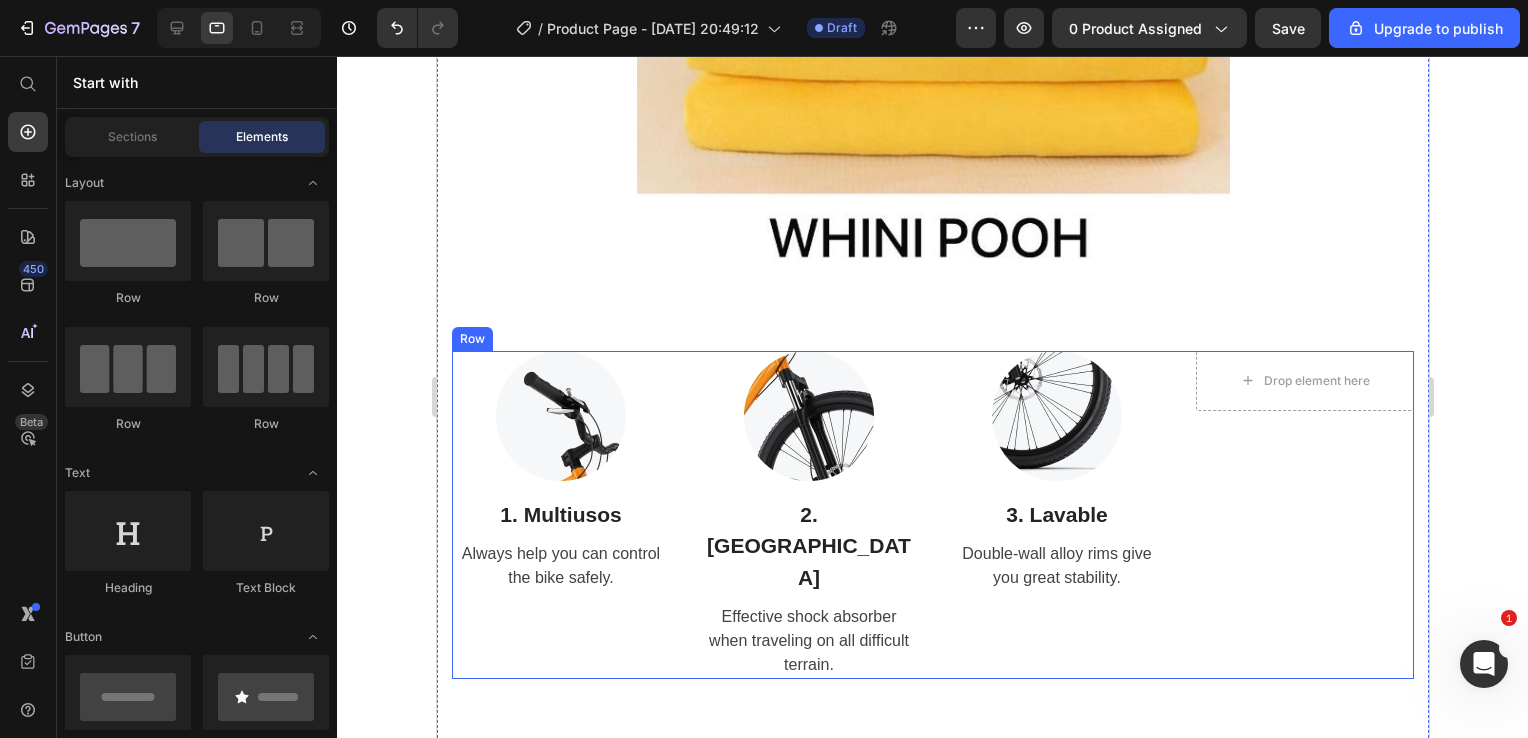 click on "Drop element here Row" at bounding box center [1304, 515] 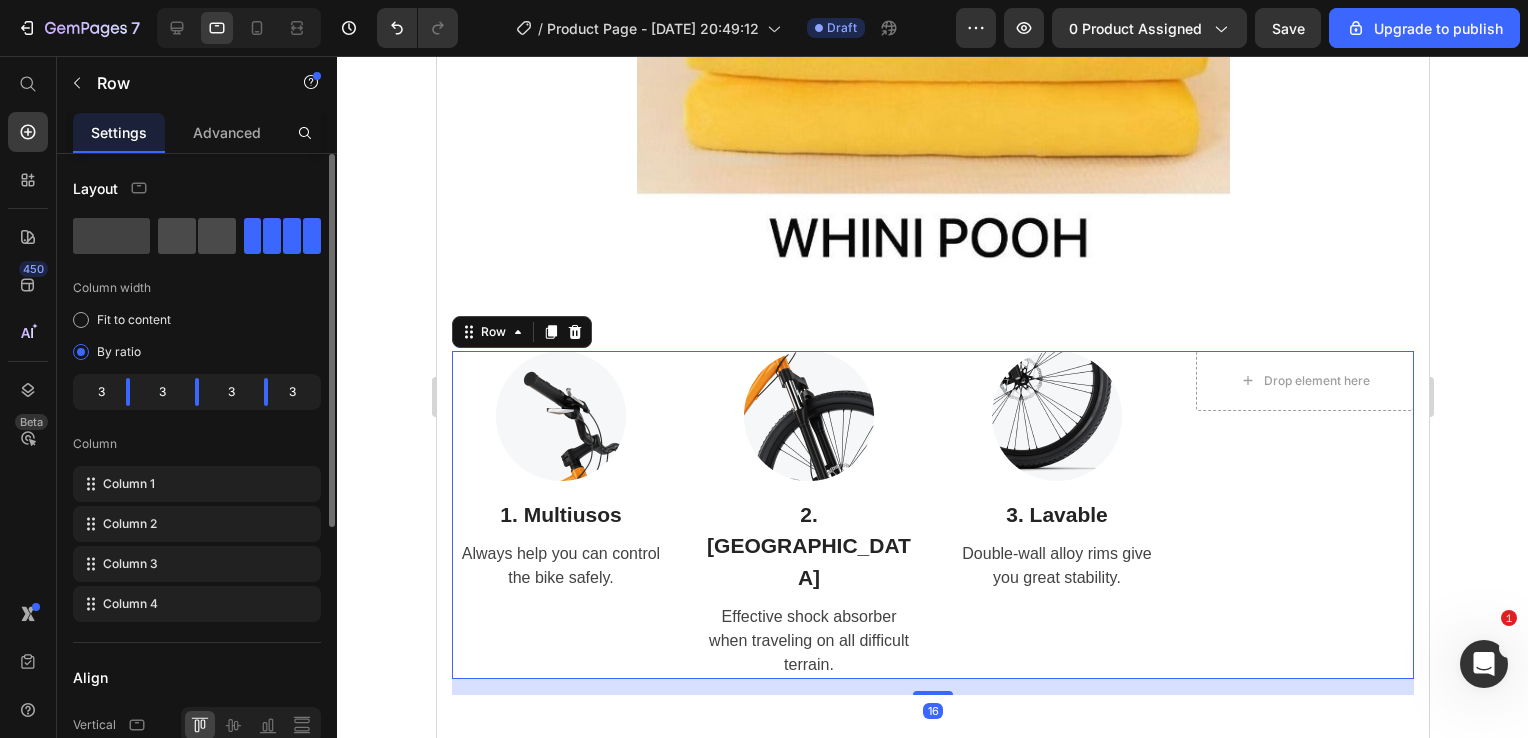 click 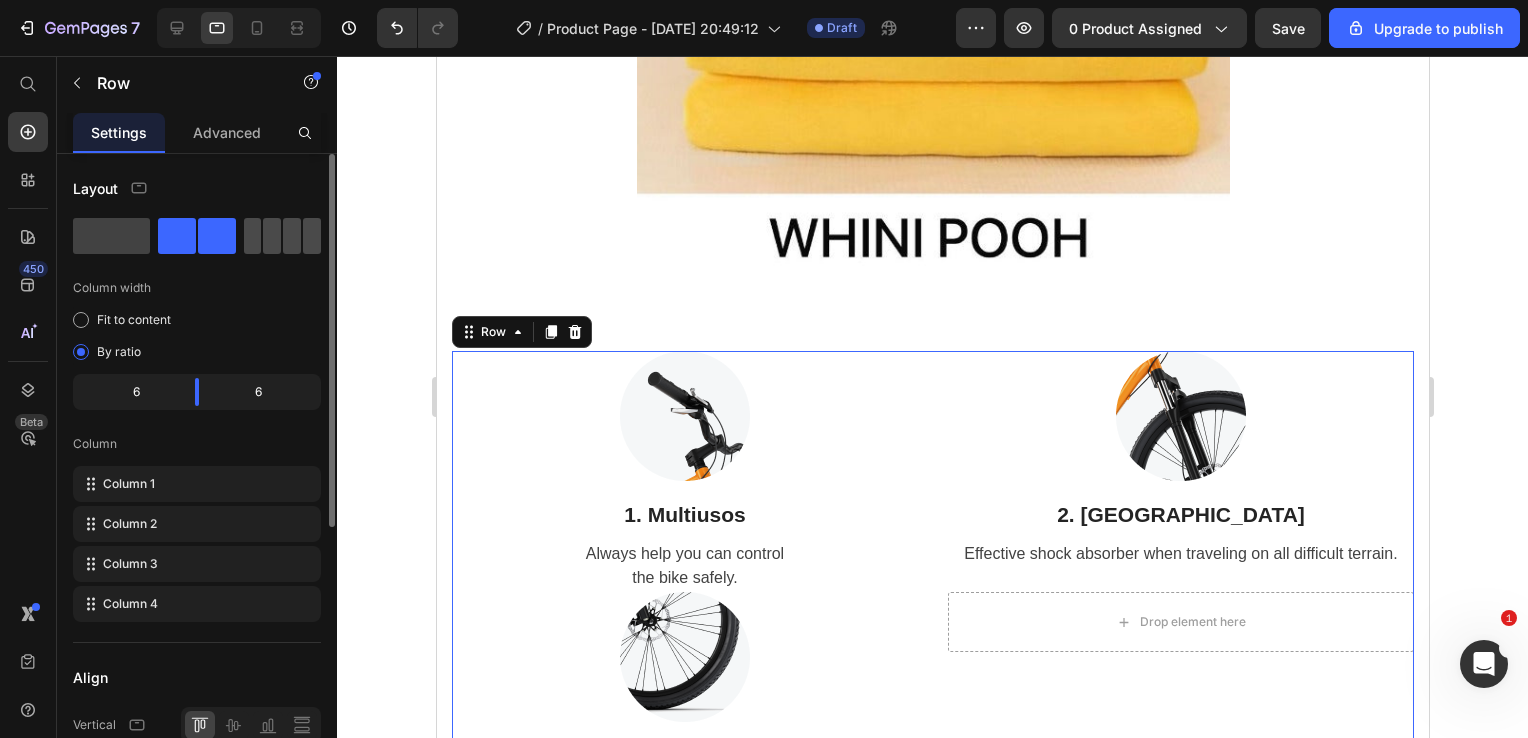 click 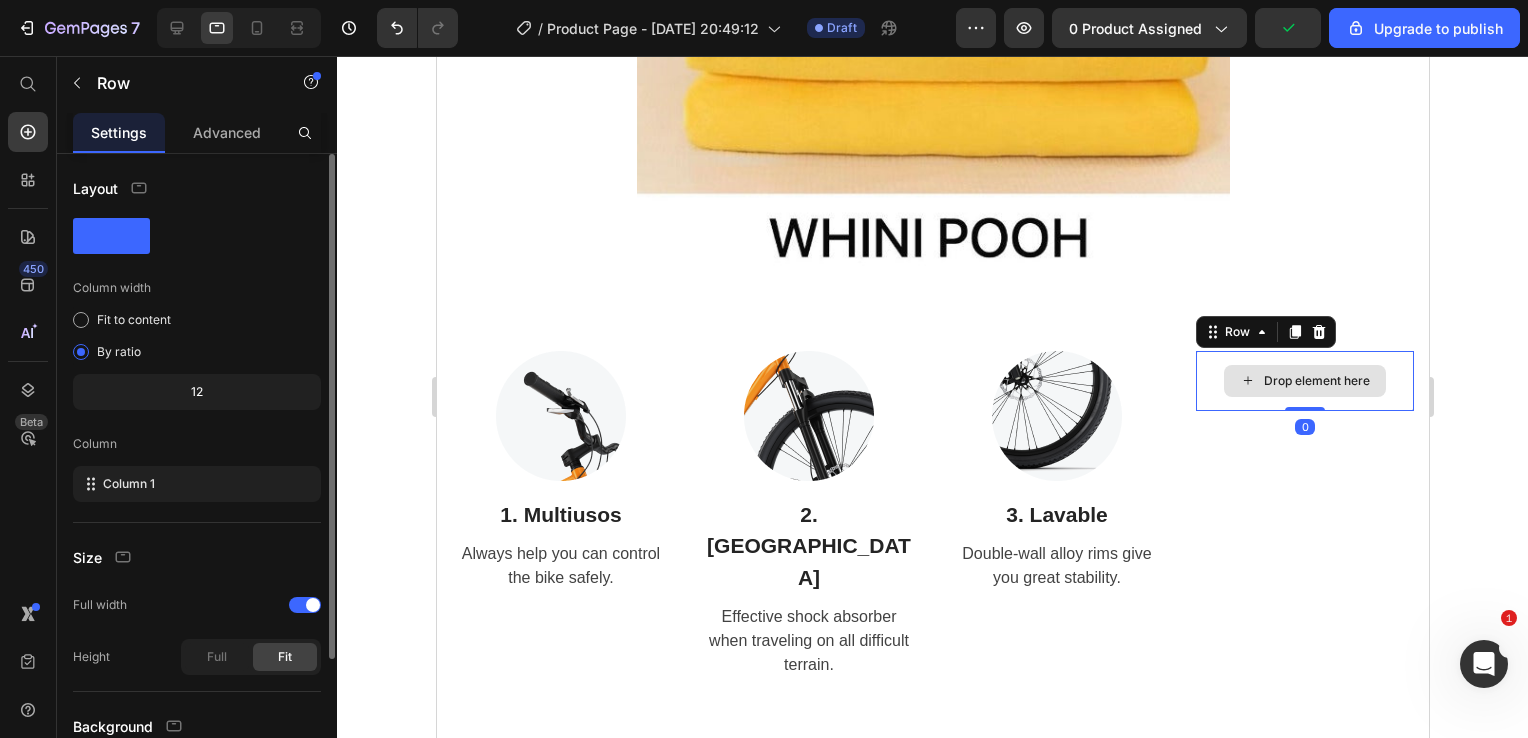 click on "Drop element here" at bounding box center [1304, 381] 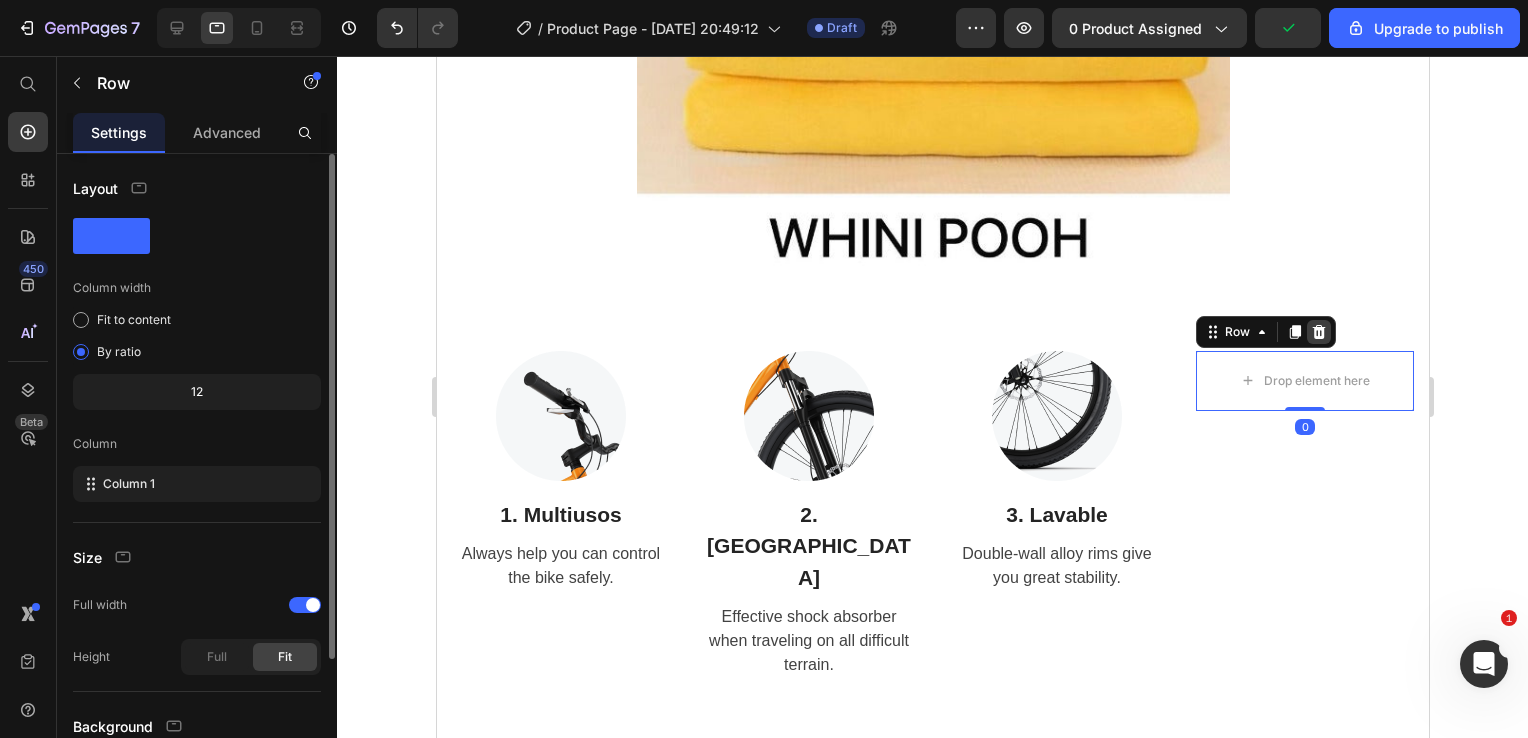 click 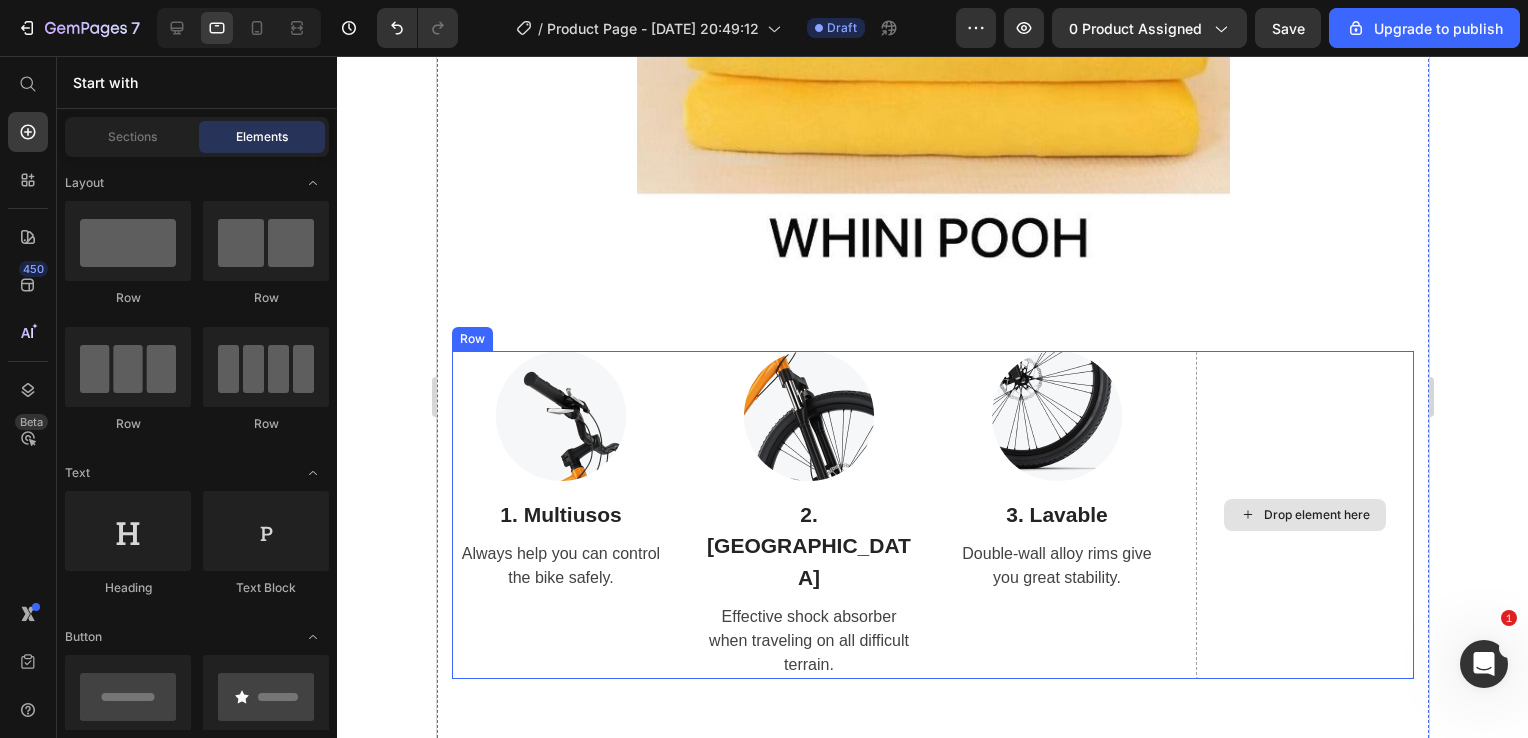 click on "Drop element here" at bounding box center (1304, 515) 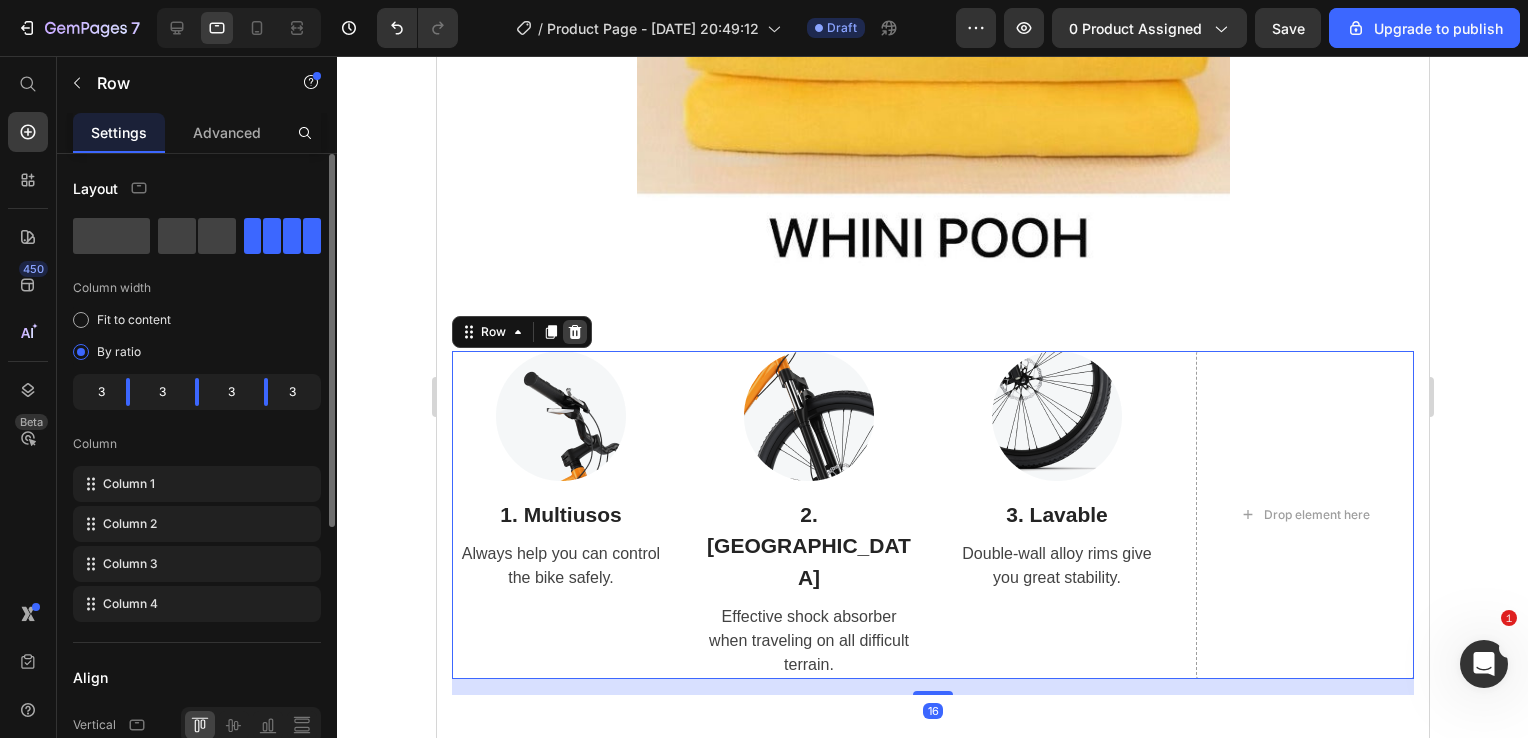 click 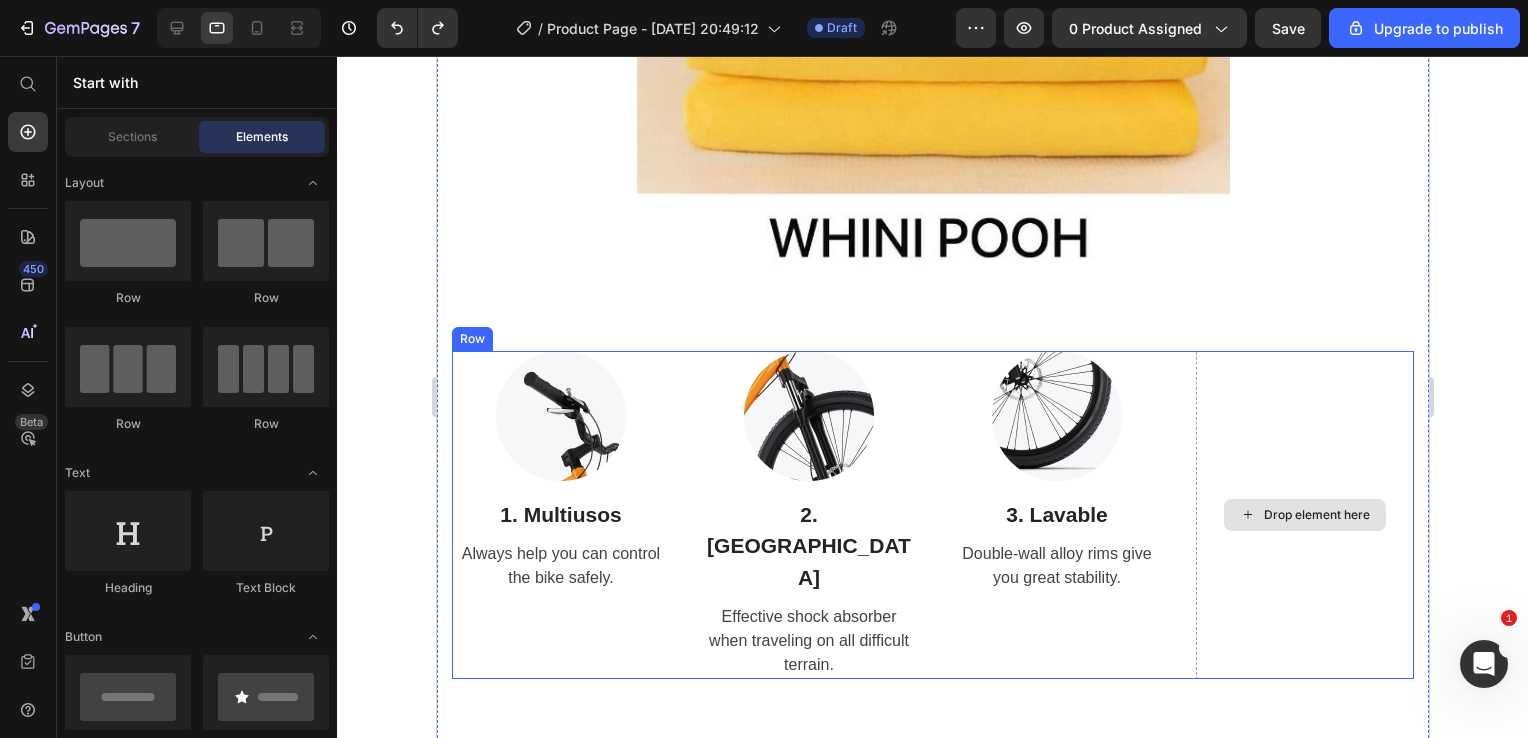 click on "Drop element here" at bounding box center (1304, 515) 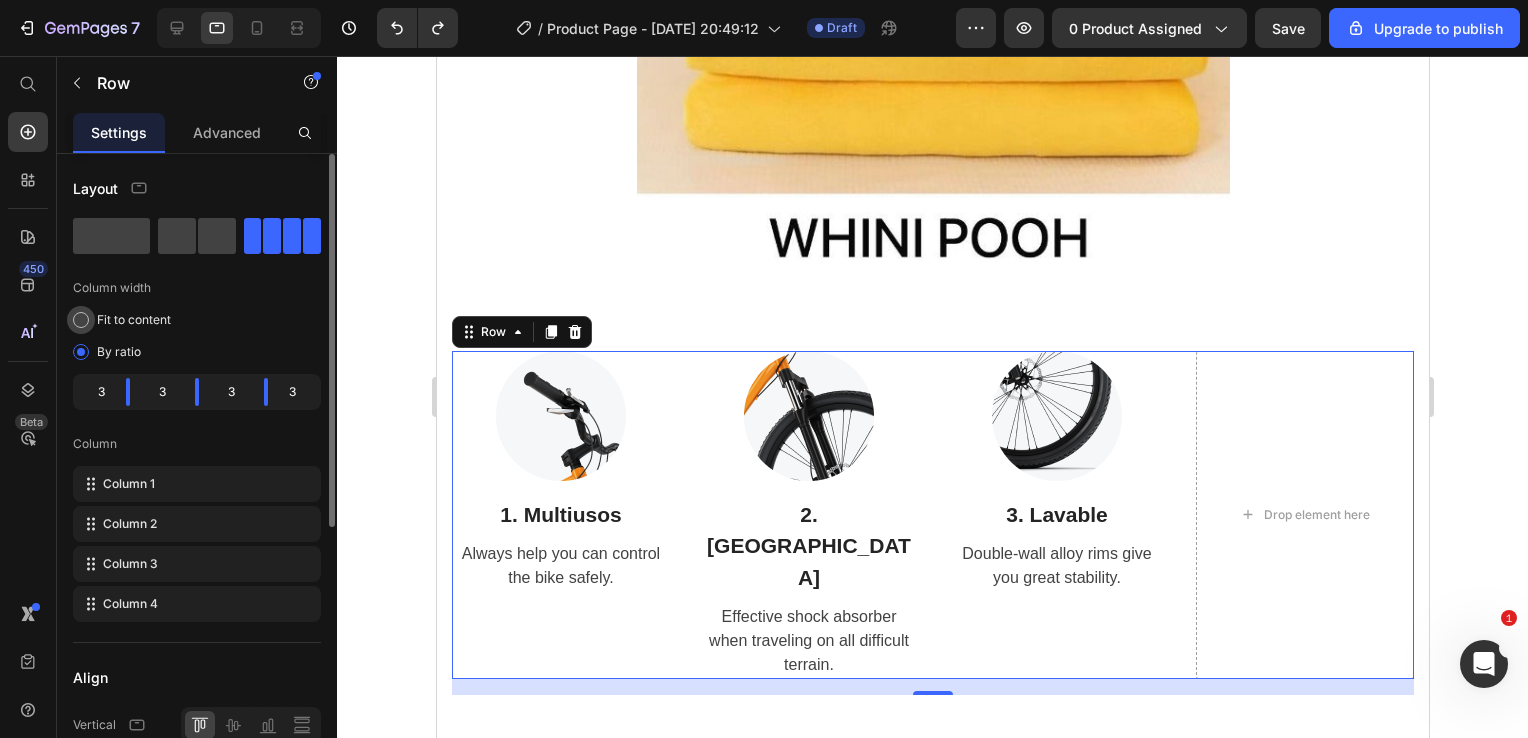 click on "Fit to content" 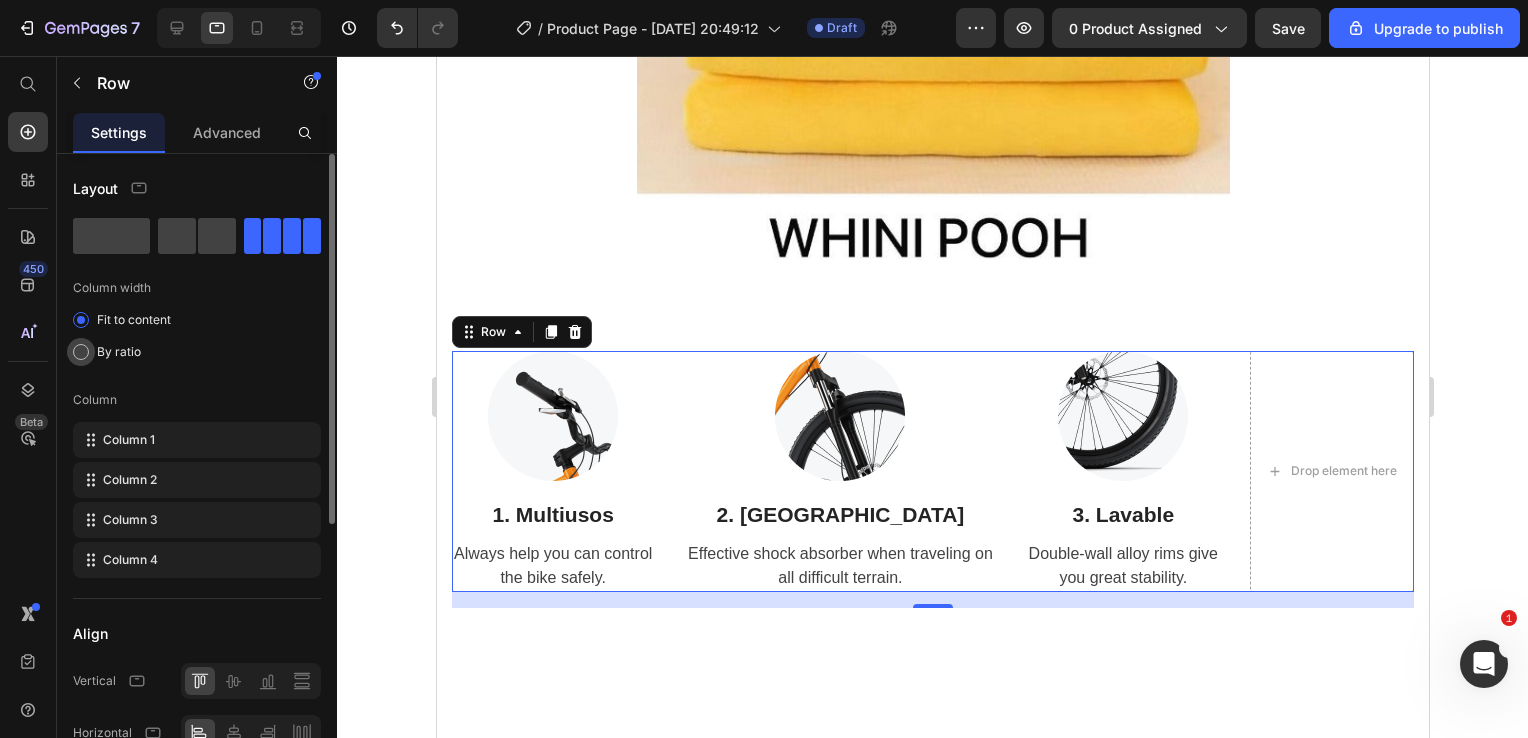 click on "By ratio" at bounding box center (119, 352) 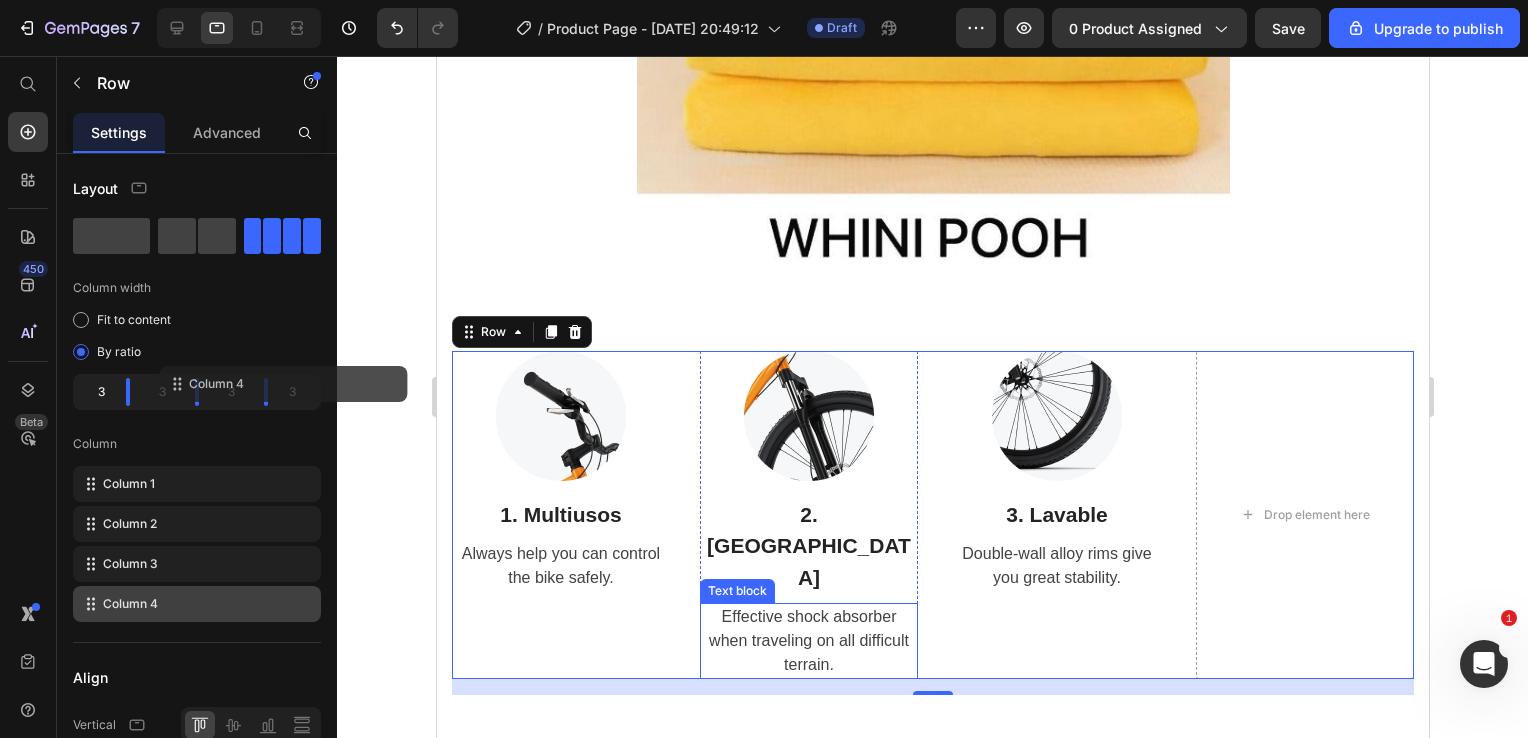 click on "Effective shock absorber when traveling on all difficult terrain." at bounding box center [808, 641] 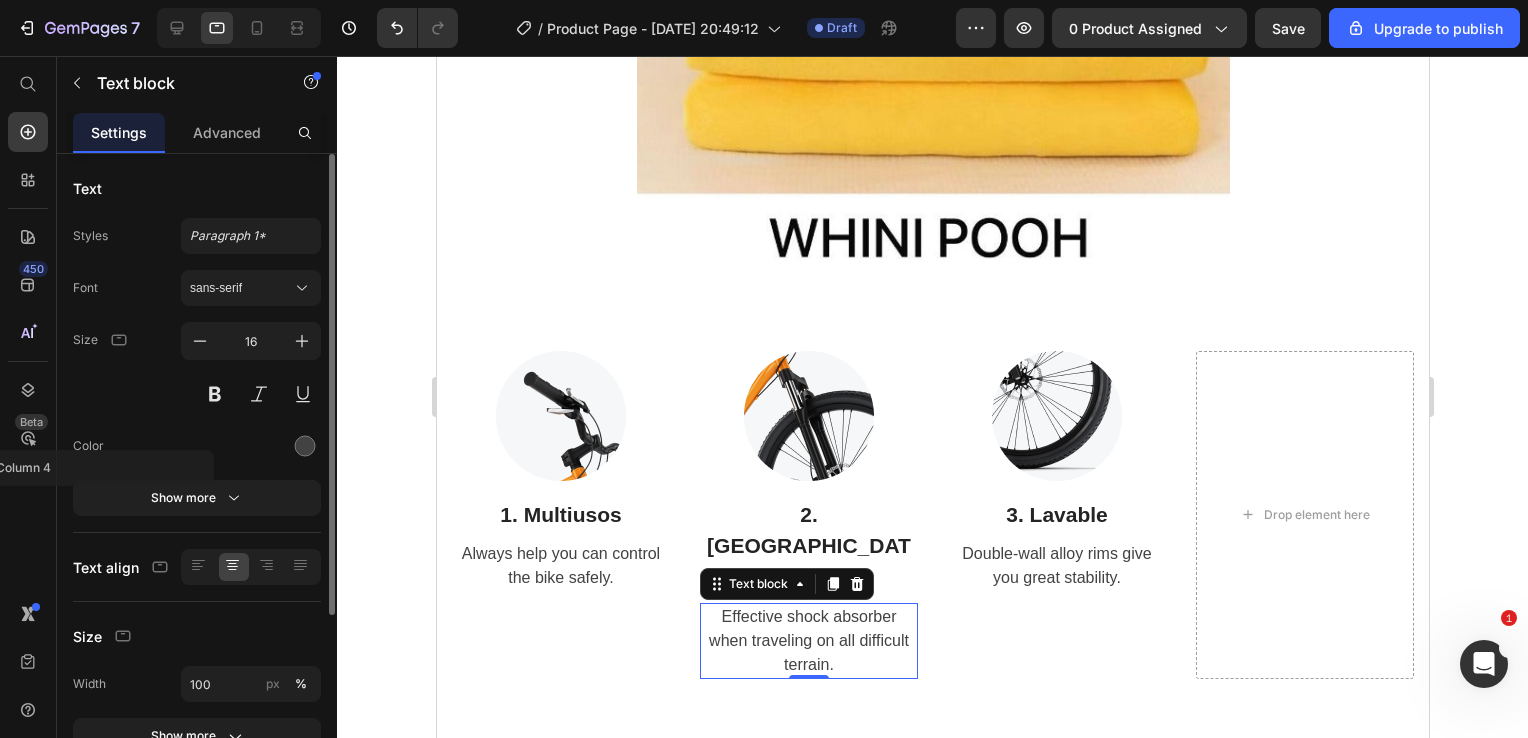 click on "Font sans-serif Size 16 Color Show more" at bounding box center [197, 393] 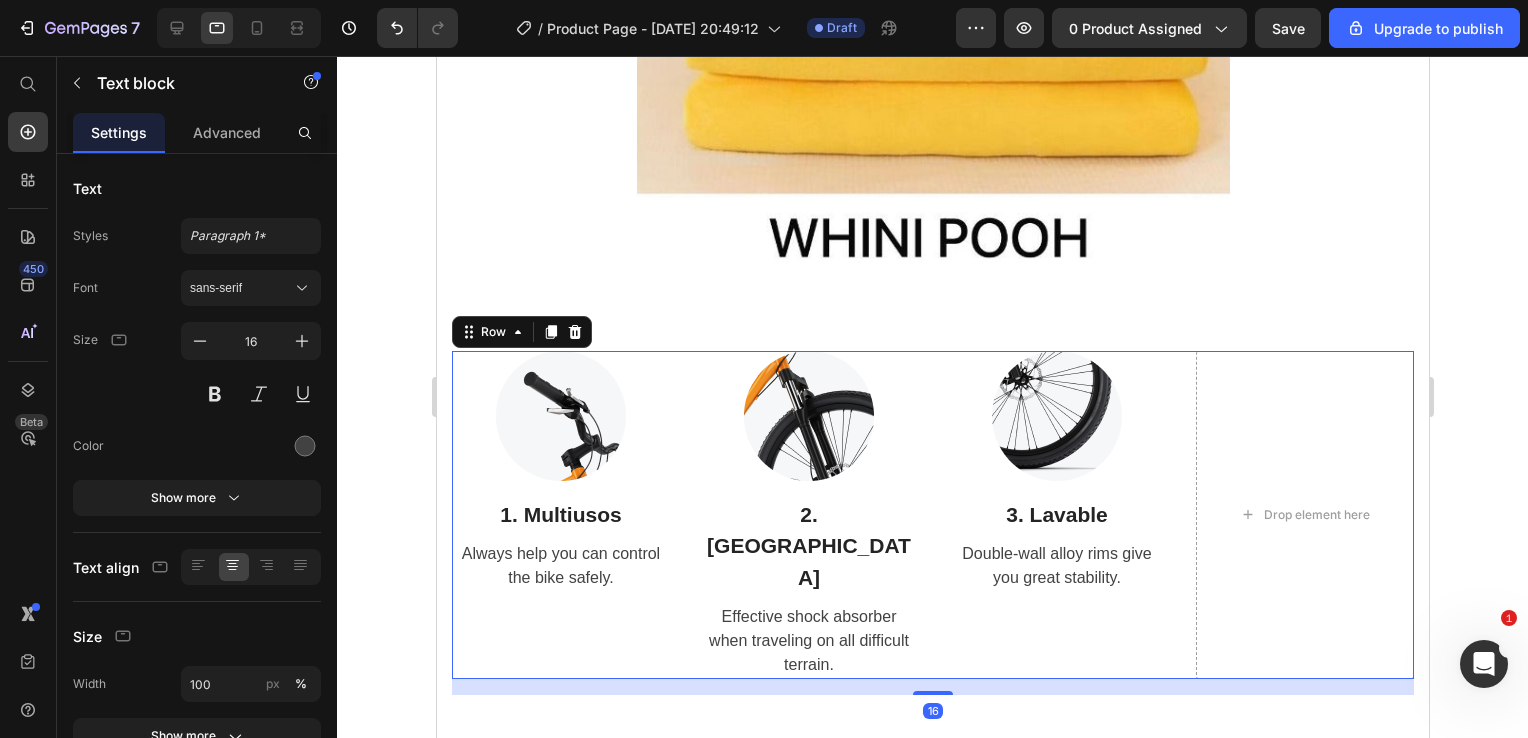 click on "Image 1. Multiusos Heading Always help you can control the bike safely. Text block Row Image 2. Seguro Heading Effective shock absorber when traveling on all difficult terrain. Text block Row Image 3. Lavable Heading Double-wall alloy rims give you great stability. Text block Row
Drop element here Row   16" at bounding box center [932, 515] 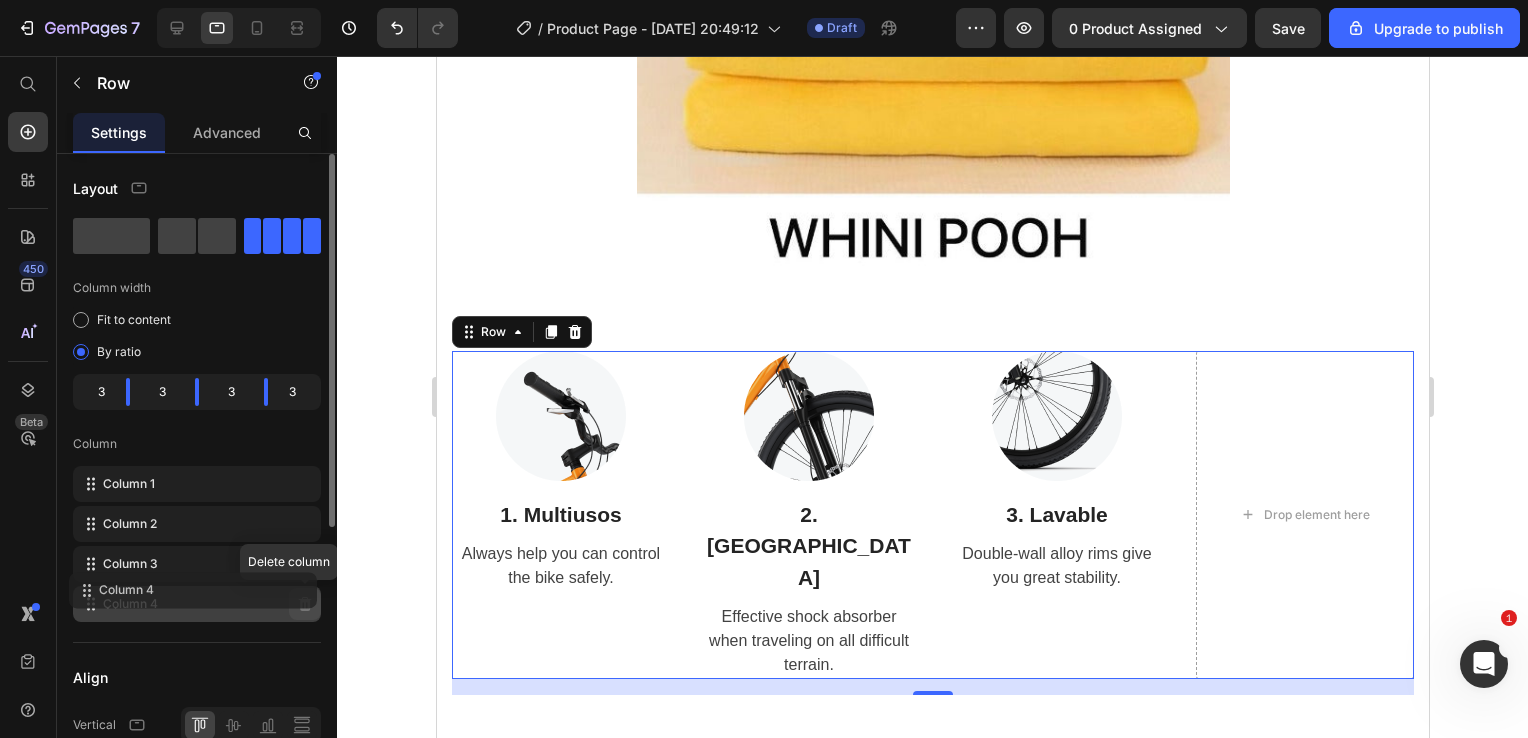 type 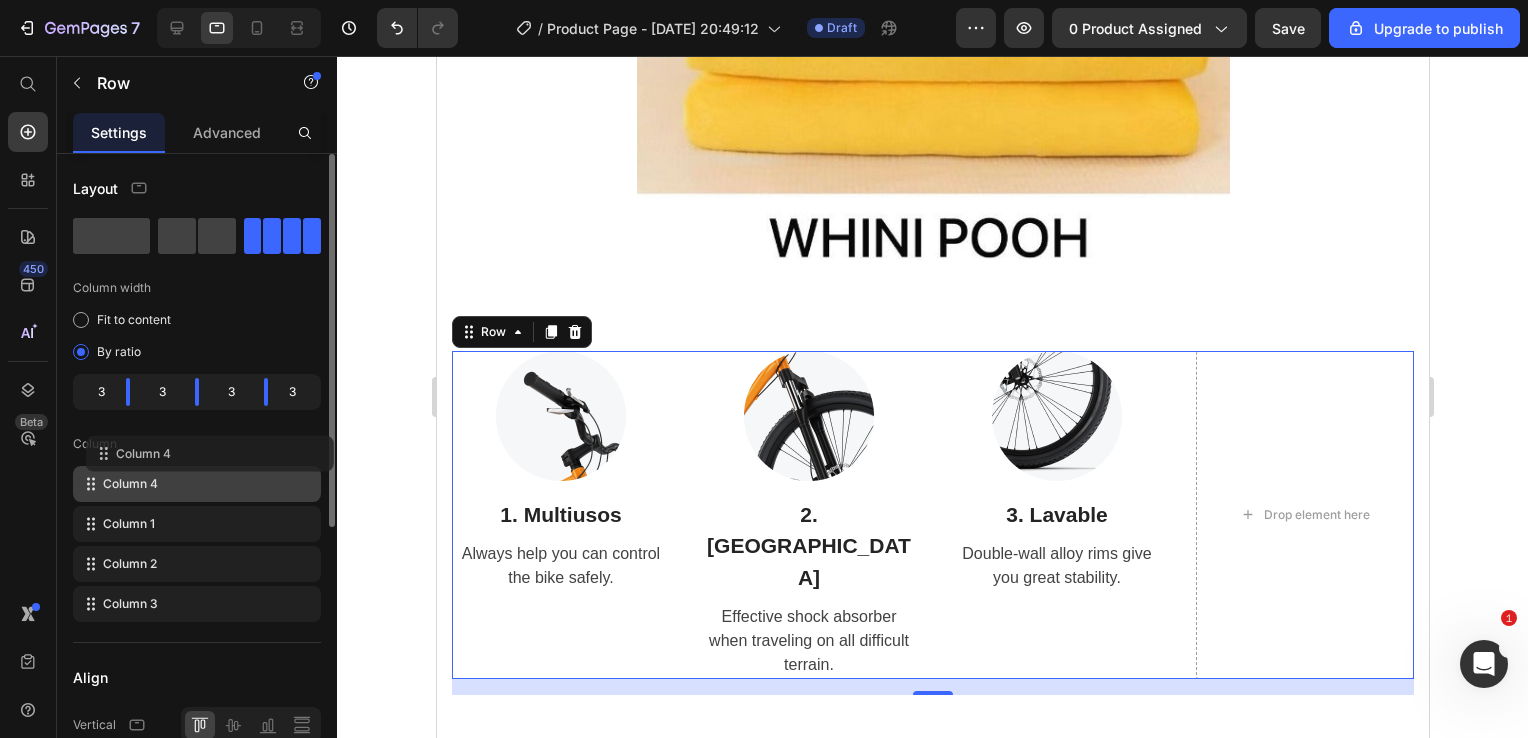 click on "Column" at bounding box center (197, 444) 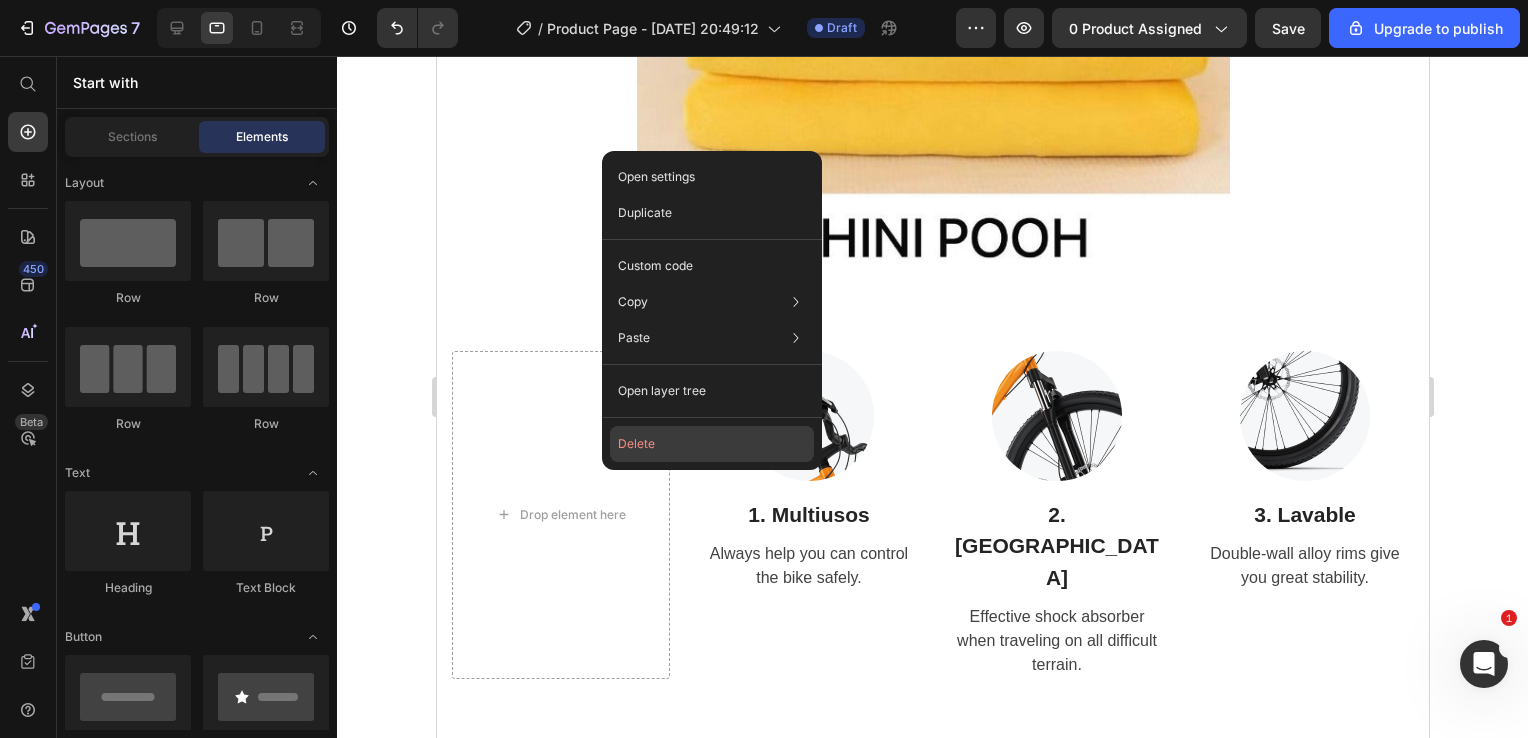 click on "Delete" 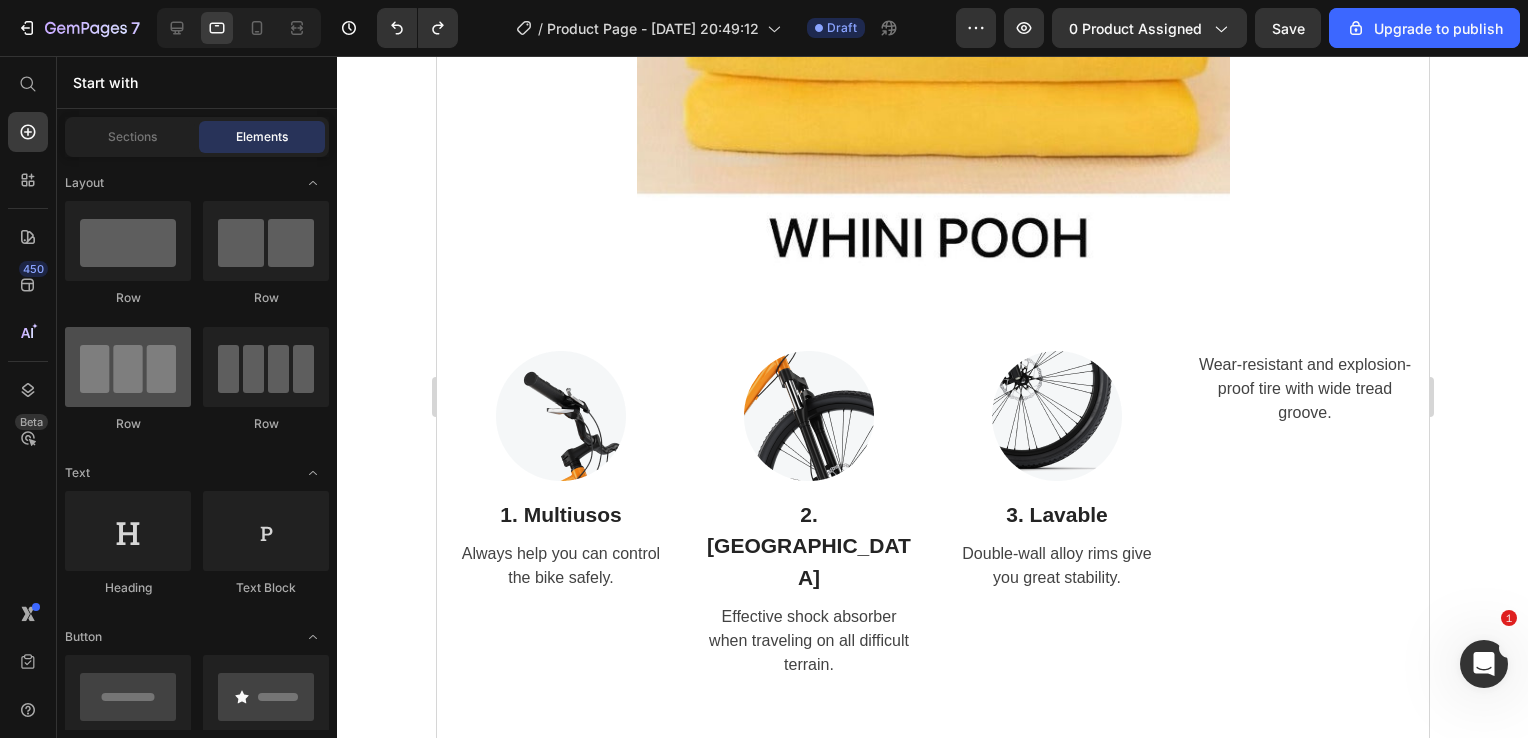 click at bounding box center (128, 367) 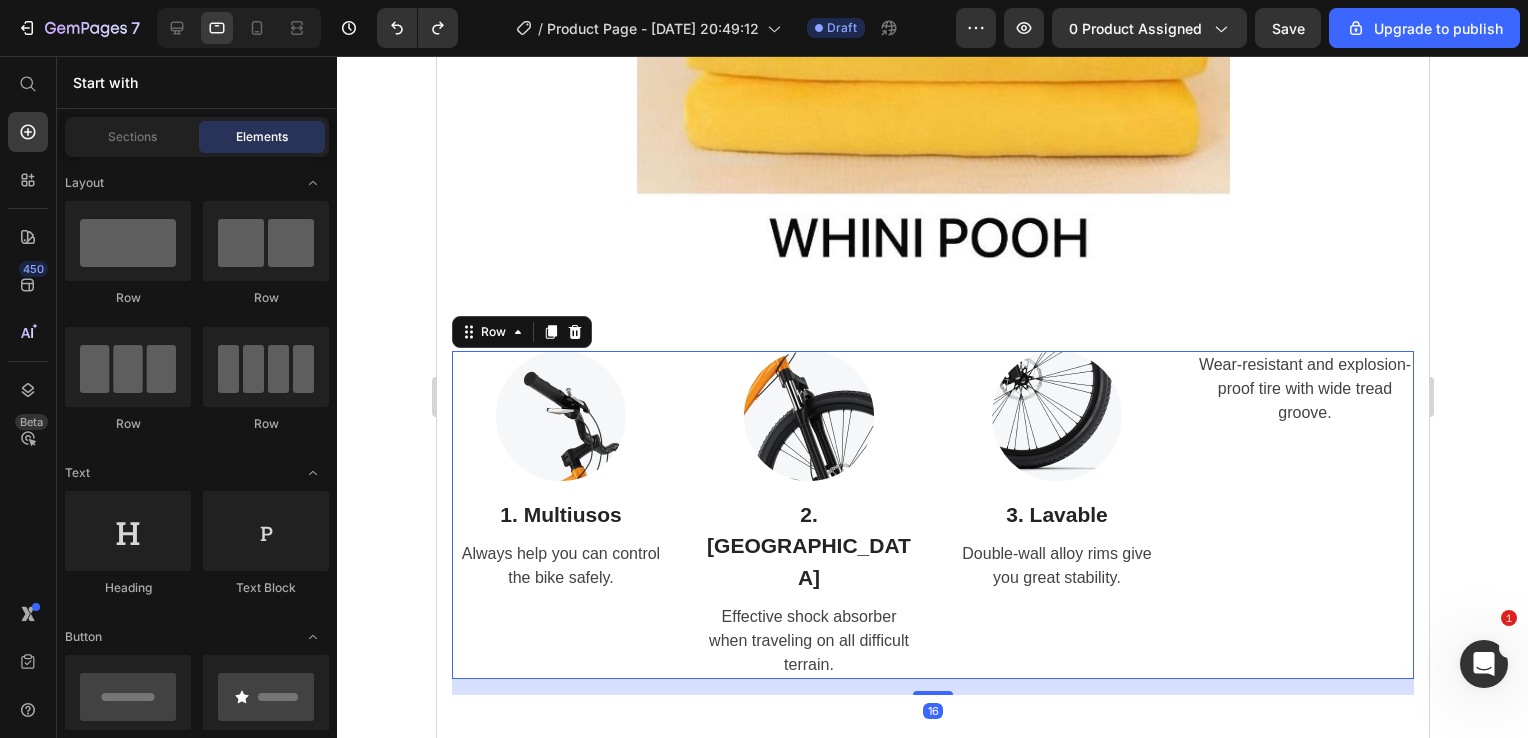 click on "Wear-resistant and explosion-proof tire with wide tread groove. Text block Row" at bounding box center [1304, 515] 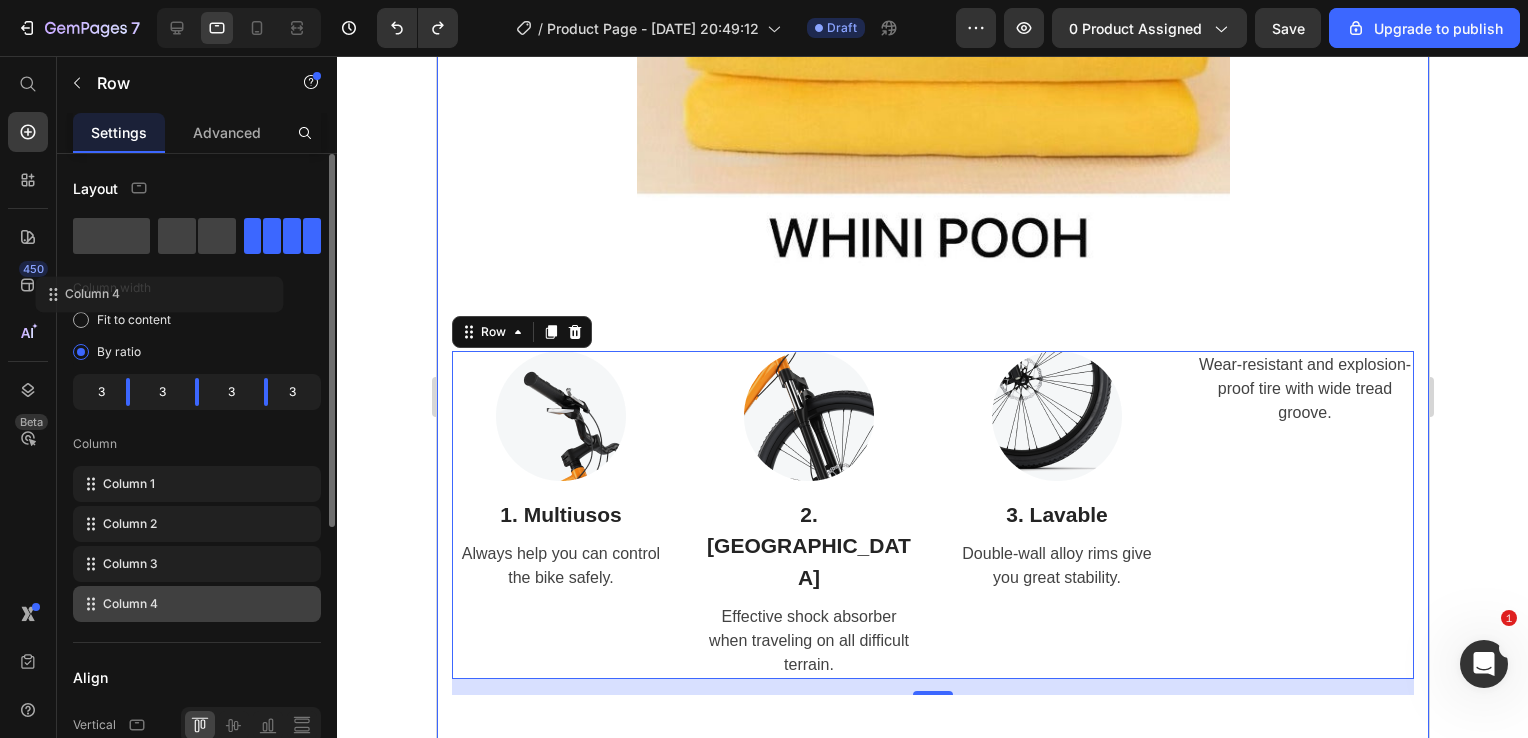click on "Column width" at bounding box center [197, 288] 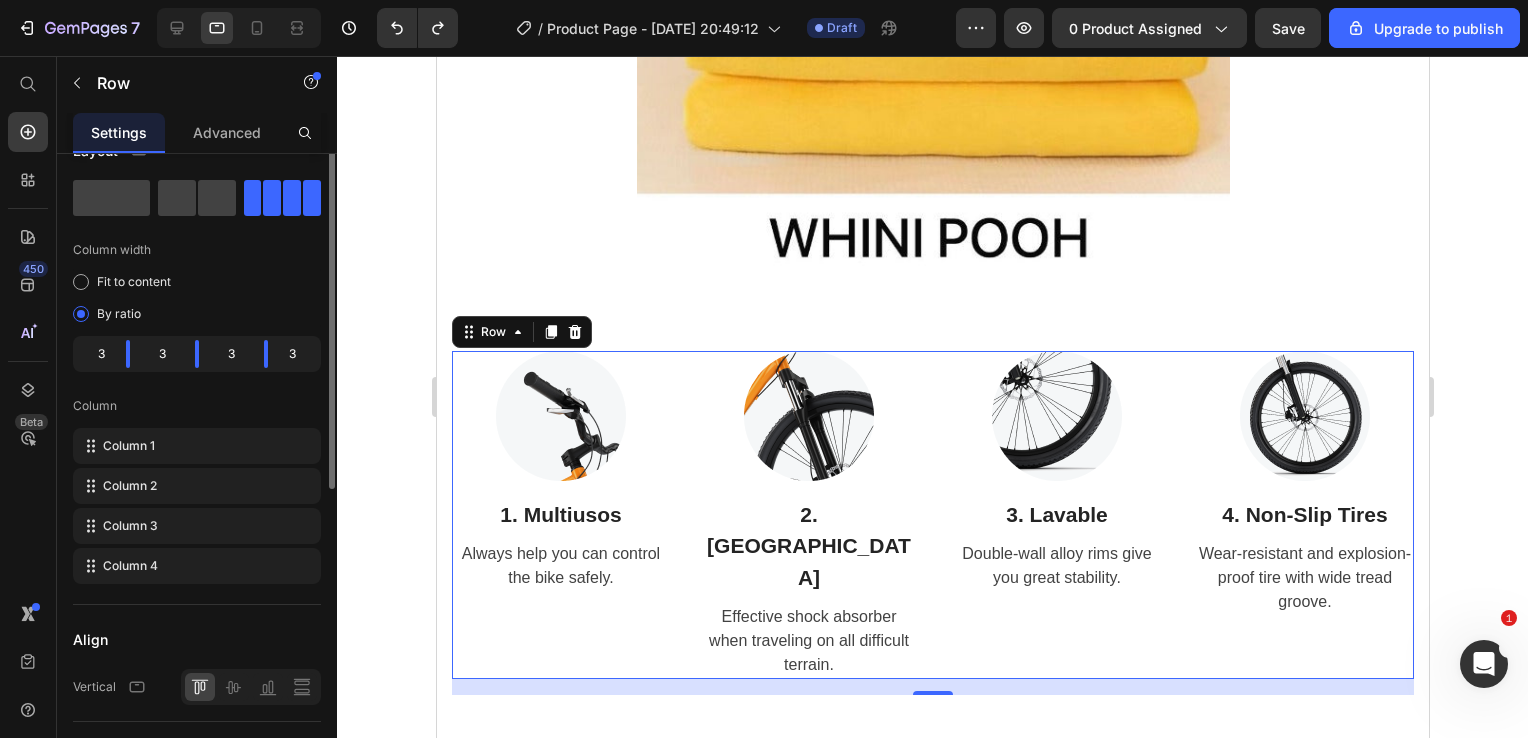 scroll, scrollTop: 0, scrollLeft: 0, axis: both 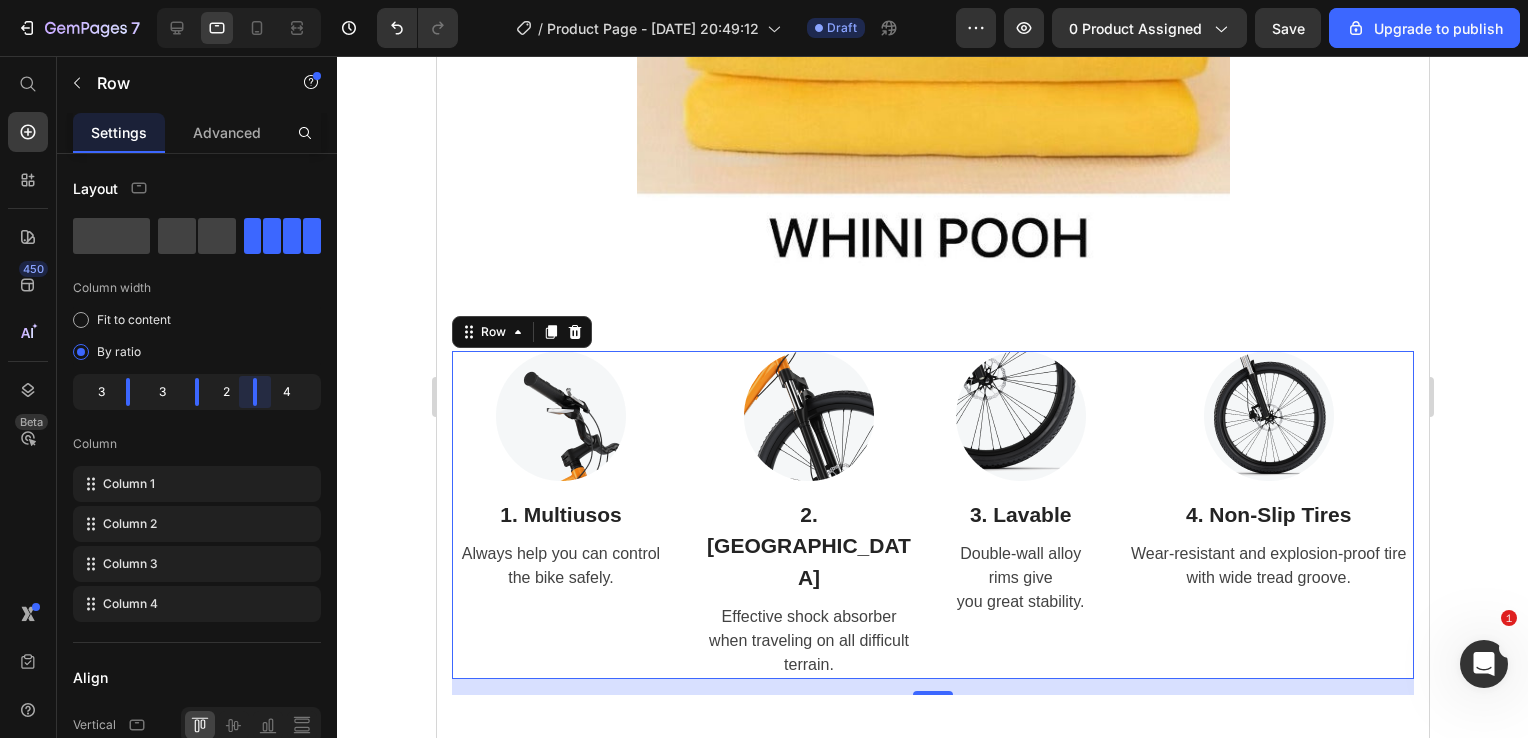 drag, startPoint x: 268, startPoint y: 400, endPoint x: 248, endPoint y: 399, distance: 20.024984 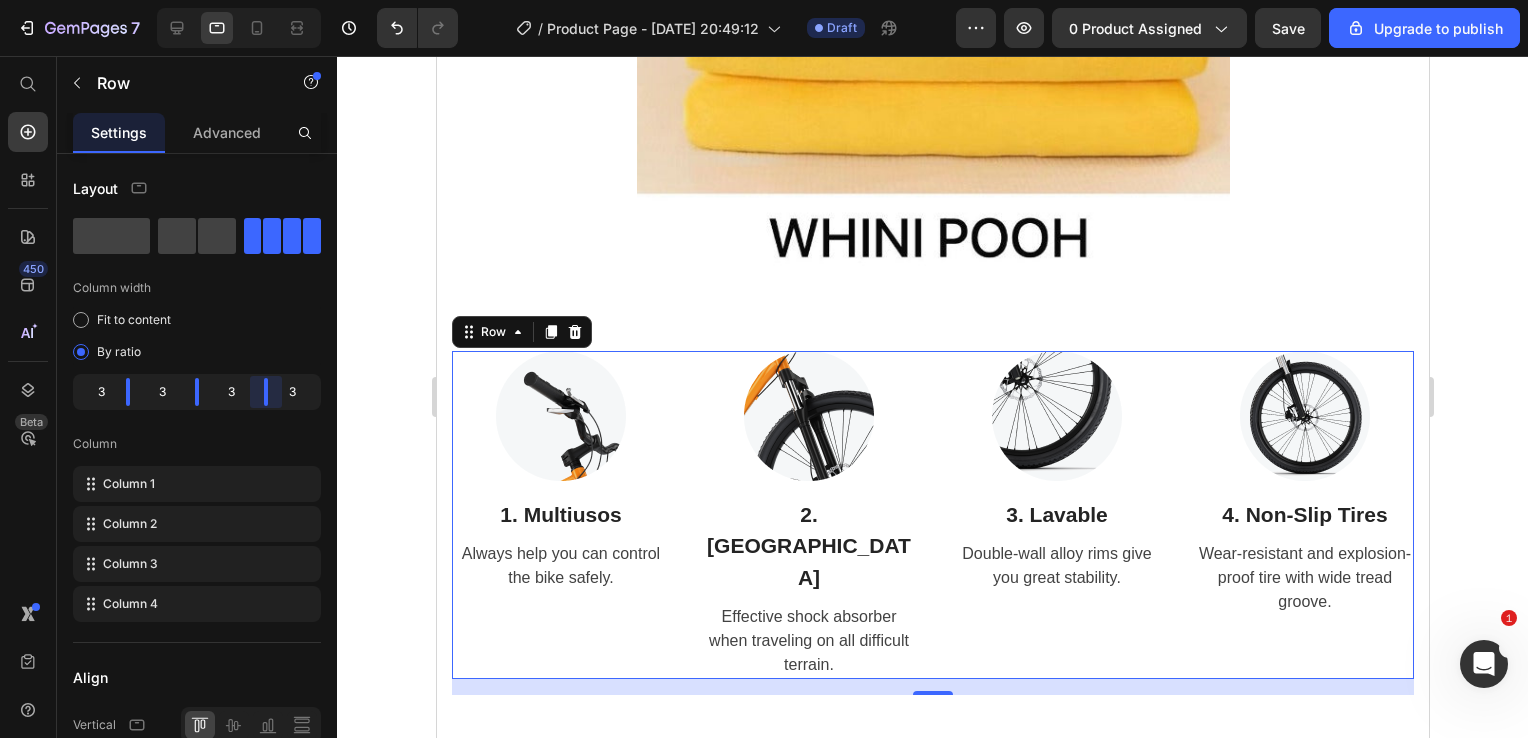 drag, startPoint x: 253, startPoint y: 392, endPoint x: 264, endPoint y: 391, distance: 11.045361 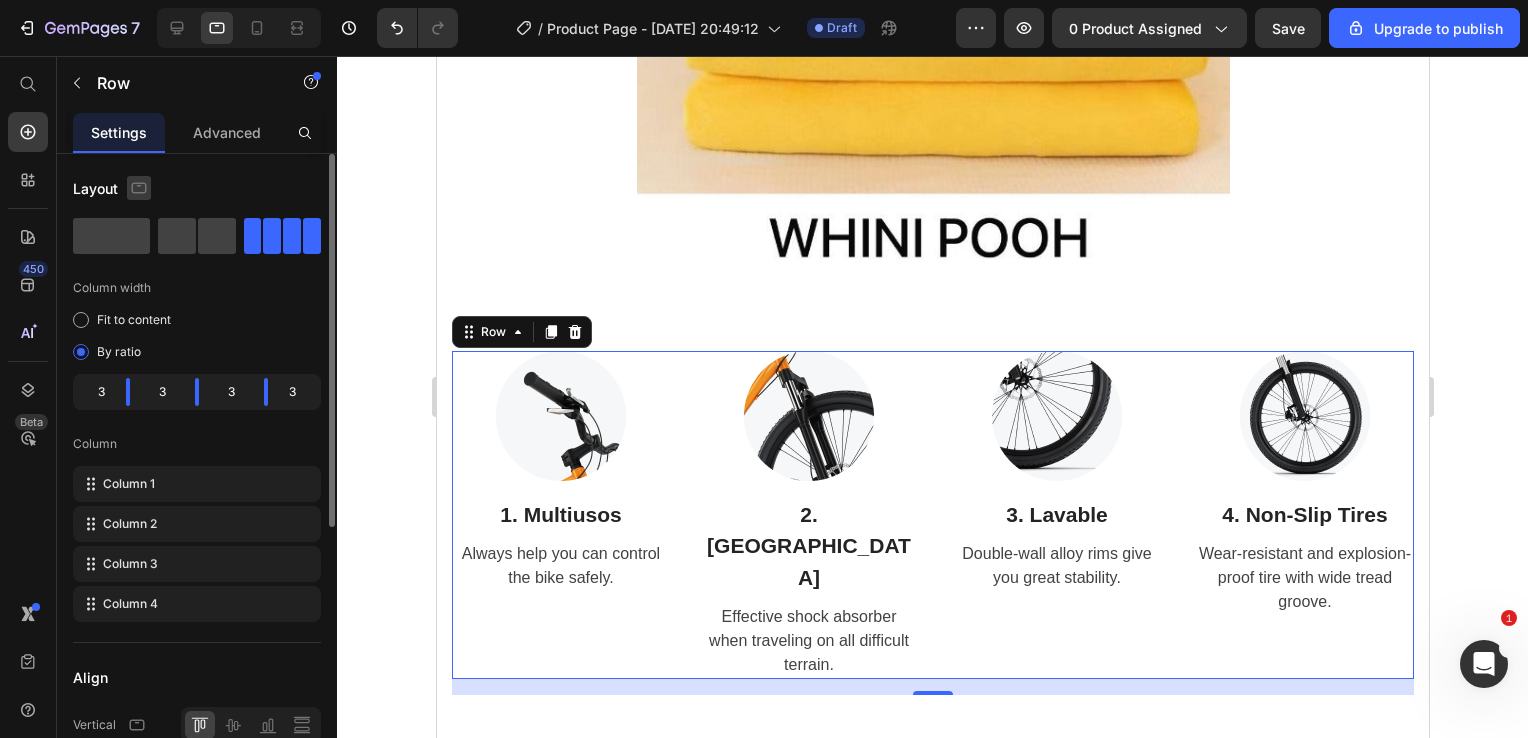 click 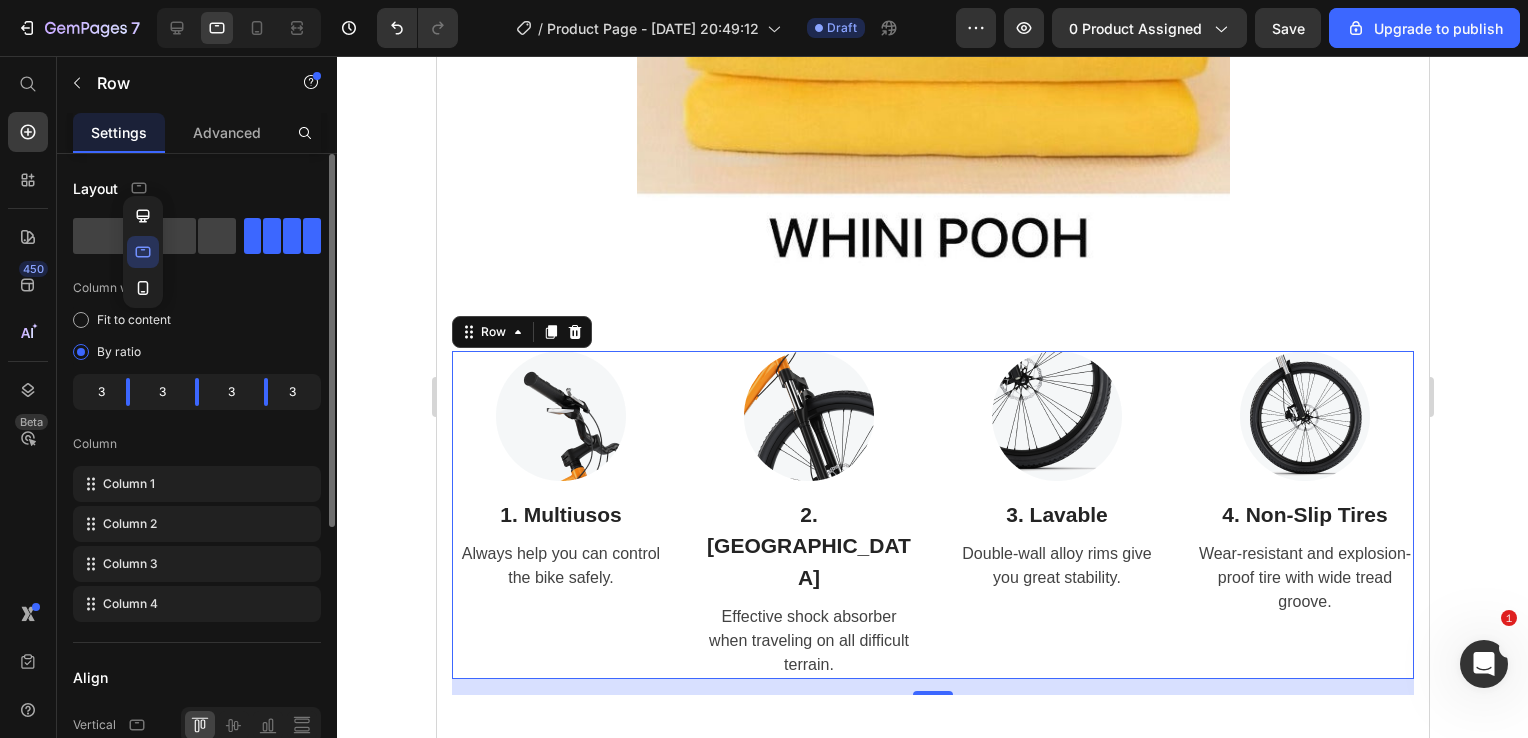click on "Layout" at bounding box center [197, 188] 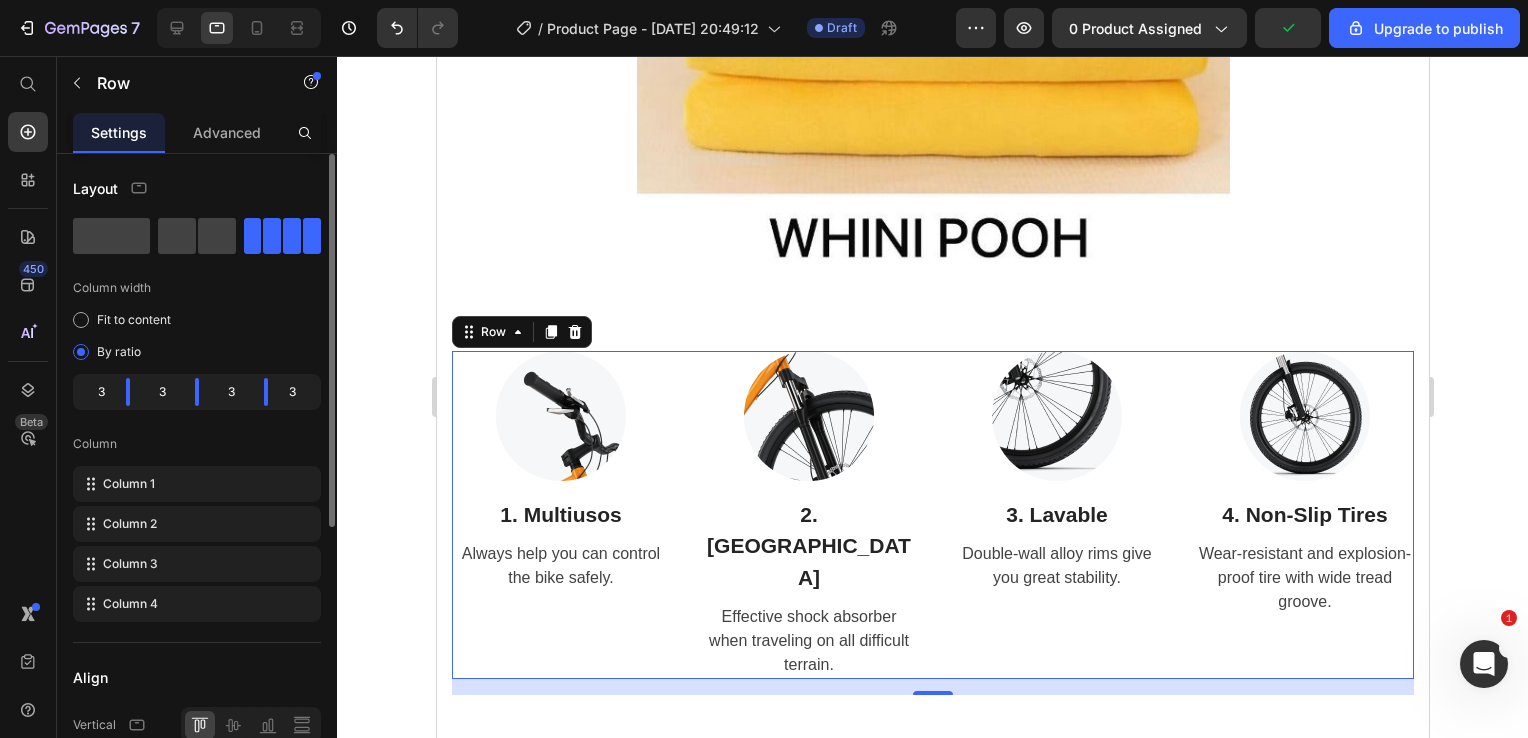click on "Column width" at bounding box center [197, 288] 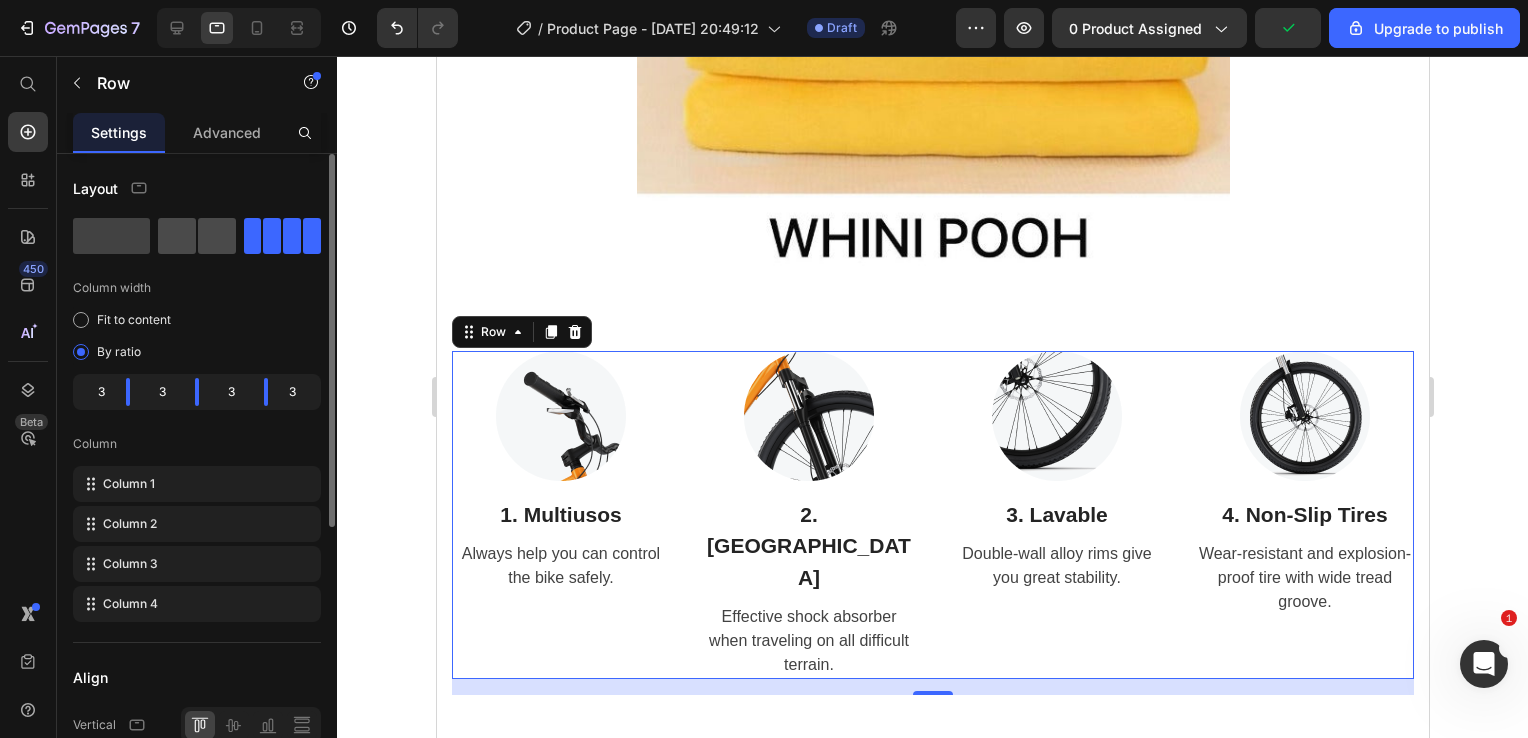 click 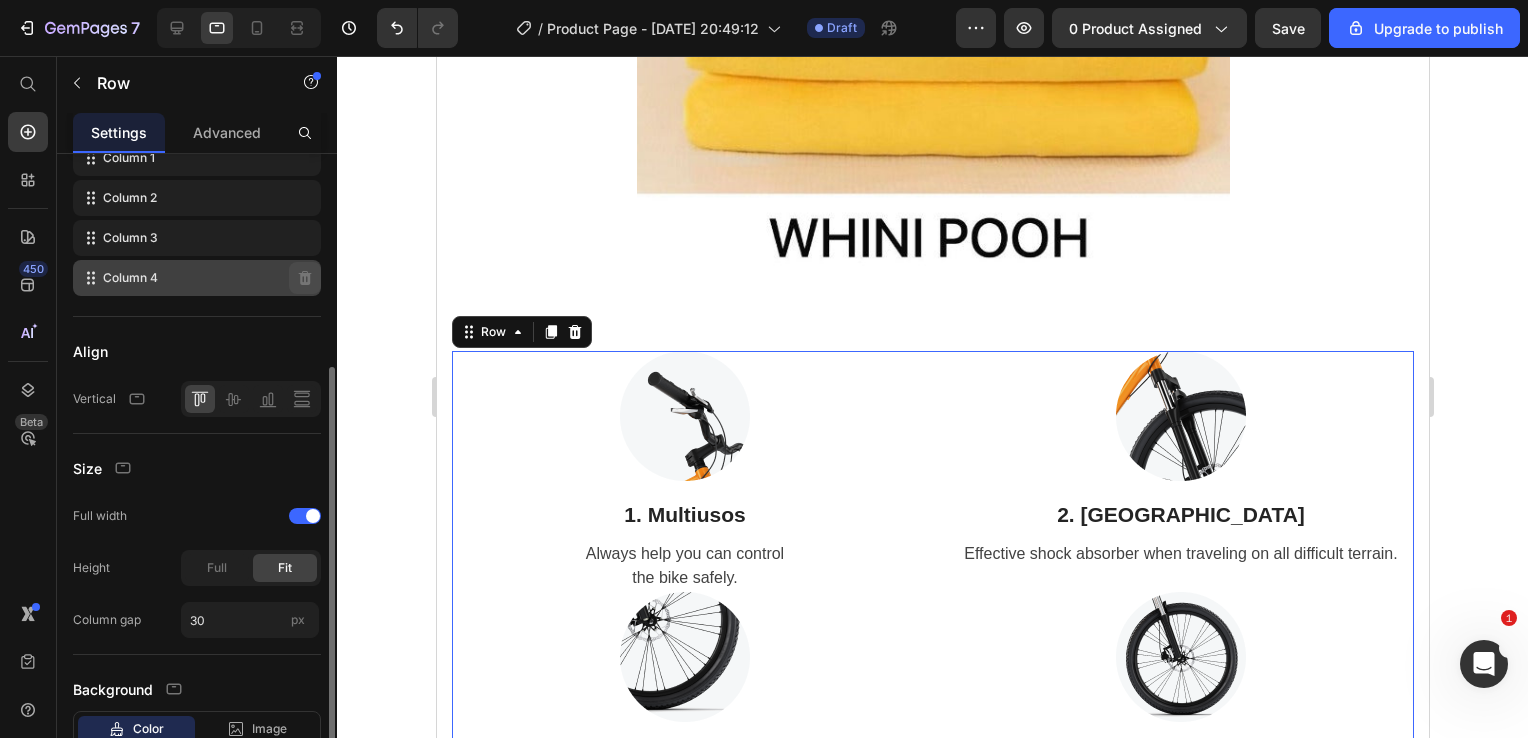 scroll, scrollTop: 342, scrollLeft: 0, axis: vertical 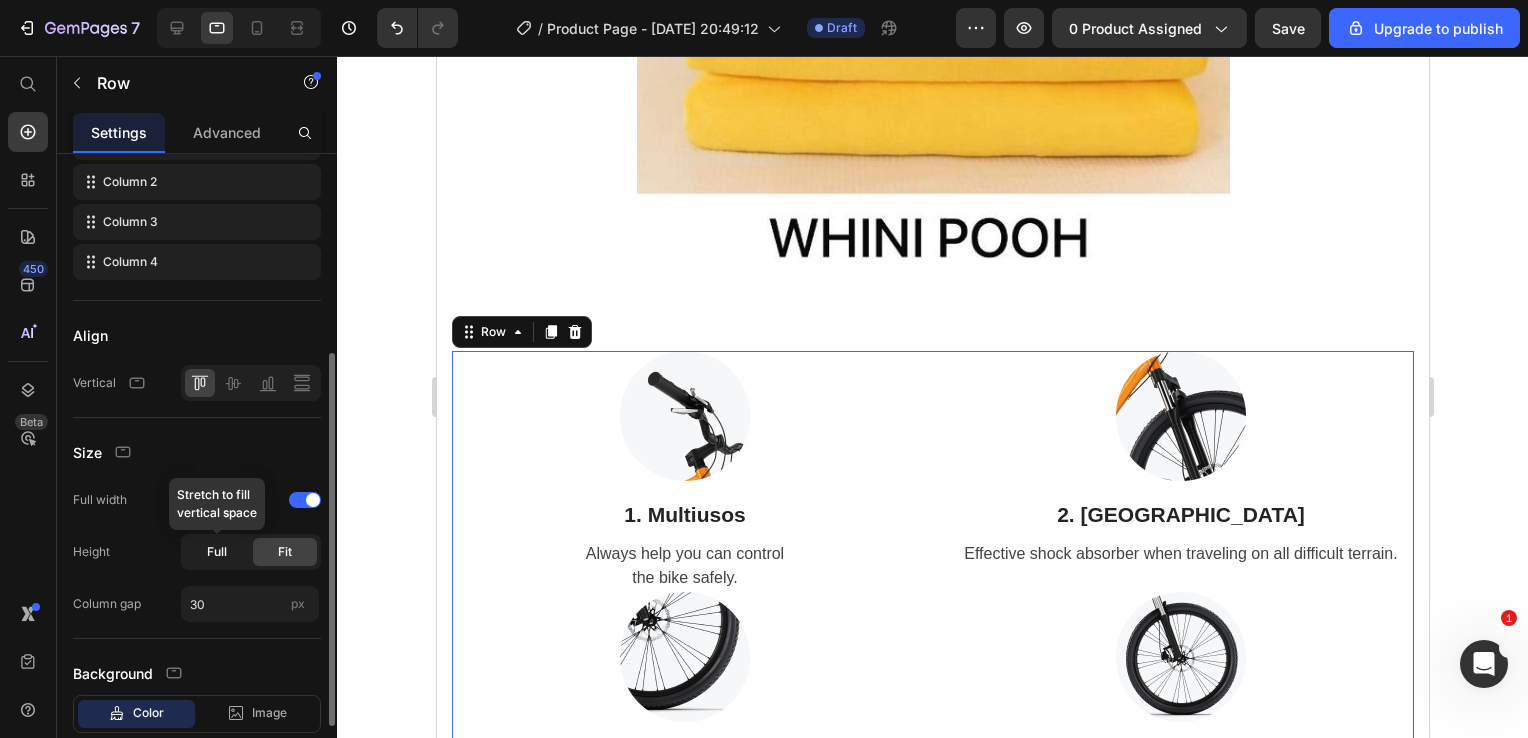click on "Full" 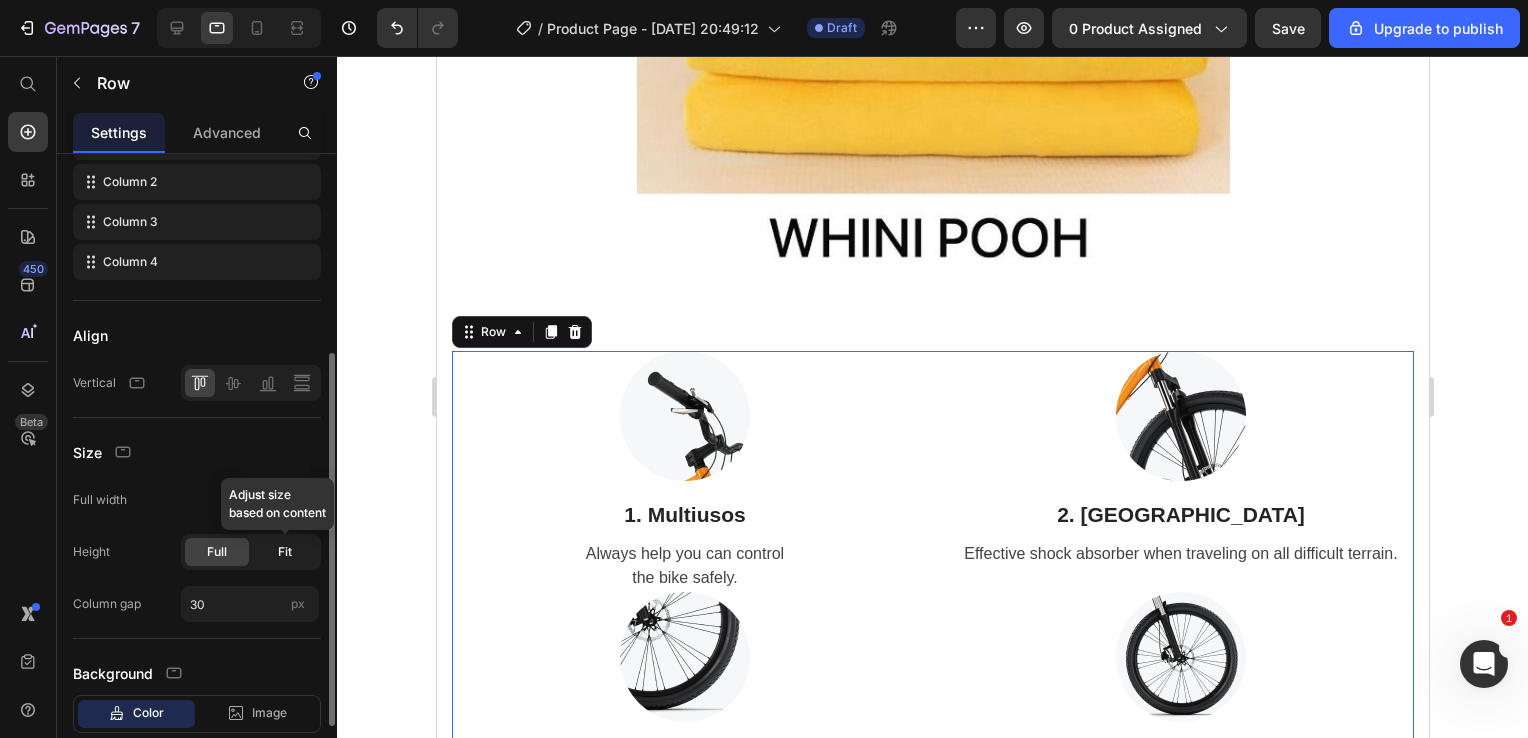click on "Fit" 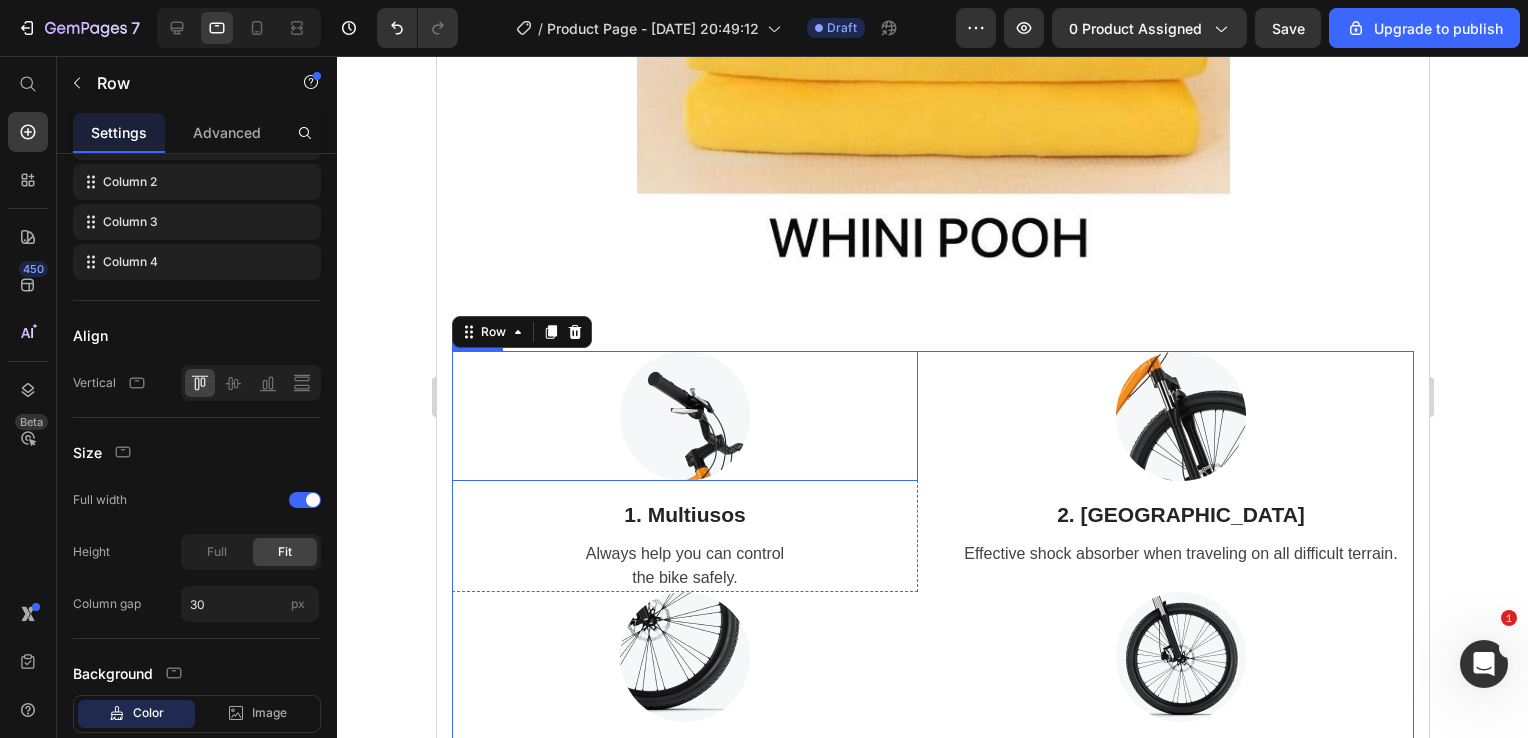 scroll, scrollTop: 14962, scrollLeft: 0, axis: vertical 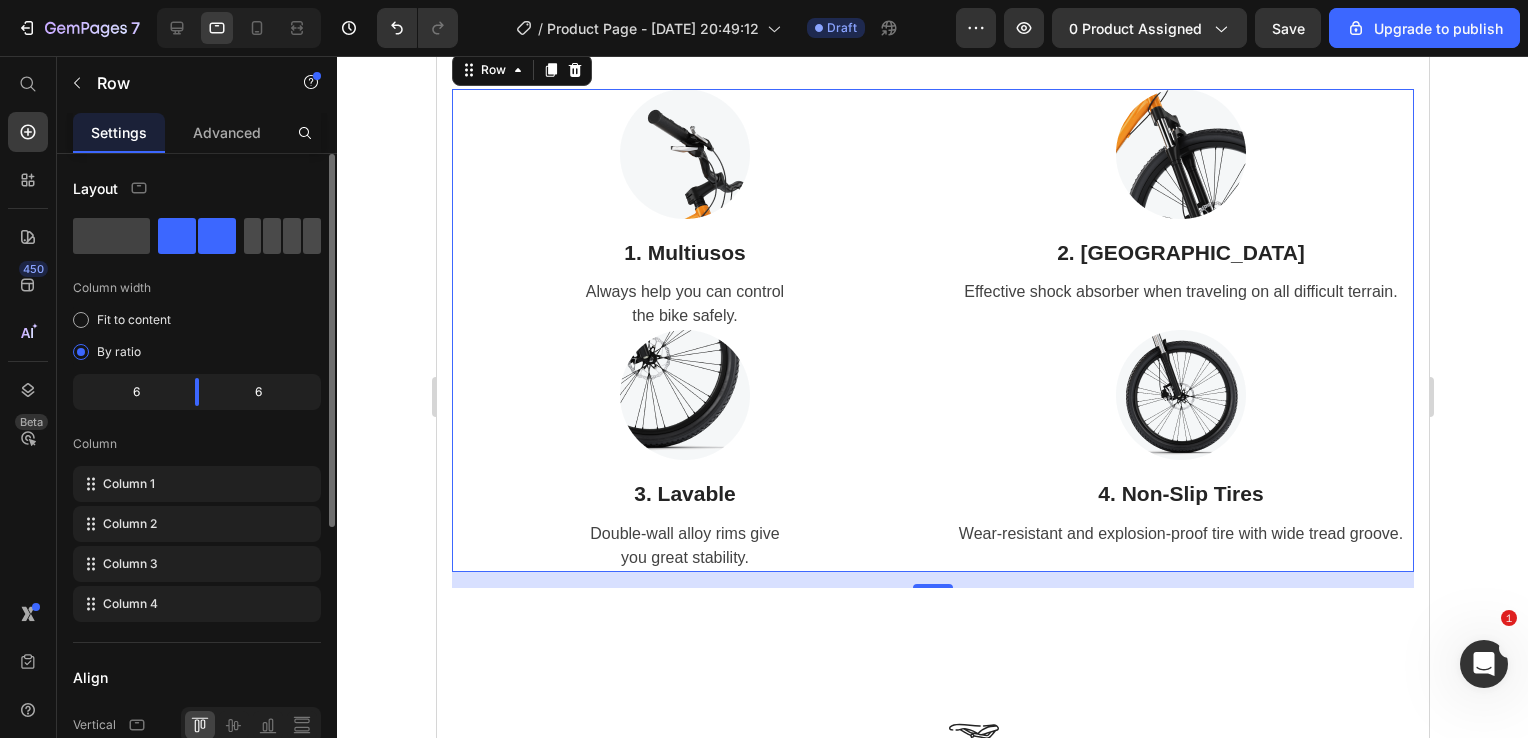 click 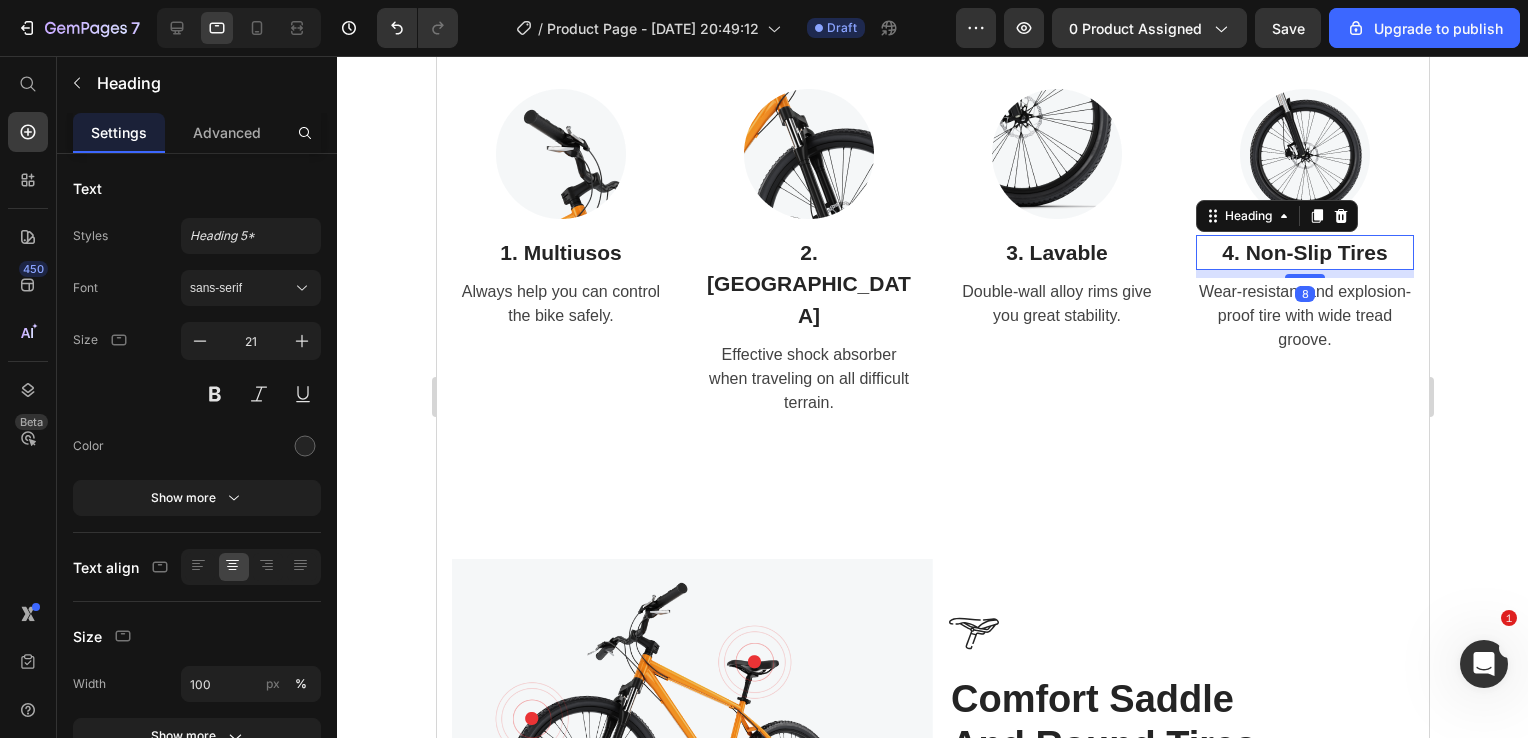 click on "4. Non-Slip Tires" at bounding box center (1304, 253) 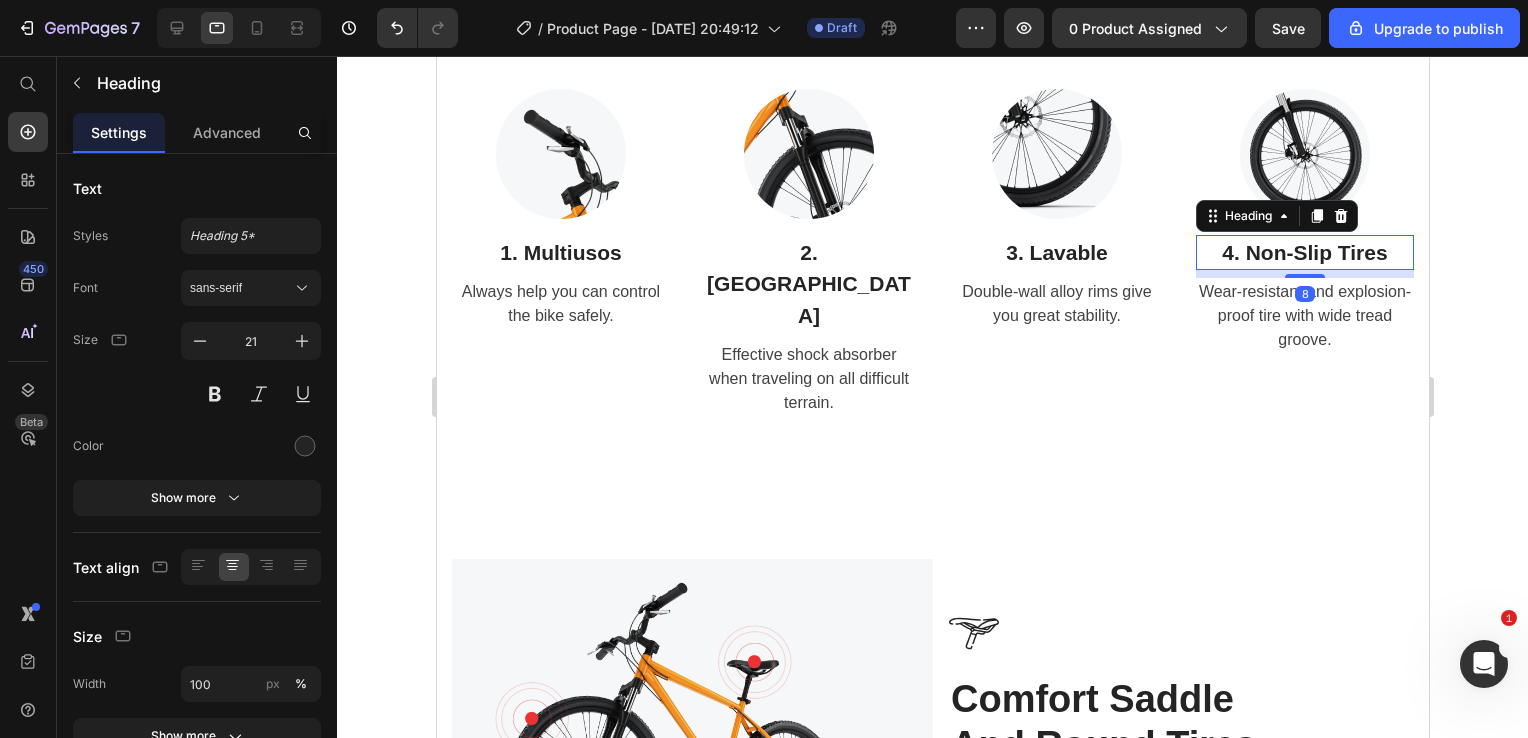 click on "4. Non-Slip Tires" at bounding box center (1304, 253) 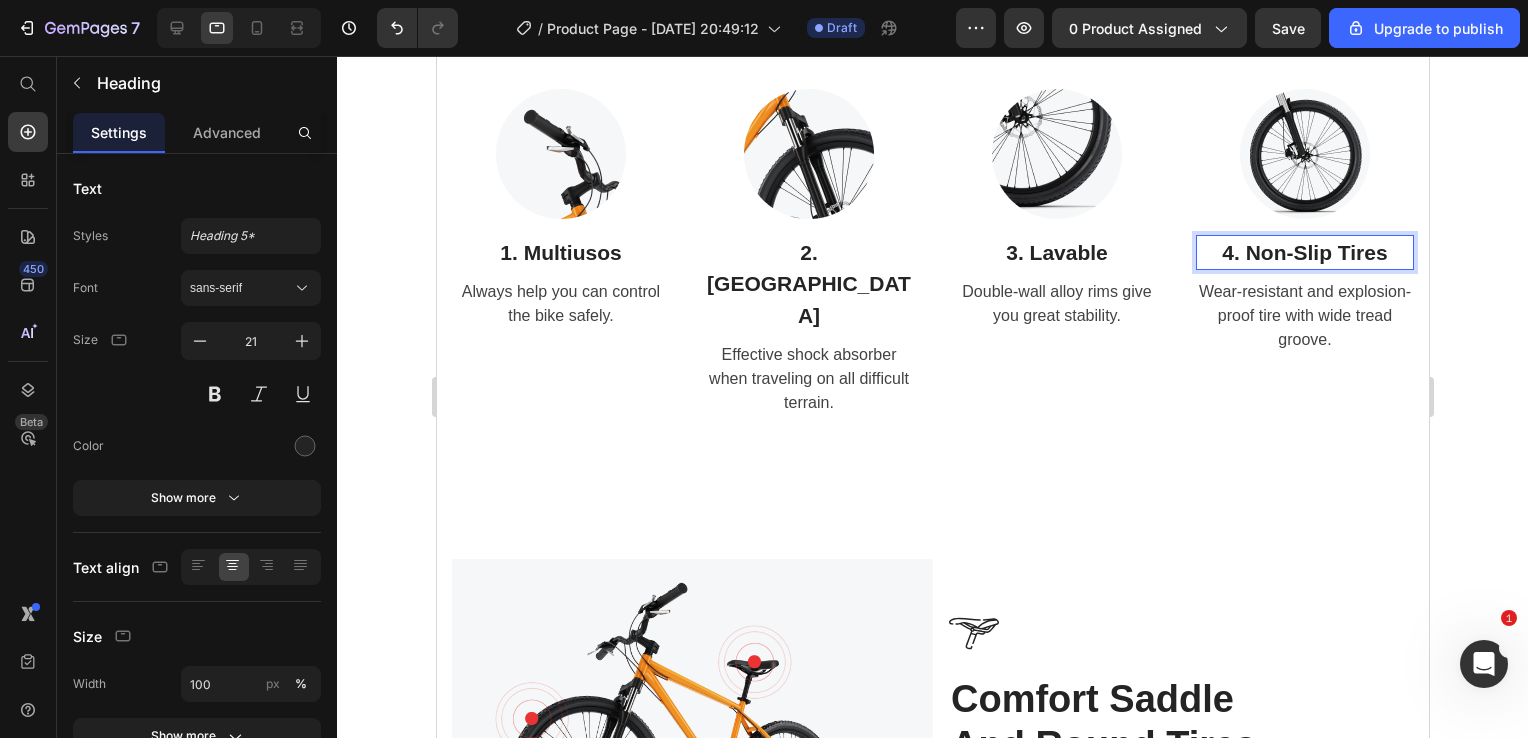 click on "4. Non-Slip Tires" at bounding box center (1304, 253) 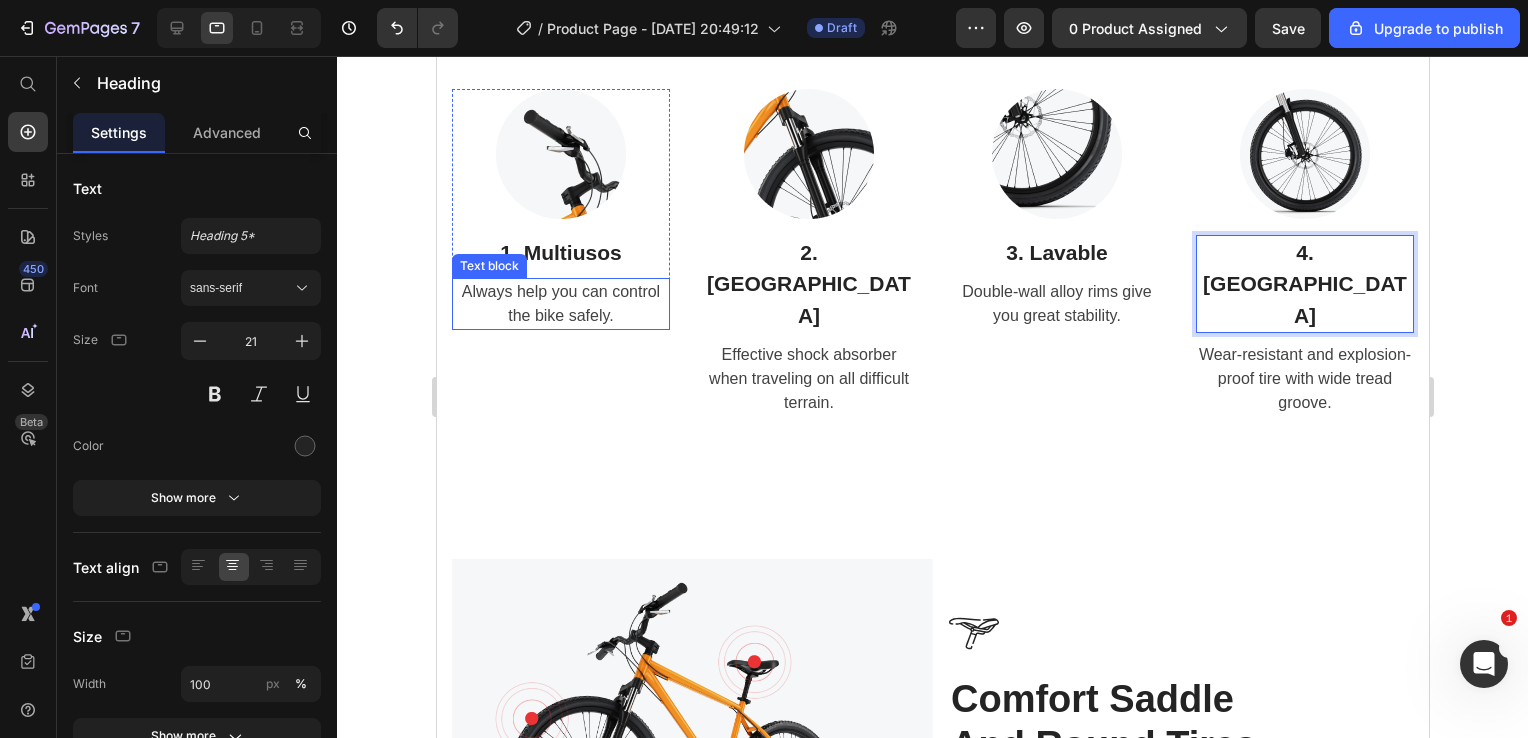 click on "Always help you can control the bike safely." at bounding box center (560, 304) 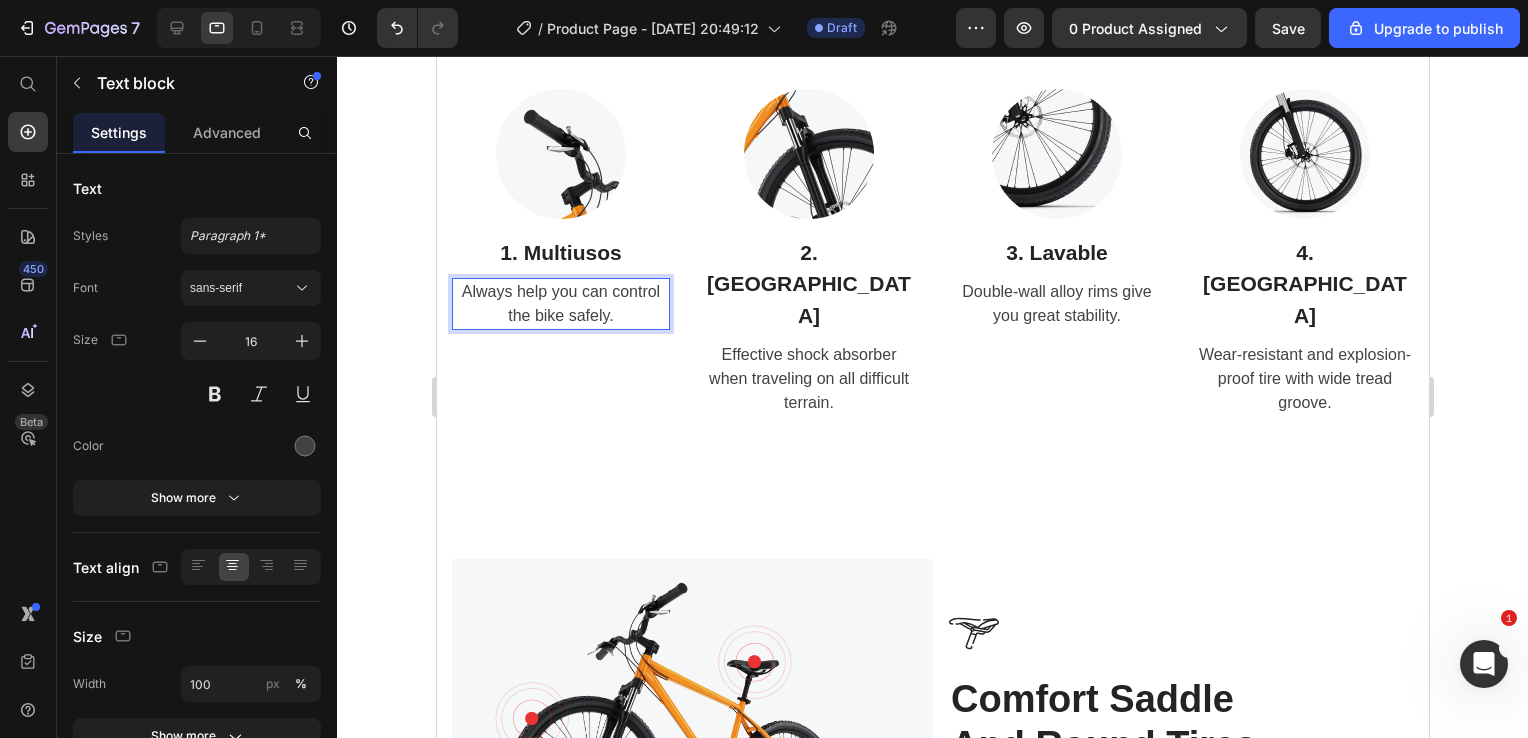 click on "Always help you can control the bike safely." at bounding box center (560, 304) 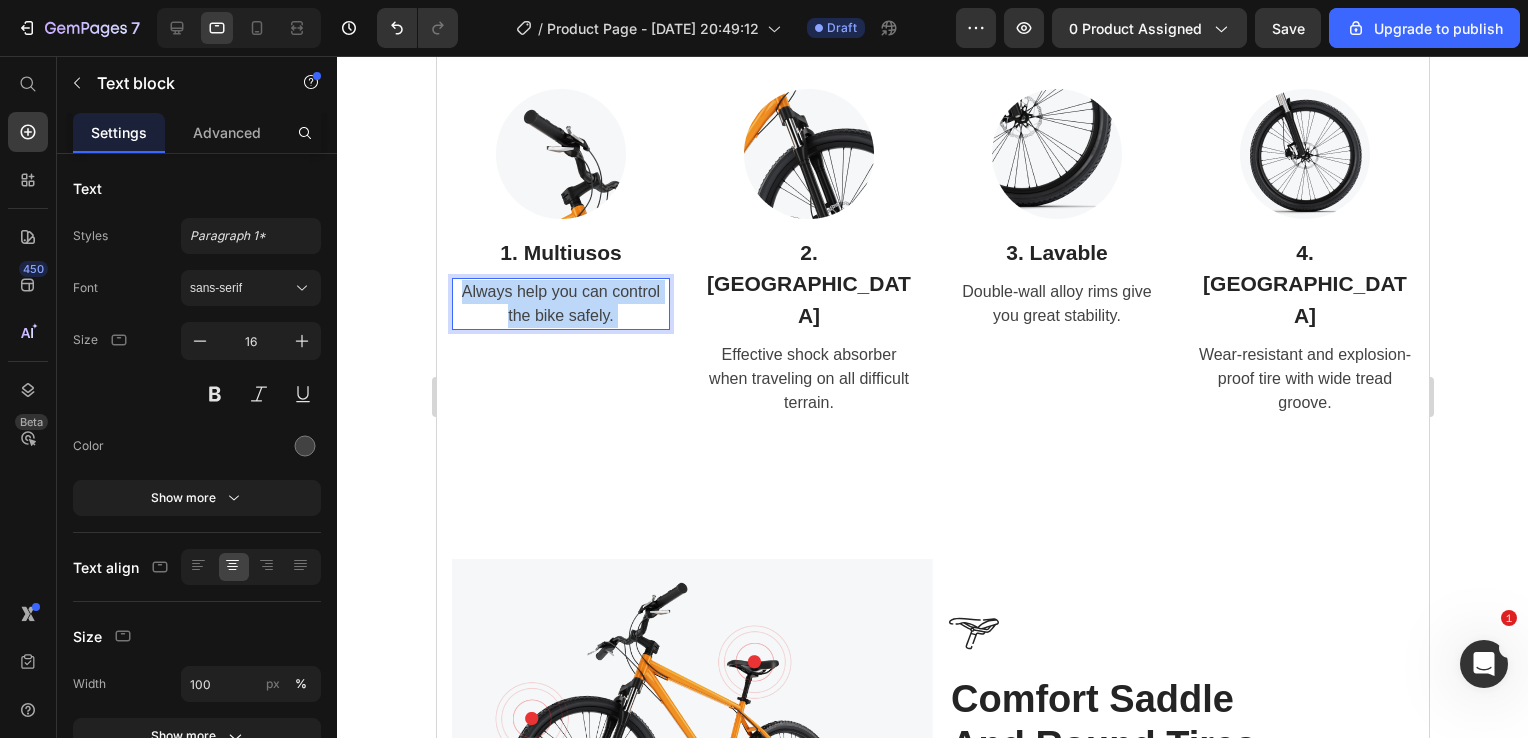 drag, startPoint x: 619, startPoint y: 306, endPoint x: 510, endPoint y: 282, distance: 111.61093 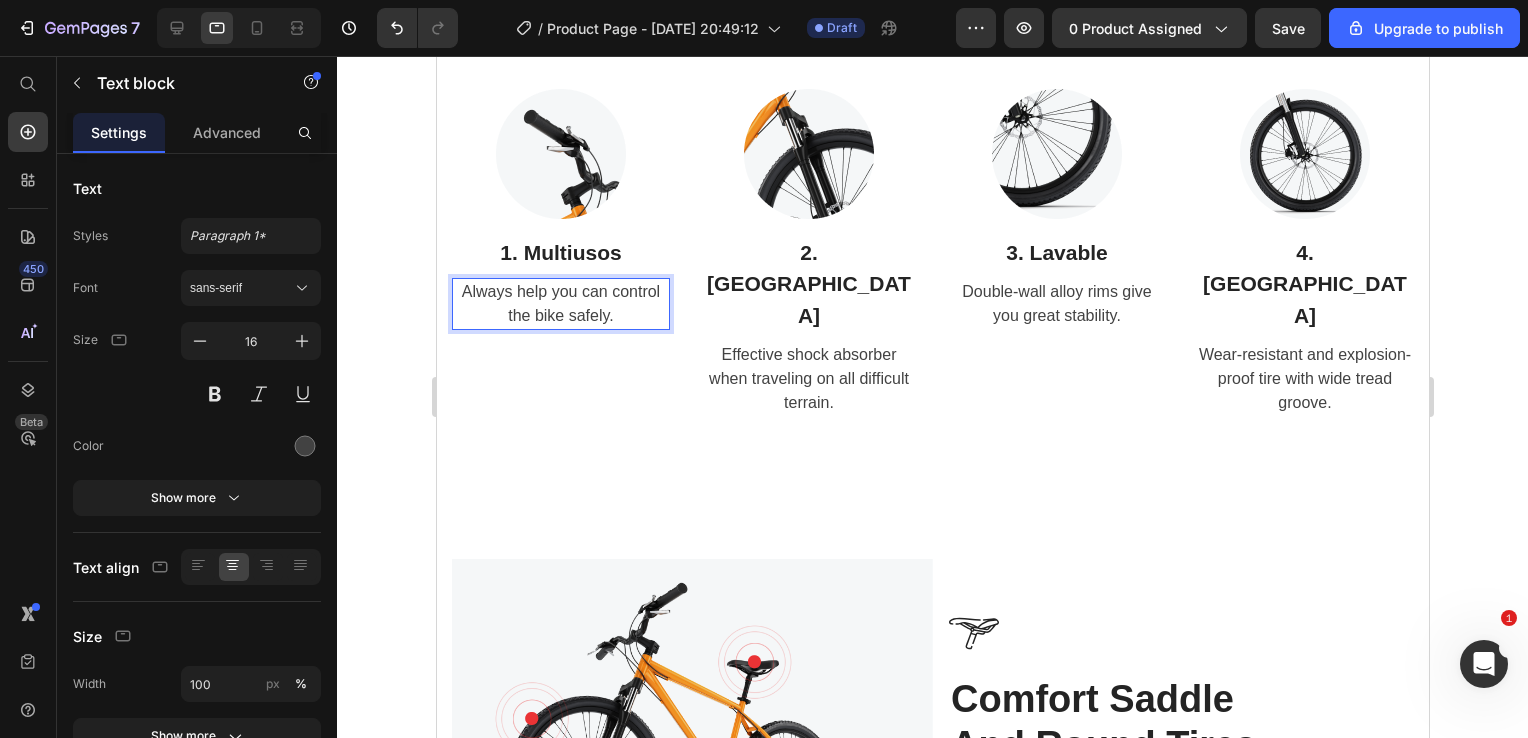 click on "Always help you can control the bike safely." at bounding box center [560, 304] 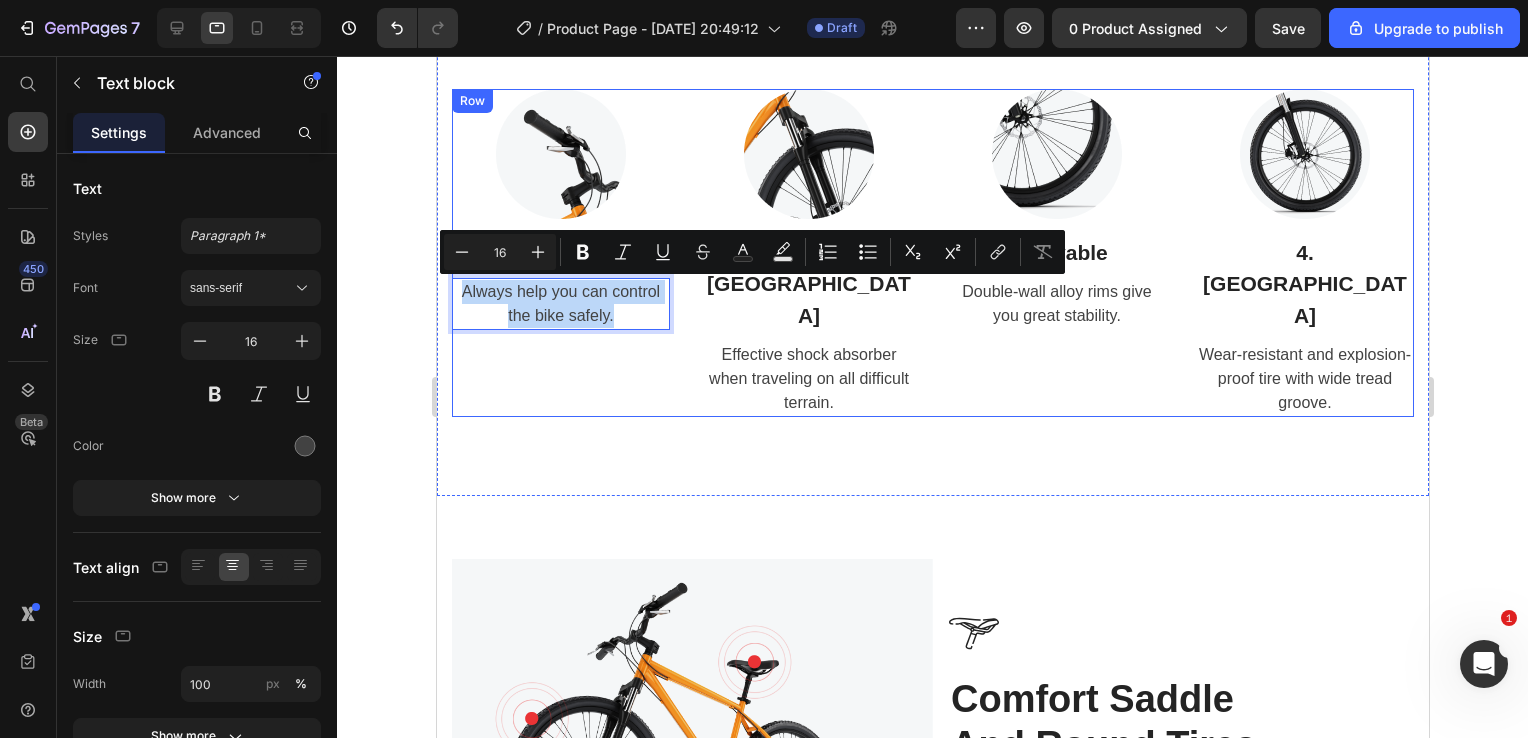 drag, startPoint x: 461, startPoint y: 288, endPoint x: 637, endPoint y: 336, distance: 182.42807 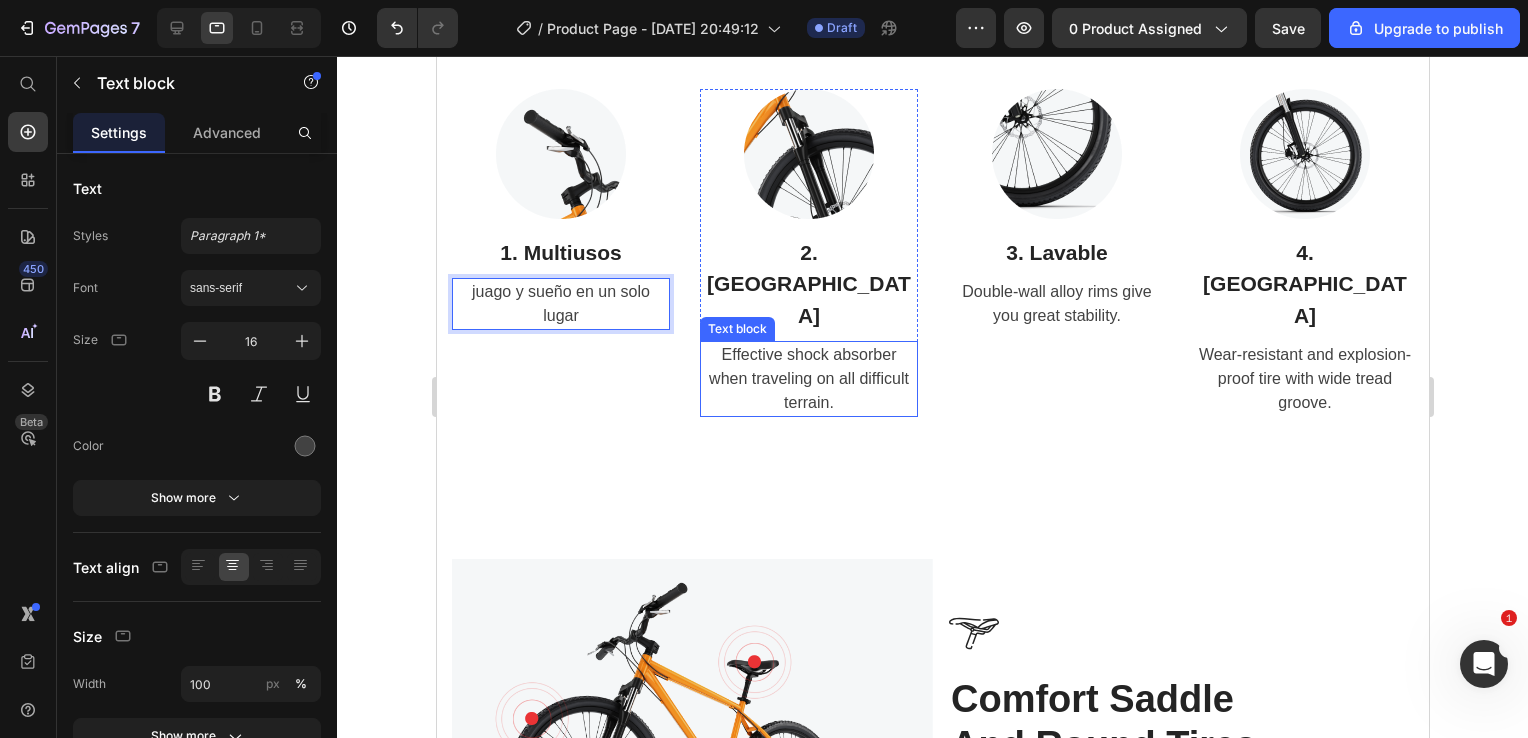 click on "Effective shock absorber when traveling on all difficult terrain." at bounding box center (808, 379) 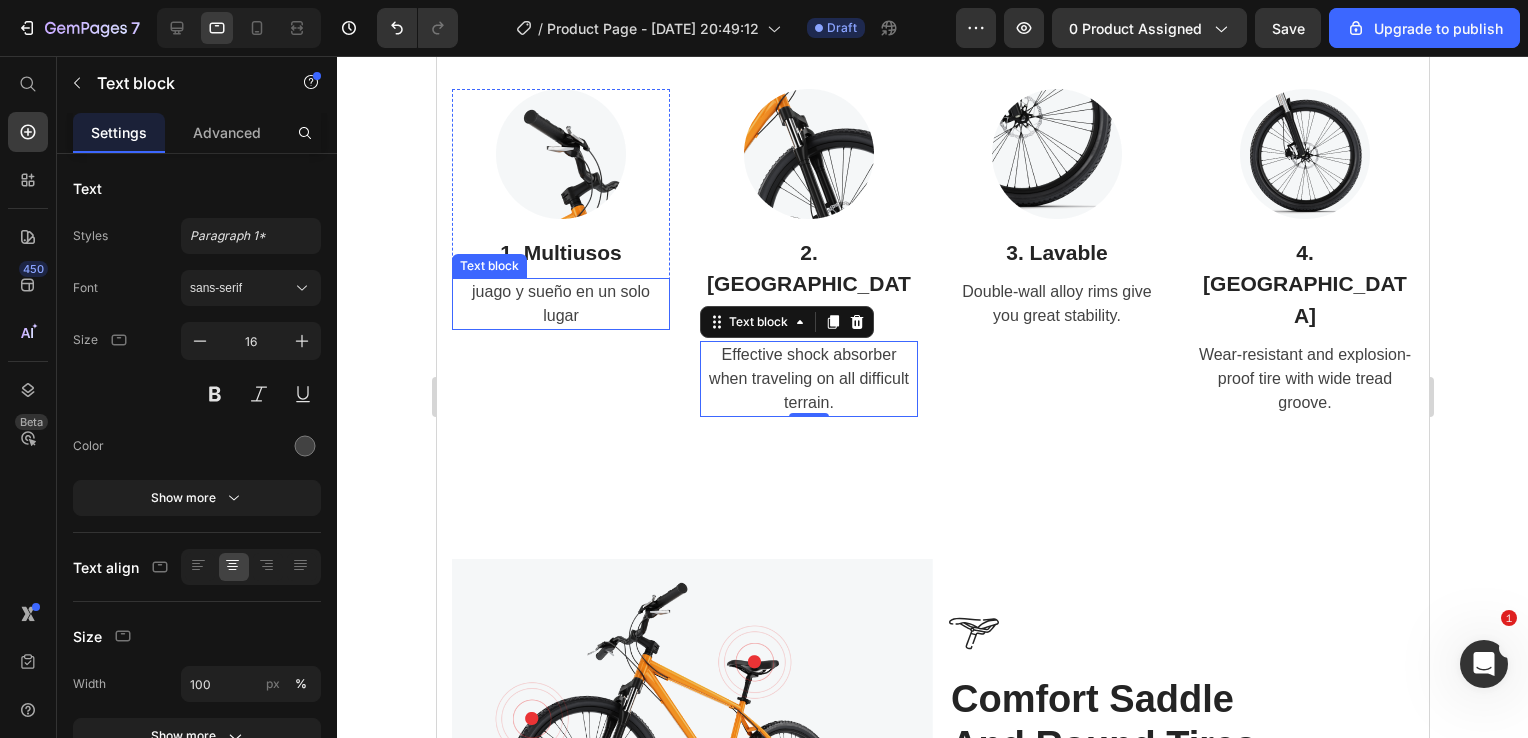 click on "juago y sueño en un solo lugar" at bounding box center (560, 304) 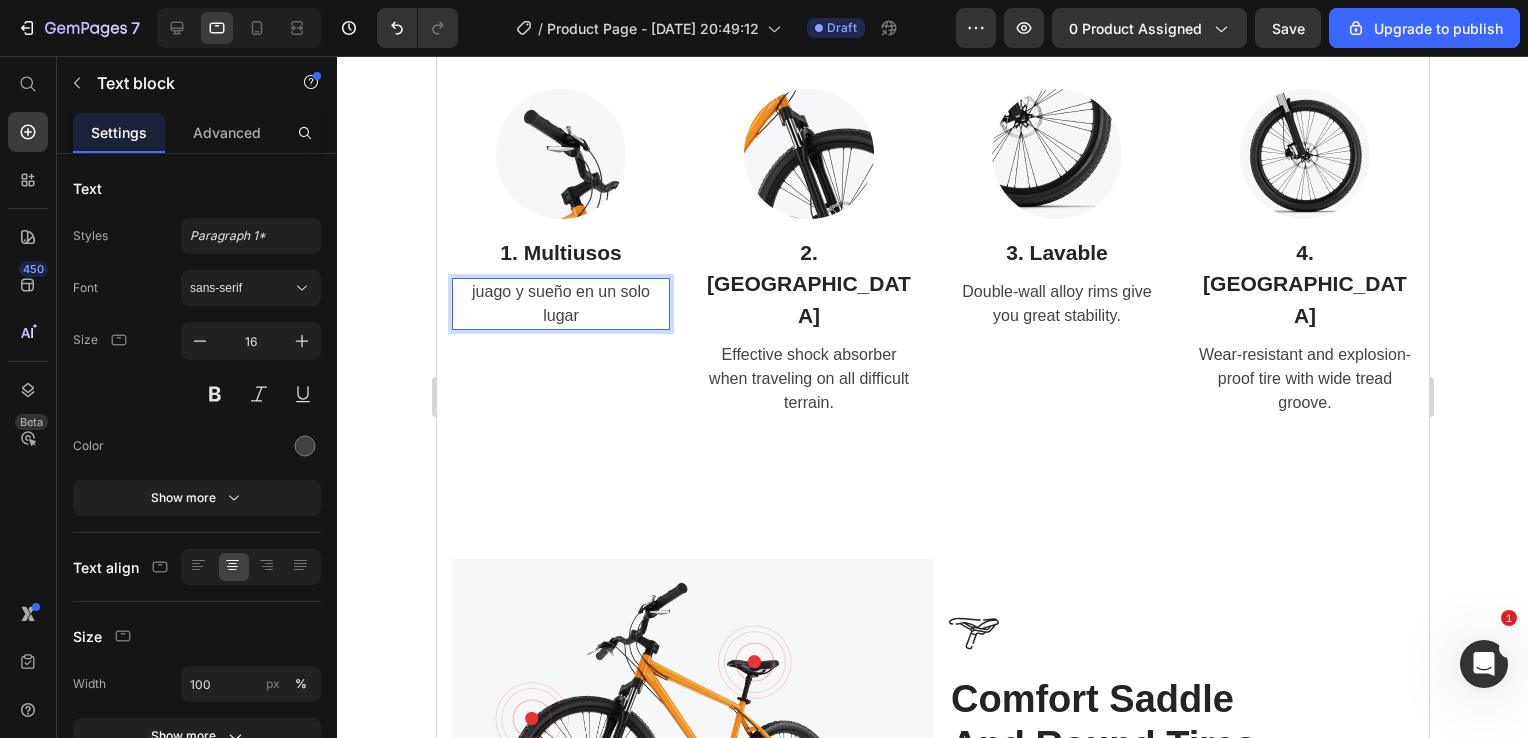 click on "juago y sueño en un solo lugar" at bounding box center [560, 304] 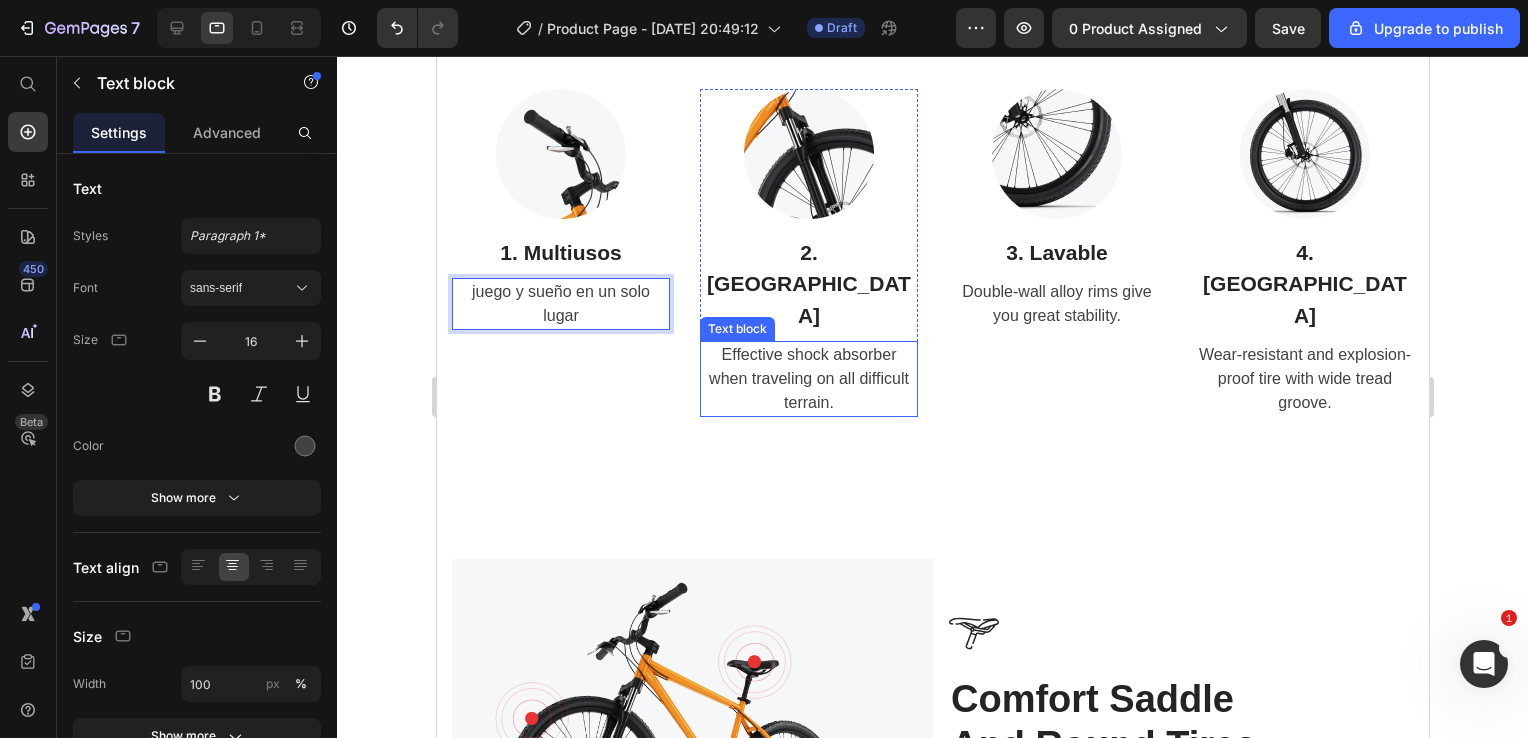 click on "Effective shock absorber when traveling on all difficult terrain." at bounding box center (808, 379) 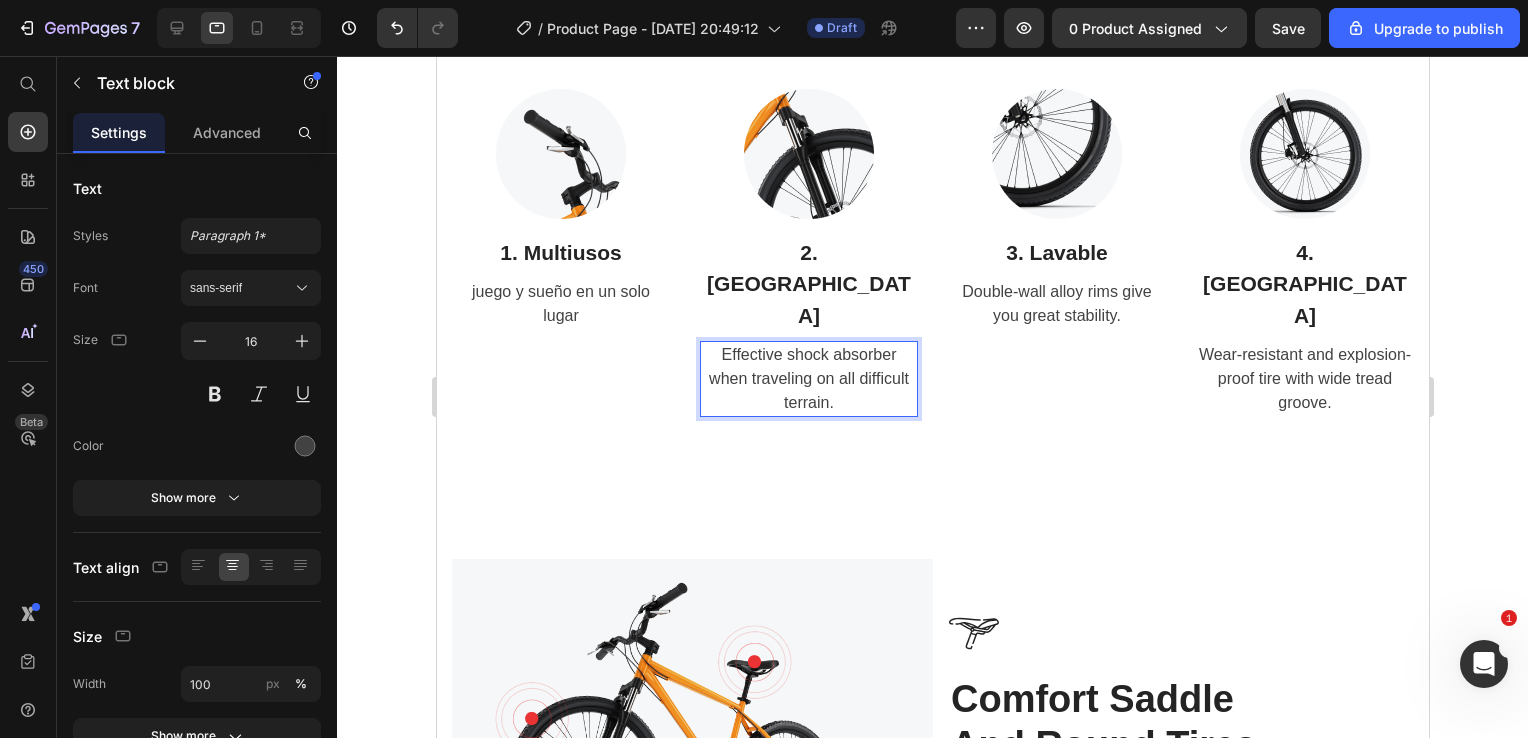 click on "Effective shock absorber when traveling on all difficult terrain." at bounding box center [808, 379] 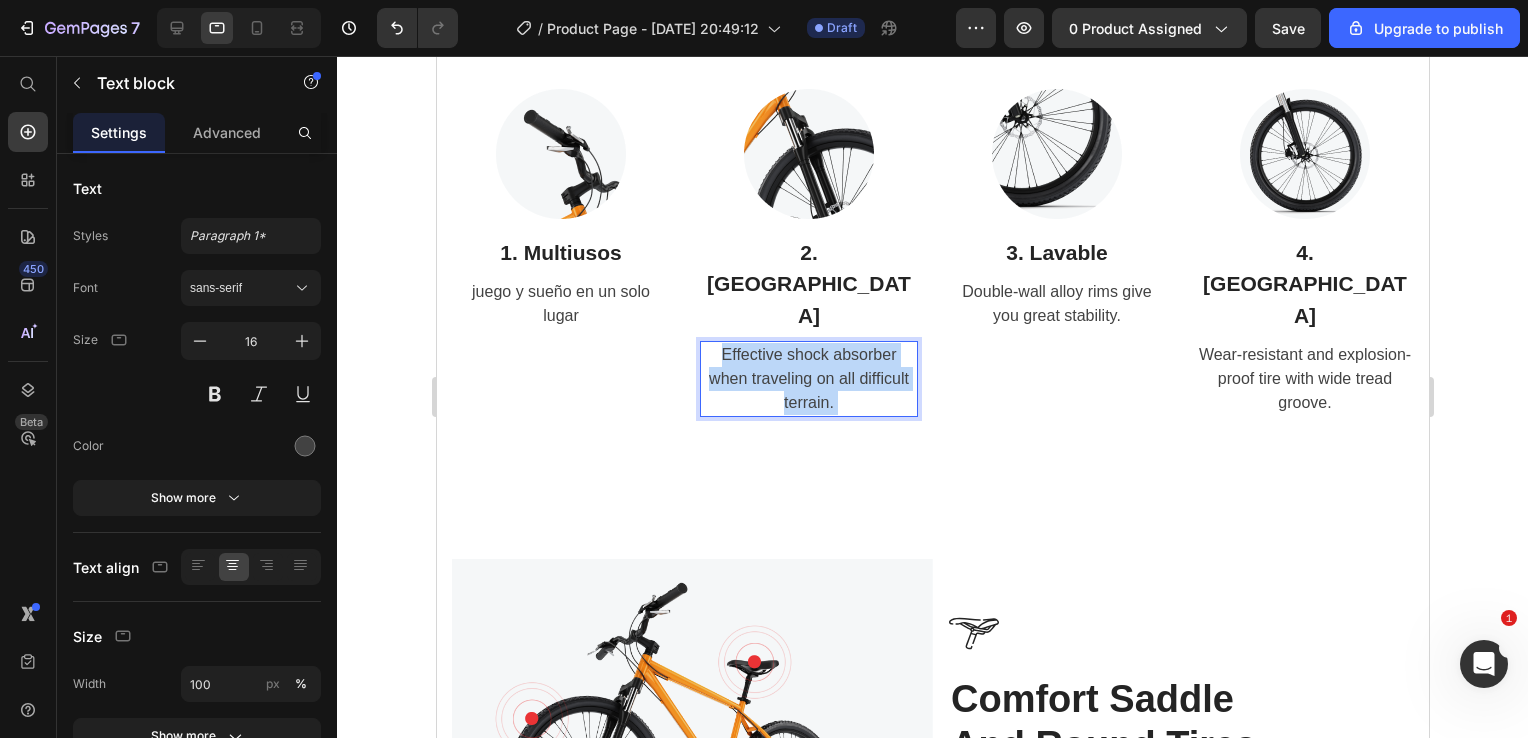 drag, startPoint x: 825, startPoint y: 343, endPoint x: 704, endPoint y: 286, distance: 133.75351 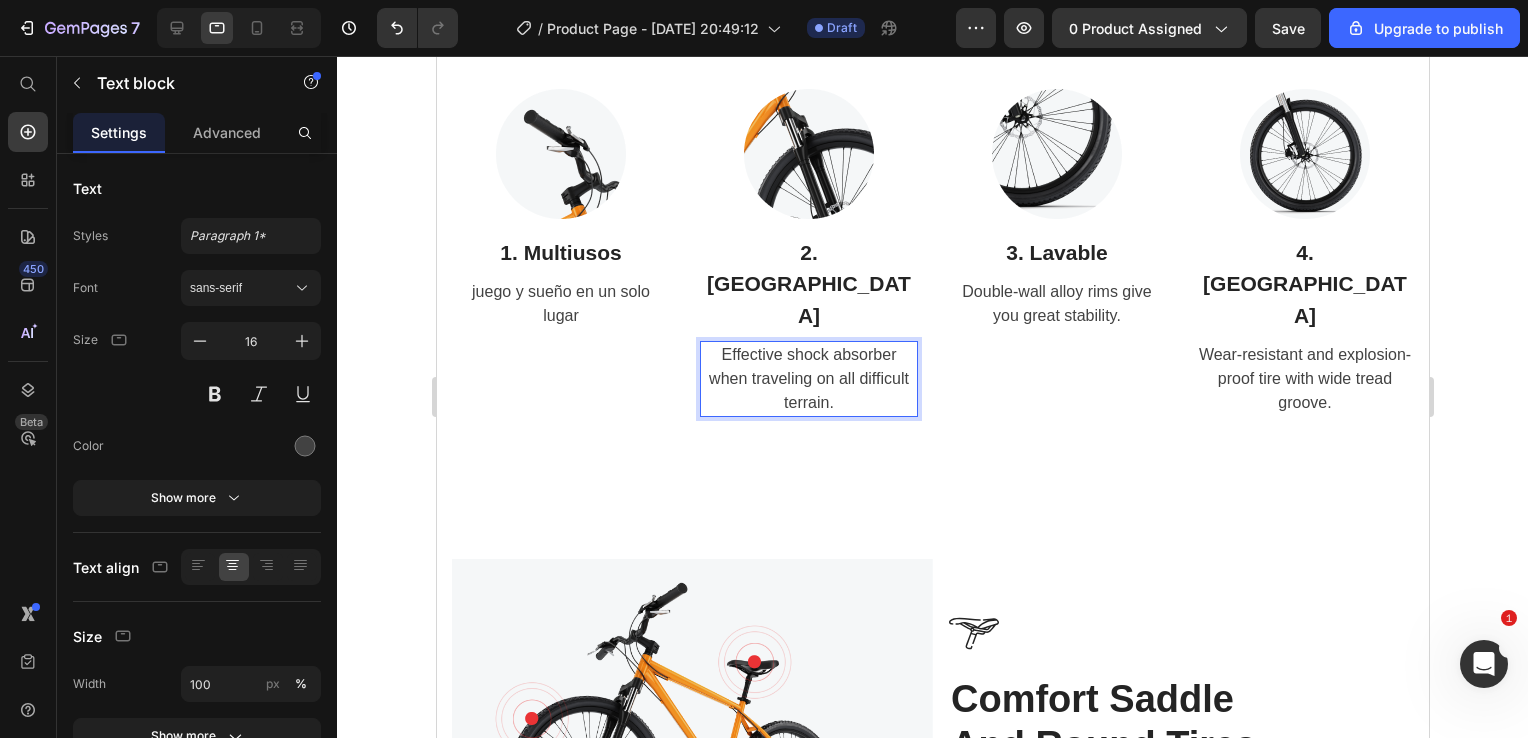 click on "Effective shock absorber when traveling on all difficult terrain." at bounding box center (808, 379) 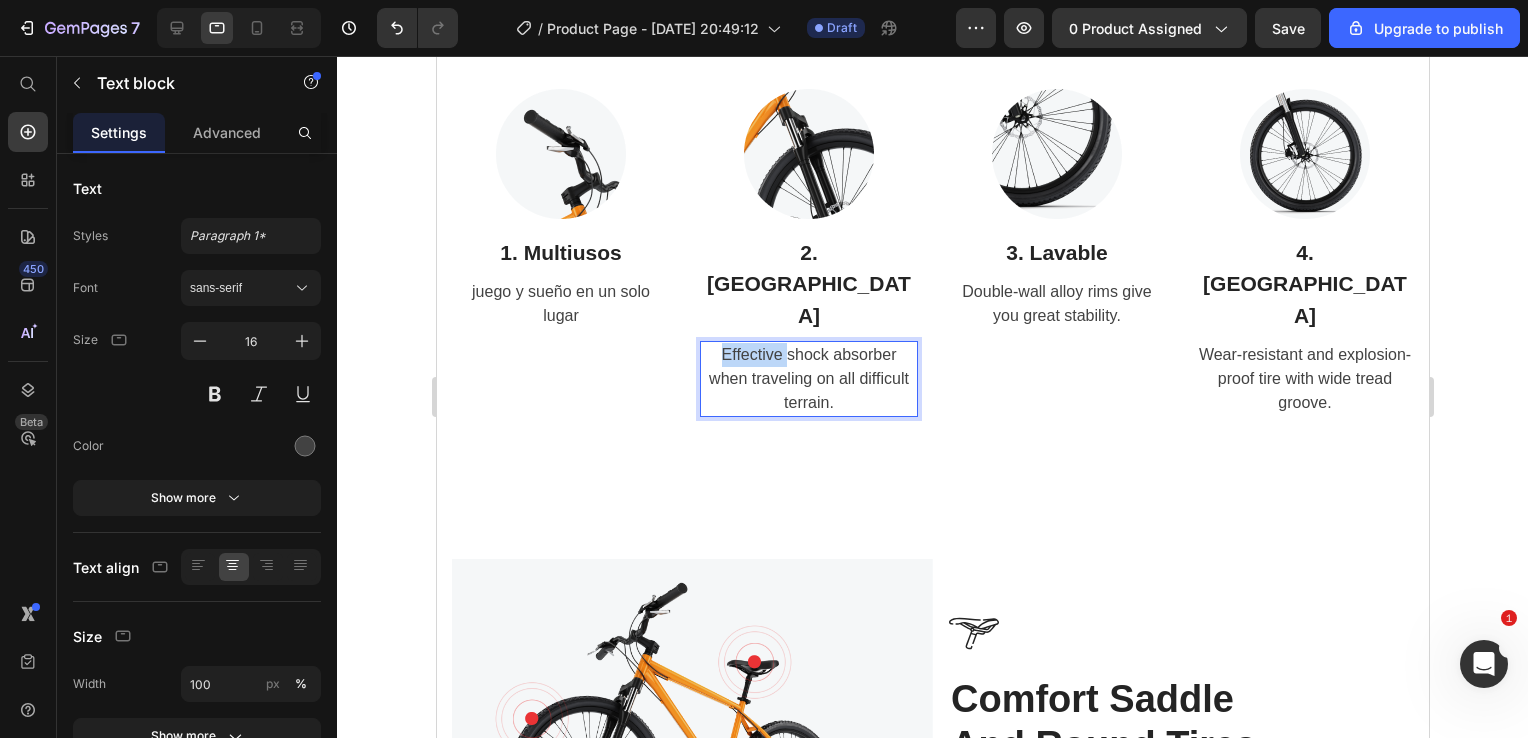 click on "Effective shock absorber when traveling on all difficult terrain." at bounding box center (808, 379) 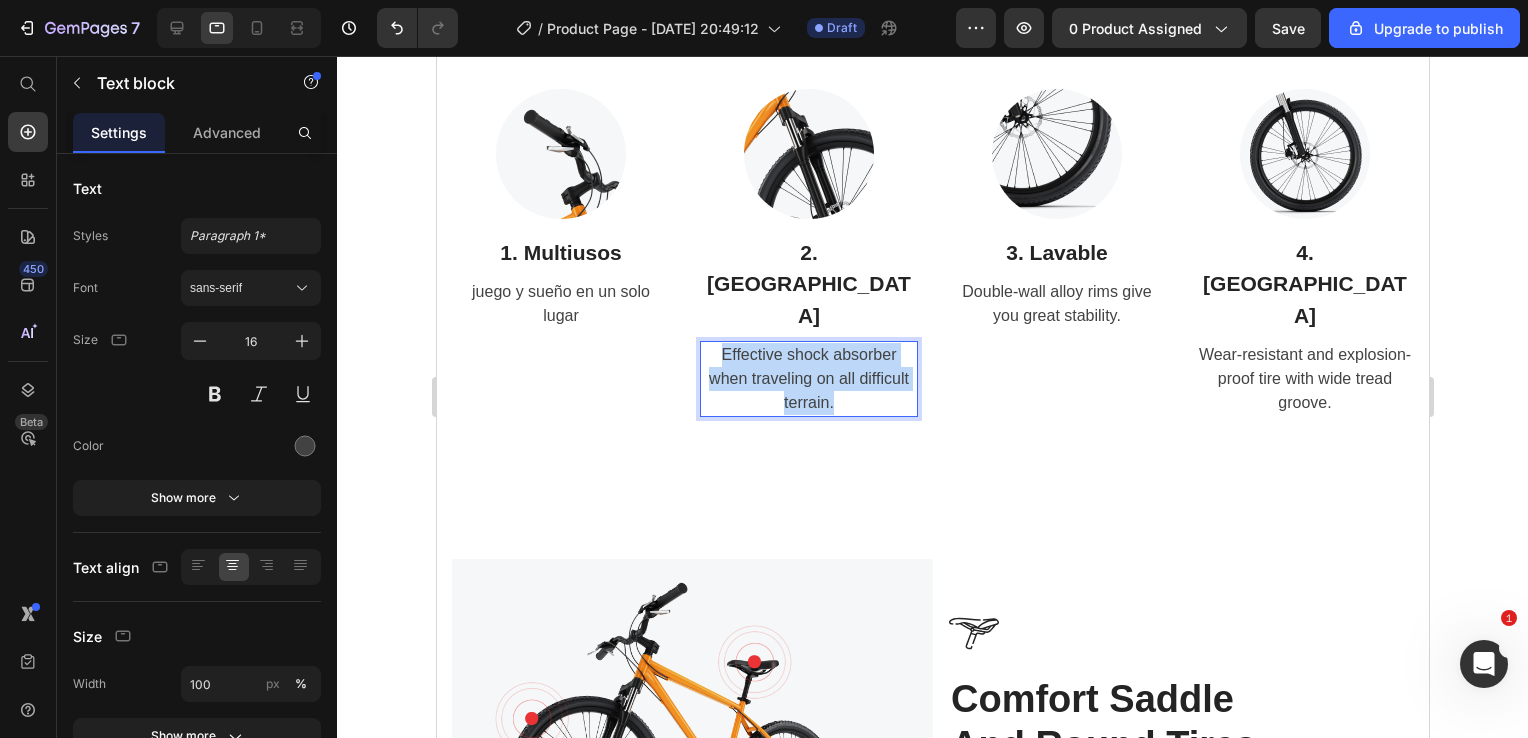 click on "Effective shock absorber when traveling on all difficult terrain." at bounding box center (808, 379) 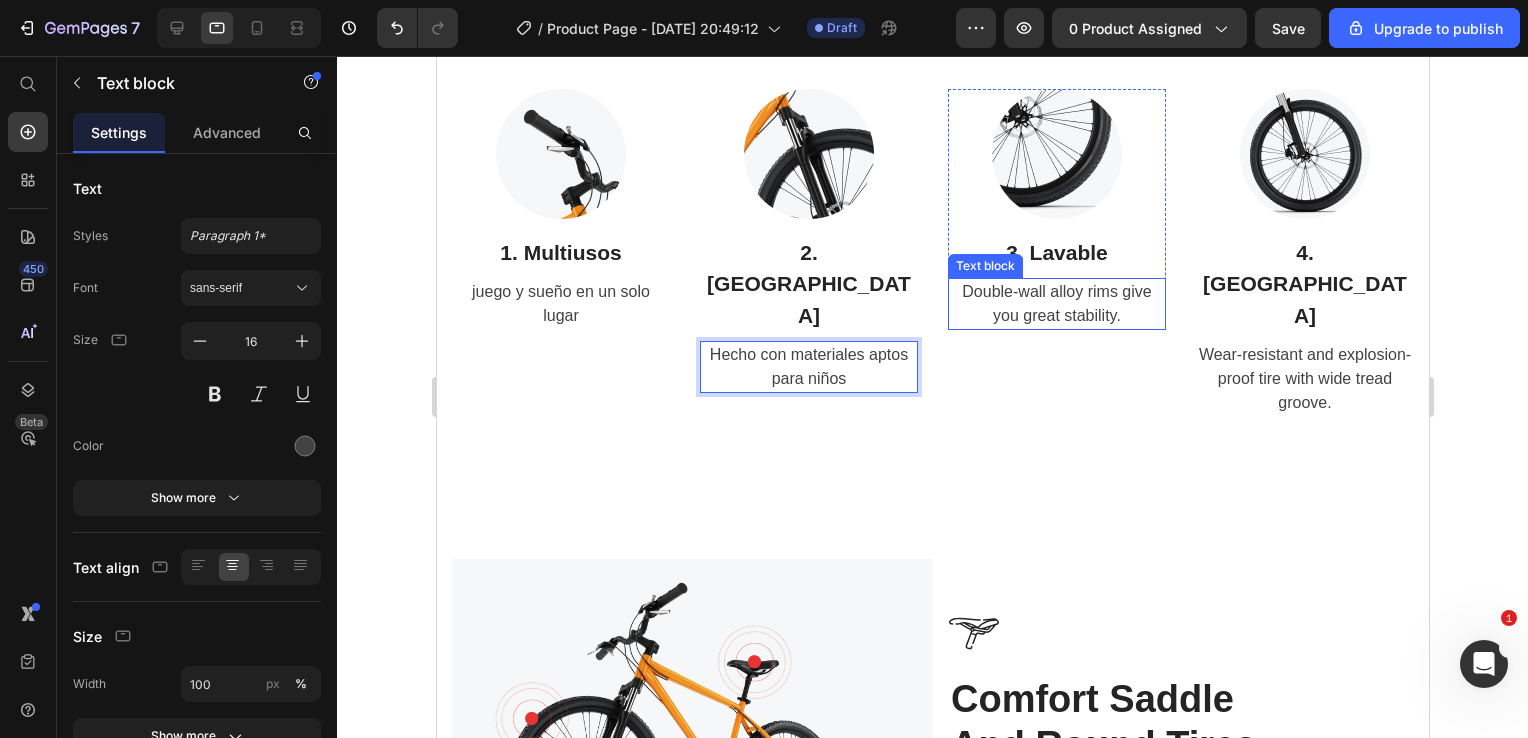 click on "Double-wall alloy rims give you great stability." at bounding box center [1056, 304] 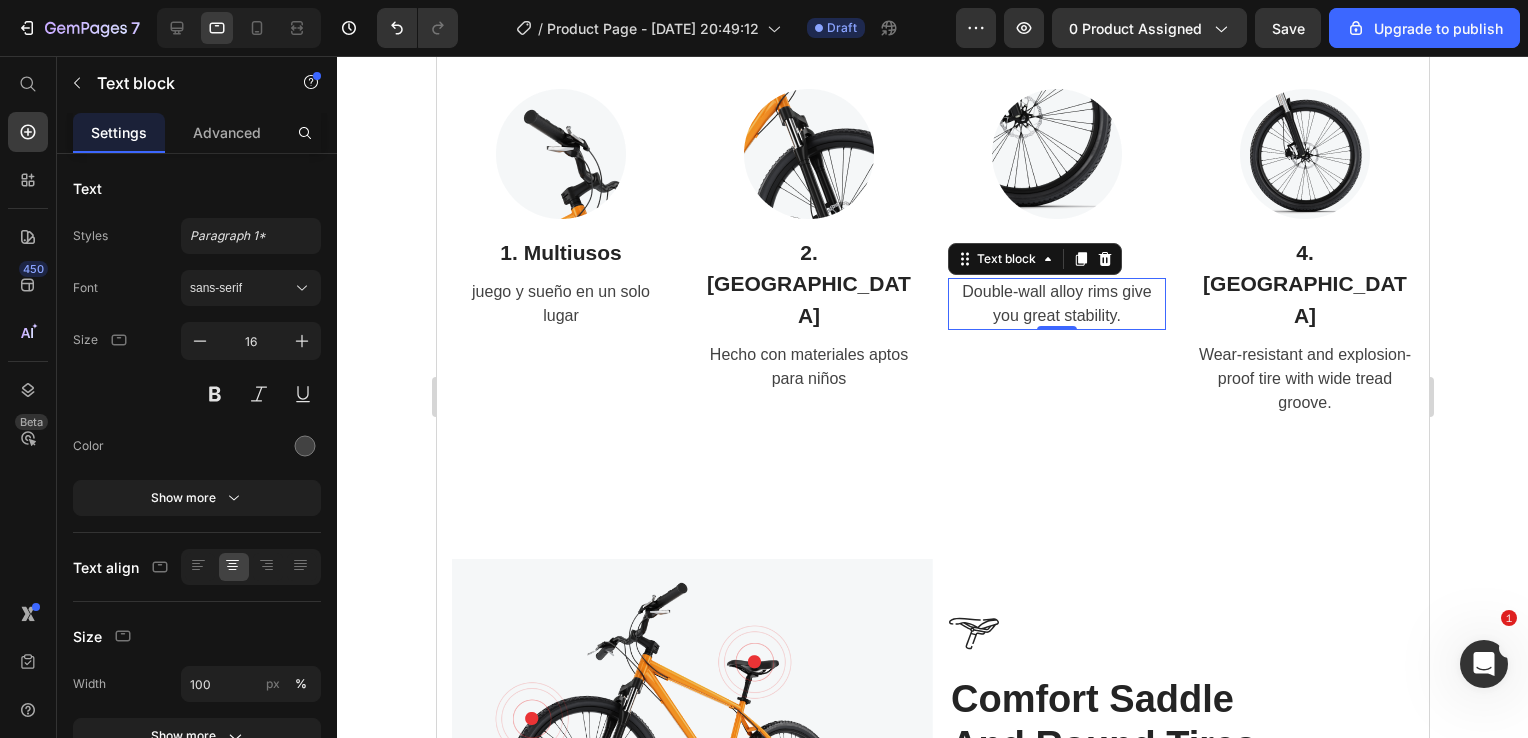 click on "Double-wall alloy rims give you great stability." at bounding box center (1056, 304) 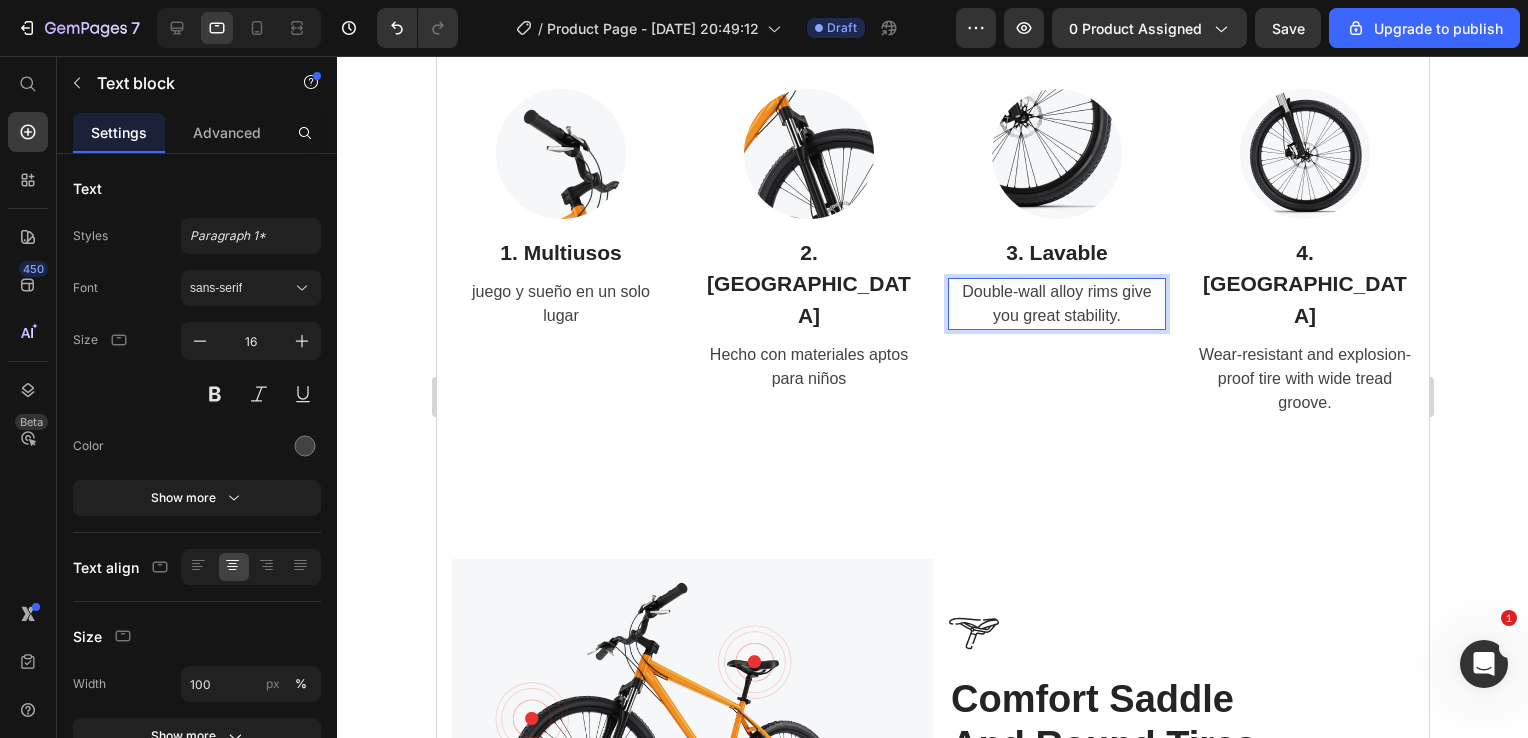 click on "Double-wall alloy rims give you great stability." at bounding box center [1056, 304] 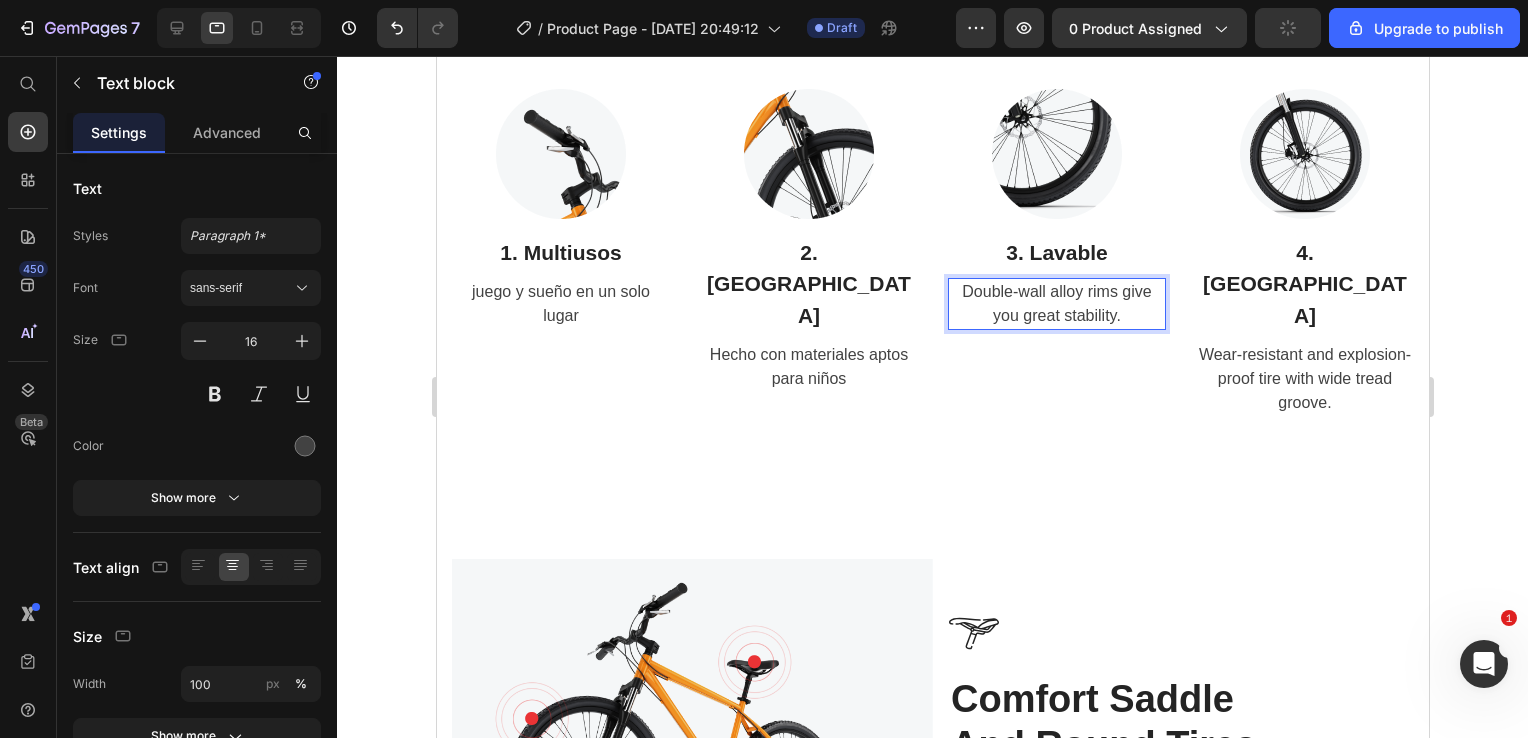 click on "Double-wall alloy rims give you great stability." at bounding box center [1056, 304] 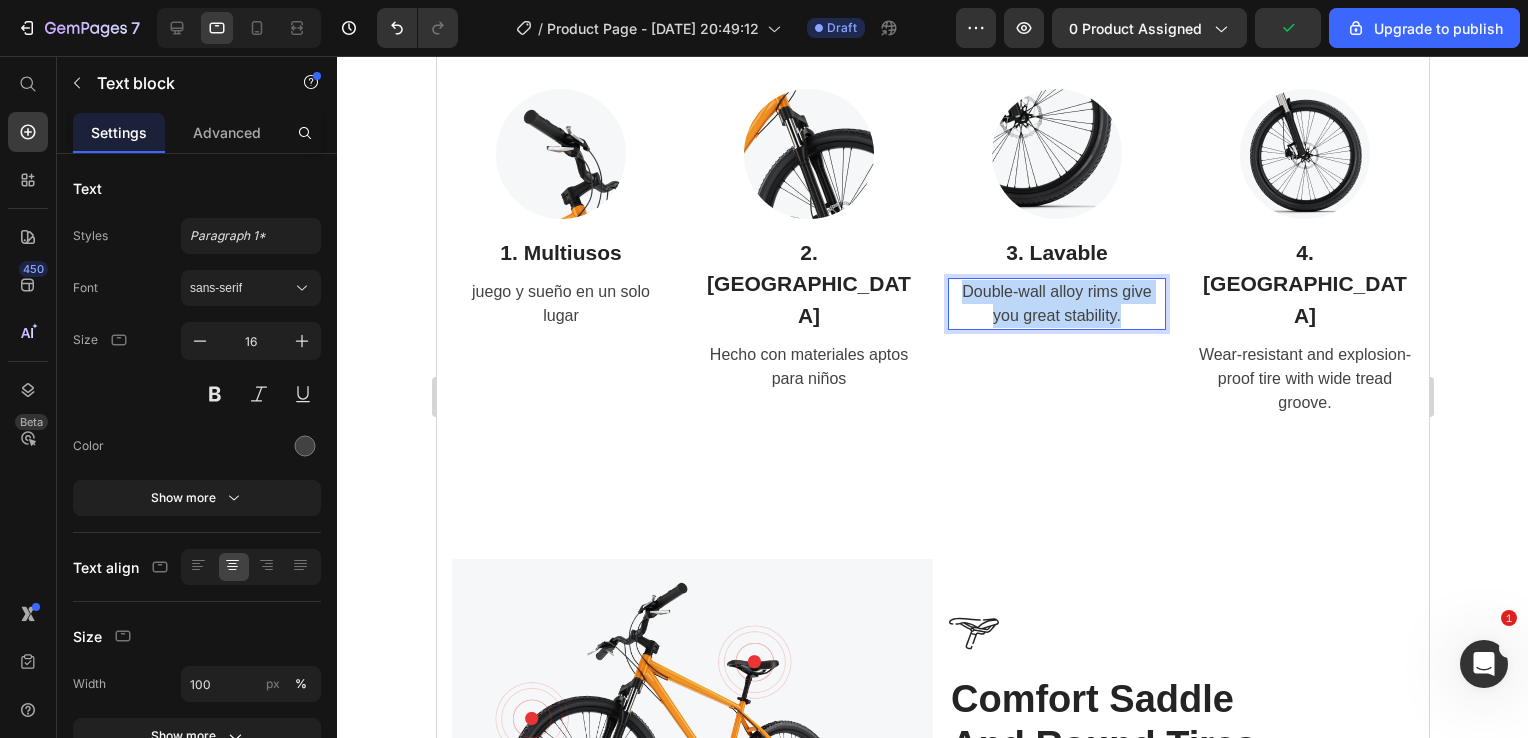 drag, startPoint x: 1117, startPoint y: 315, endPoint x: 949, endPoint y: 293, distance: 169.43436 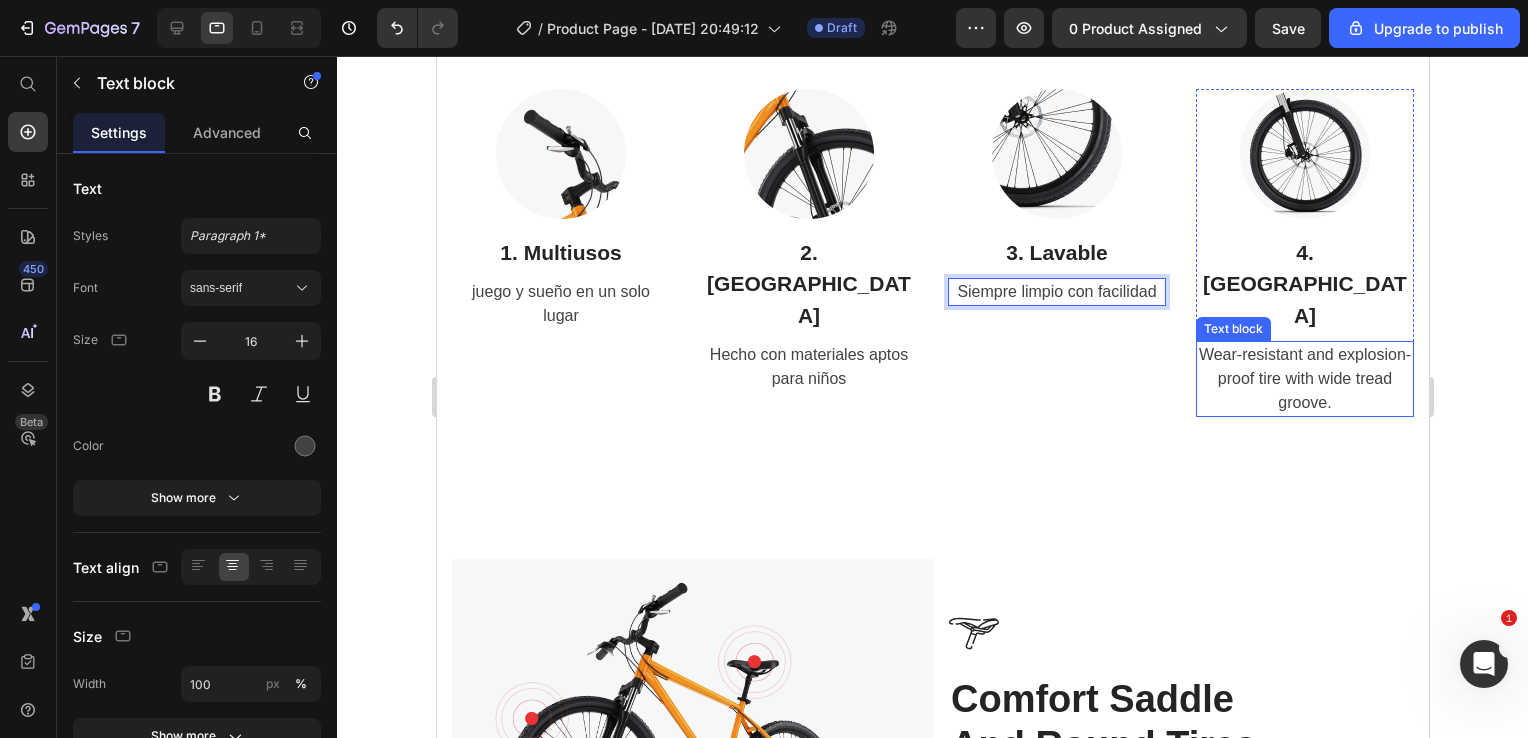 click on "Wear-resistant and explosion-proof tire with wide tread groove." at bounding box center [1304, 379] 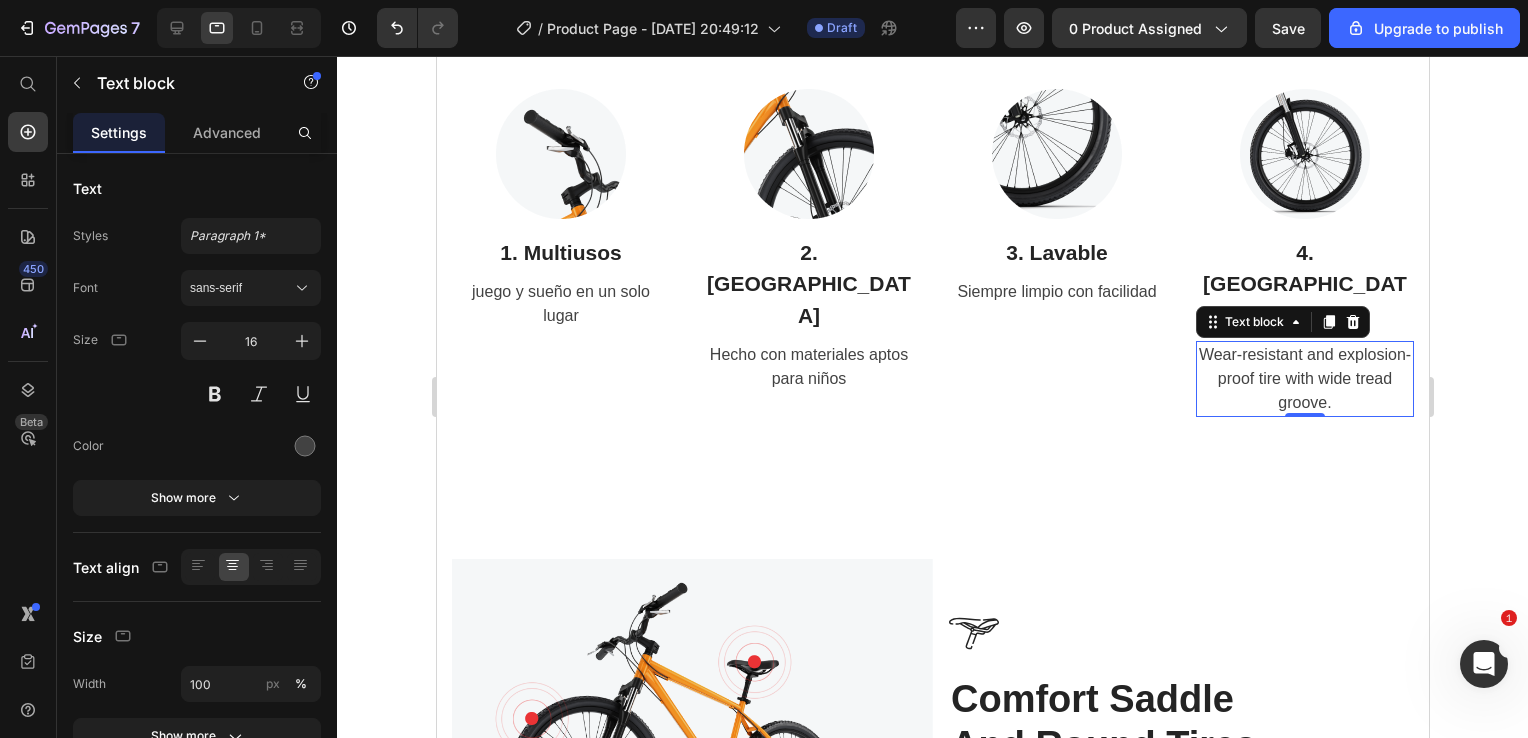 click on "Wear-resistant and explosion-proof tire with wide tread groove." at bounding box center (1304, 379) 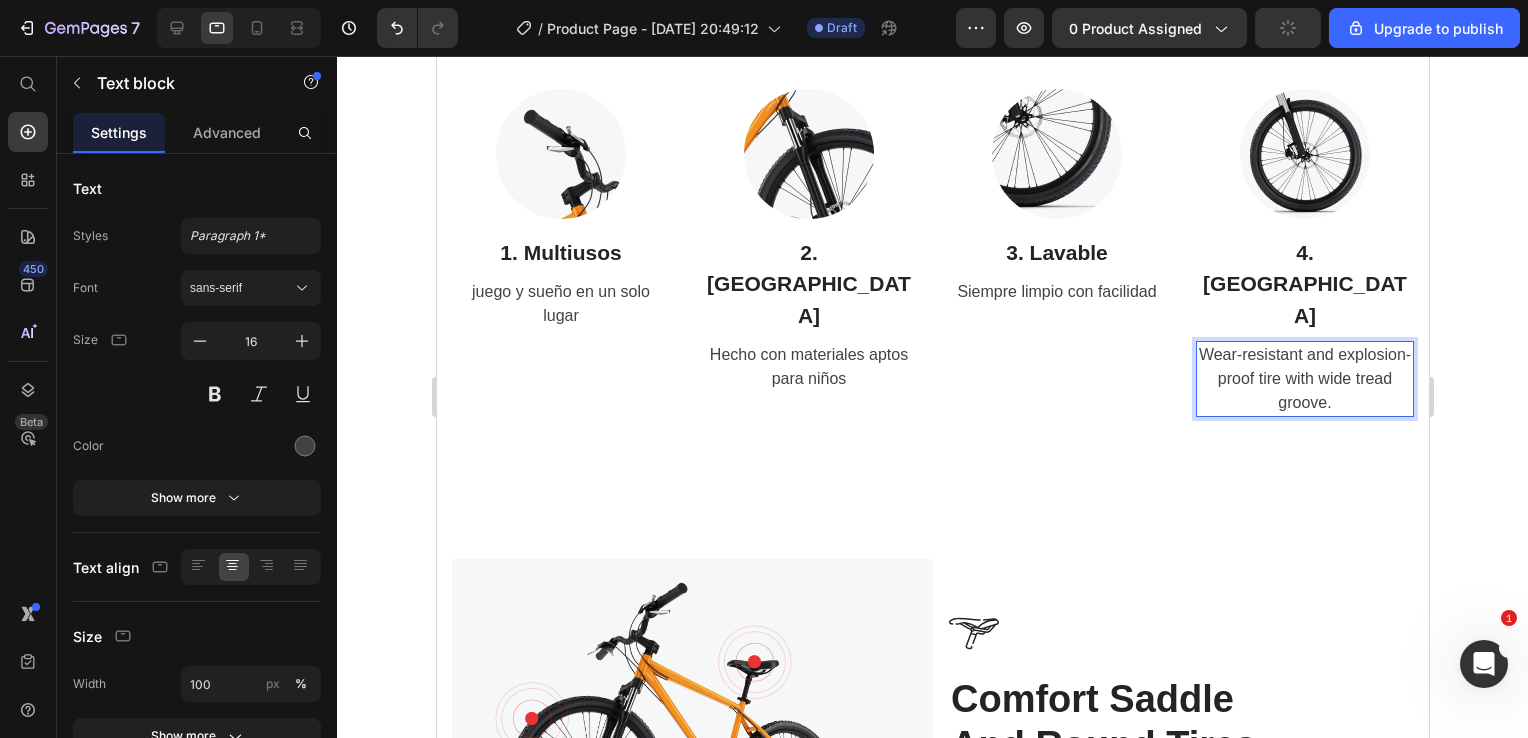 click on "Wear-resistant and explosion-proof tire with wide tread groove." at bounding box center (1304, 379) 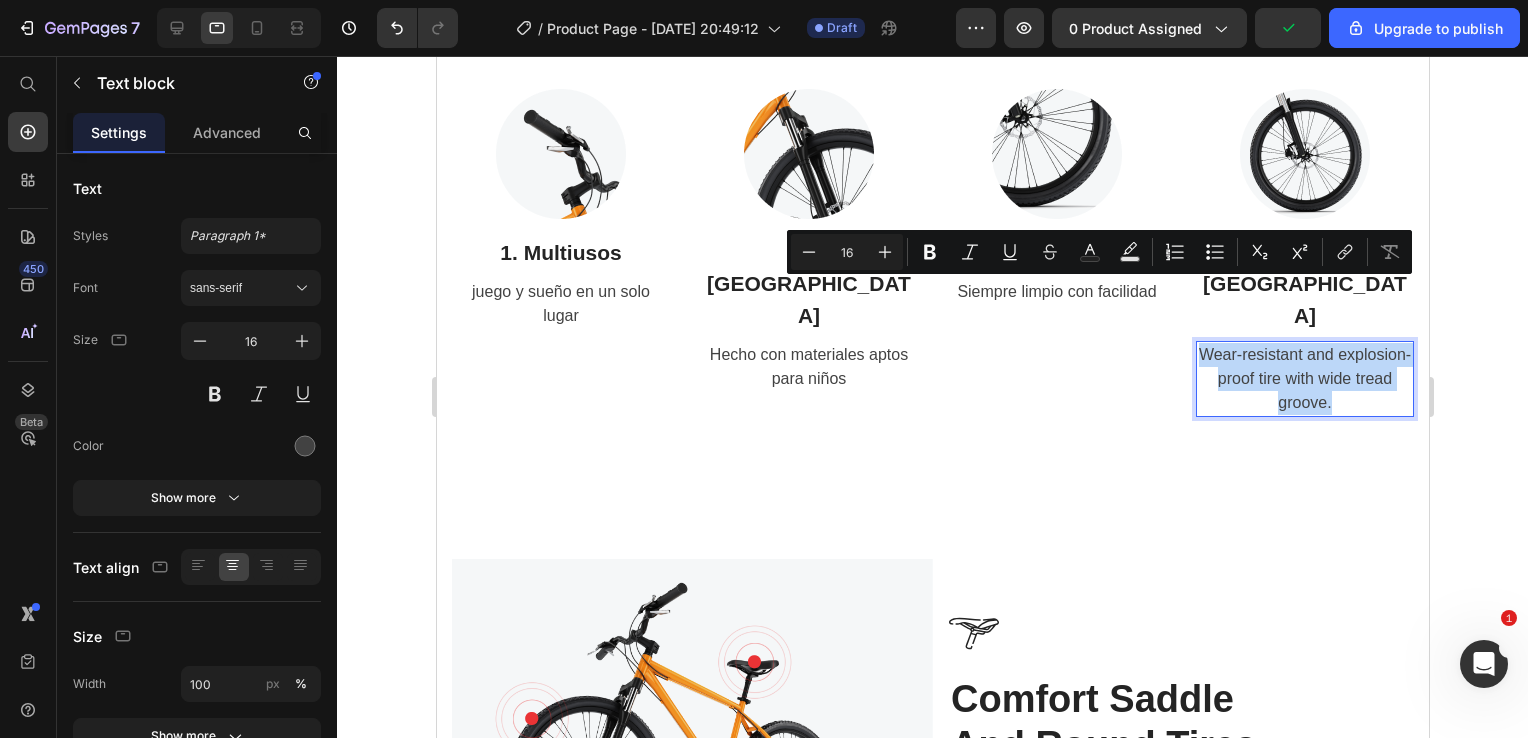 drag, startPoint x: 1339, startPoint y: 342, endPoint x: 1220, endPoint y: 303, distance: 125.22779 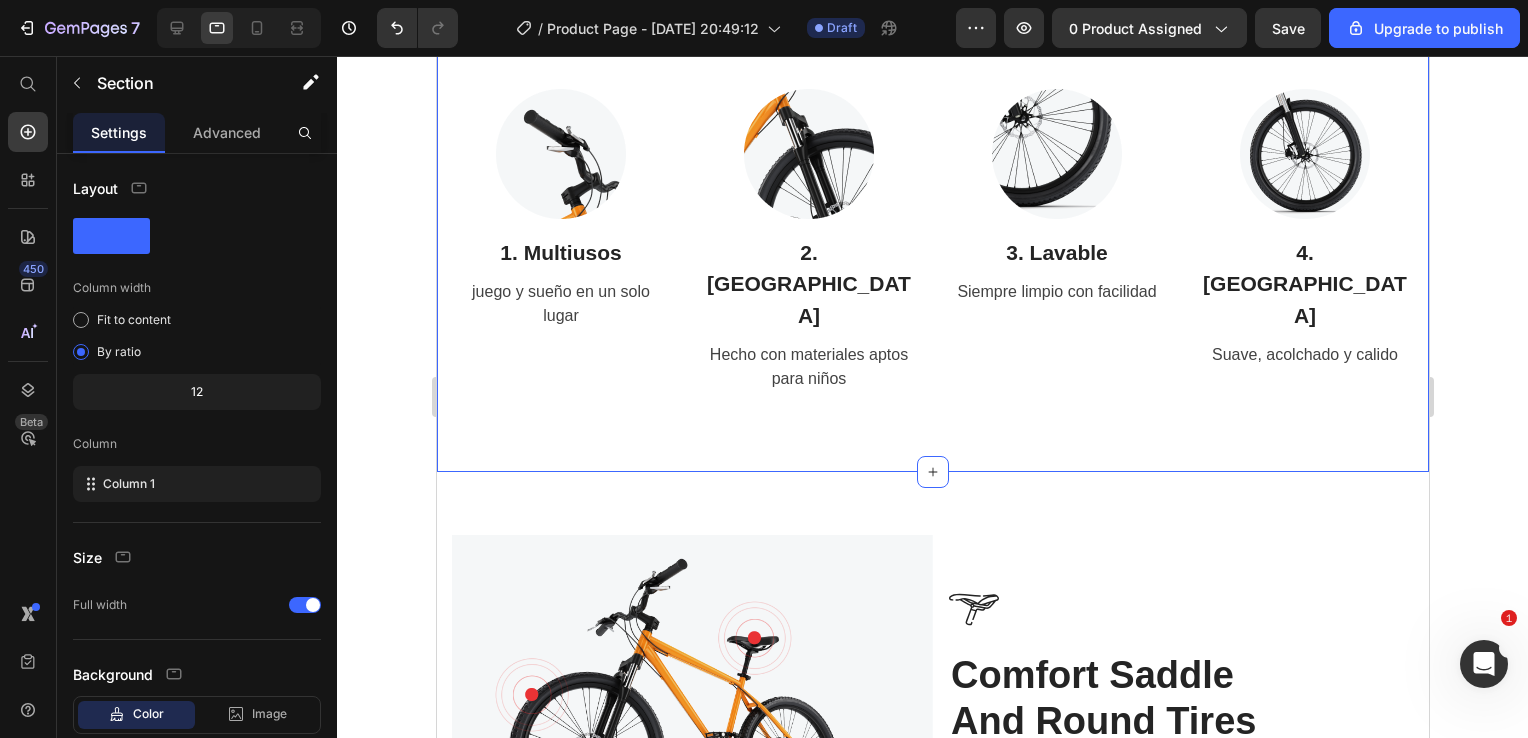 click on "BENEFICIOS DE NUESTRO PRODUCTO Heading Image Row Image 1. Multiusos Heading juego y sueño en un solo lugar Text block Row Image 2. Seguro Heading Hecho con materiales aptos para niños Text block Row Image 3. Lavable Heading Siempre limpio con facilidad Text block Row Image 4. Comodo Heading Suave, acolchado y calido  Text block Row Row Section 4   You can create reusable sections Create Theme Section AI Content Write with GemAI What would you like to describe here? Tone and Voice Persuasive Product PELUCHE + COBIJA VIAJERA Show more Generate" at bounding box center [932, -159] 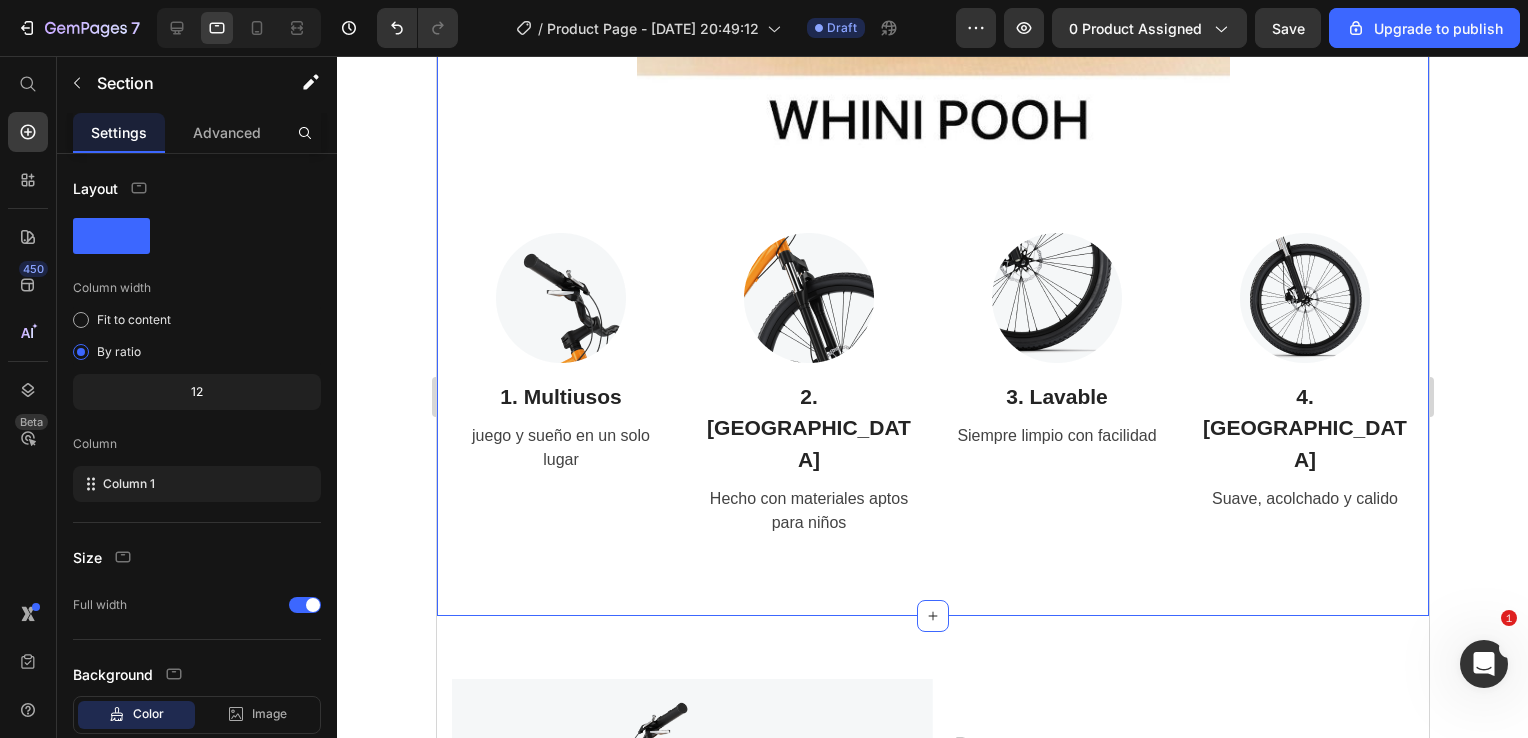 scroll, scrollTop: 14810, scrollLeft: 0, axis: vertical 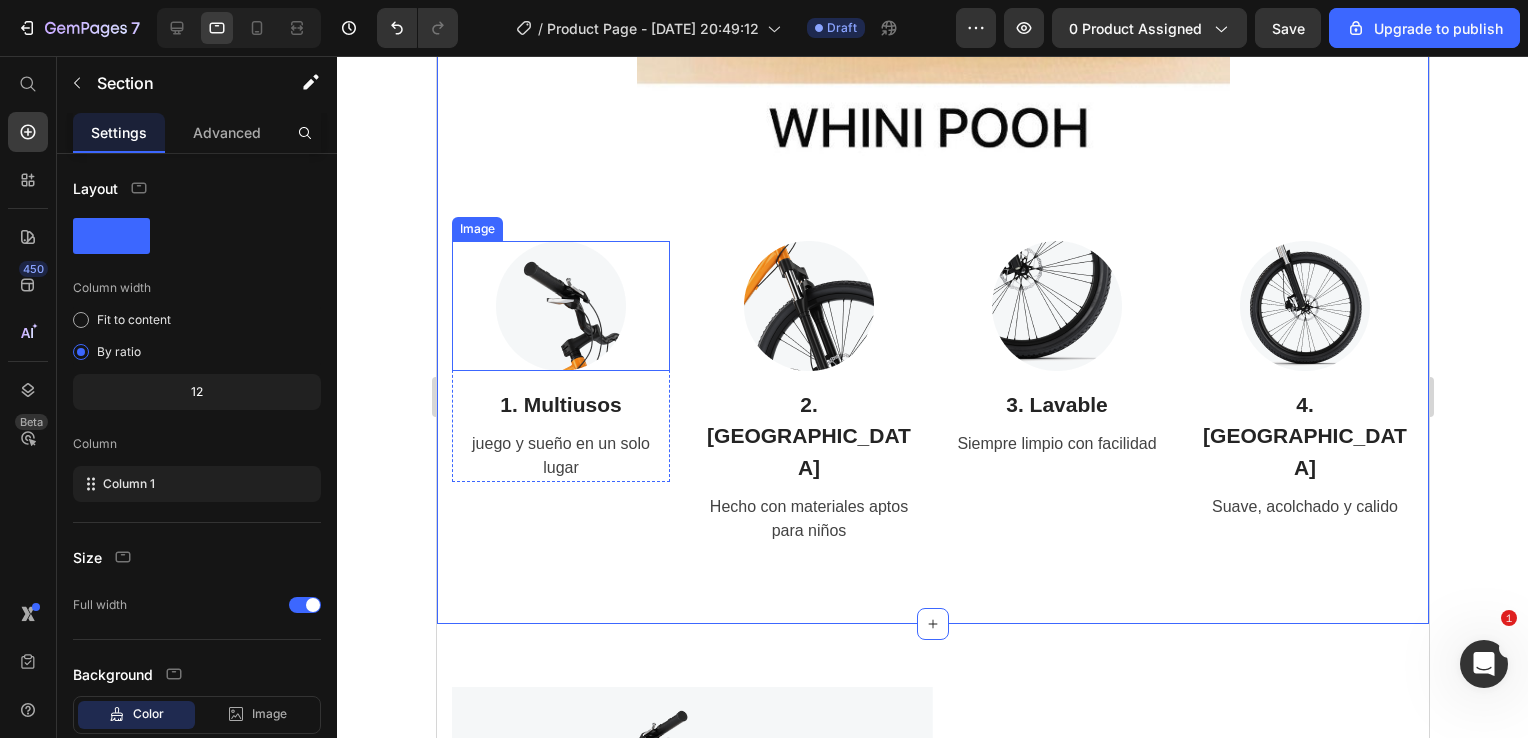 click at bounding box center [560, 306] 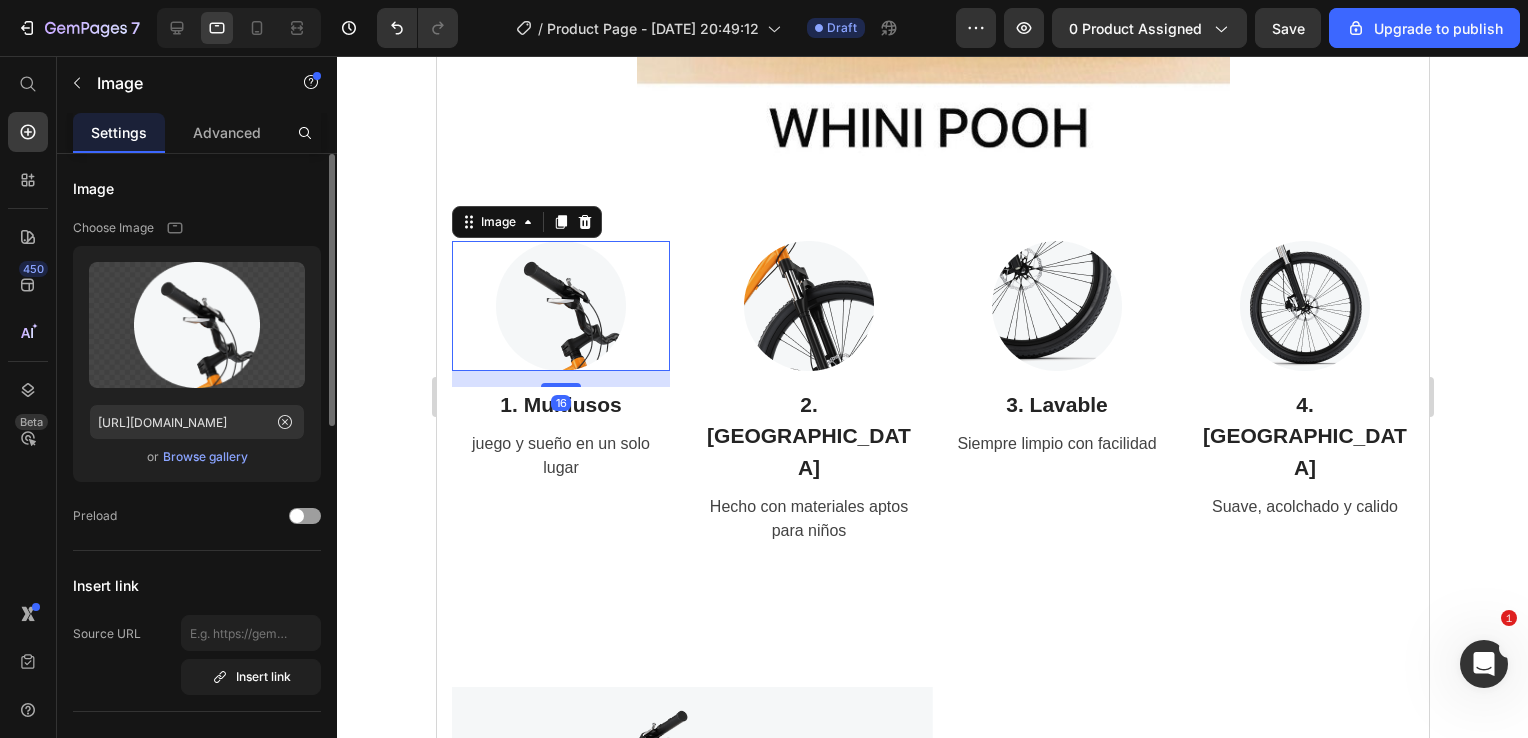 click on "Browse gallery" at bounding box center (205, 457) 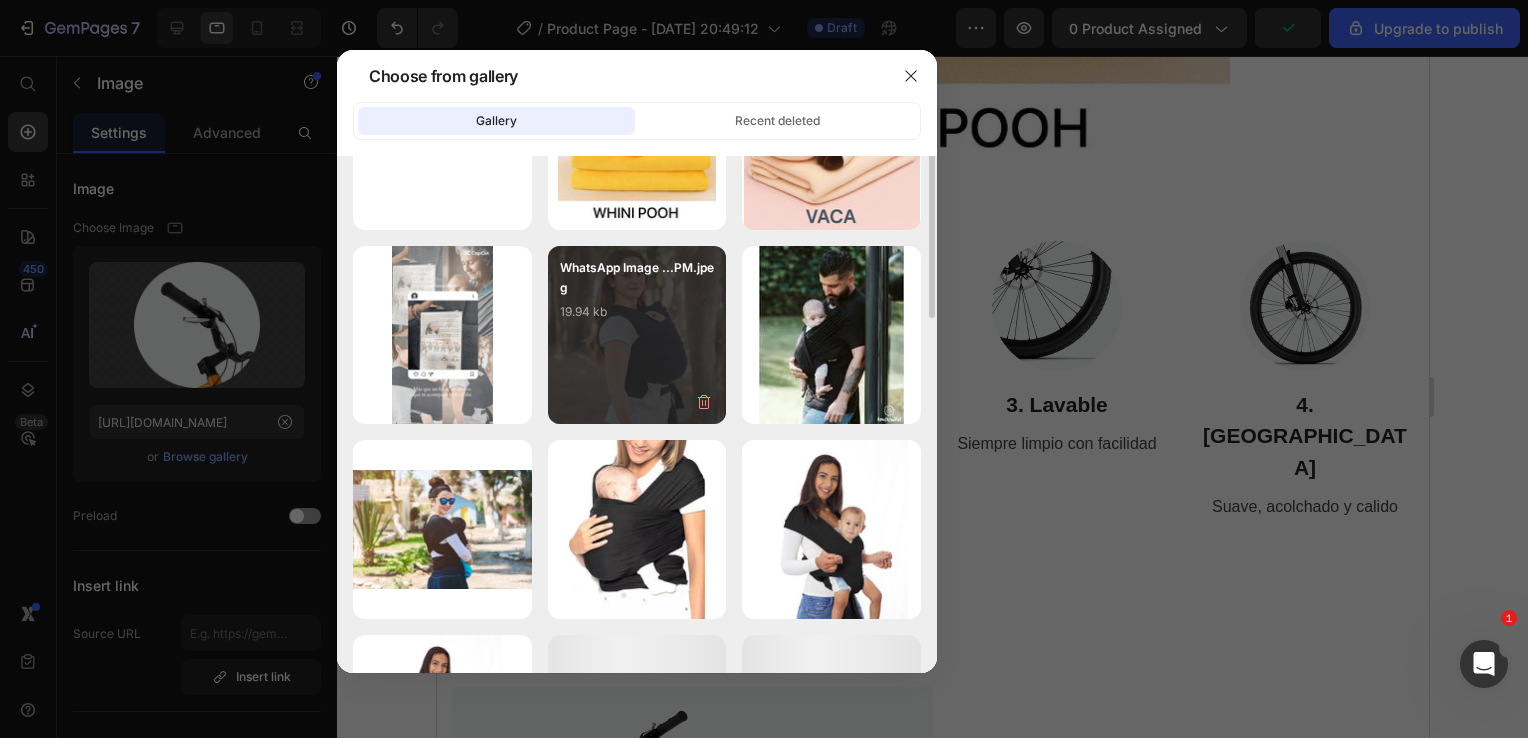 scroll, scrollTop: 64, scrollLeft: 0, axis: vertical 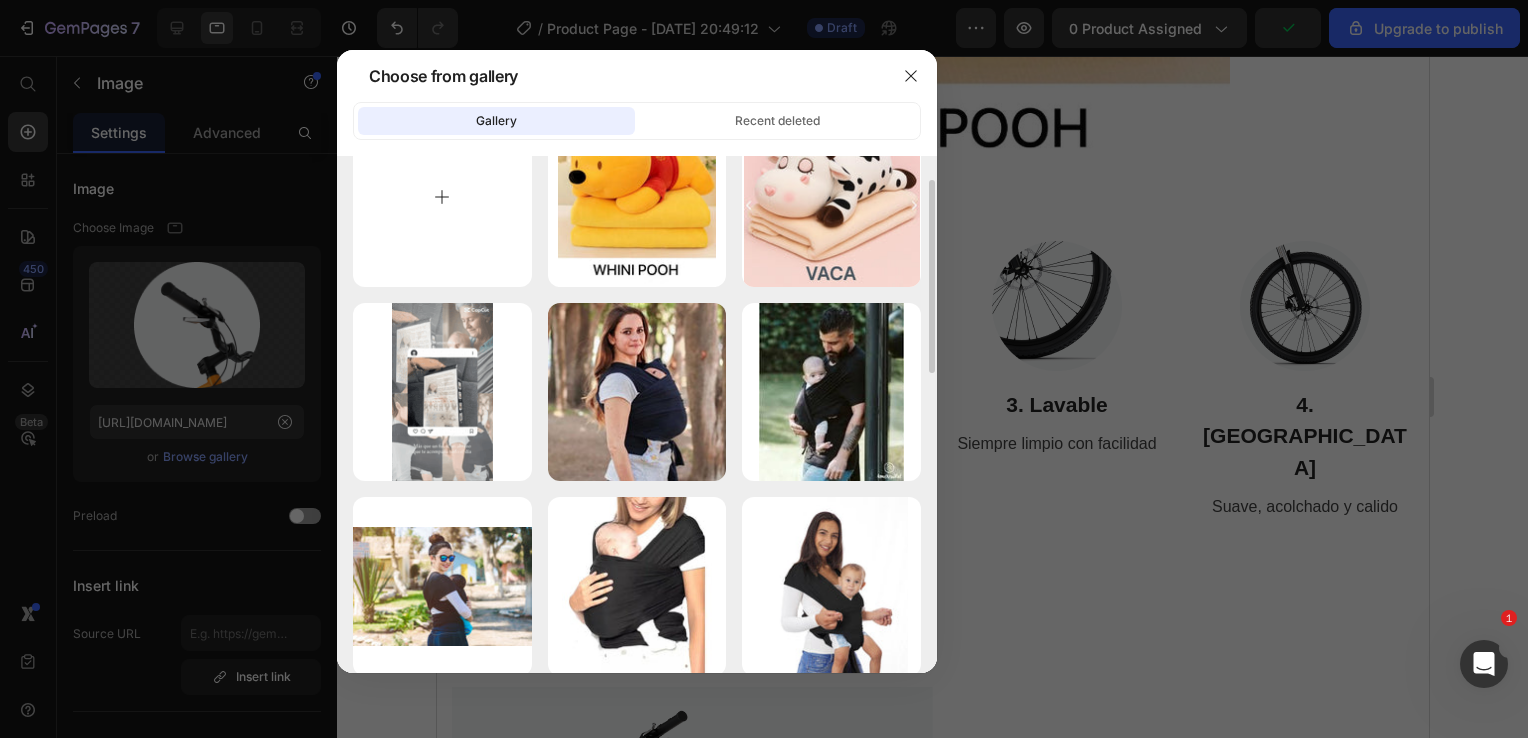 click at bounding box center (442, 197) 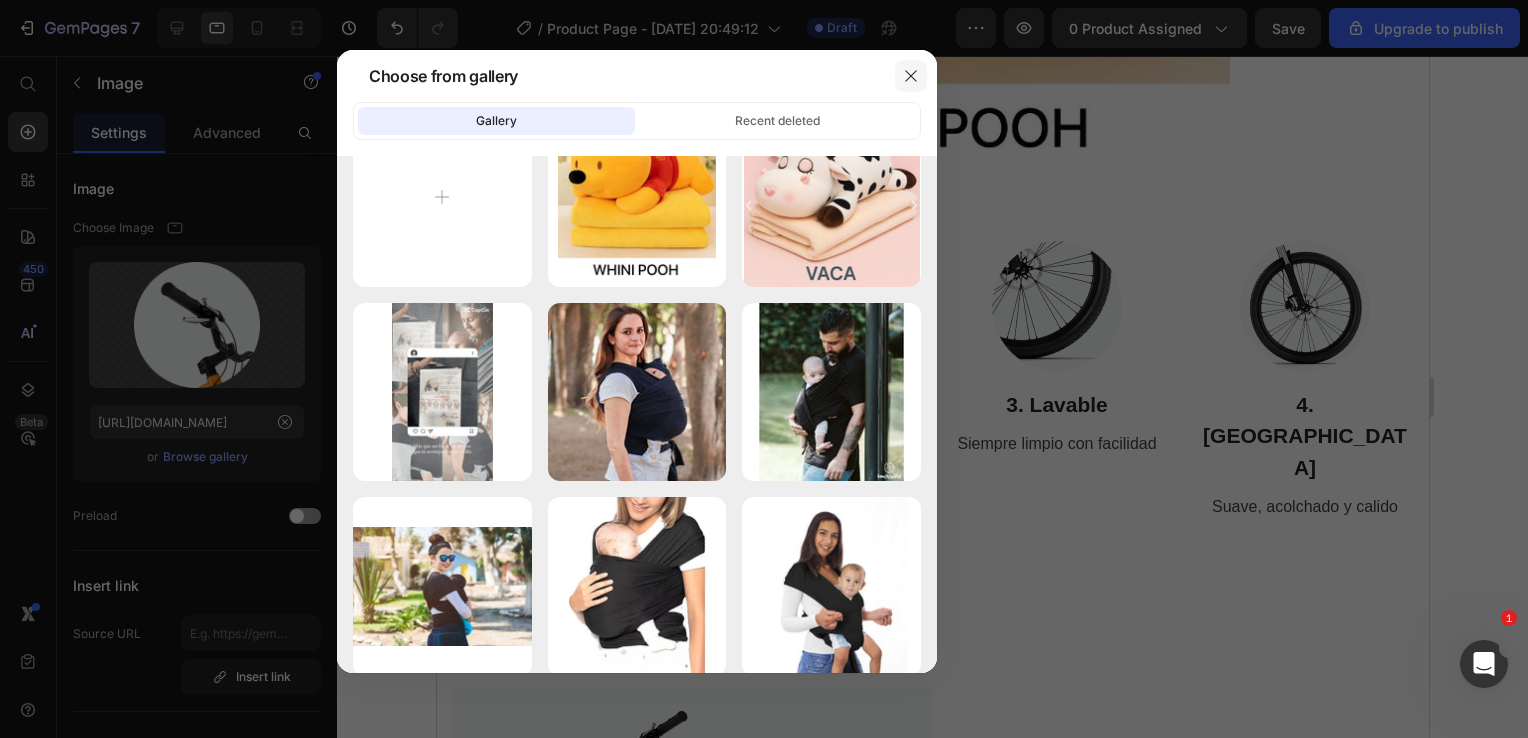 click at bounding box center [911, 76] 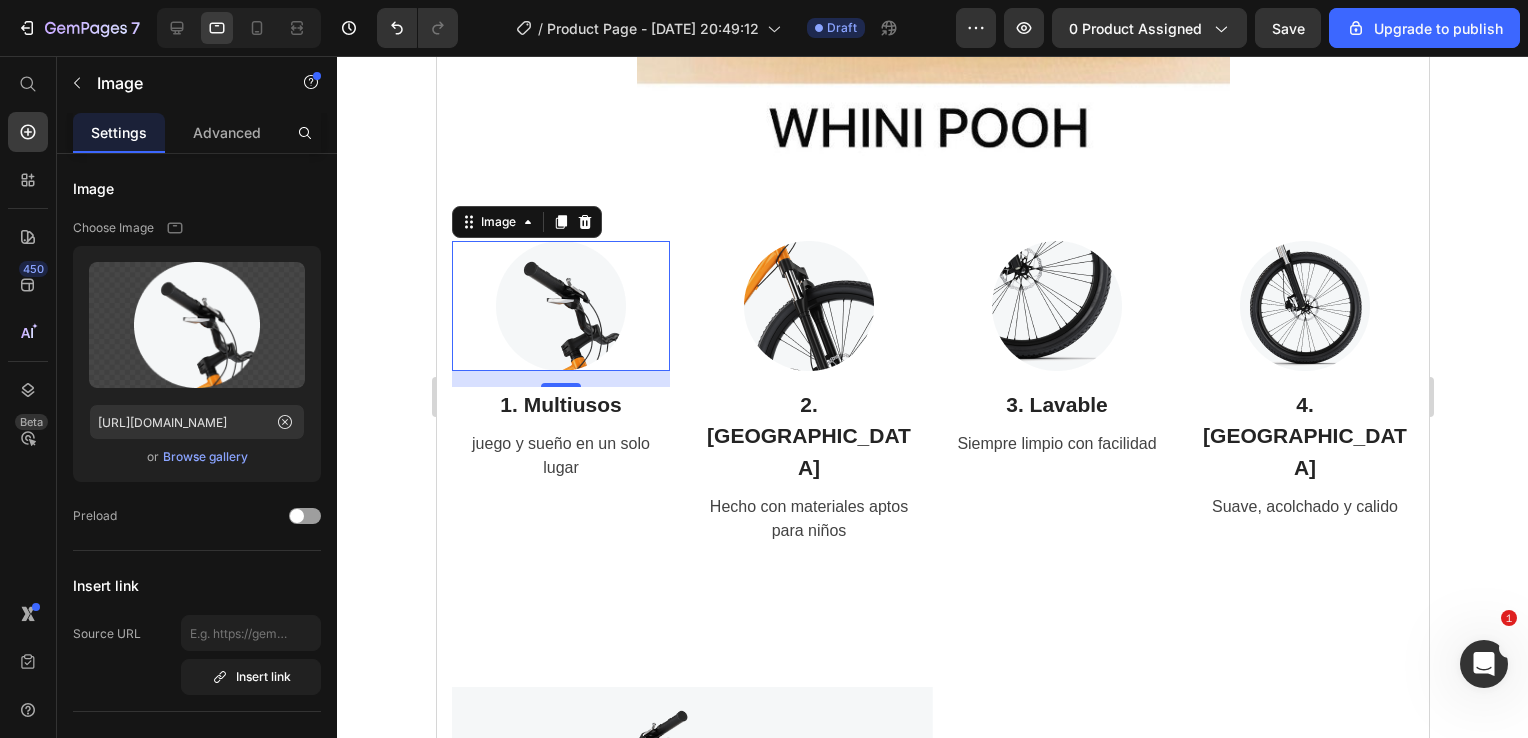 click at bounding box center [560, 306] 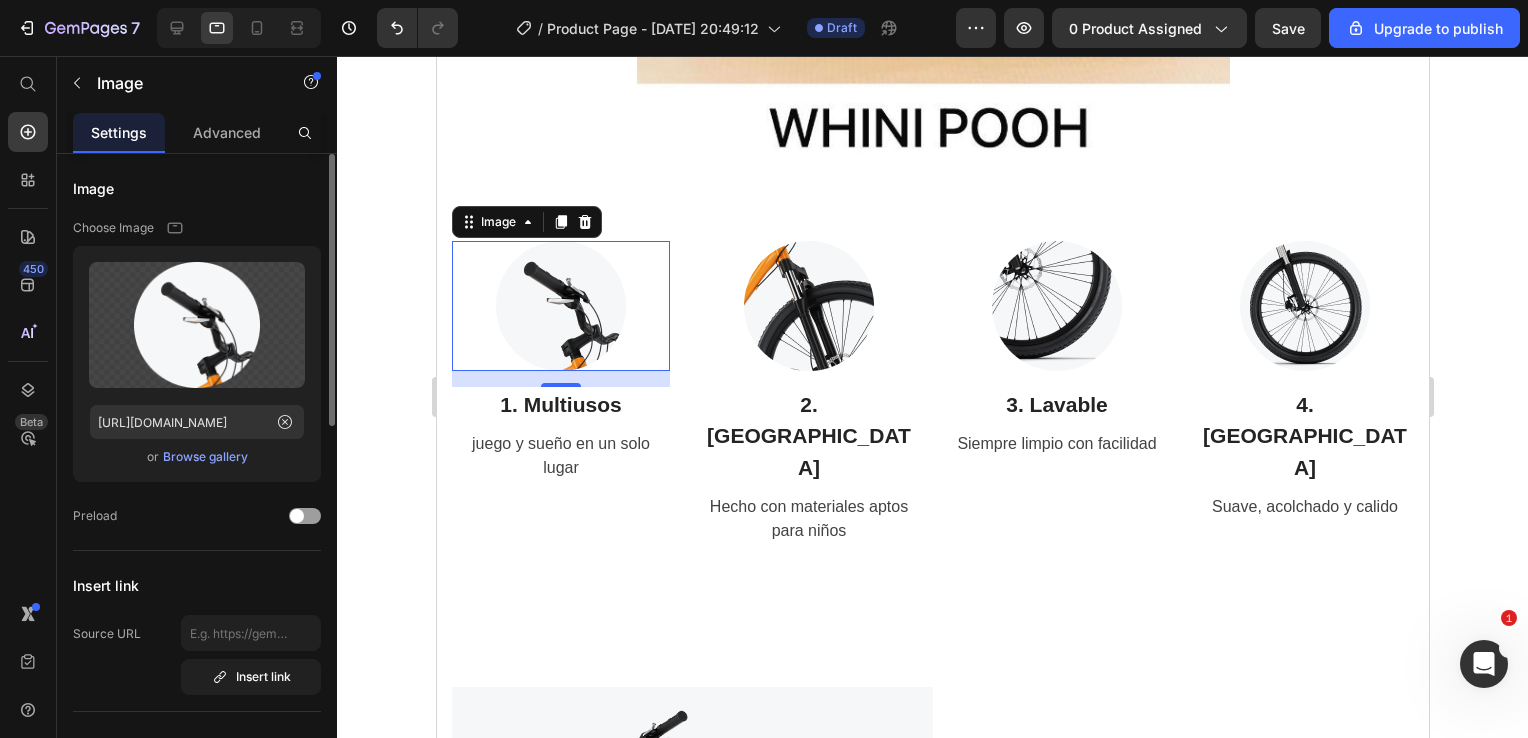 click on "Browse gallery" at bounding box center (205, 457) 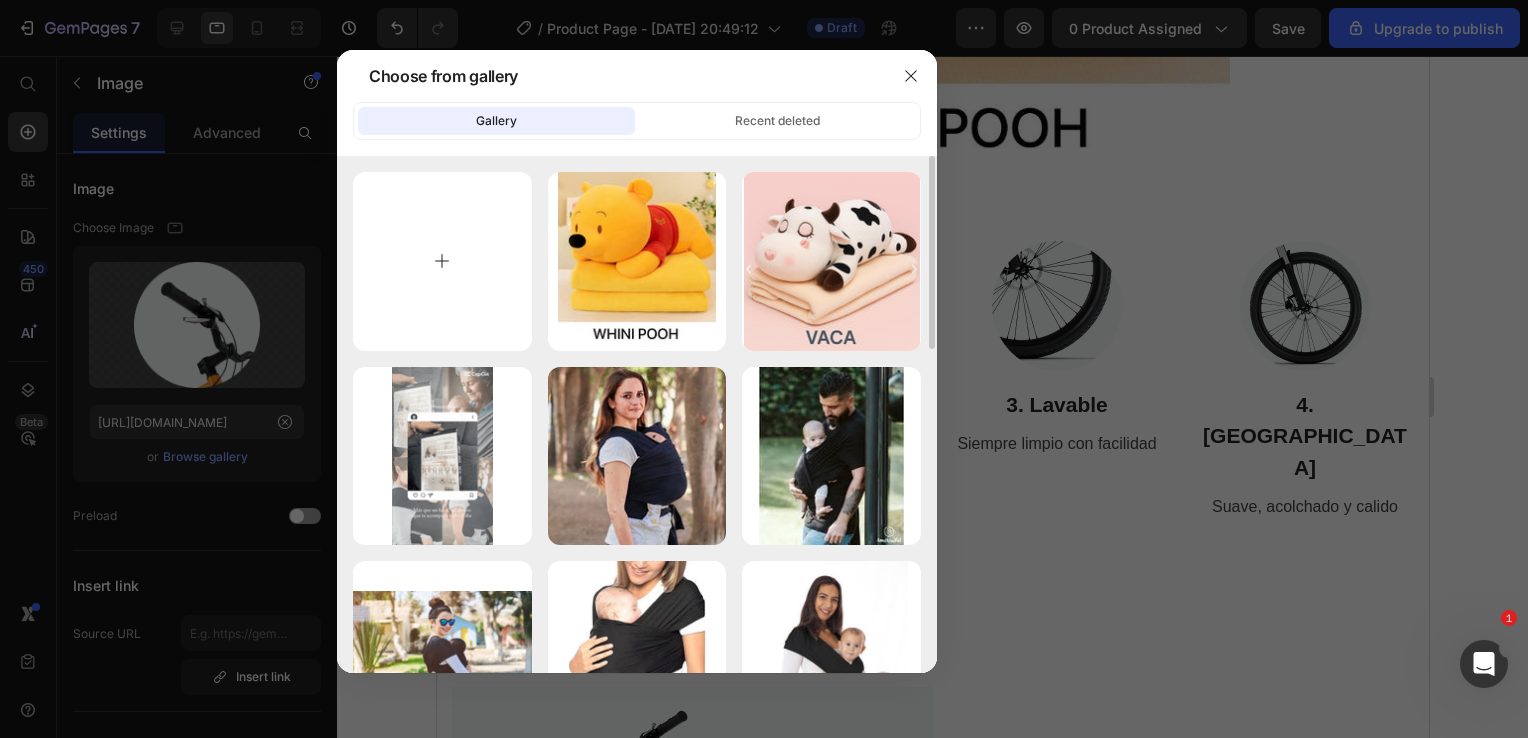 click at bounding box center [442, 261] 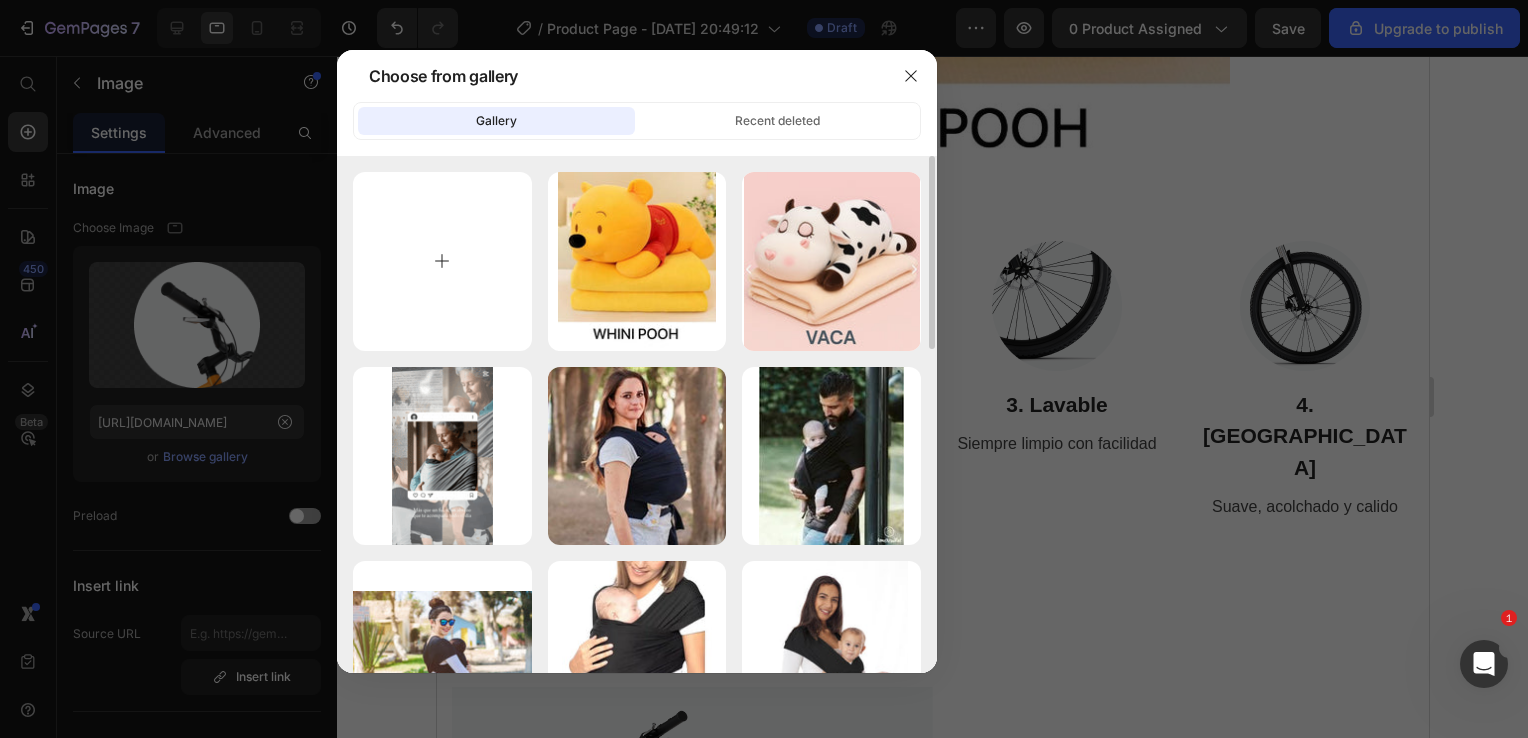 type on "C:\fakepath\WhatsApp Image 2025-07-09 at 7.58.20 PM.jpeg" 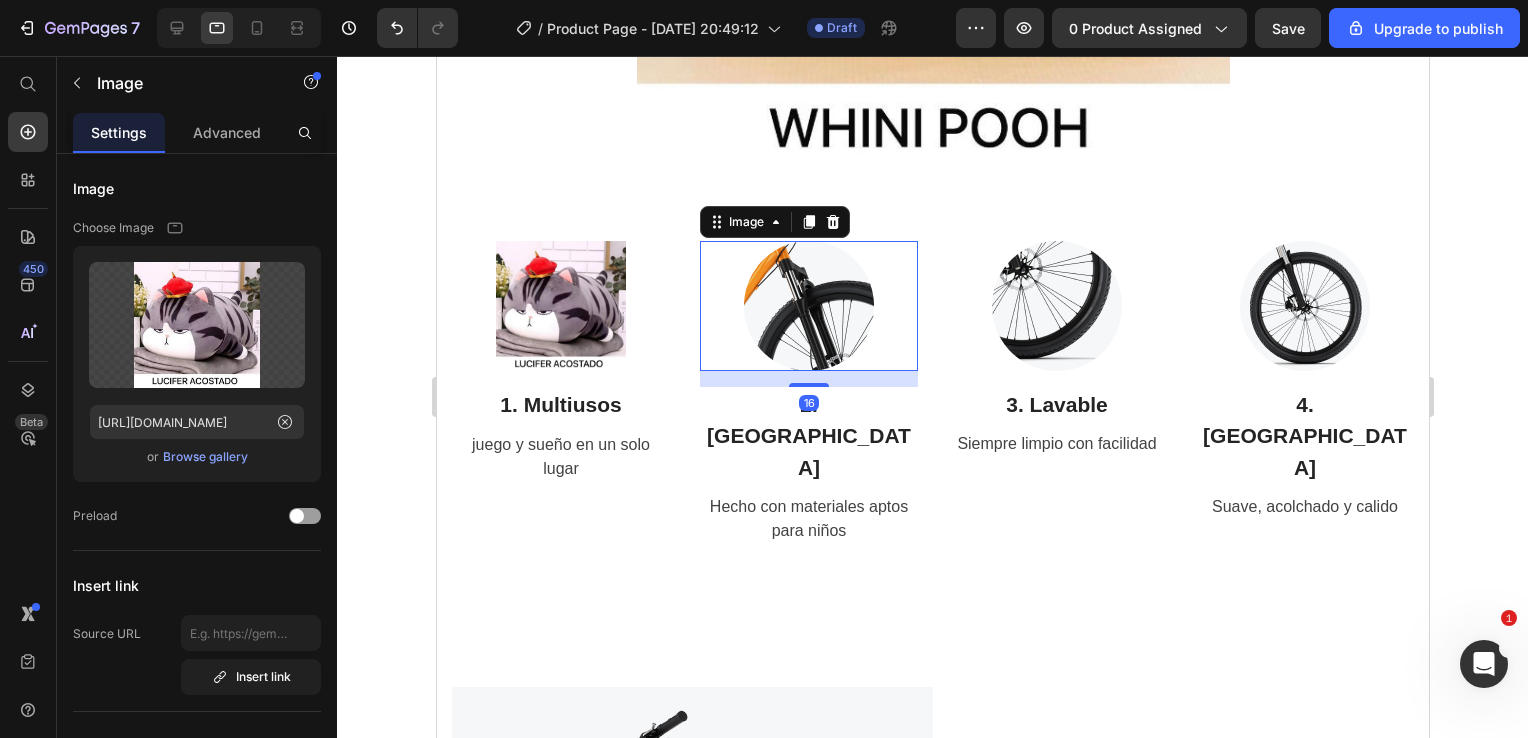 click at bounding box center (808, 306) 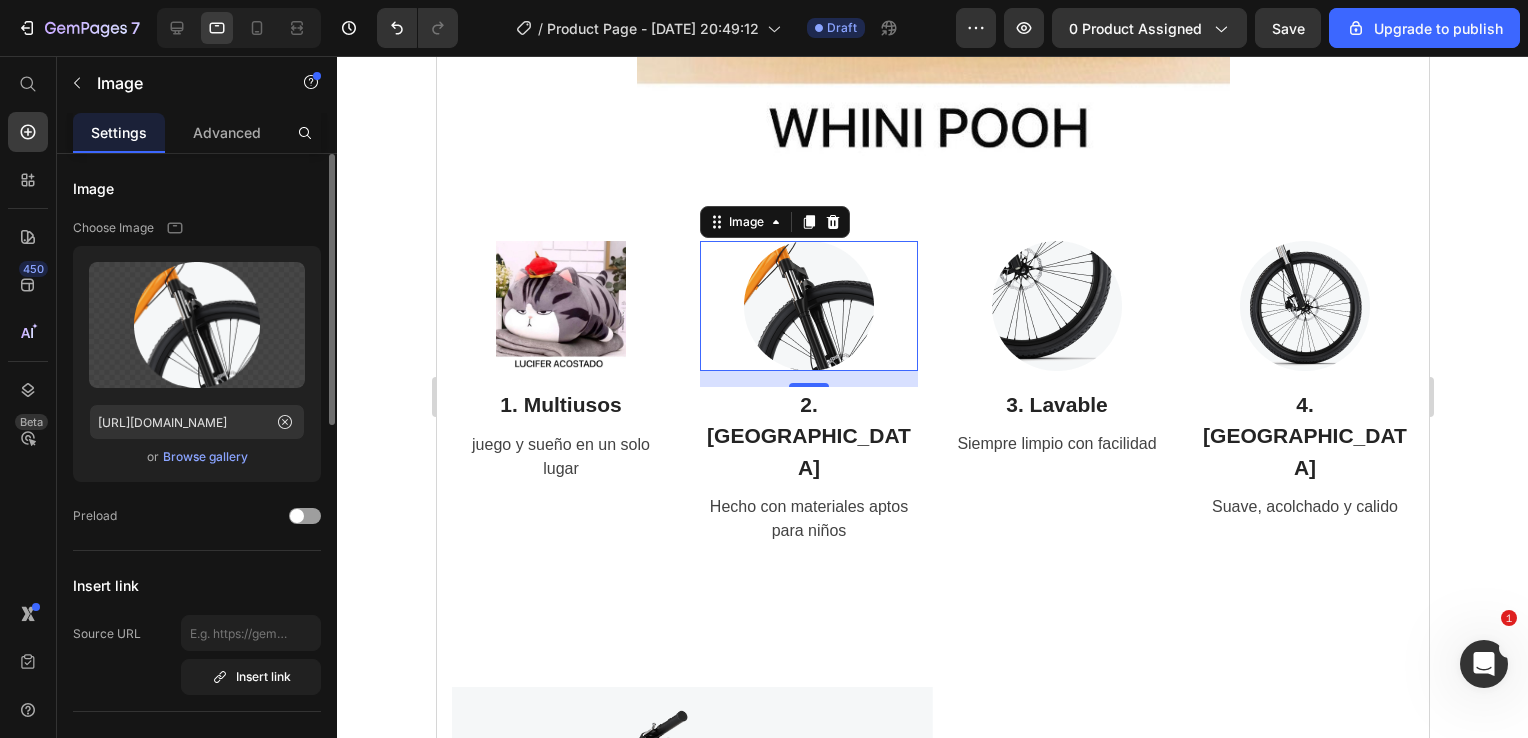 click on "Browse gallery" at bounding box center (205, 457) 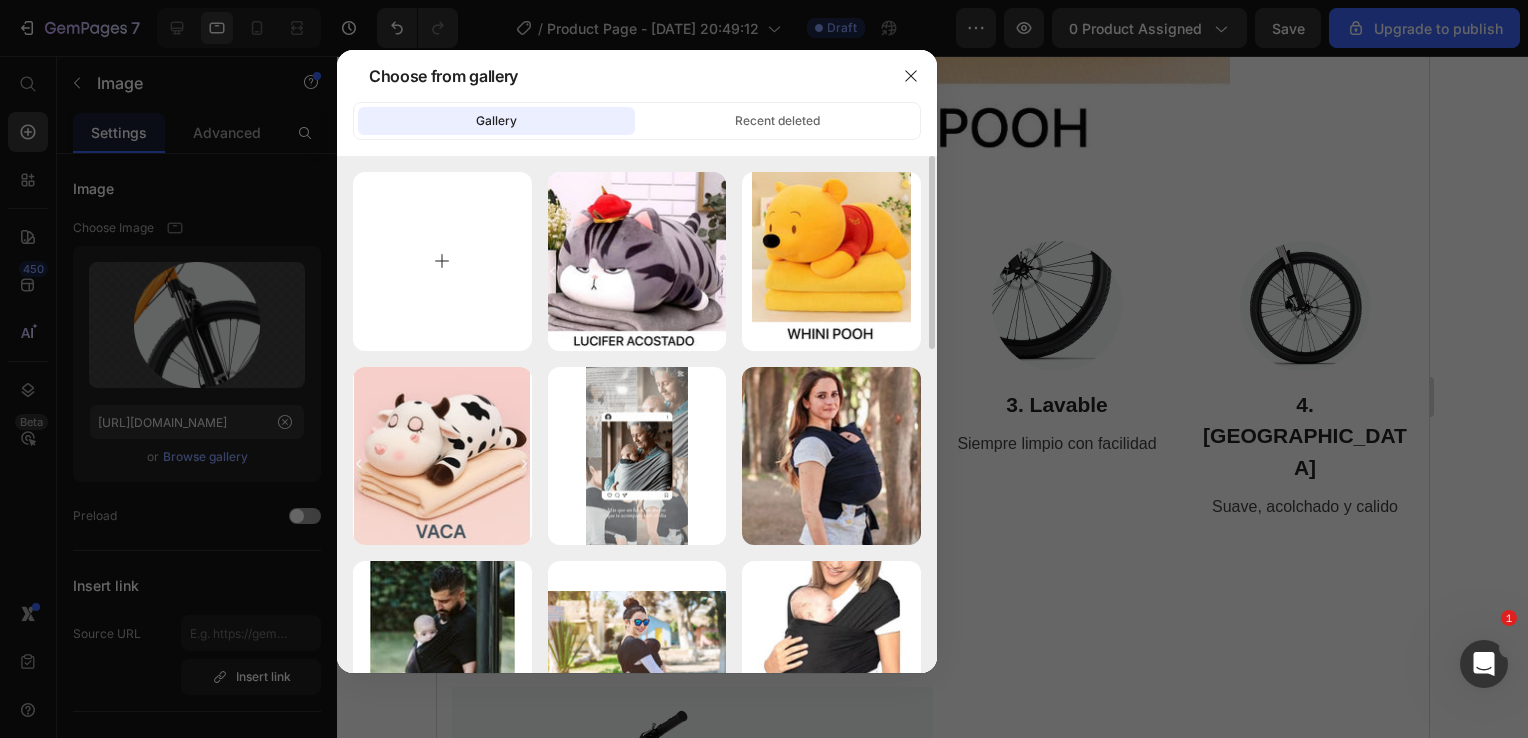 click at bounding box center (442, 261) 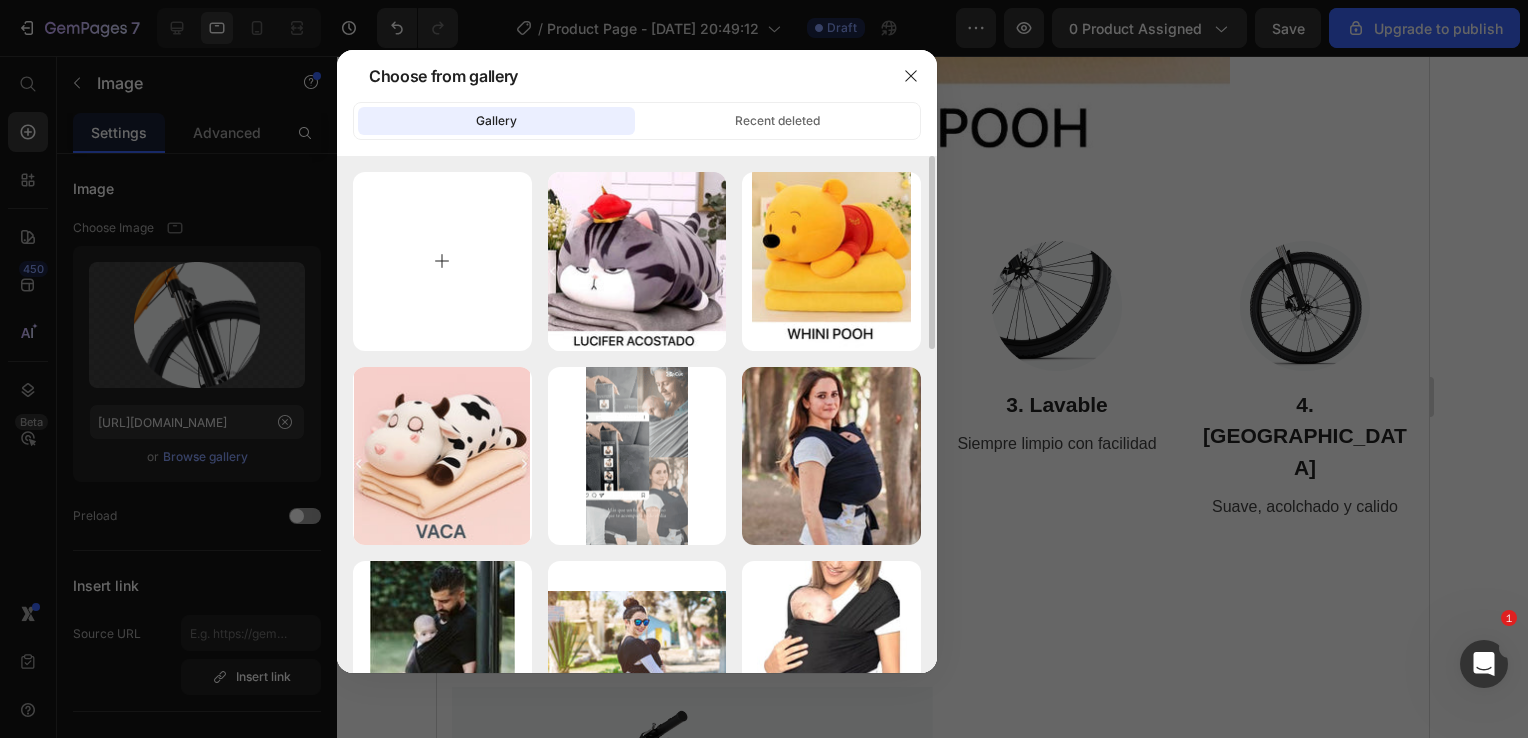 type on "C:\fakepath\WhatsApp Image 2025-07-09 at 8.00.06 PM.jpeg" 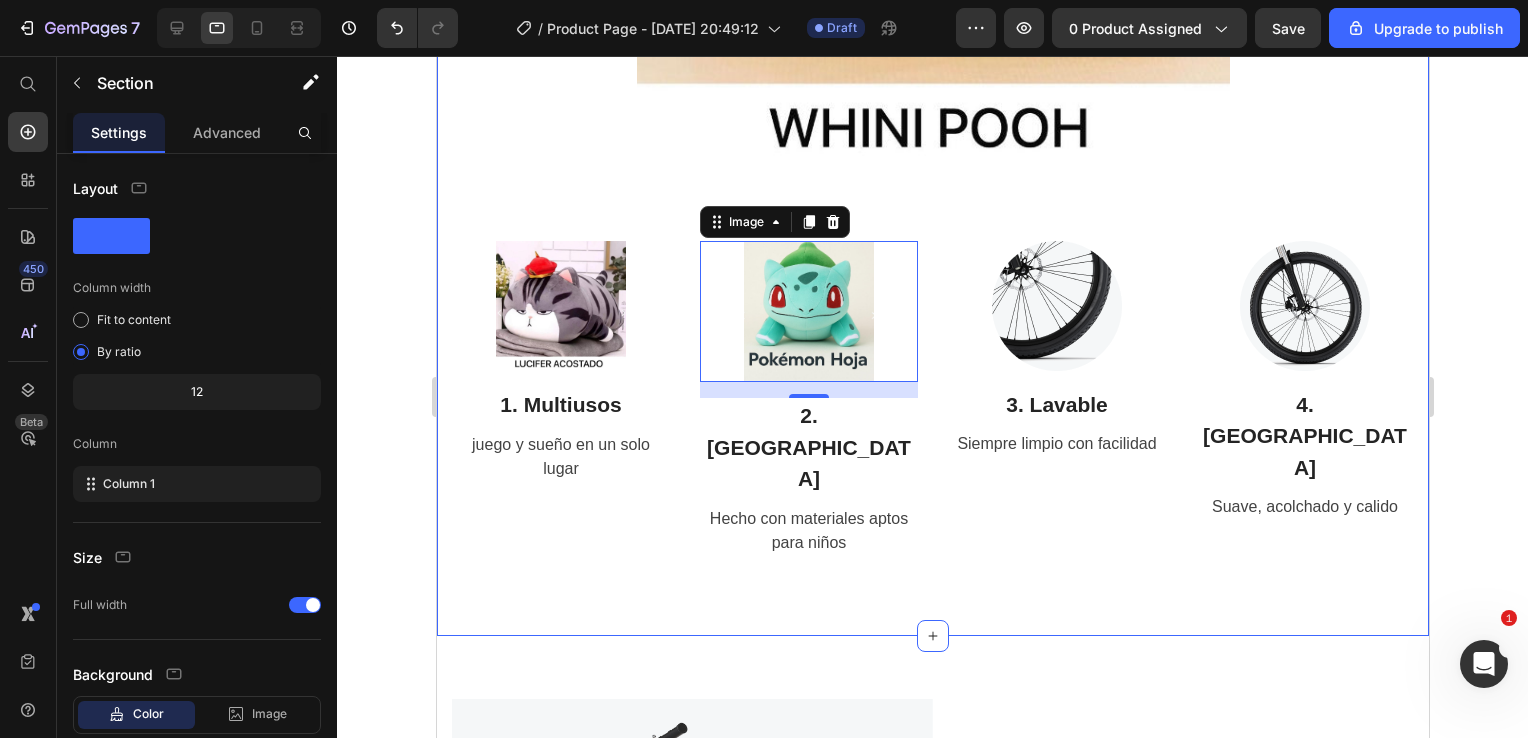 click on "BENEFICIOS DE NUESTRO PRODUCTO Heading Image Row Image 1. Multiusos Heading juego y sueño en un solo lugar Text block Row Image   16 2. Seguro Heading Hecho con materiales aptos para niños Text block Row Image 3. Lavable Heading Siempre limpio con facilidad Text block Row Image 4. Comodo Heading Suave, acolchado y calido  Text block Row Row Section 4" at bounding box center (932, -1) 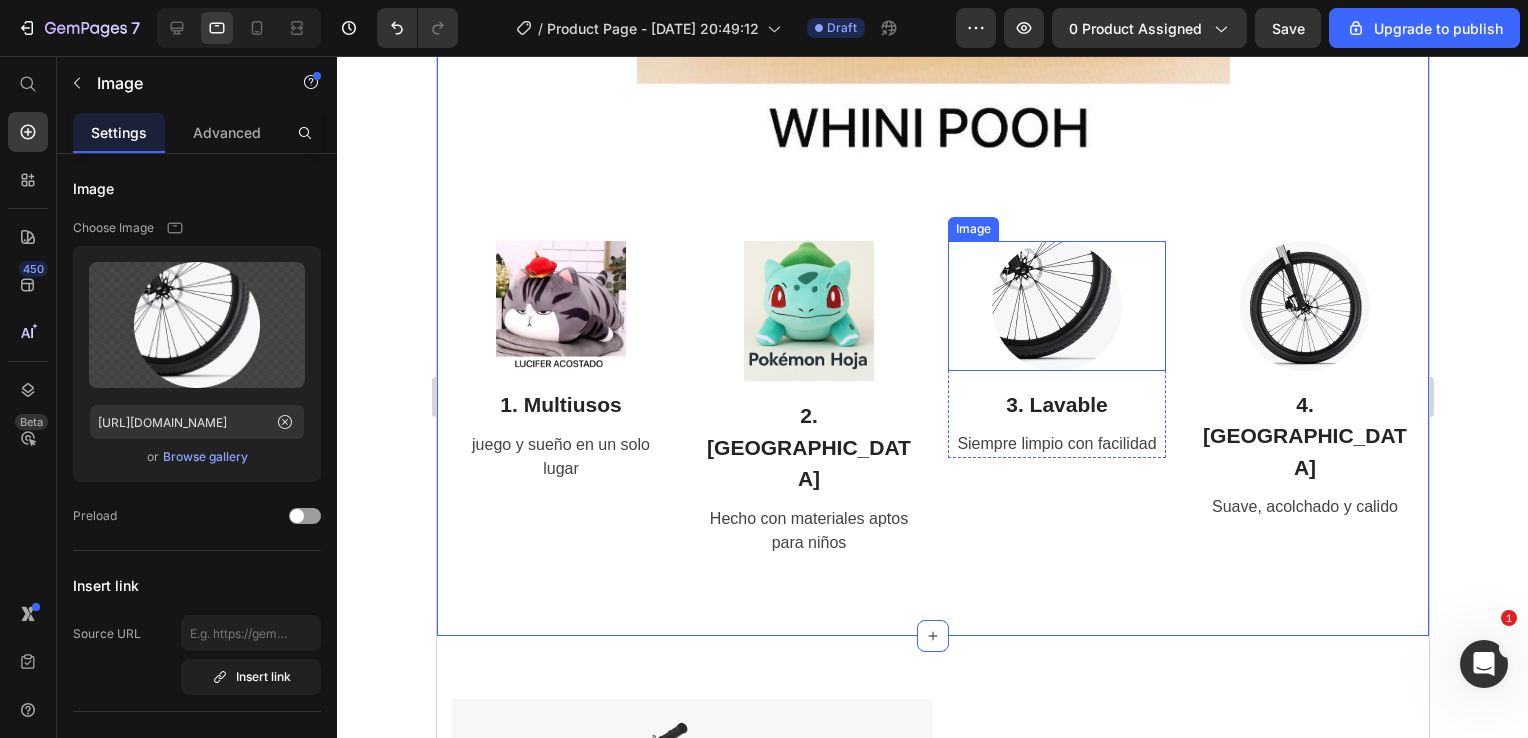click at bounding box center (1056, 306) 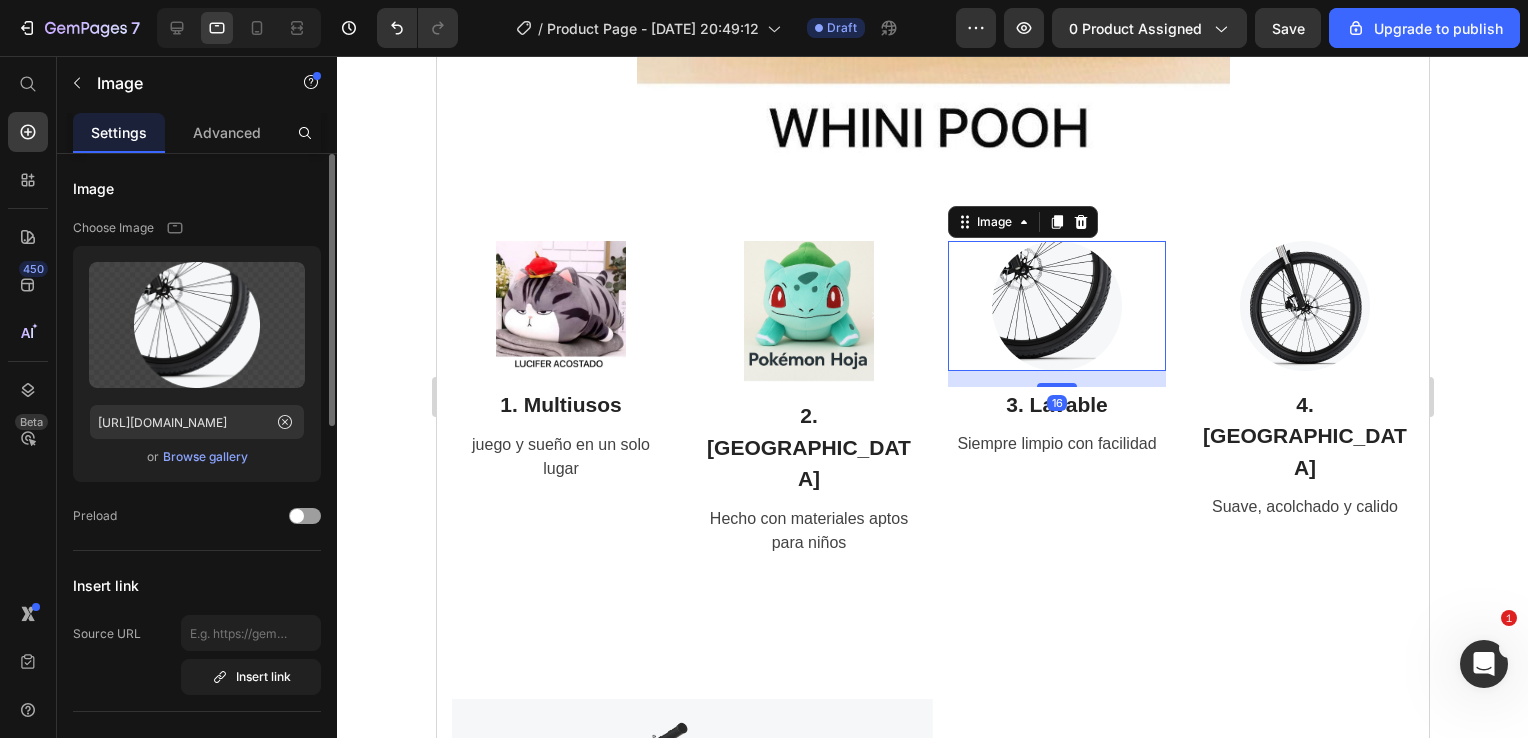 click on "Browse gallery" at bounding box center [205, 457] 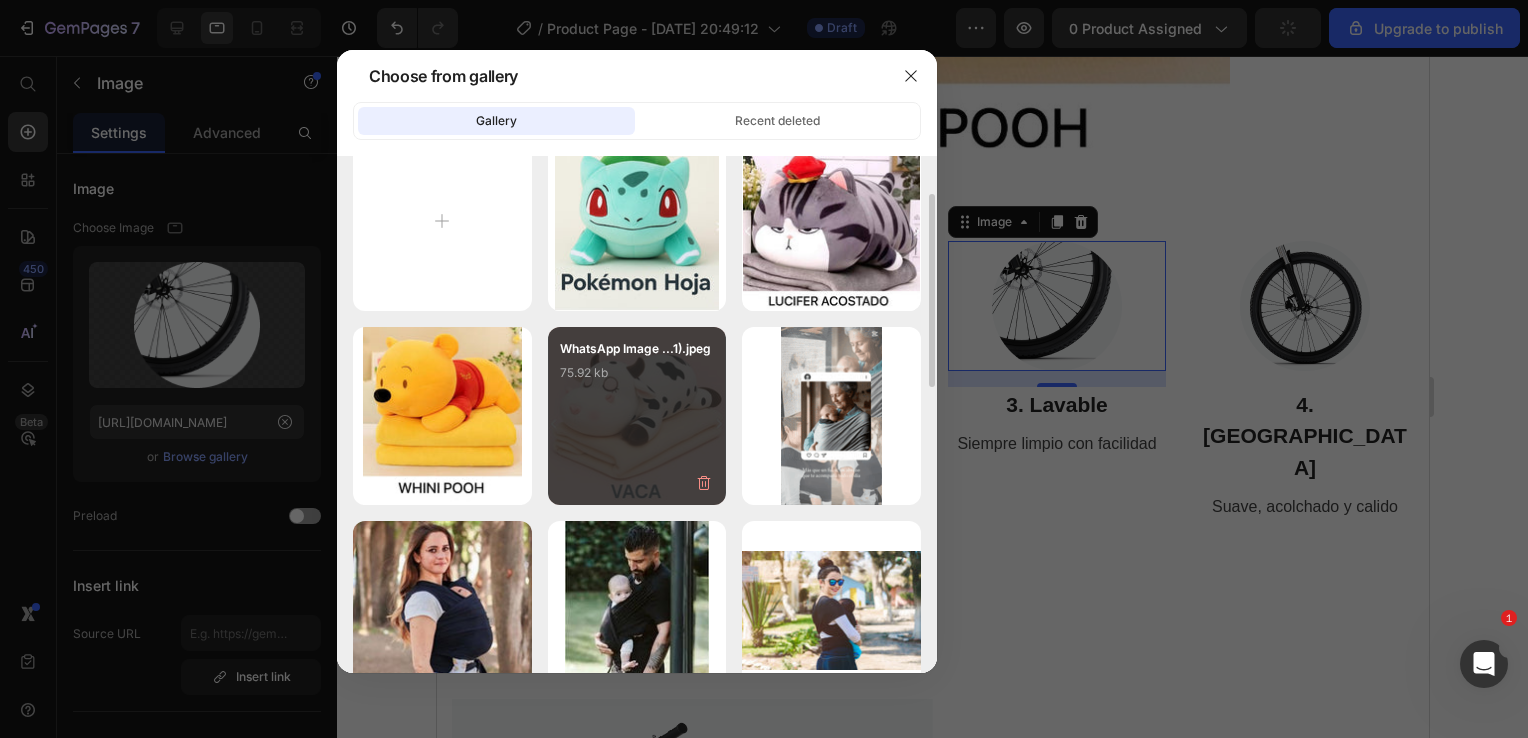scroll, scrollTop: 0, scrollLeft: 0, axis: both 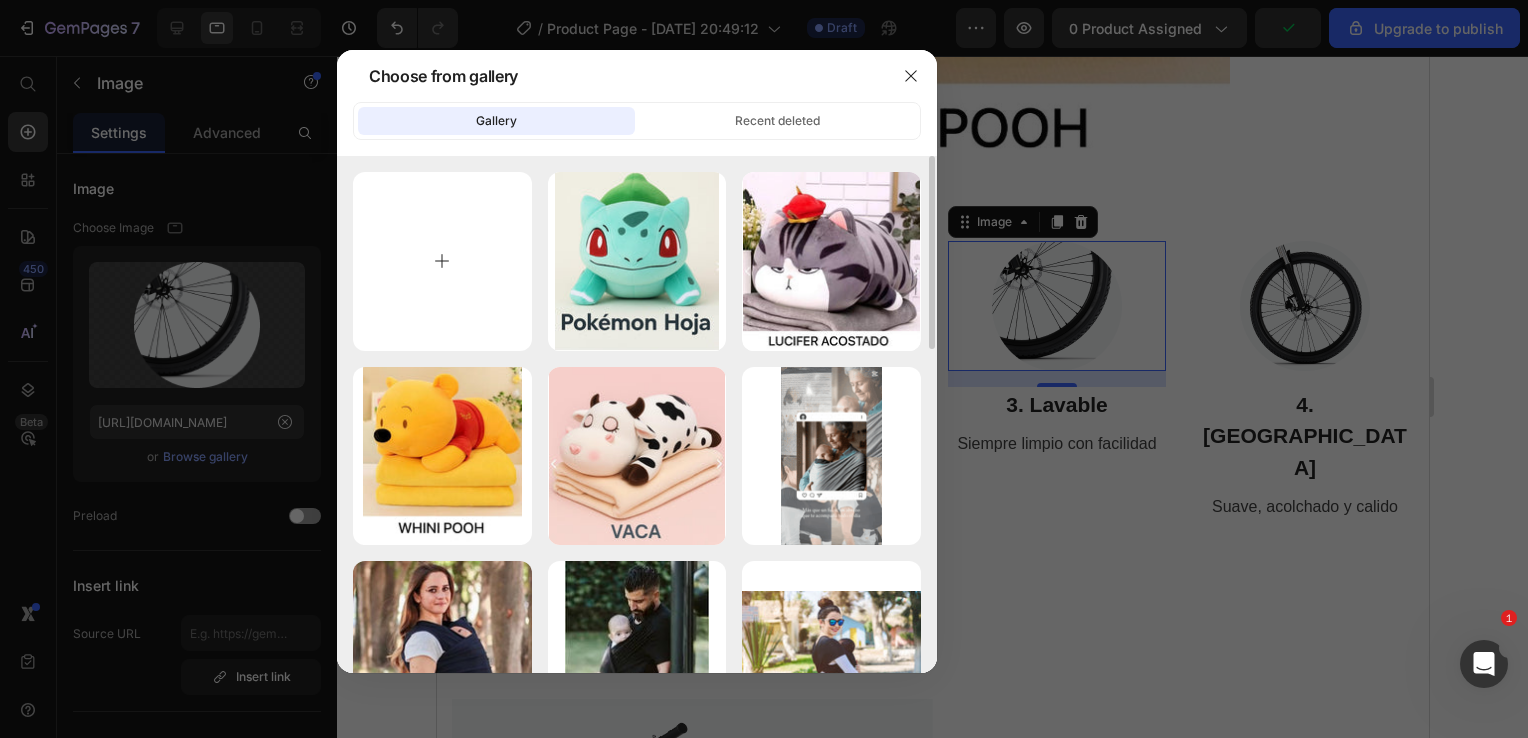 click at bounding box center (442, 261) 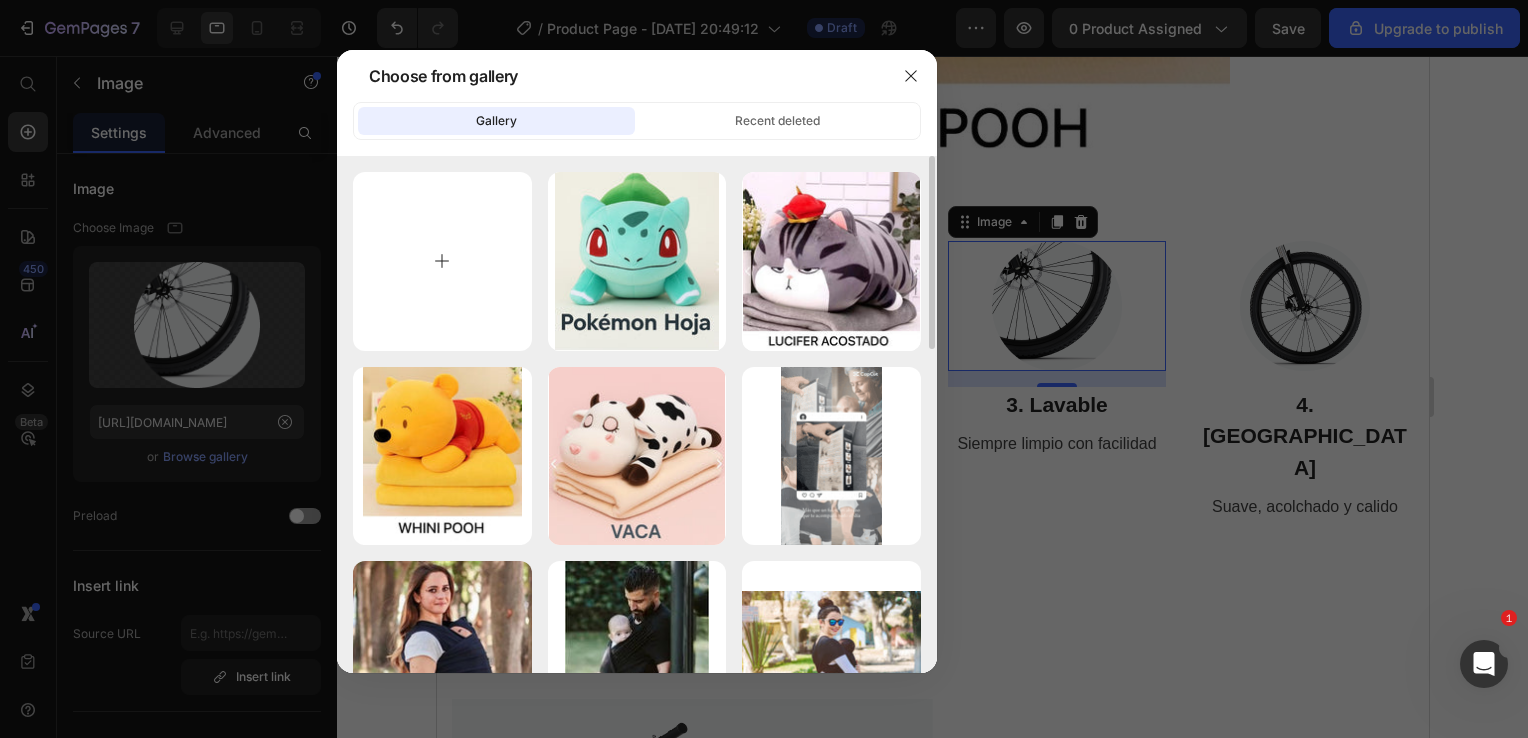 type on "C:\fakepath\WhatsApp Image 2025-07-09 at 7.59.26 PM.jpeg" 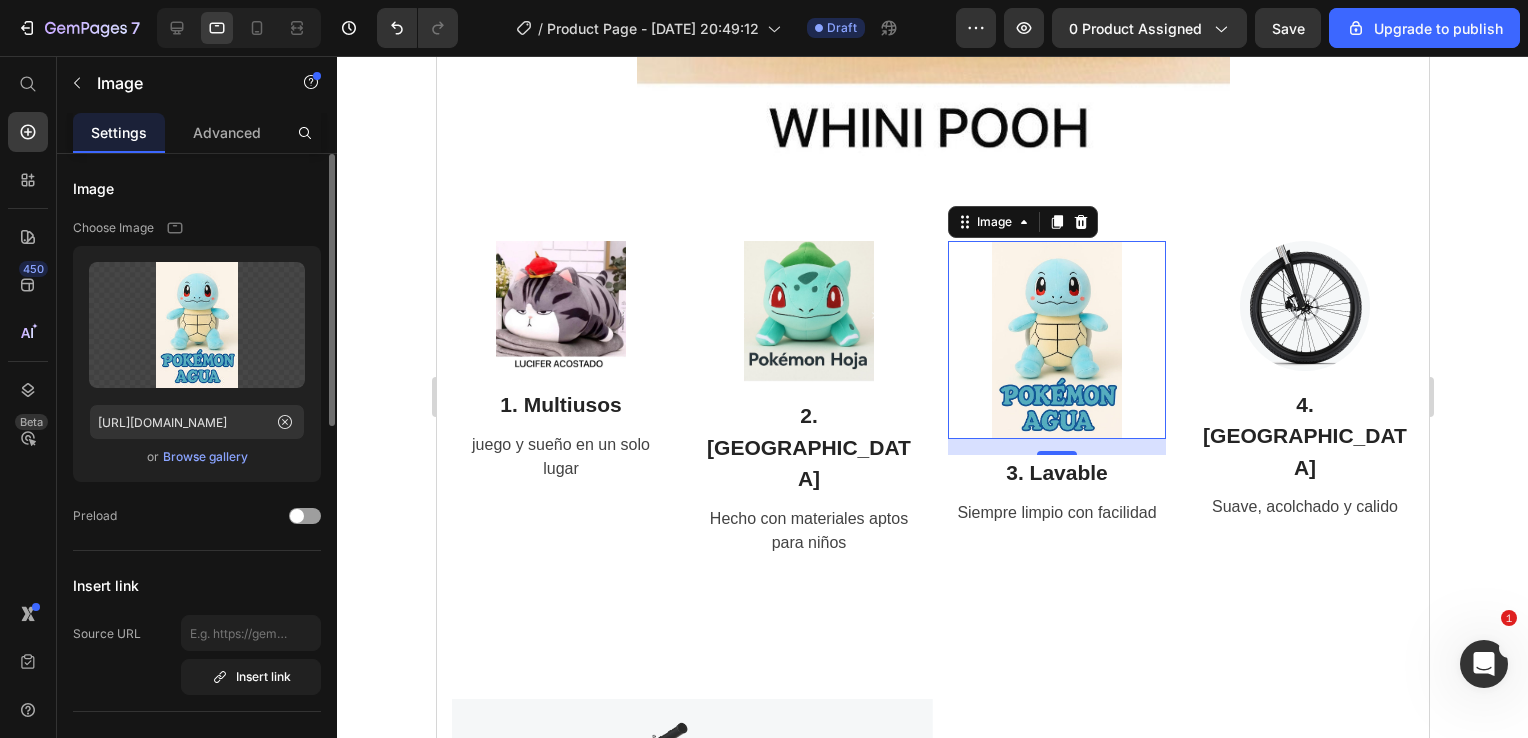 click on "Browse gallery" at bounding box center (205, 457) 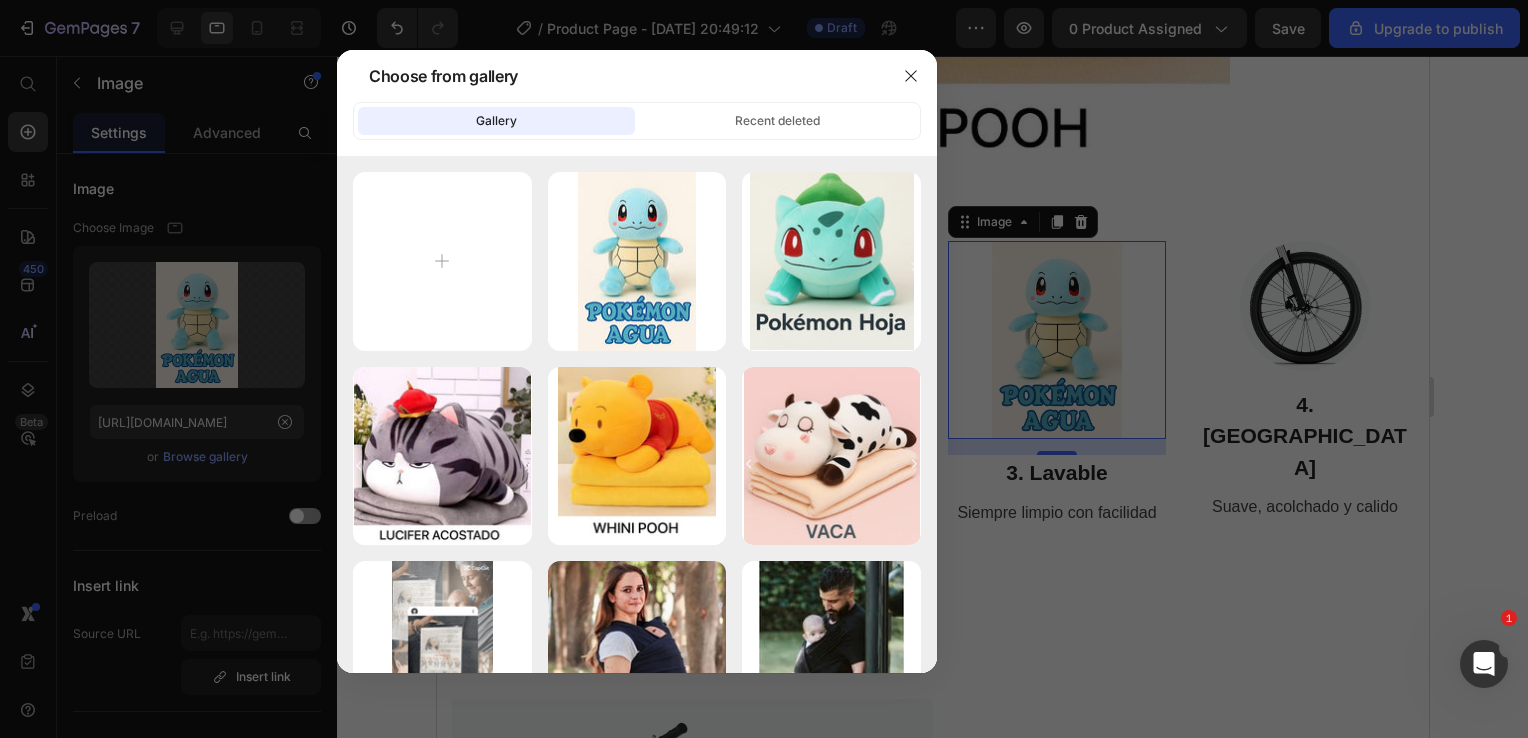 click at bounding box center [764, 369] 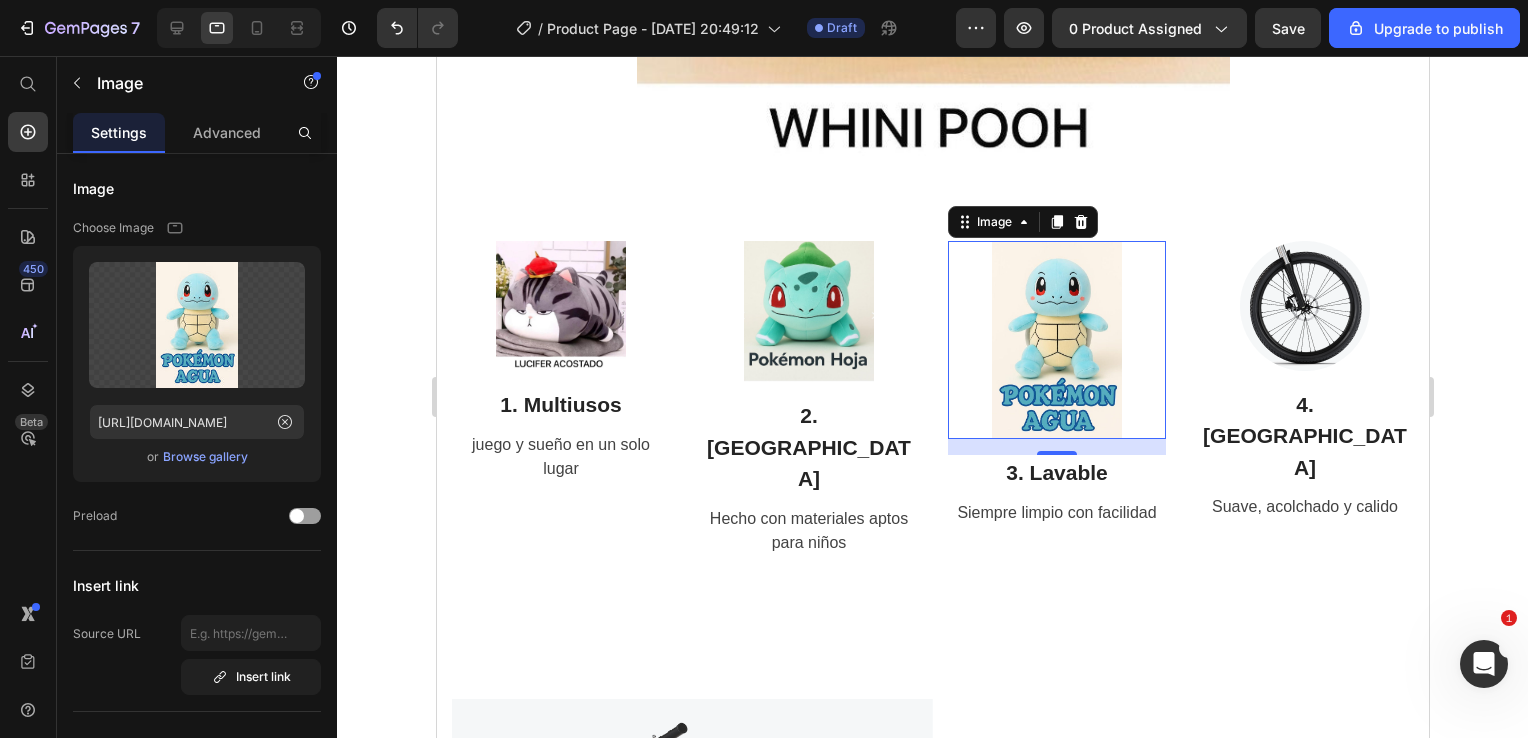 click at bounding box center [1056, 340] 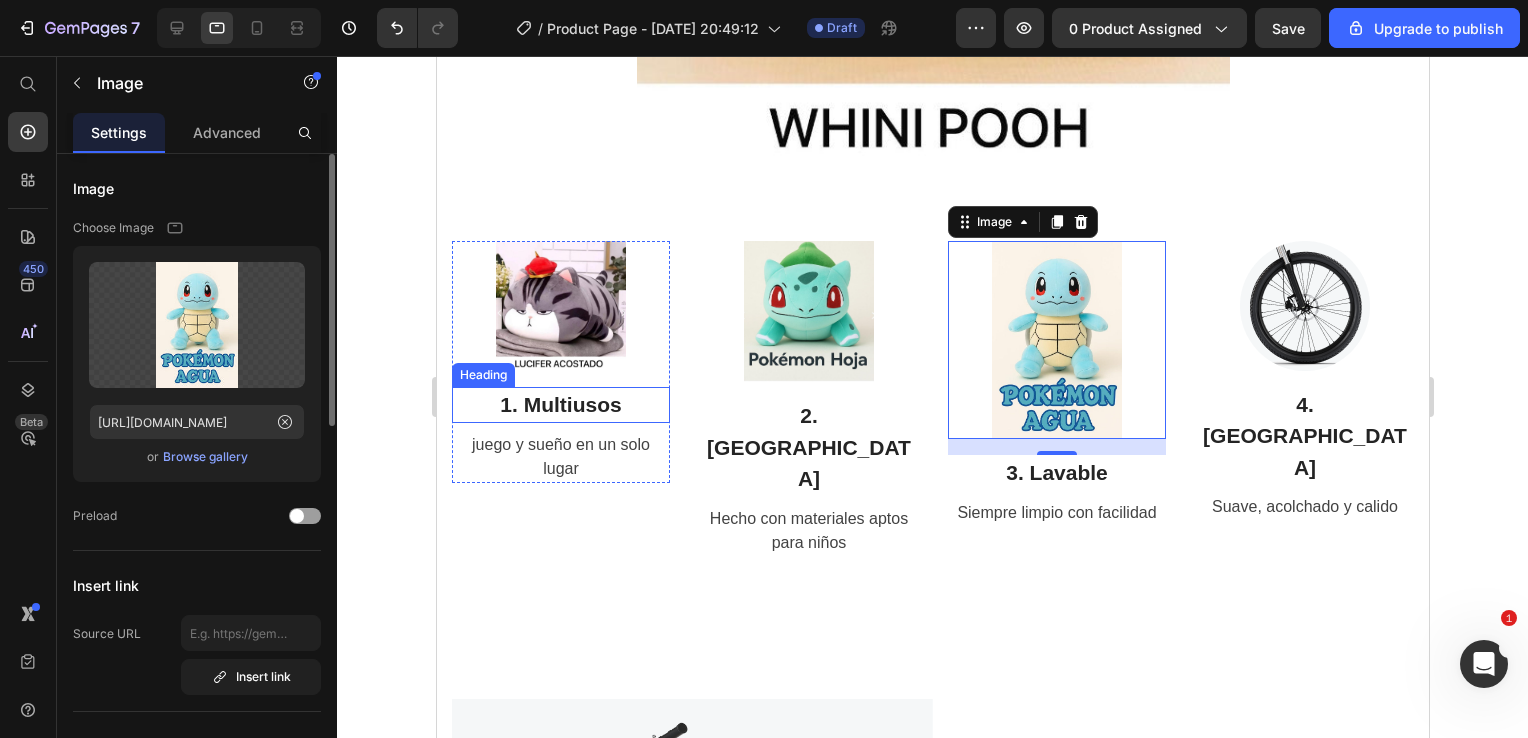 click on "Browse gallery" at bounding box center (205, 457) 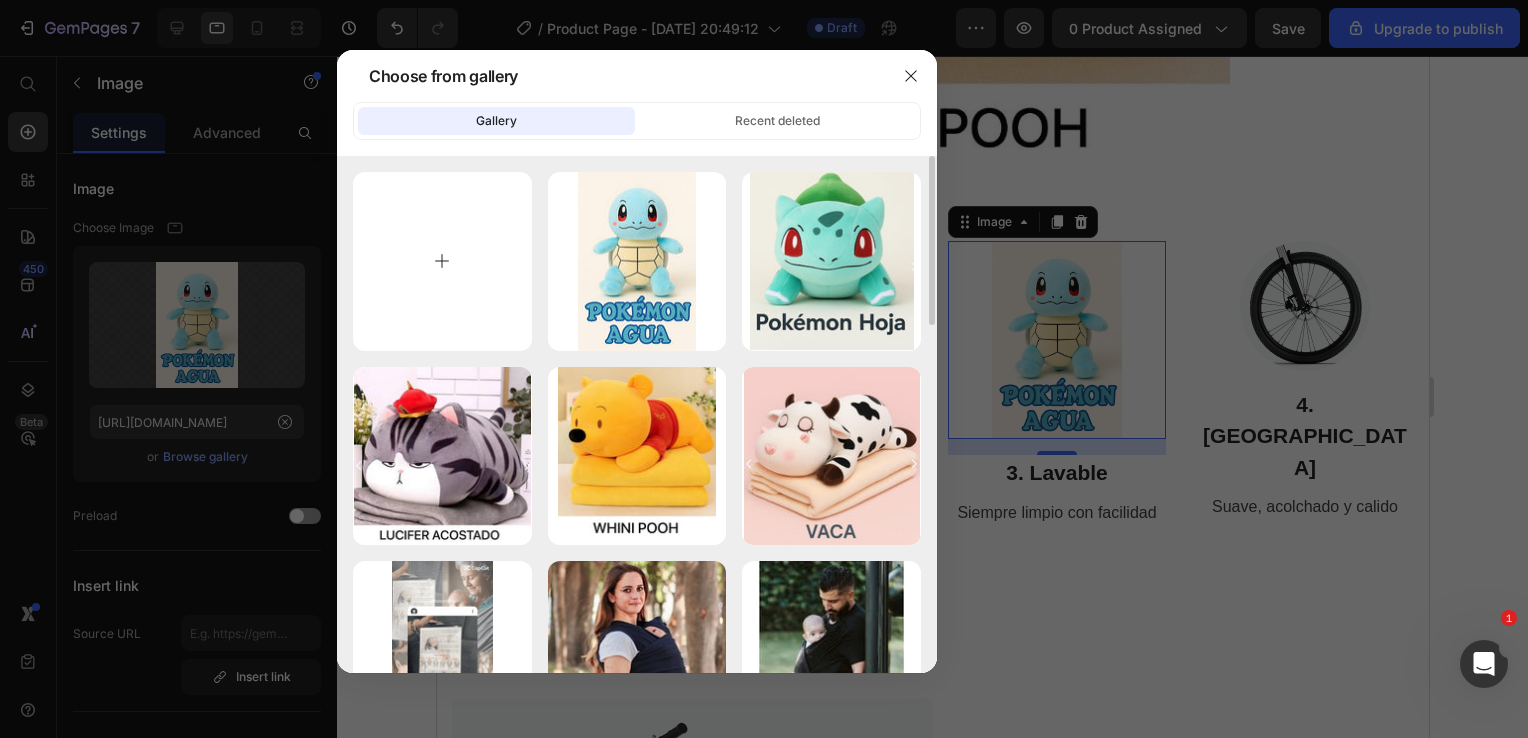 click at bounding box center (442, 261) 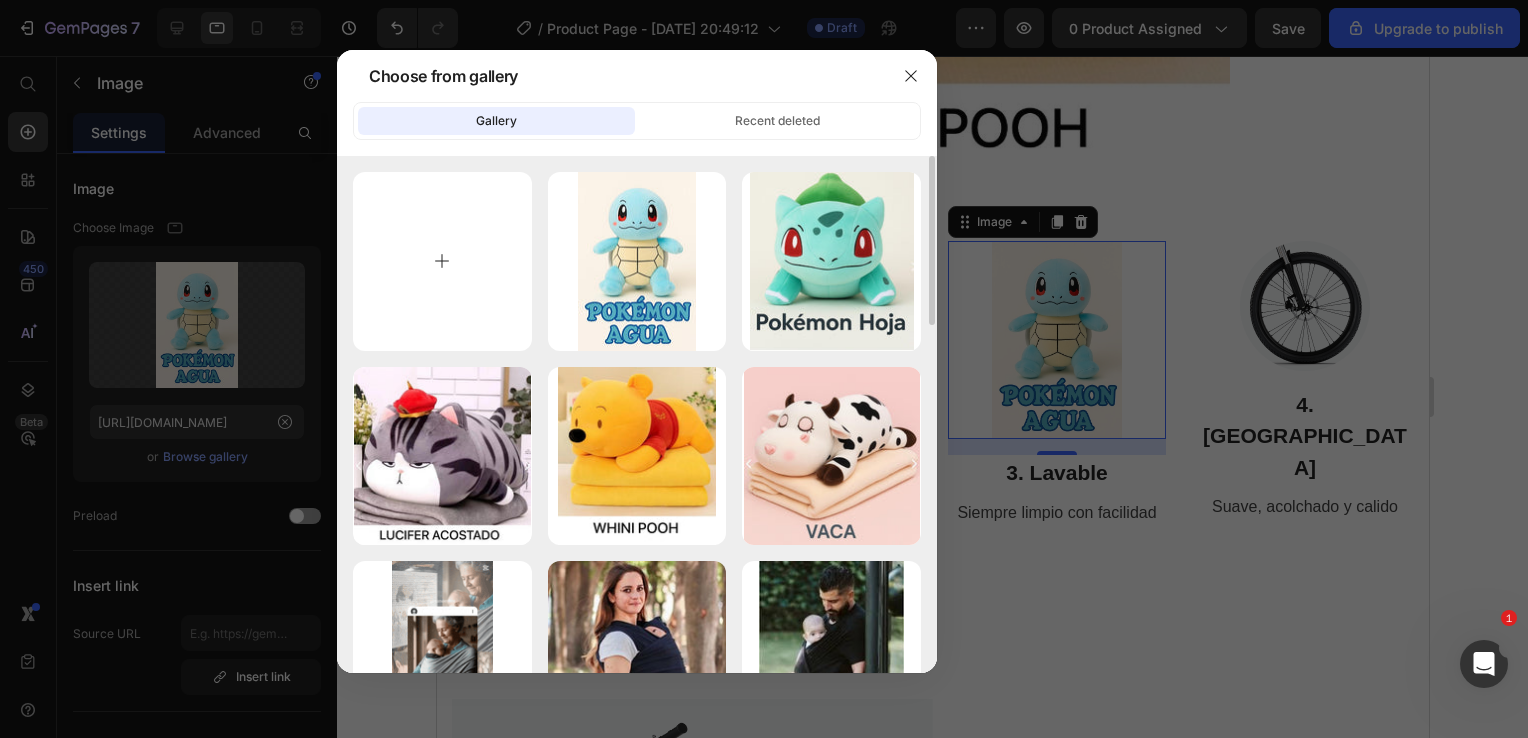 type on "C:\fakepath\WhatsApp Image 2025-07-09 at 8.01.42 PM.jpeg" 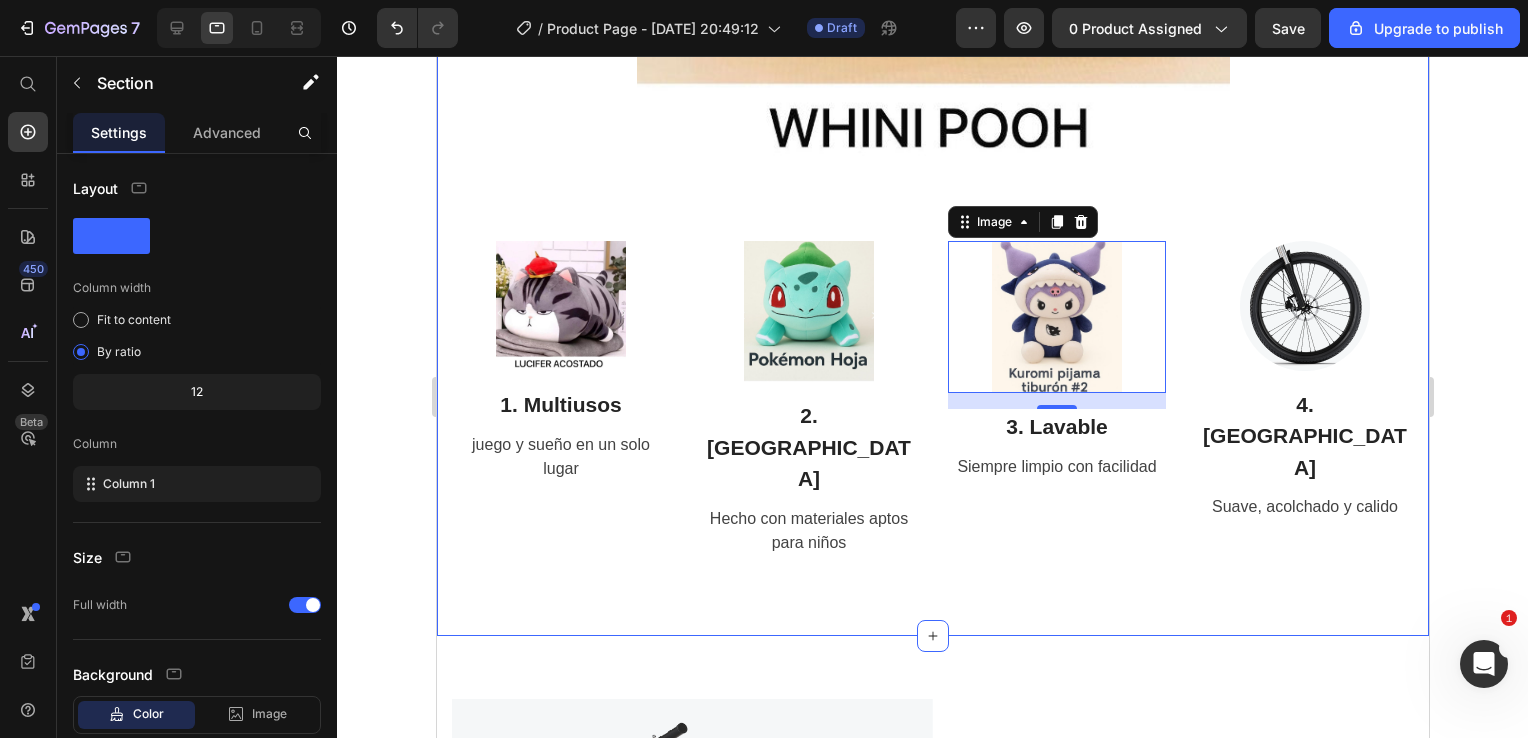 click on "BENEFICIOS DE NUESTRO PRODUCTO Heading Image Row Image 1. Multiusos Heading juego y sueño en un solo lugar Text block Row Image 2. Seguro Heading Hecho con materiales aptos para niños Text block Row Image   16 3. Lavable Heading Siempre limpio con facilidad Text block Row Image 4. Comodo Heading Suave, acolchado y calido  Text block Row Row Section 4" at bounding box center [932, -1] 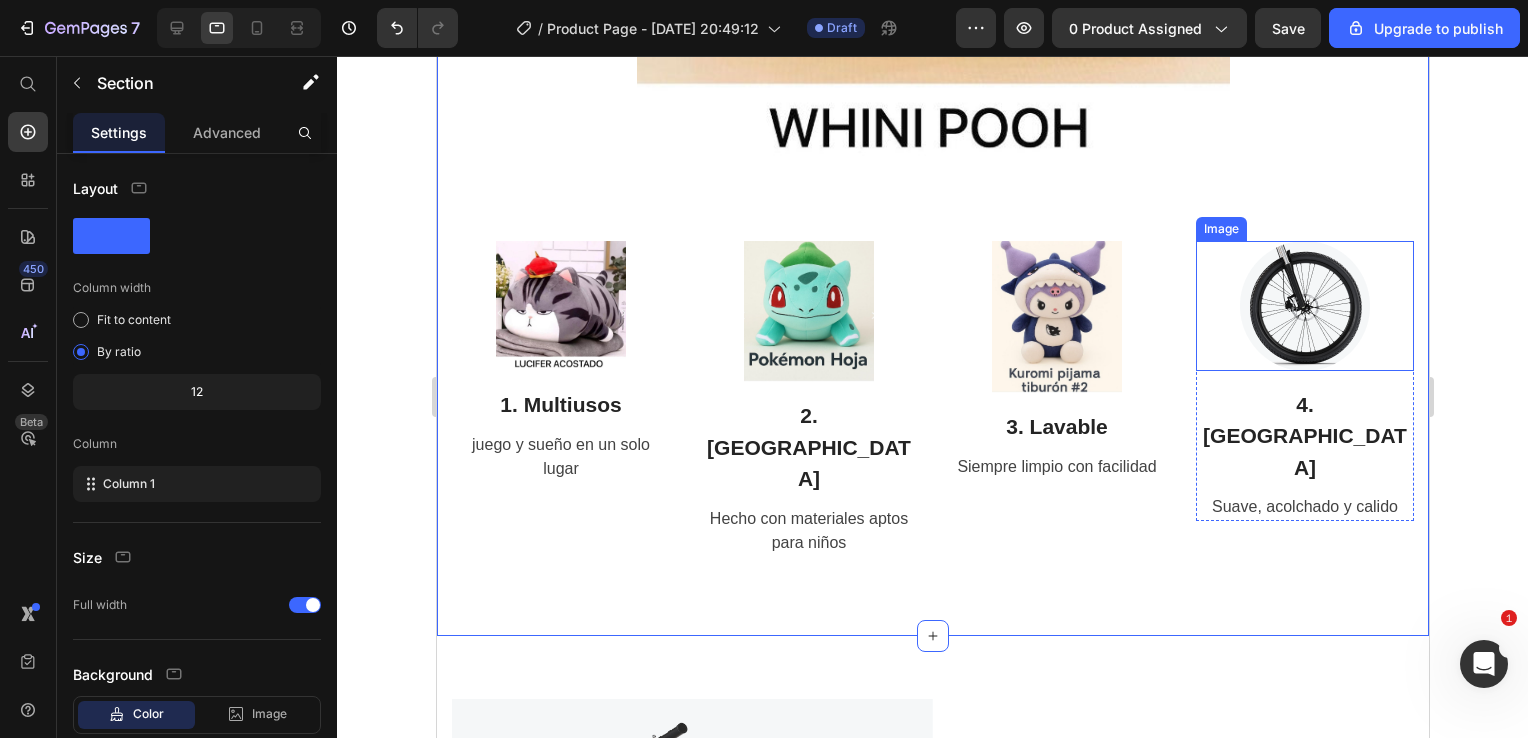 click at bounding box center [1304, 306] 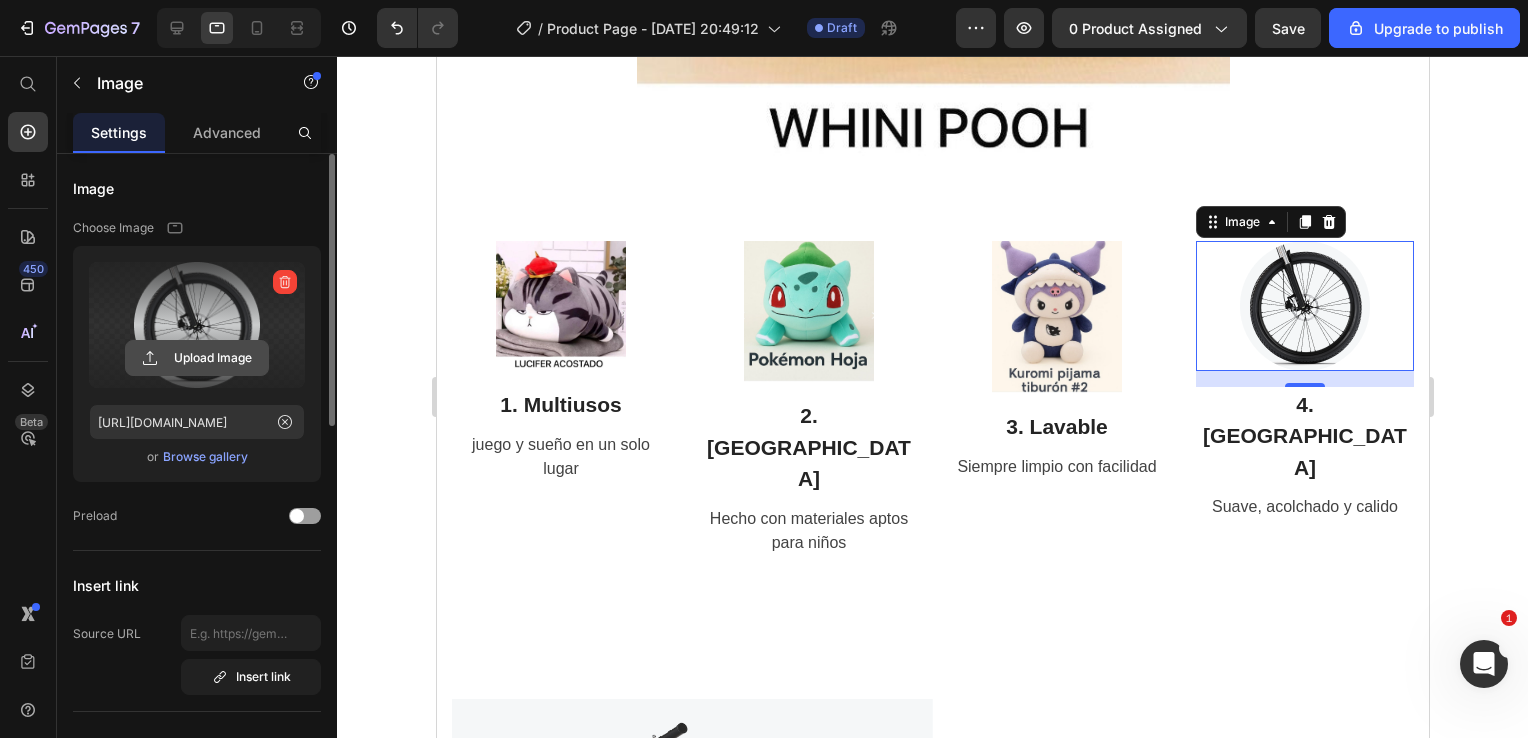 click 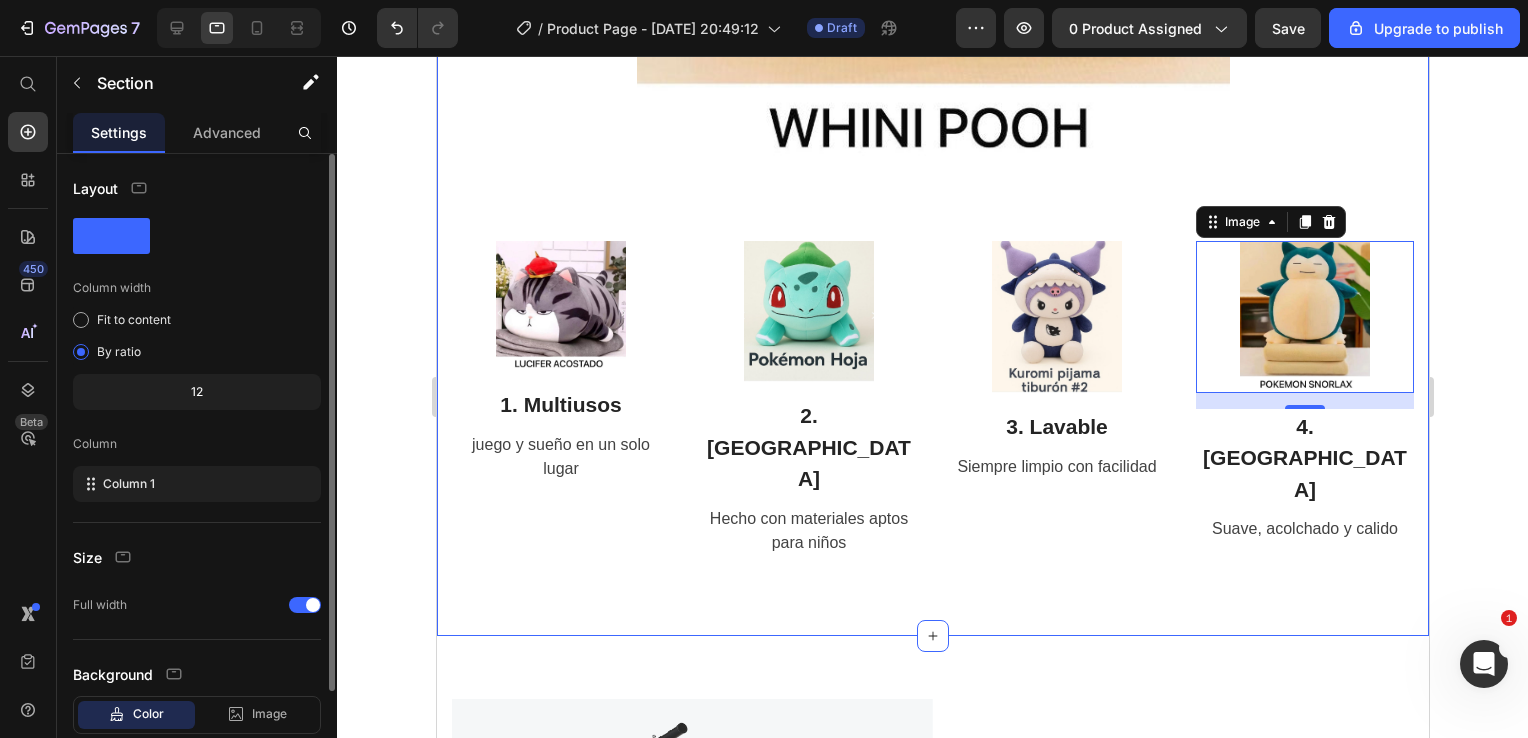 click on "BENEFICIOS DE NUESTRO PRODUCTO Heading Image Row Image 1. Multiusos Heading juego y sueño en un solo lugar Text block Row Image 2. Seguro Heading Hecho con materiales aptos para niños Text block Row Image 3. Lavable Heading Siempre limpio con facilidad Text block Row Image   16 4. Comodo Heading Suave, acolchado y calido  Text block Row Row Section 4" at bounding box center [932, -1] 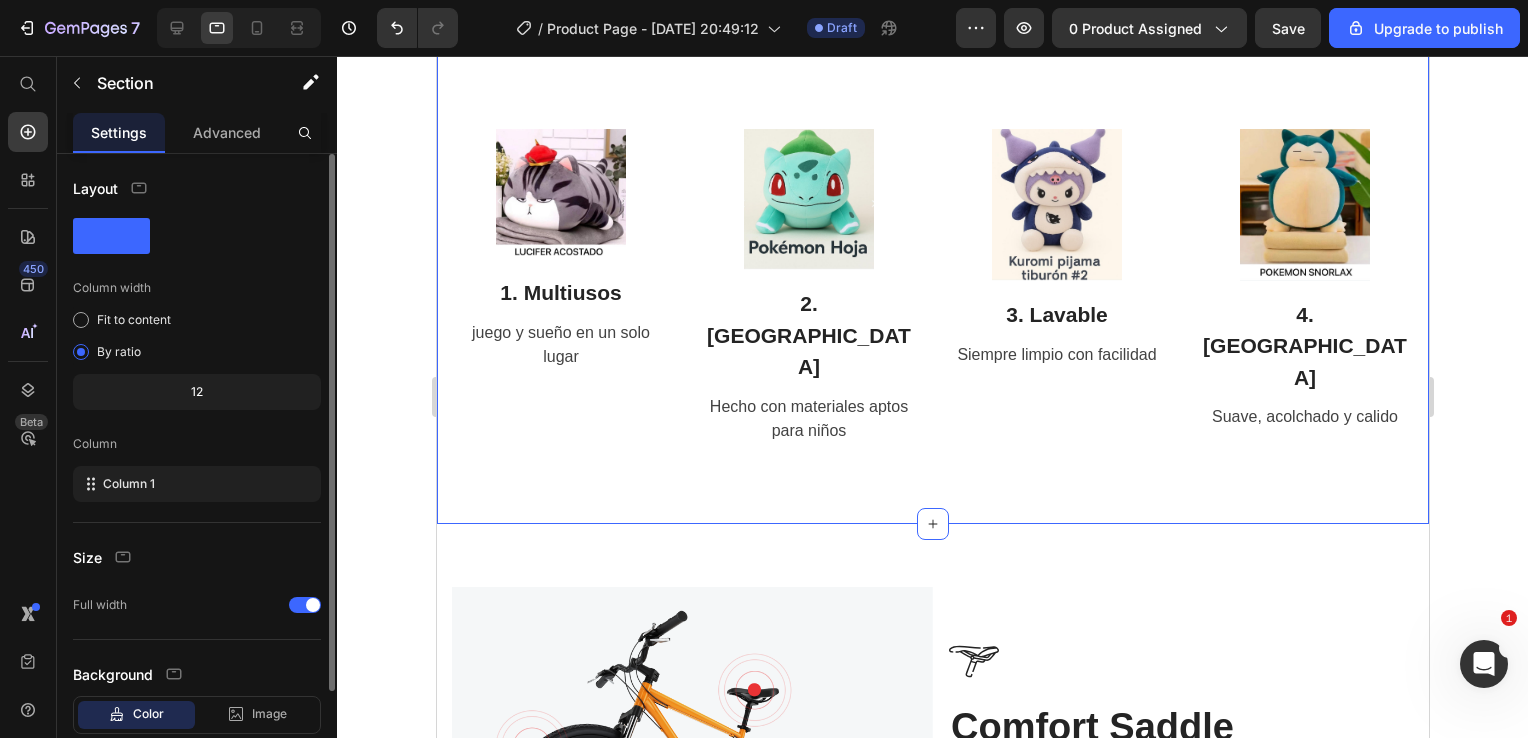 scroll, scrollTop: 14926, scrollLeft: 0, axis: vertical 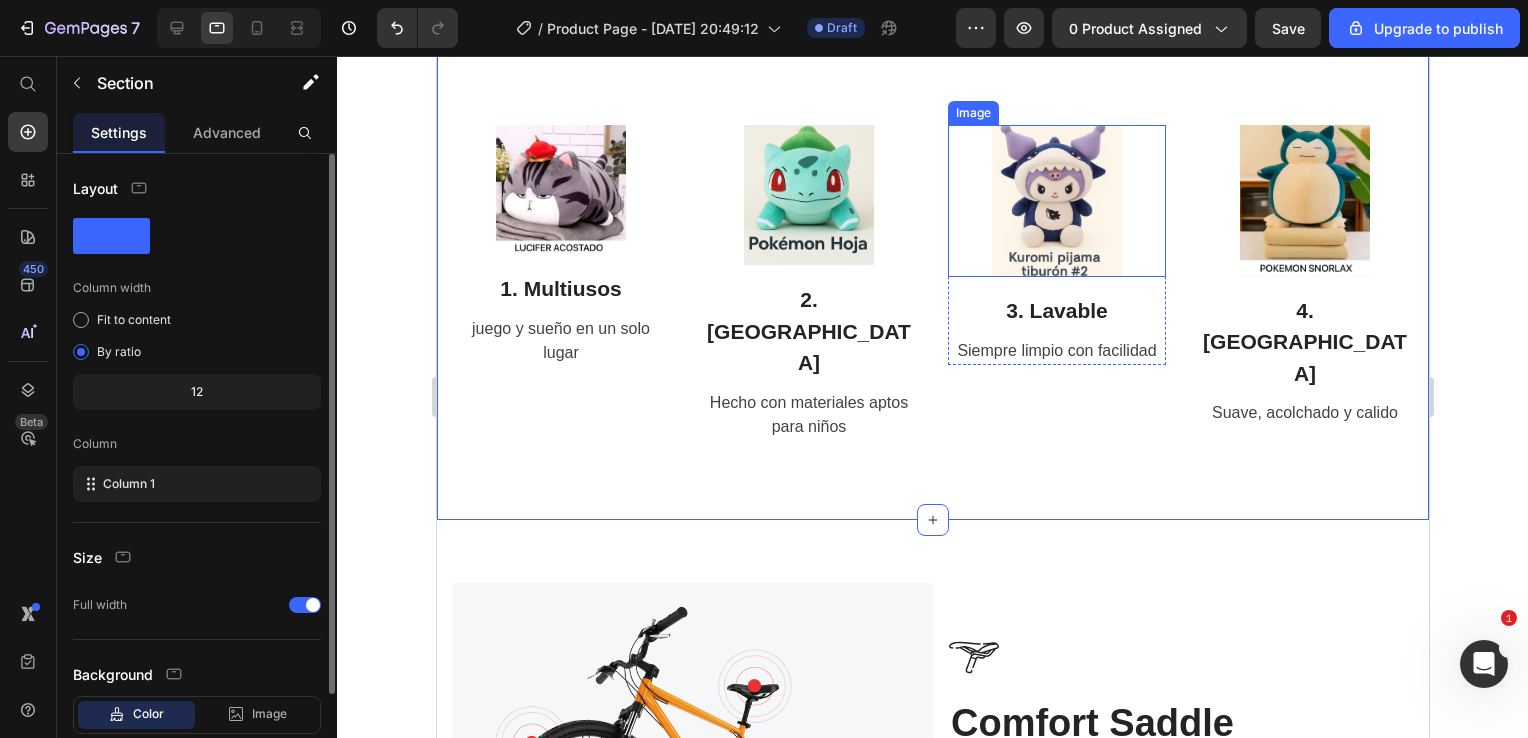 click at bounding box center [1056, 201] 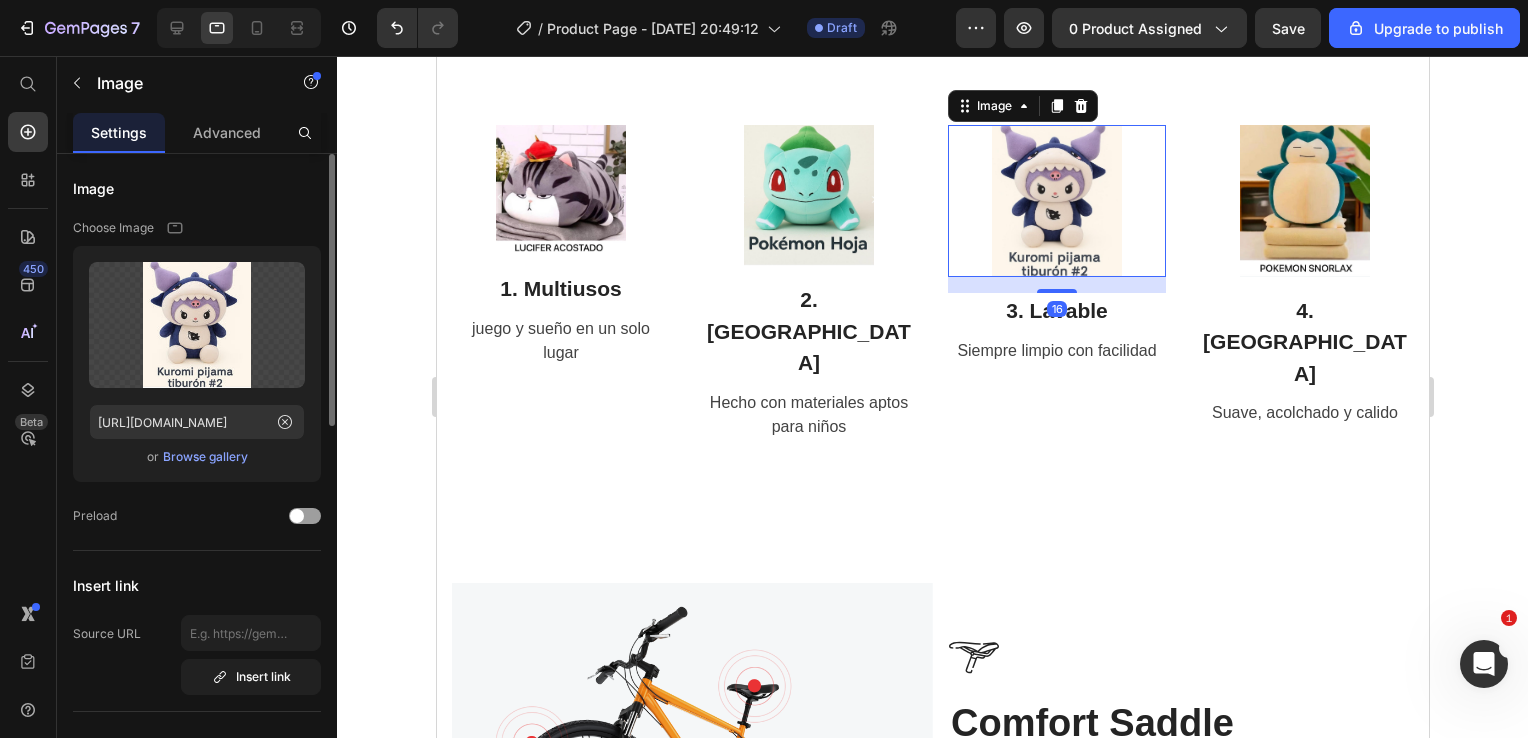 click on "Browse gallery" at bounding box center (205, 457) 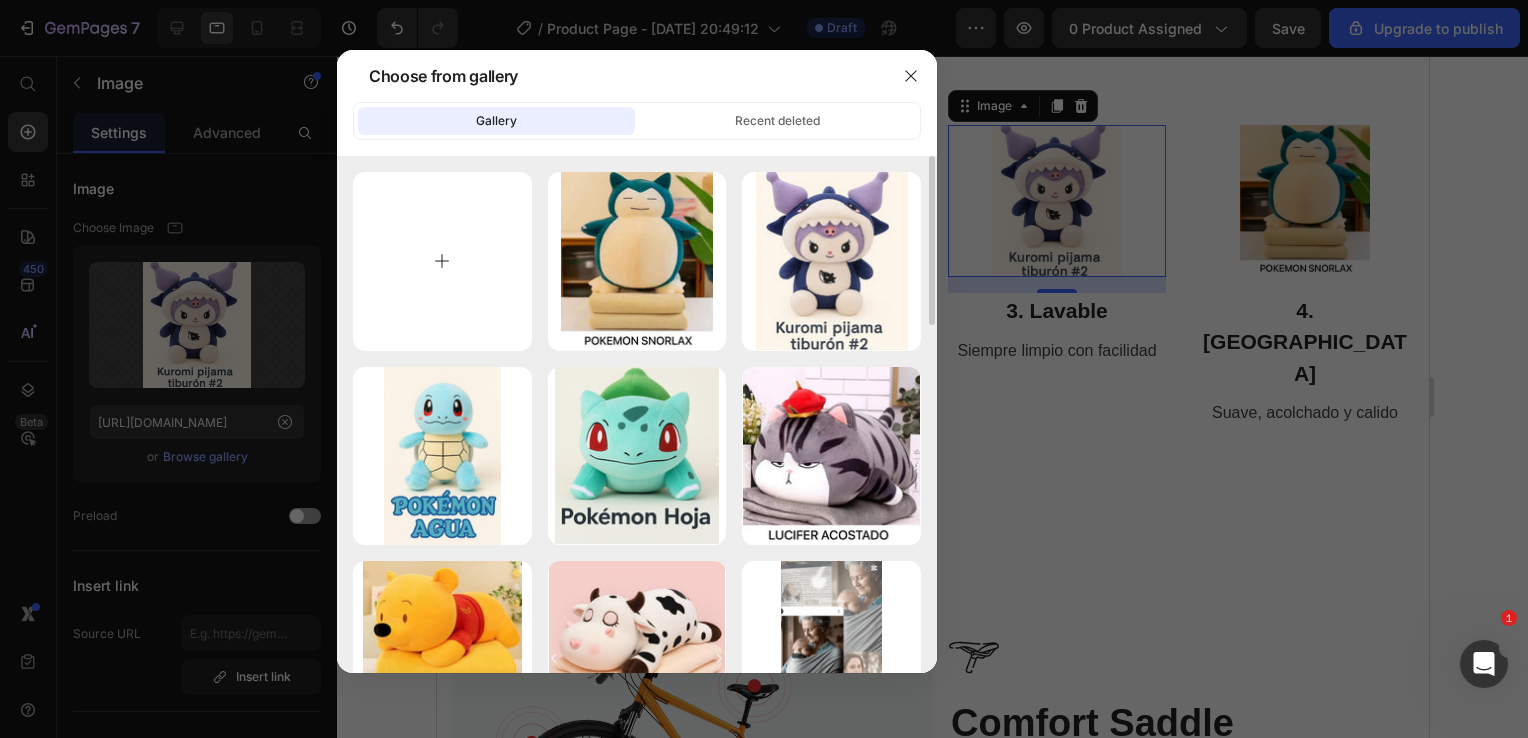 click at bounding box center [442, 261] 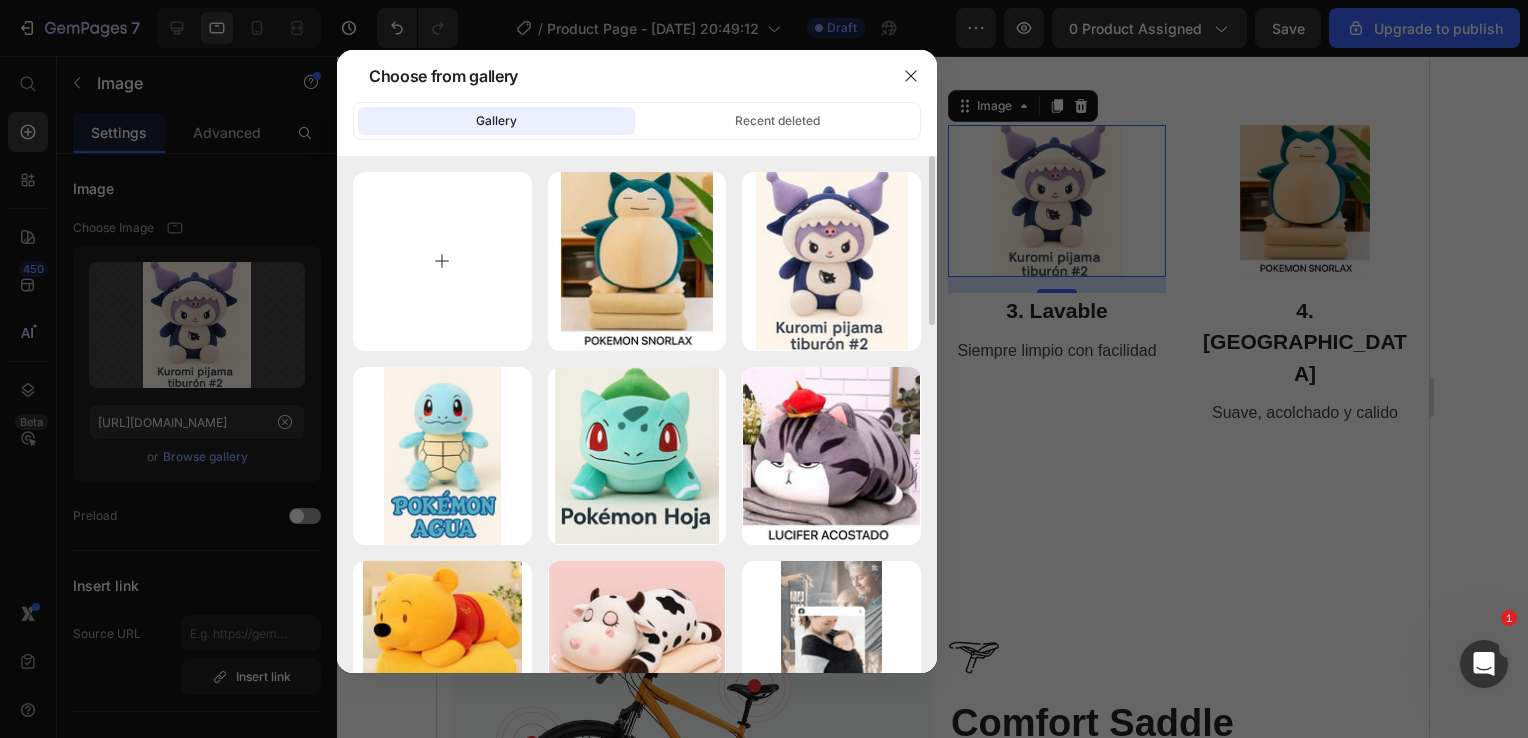 type on "C:\fakepath\WhatsApp Image 2025-07-09 at 7.58.58 PM.jpeg" 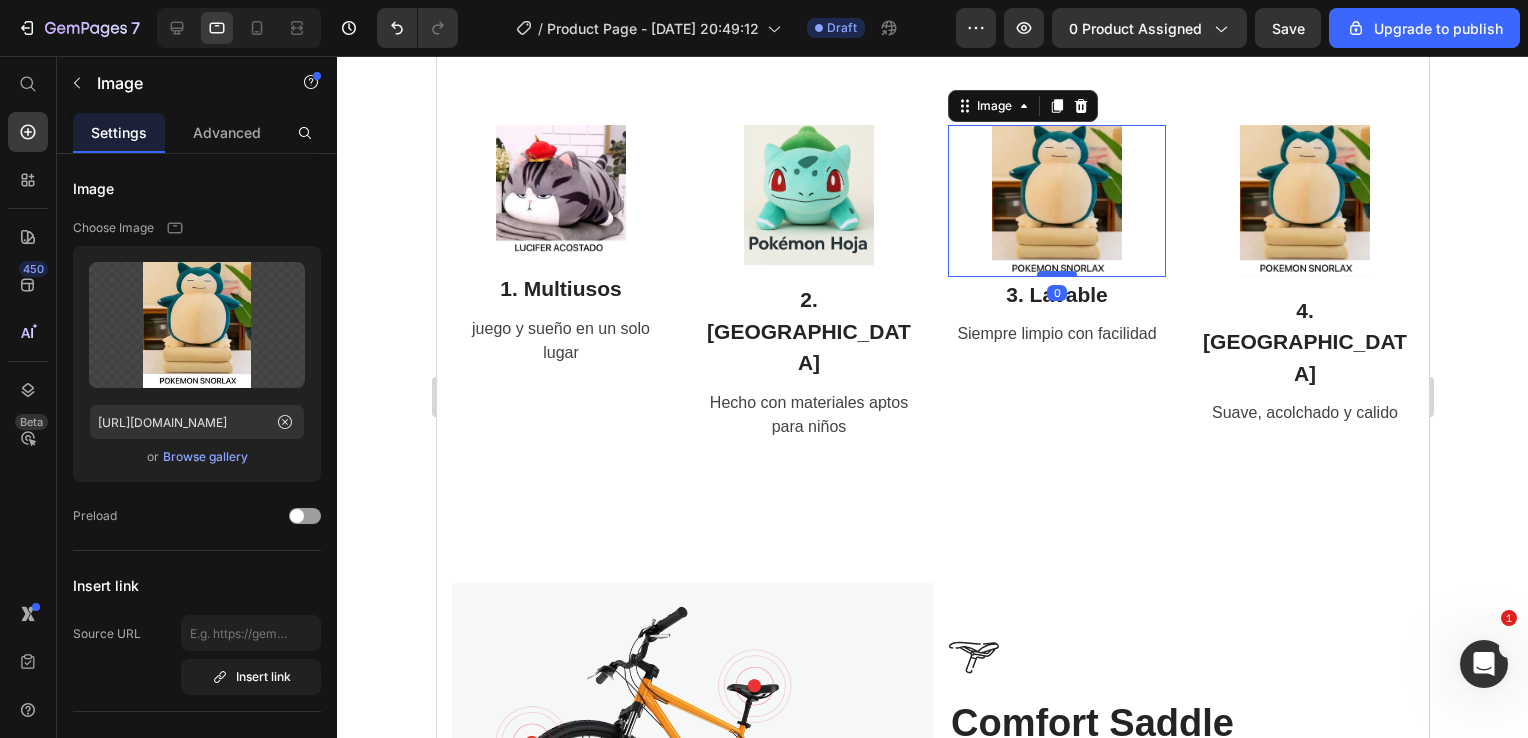 drag, startPoint x: 1057, startPoint y: 289, endPoint x: 1060, endPoint y: 271, distance: 18.248287 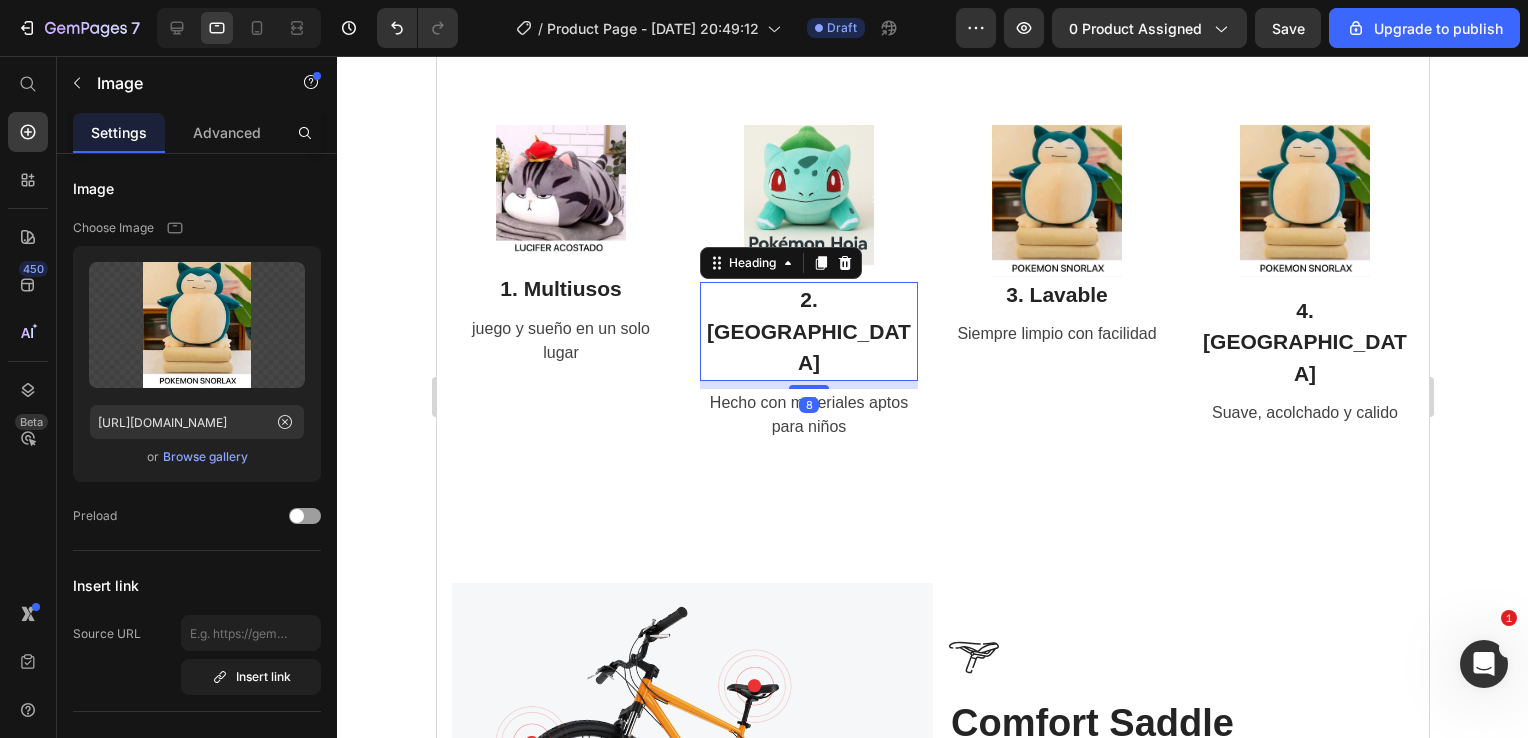 click on "2. Seguro" at bounding box center [808, 331] 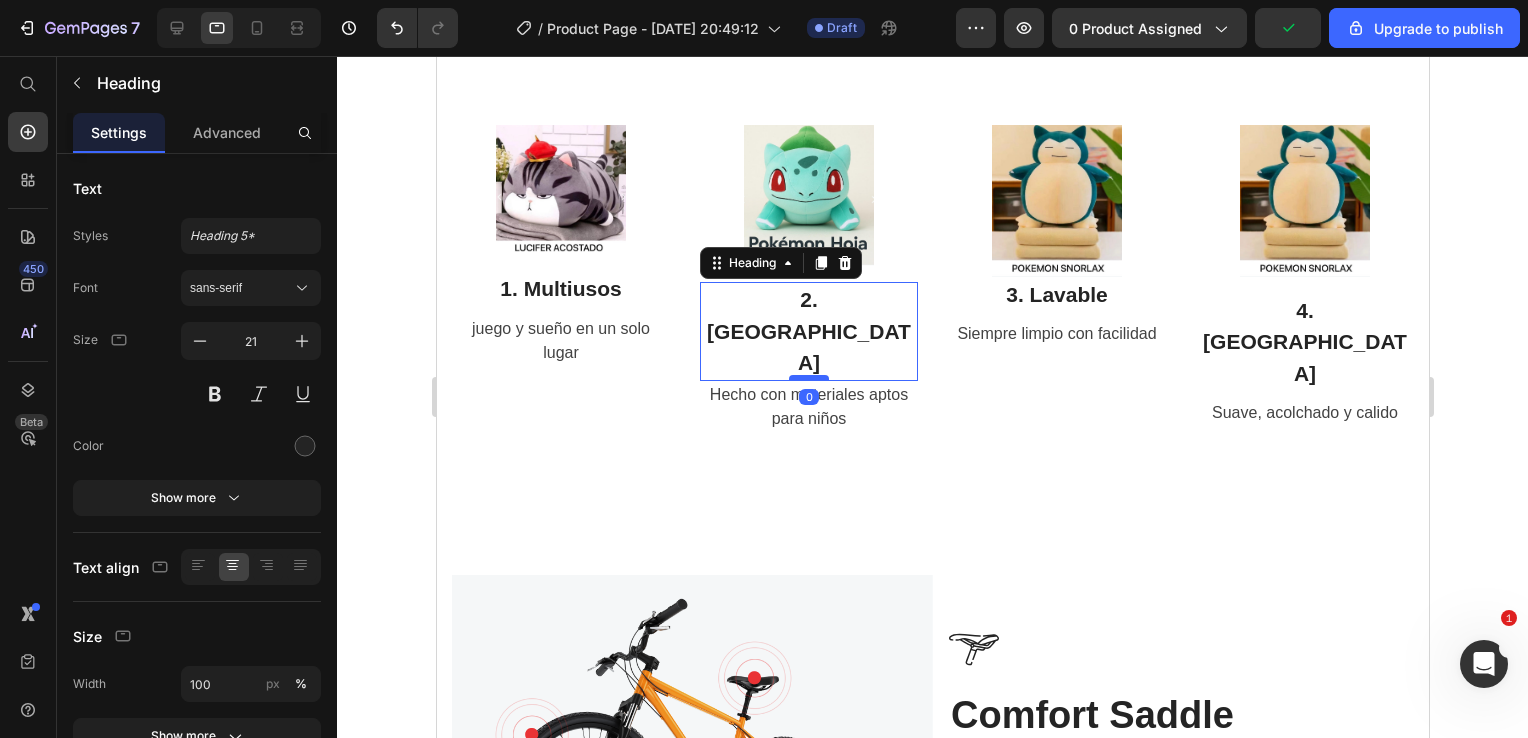 drag, startPoint x: 801, startPoint y: 325, endPoint x: 806, endPoint y: 312, distance: 13.928389 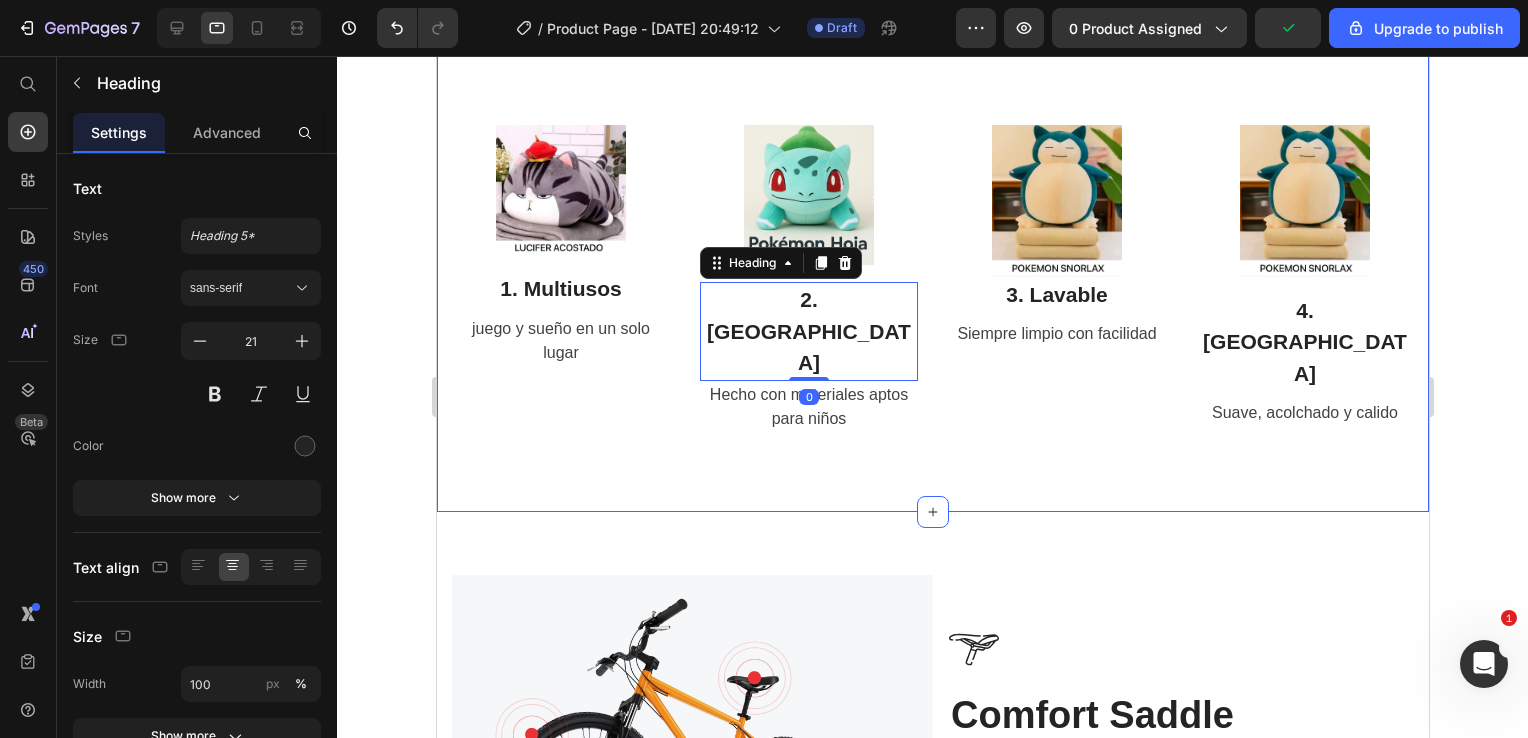 click on "BENEFICIOS DE NUESTRO PRODUCTO Heading Image Row Image 1. Multiusos Heading juego y sueño en un solo lugar Text block Row Image 2. Seguro Heading   0 Hecho con materiales aptos para niños Text block Row Image 3. Lavable Heading Siempre limpio con facilidad Text block Row Image 4. Comodo Heading Suave, acolchado y calido  Text block Row Row Section 4" at bounding box center [932, -121] 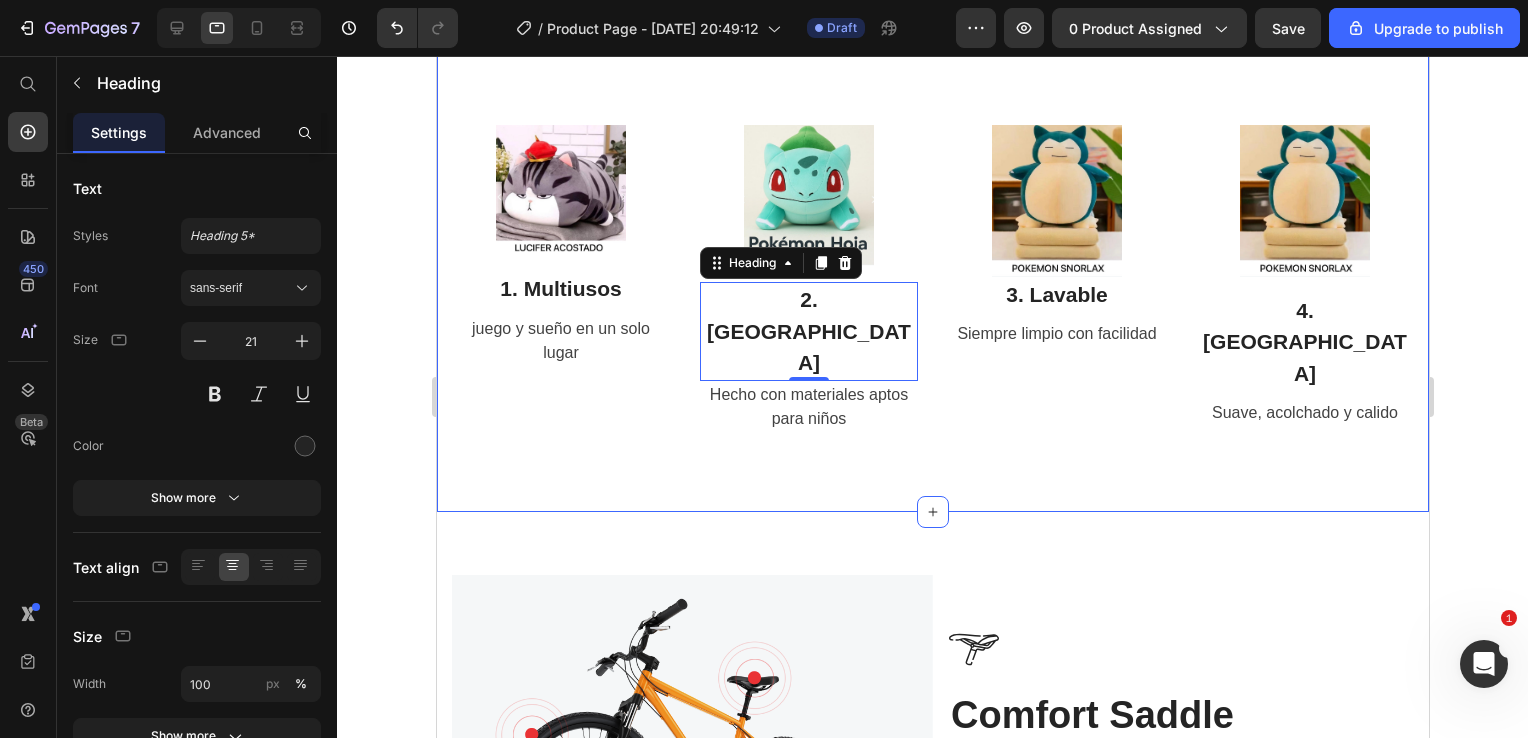 click on "BENEFICIOS DE NUESTRO PRODUCTO Heading Image Row Image 1. Multiusos Heading juego y sueño en un solo lugar Text block Row Image 2. Seguro Heading   0 Hecho con materiales aptos para niños Text block Row Image 3. Lavable Heading Siempre limpio con facilidad Text block Row Image 4. Comodo Heading Suave, acolchado y calido  Text block Row Row Section 4" at bounding box center [932, -121] 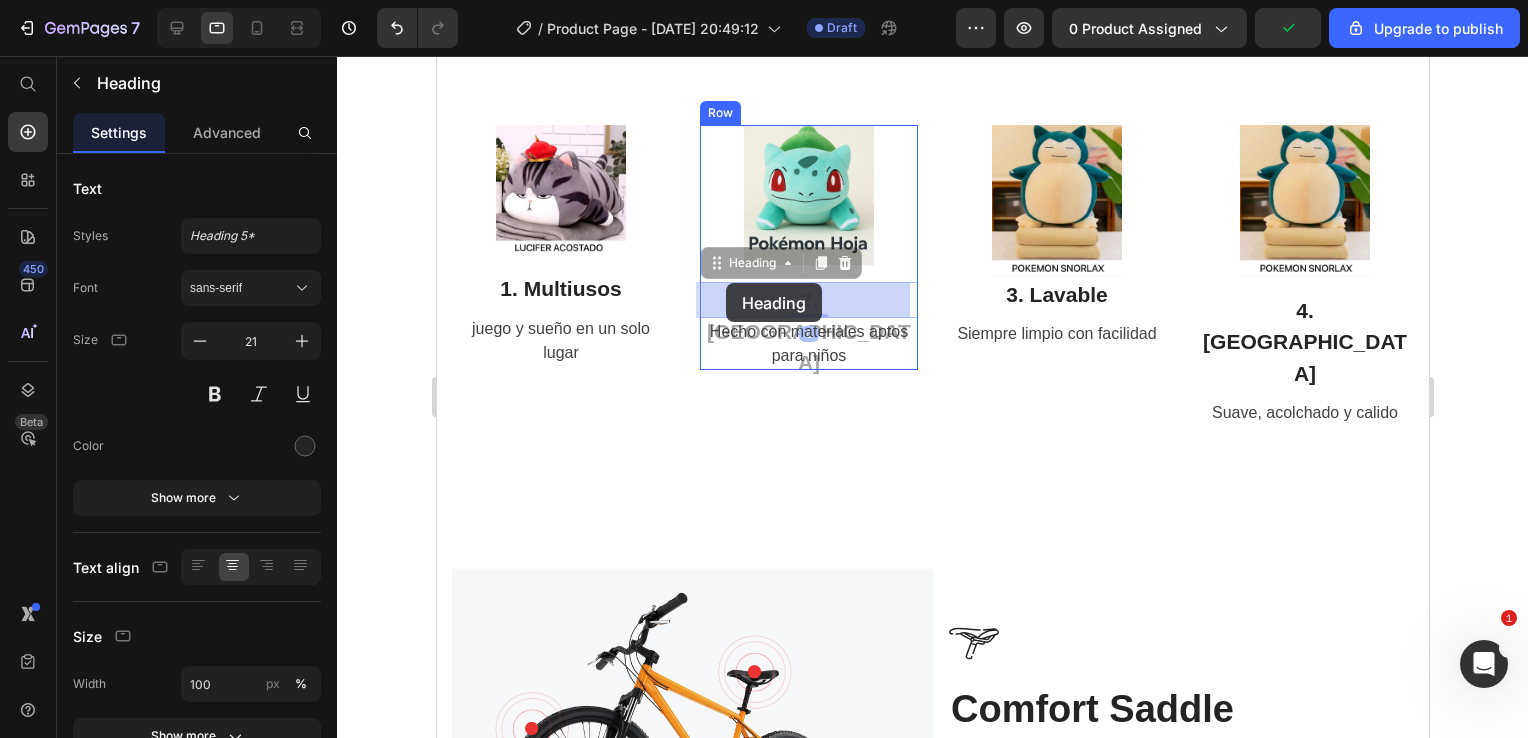 drag, startPoint x: 724, startPoint y: 296, endPoint x: 725, endPoint y: 284, distance: 12.0415945 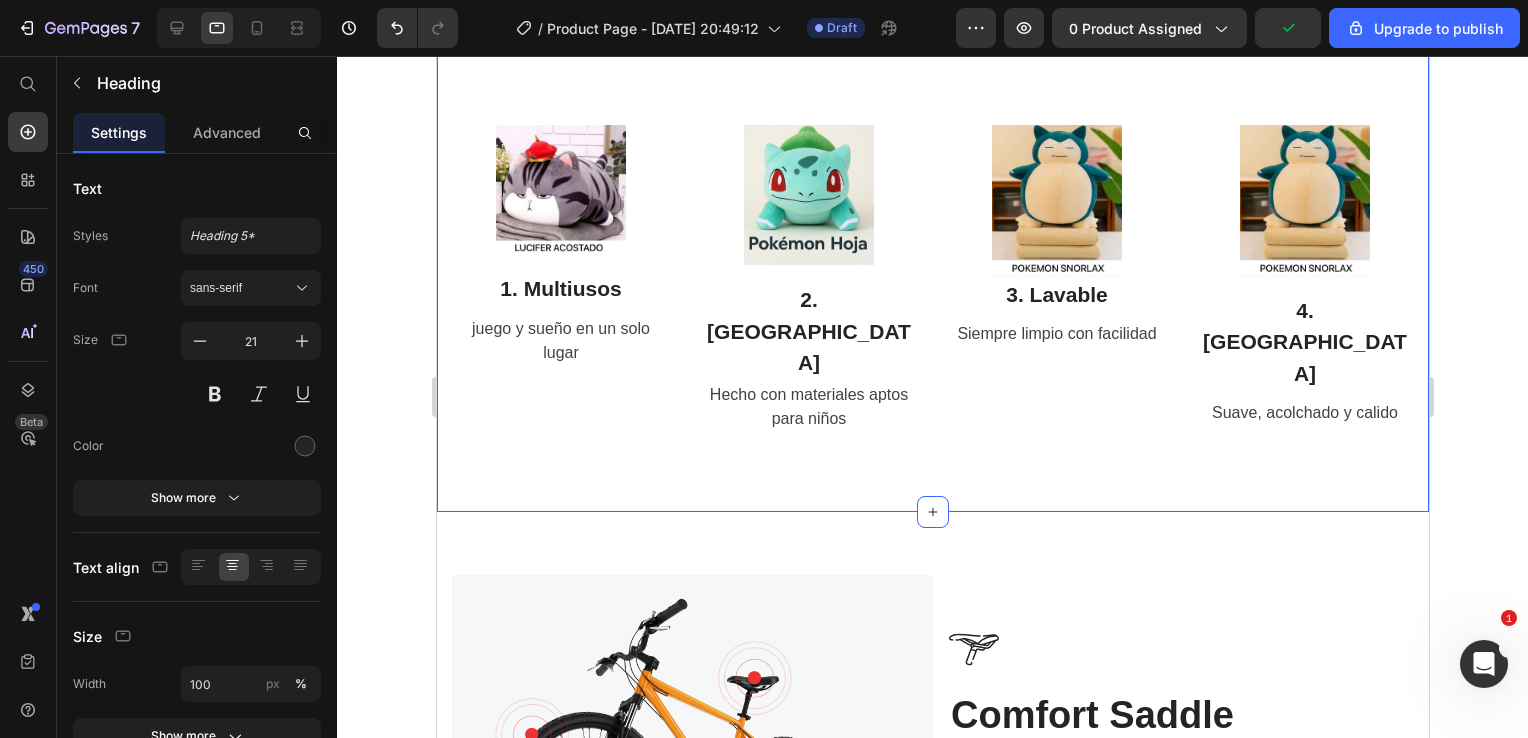 click on "BENEFICIOS DE NUESTRO PRODUCTO Heading Image Row Image 1. Multiusos Heading juego y sueño en un solo lugar Text block Row Image 2. Seguro Heading Hecho con materiales aptos para niños Text block Row Image 3. Lavable Heading Siempre limpio con facilidad Text block Row Image 4. Comodo Heading Suave, acolchado y calido  Text block Row Row Section 4   You can create reusable sections Create Theme Section AI Content Write with GemAI What would you like to describe here? Tone and Voice Persuasive Product PELUCHE + COBIJA VIAJERA Show more Generate" at bounding box center (932, -121) 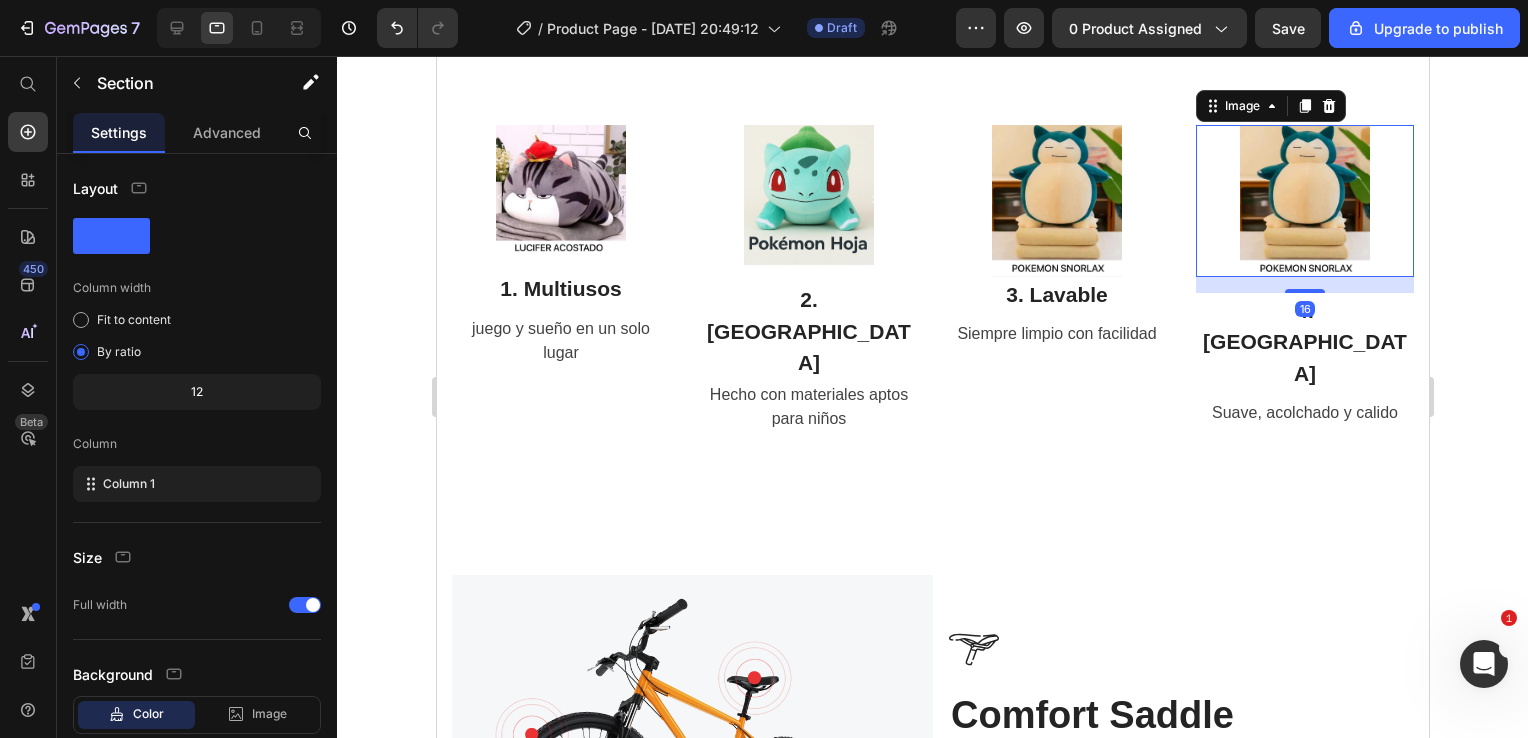 click at bounding box center [1304, 201] 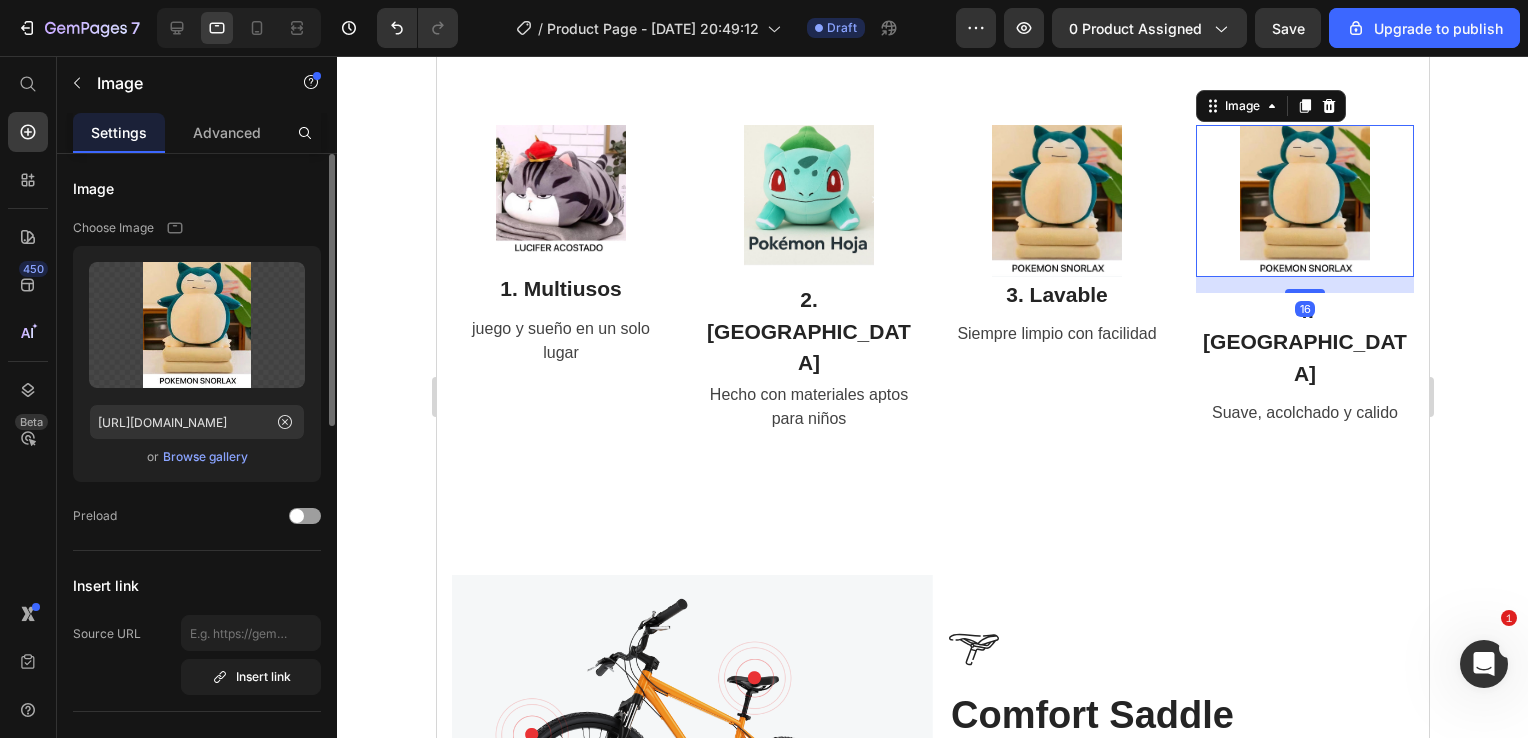 click on "Browse gallery" at bounding box center [205, 457] 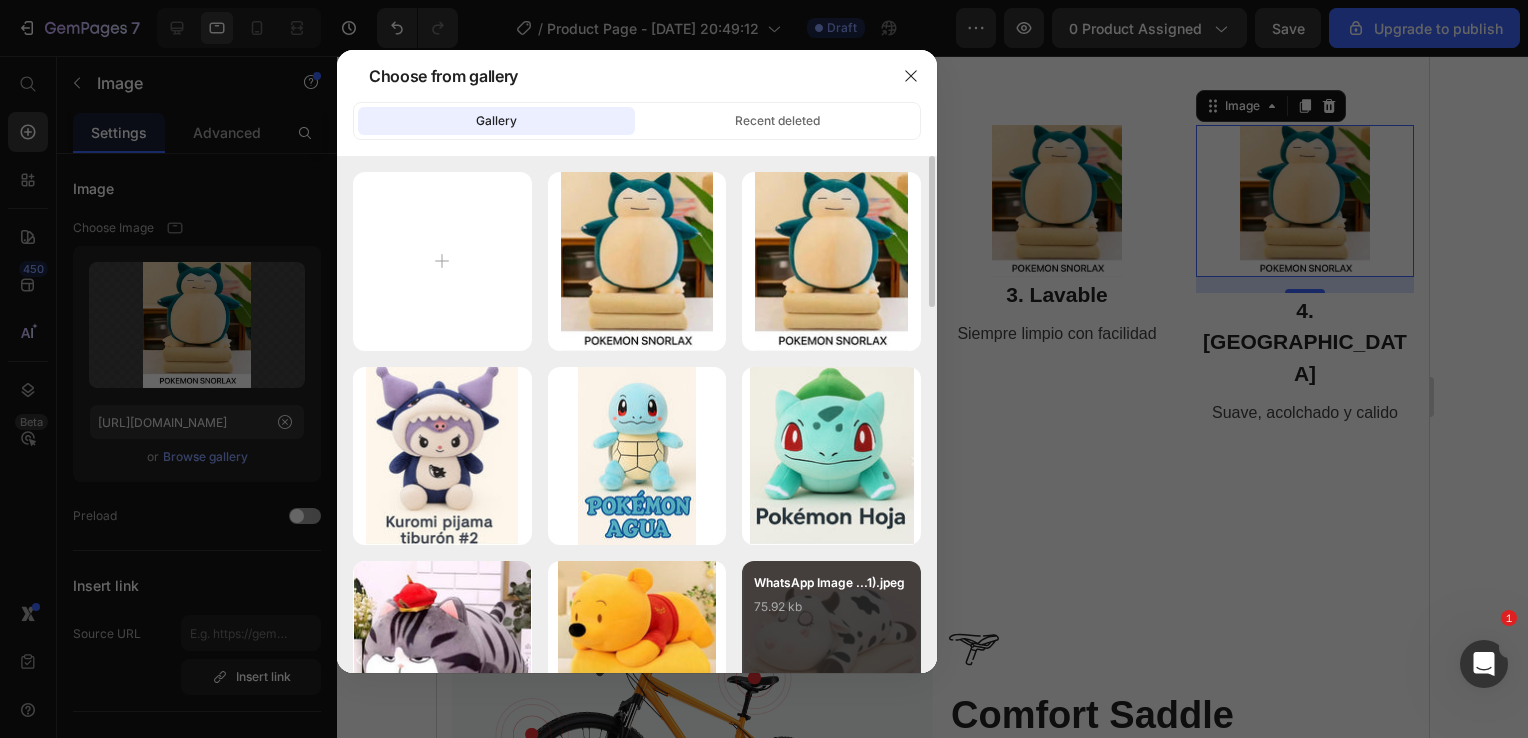click on "75.92 kb" at bounding box center [831, 607] 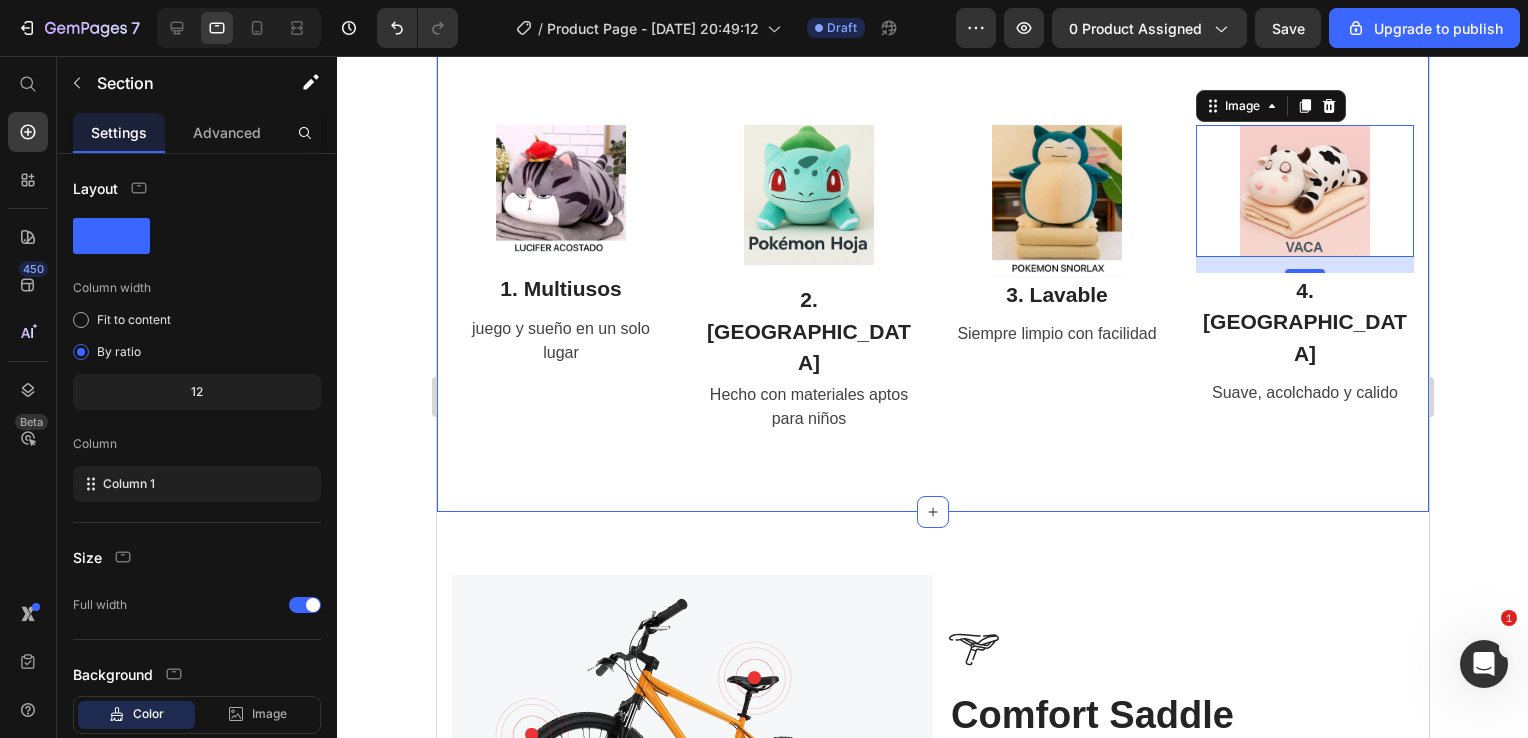 click on "BENEFICIOS DE NUESTRO PRODUCTO Heading Image Row Image 1. Multiusos Heading juego y sueño en un solo lugar Text block Row Image 2. Seguro Heading Hecho con materiales aptos para niños Text block Row Image 3. Lavable Heading Siempre limpio con facilidad Text block Row Image   16 4. Comodo Heading Suave, acolchado y calido  Text block Row Row Section 4" at bounding box center (932, -121) 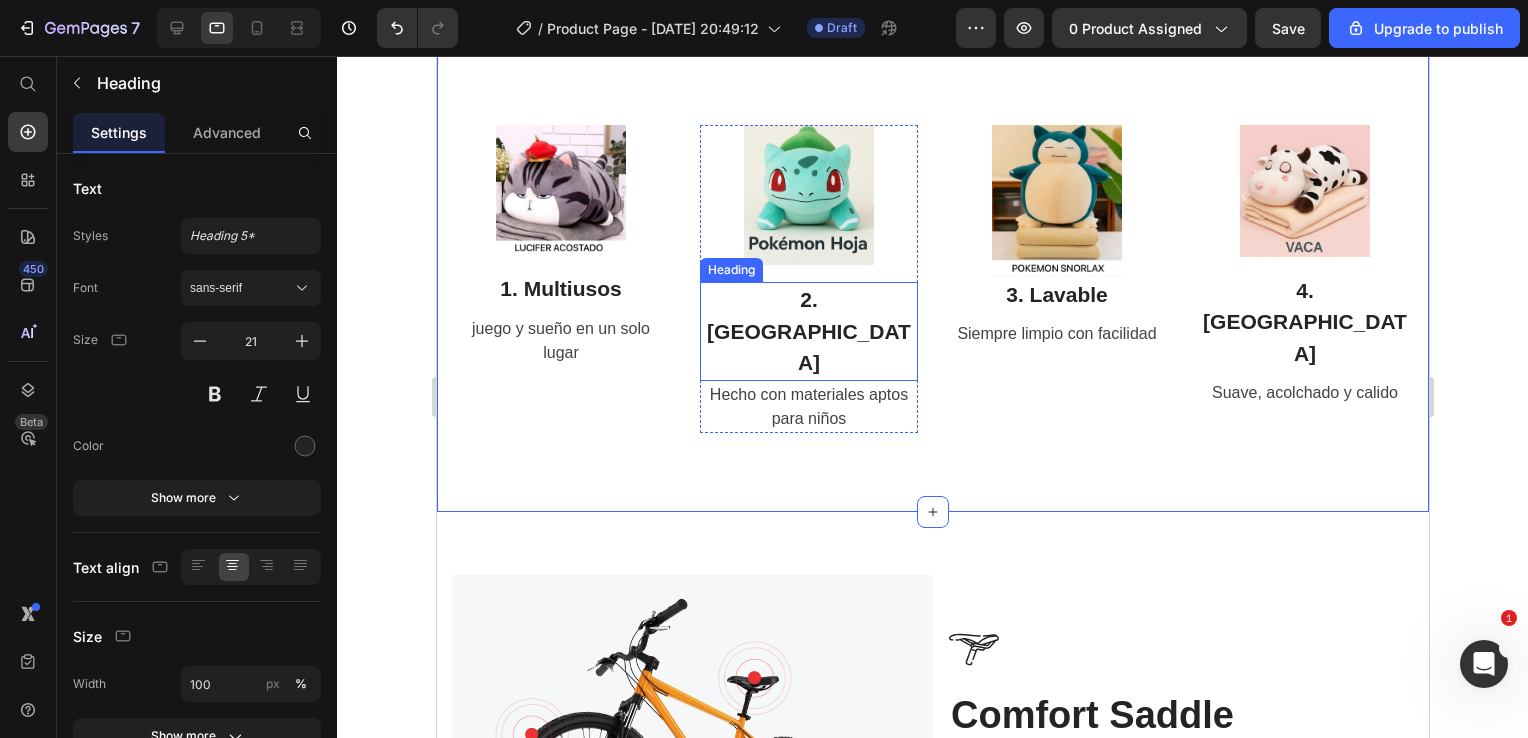 click on "2. Seguro" at bounding box center [808, 331] 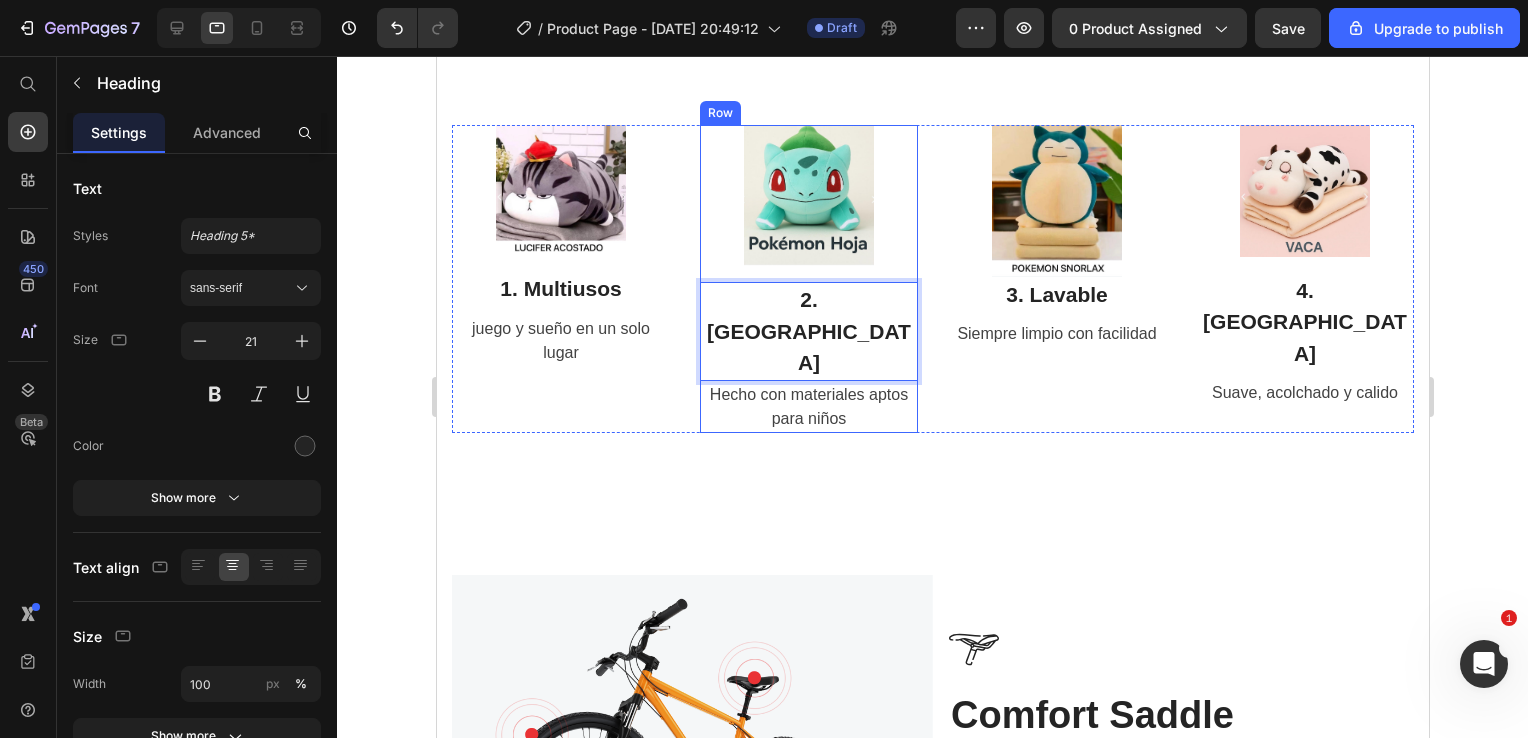 click on "Image 2. Seguro Heading   0 Hecho con materiales aptos para niños Text block" at bounding box center [808, 279] 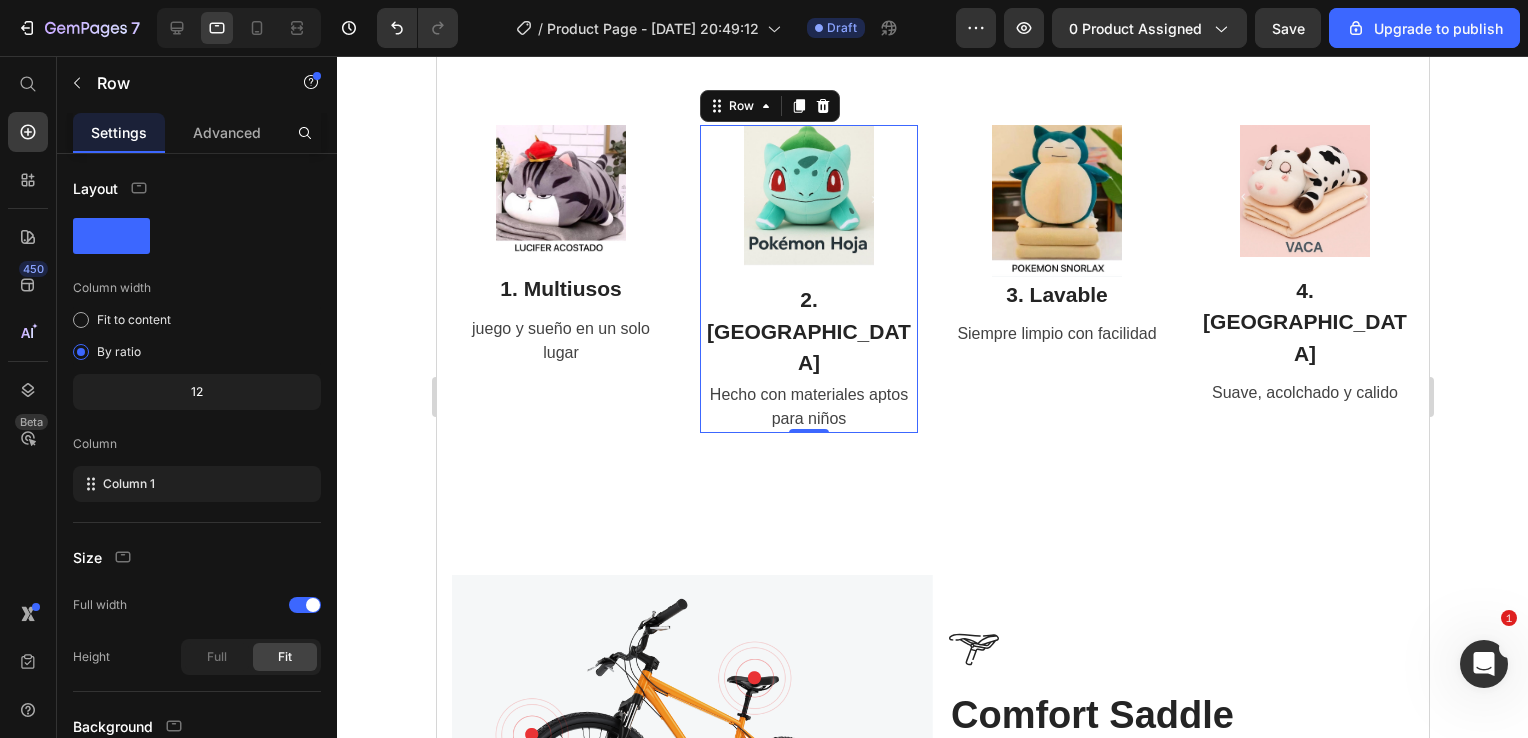 click on "Image 2. Seguro Heading Hecho con materiales aptos para niños Text block" at bounding box center [808, 279] 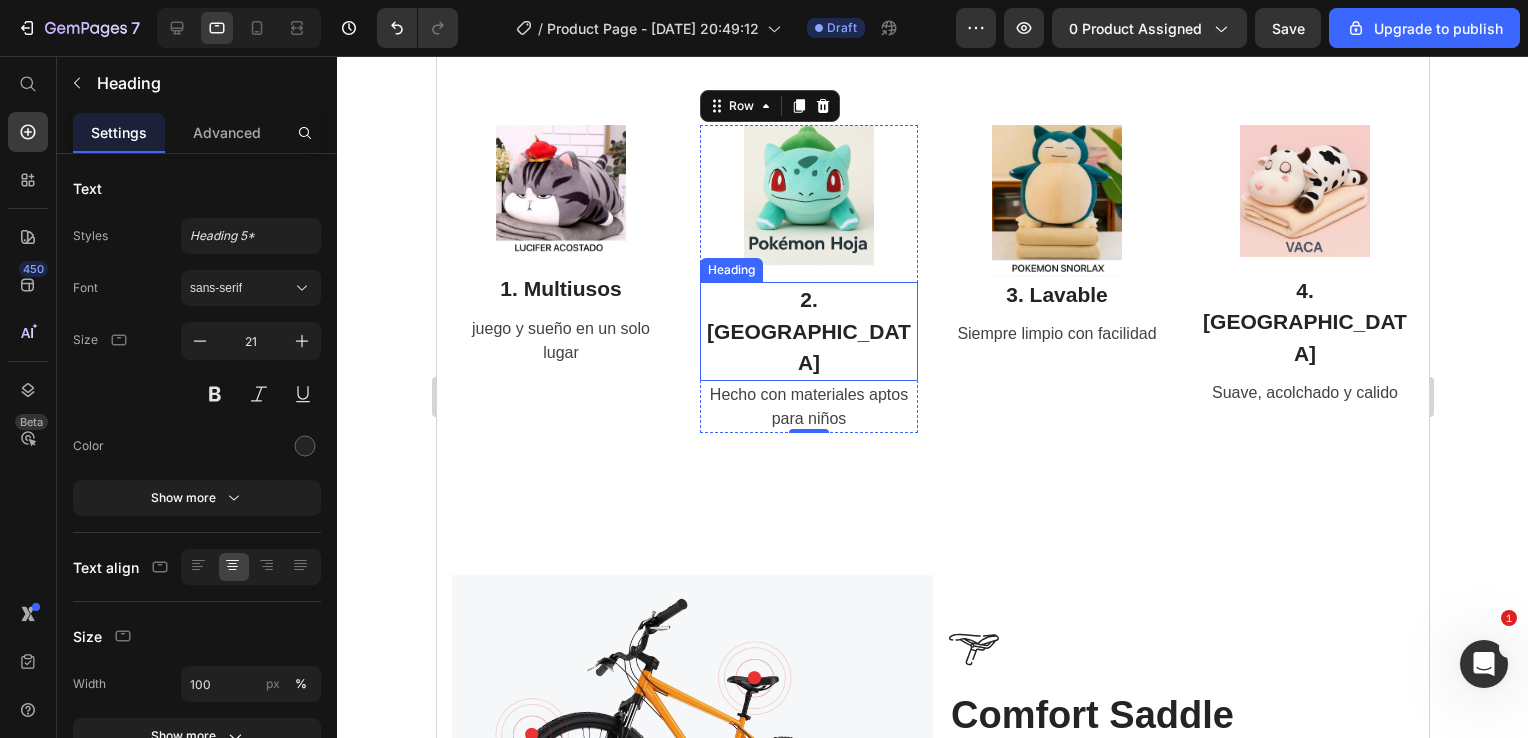 click on "2. Seguro" at bounding box center [808, 331] 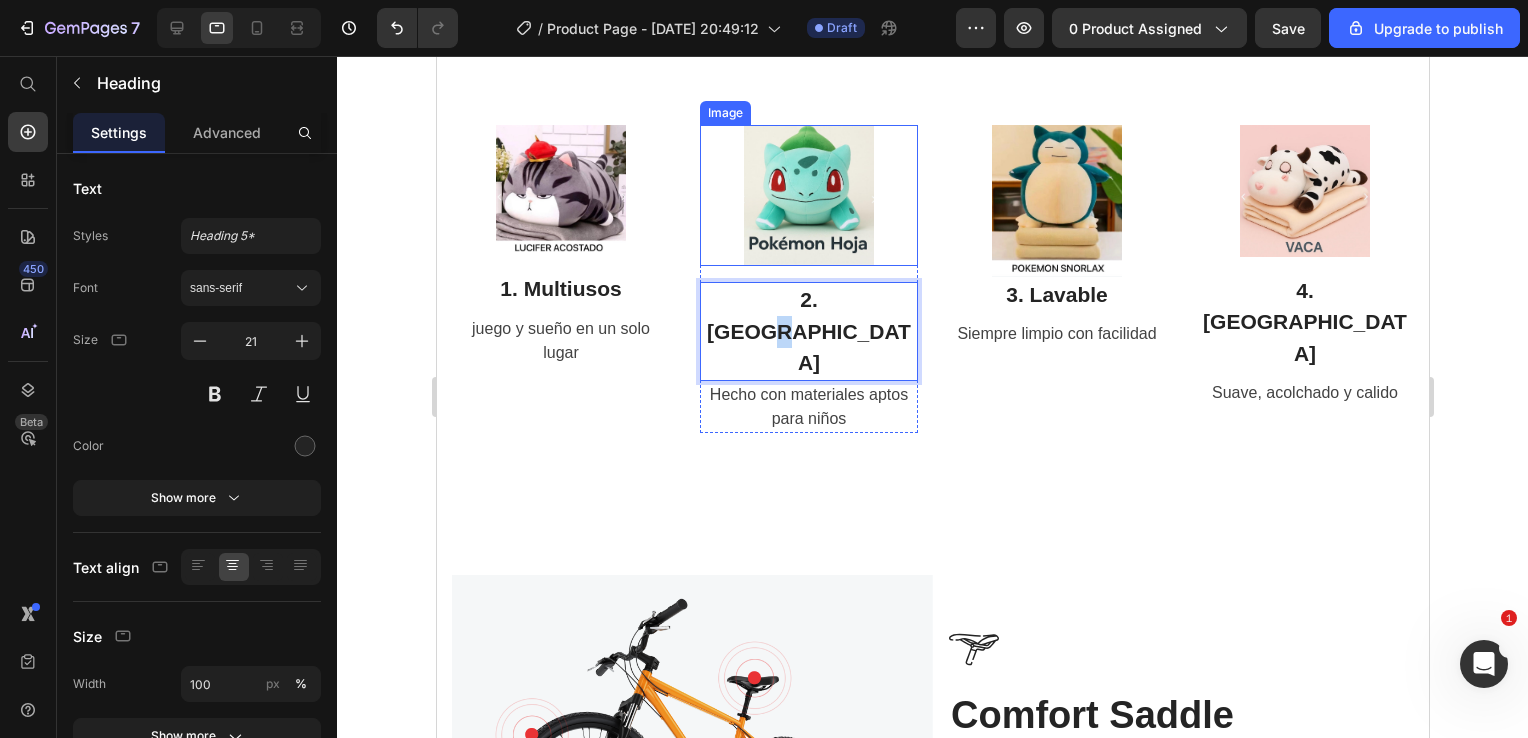 drag, startPoint x: 845, startPoint y: 282, endPoint x: 837, endPoint y: 255, distance: 28.160255 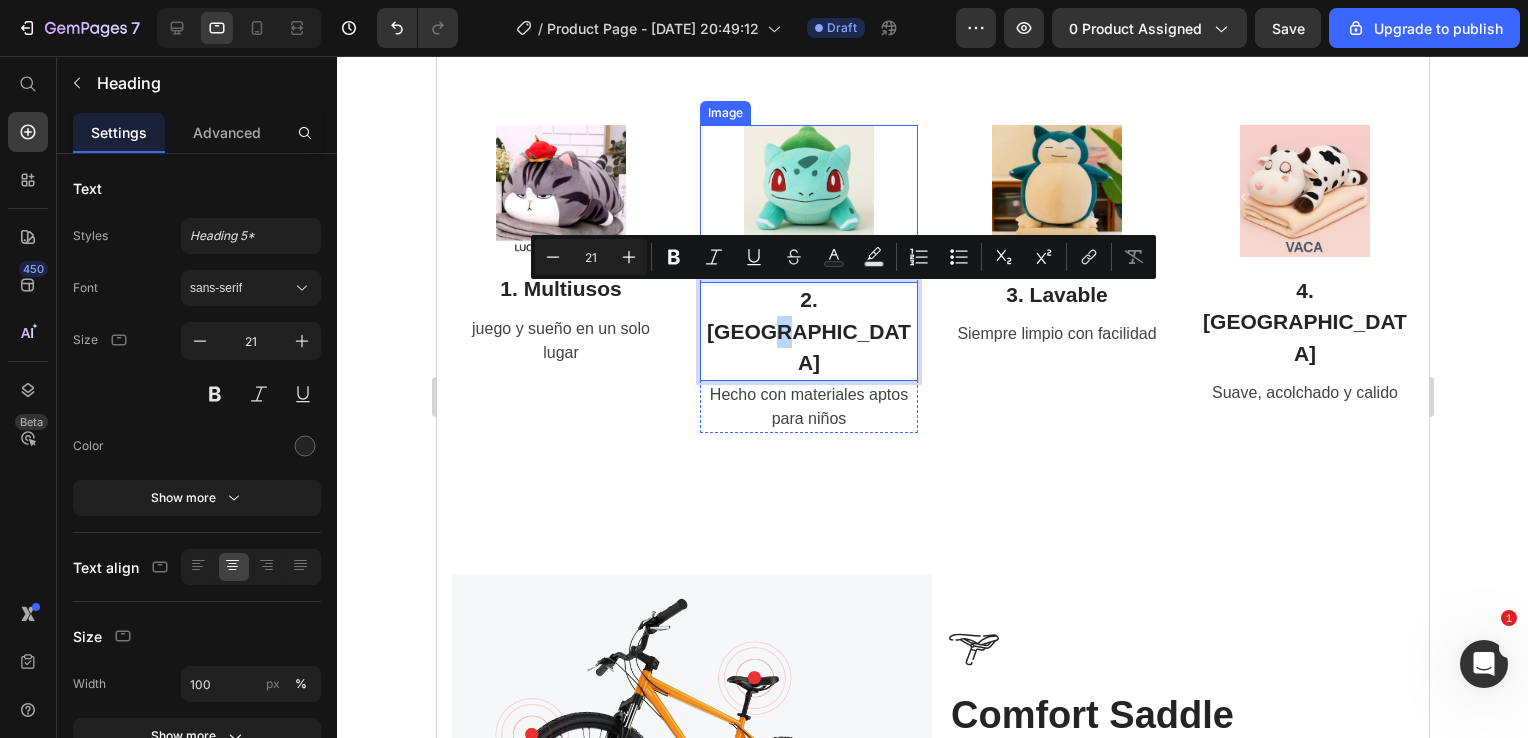 click at bounding box center [808, 196] 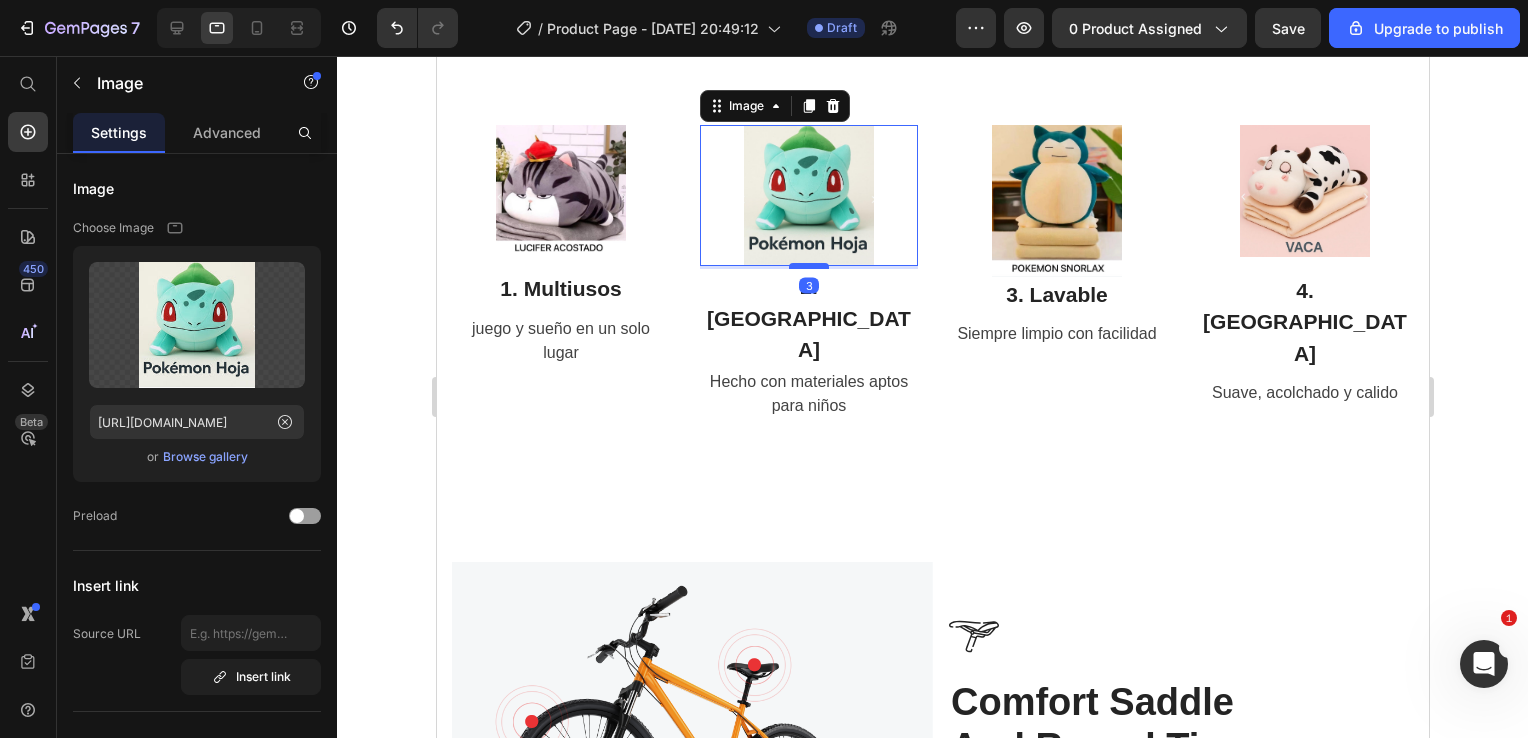 drag, startPoint x: 804, startPoint y: 278, endPoint x: 801, endPoint y: 266, distance: 12.369317 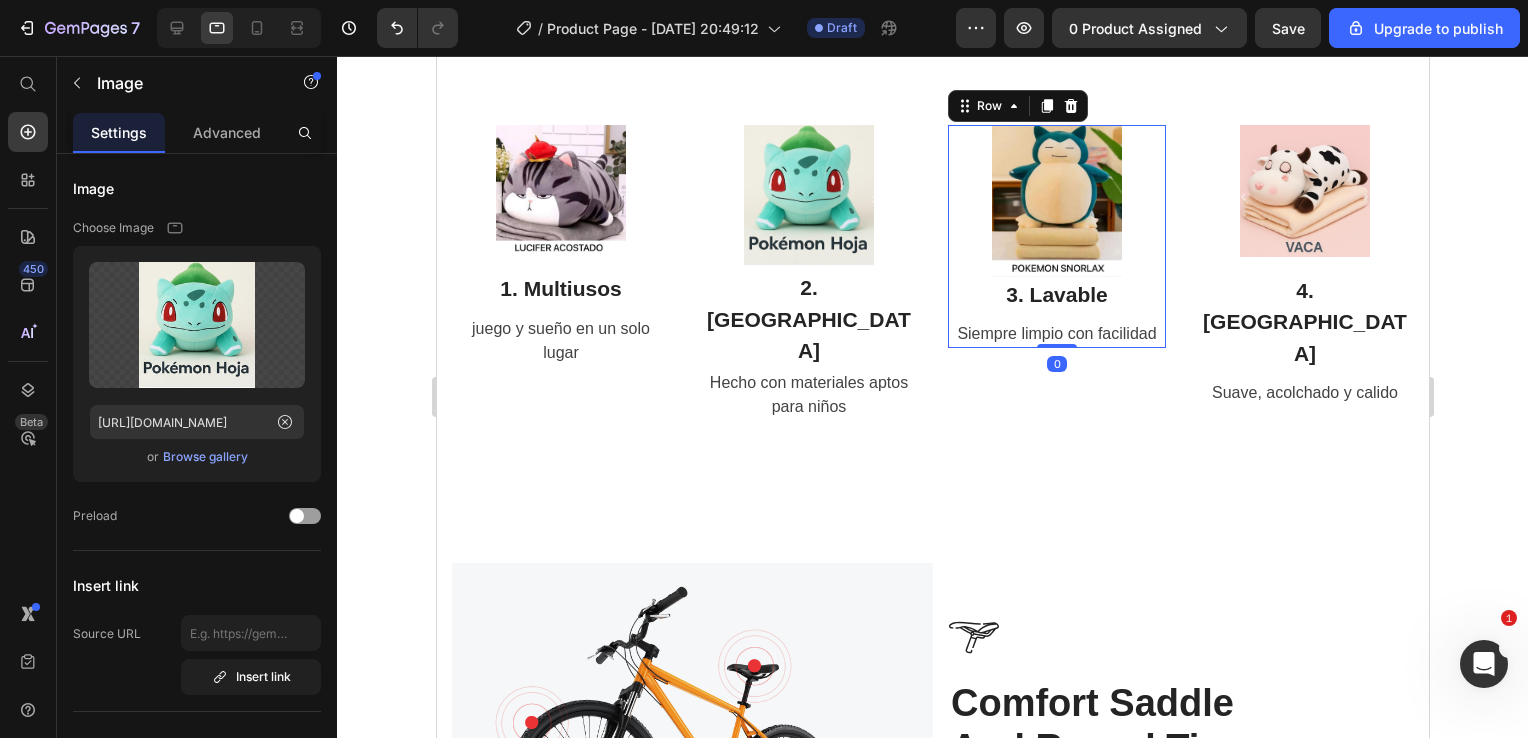 click on "Image 3. Lavable Heading Siempre limpio con facilidad Text block" at bounding box center (1056, 237) 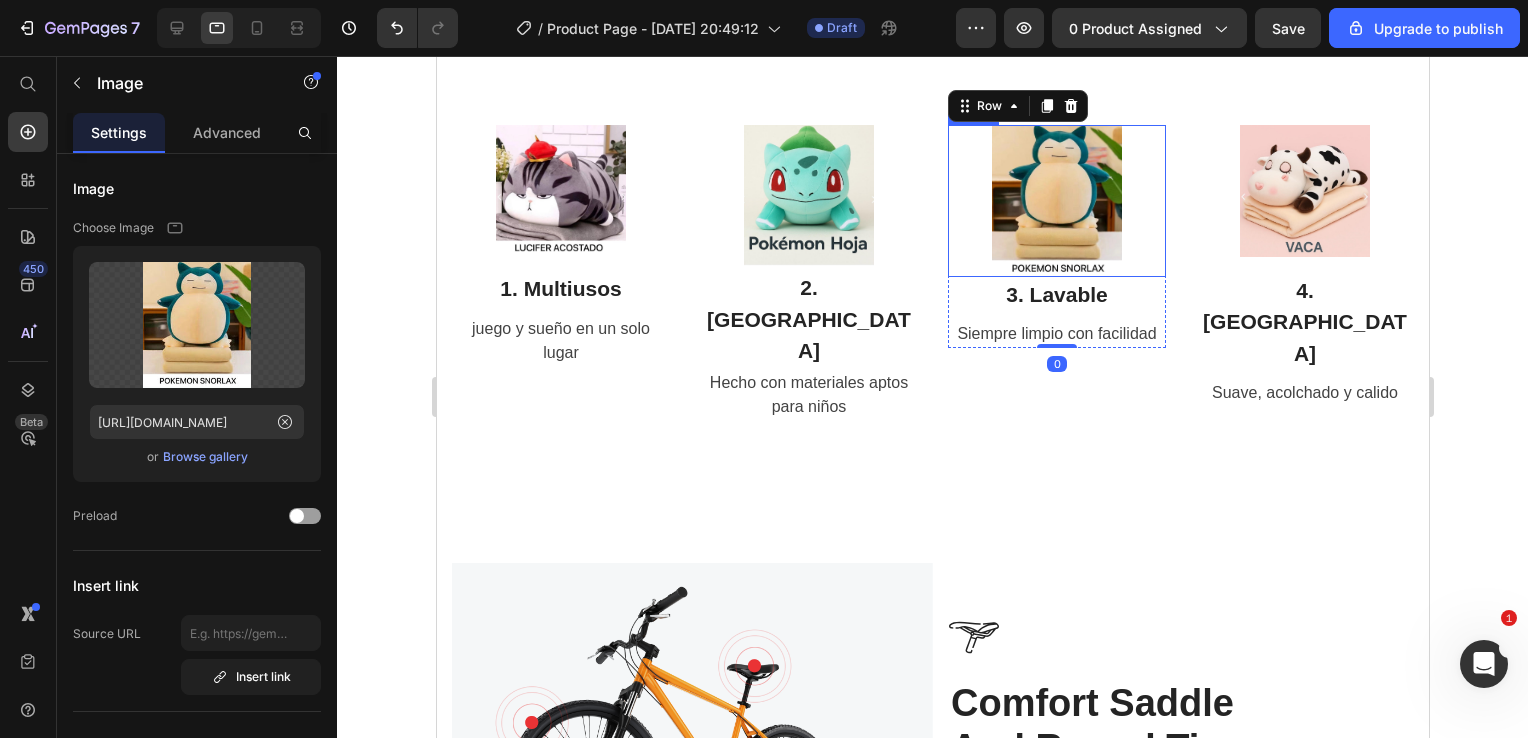click at bounding box center [1056, 201] 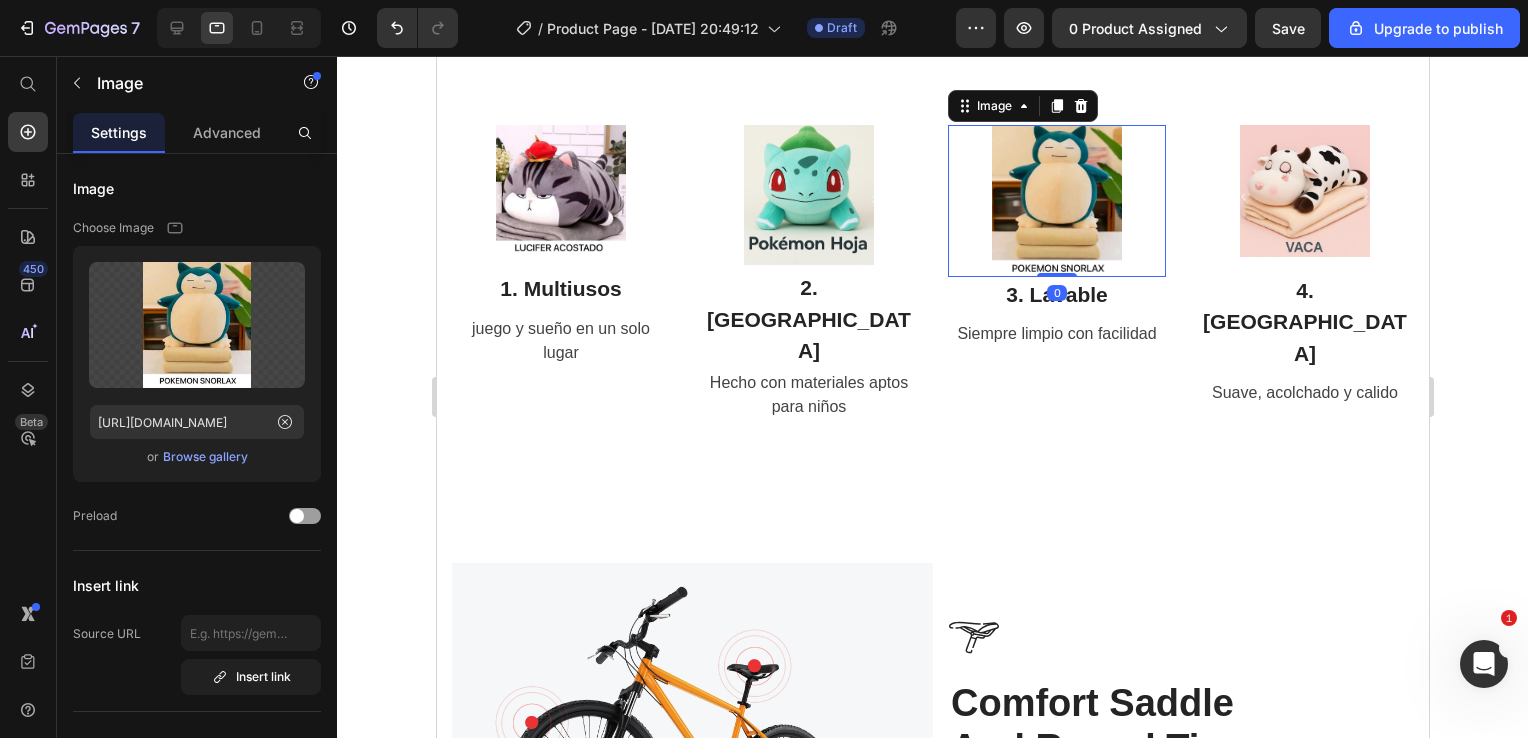 click at bounding box center [1056, 201] 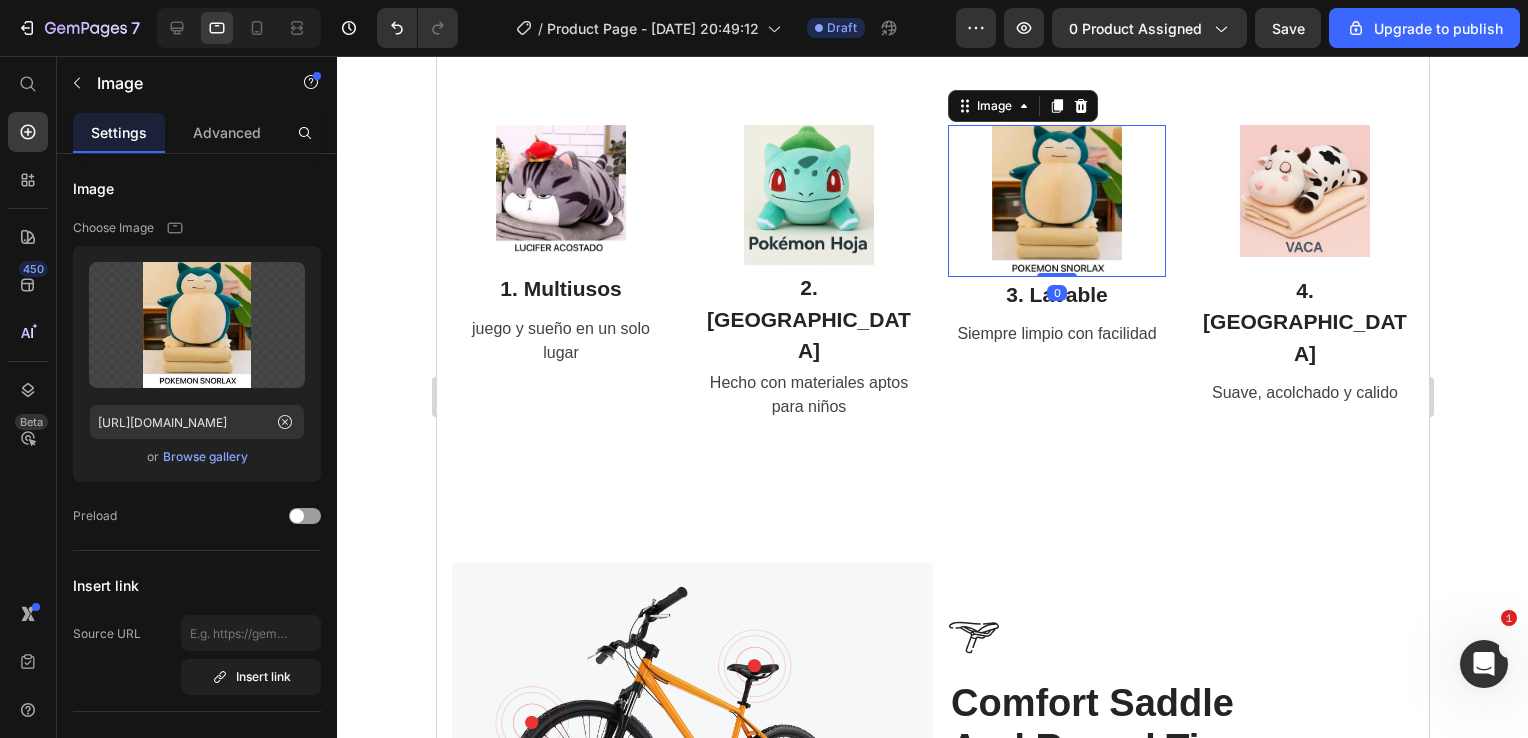 click on "Image   0" at bounding box center (1056, 201) 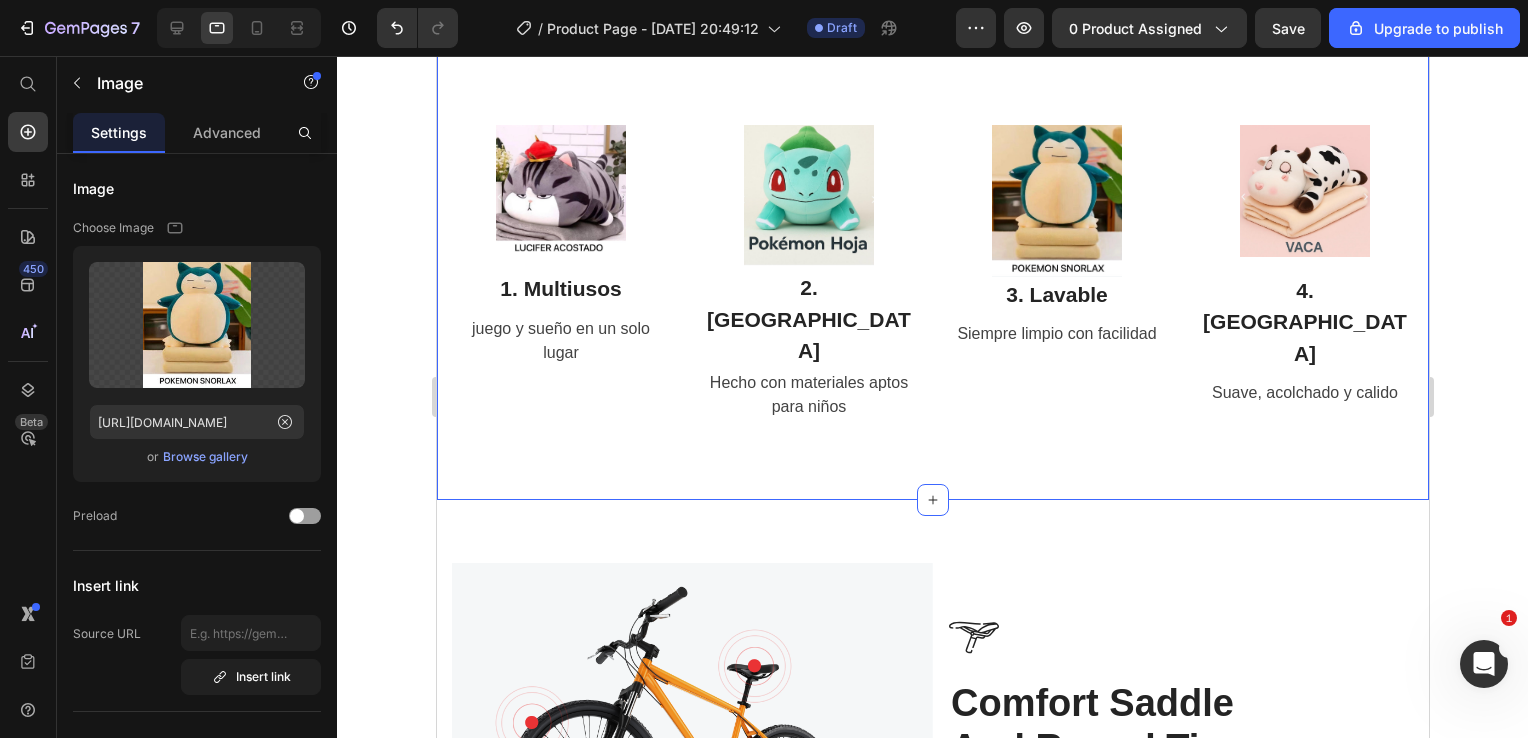 click on "BENEFICIOS DE NUESTRO PRODUCTO Heading Image Row Image 1. Multiusos Heading juego y sueño en un solo lugar Text block Row Image 2. Seguro Heading Hecho con materiales aptos para niños Text block Row Image 3. Lavable Heading Siempre limpio con facilidad Text block Row Image 4. Comodo Heading Suave, acolchado y calido  Text block Row Row Section 4   You can create reusable sections Create Theme Section AI Content Write with GemAI What would you like to describe here? Tone and Voice Persuasive Product PELUCHE + COBIJA VIAJERA Show more Generate" at bounding box center (932, -127) 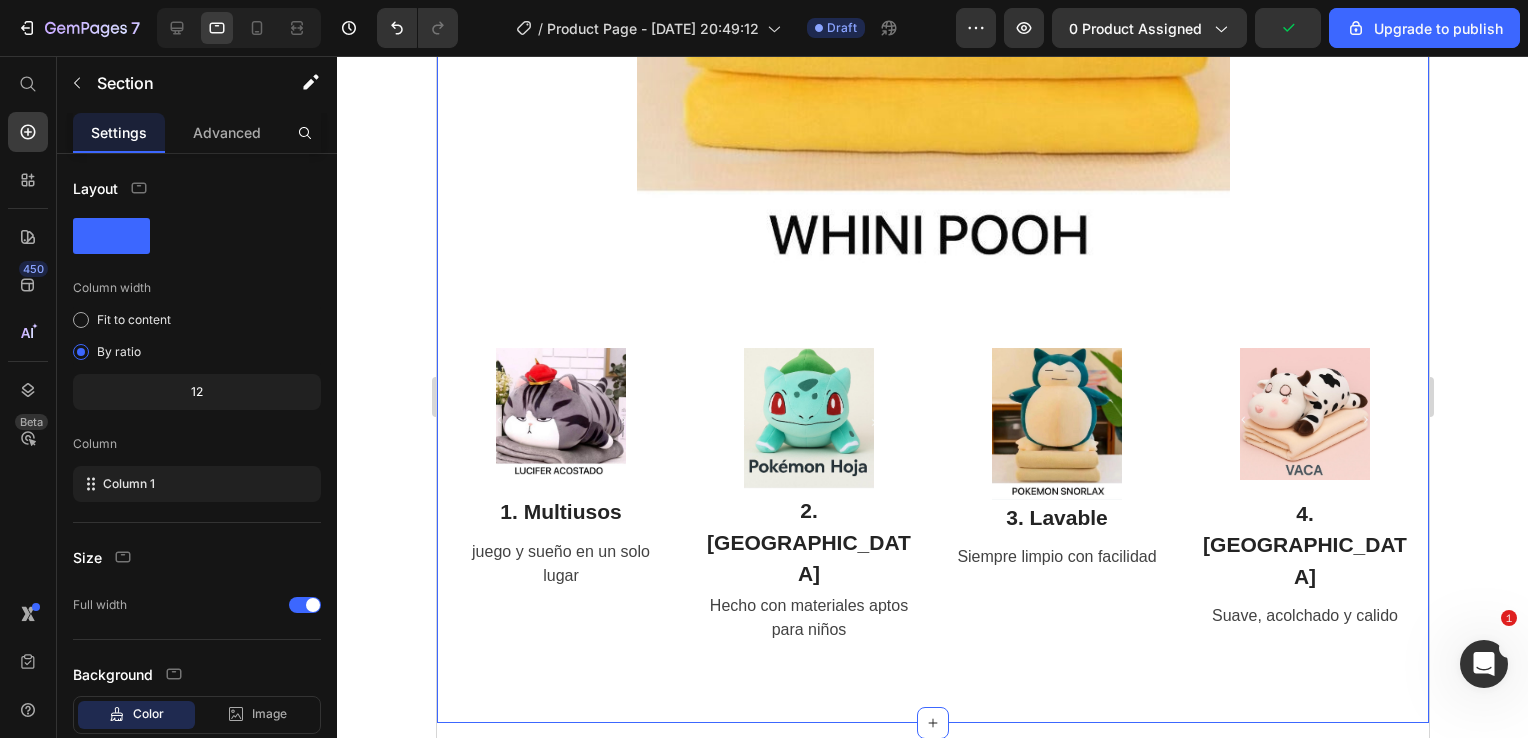 scroll, scrollTop: 14700, scrollLeft: 0, axis: vertical 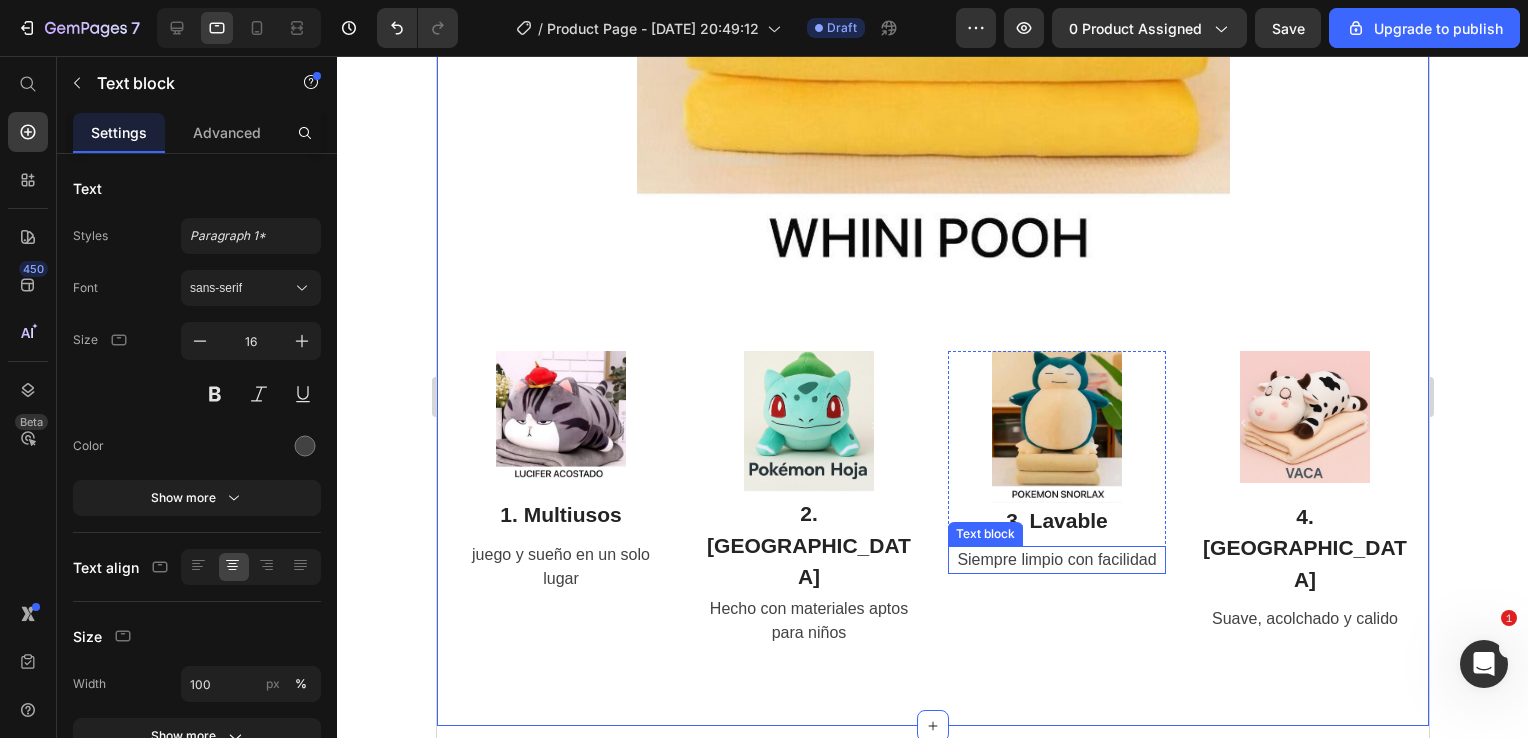 click on "Siempre limpio con facilidad" at bounding box center (1056, 560) 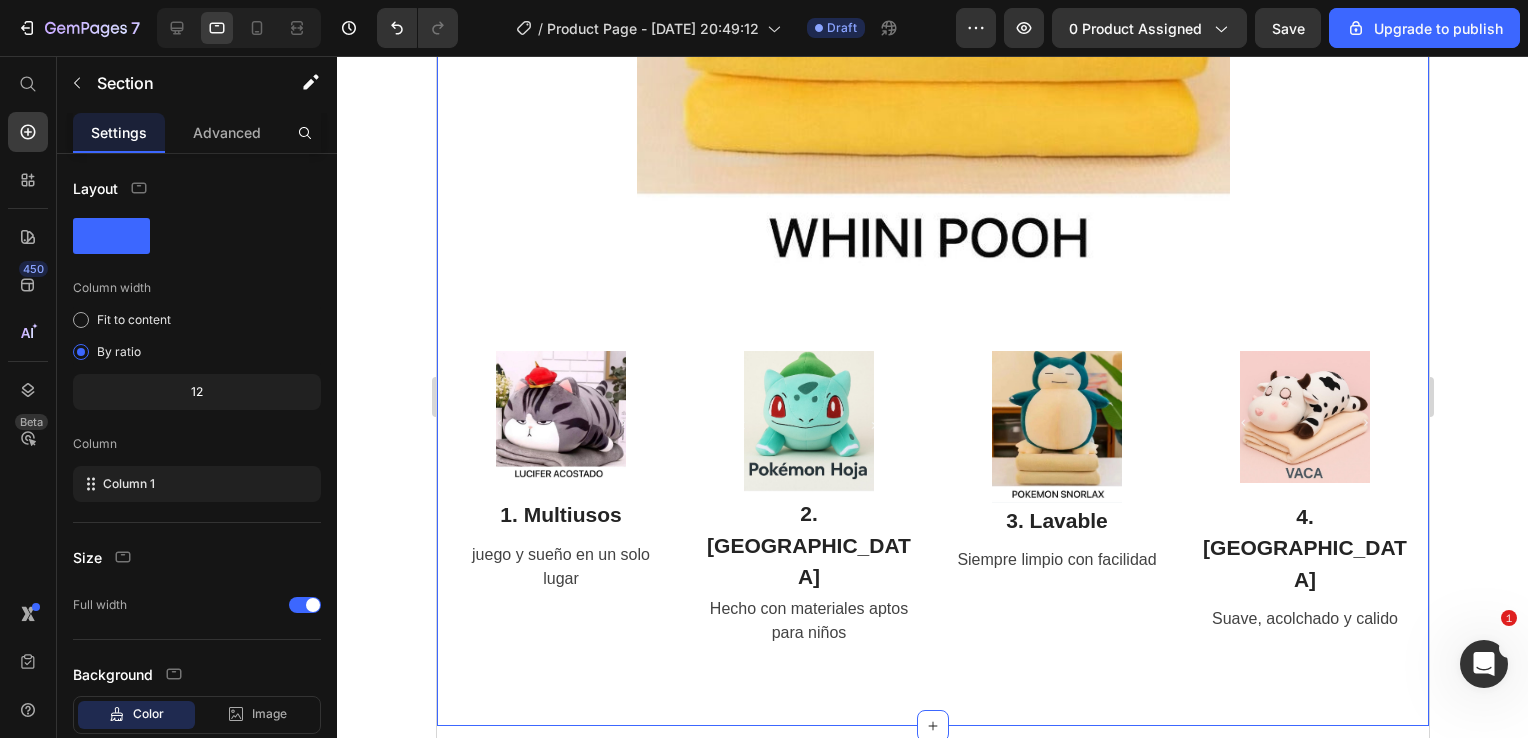 click on "BENEFICIOS DE NUESTRO PRODUCTO Heading Image Row Image 1. Multiusos Heading juego y sueño en un solo lugar Text block Row Image 2. Seguro Heading Hecho con materiales aptos para niños Text block Row Image 3. Lavable Heading Siempre limpio con facilidad Text block Row Image 4. Comodo Heading Suave, acolchado y calido  Text block Row Row" at bounding box center [932, 99] 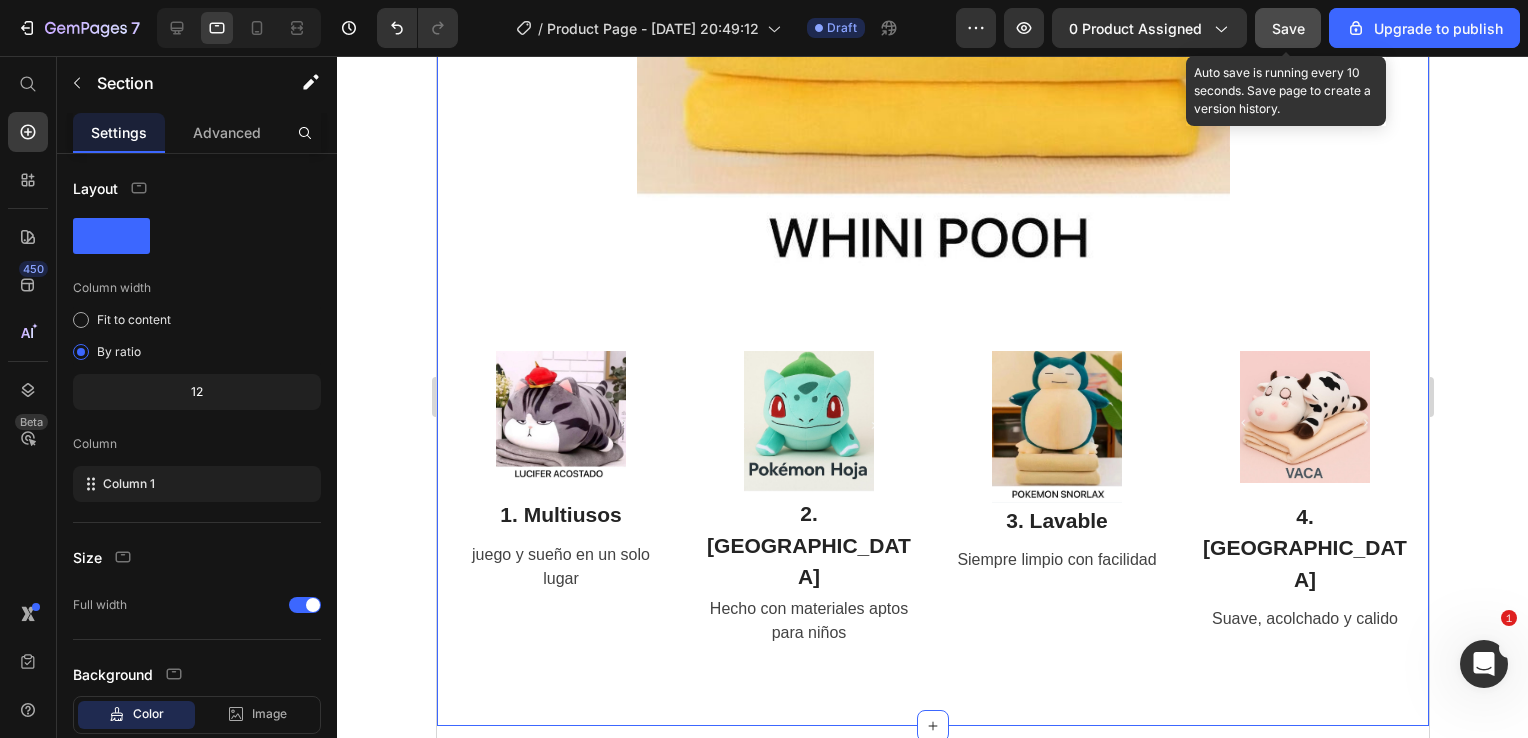 click on "Save" at bounding box center (1288, 28) 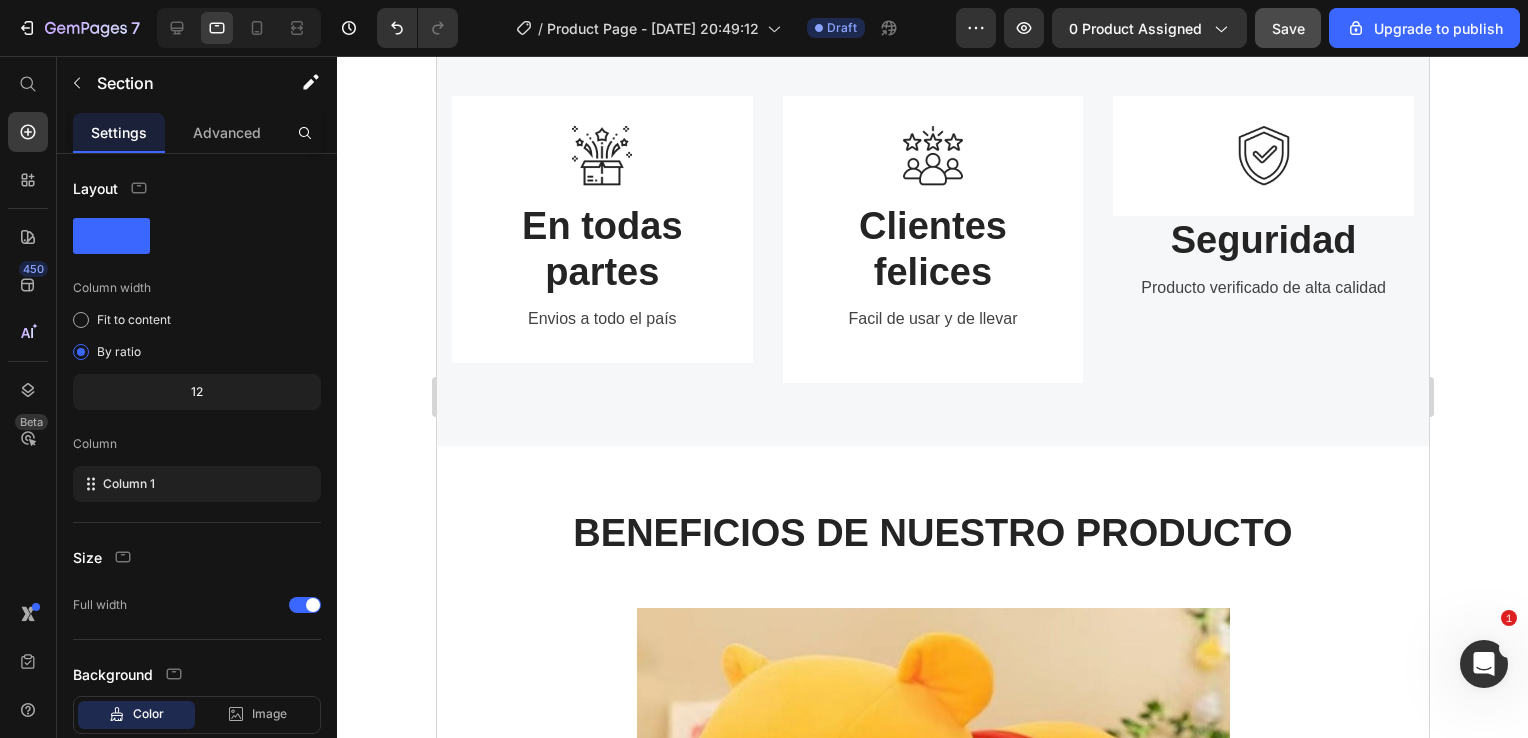 scroll, scrollTop: 13732, scrollLeft: 0, axis: vertical 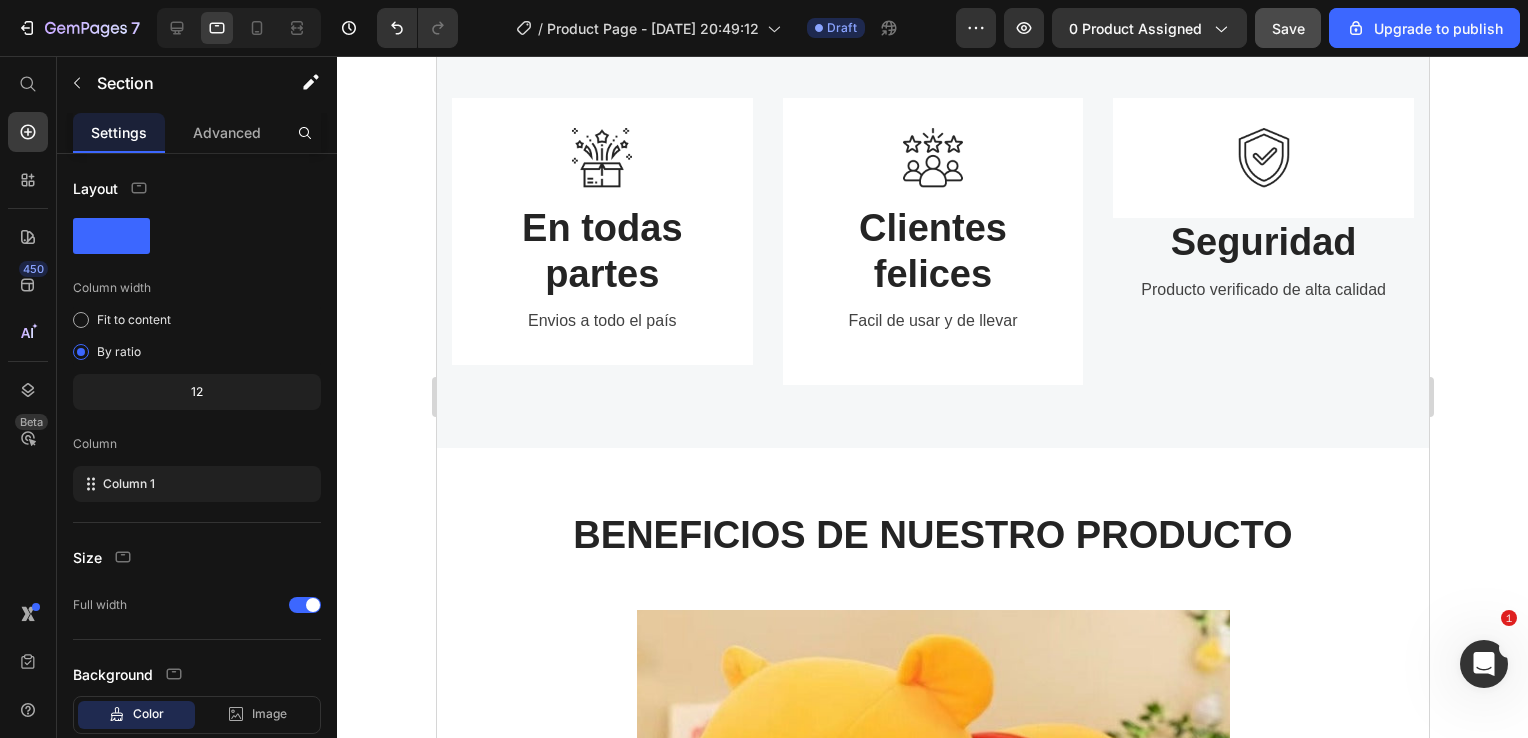 click 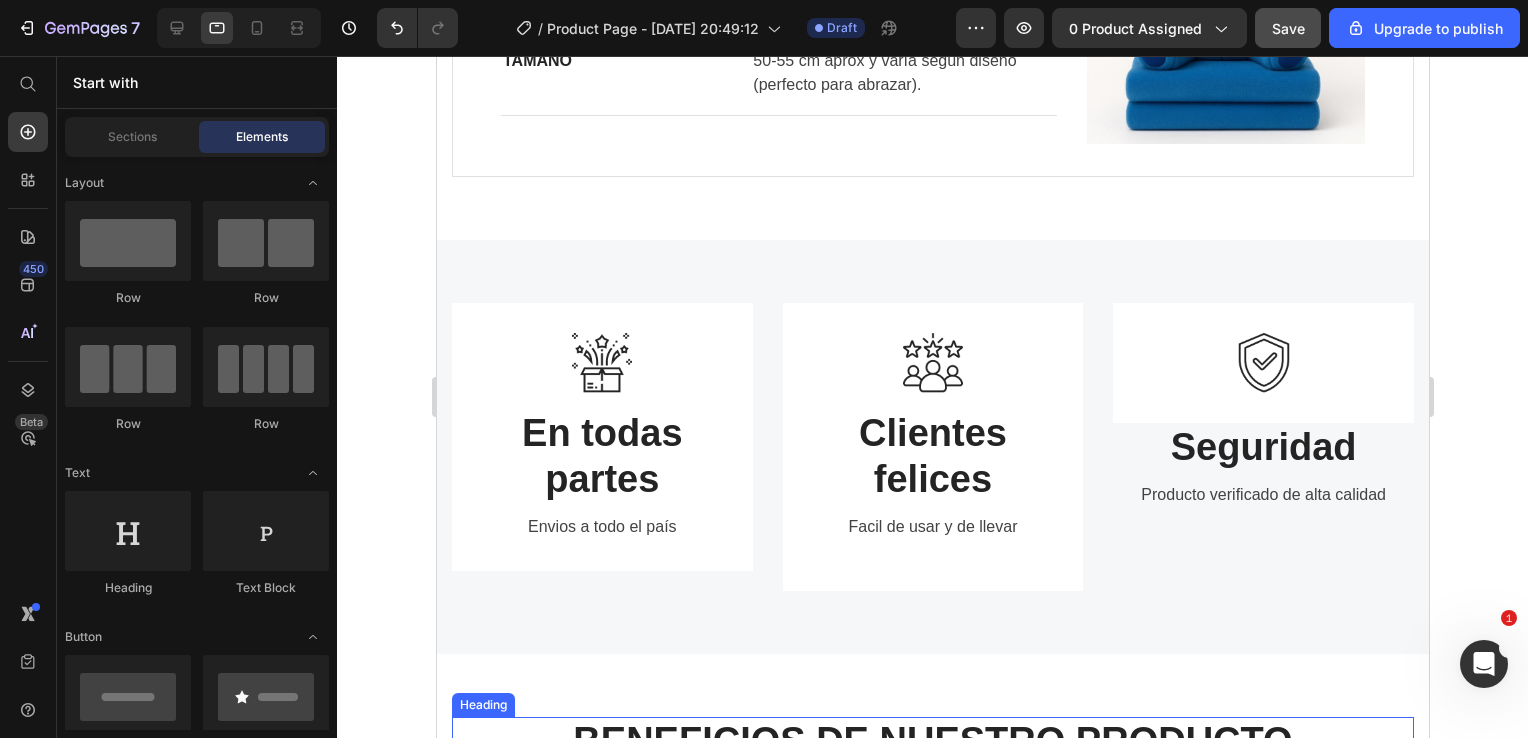 select on "OSO GORRITO PANDA" 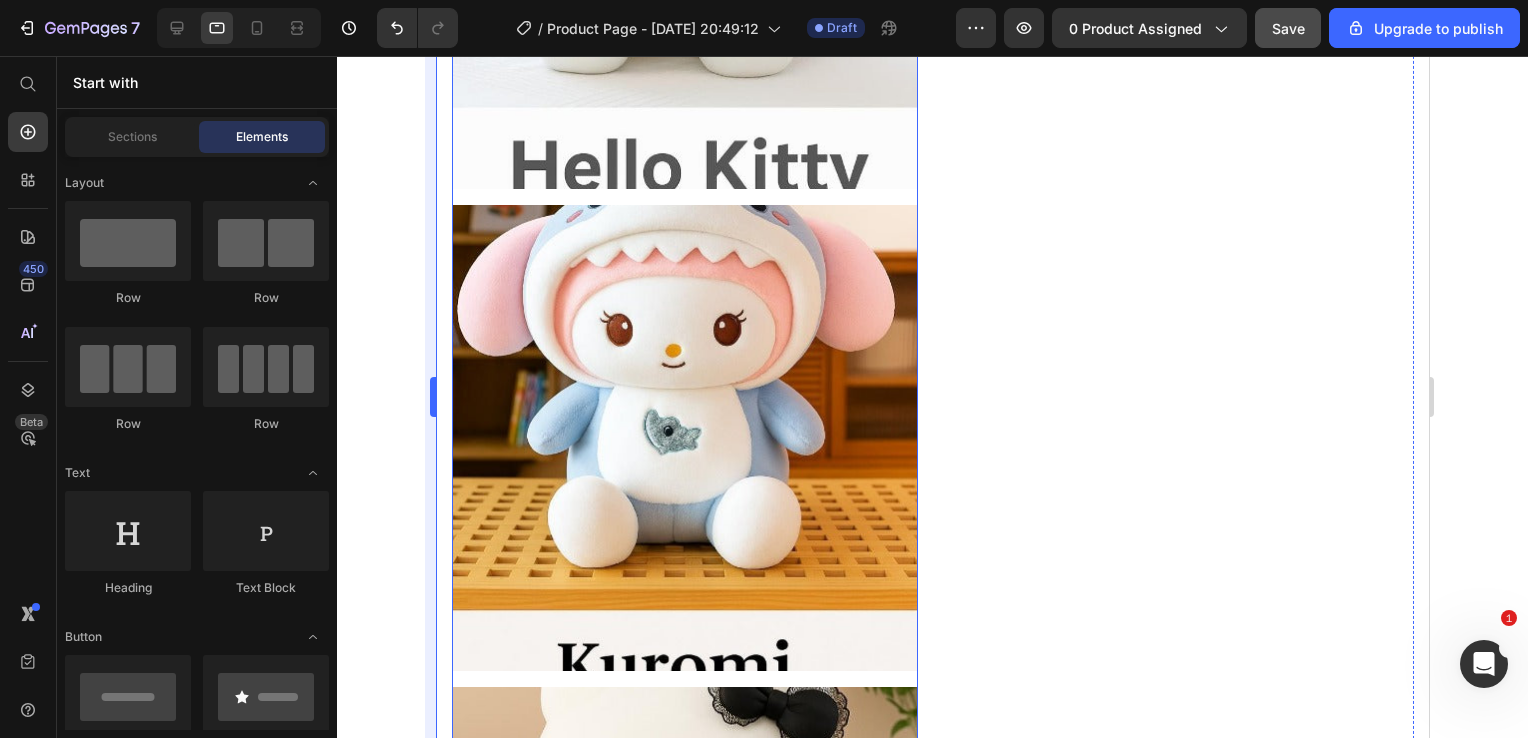 scroll, scrollTop: 12047, scrollLeft: 0, axis: vertical 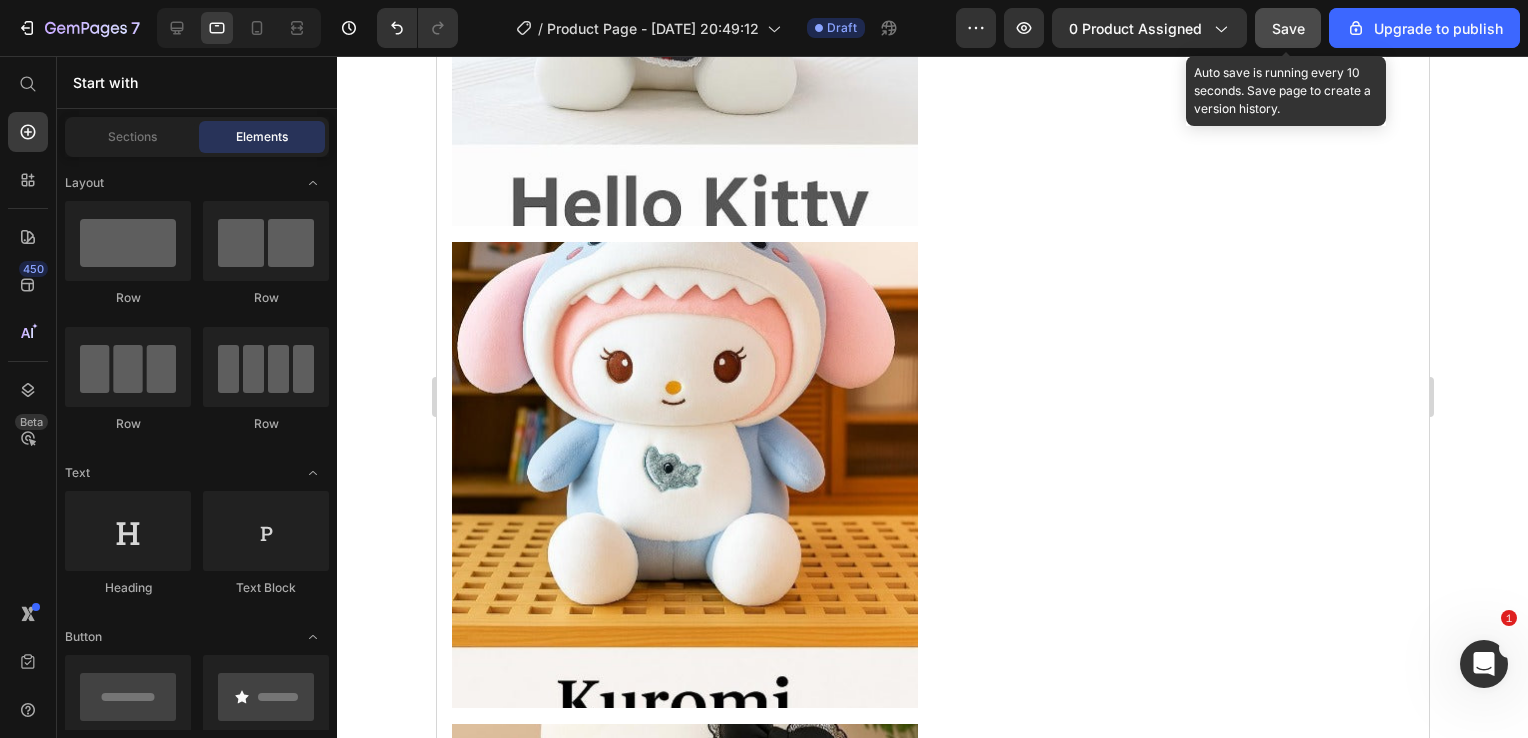 click on "Save" at bounding box center [1288, 28] 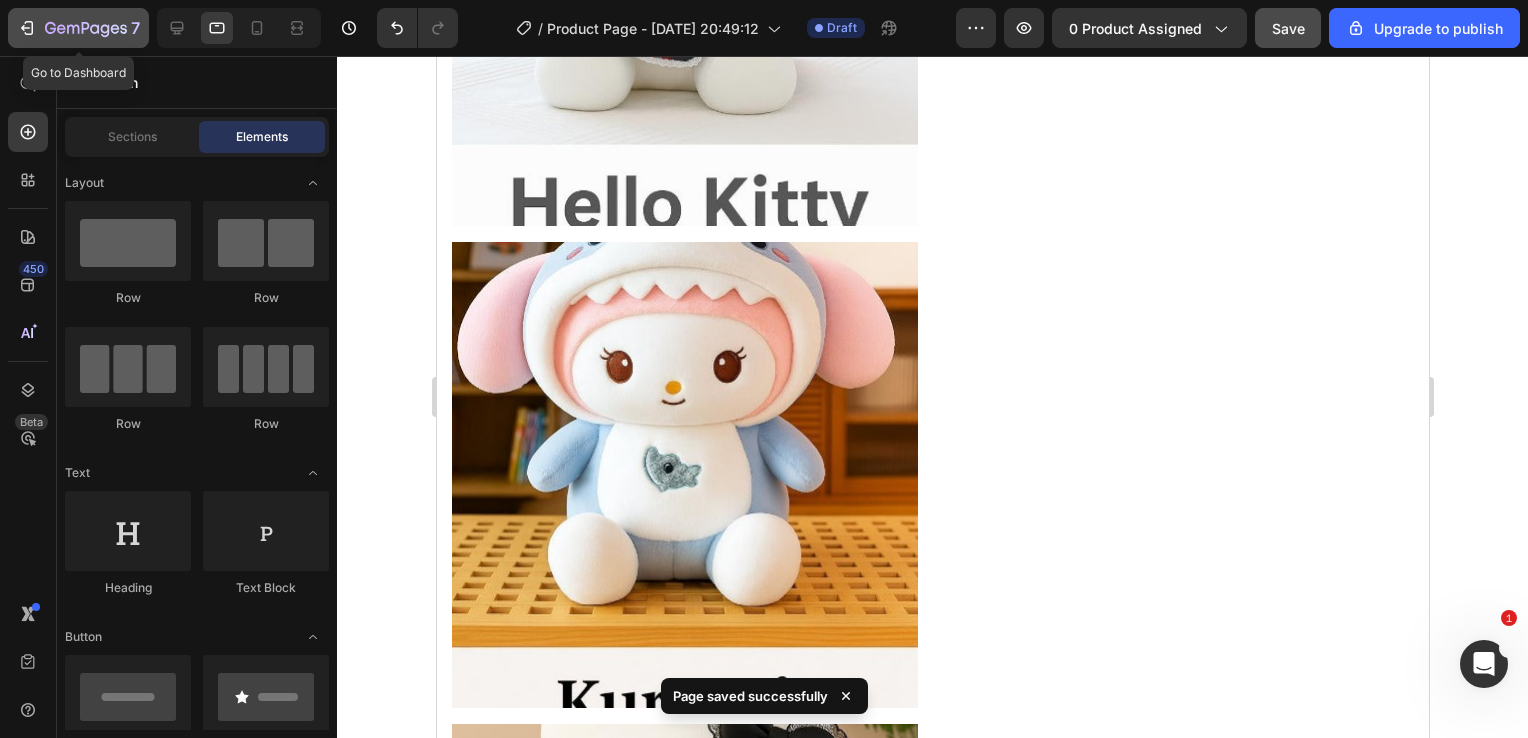 click 